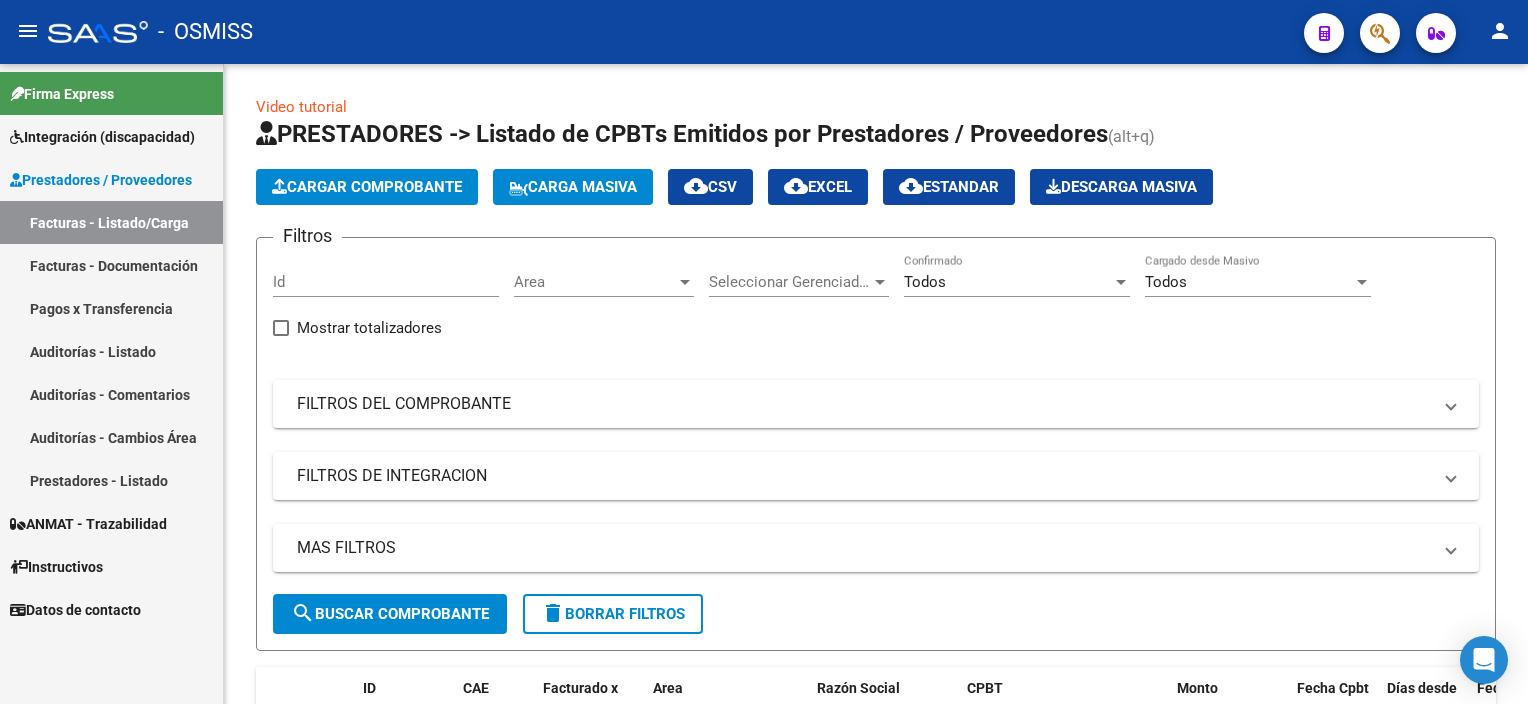 scroll, scrollTop: 0, scrollLeft: 0, axis: both 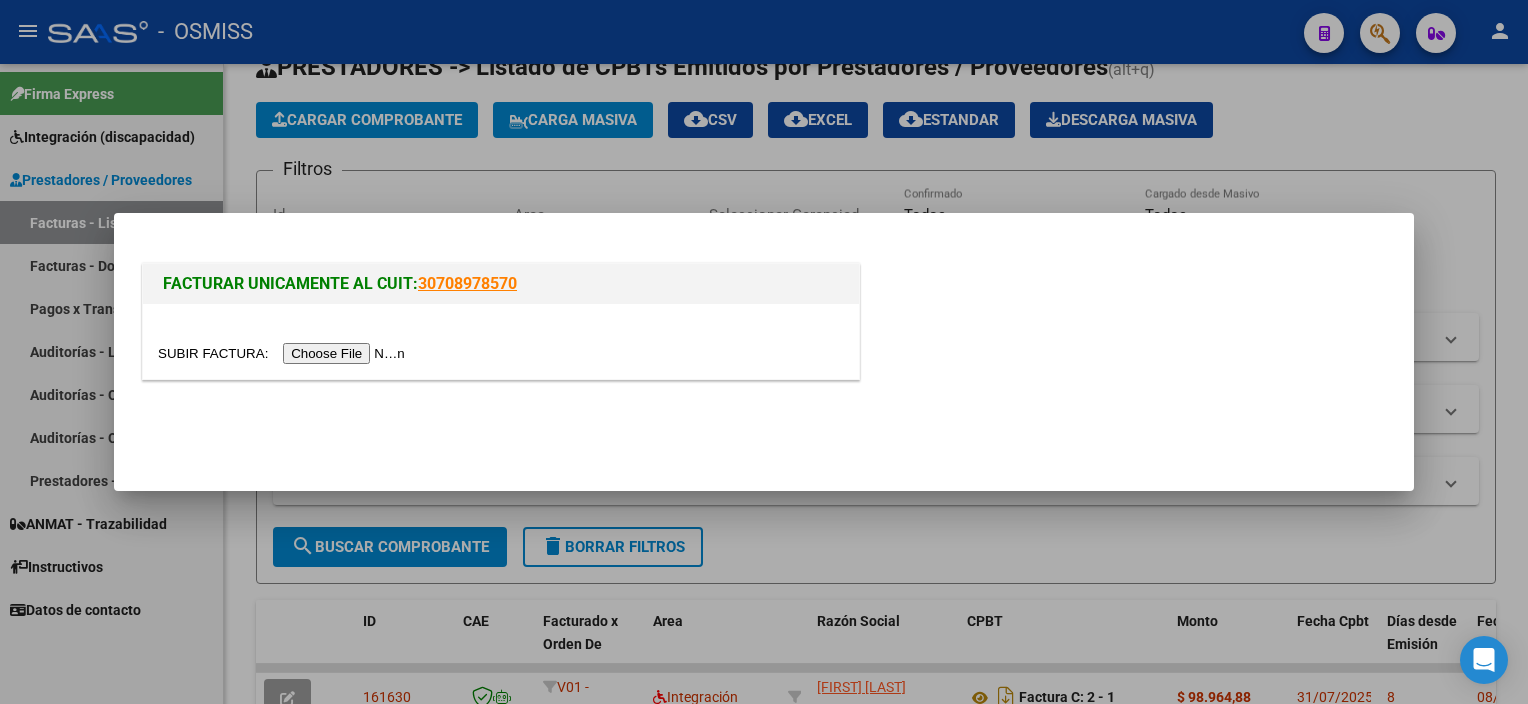 click at bounding box center (284, 353) 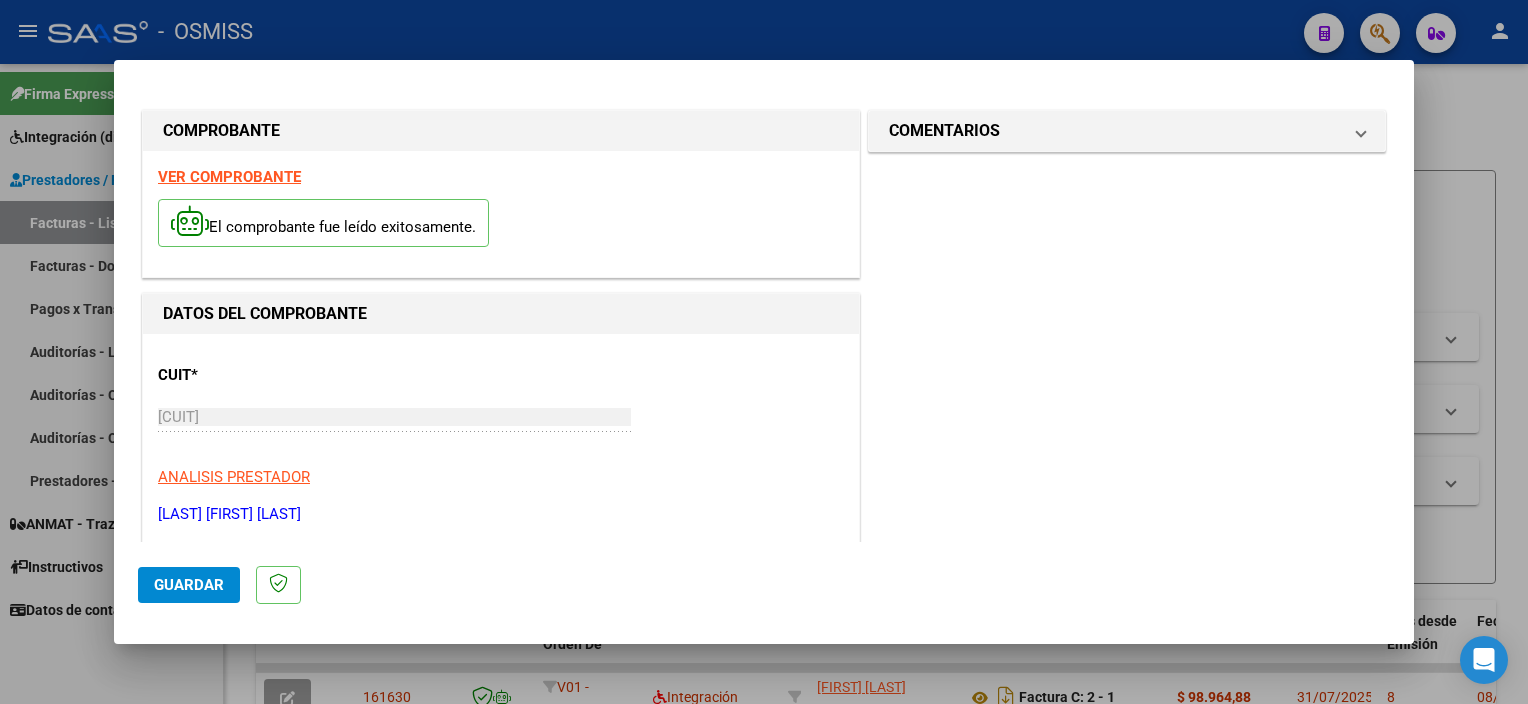 scroll, scrollTop: 295, scrollLeft: 0, axis: vertical 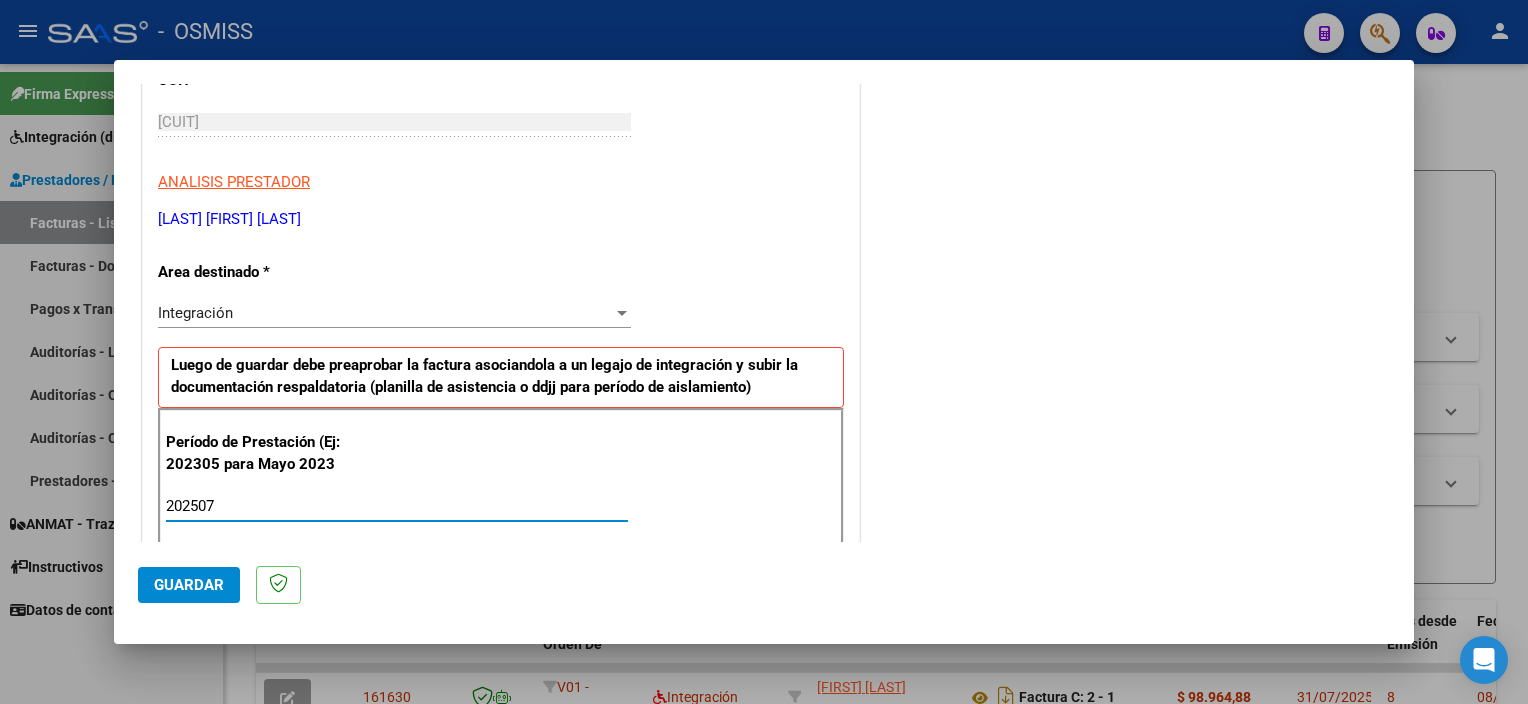 type on "202507" 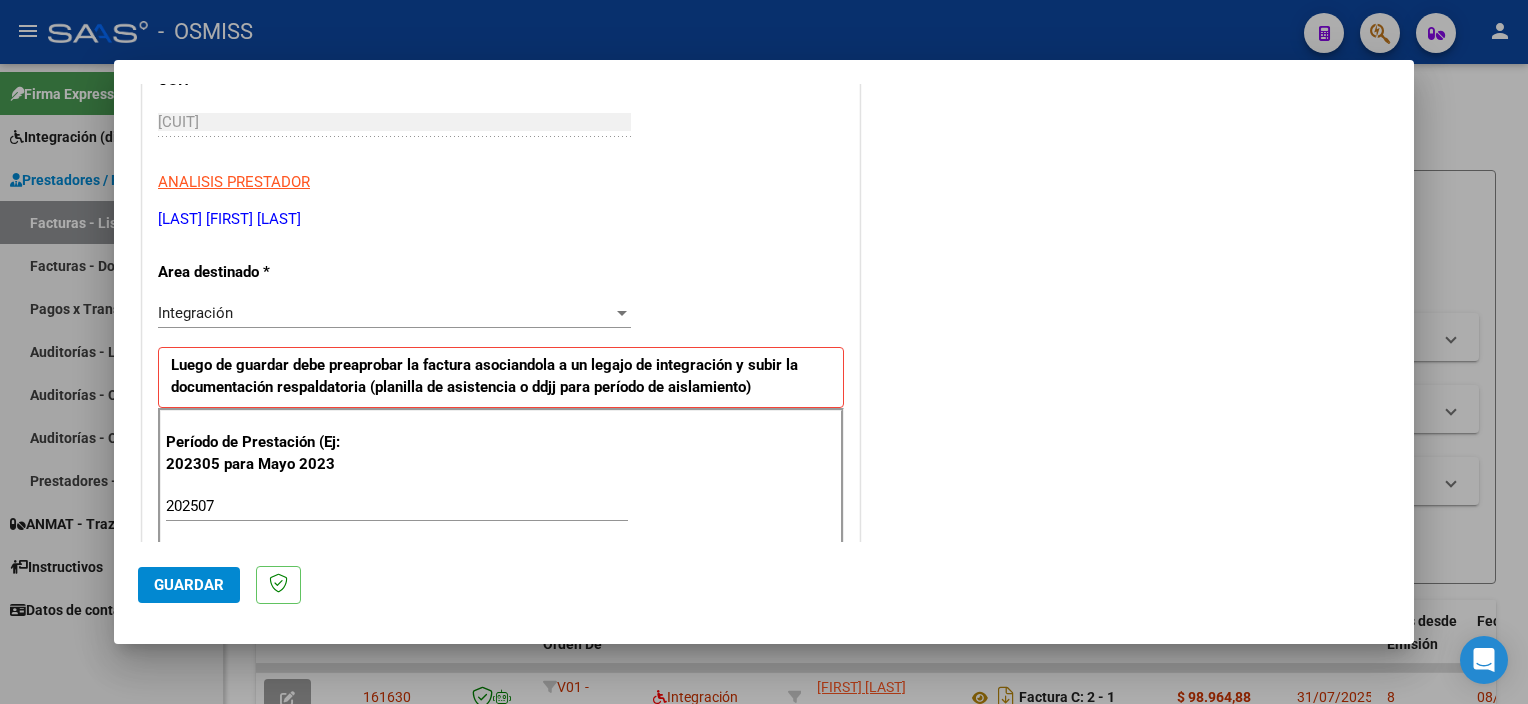 scroll, scrollTop: 1265, scrollLeft: 0, axis: vertical 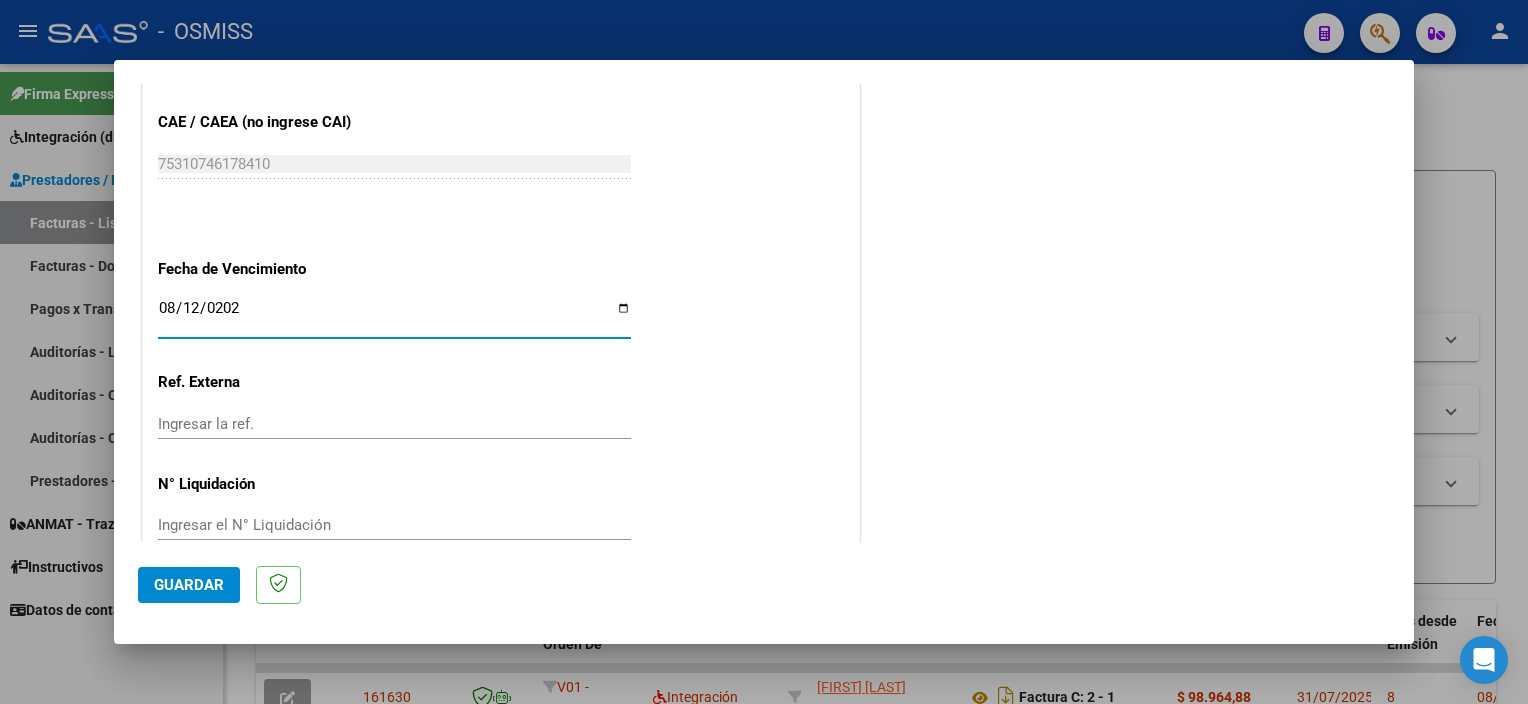 type on "2025-08-12" 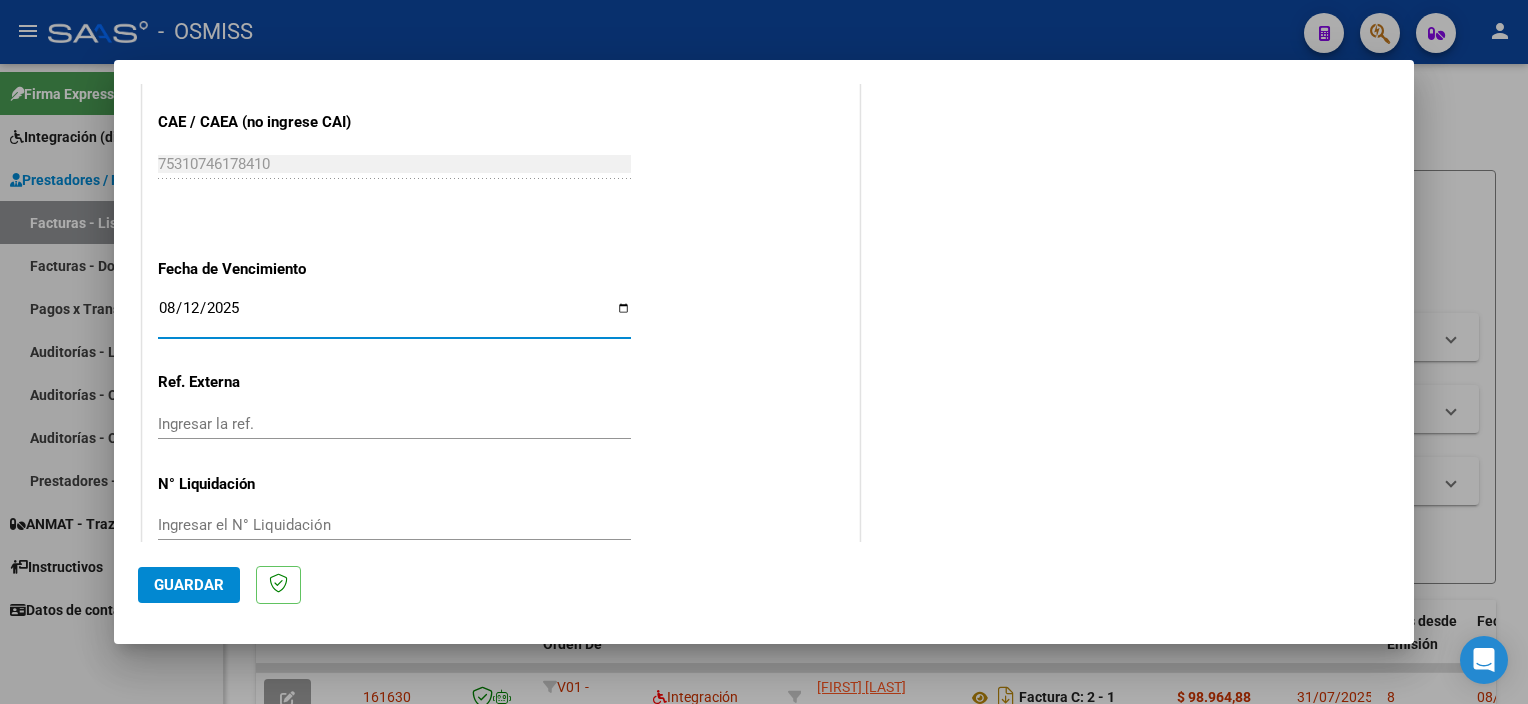 click on "Guardar" 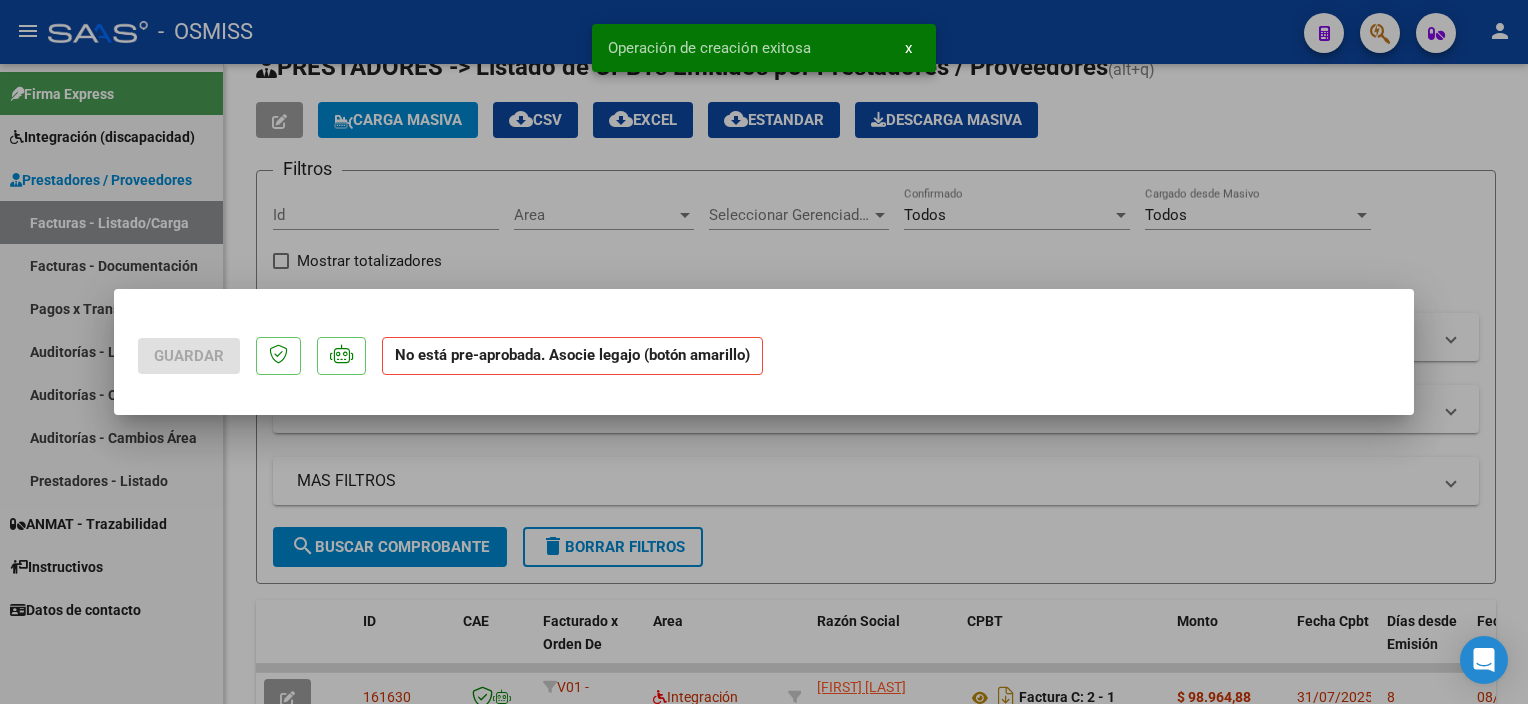 scroll, scrollTop: 0, scrollLeft: 0, axis: both 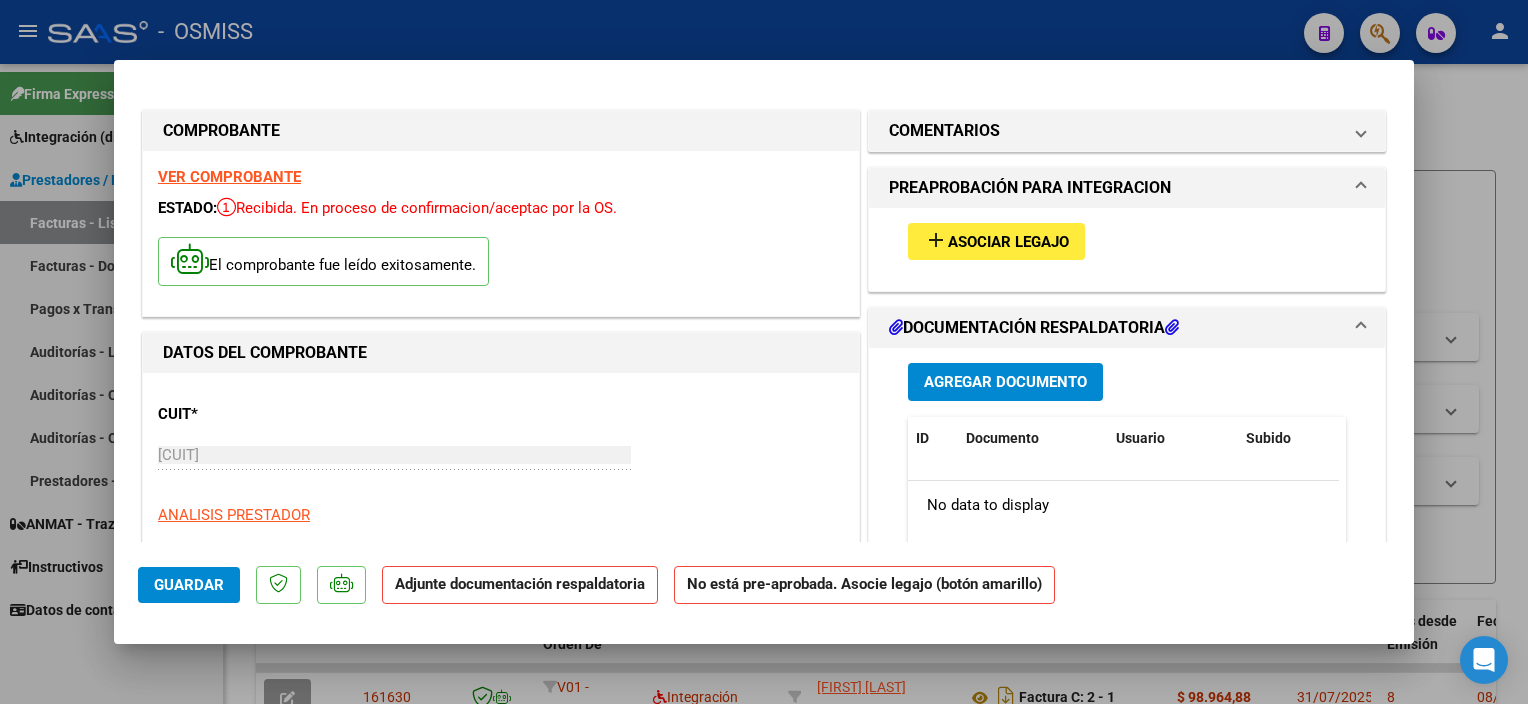 click on "Asociar Legajo" at bounding box center [1008, 242] 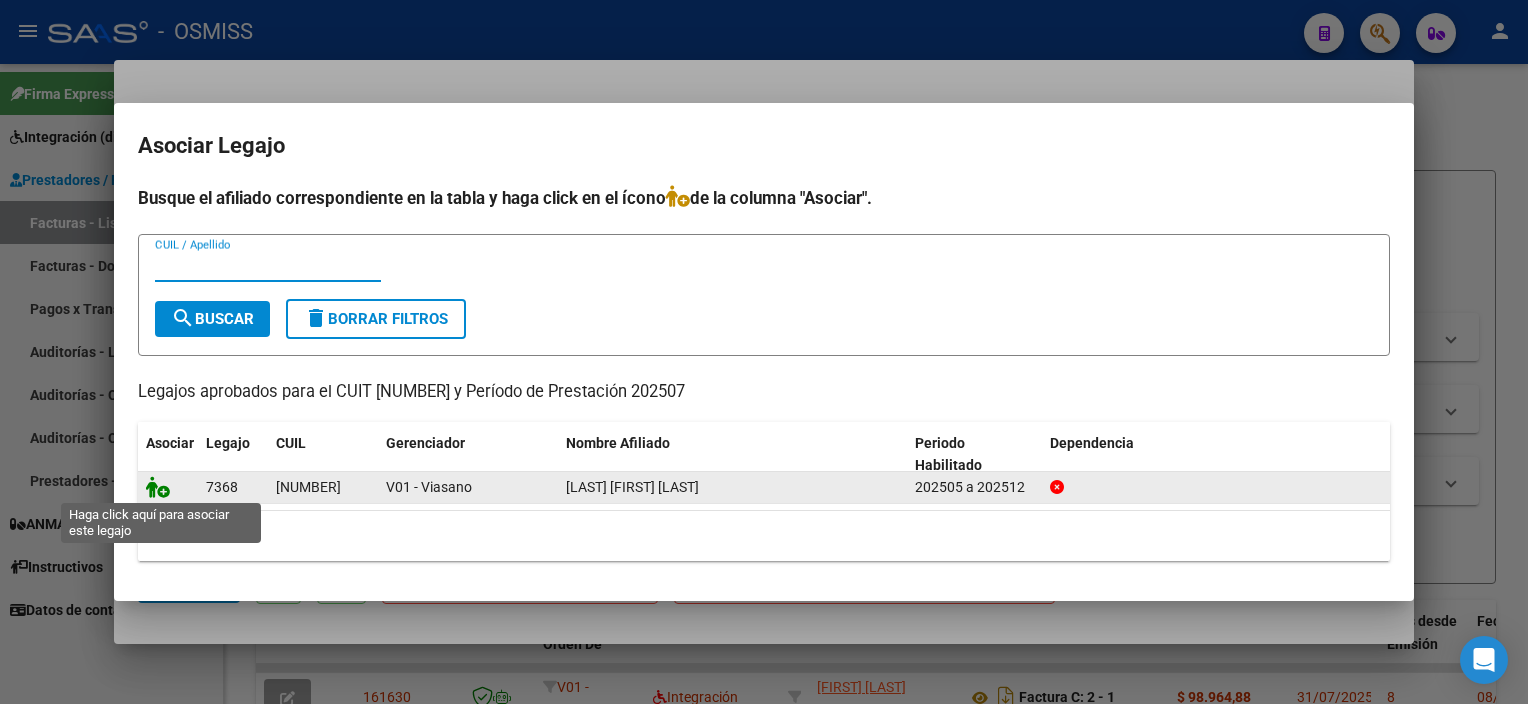 click 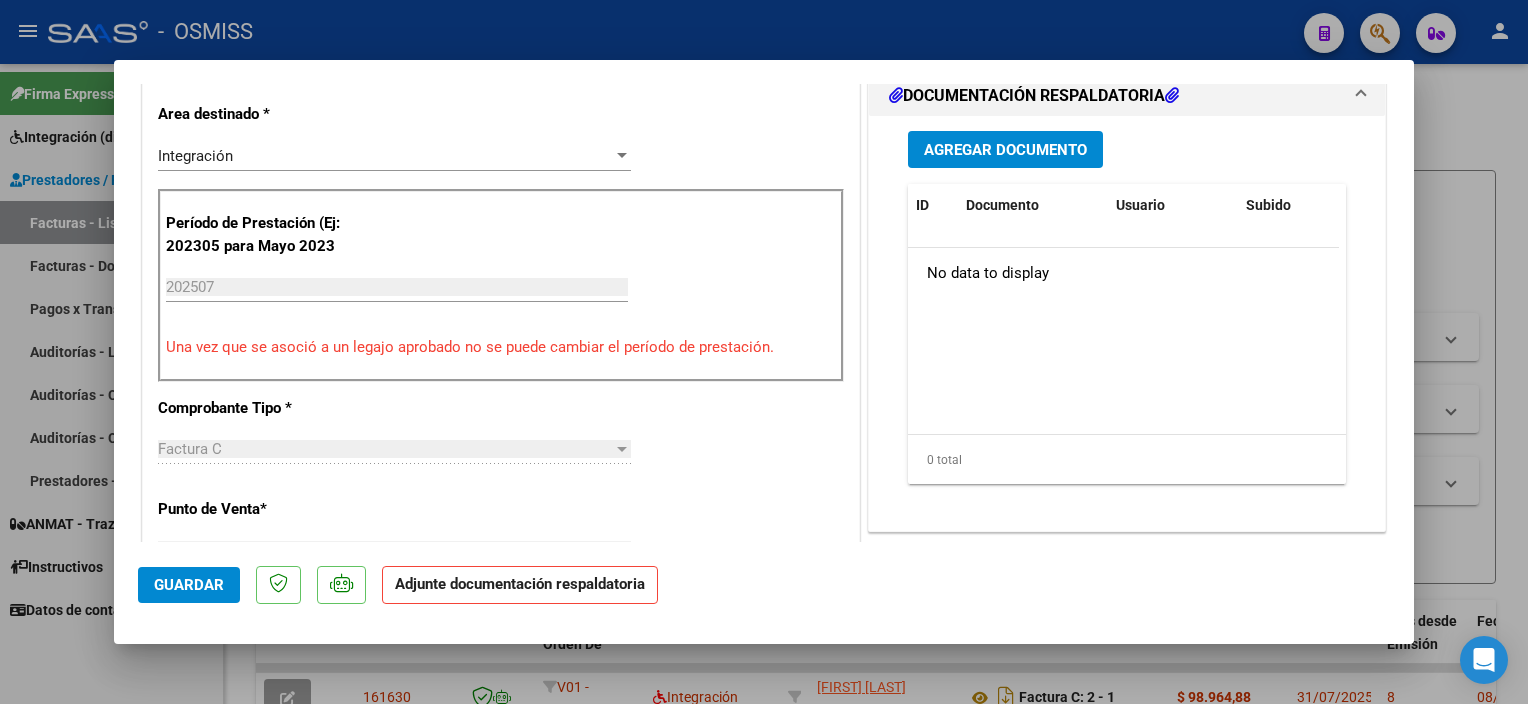 scroll, scrollTop: 501, scrollLeft: 0, axis: vertical 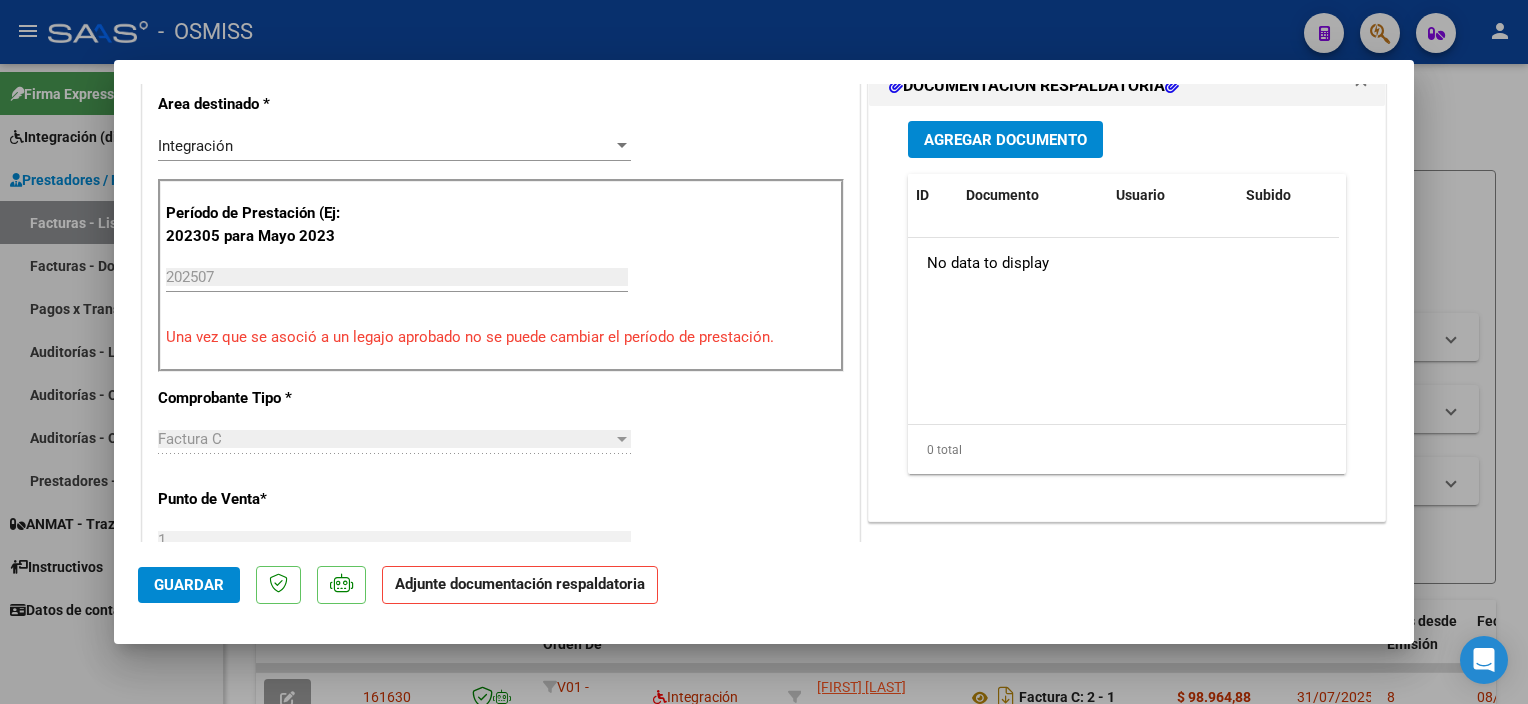 click on "Agregar Documento" at bounding box center [1005, 140] 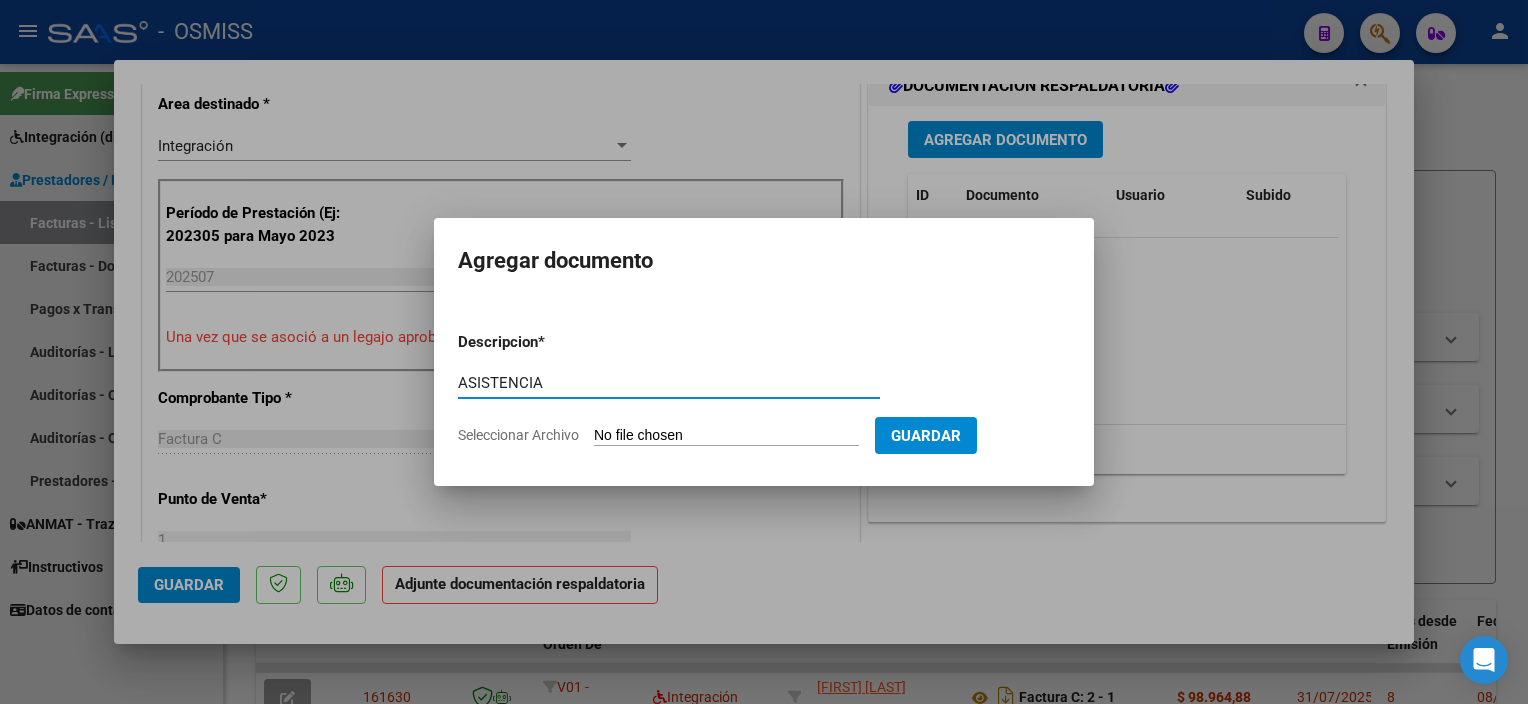 type on "ASISTENCIA" 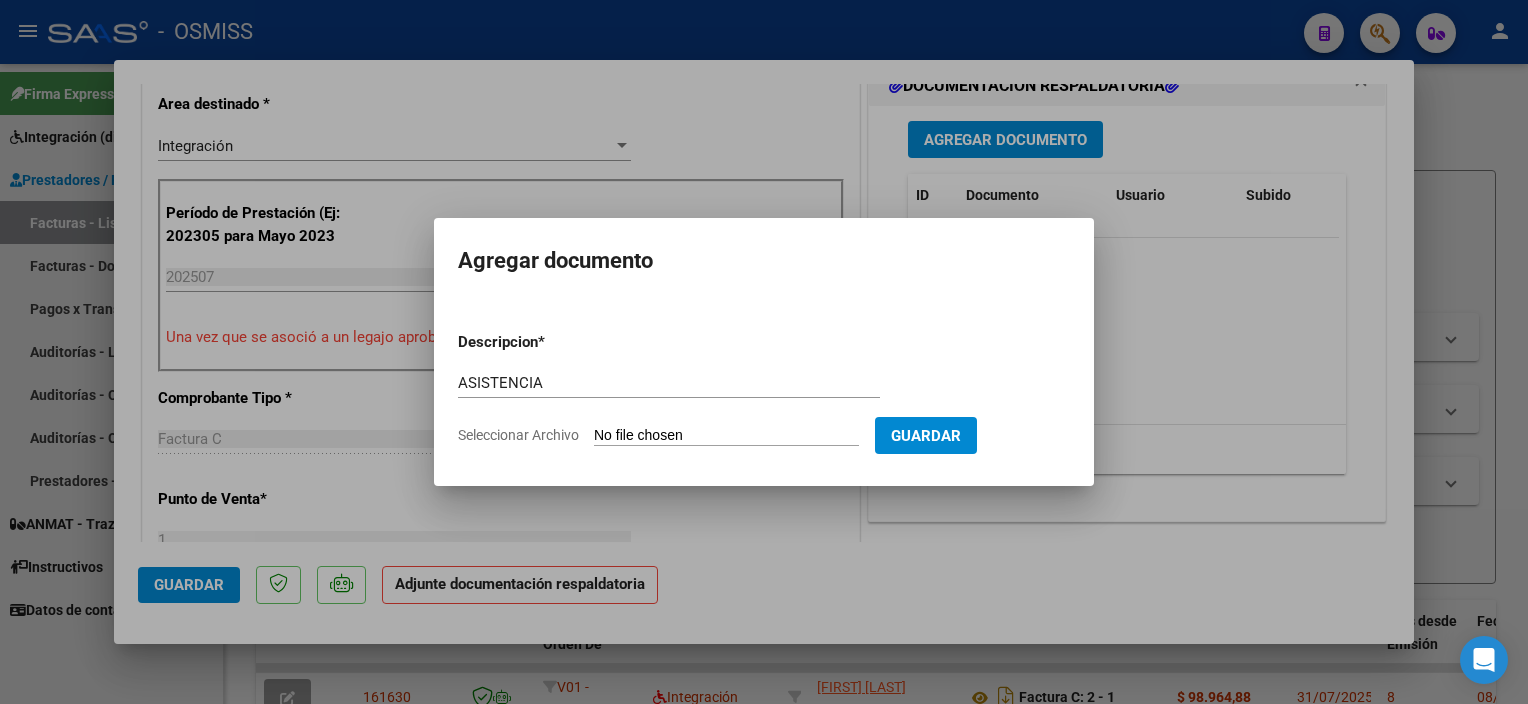 click on "Seleccionar Archivo" at bounding box center [726, 436] 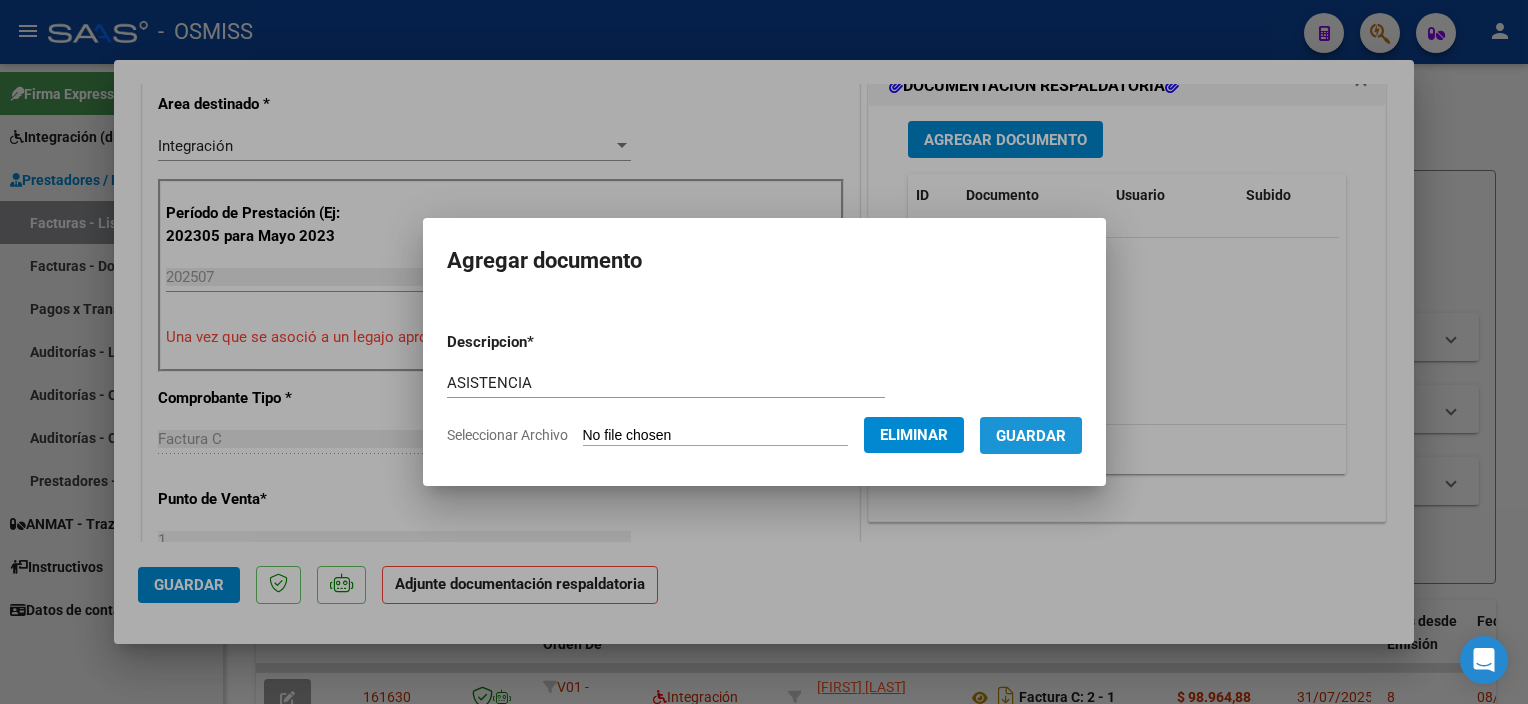 click on "Guardar" at bounding box center [1031, 436] 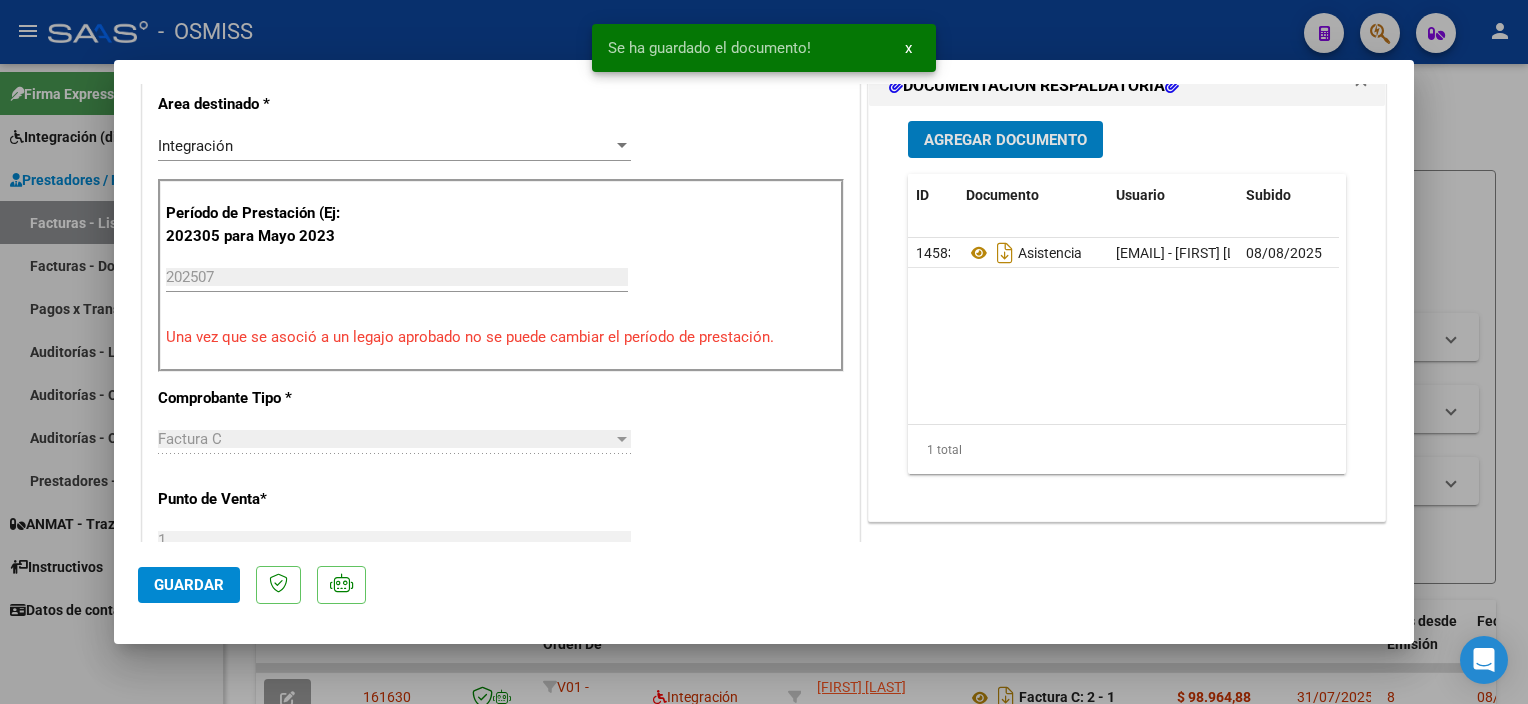click on "Guardar" 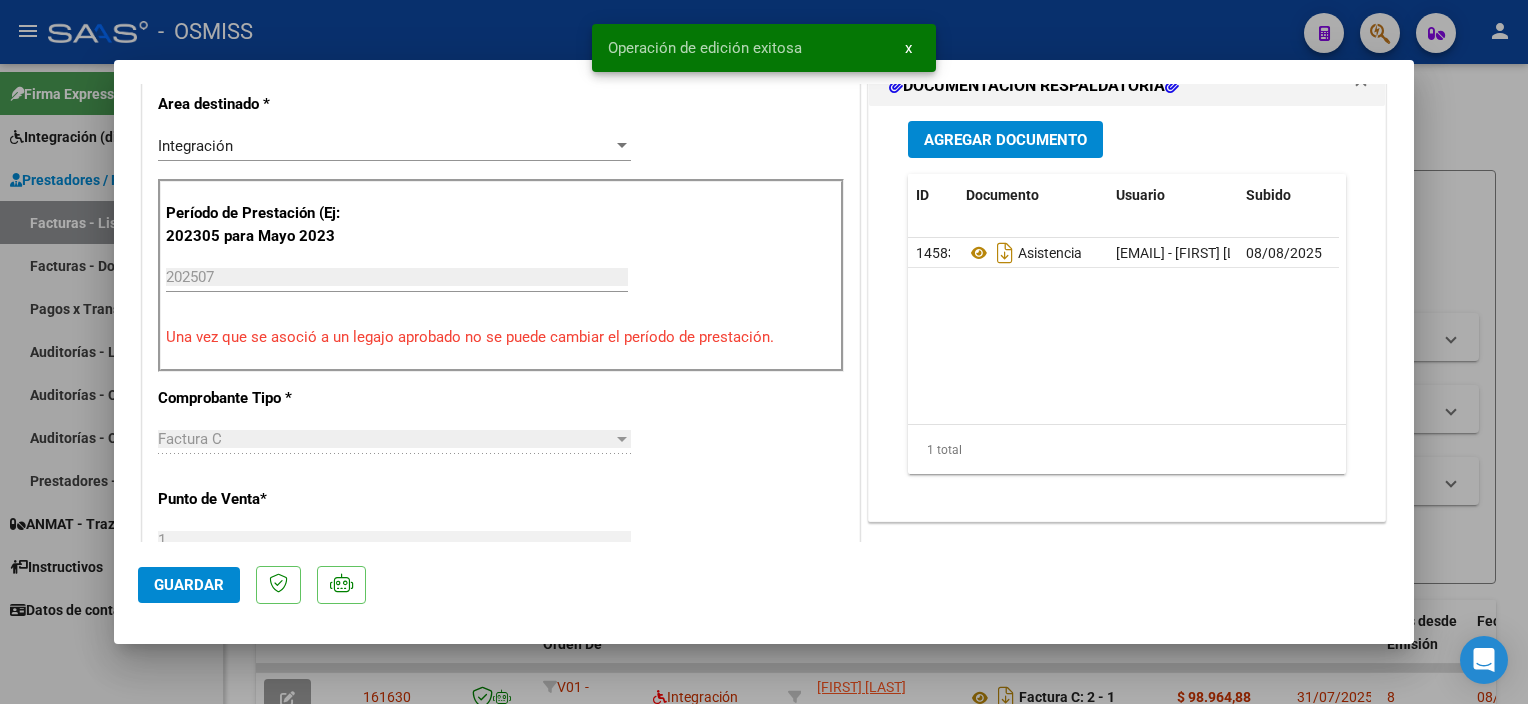 click at bounding box center (764, 352) 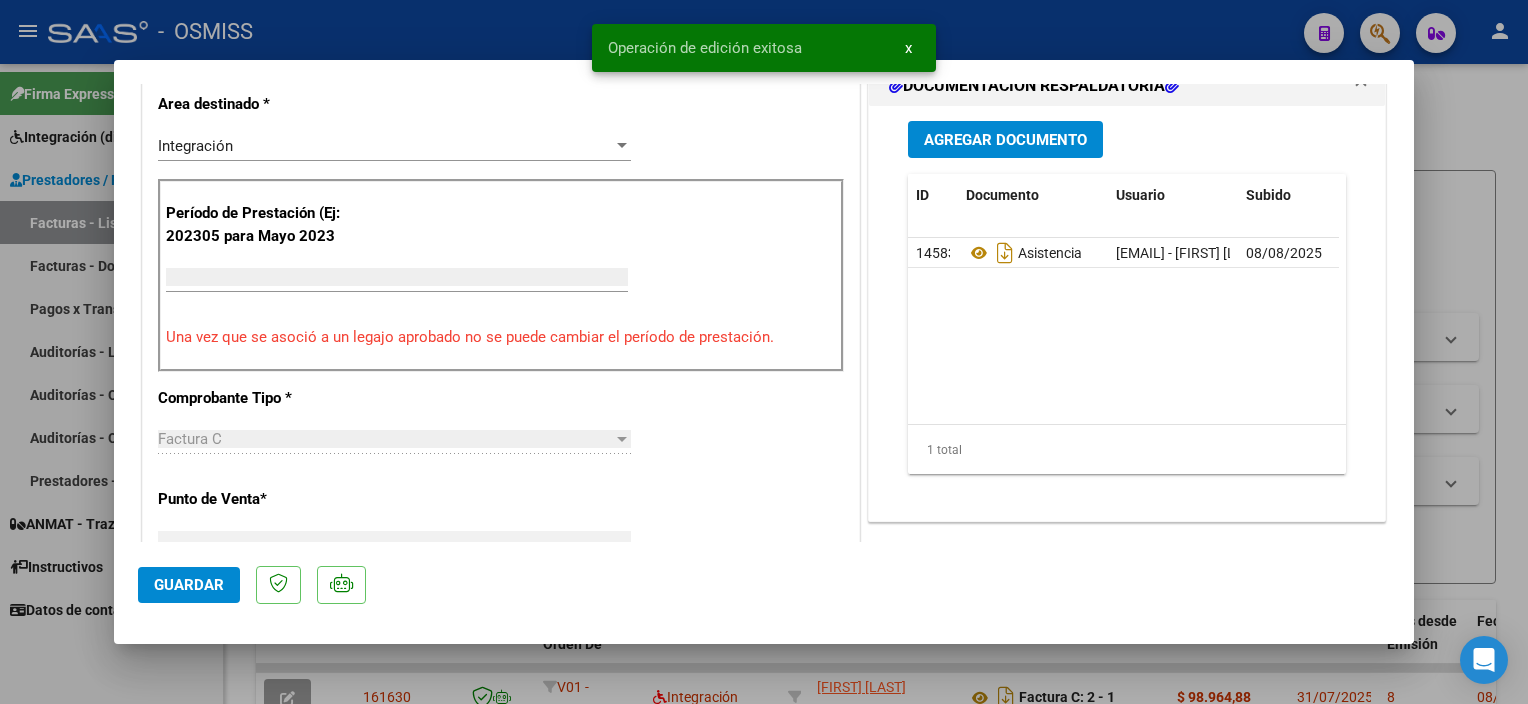 scroll, scrollTop: 416, scrollLeft: 0, axis: vertical 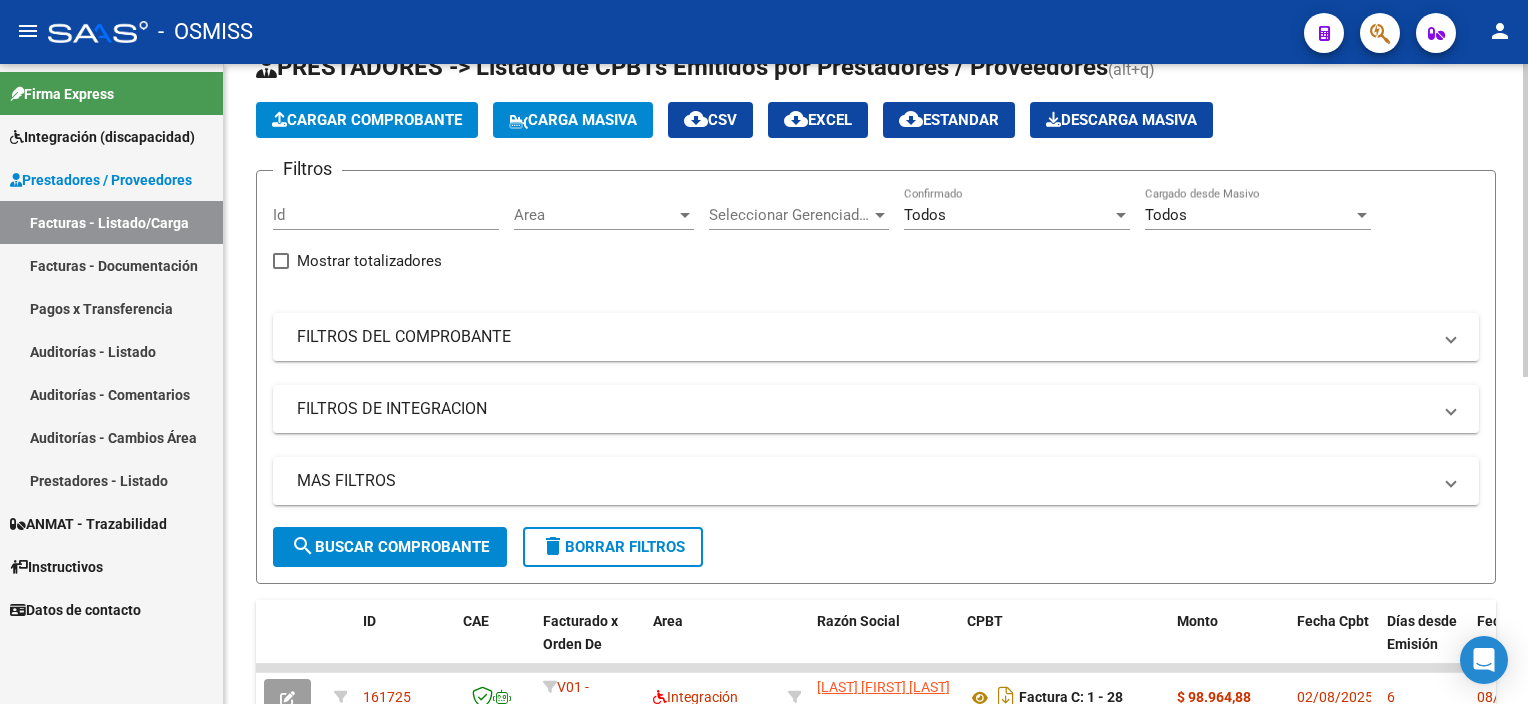 click on "Cargar Comprobante" 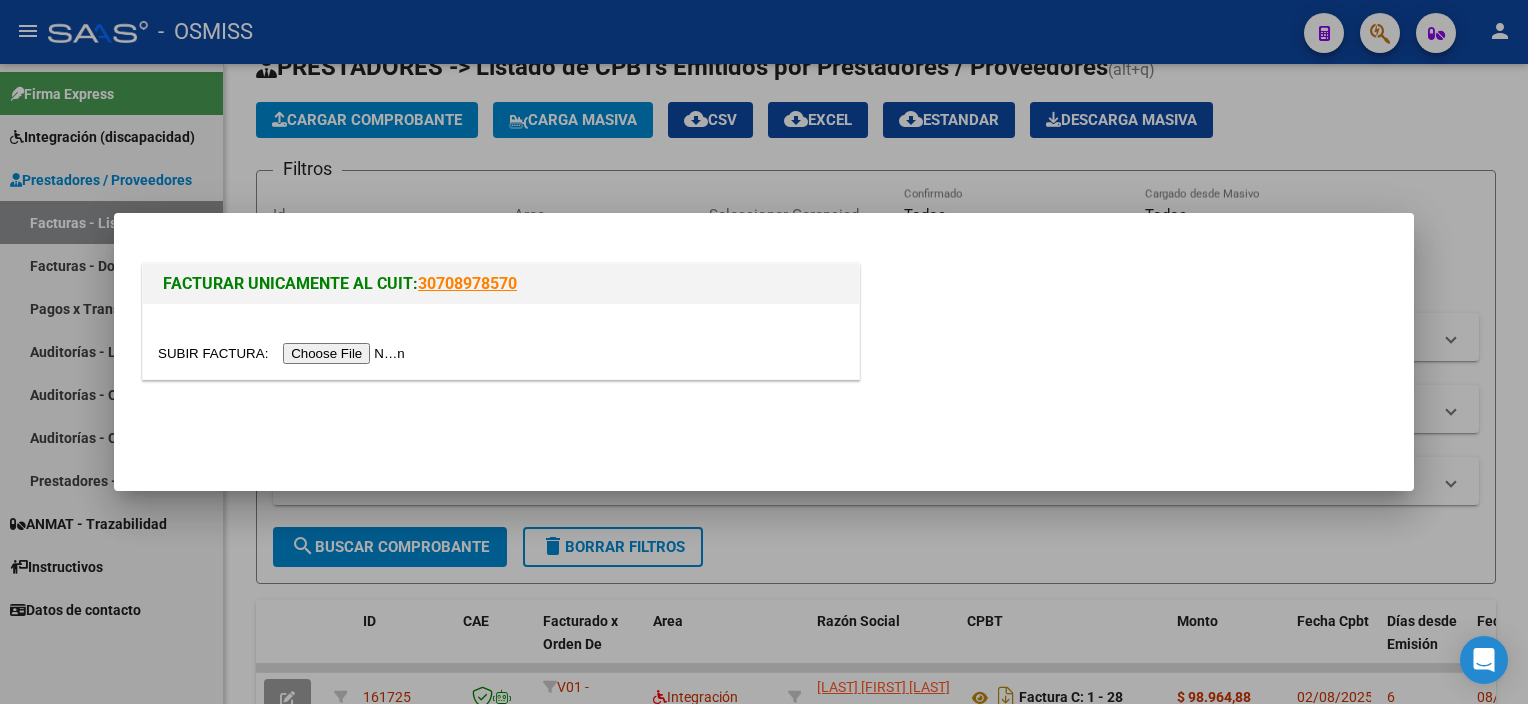 click at bounding box center (284, 353) 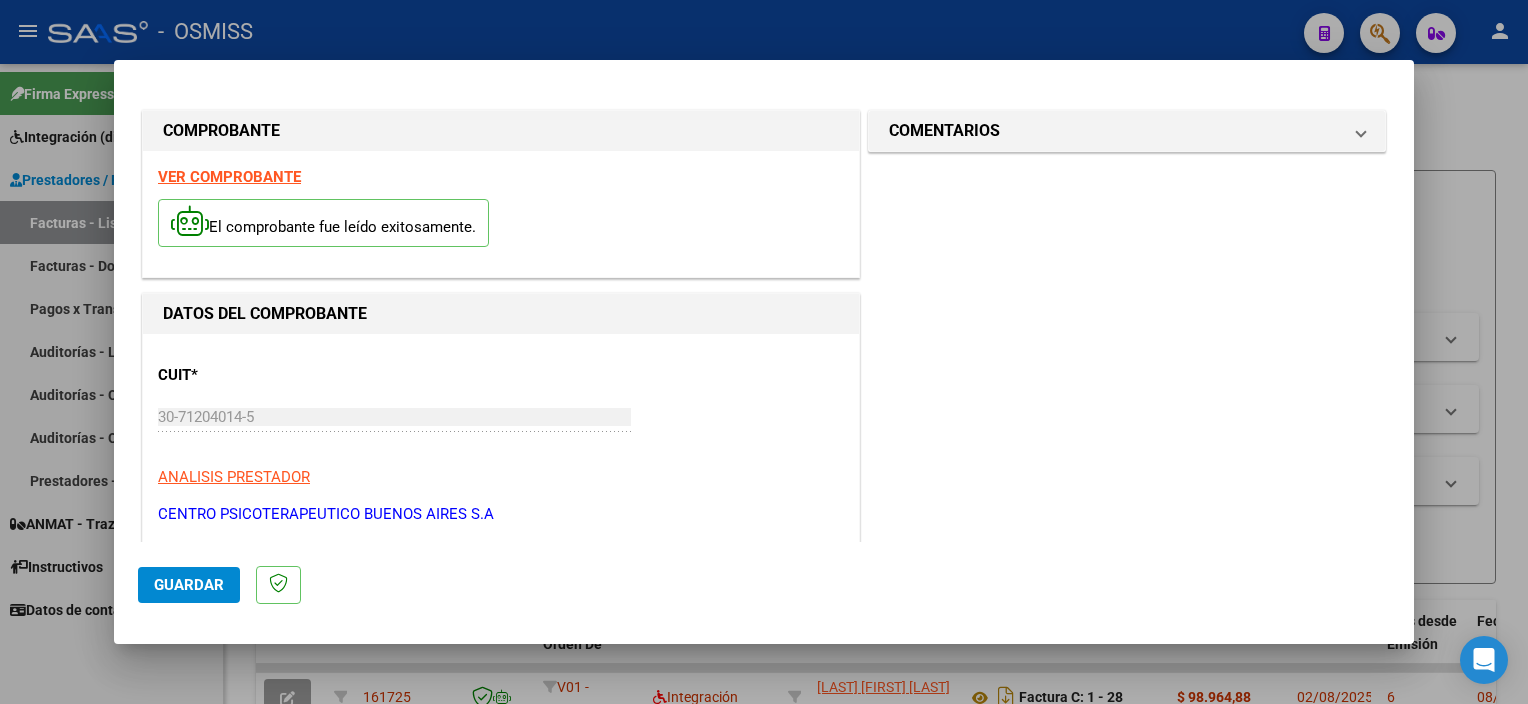 scroll, scrollTop: 295, scrollLeft: 0, axis: vertical 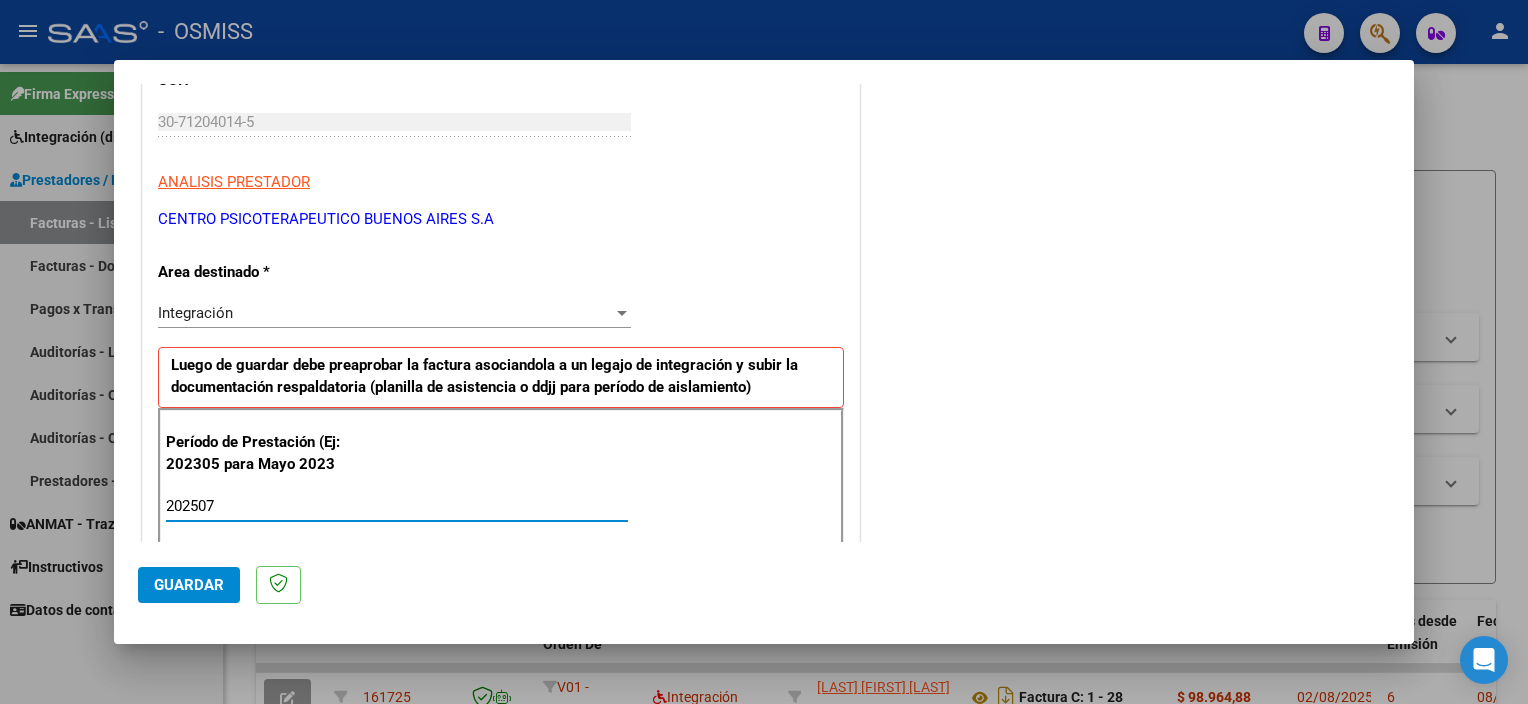 type on "202507" 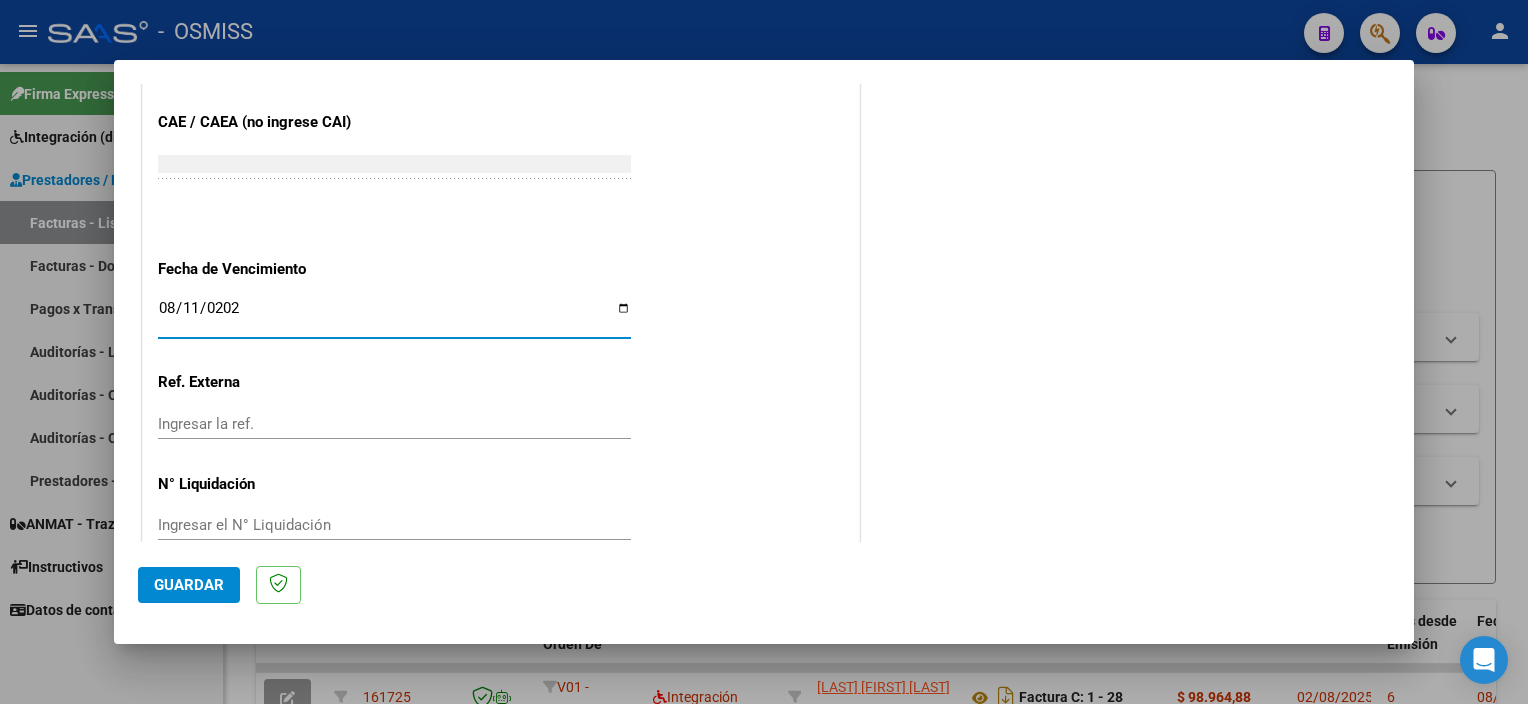 type on "2025-08-11" 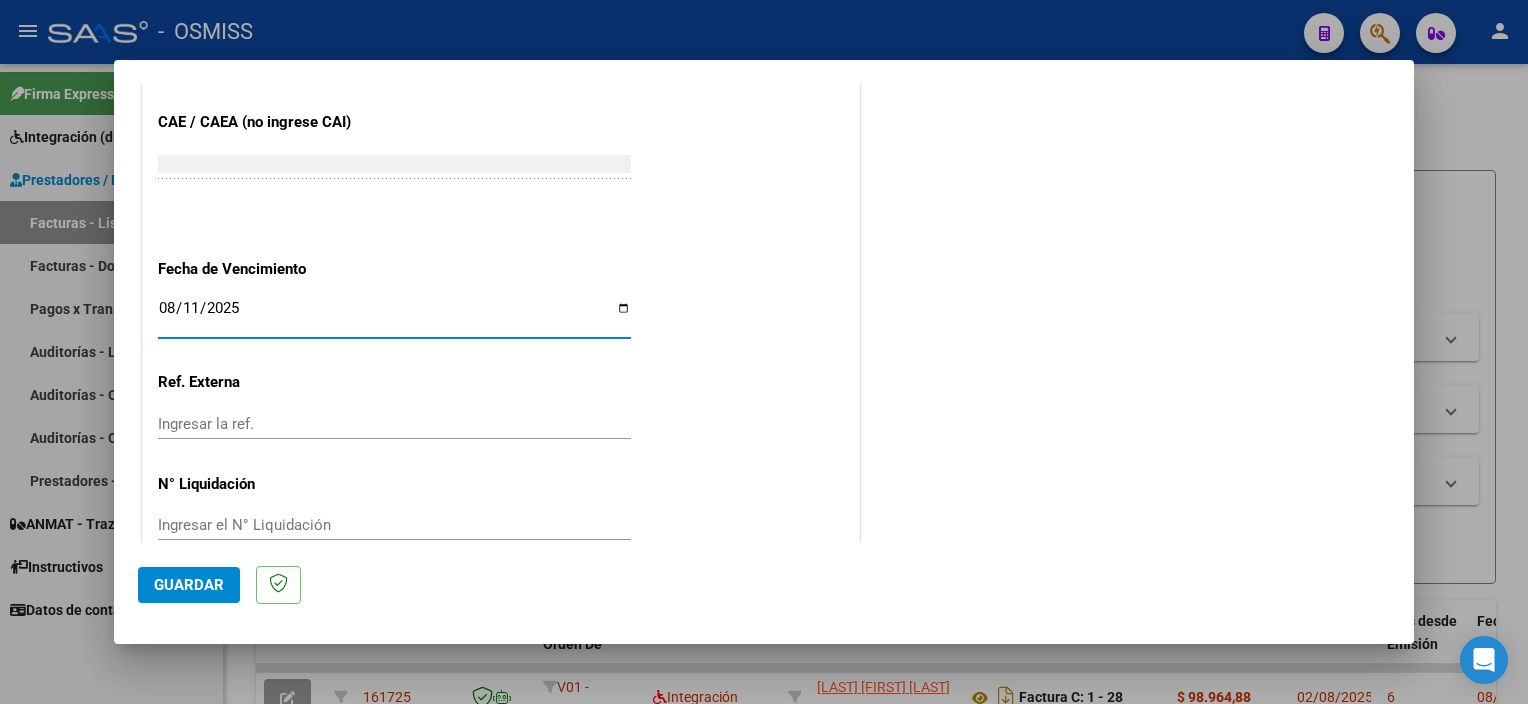 click on "Guardar" 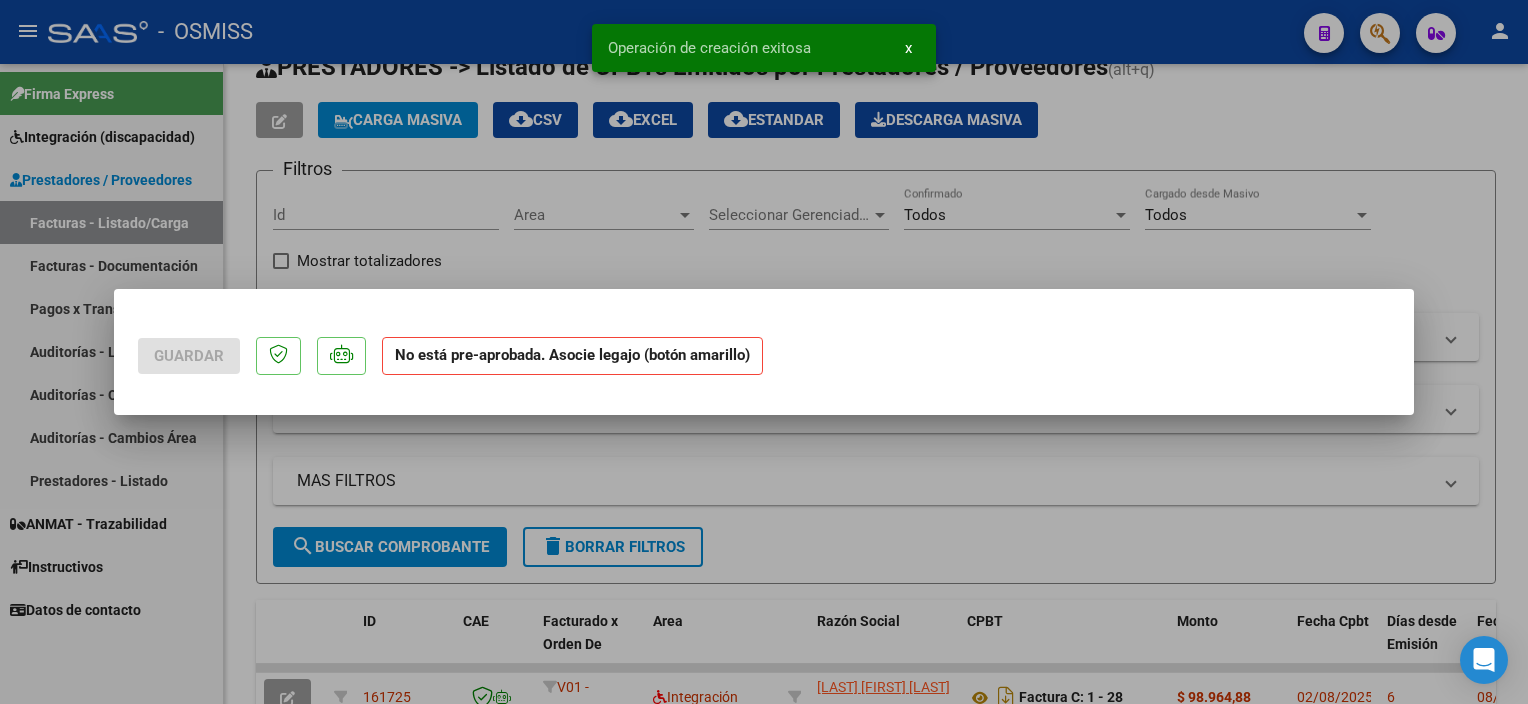 scroll, scrollTop: 0, scrollLeft: 0, axis: both 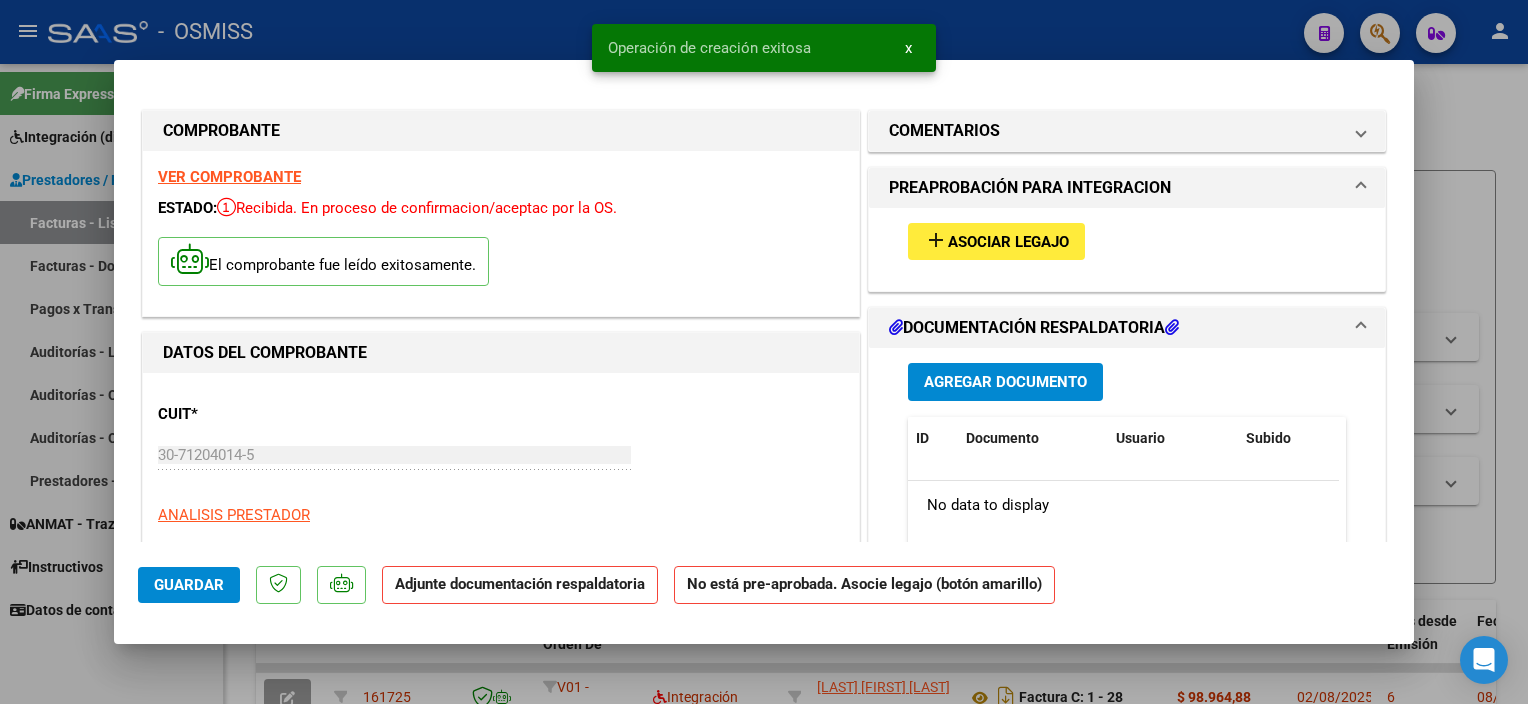 click on "add Asociar Legajo" at bounding box center (996, 241) 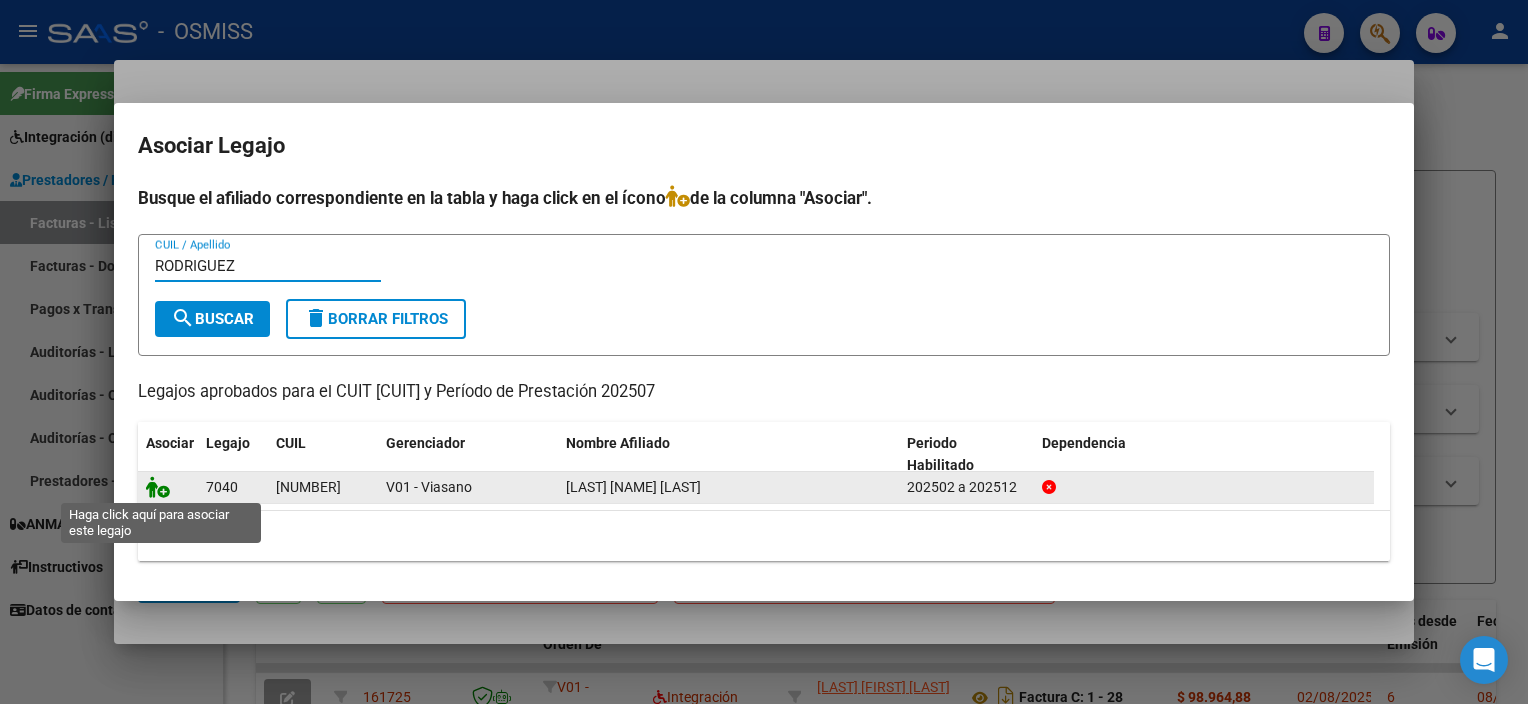 type on "RODRIGUEZ" 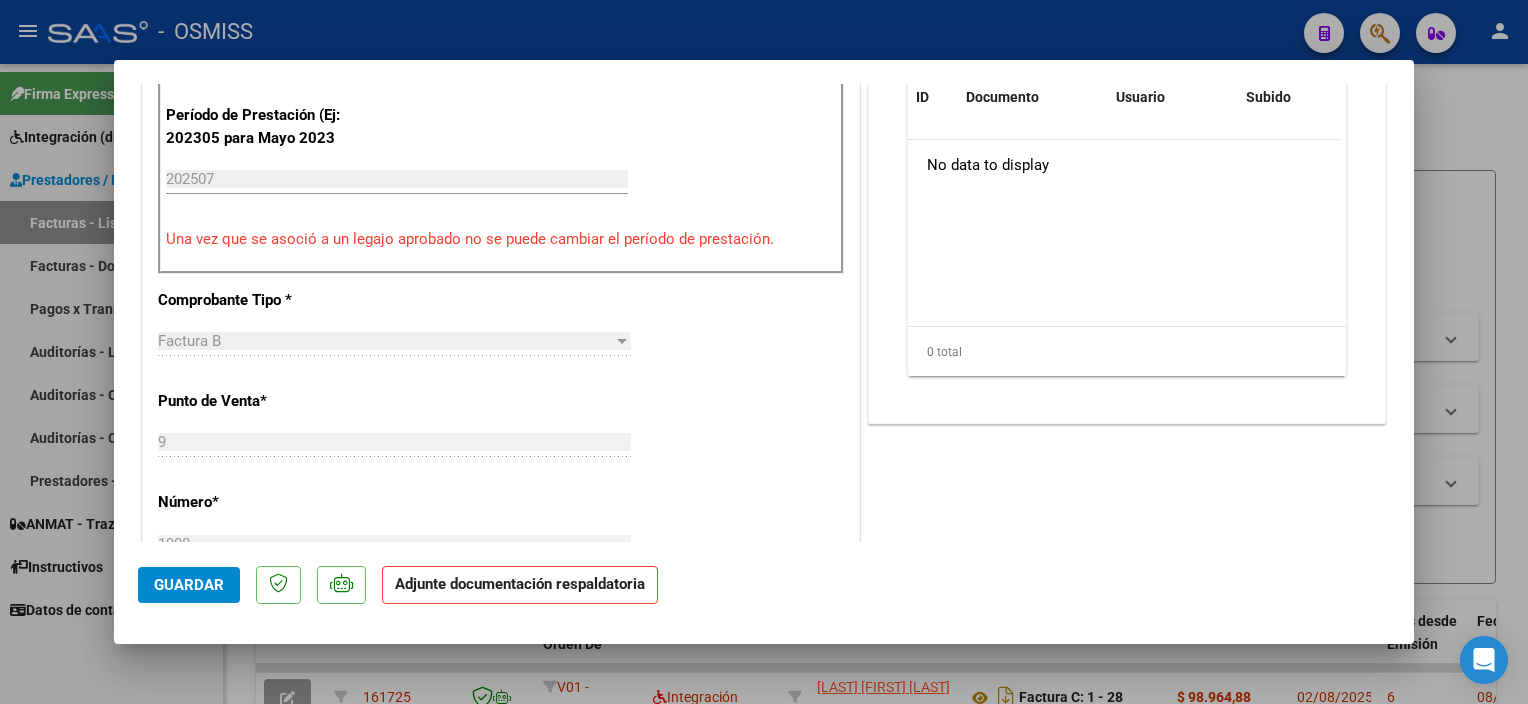 scroll, scrollTop: 595, scrollLeft: 0, axis: vertical 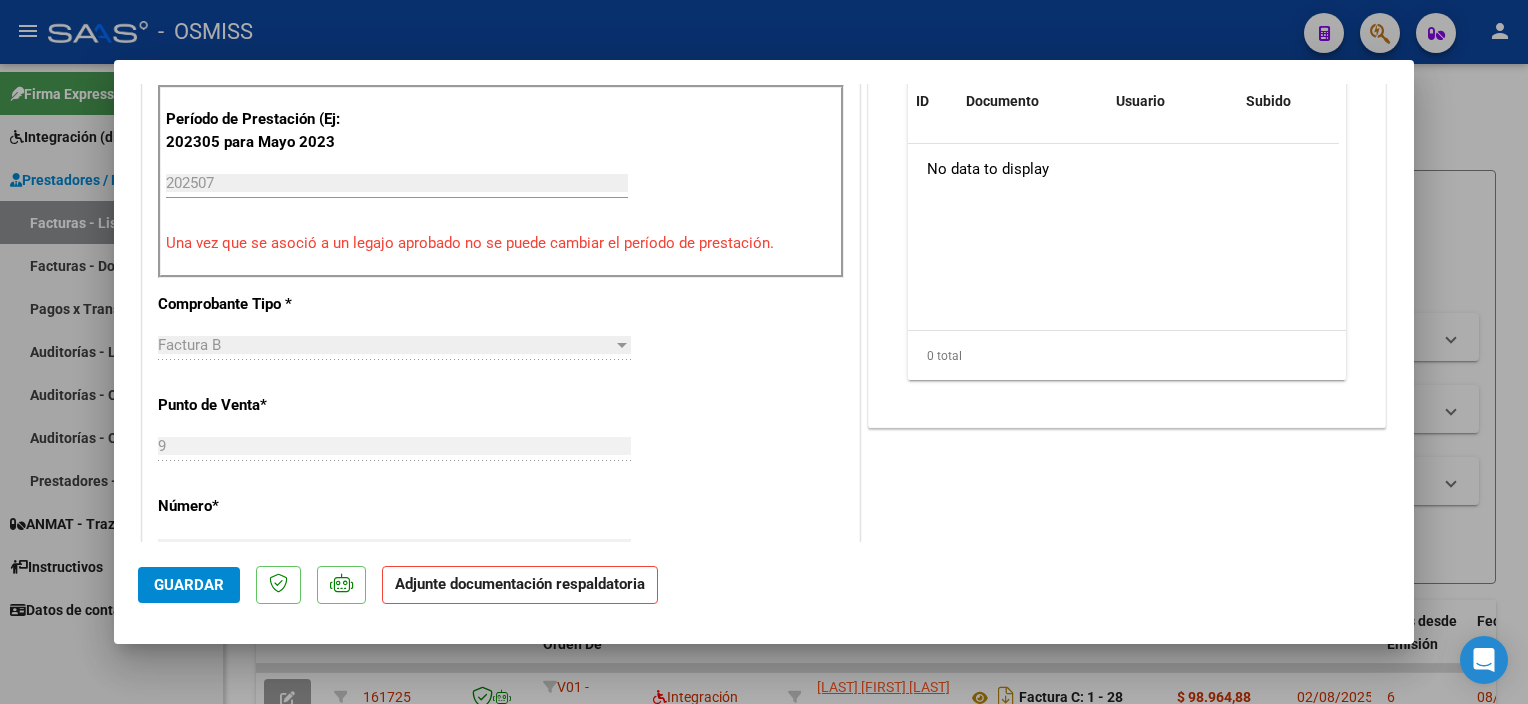 drag, startPoint x: 1392, startPoint y: 336, endPoint x: 1392, endPoint y: 255, distance: 81 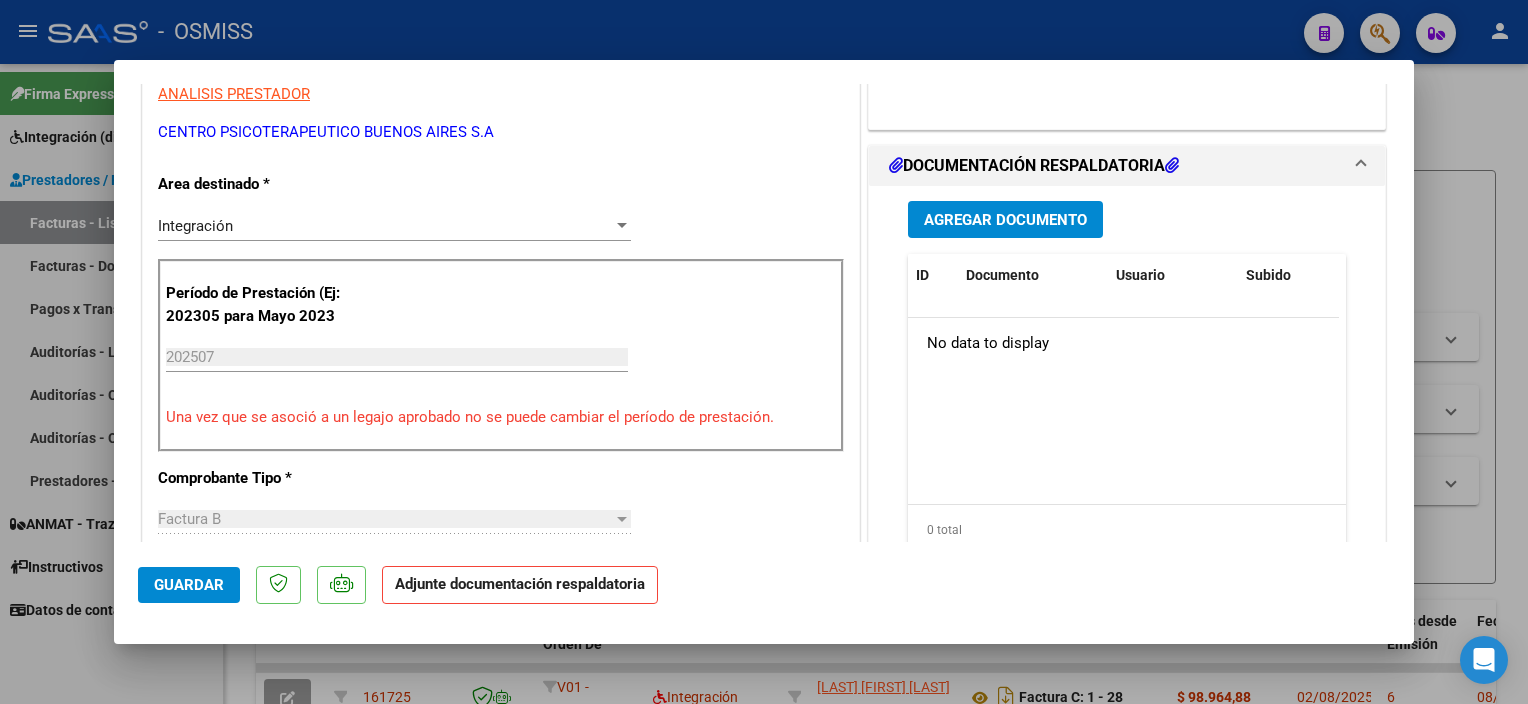 scroll, scrollTop: 411, scrollLeft: 0, axis: vertical 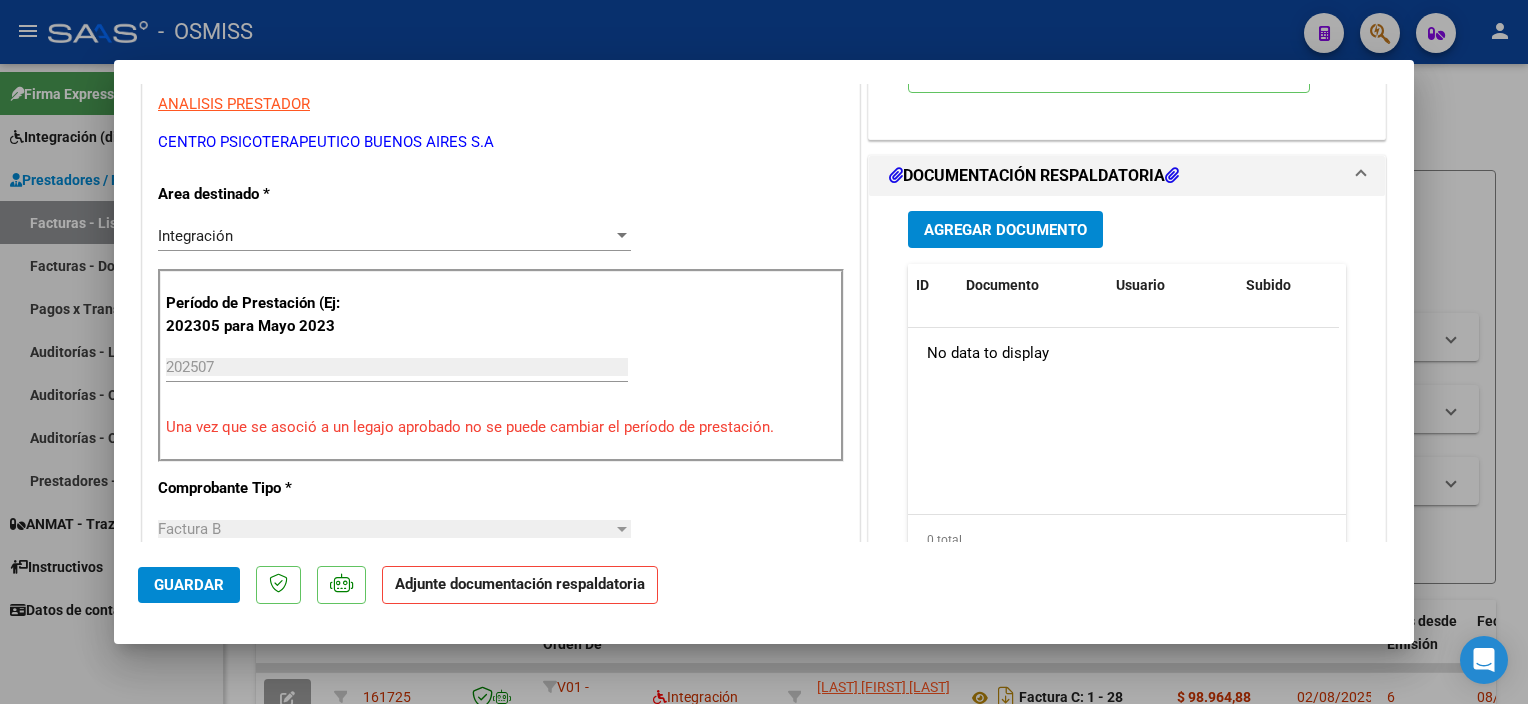 click on "Agregar Documento" at bounding box center (1005, 230) 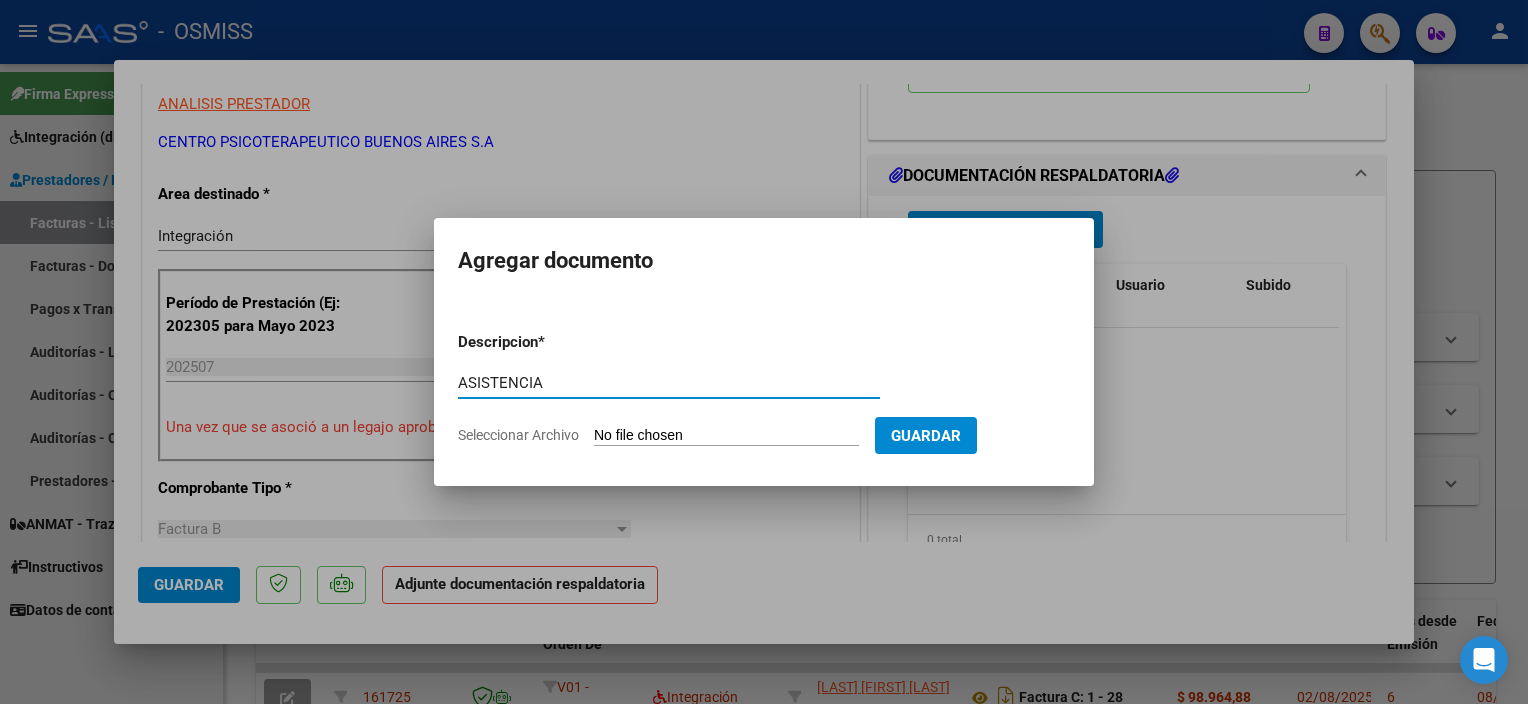 type on "ASISTENCIA" 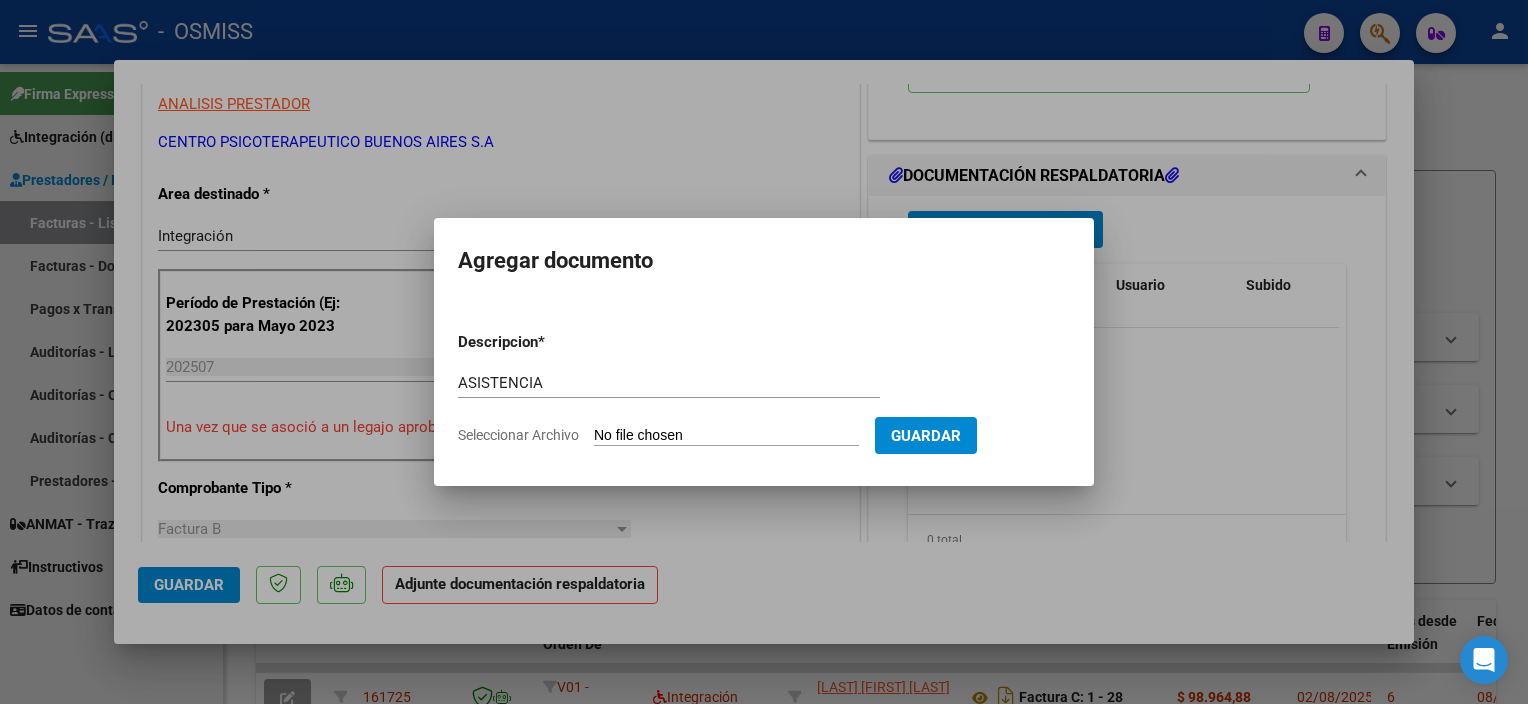 type on "C:\fakepath\6 [LAST] [FIRST] Planilla Asist Integracion Julio 2025 - CPBA Contable.pdf" 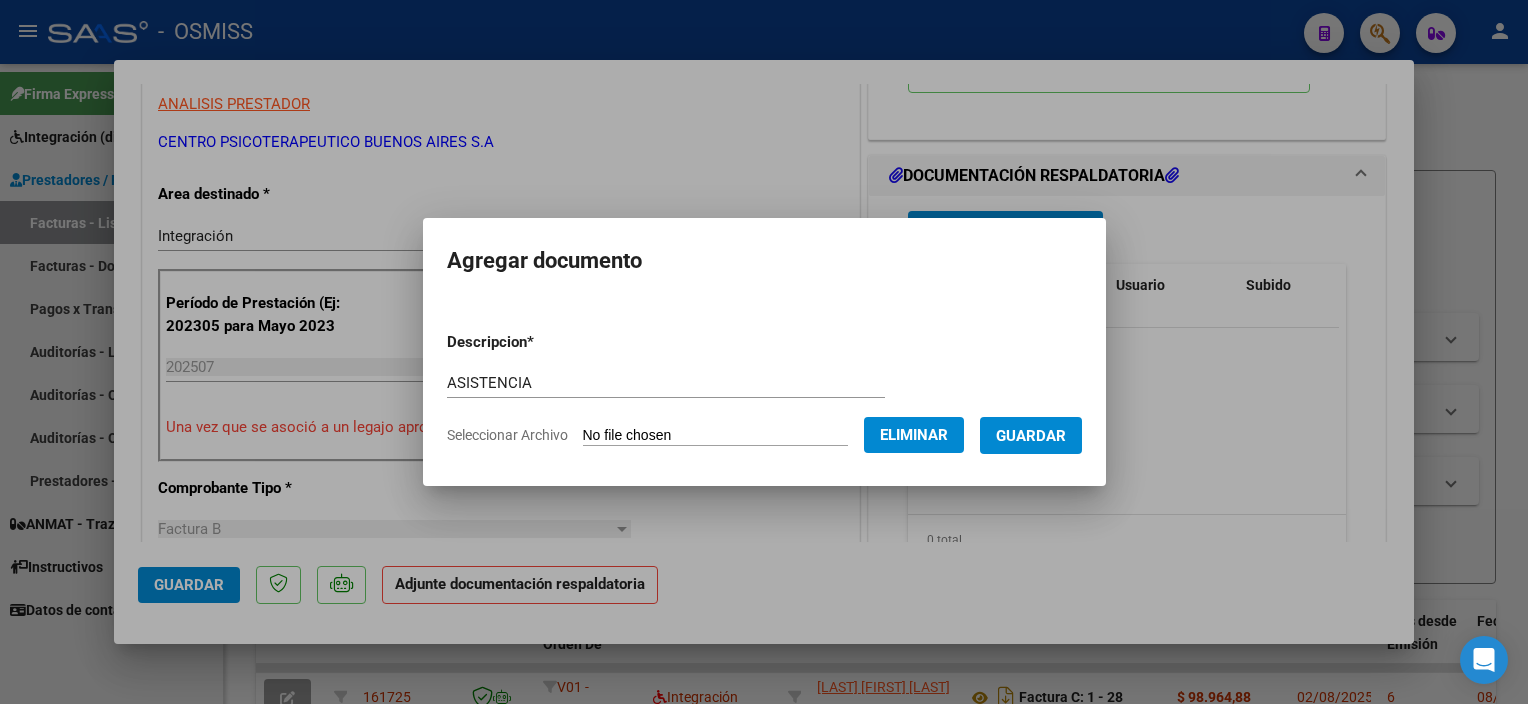 click on "Guardar" at bounding box center (1031, 435) 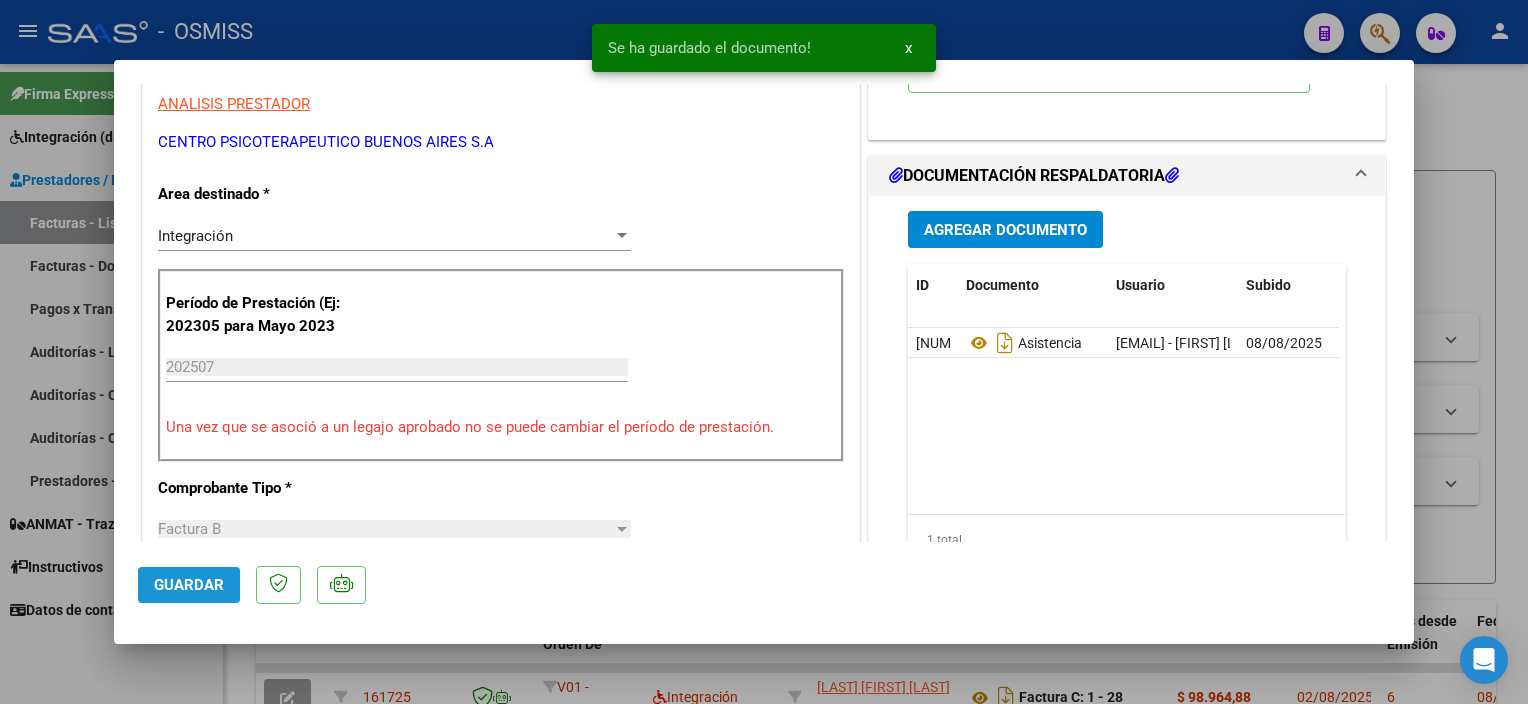 click on "Guardar" 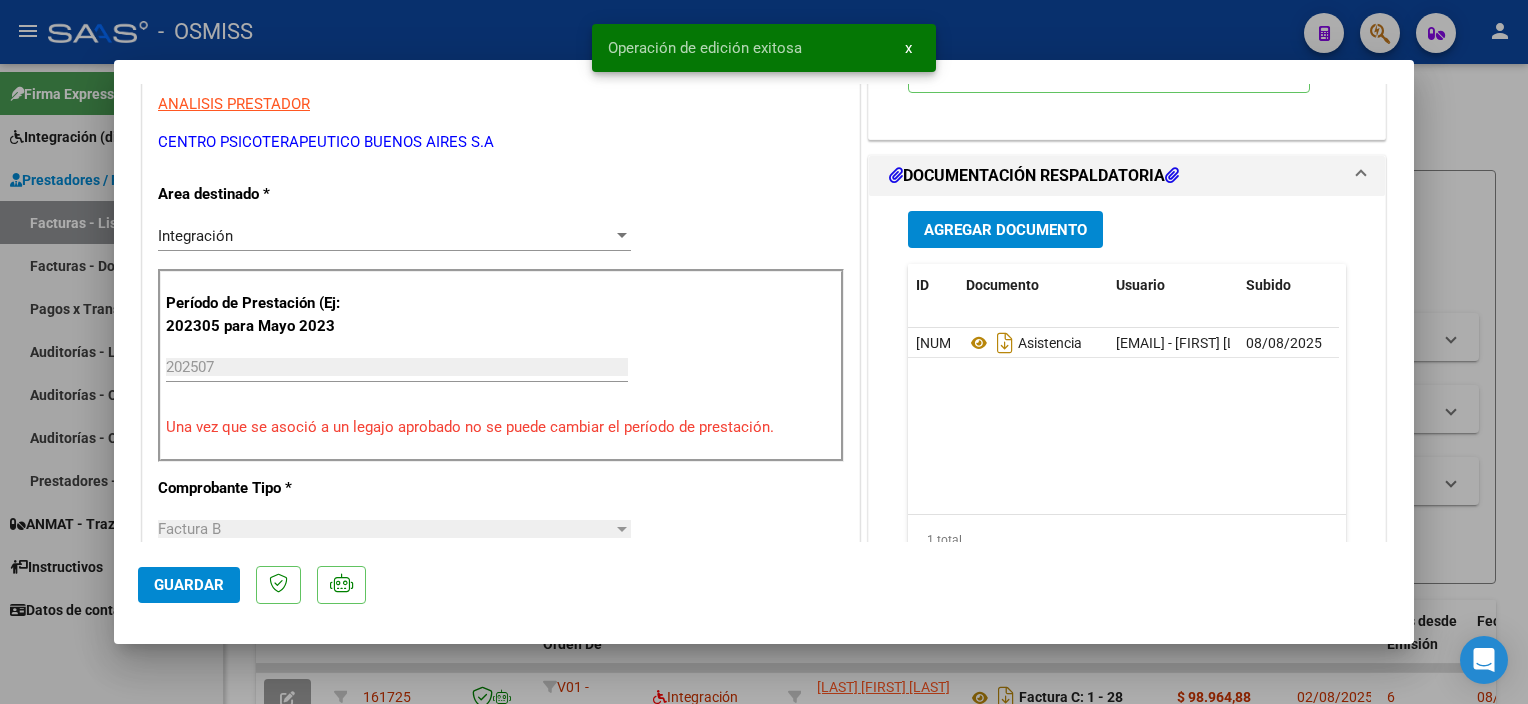 click at bounding box center [764, 352] 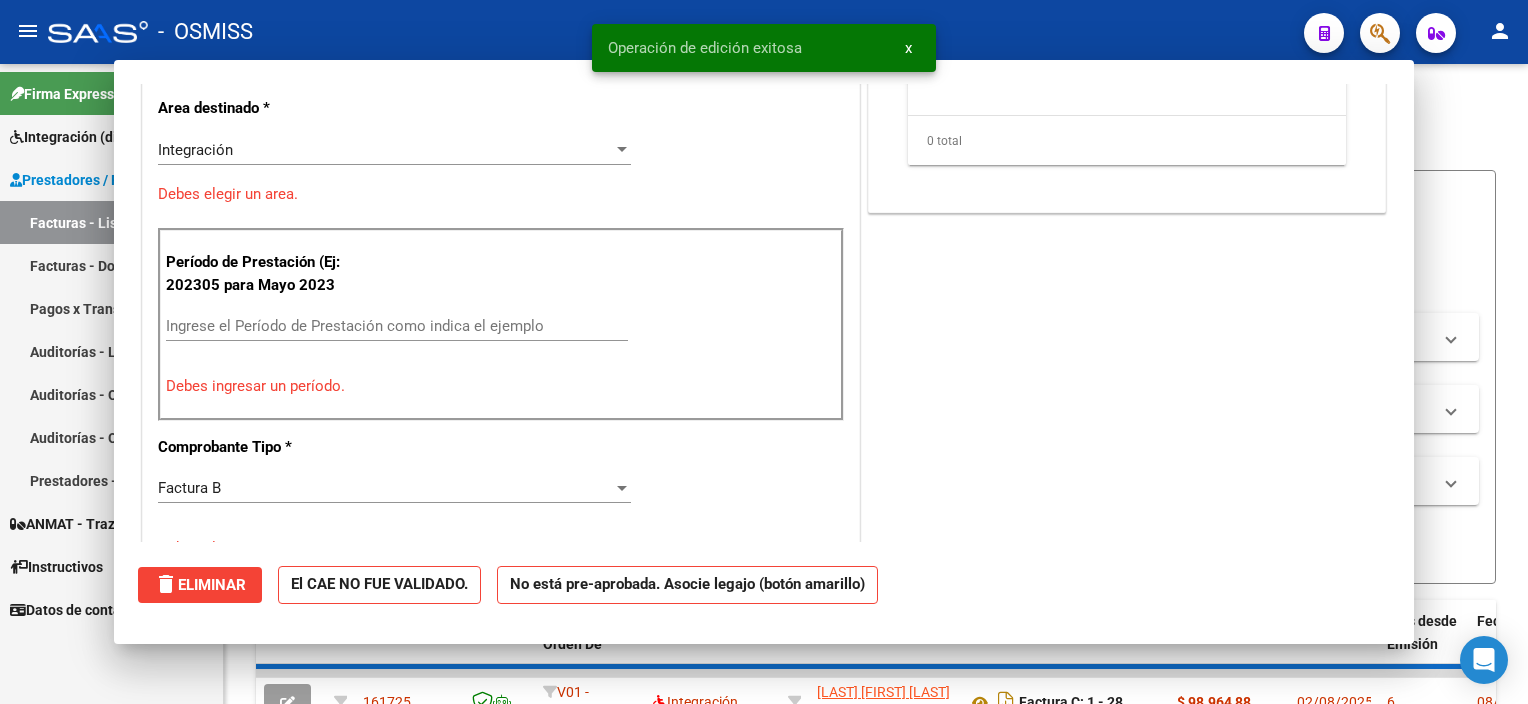 scroll, scrollTop: 324, scrollLeft: 0, axis: vertical 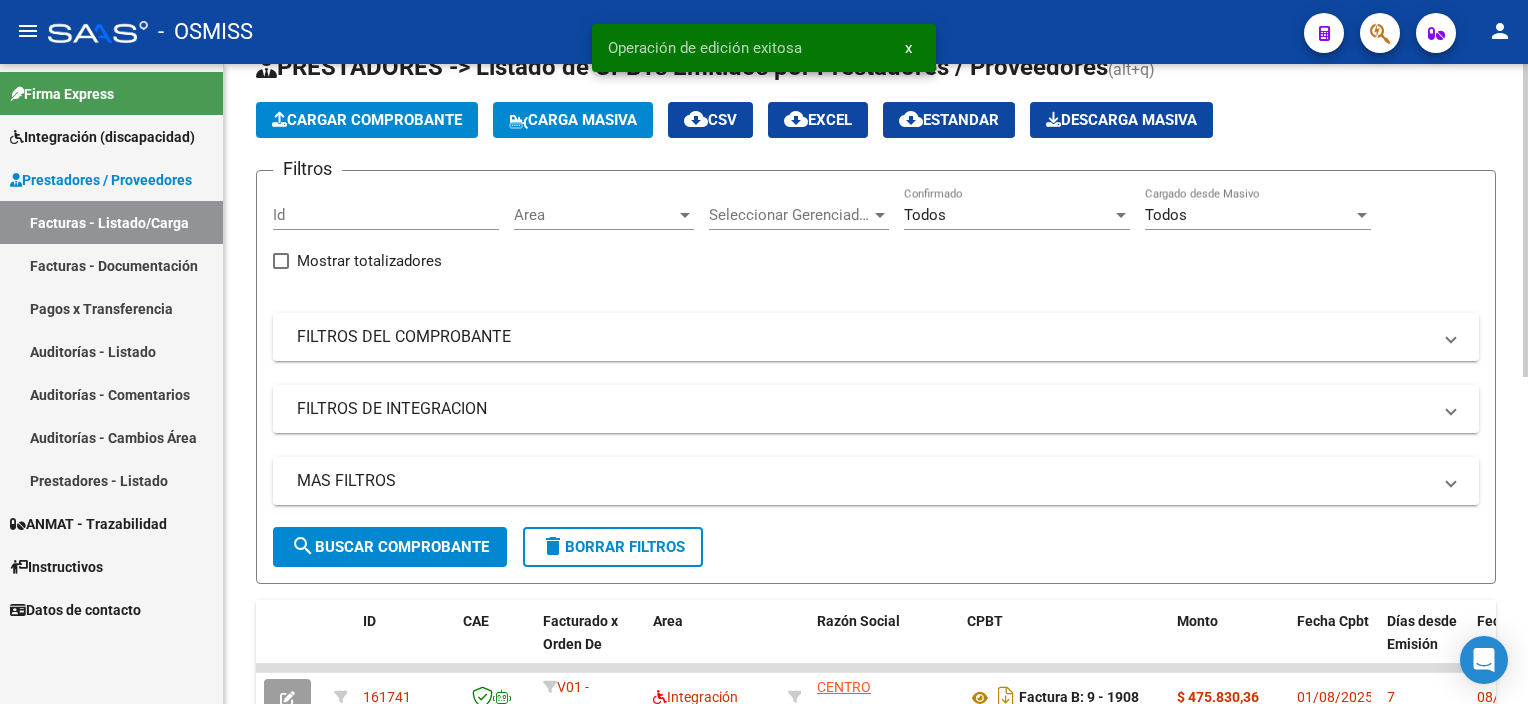 click on "Cargar Comprobante" 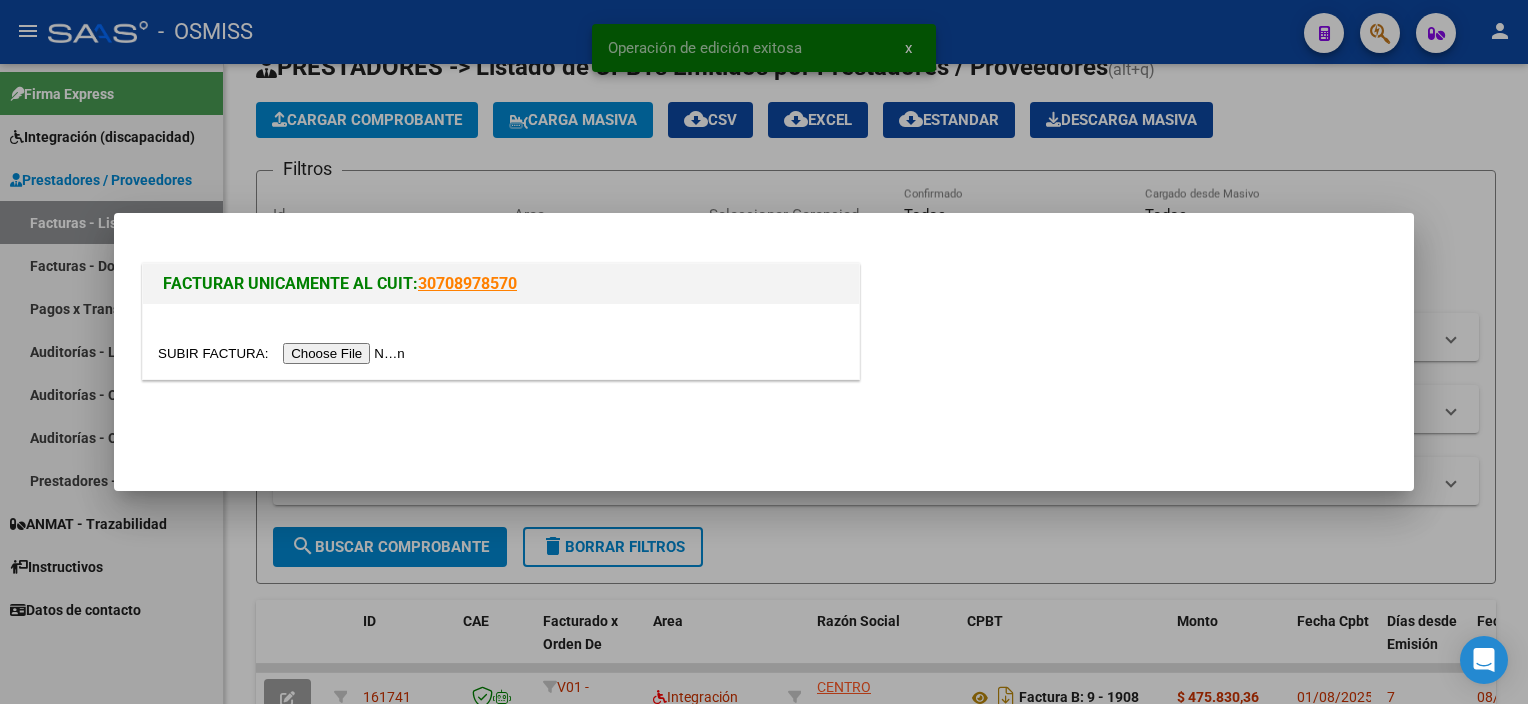 click at bounding box center (284, 353) 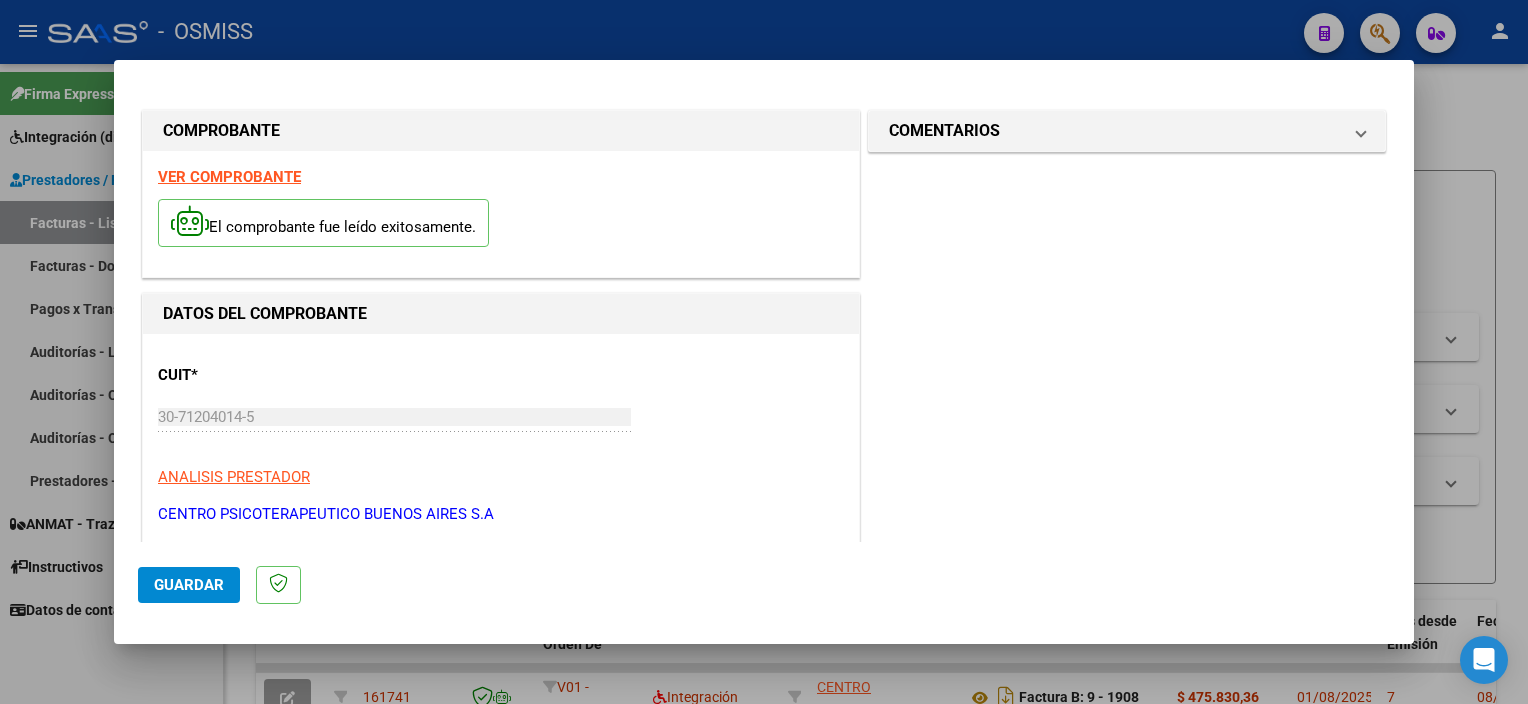 scroll, scrollTop: 295, scrollLeft: 0, axis: vertical 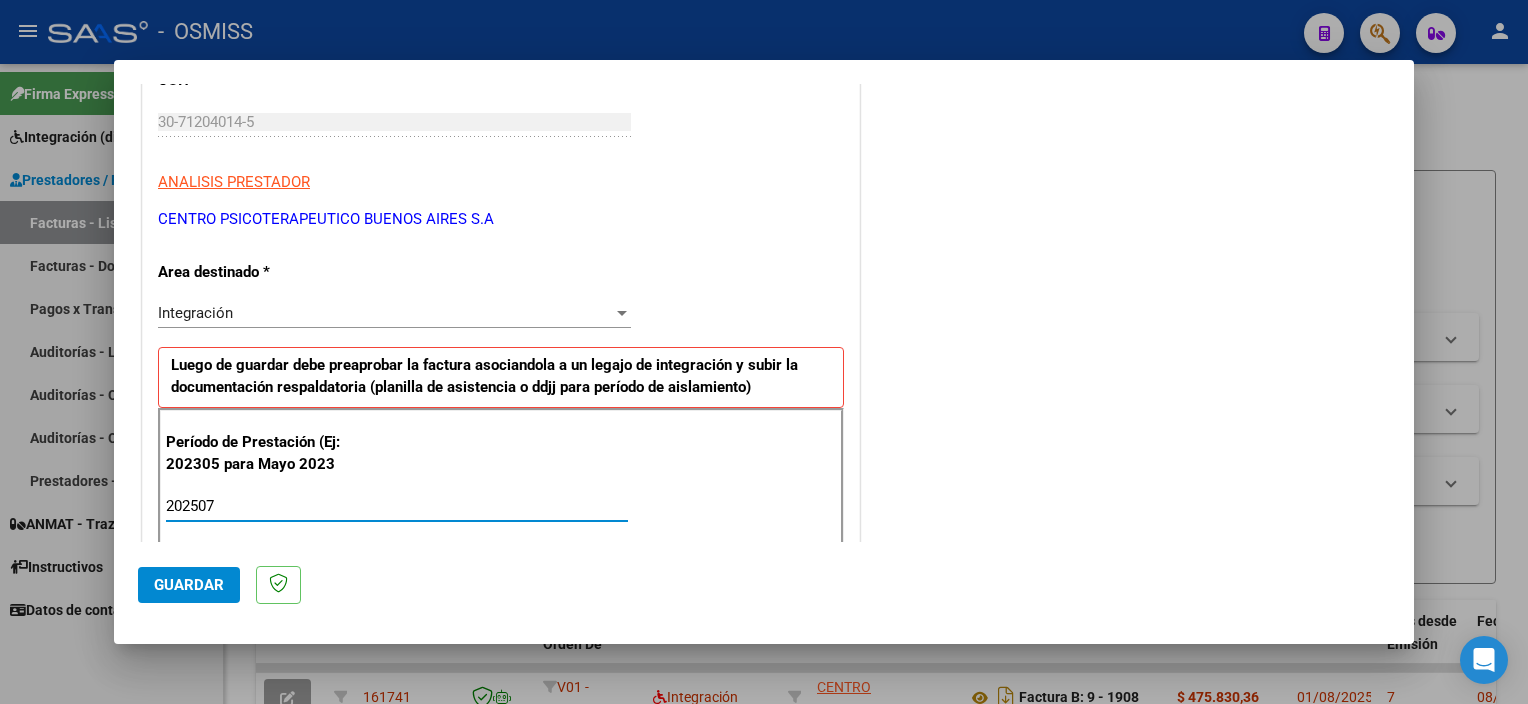 type on "202507" 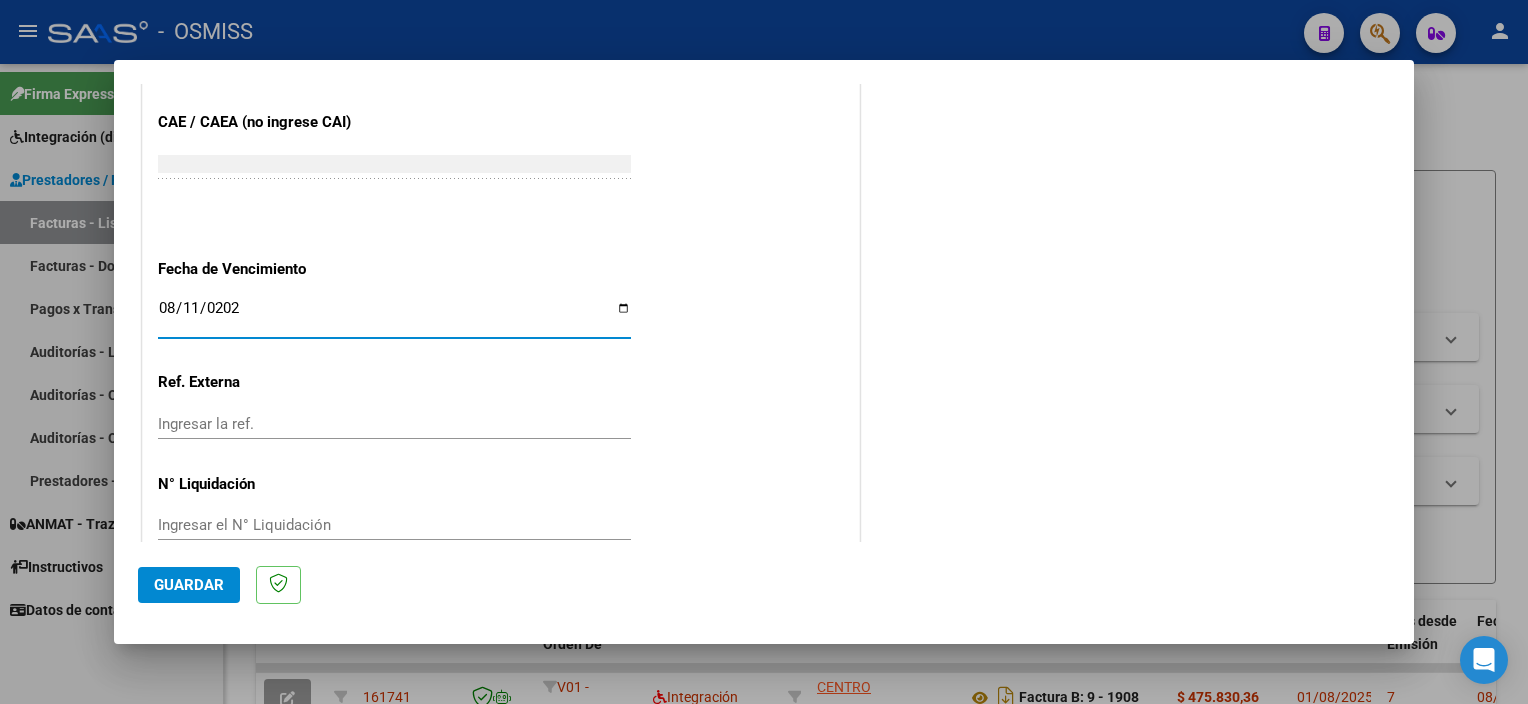 type on "2025-08-11" 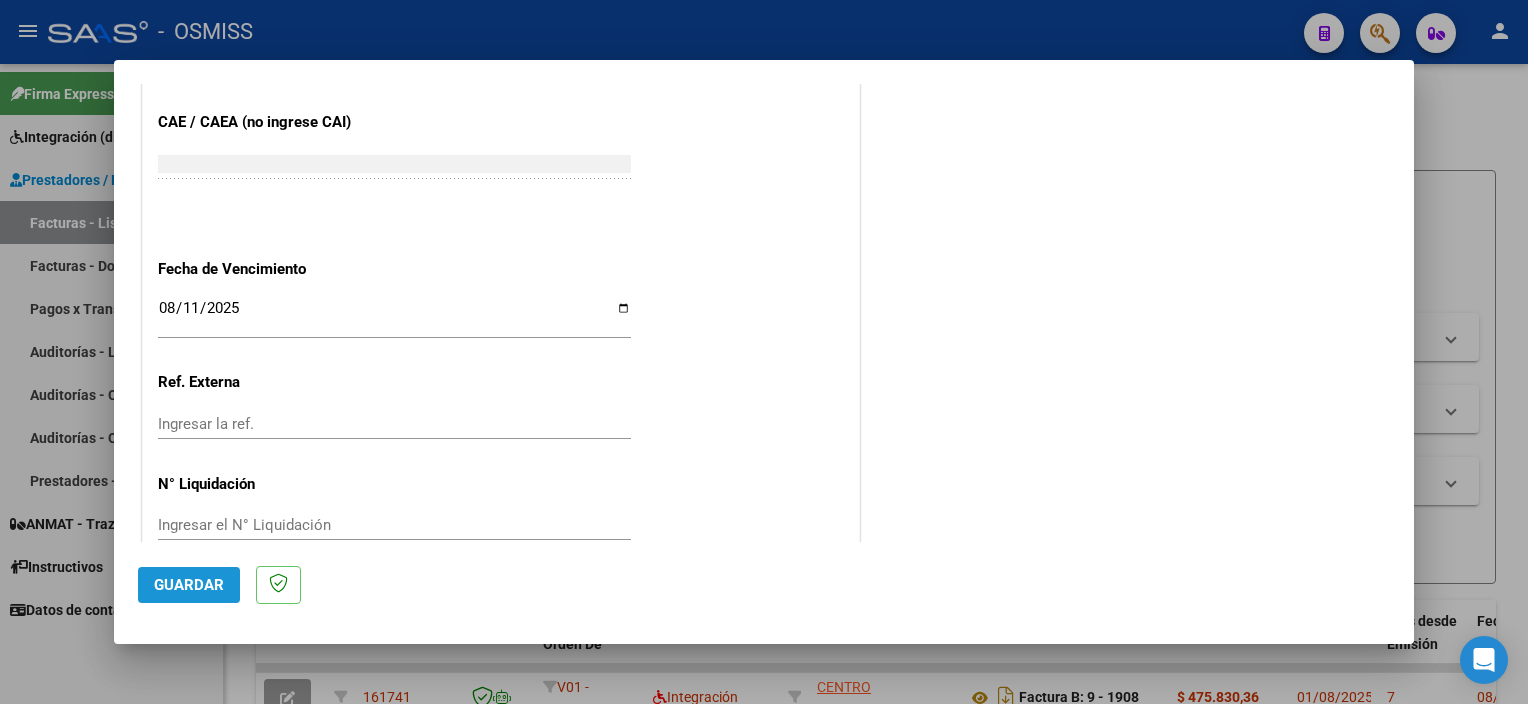 click on "Guardar" 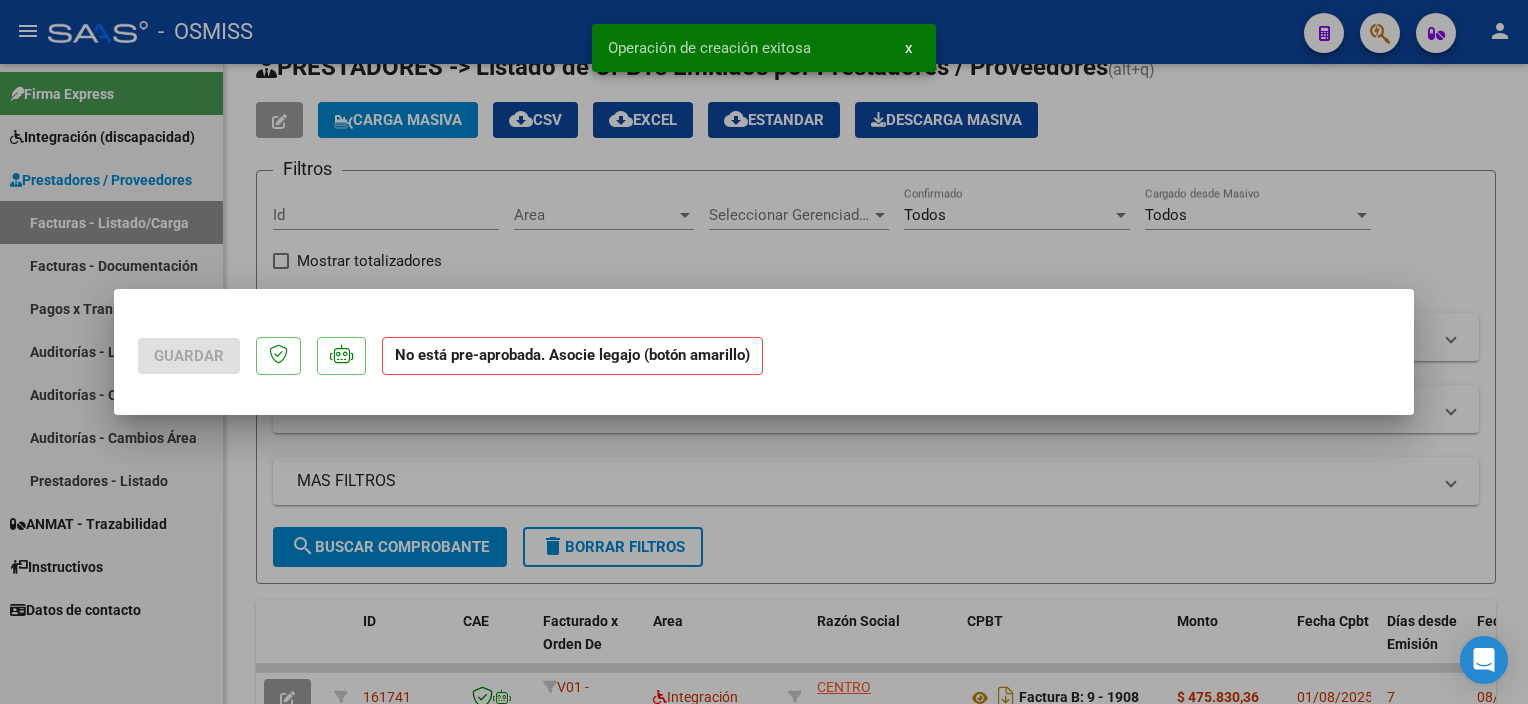 scroll, scrollTop: 0, scrollLeft: 0, axis: both 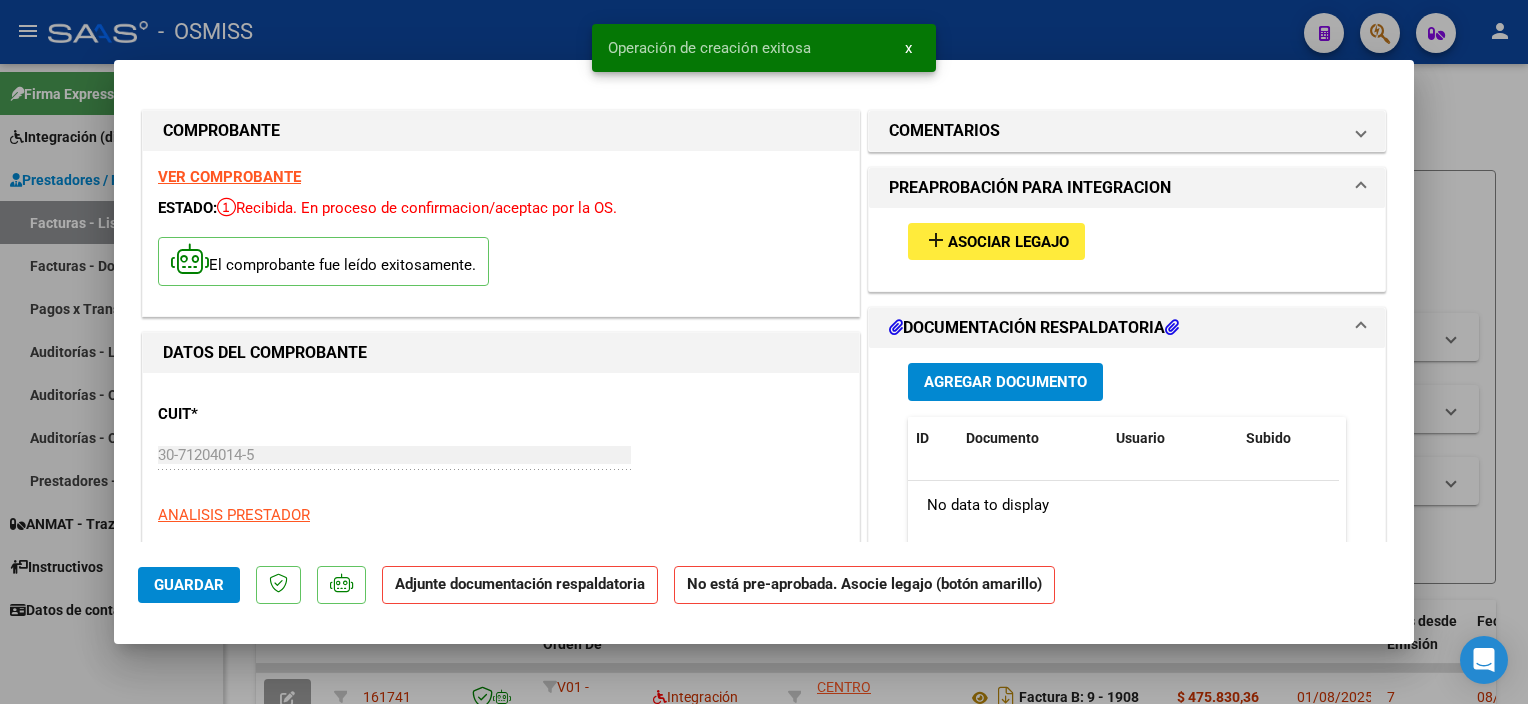 click on "Asociar Legajo" at bounding box center [1008, 242] 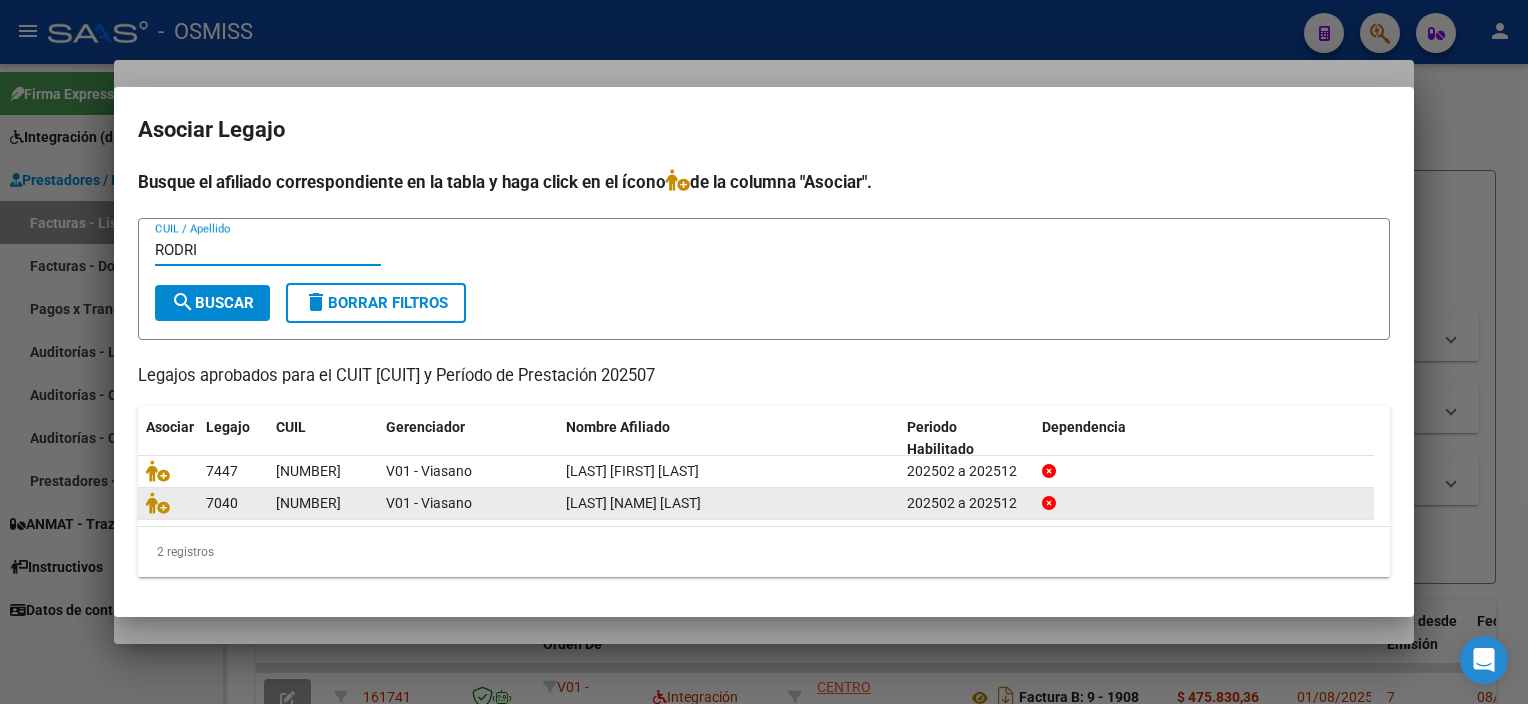 type on "RODRI" 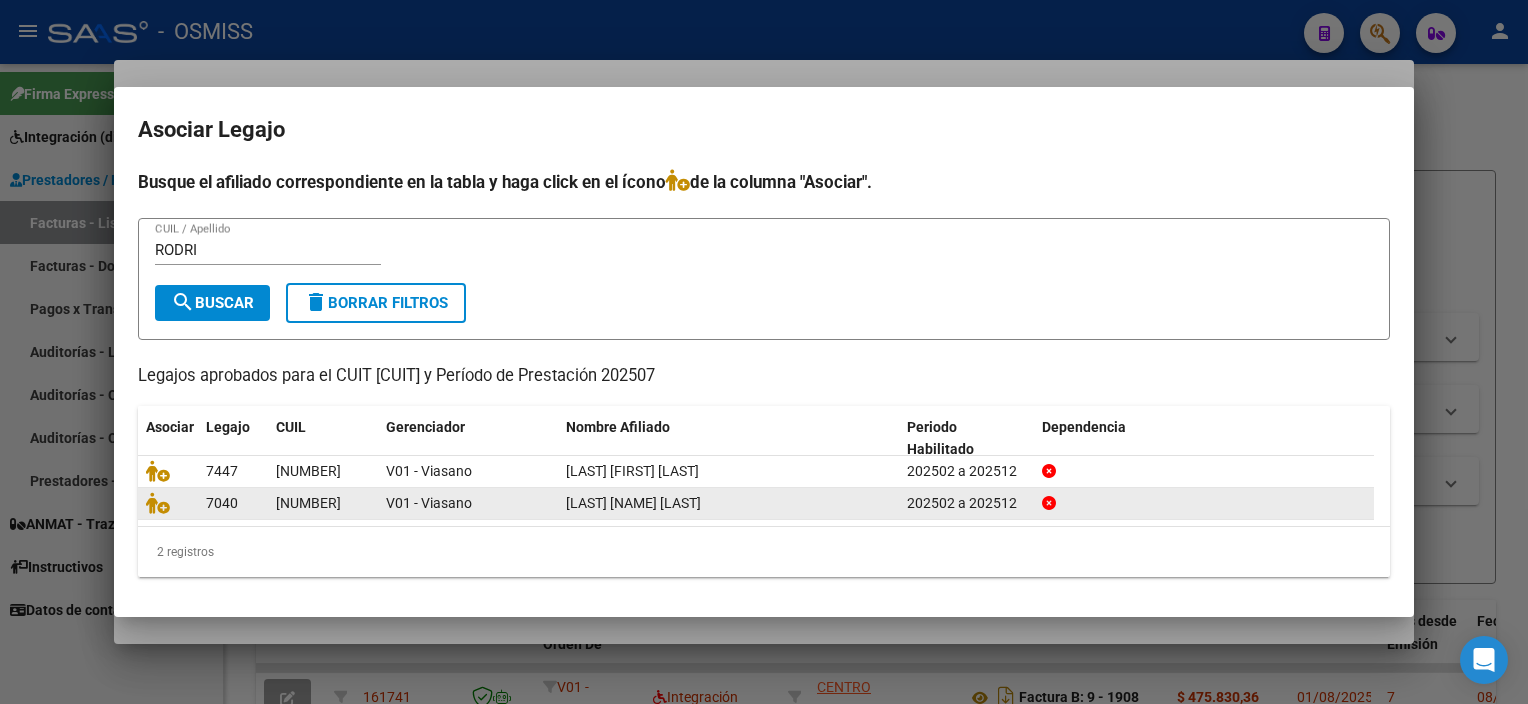 click 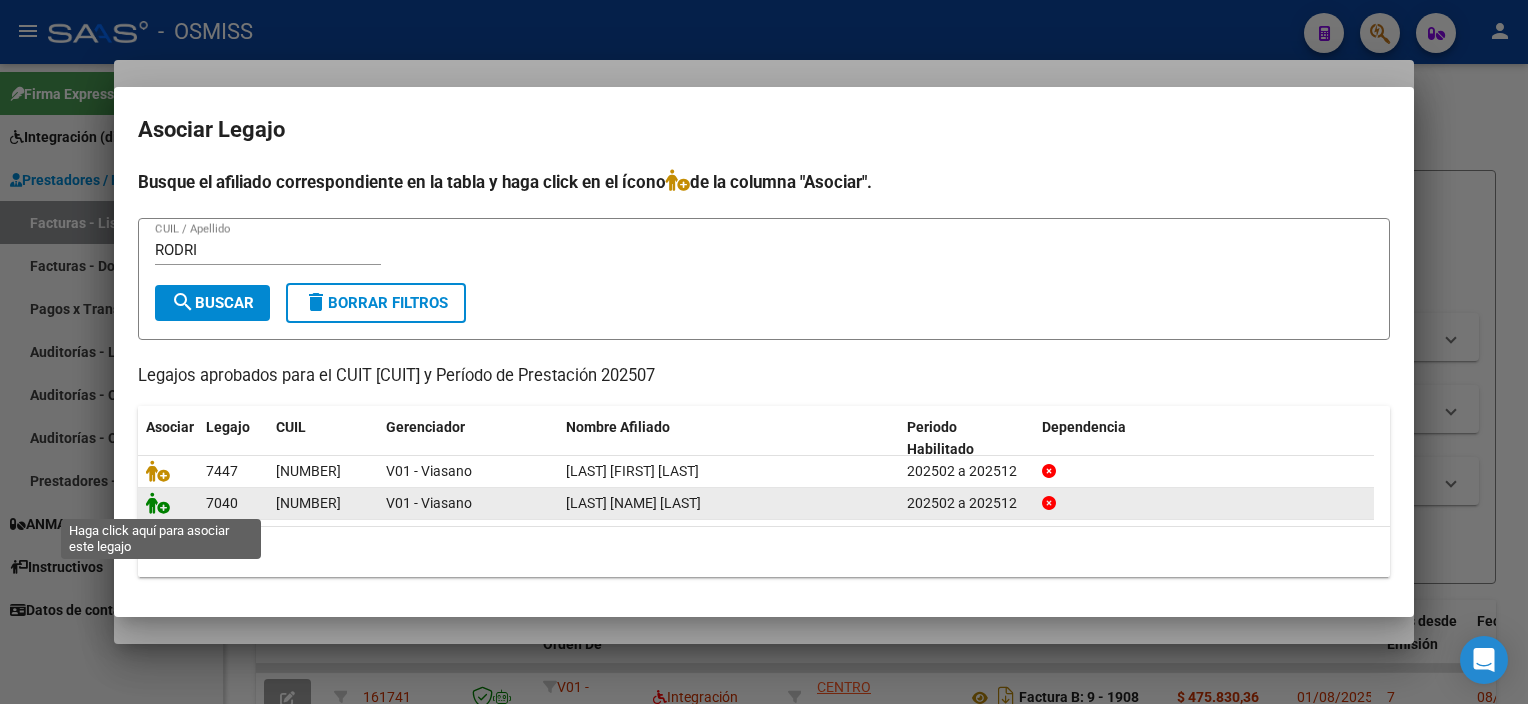click 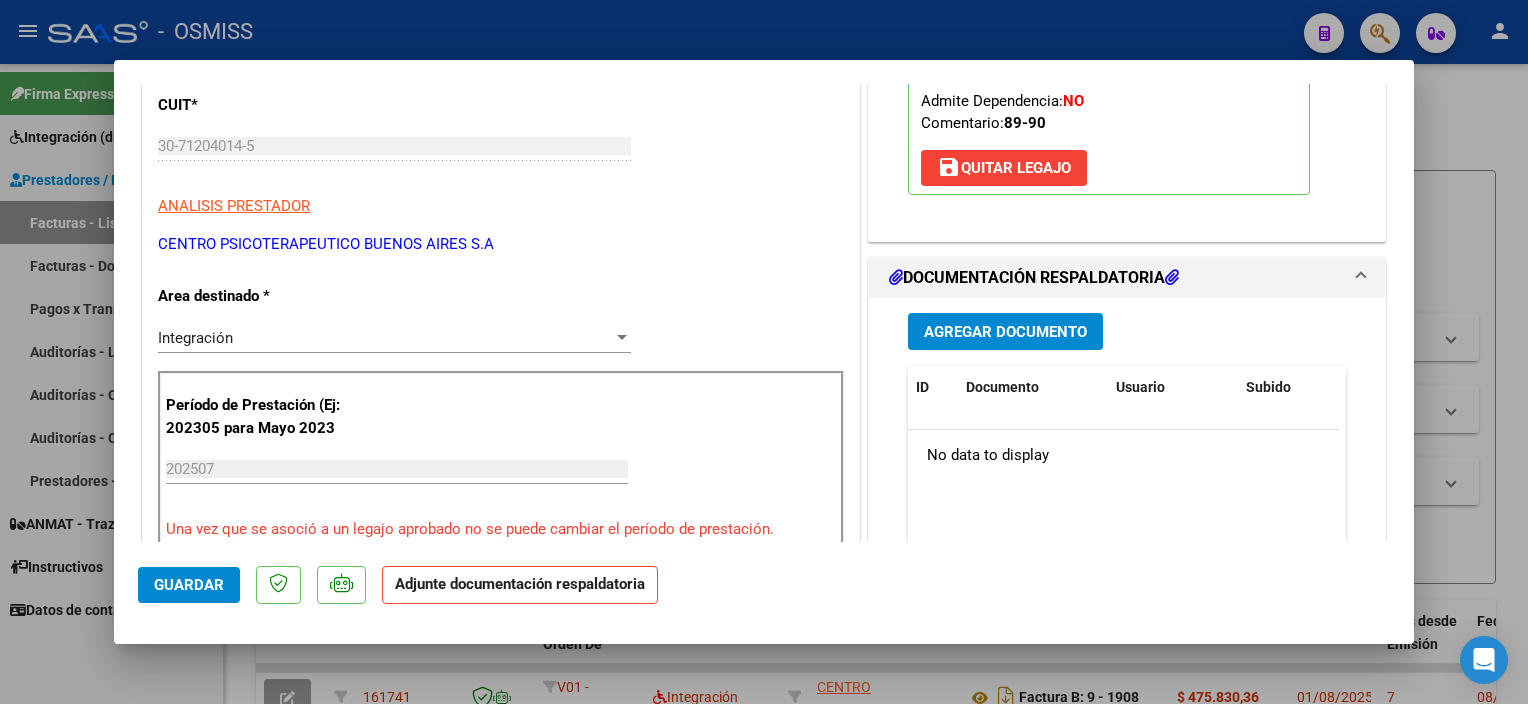 scroll, scrollTop: 320, scrollLeft: 0, axis: vertical 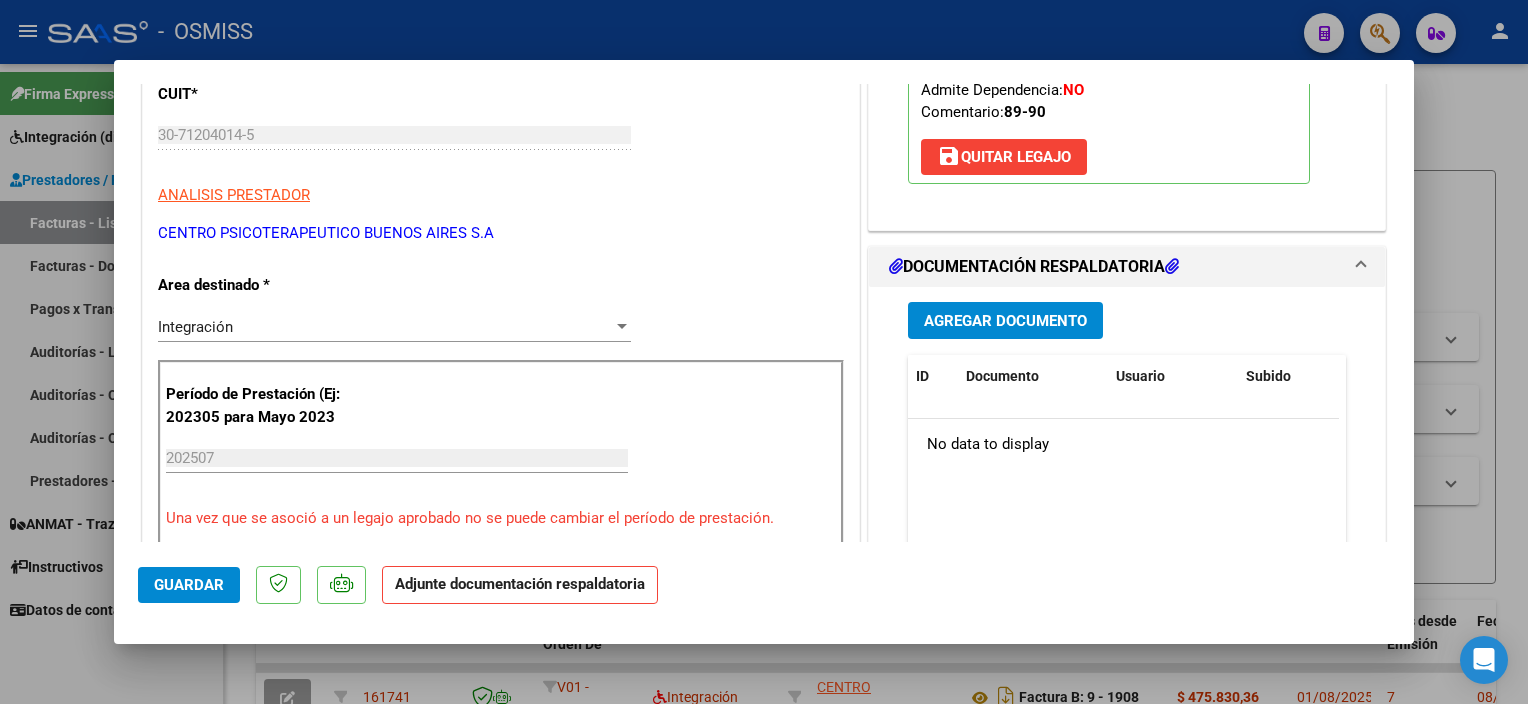 click on "Agregar Documento" at bounding box center (1005, 320) 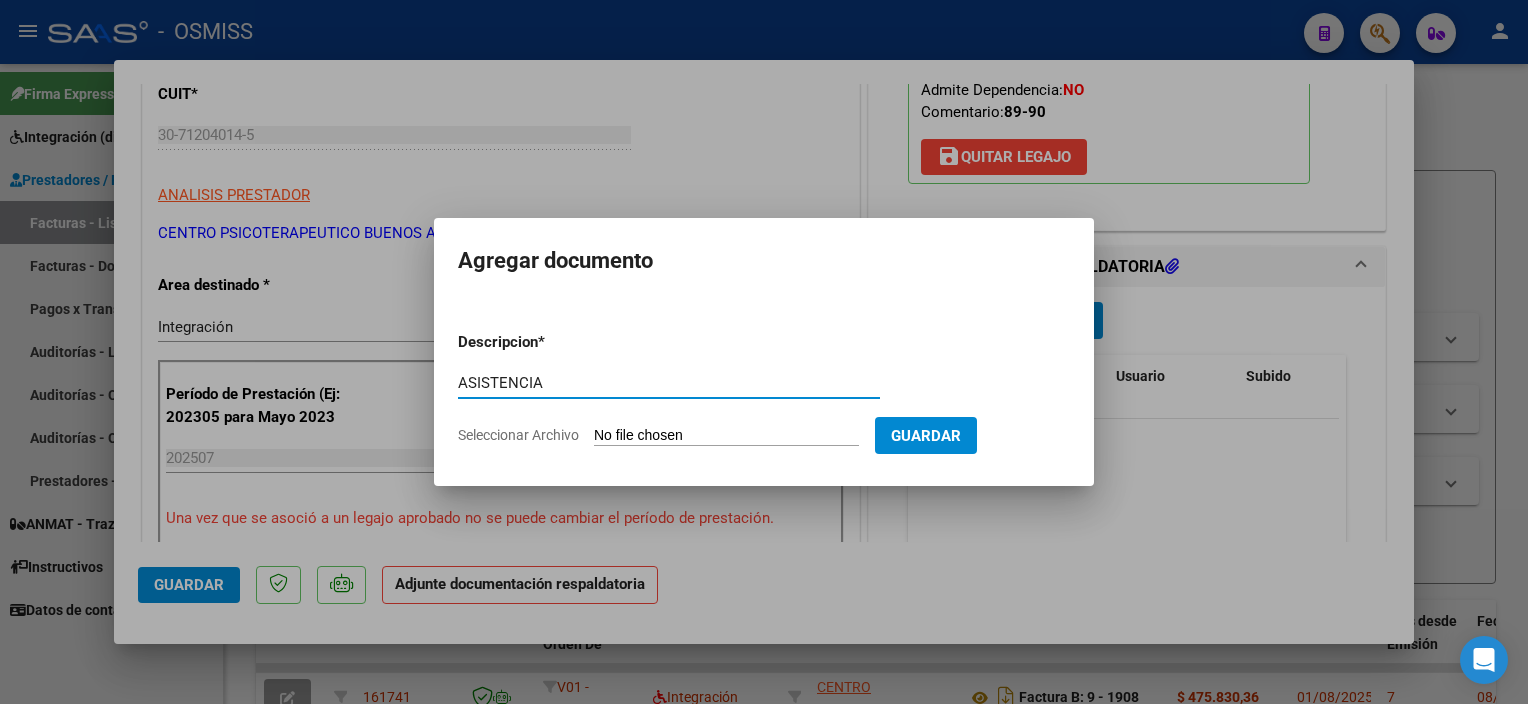 type on "ASISTENCIA" 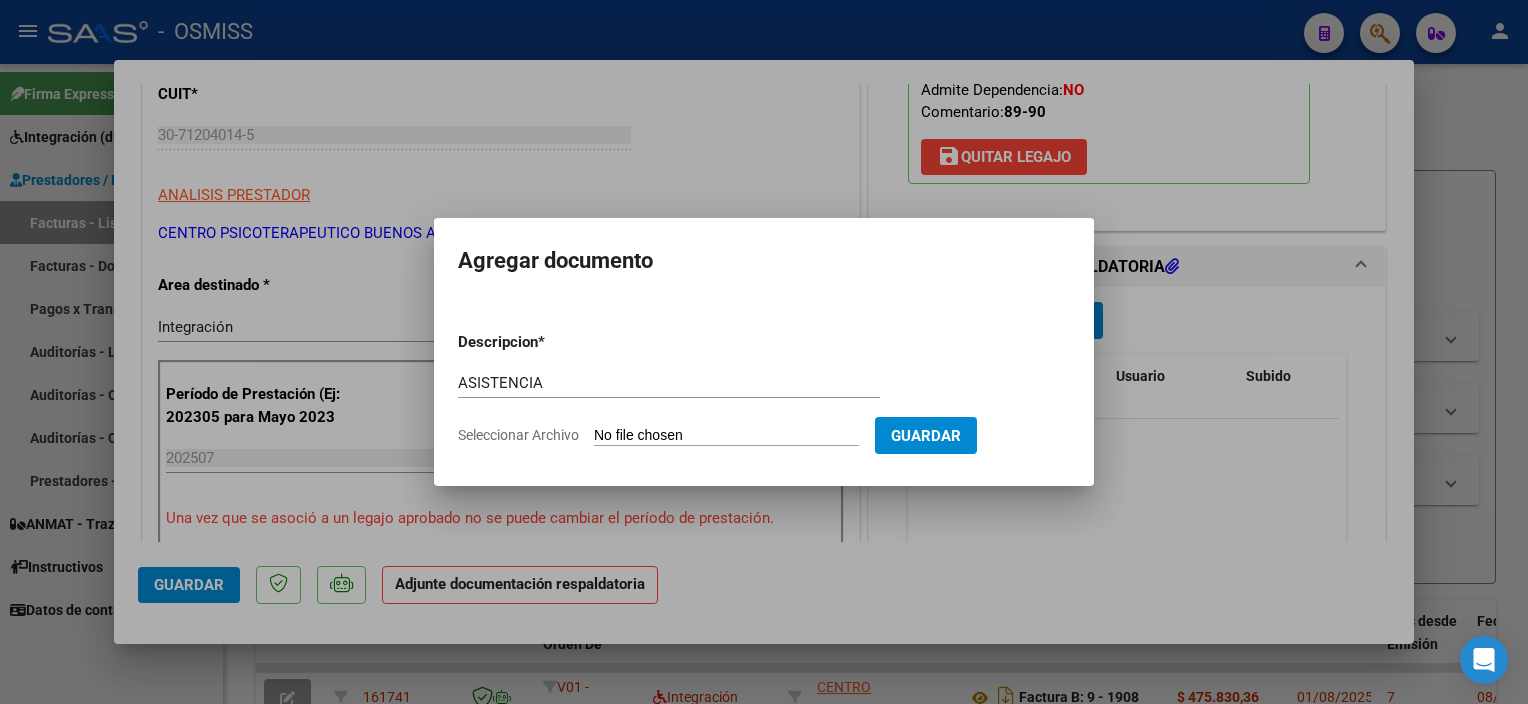 click on "Seleccionar Archivo" at bounding box center (726, 436) 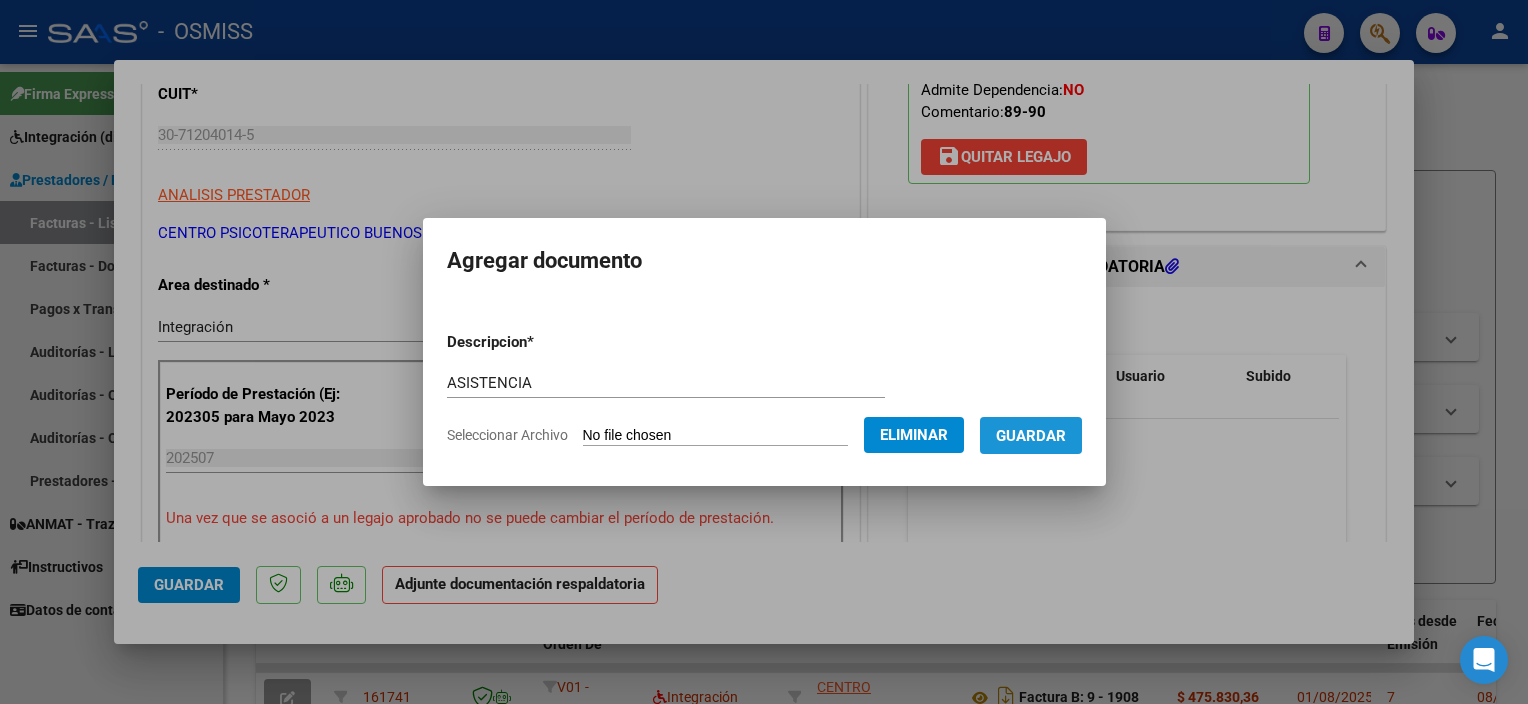 click on "Guardar" at bounding box center (1031, 436) 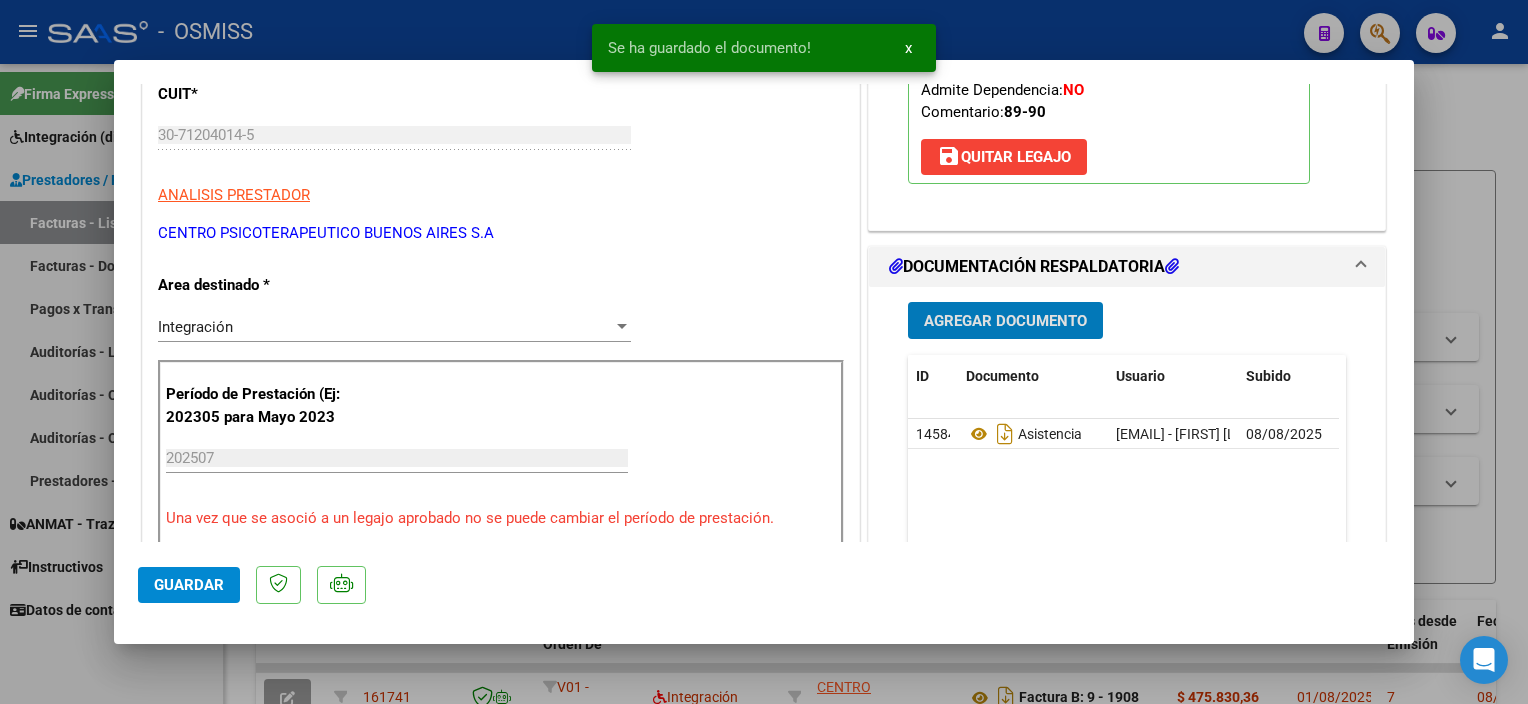 click on "Guardar" 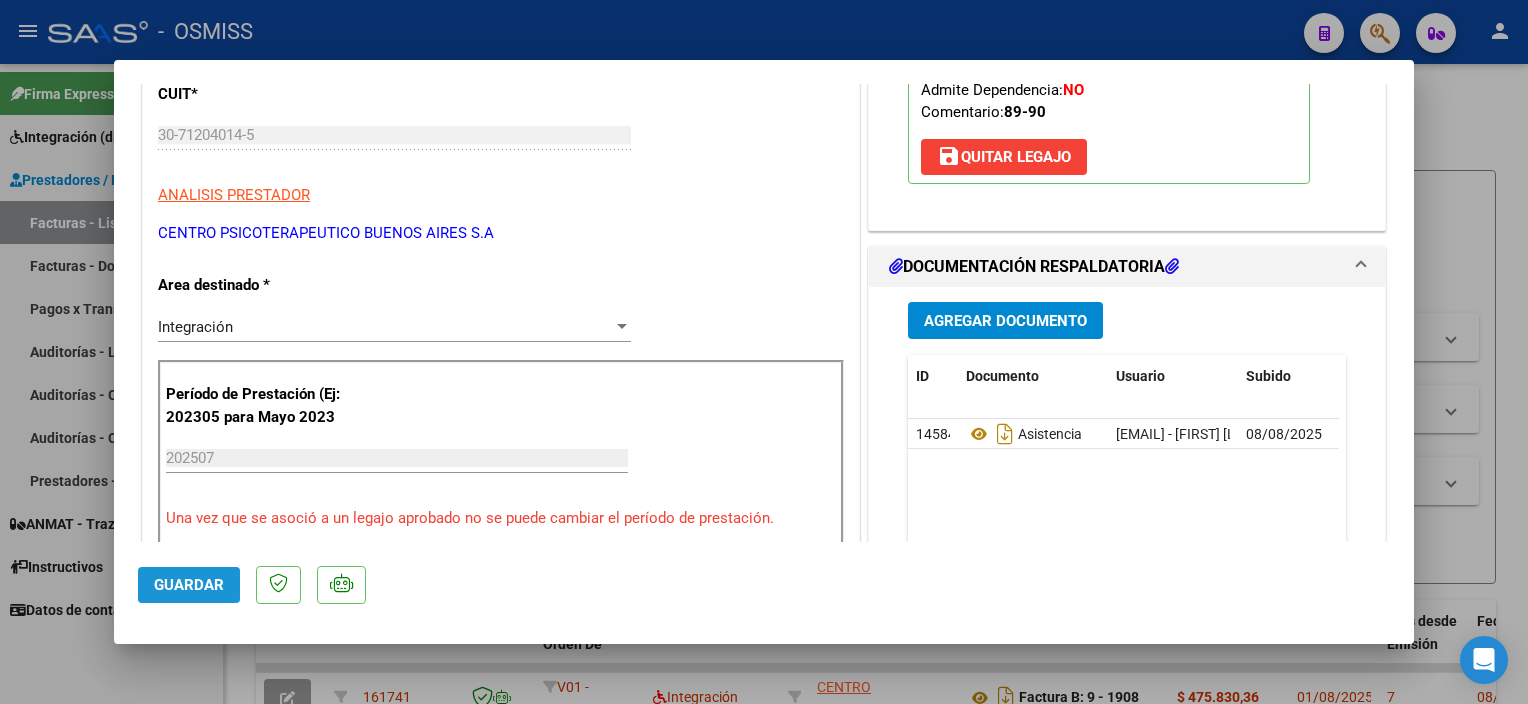 click on "Guardar" 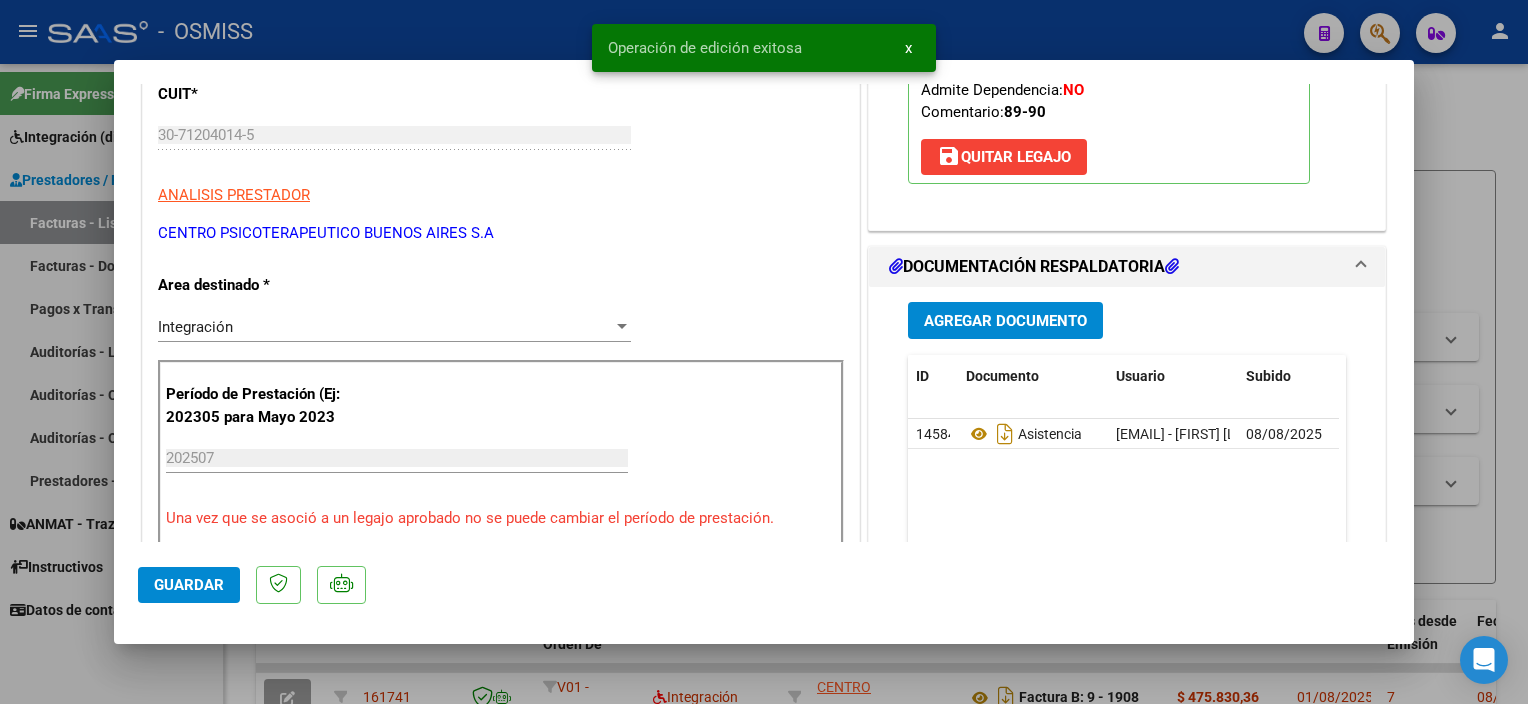 click at bounding box center (764, 352) 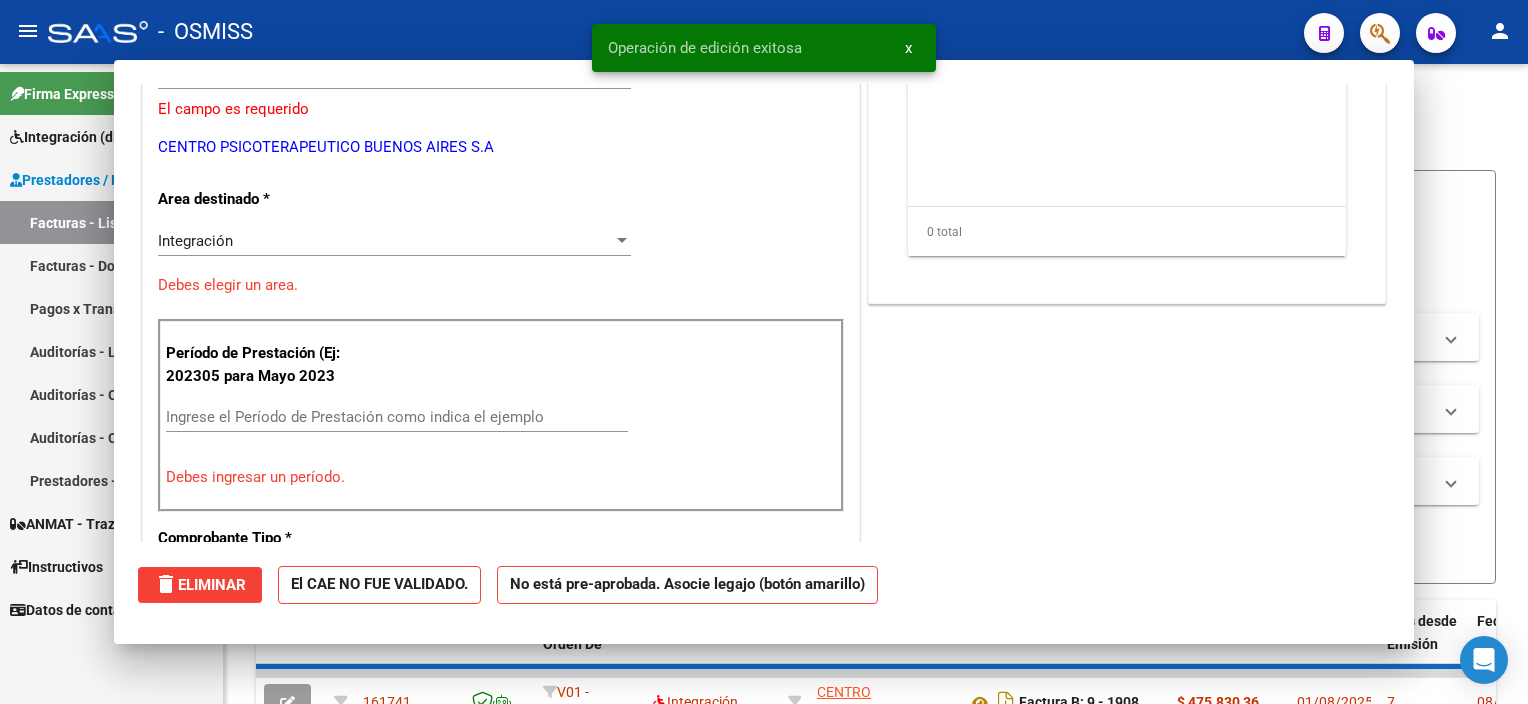 scroll, scrollTop: 260, scrollLeft: 0, axis: vertical 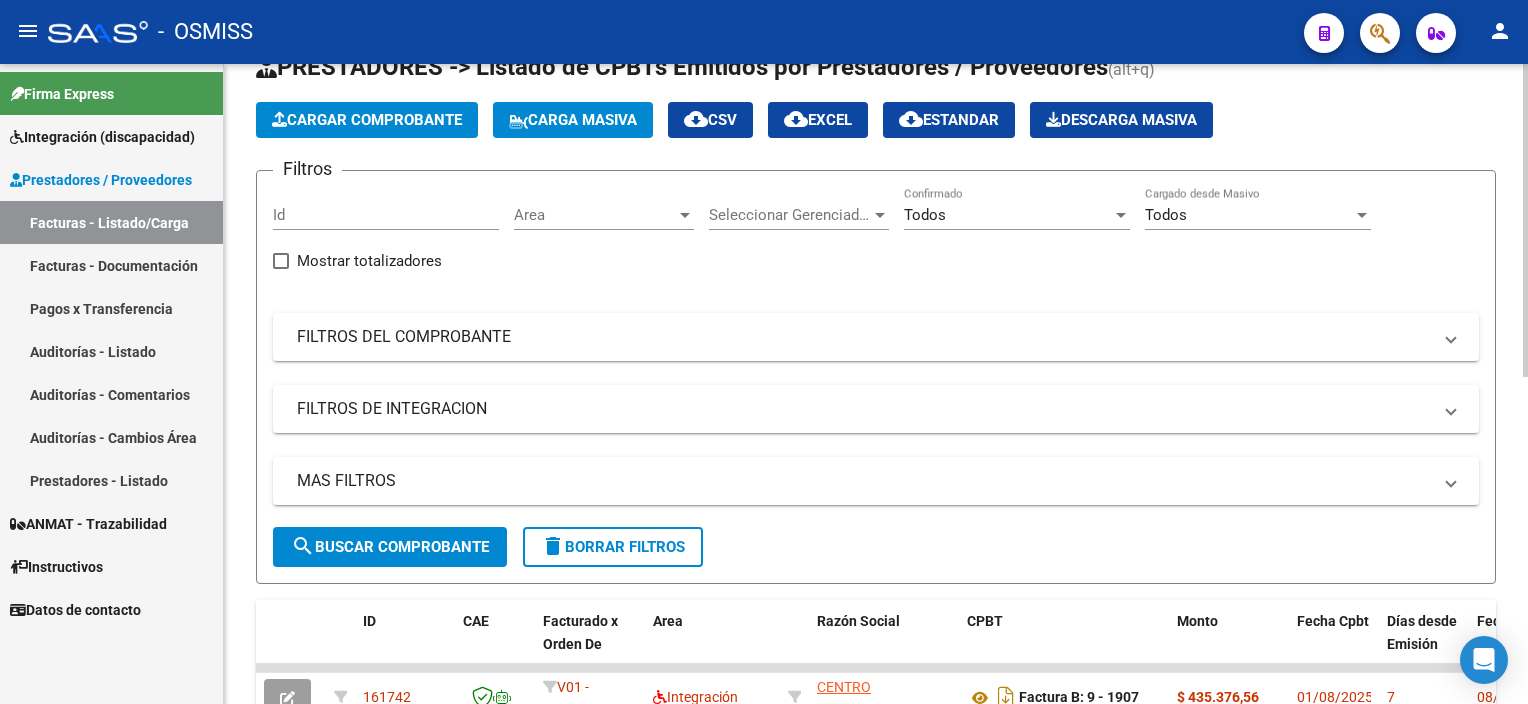 click on "Cargar Comprobante" 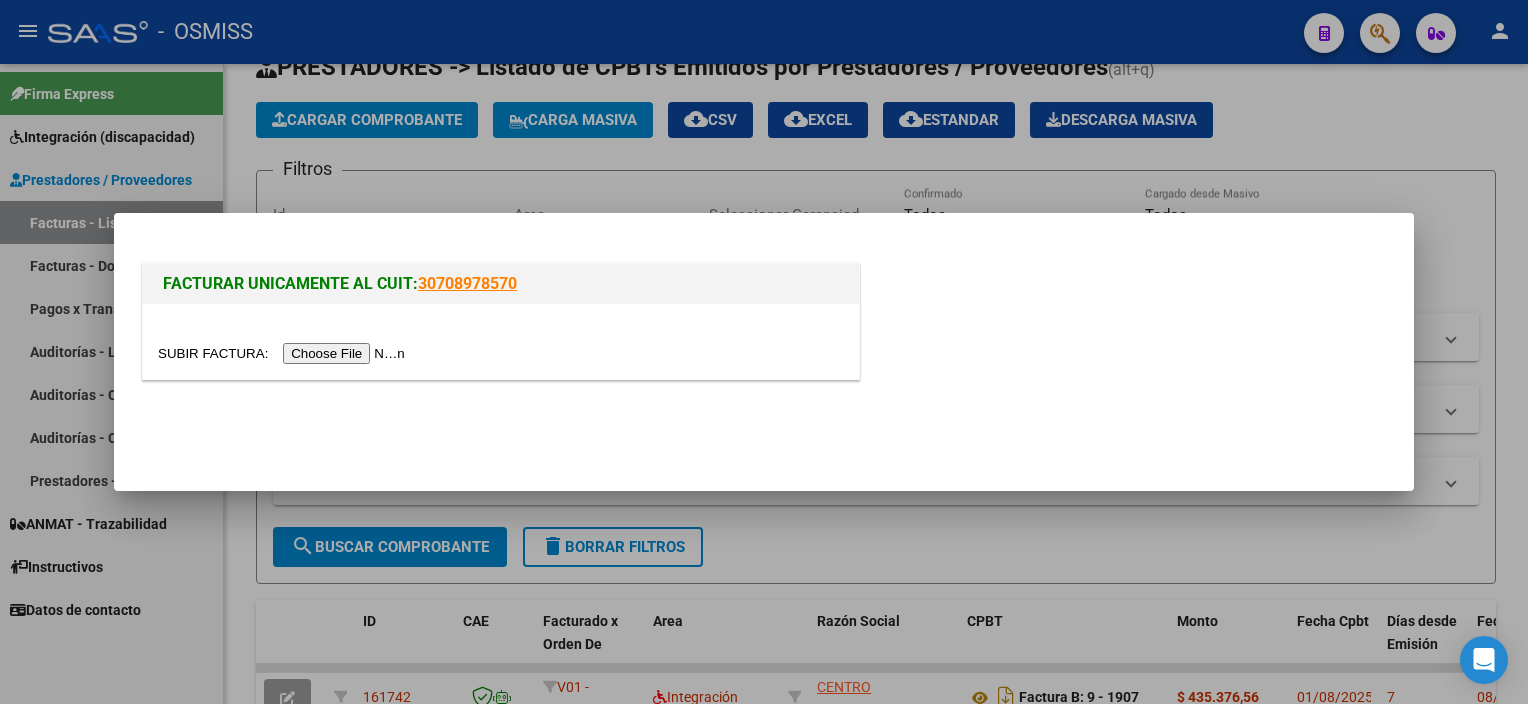 click at bounding box center (284, 353) 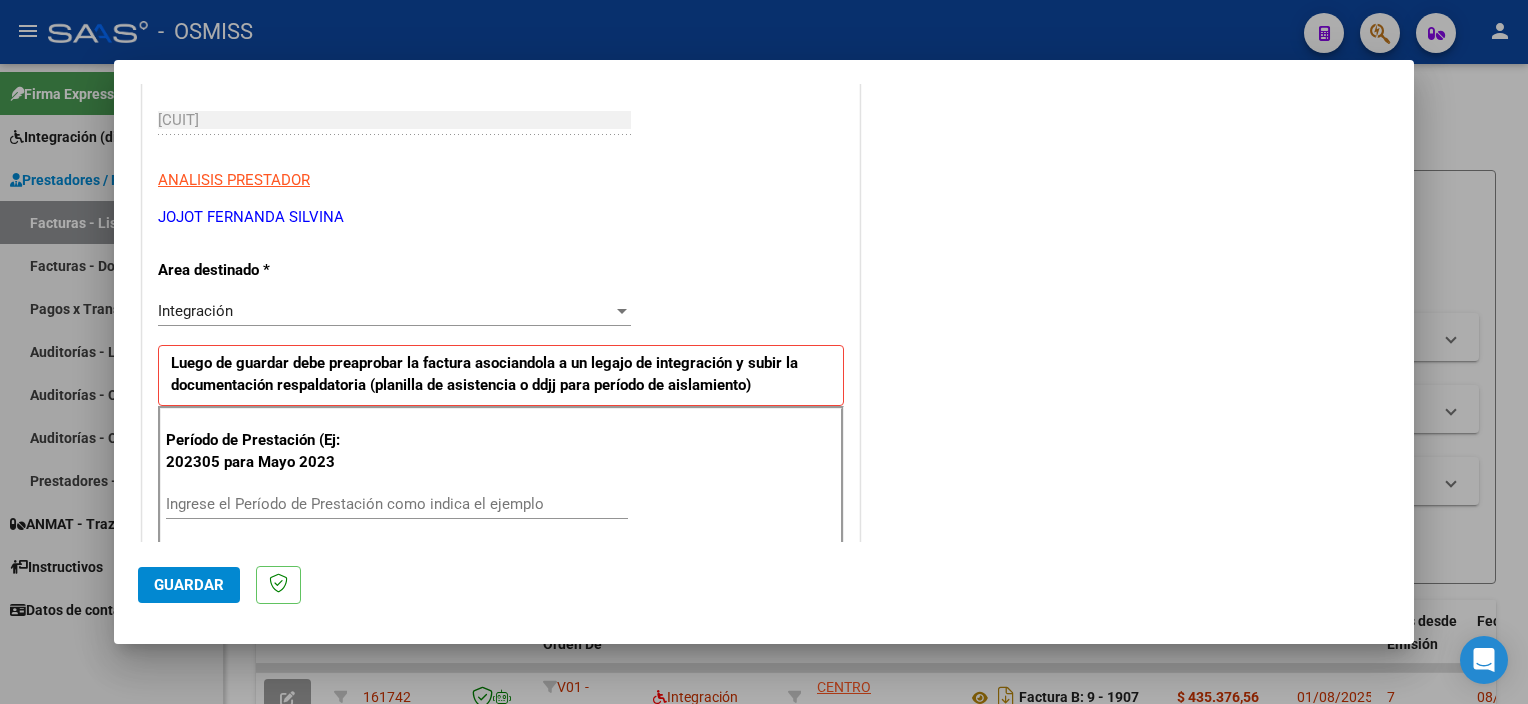 scroll, scrollTop: 434, scrollLeft: 0, axis: vertical 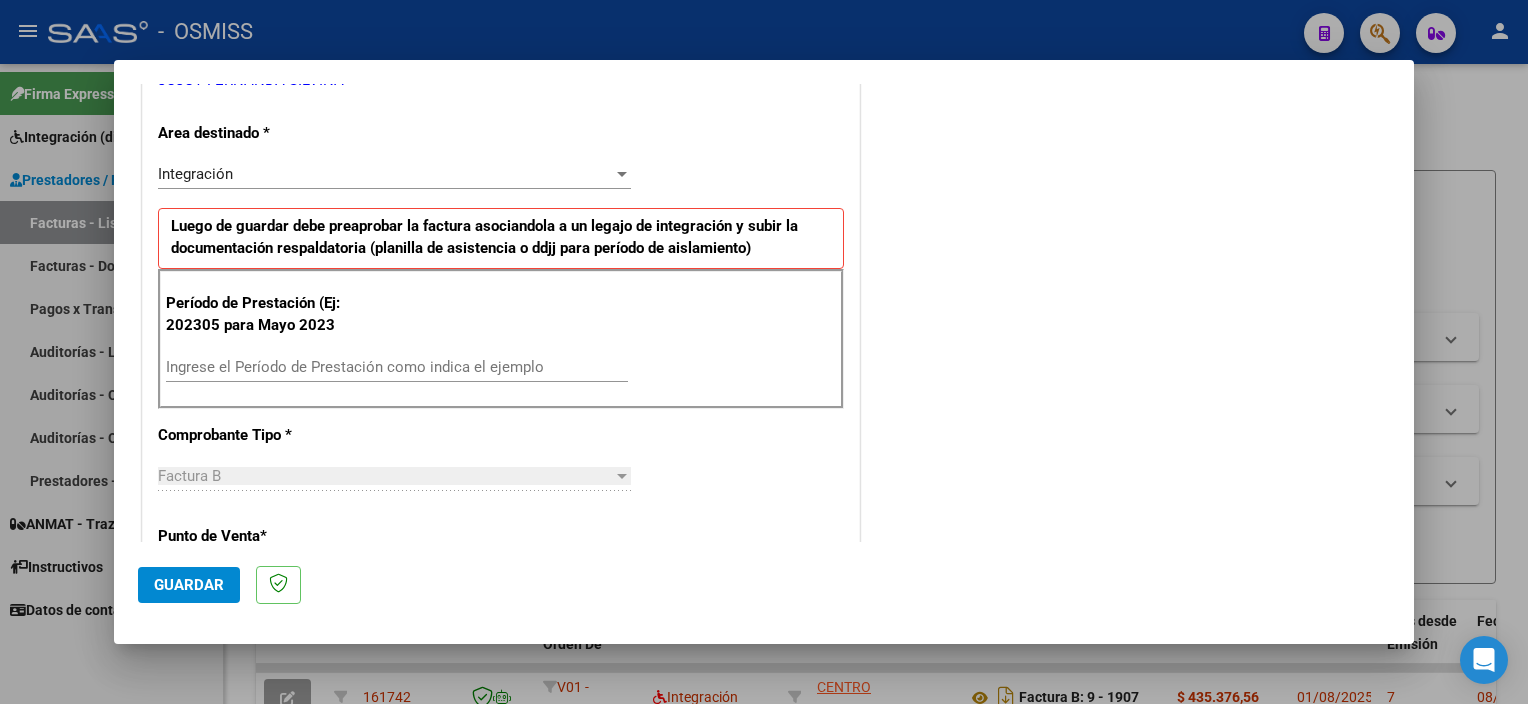 click on "Ingrese el Período de Prestación como indica el ejemplo" at bounding box center (397, 367) 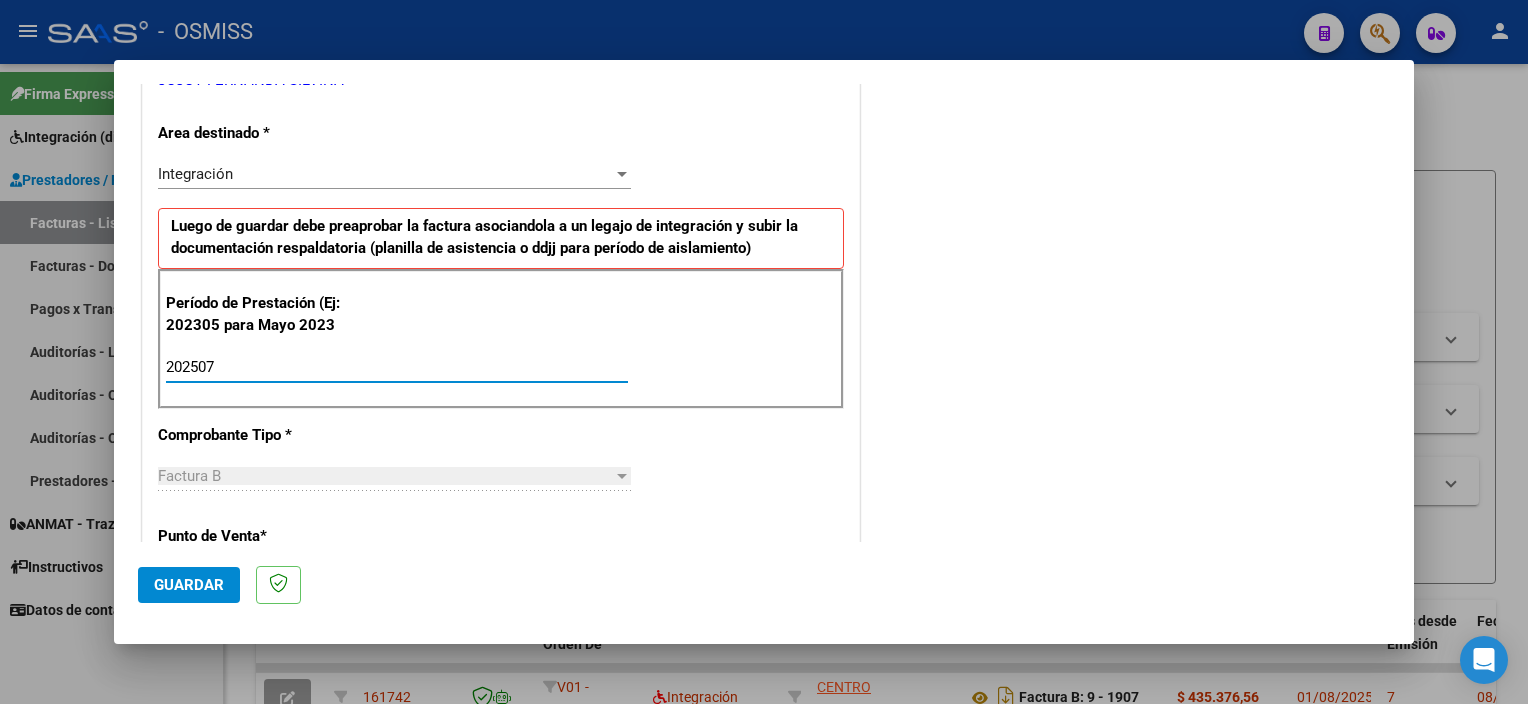 type on "202507" 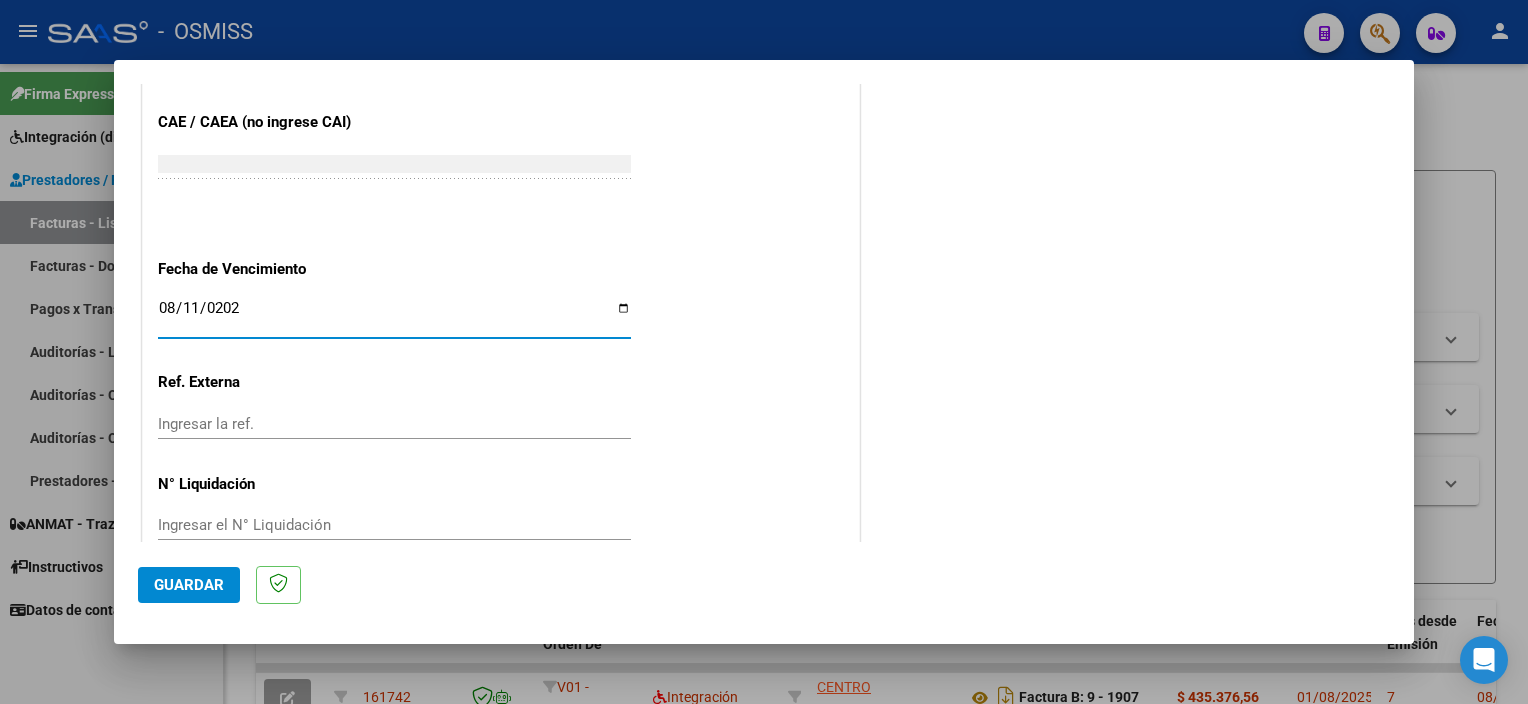 type on "2025-08-11" 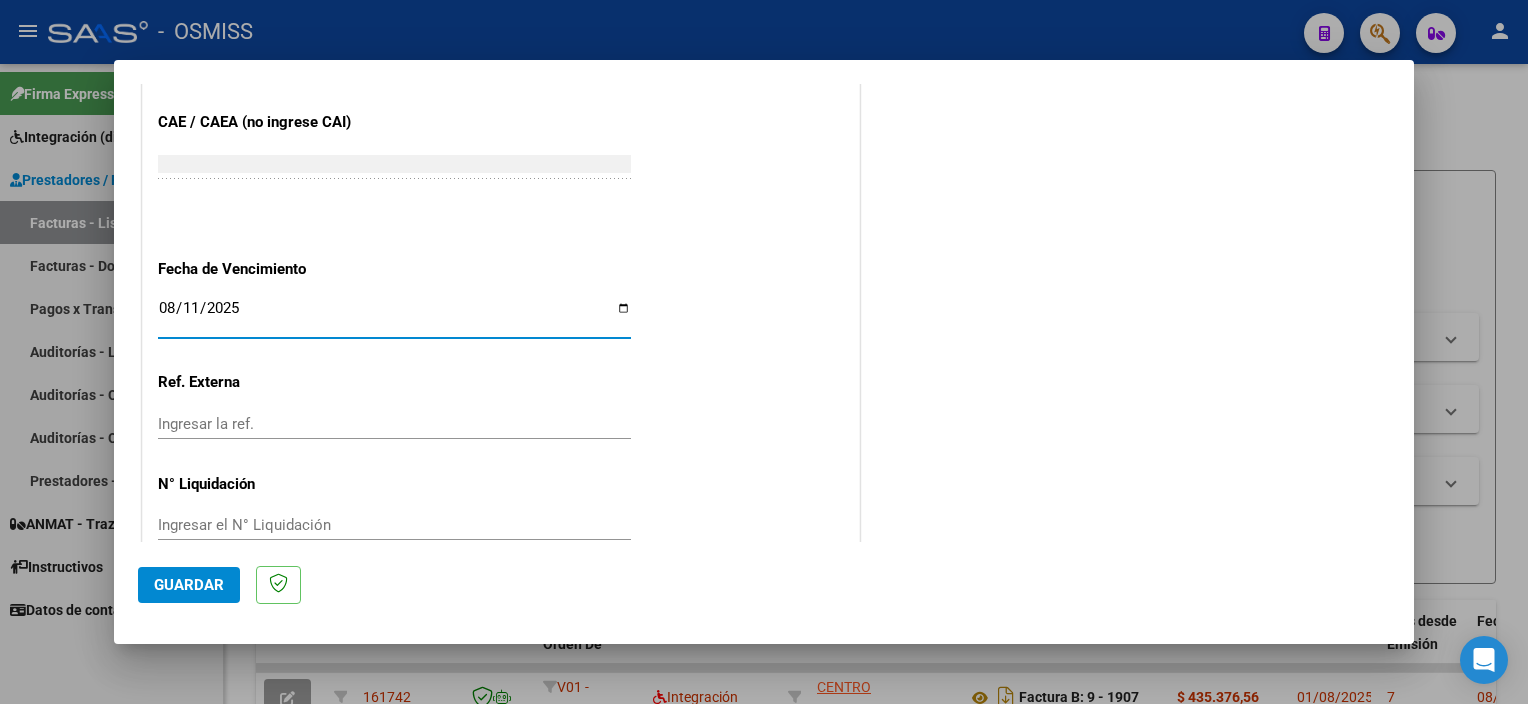 click on "Guardar" 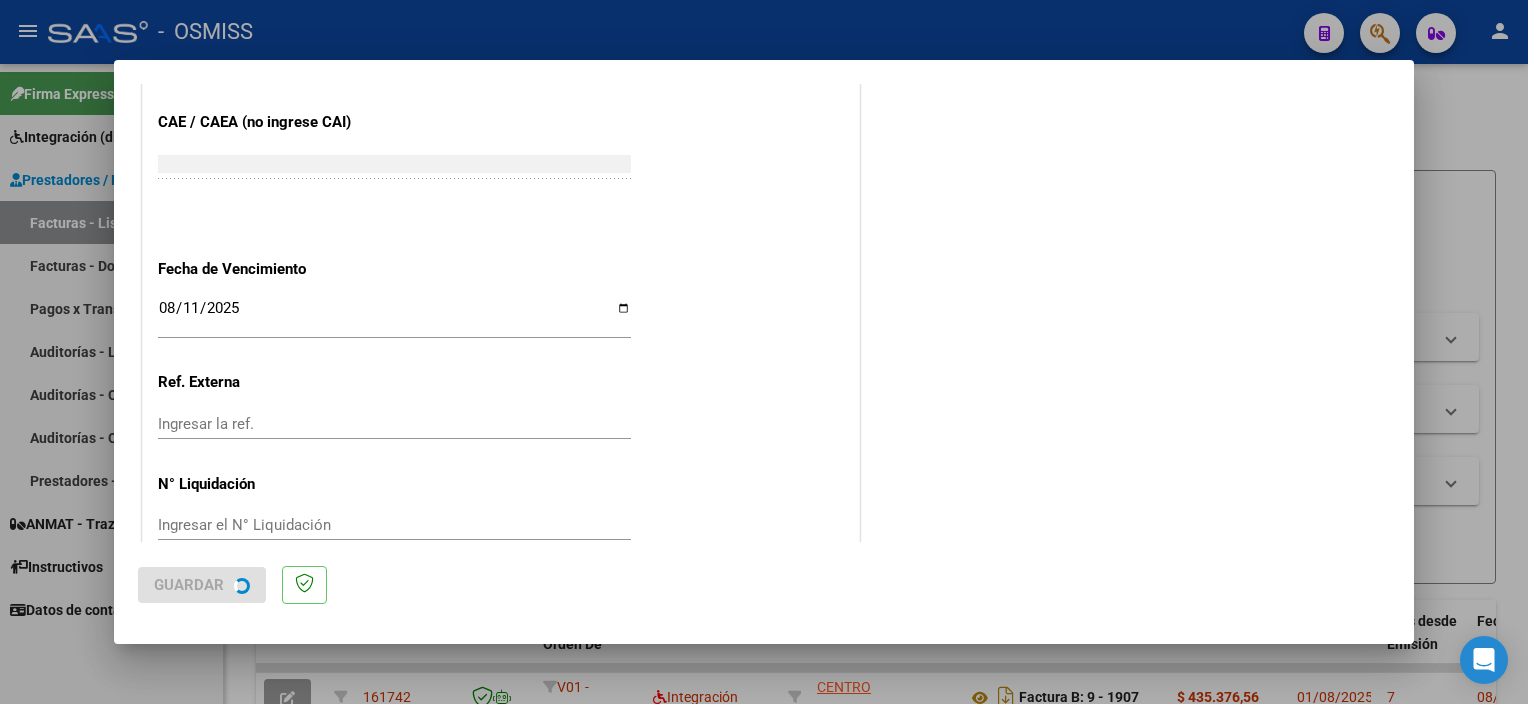 scroll, scrollTop: 0, scrollLeft: 0, axis: both 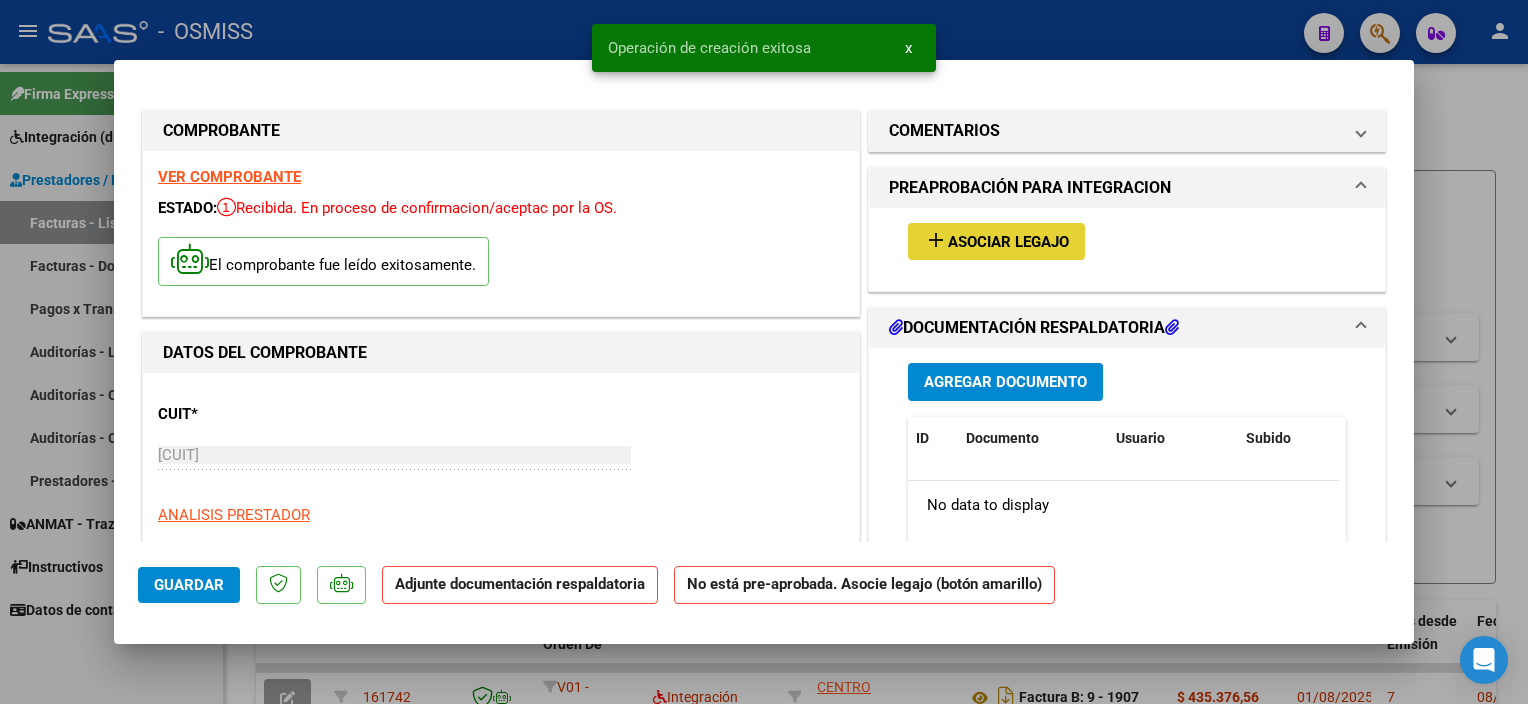 click on "add Asociar Legajo" at bounding box center (996, 241) 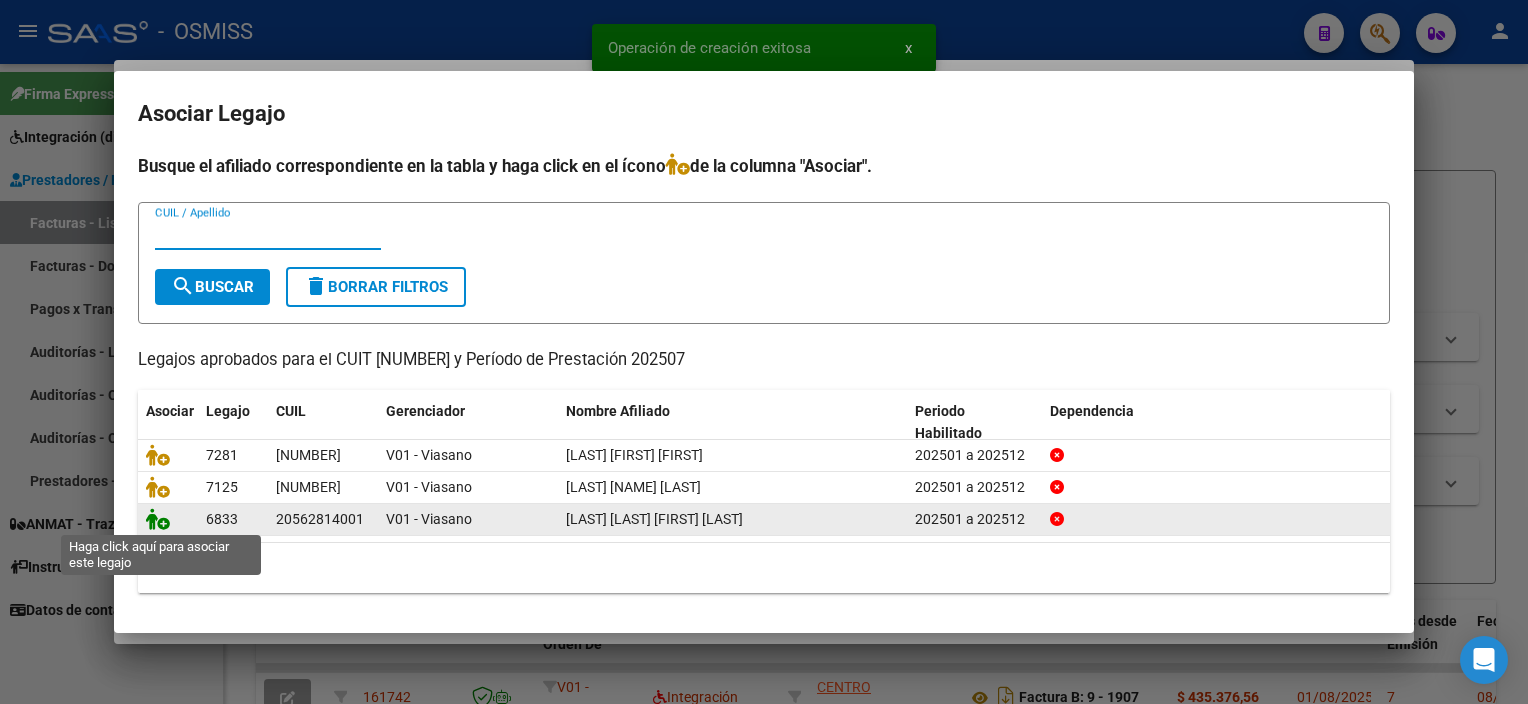 click 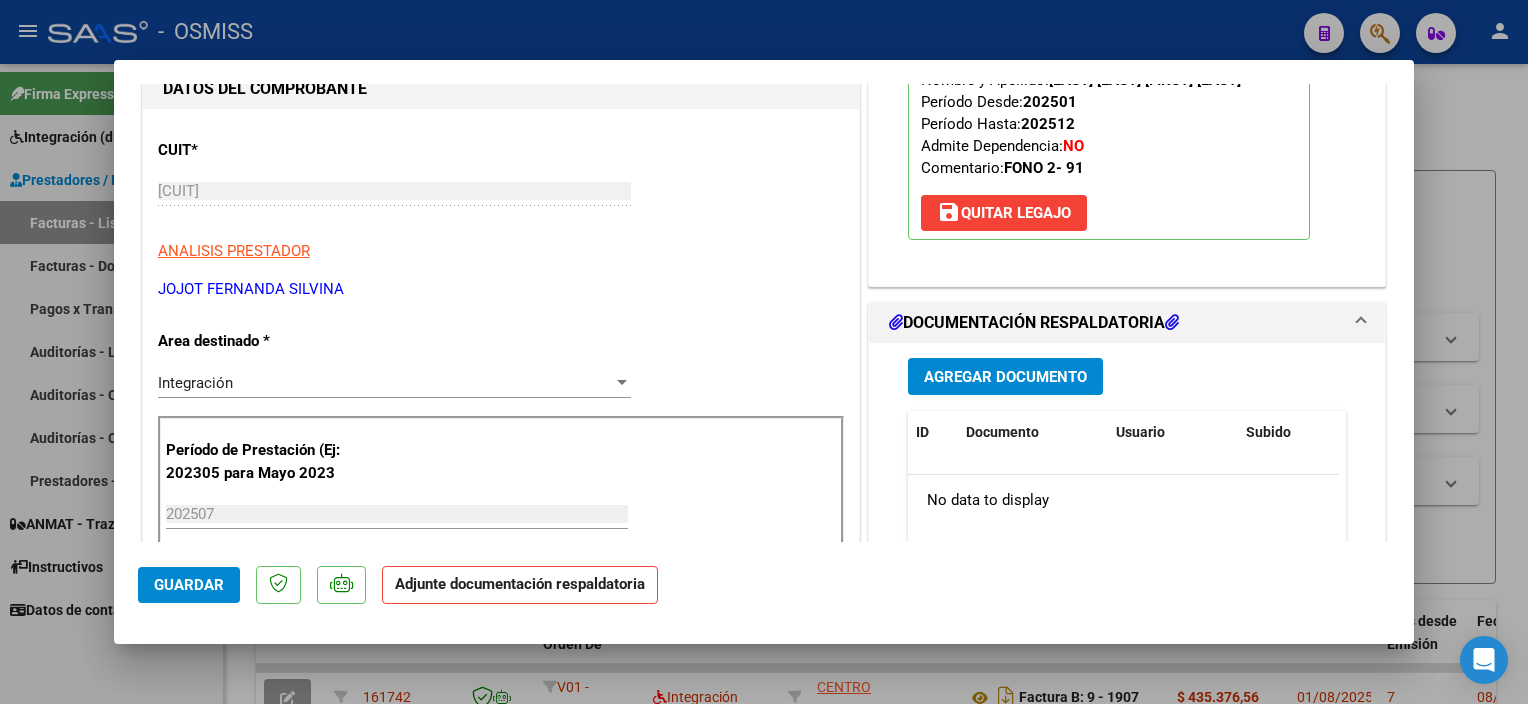 scroll, scrollTop: 268, scrollLeft: 0, axis: vertical 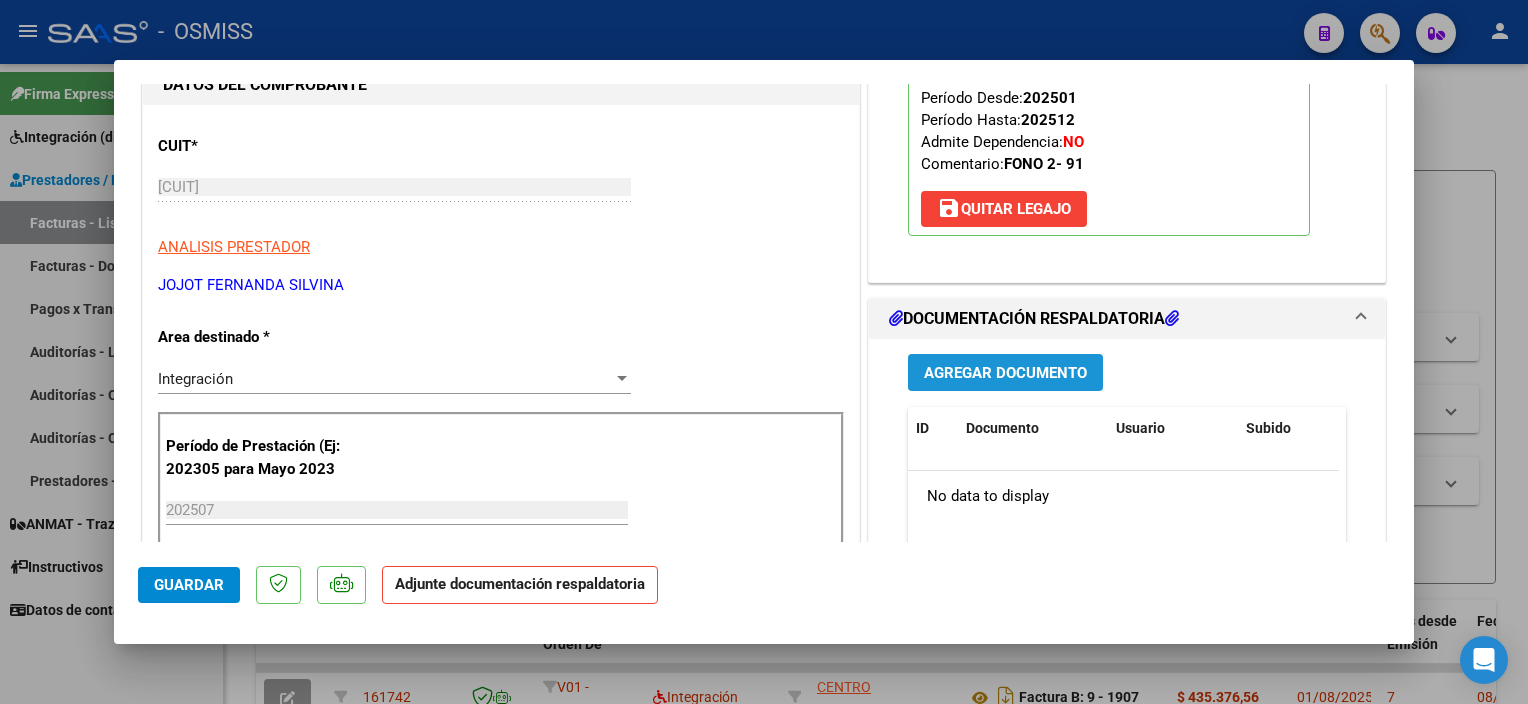 click on "Agregar Documento" at bounding box center [1005, 373] 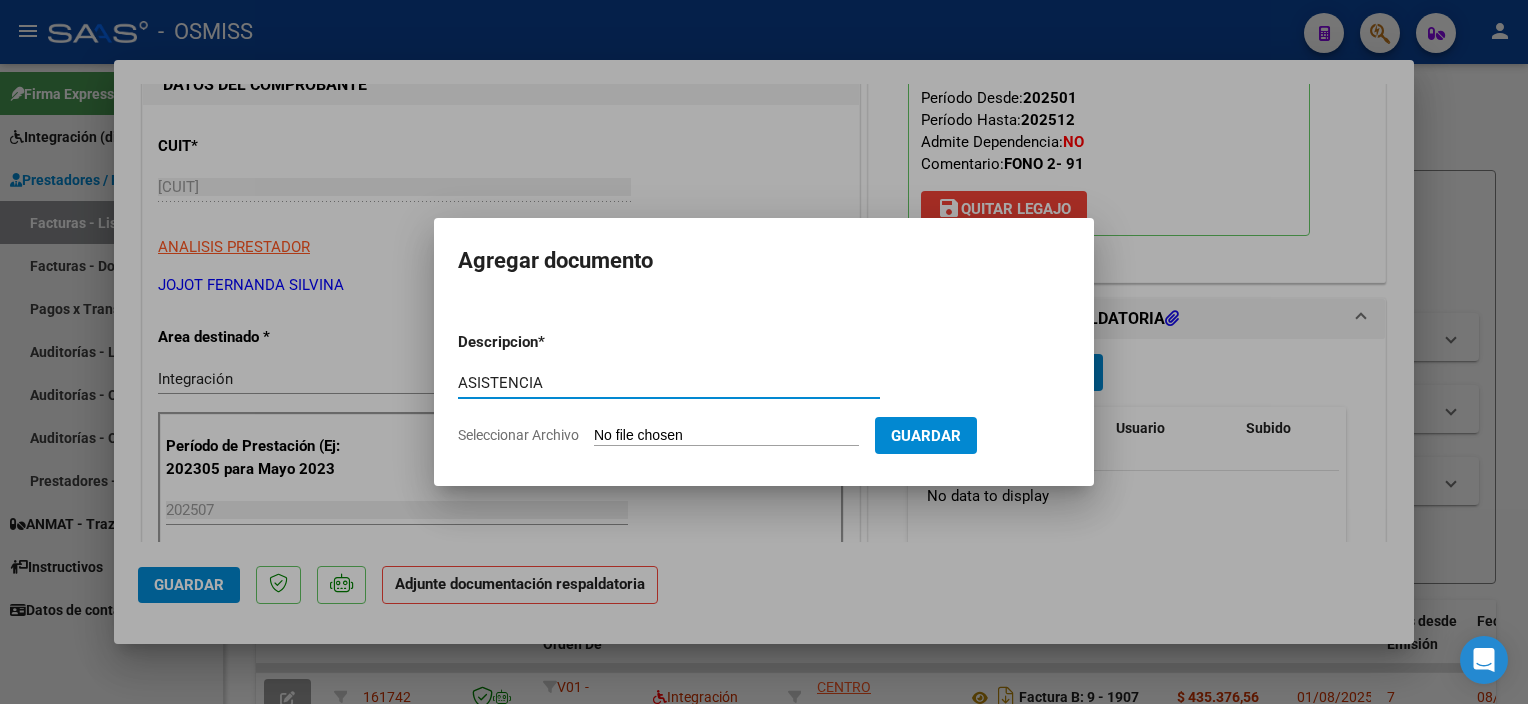 type on "ASISTENCIA" 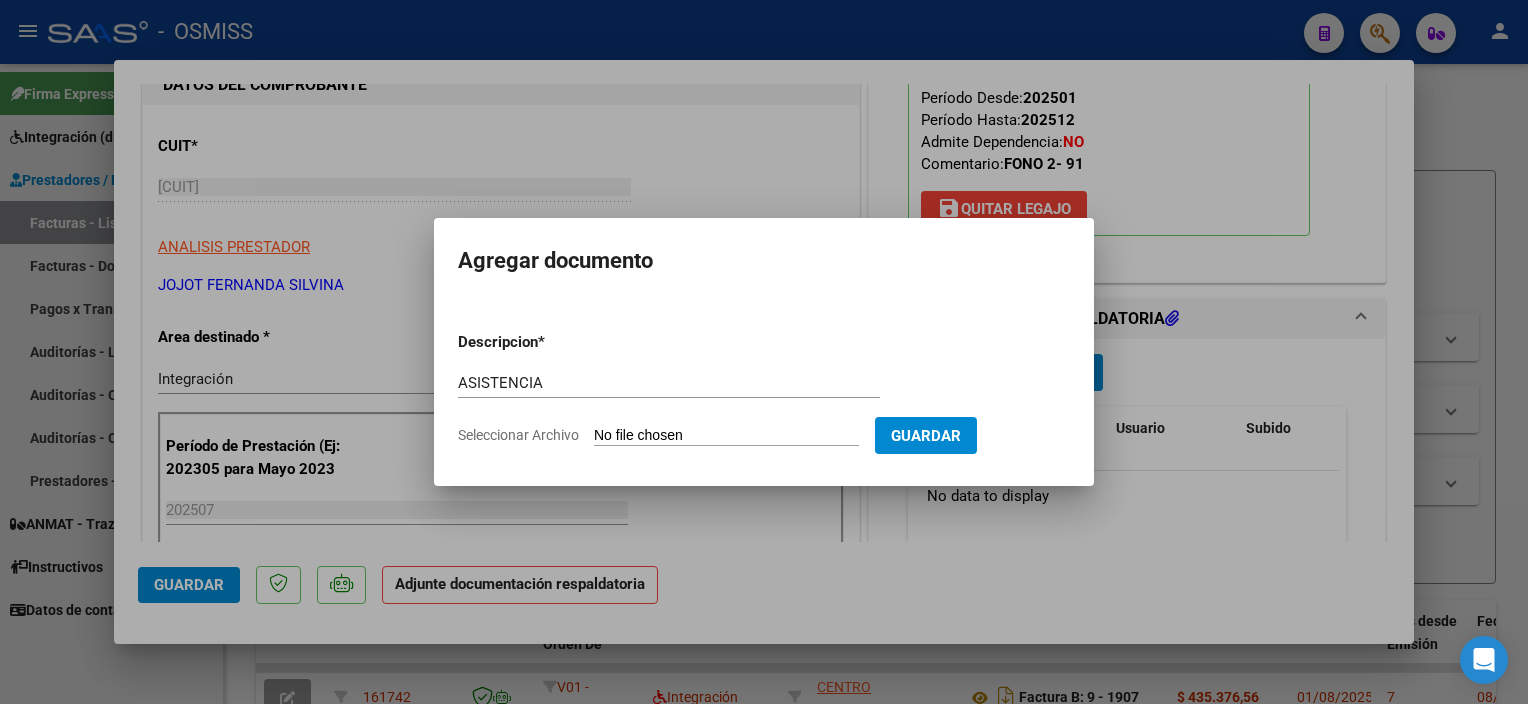 type on "C:\fakepath\ASIST.MATHEO 07 - fernanda jojot (1).pdf" 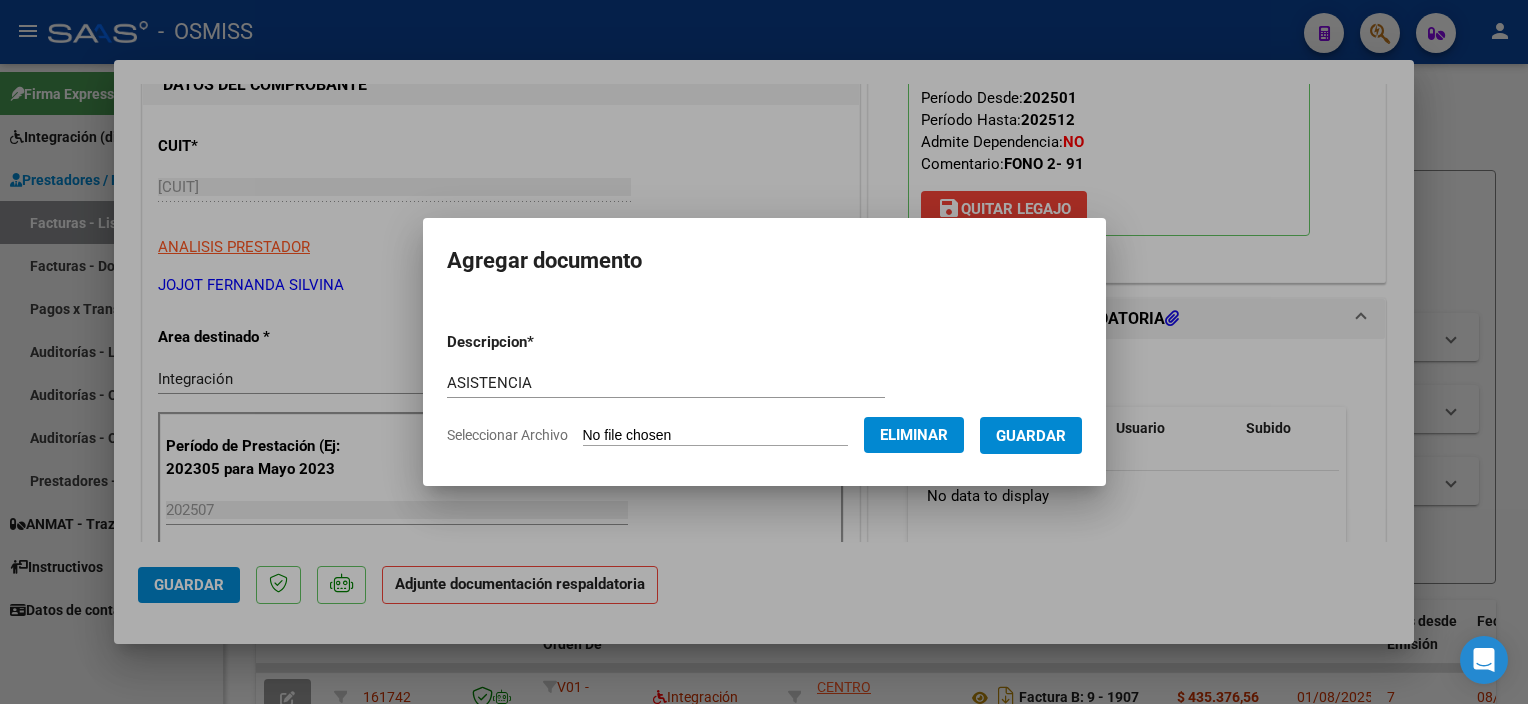 click on "Guardar" at bounding box center (1031, 436) 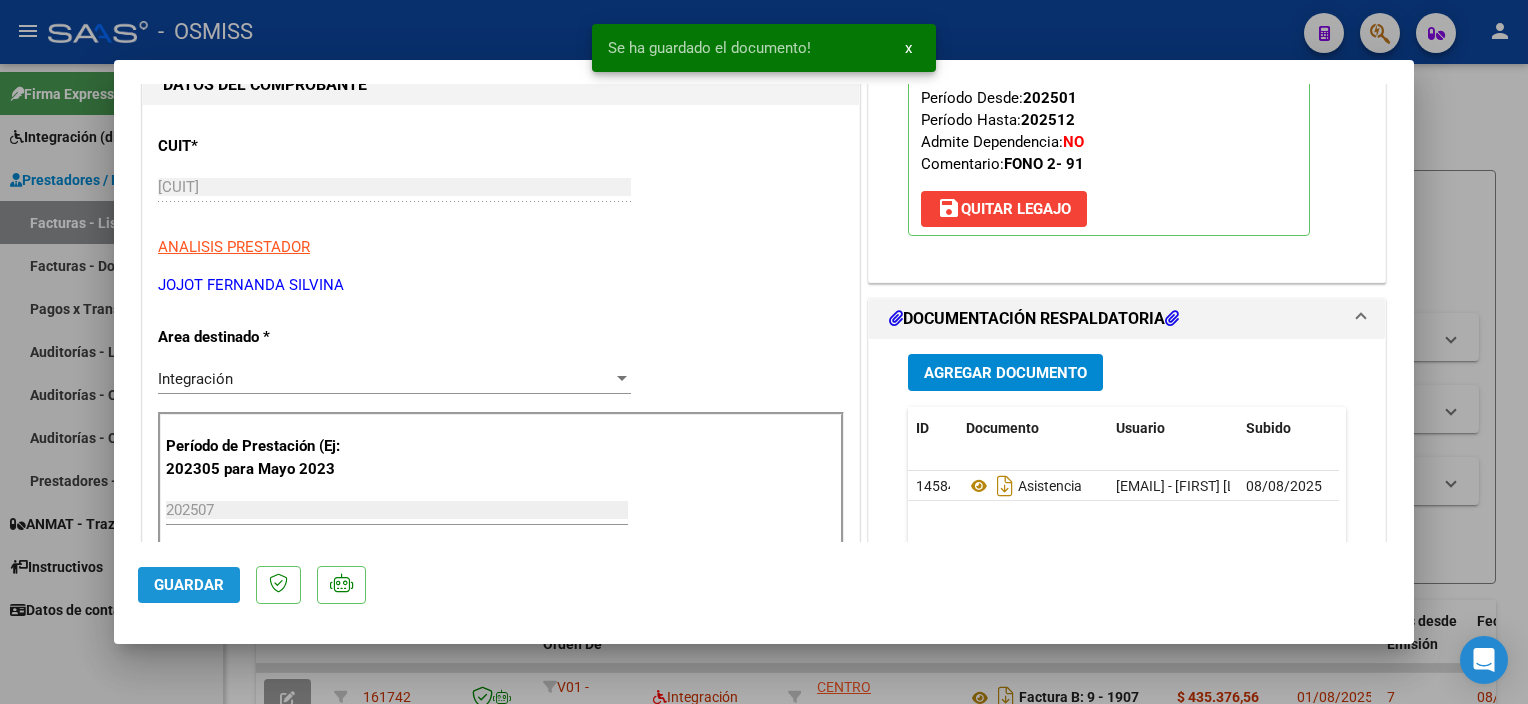 click on "Guardar" 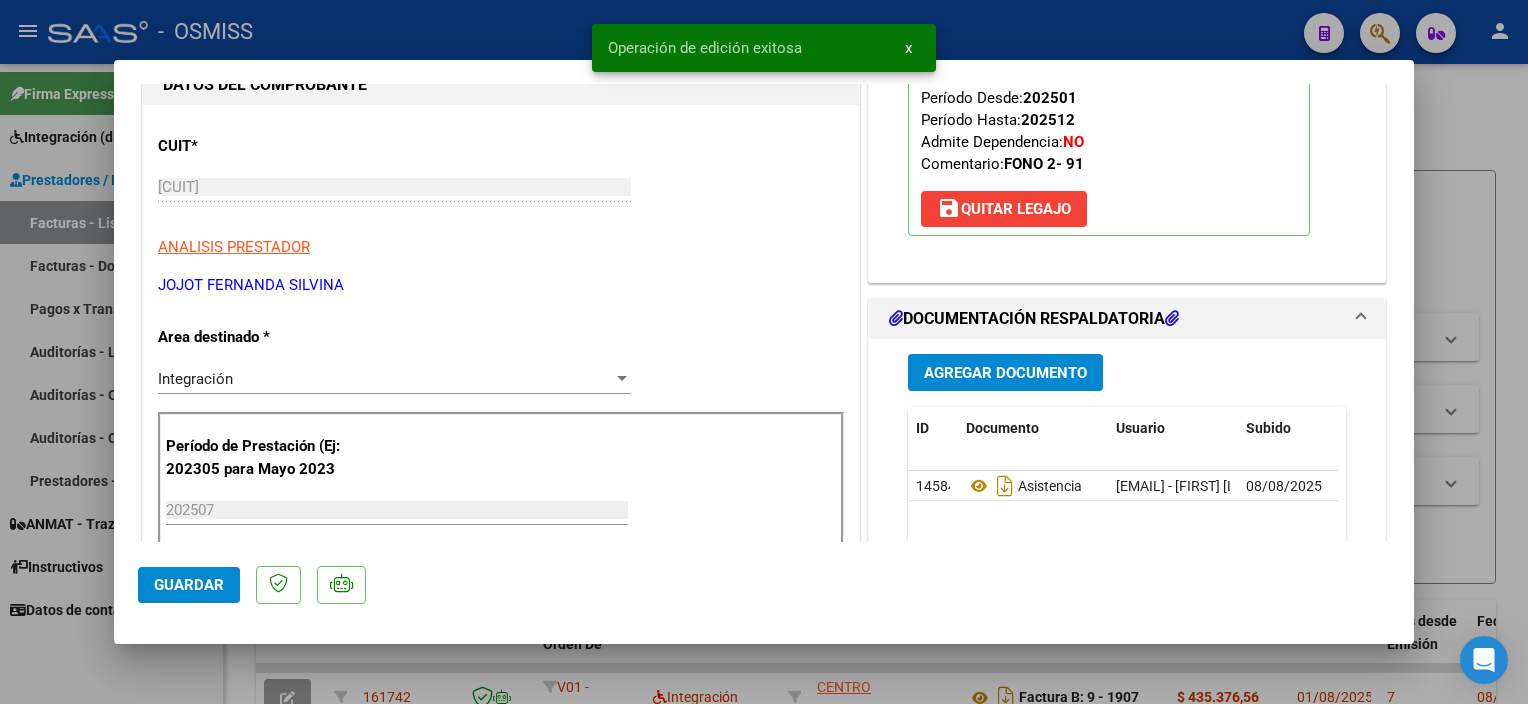 click at bounding box center (764, 352) 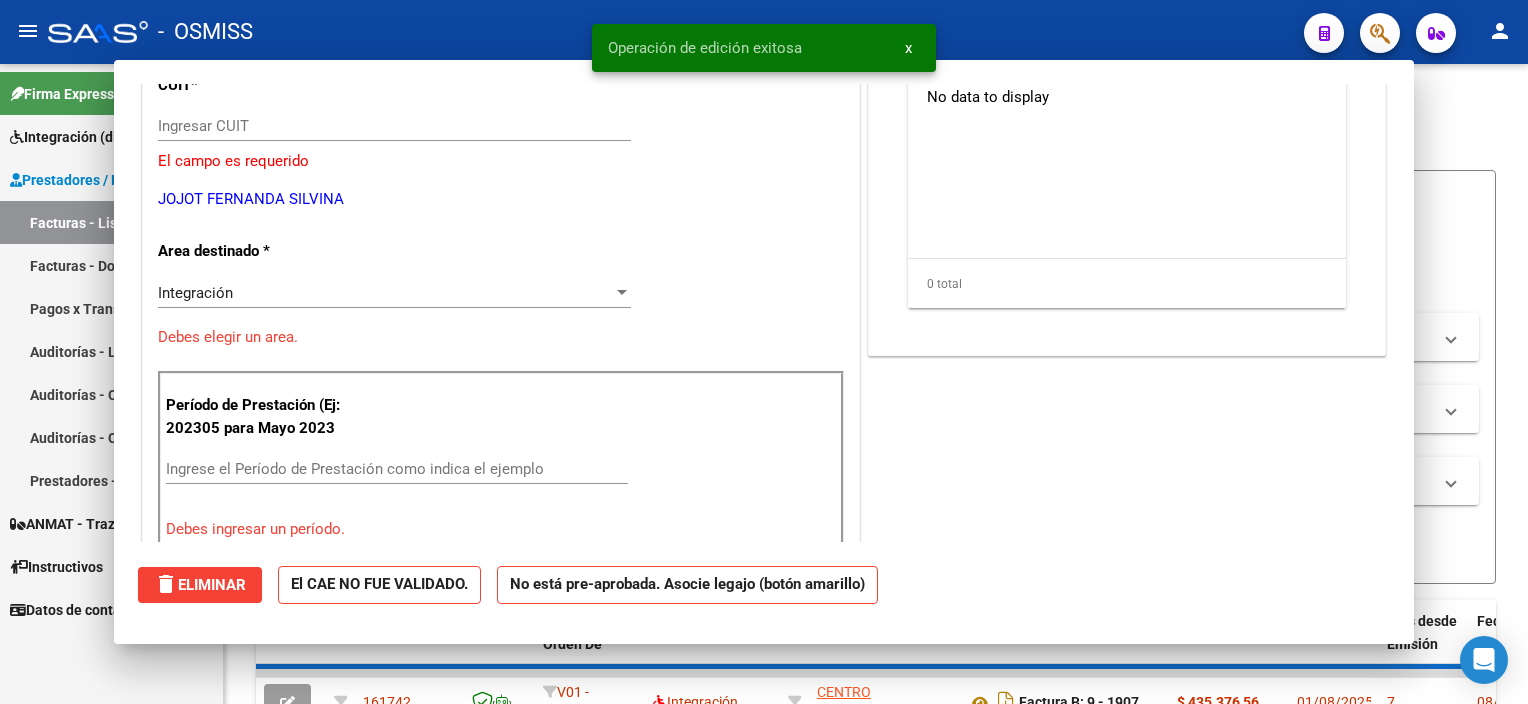 scroll, scrollTop: 206, scrollLeft: 0, axis: vertical 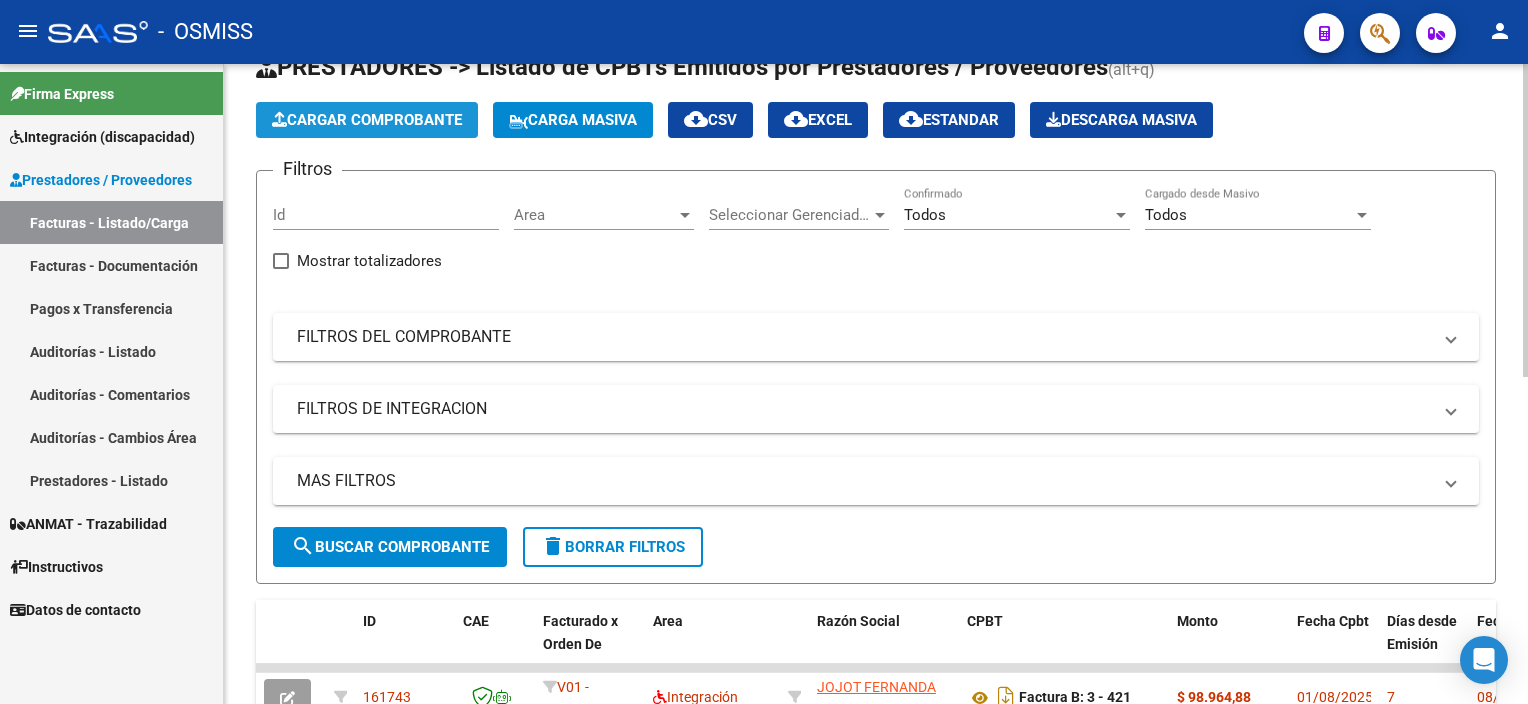 click on "Cargar Comprobante" 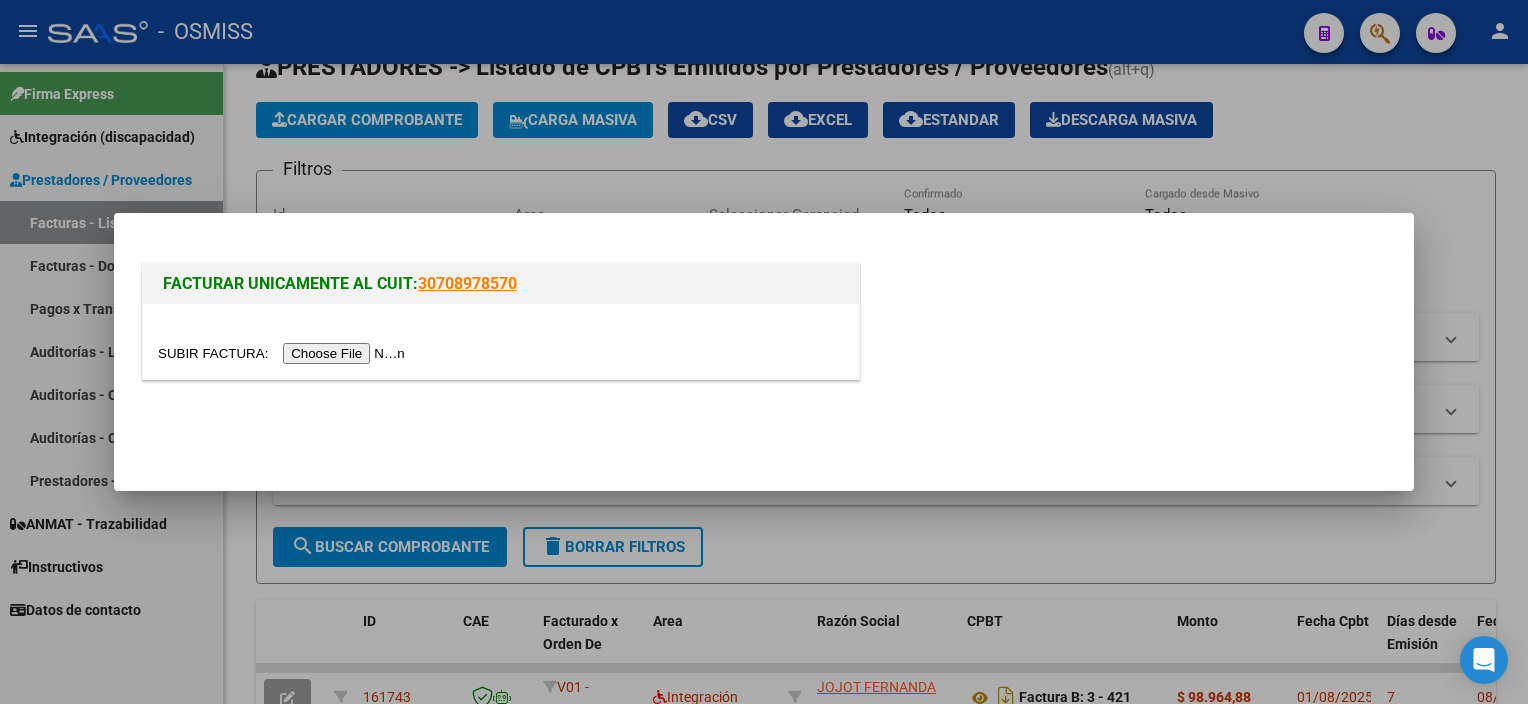 click at bounding box center (284, 353) 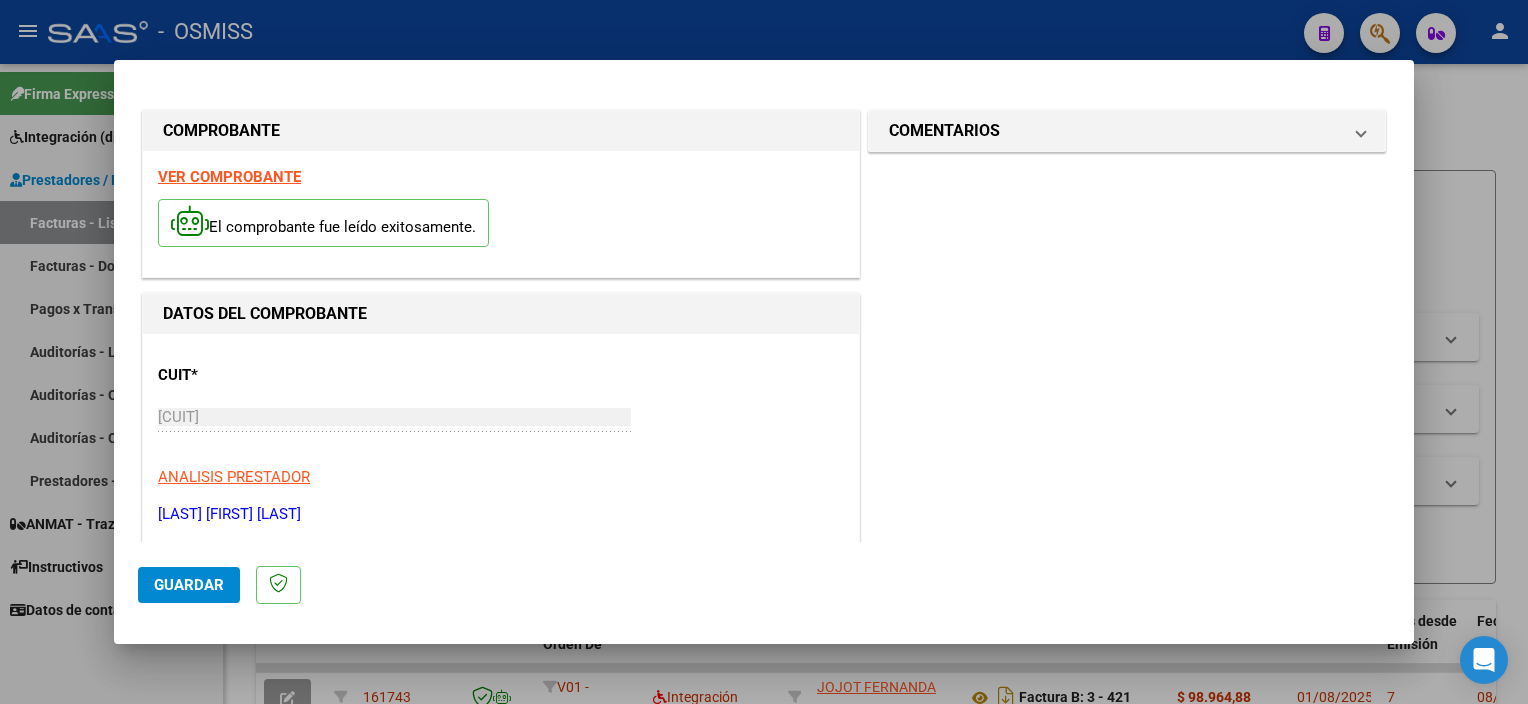 scroll, scrollTop: 295, scrollLeft: 0, axis: vertical 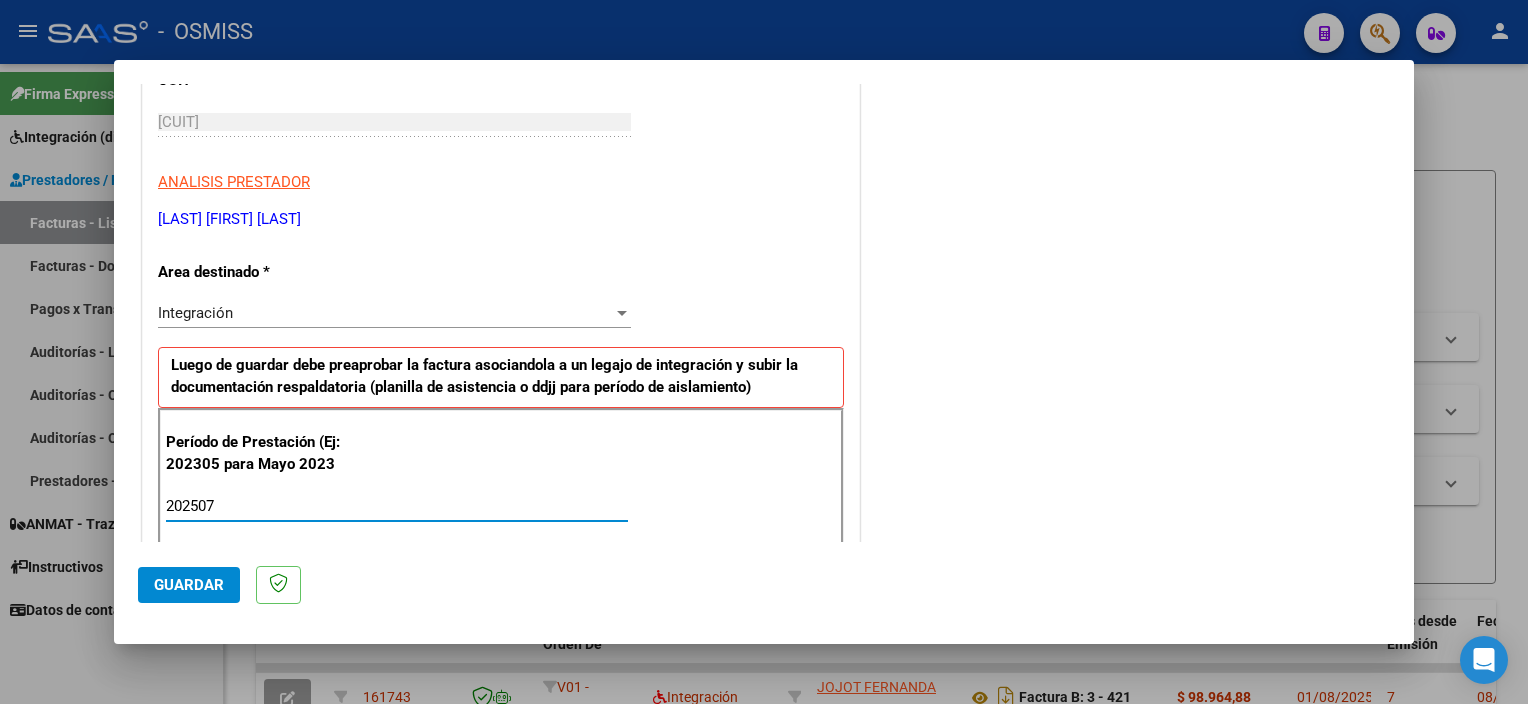 type on "202507" 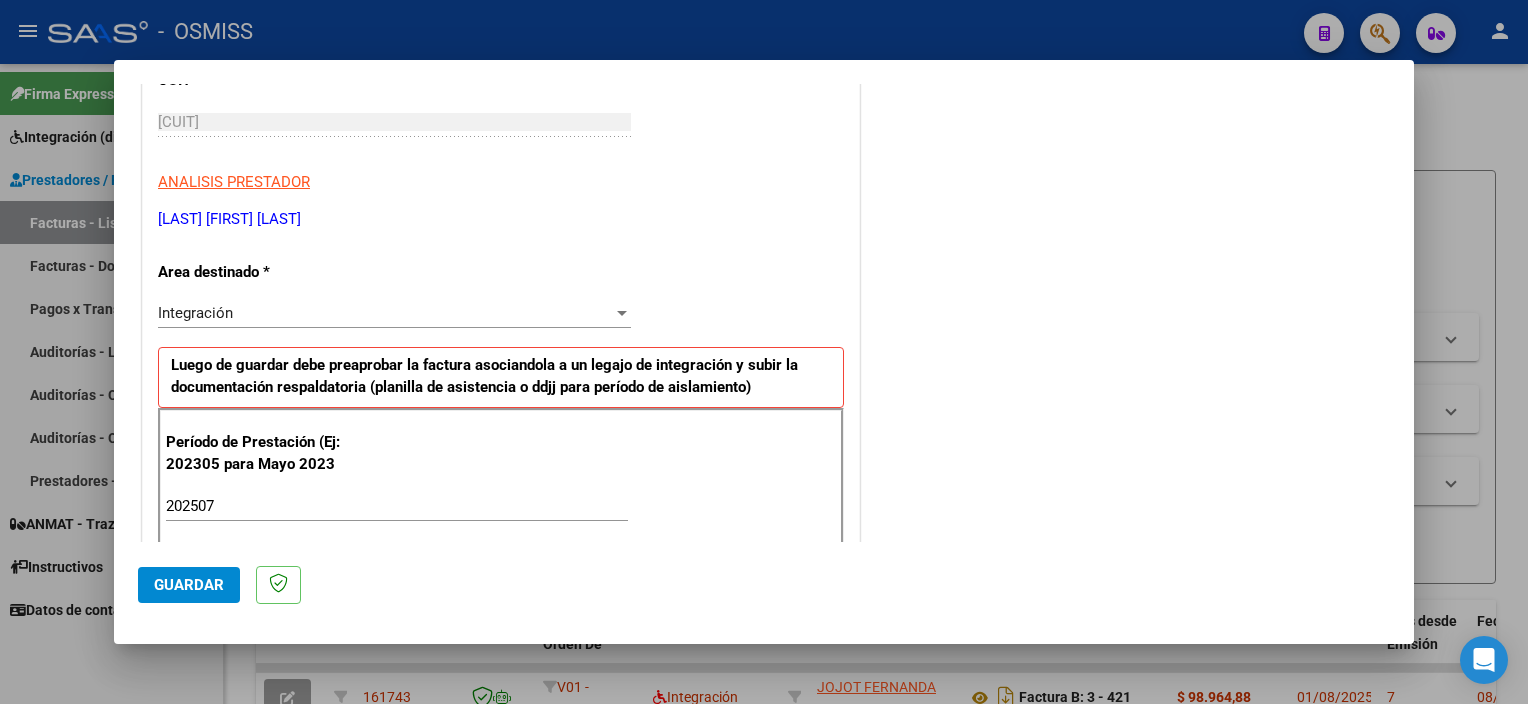 scroll, scrollTop: 1265, scrollLeft: 0, axis: vertical 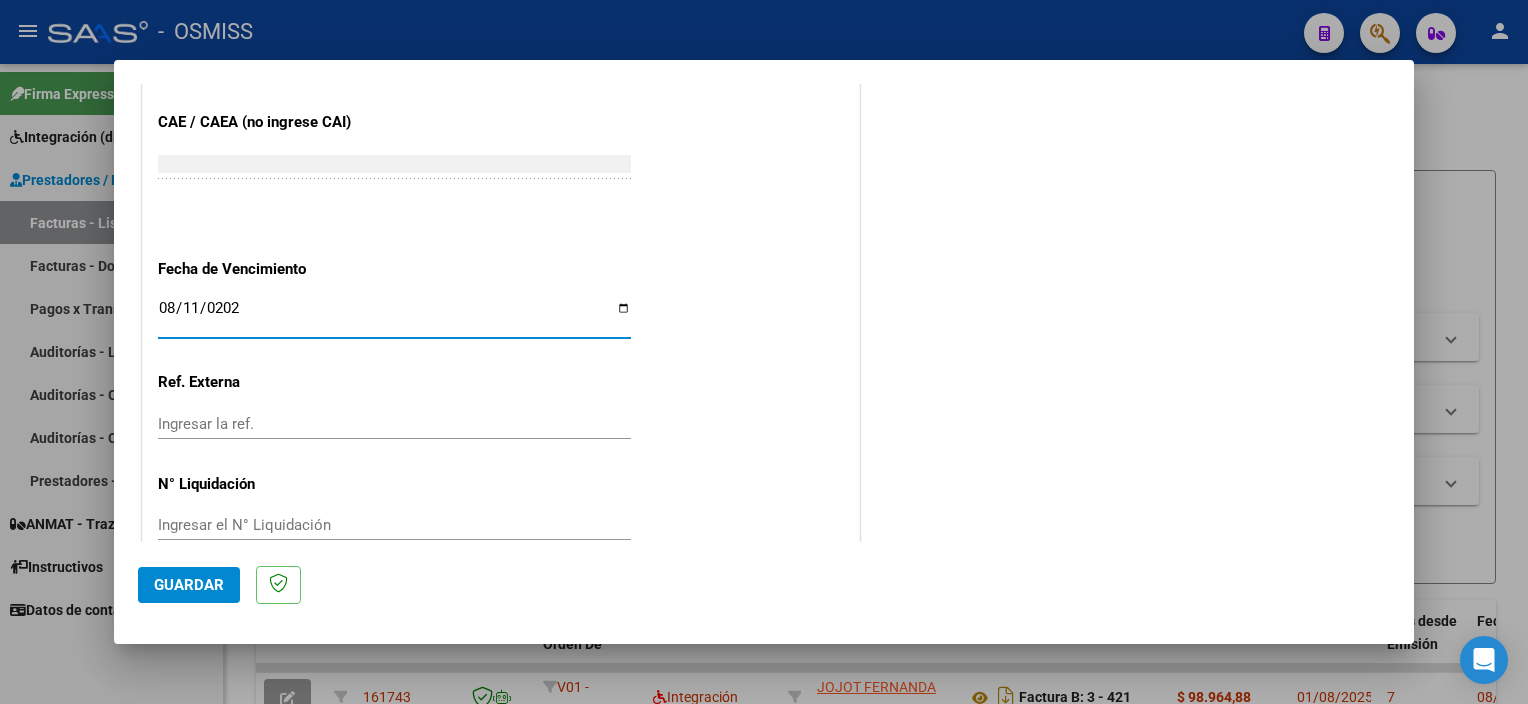 type on "2025-08-11" 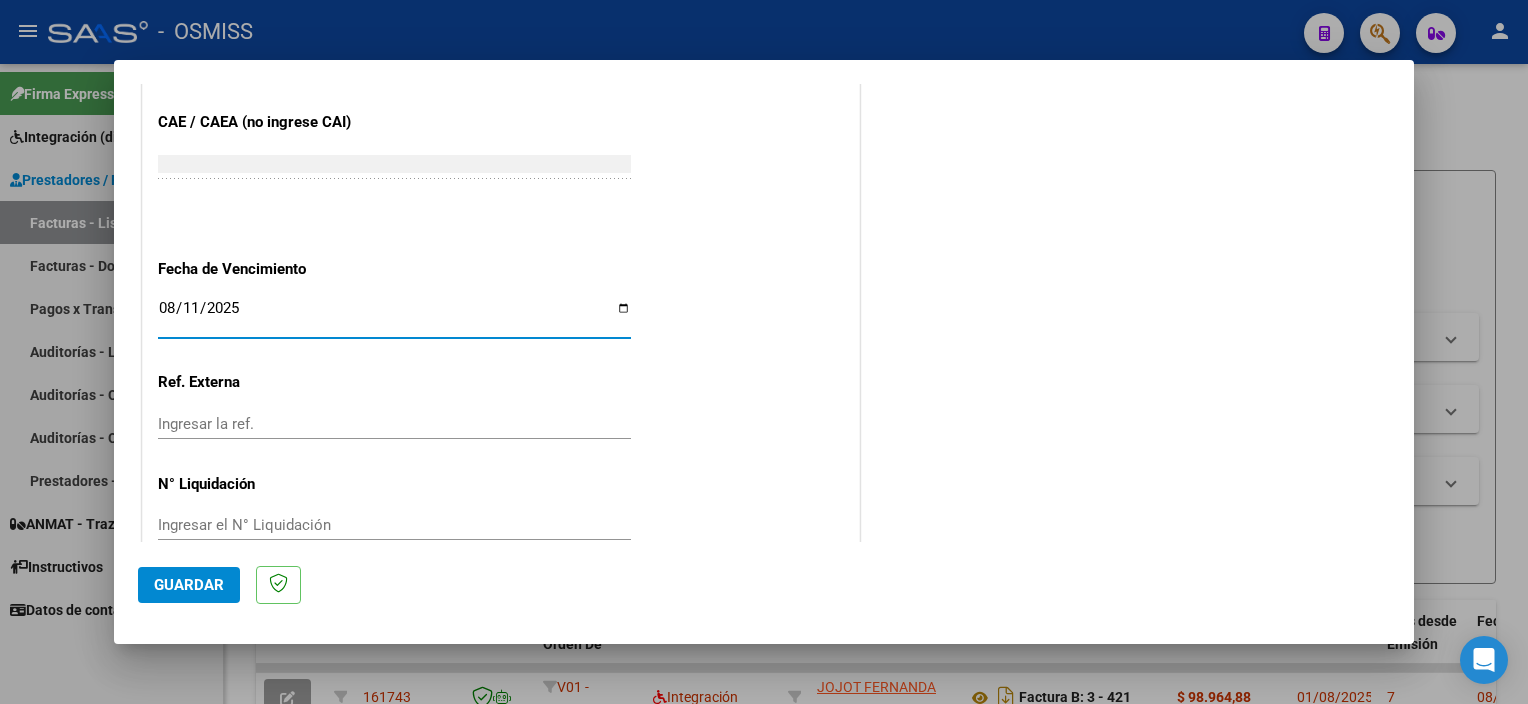 click on "Guardar" 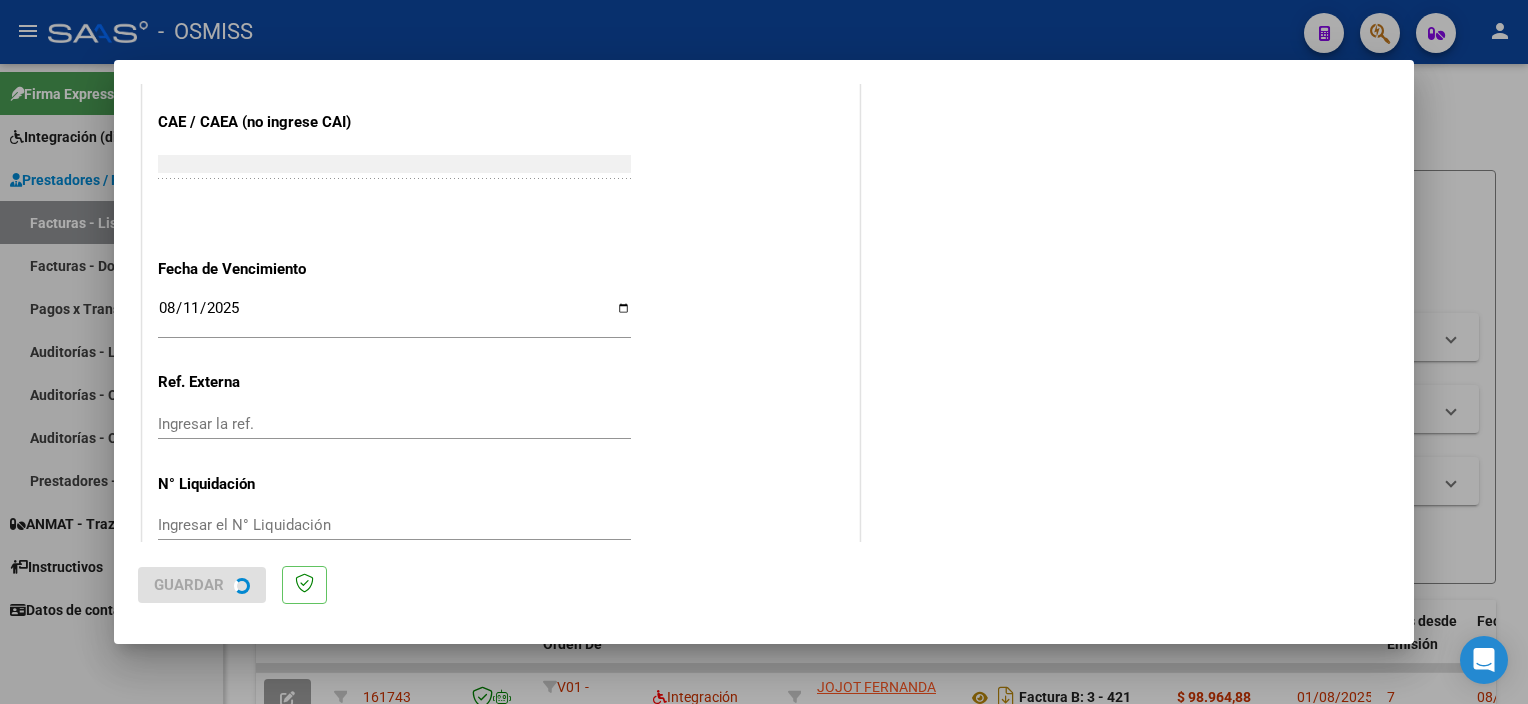 scroll, scrollTop: 0, scrollLeft: 0, axis: both 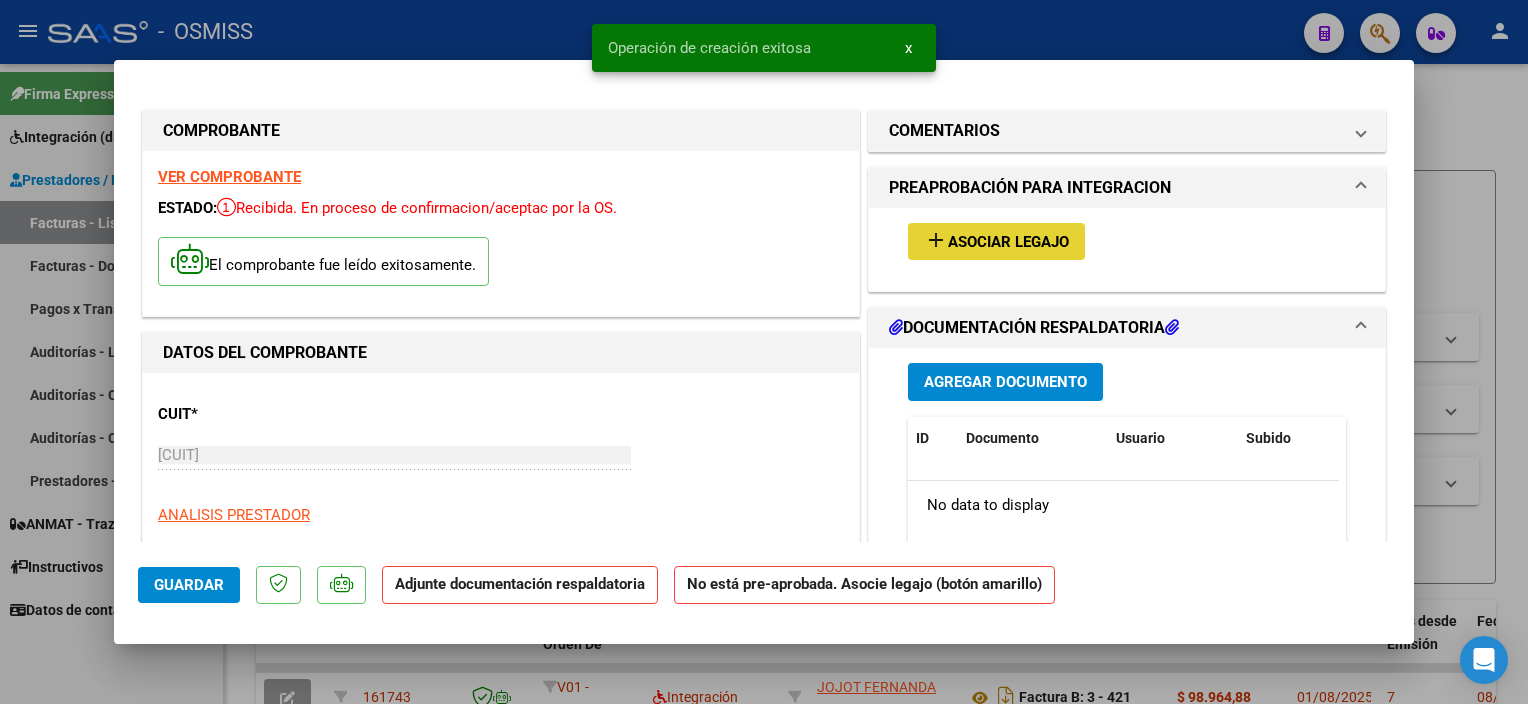 click on "add Asociar Legajo" at bounding box center (996, 241) 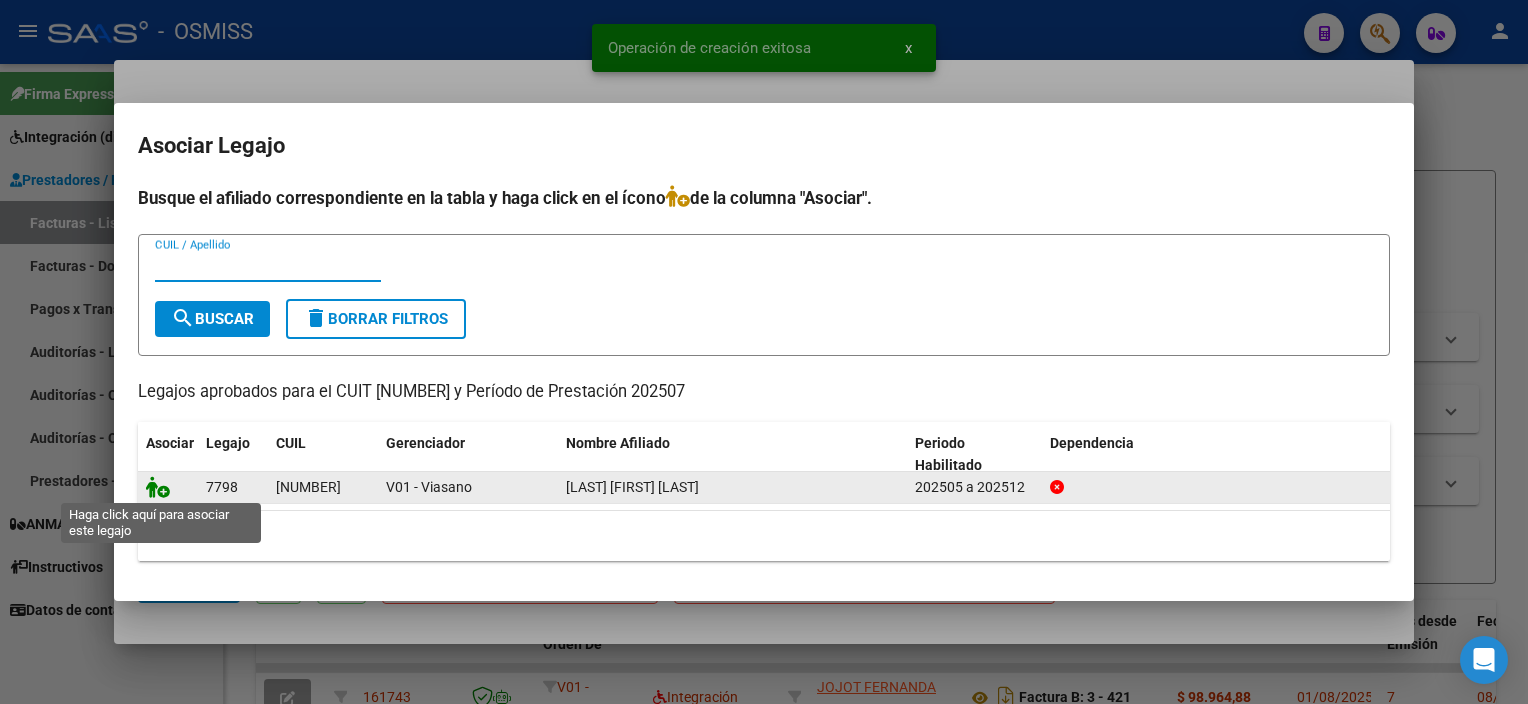 click 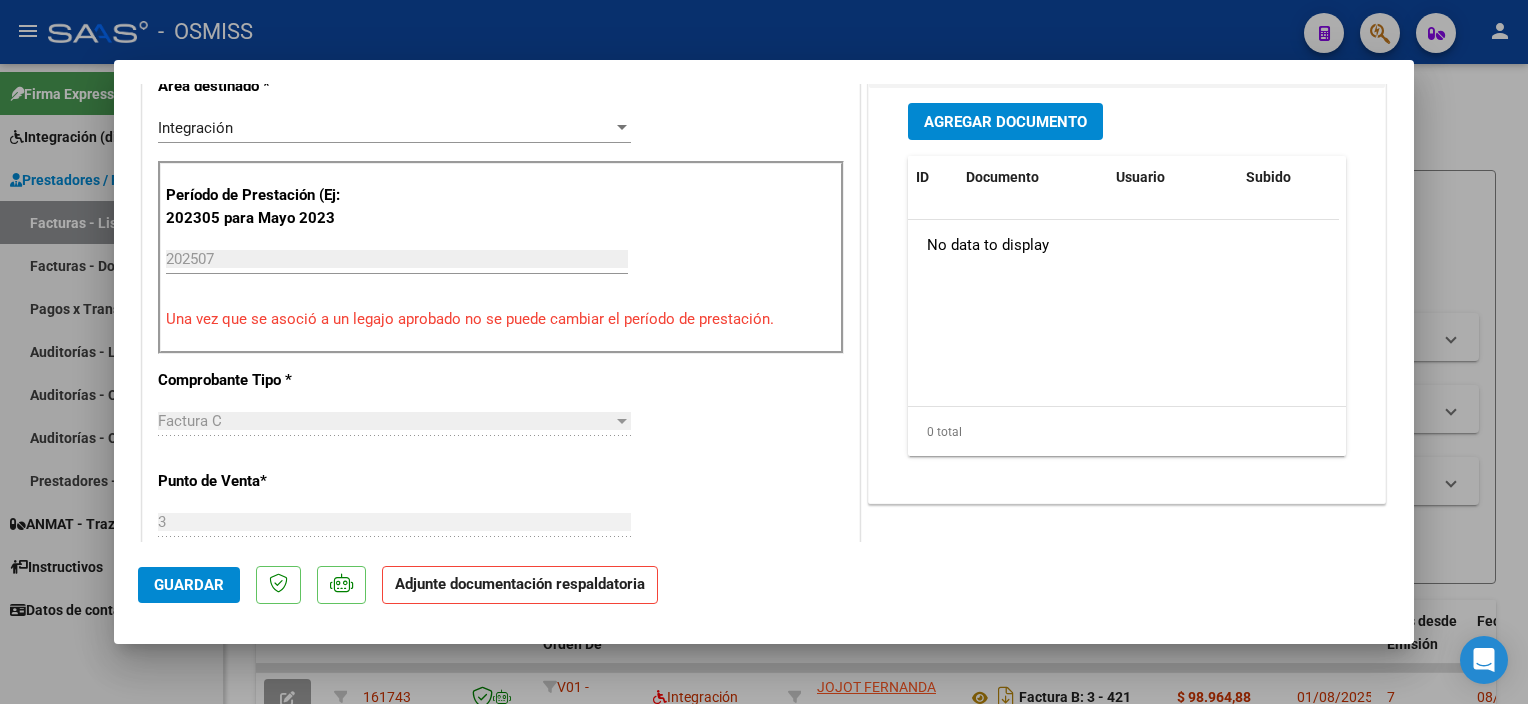 scroll, scrollTop: 191, scrollLeft: 0, axis: vertical 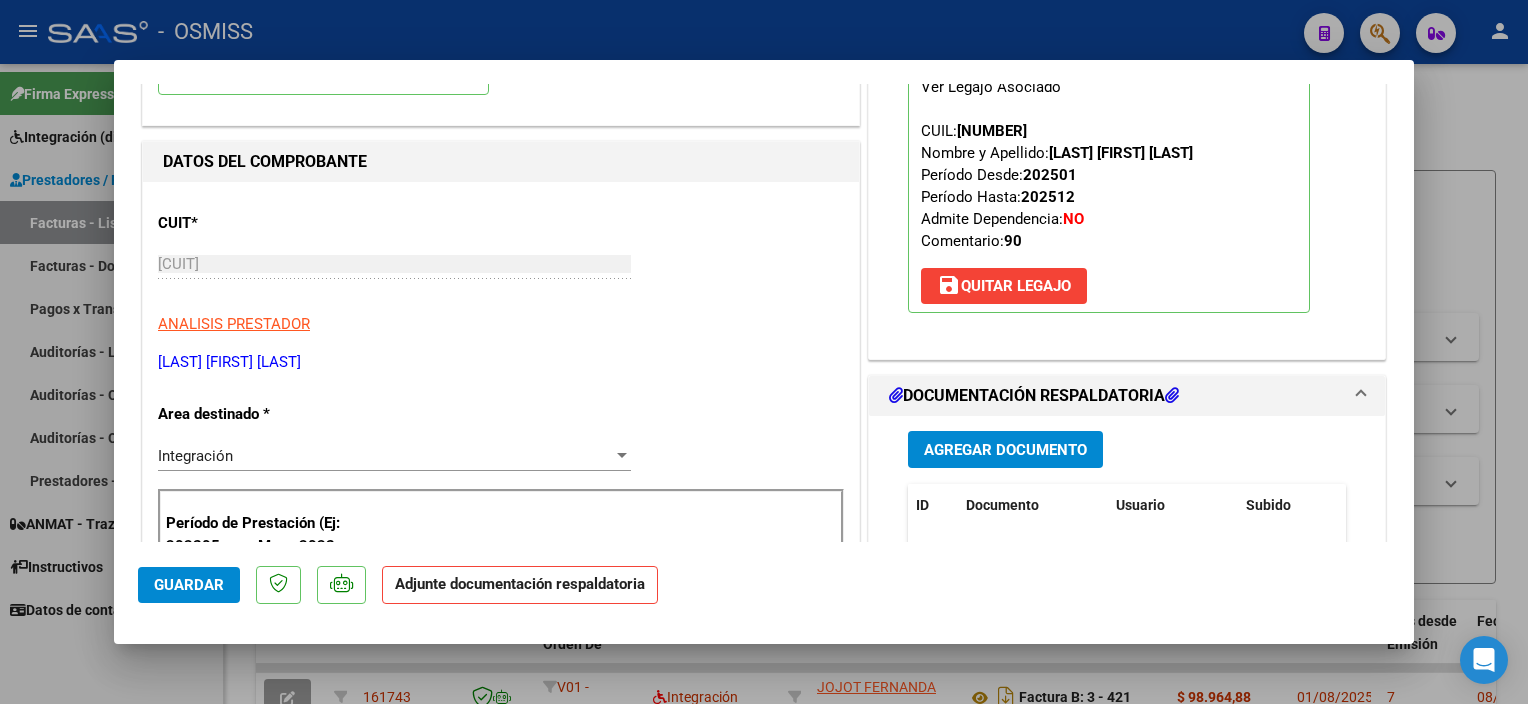 click on "Agregar Documento" at bounding box center (1005, 450) 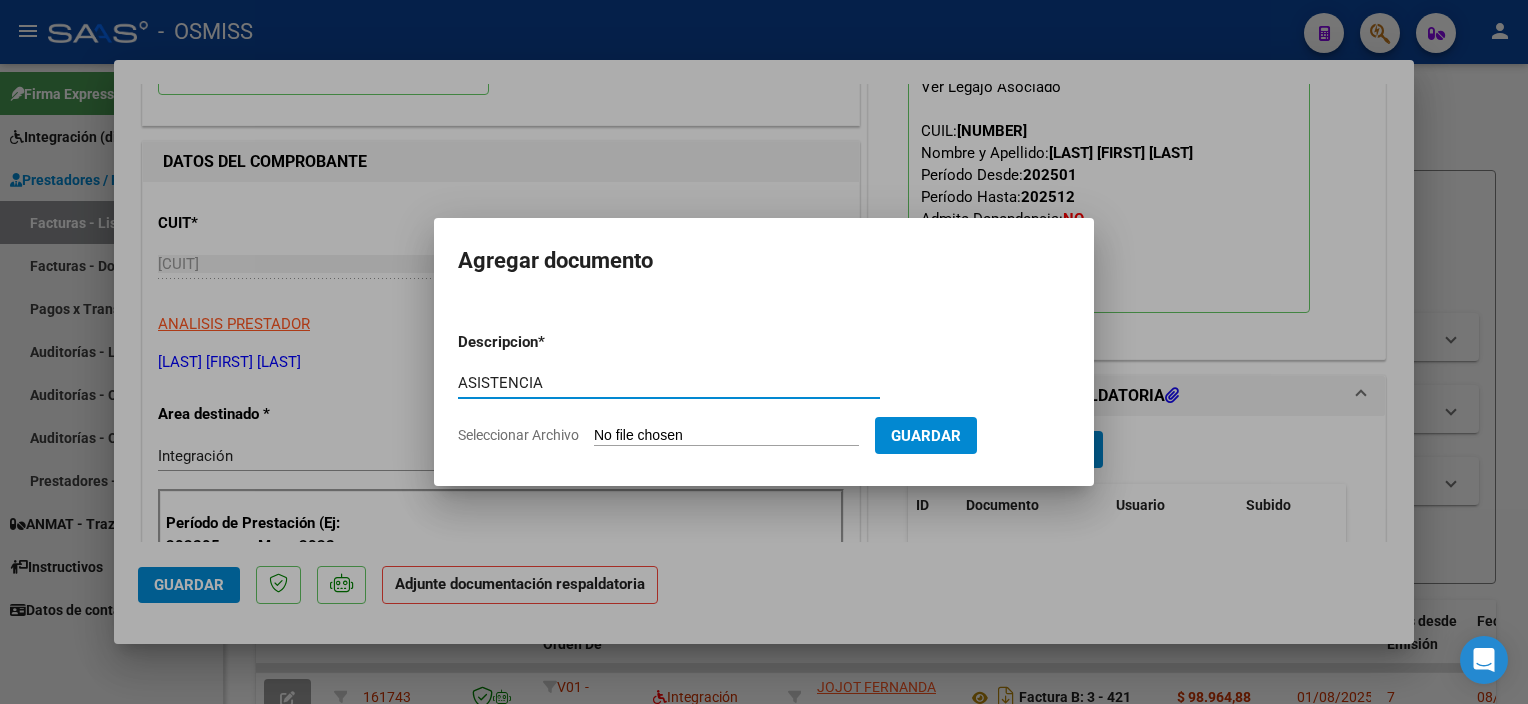 type on "ASISTENCIA" 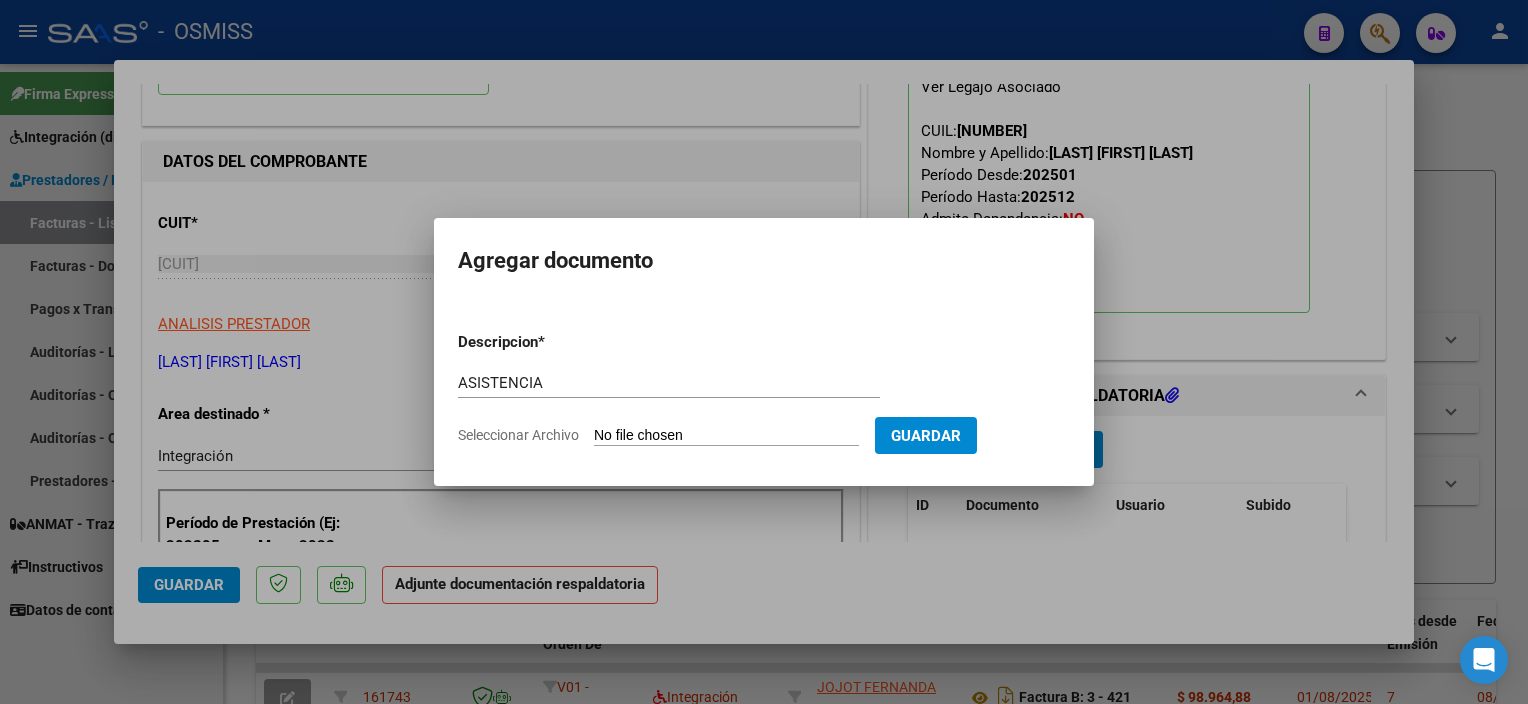 click on "Seleccionar Archivo" at bounding box center [726, 436] 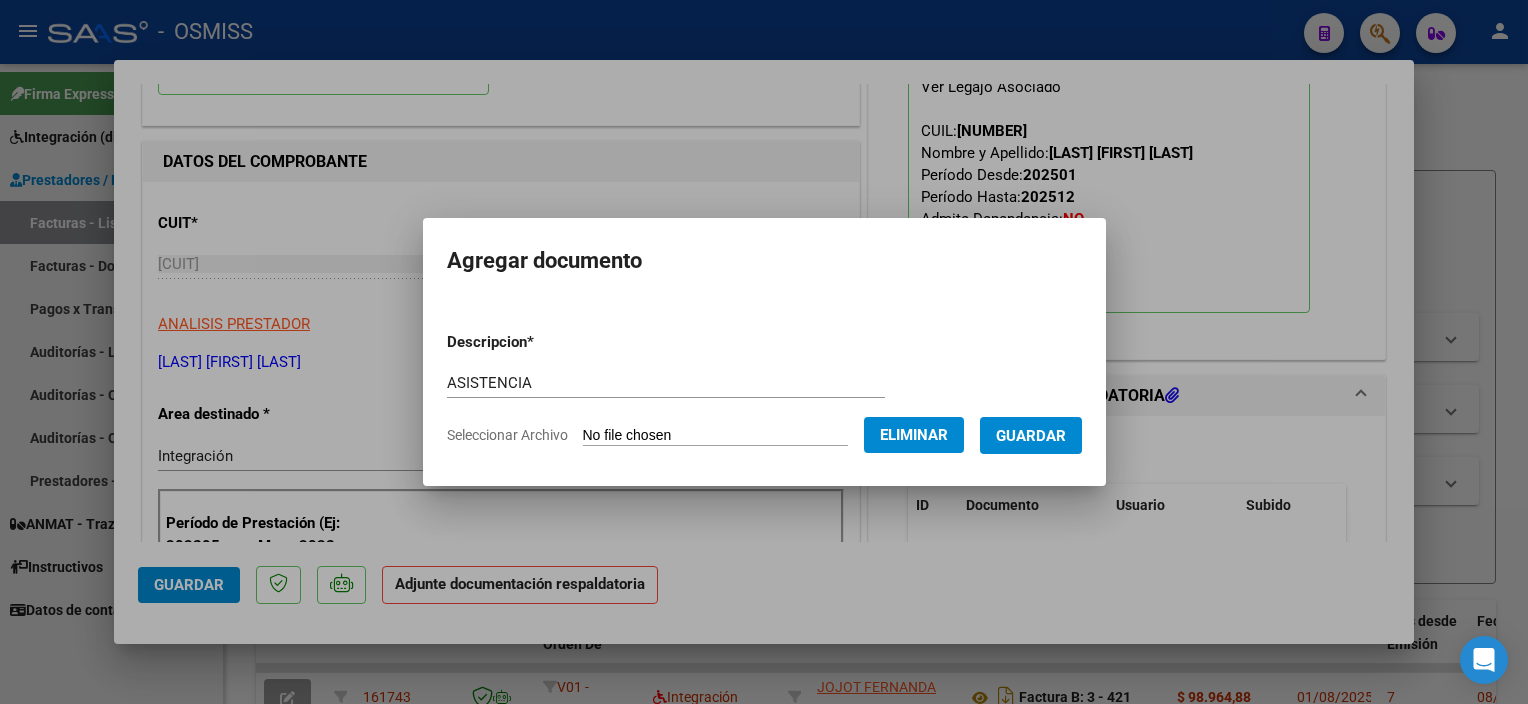 click on "Guardar" at bounding box center (1031, 435) 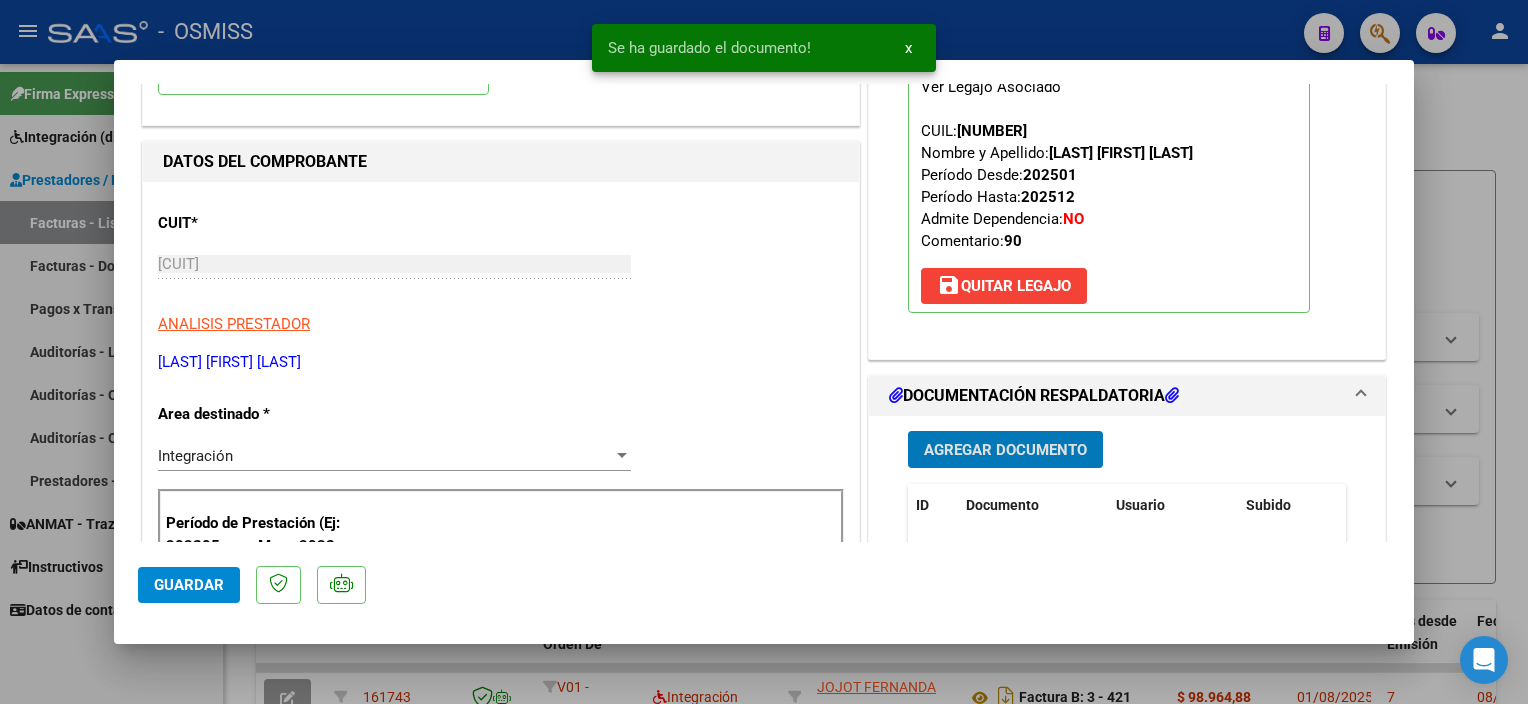 click at bounding box center [764, 352] 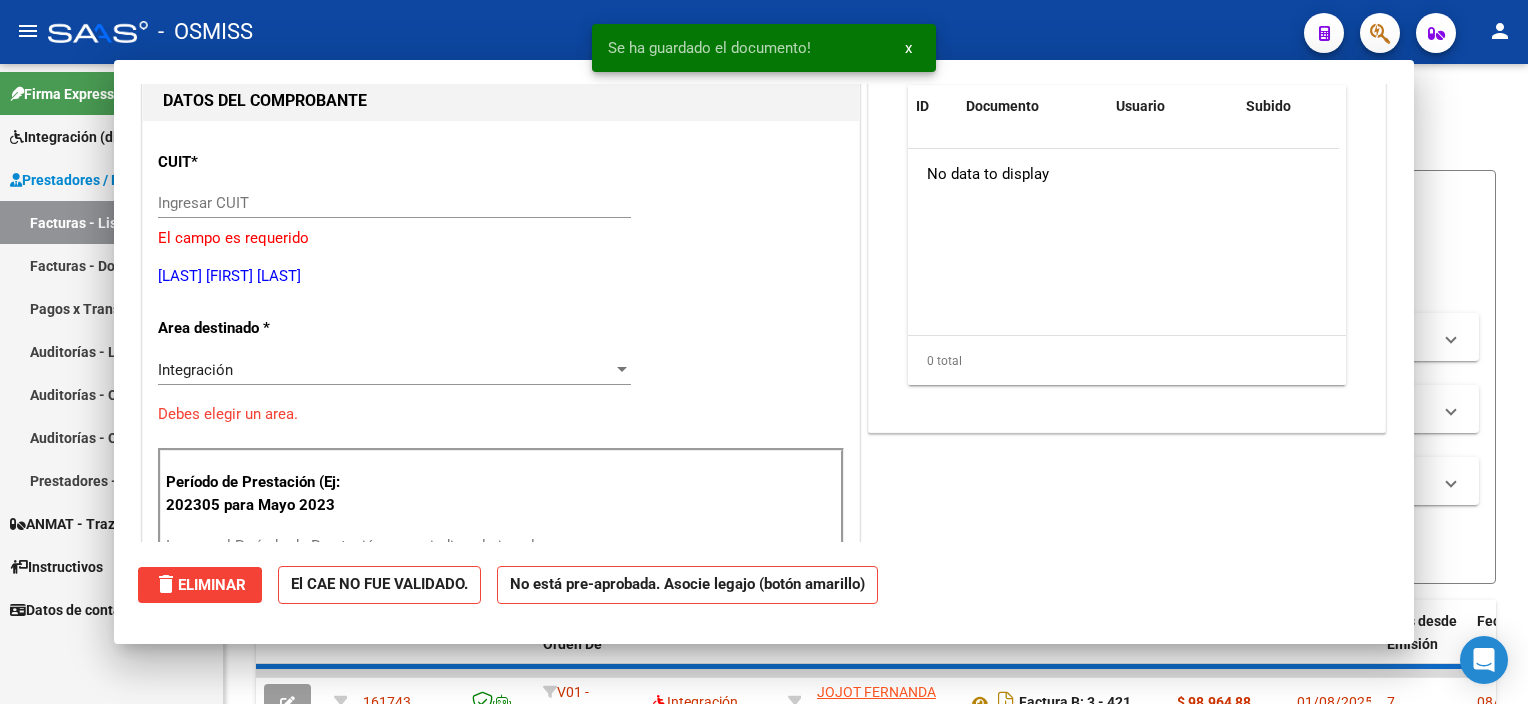 scroll, scrollTop: 0, scrollLeft: 0, axis: both 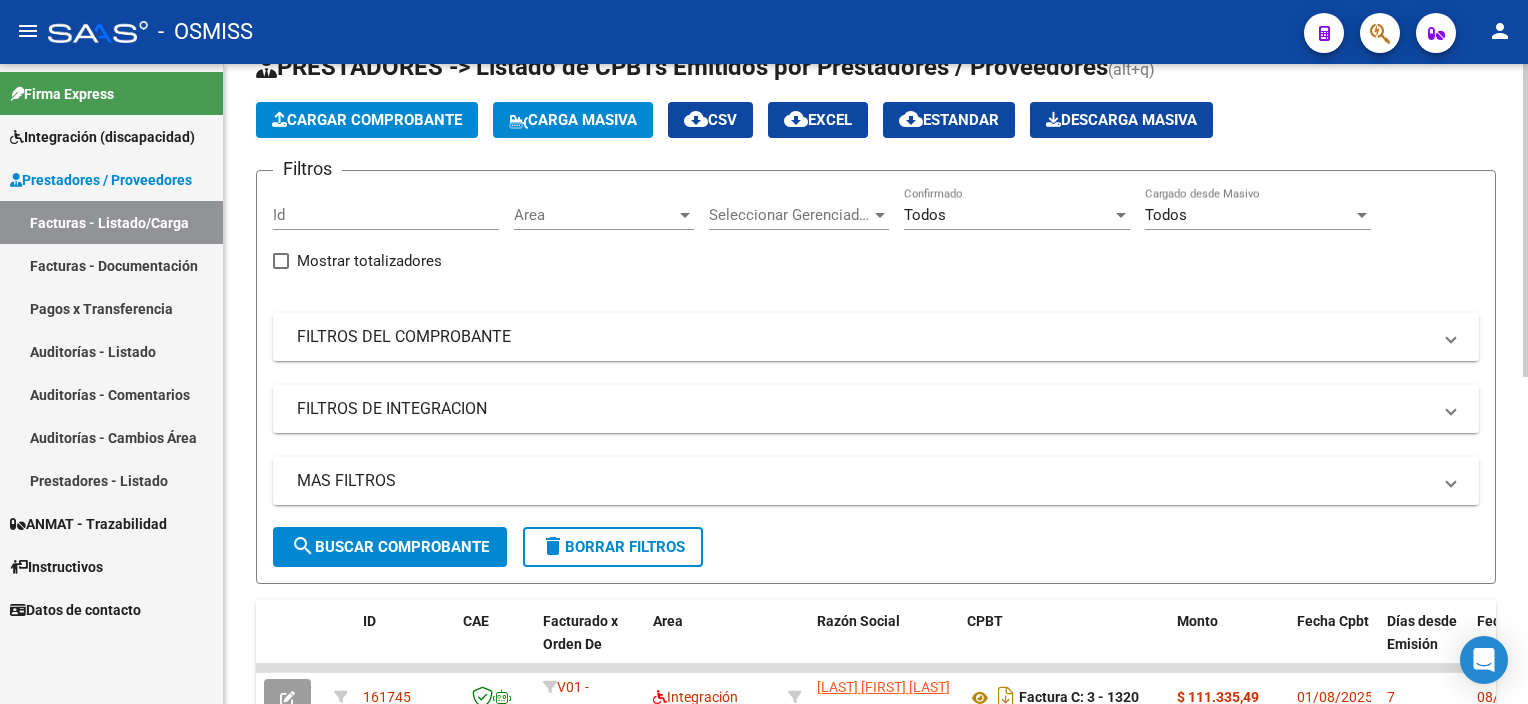 click on "Cargar Comprobante" 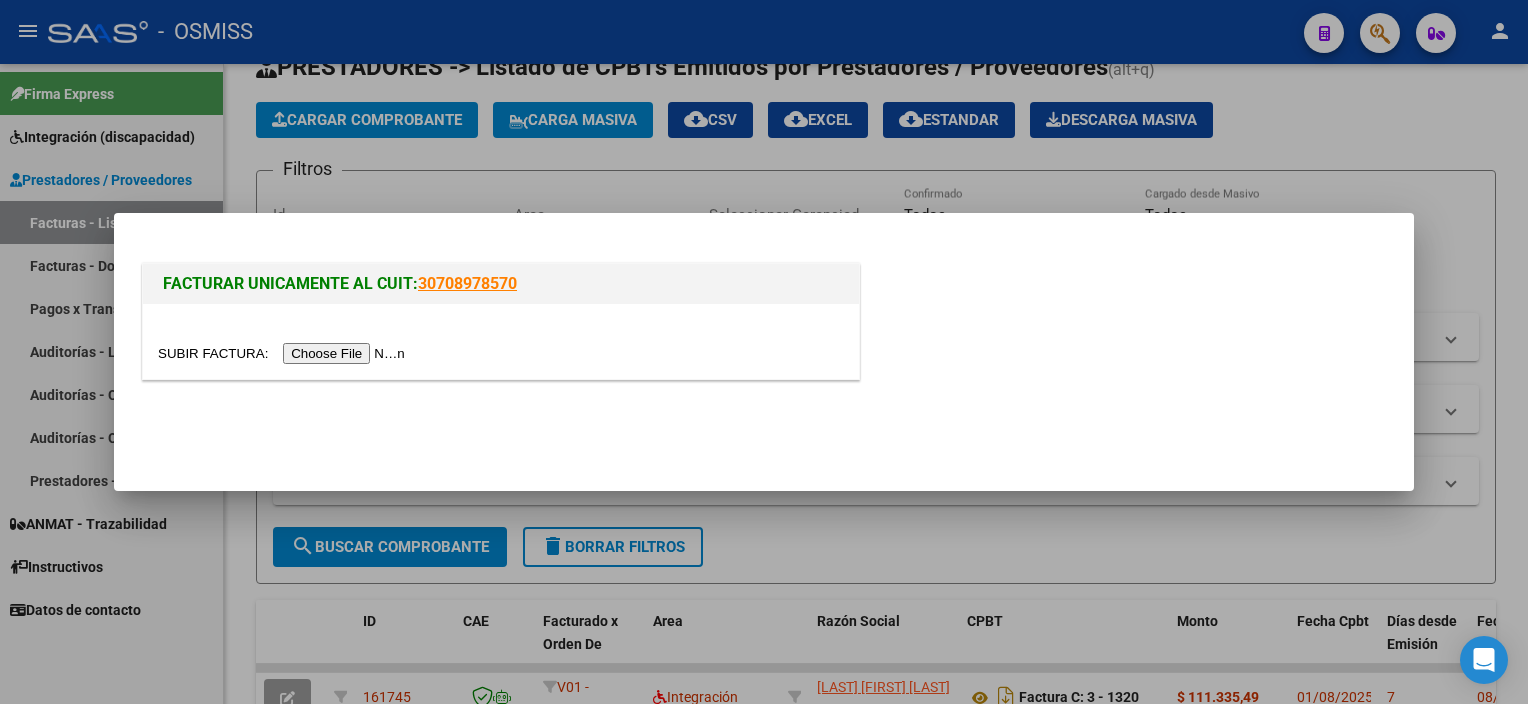 click at bounding box center (284, 353) 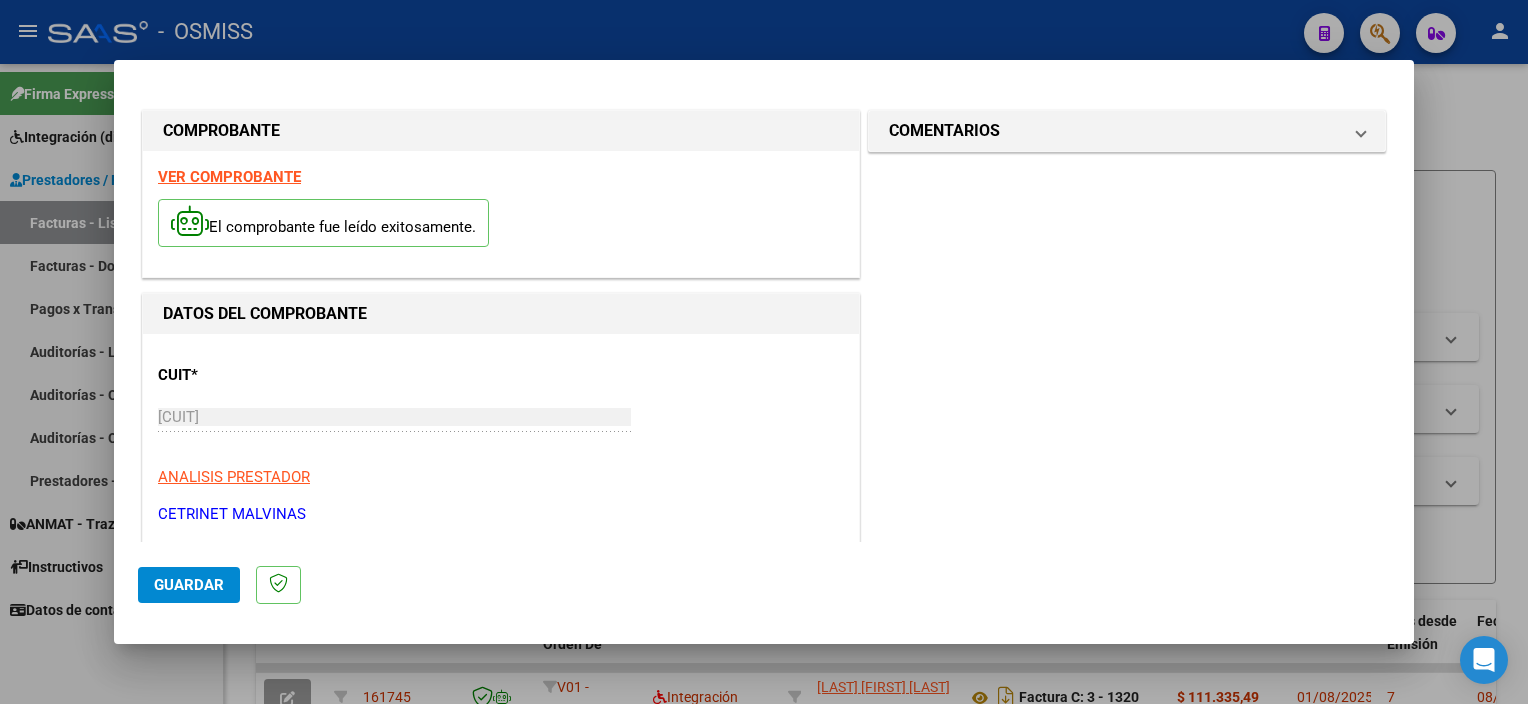 scroll, scrollTop: 295, scrollLeft: 0, axis: vertical 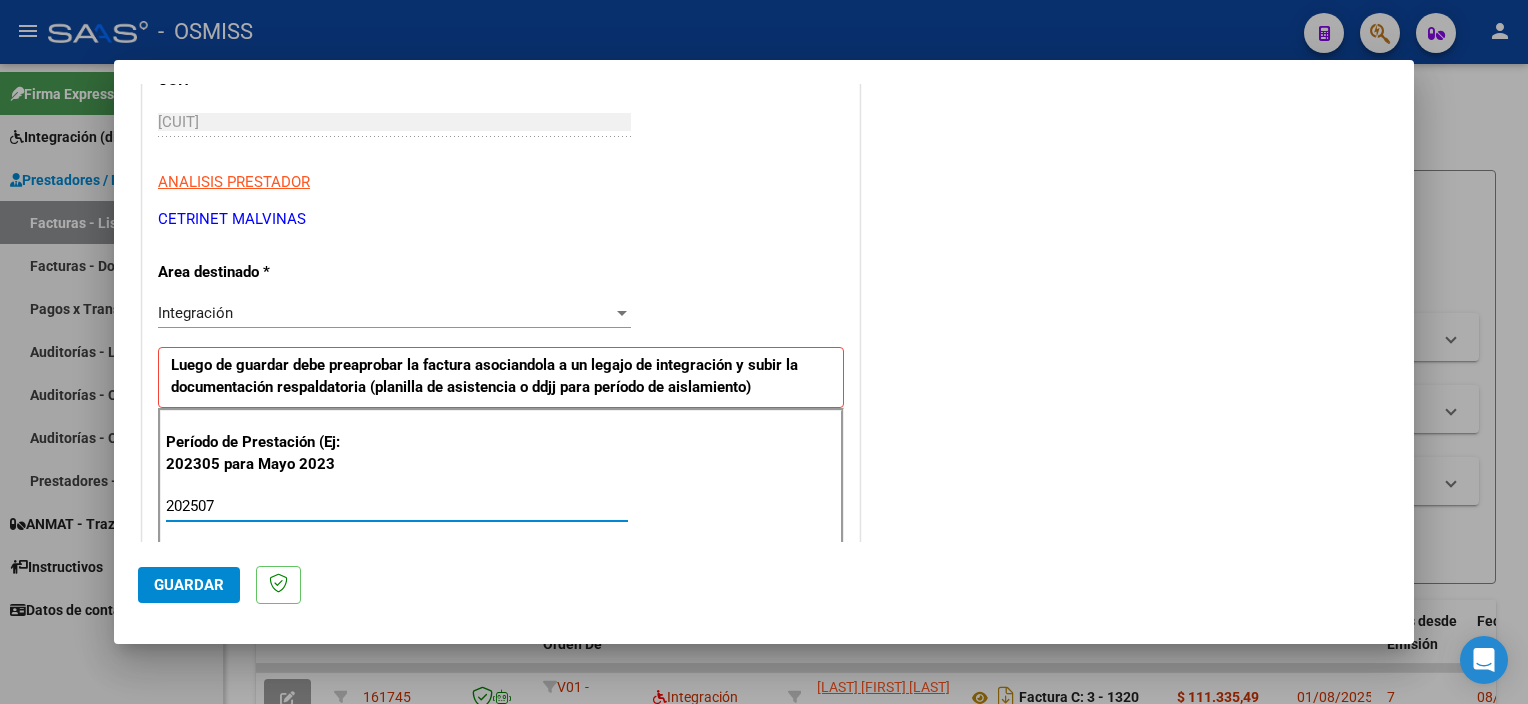type on "202507" 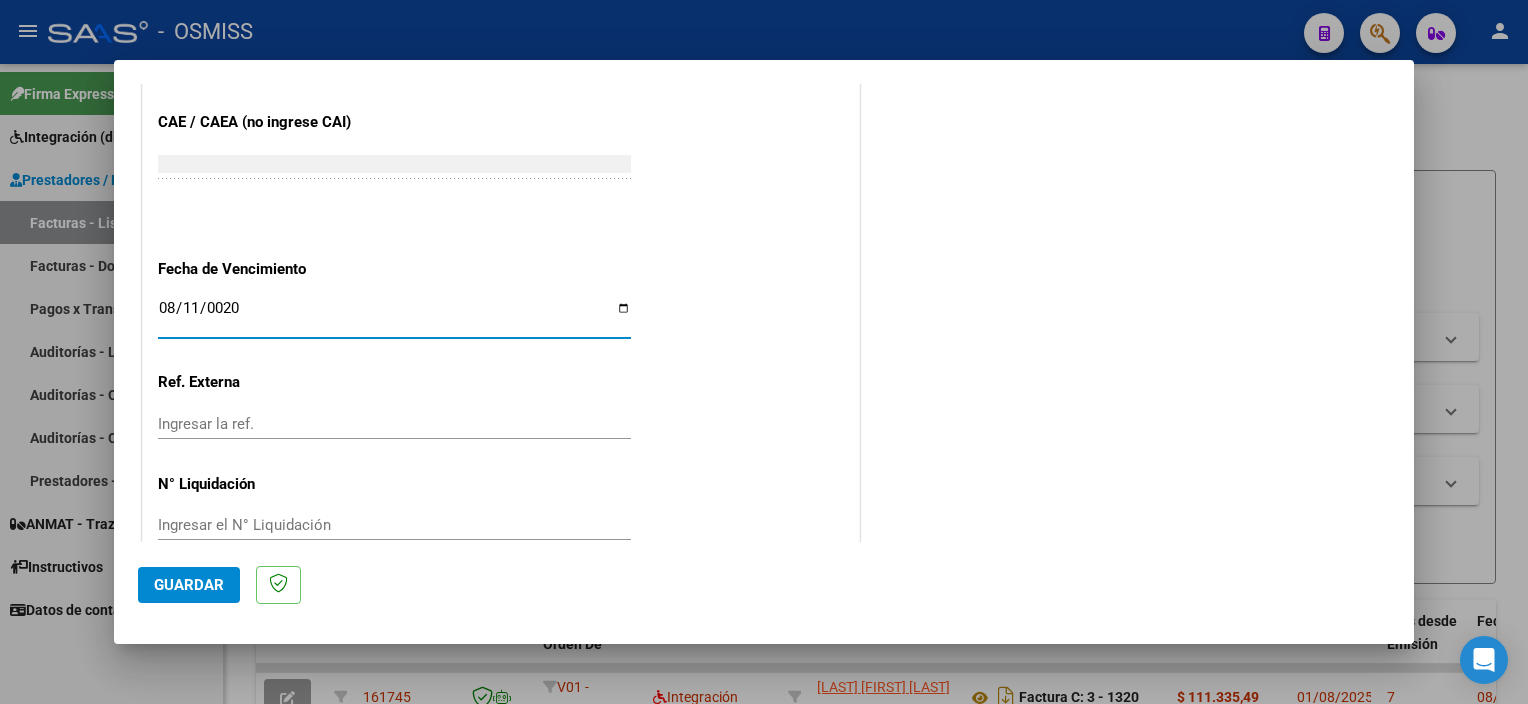 type on "0200-08-11" 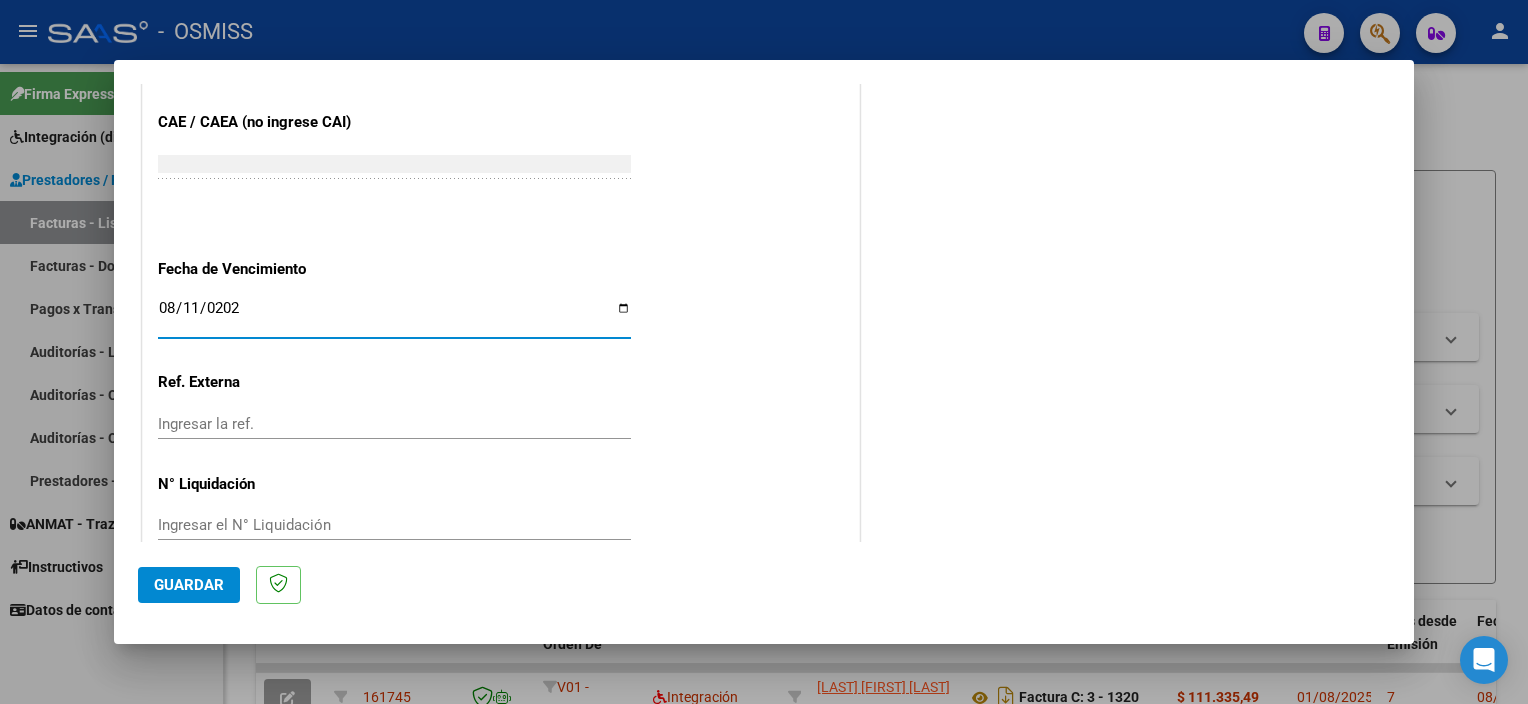 type on "2025-08-11" 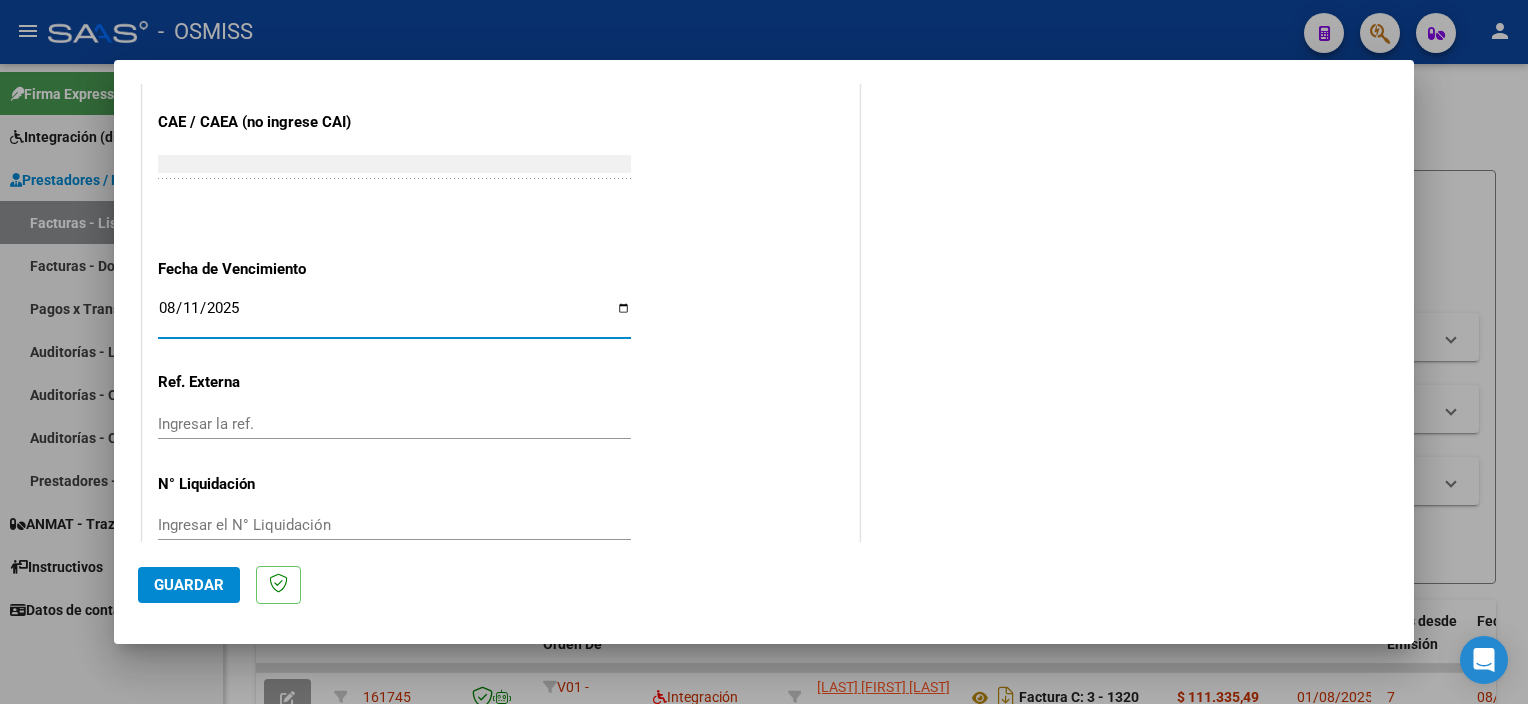 click on "Guardar" 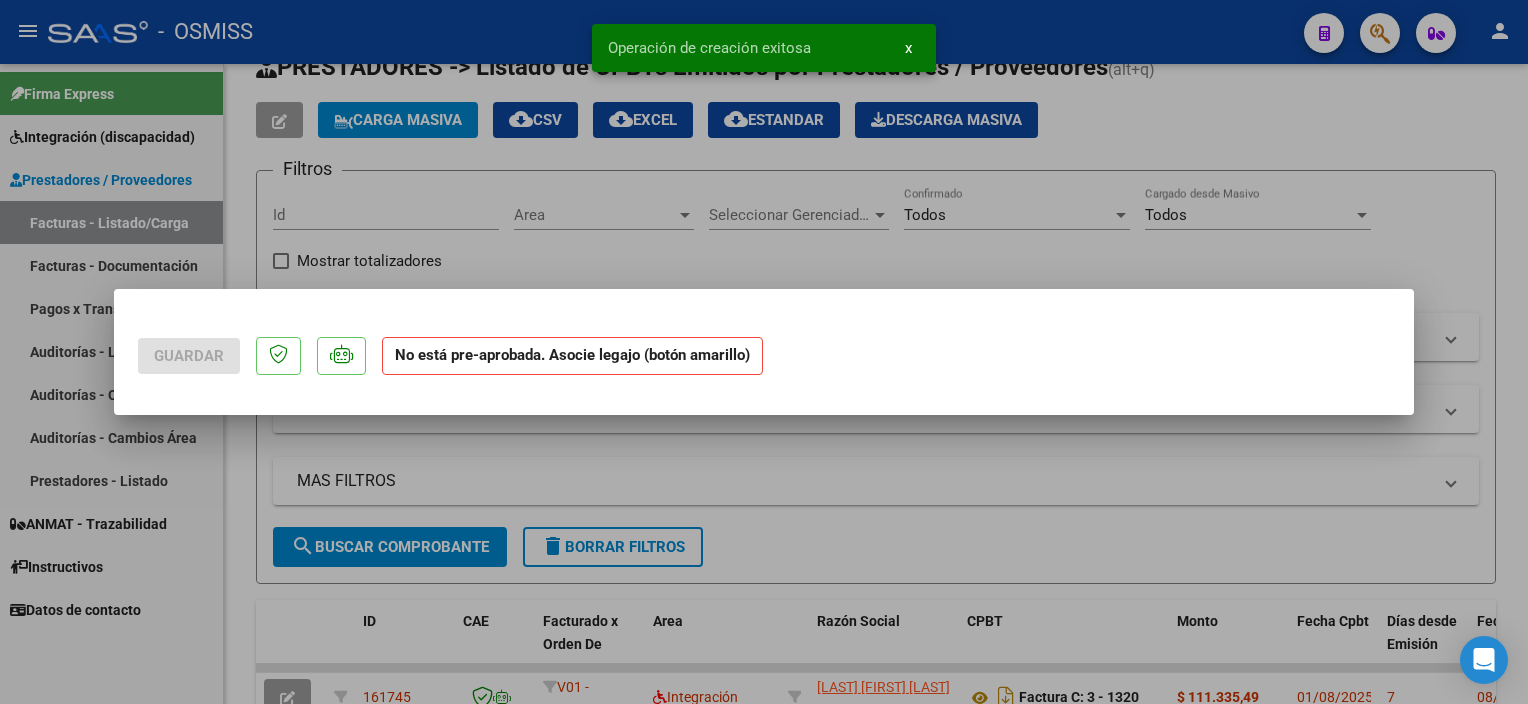 scroll, scrollTop: 0, scrollLeft: 0, axis: both 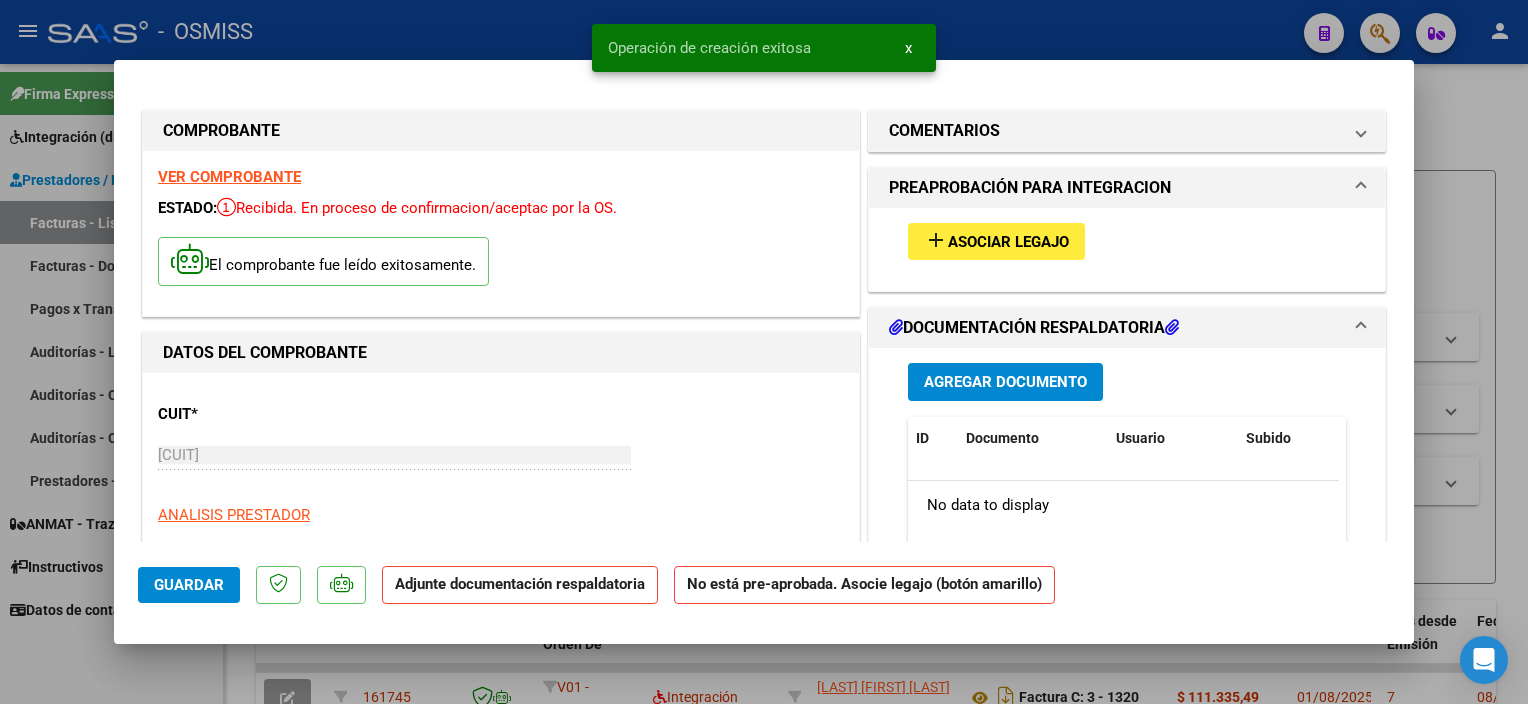 click on "Asociar Legajo" at bounding box center (1008, 242) 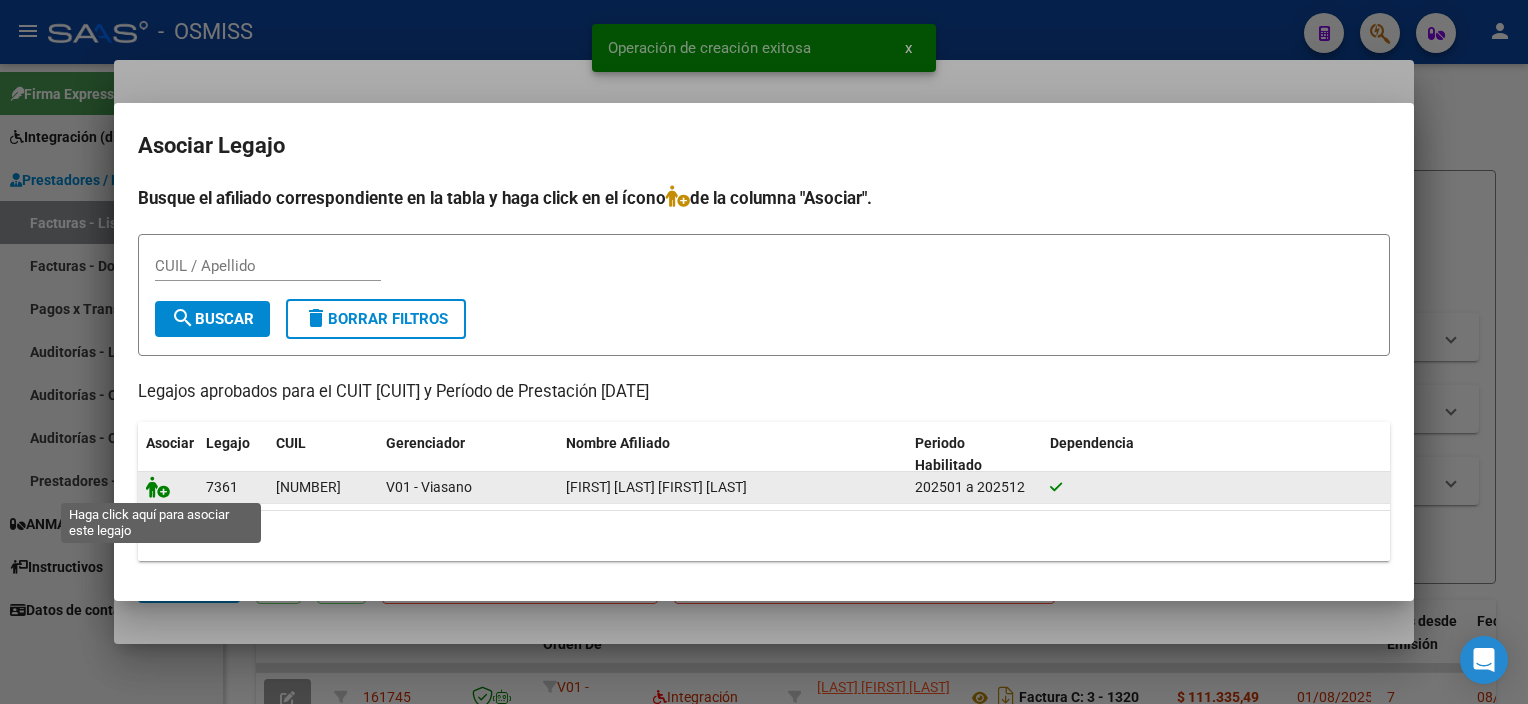 click 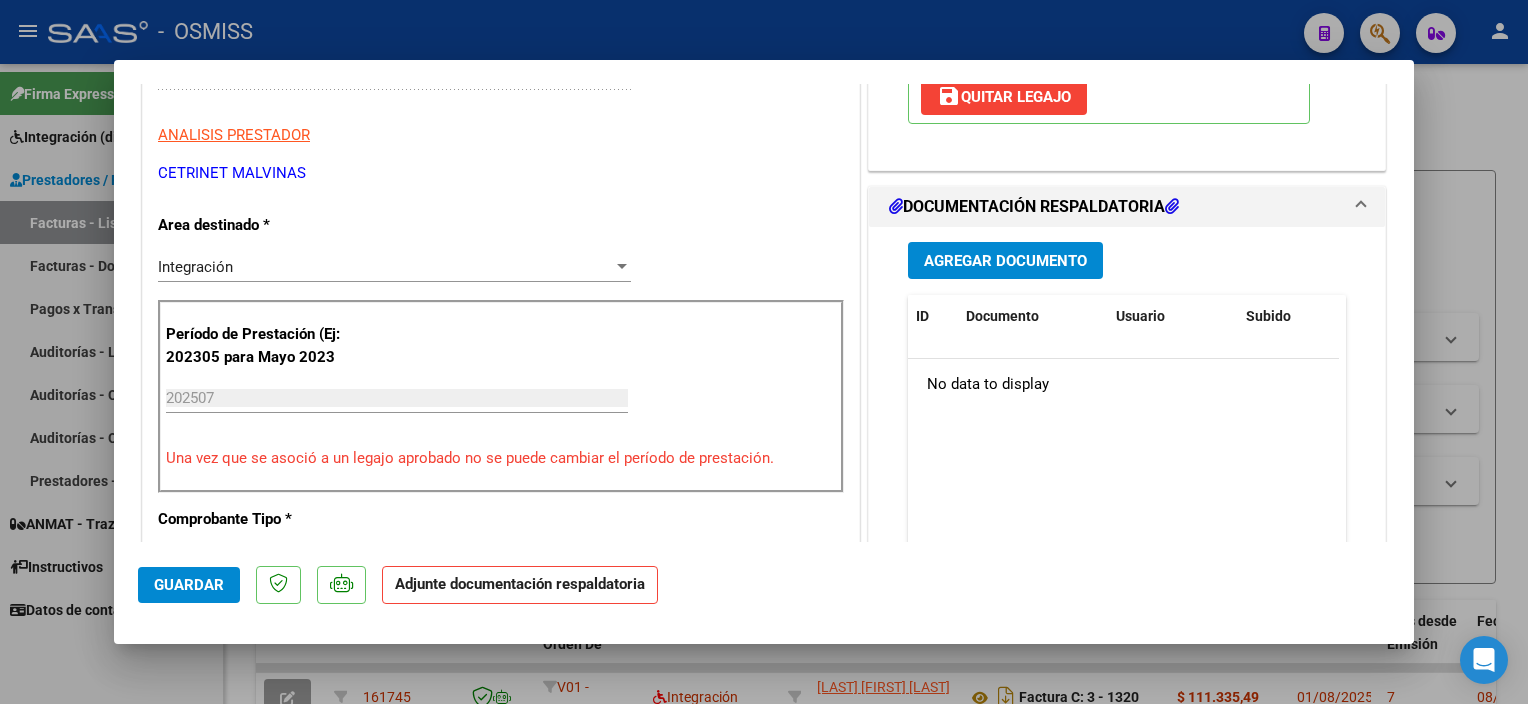 scroll, scrollTop: 404, scrollLeft: 0, axis: vertical 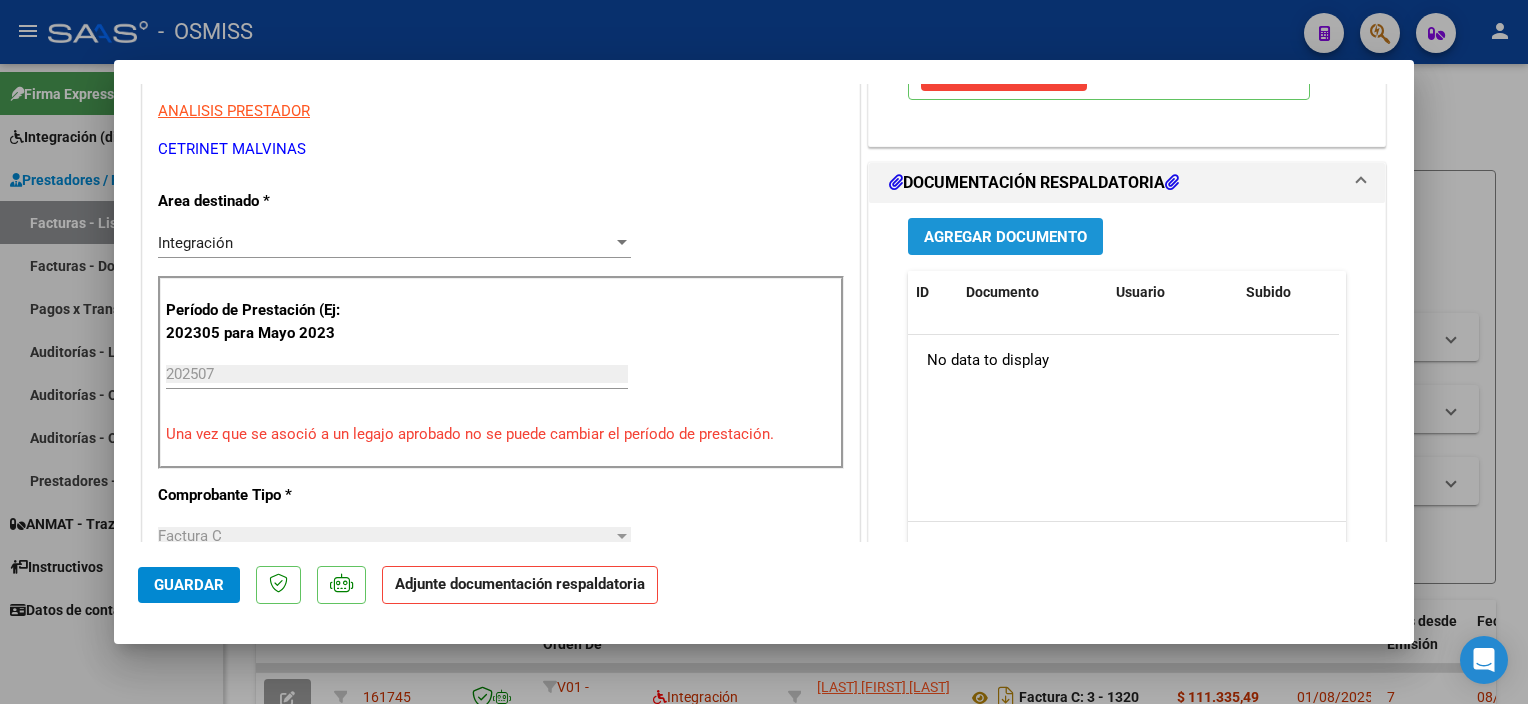 click on "Agregar Documento" at bounding box center [1005, 237] 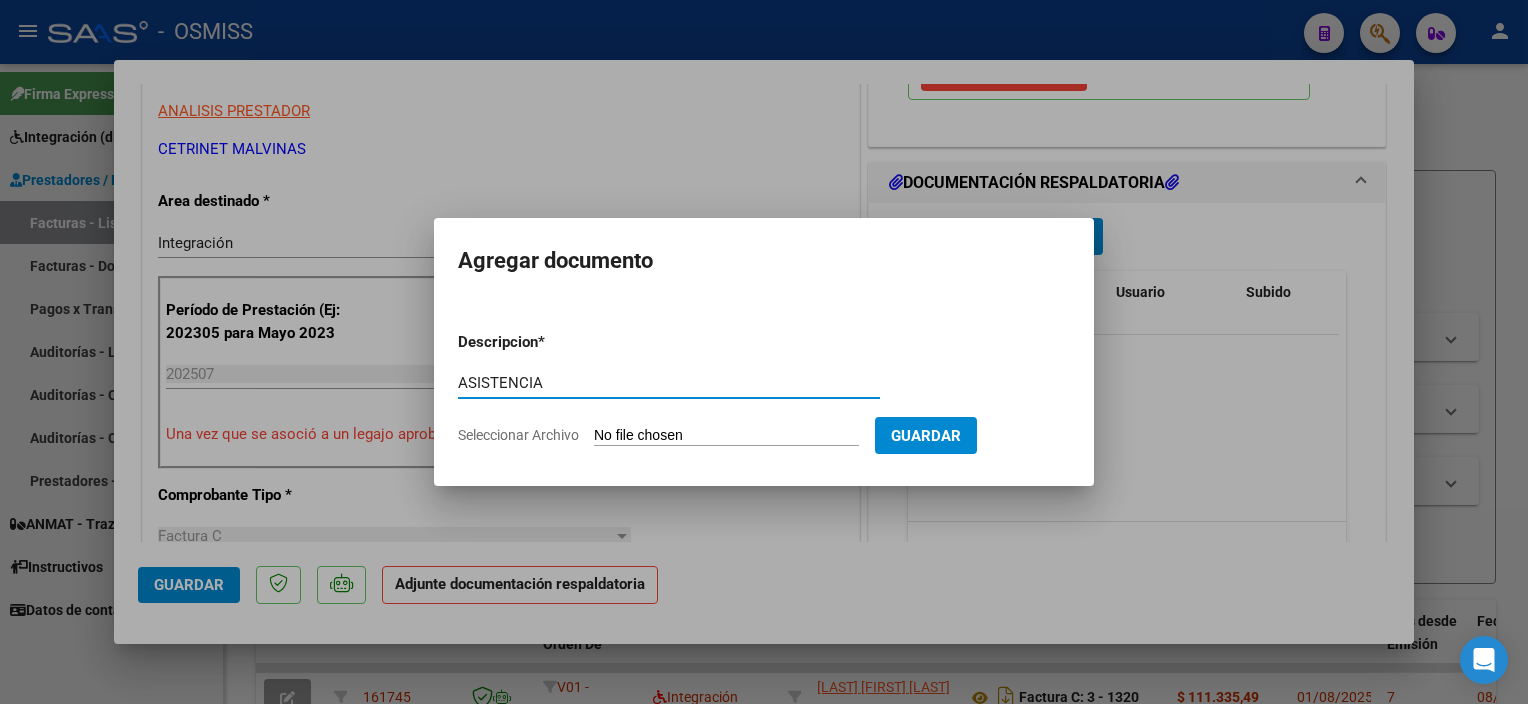 type on "ASISTENCIA" 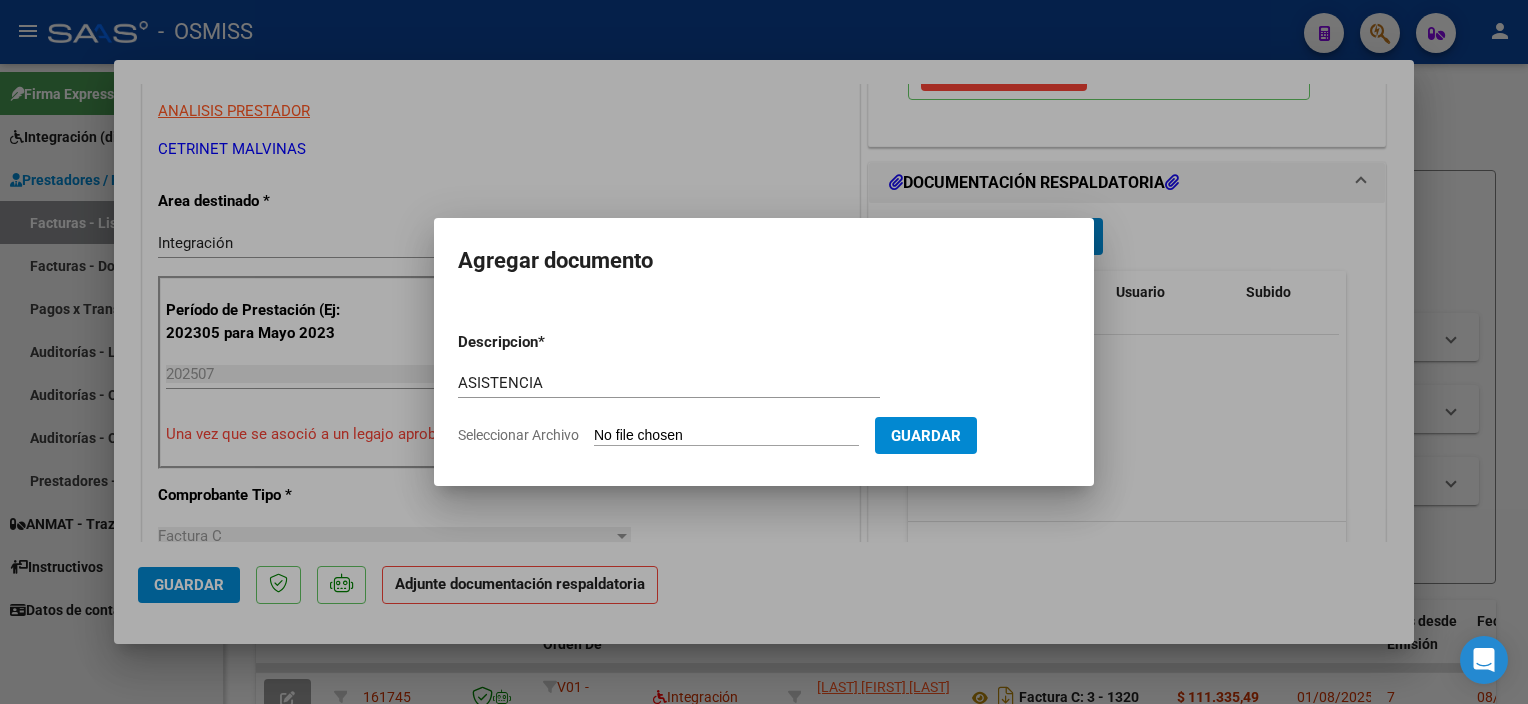type on "C:\fakepath\3 [LAST] [FIRST] Planillas Asist Terapias Julio 2025 - CPBA Contable (1).pdf" 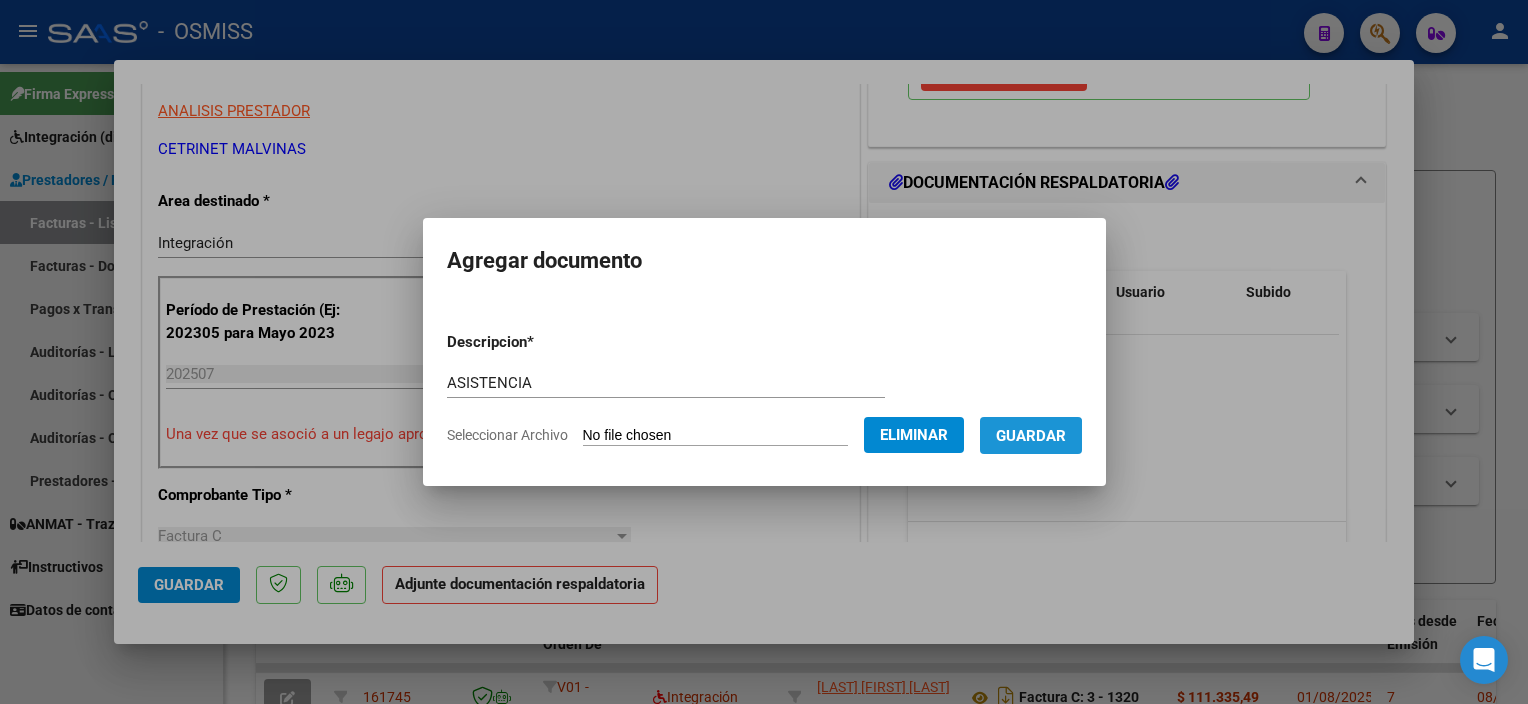 click on "Guardar" at bounding box center [1031, 435] 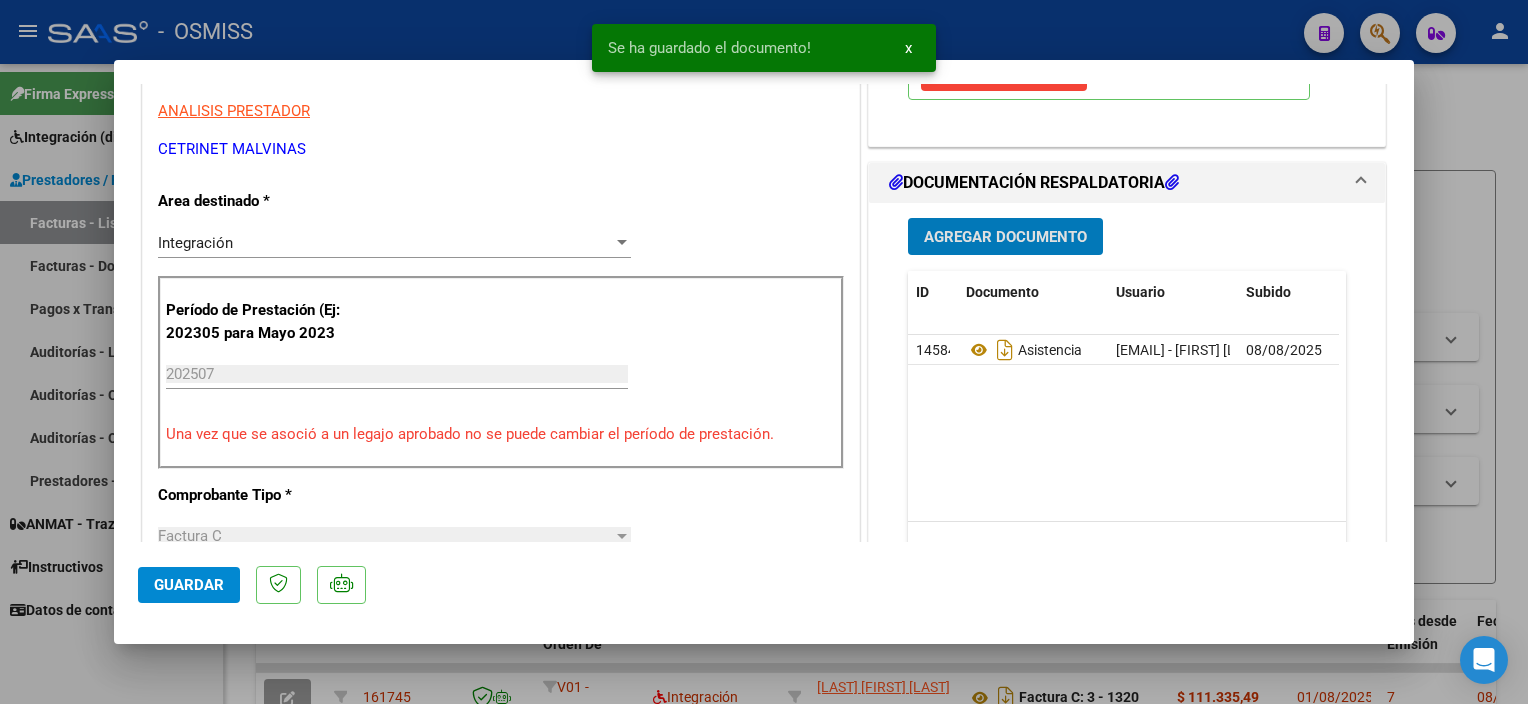 click on "Guardar" 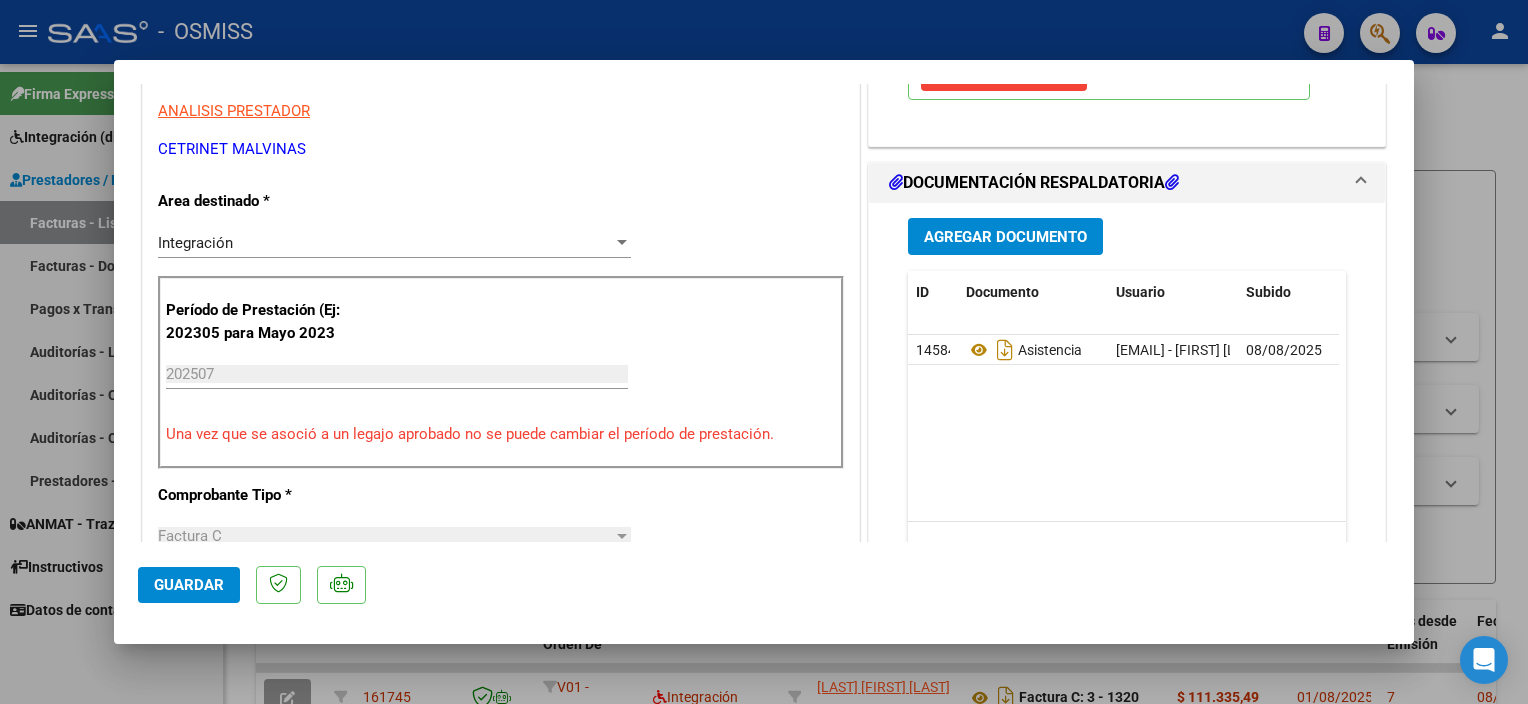 click on "Guardar" 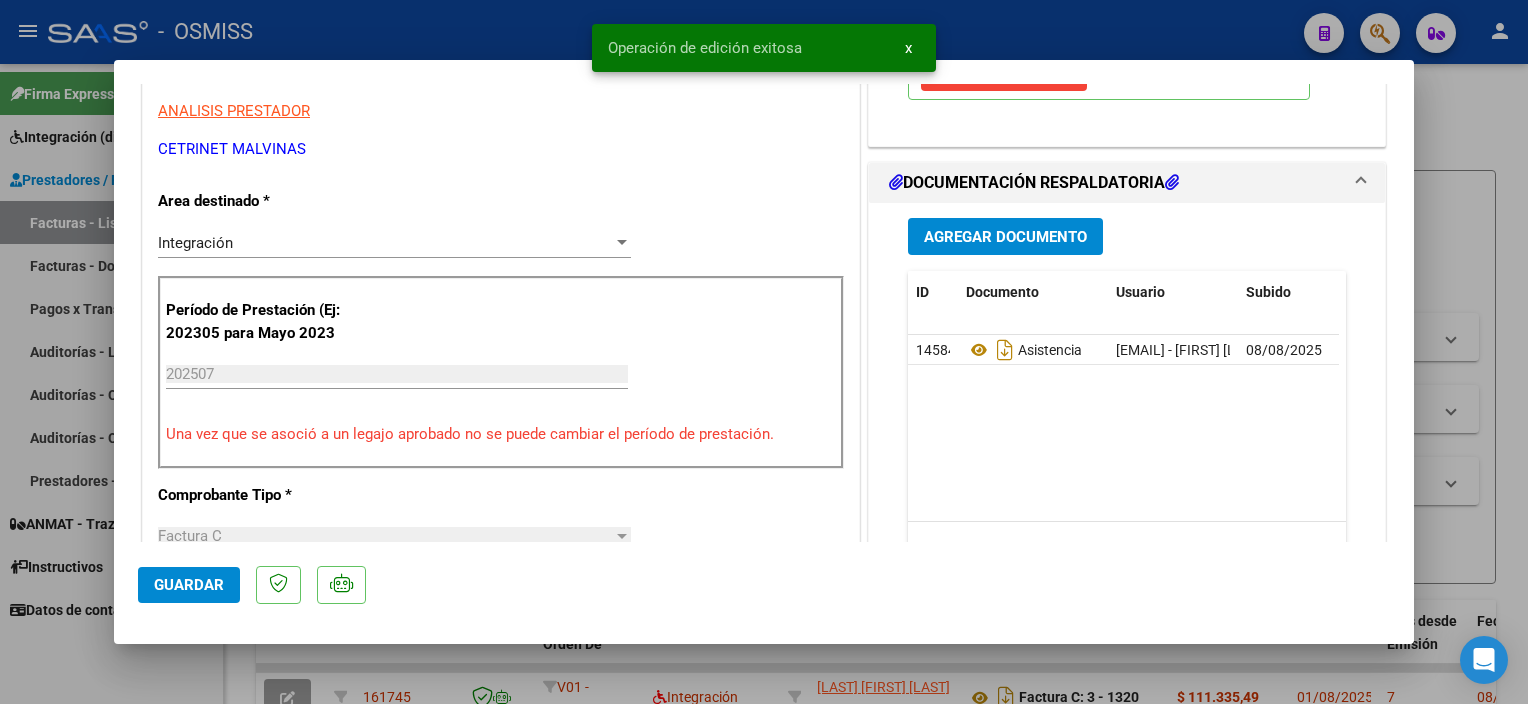 click at bounding box center (764, 352) 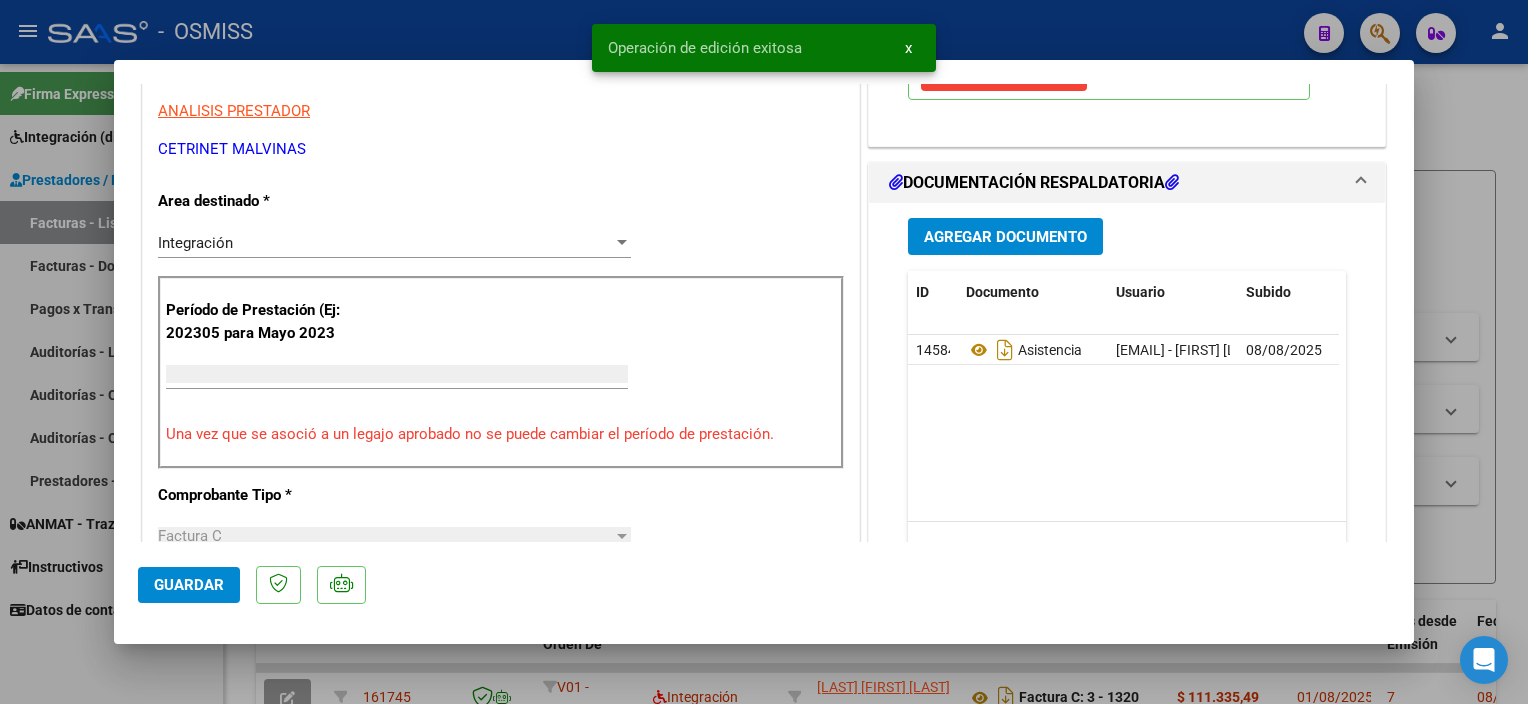 type 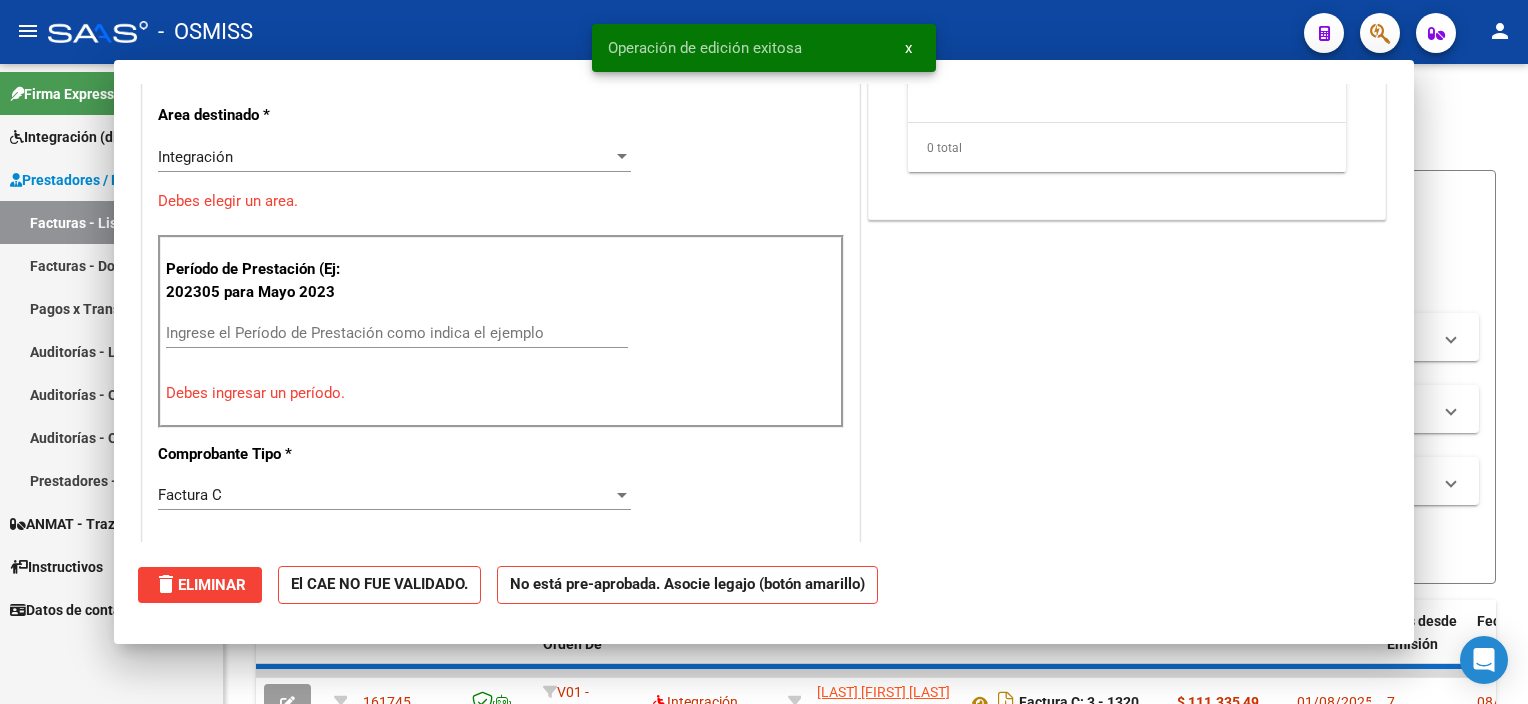 scroll, scrollTop: 343, scrollLeft: 0, axis: vertical 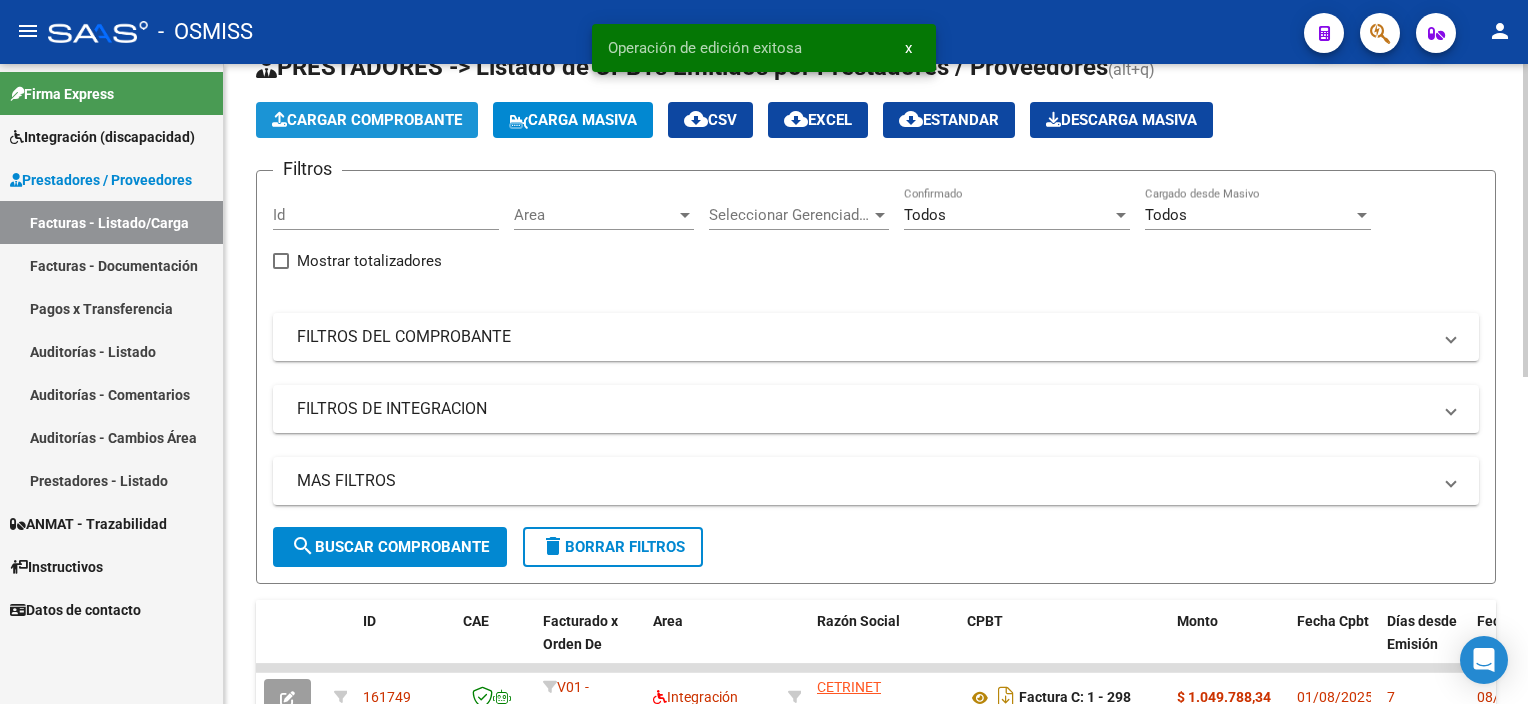 click on "Cargar Comprobante" 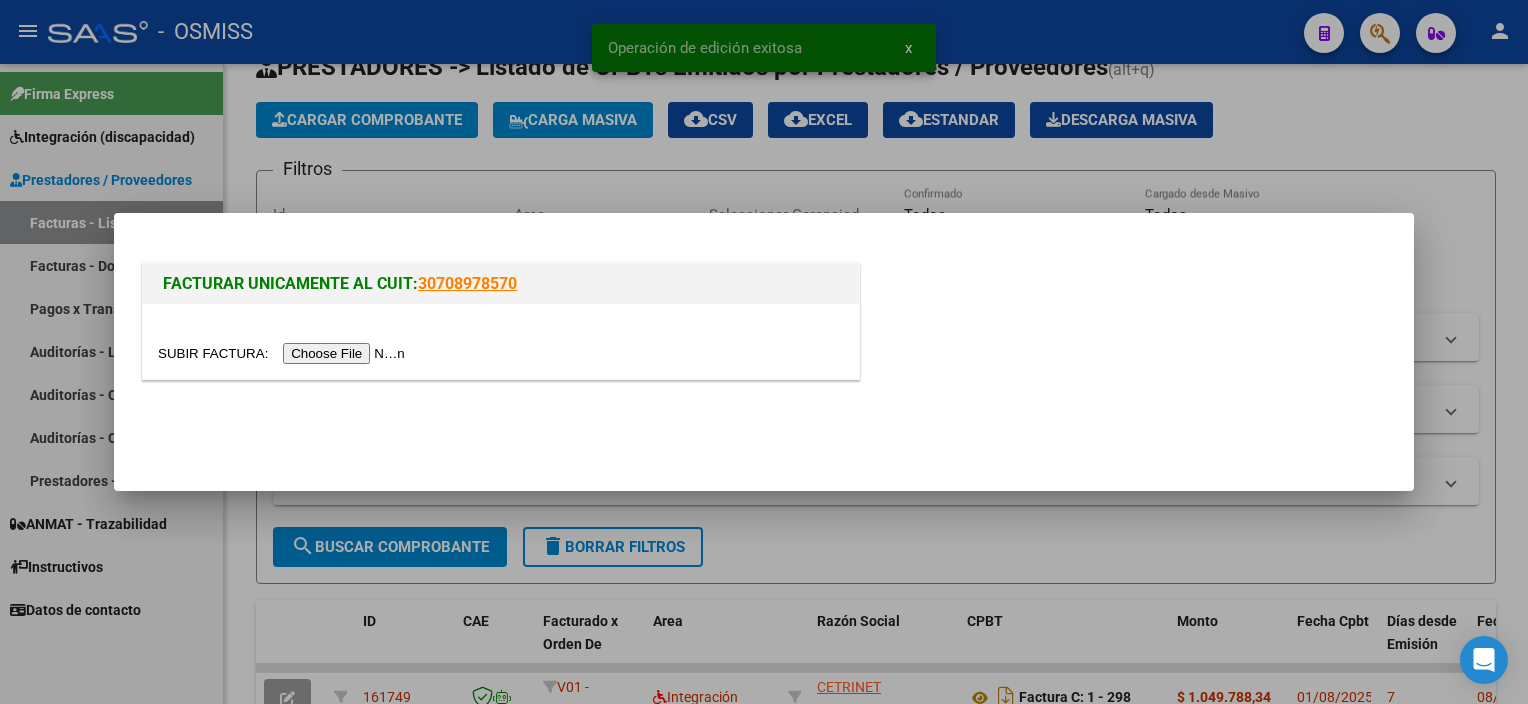 click at bounding box center [284, 353] 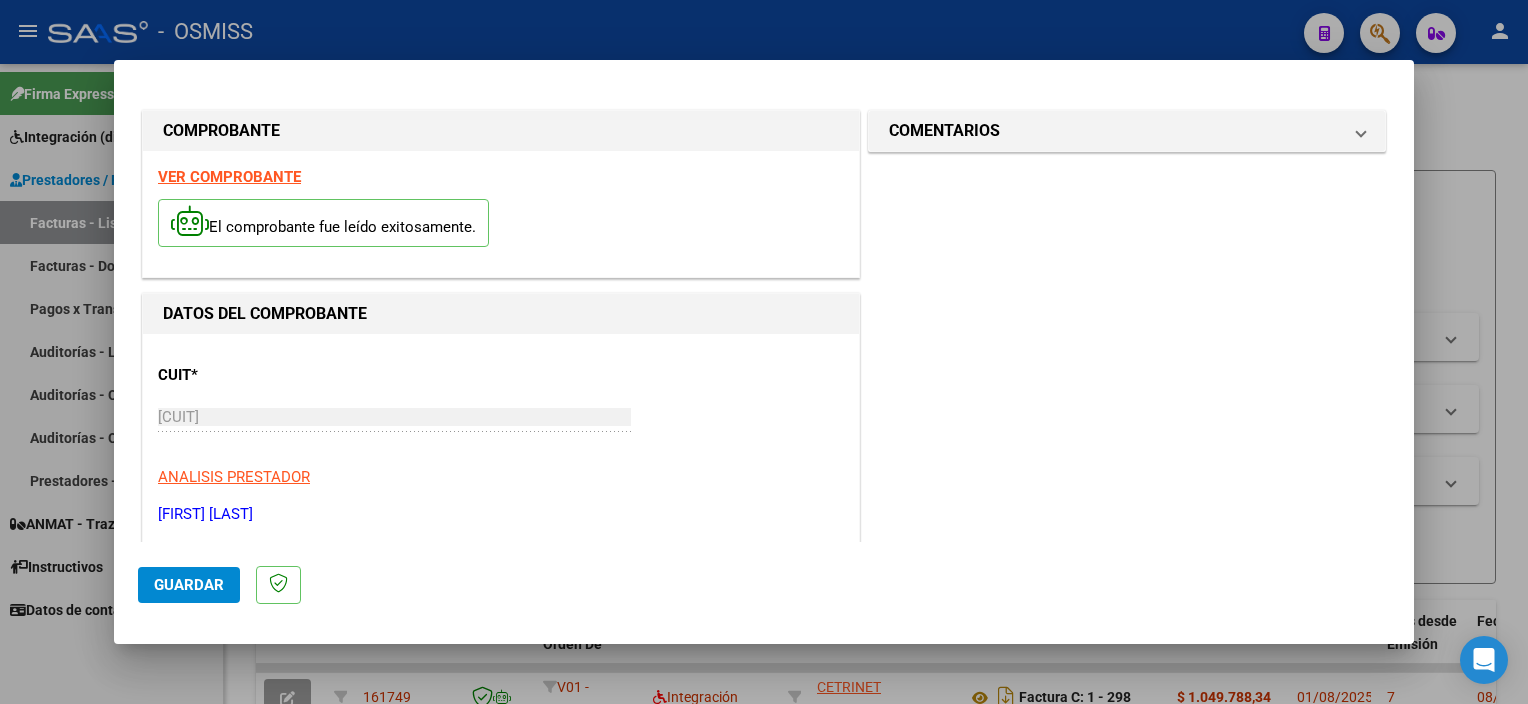scroll, scrollTop: 295, scrollLeft: 0, axis: vertical 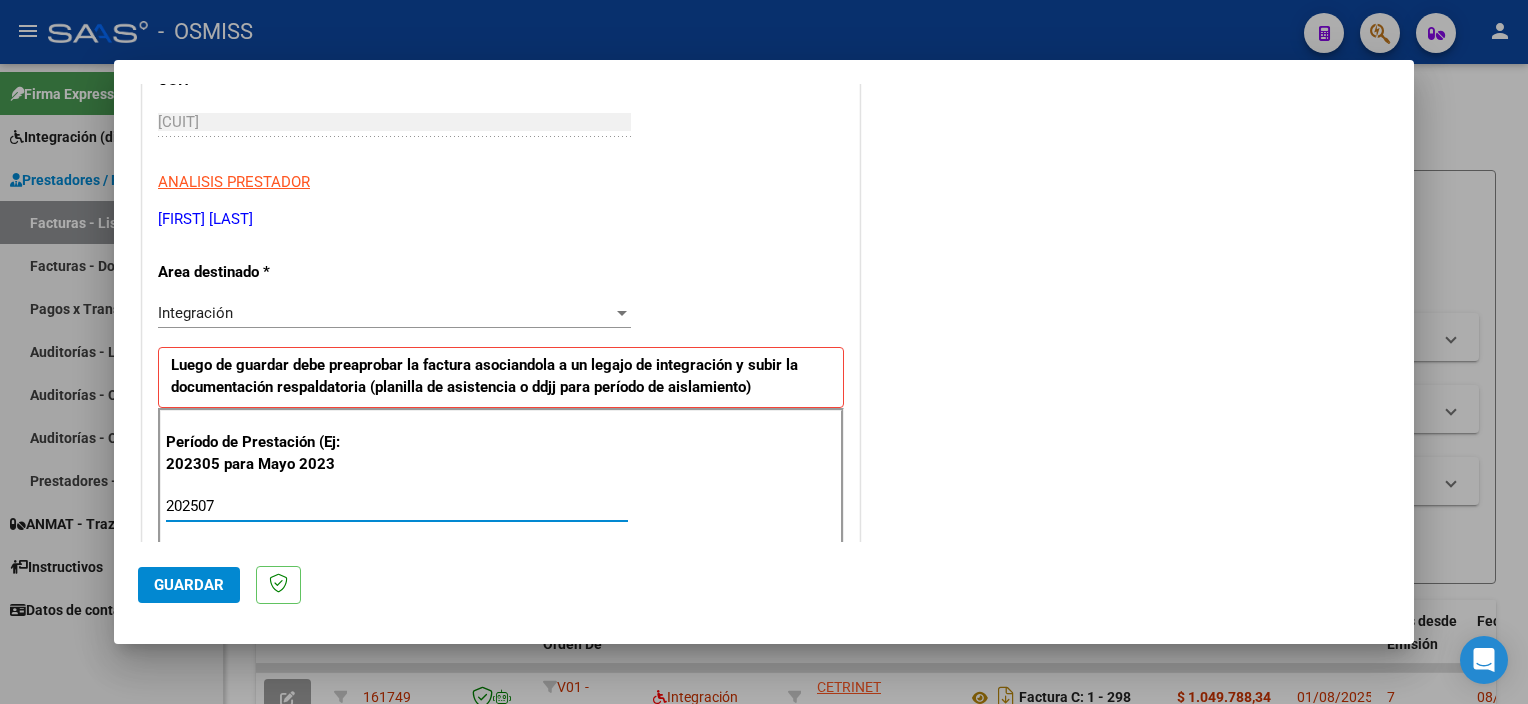type on "202507" 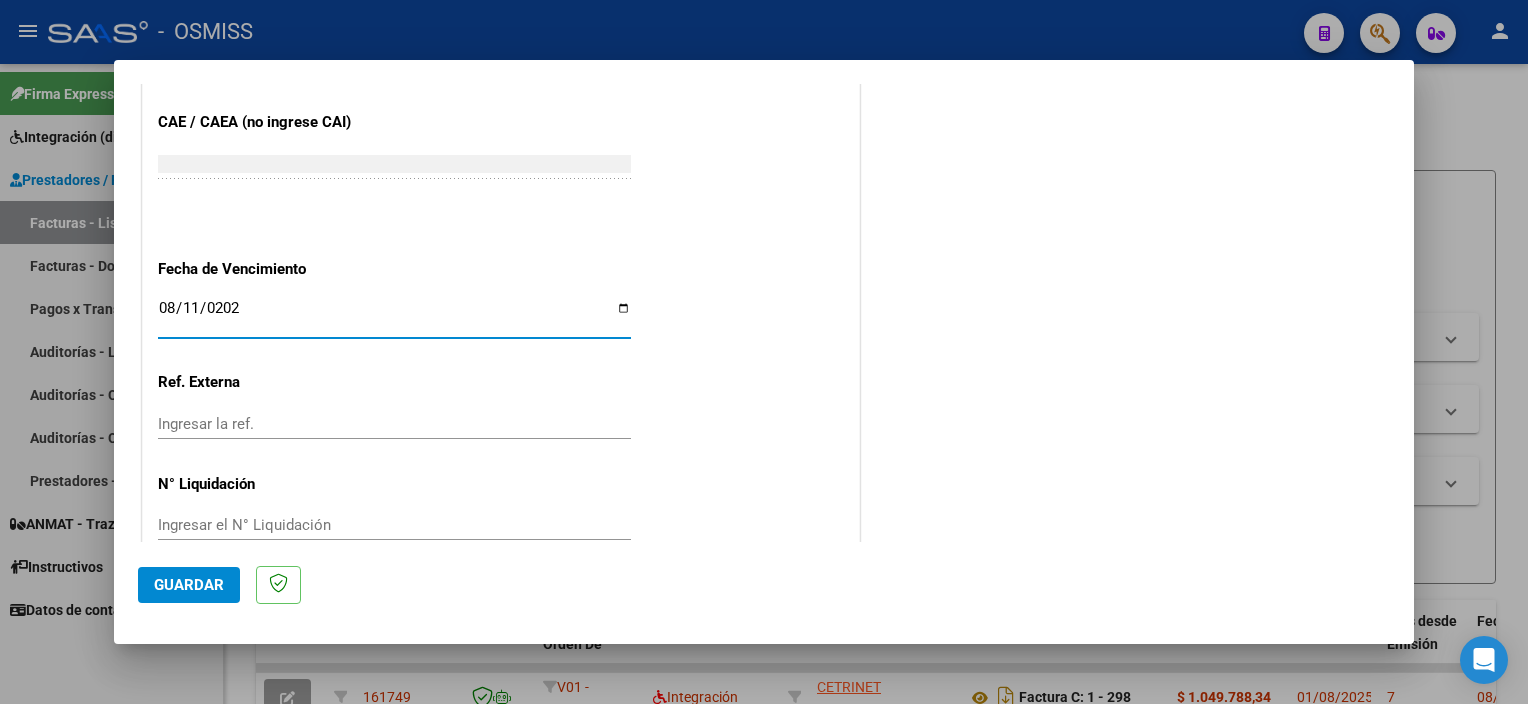 type on "2025-08-11" 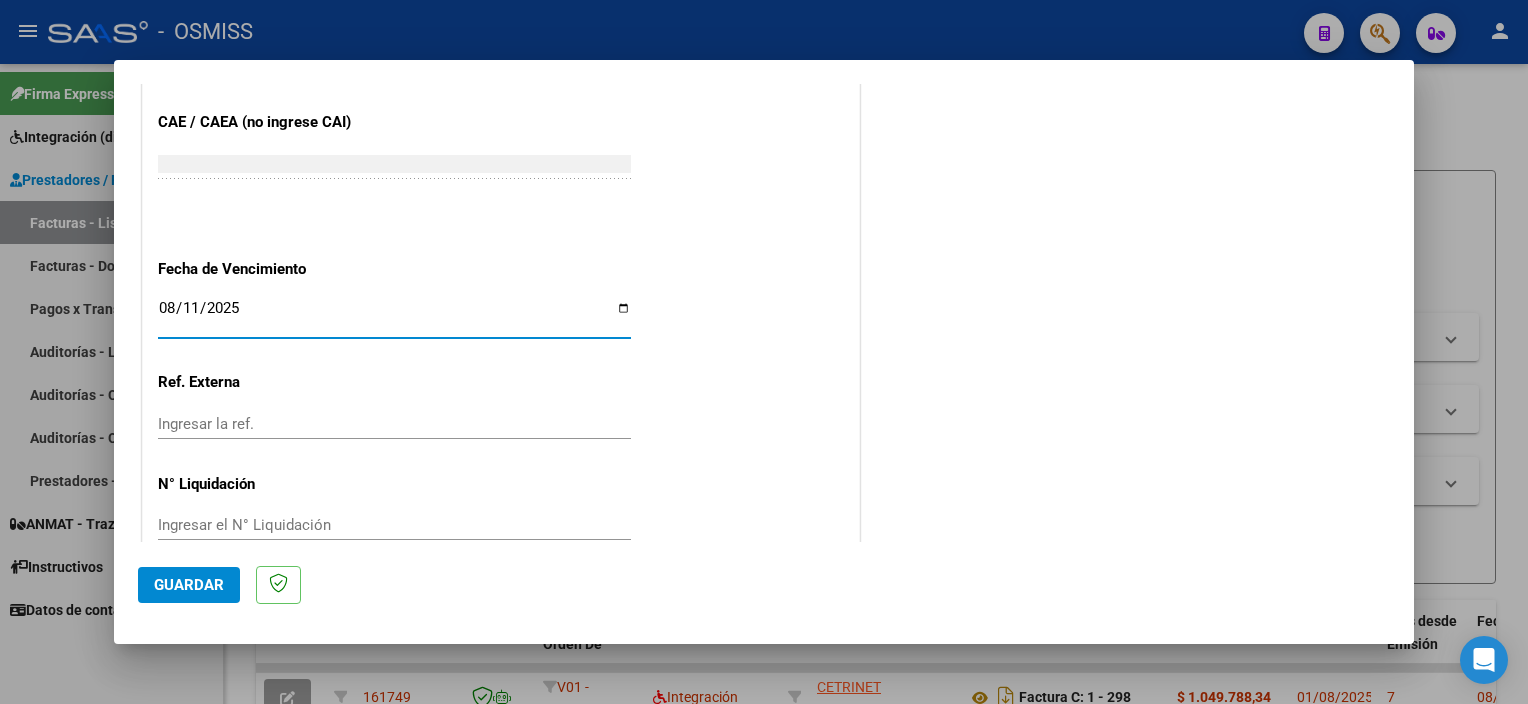 click on "Guardar" 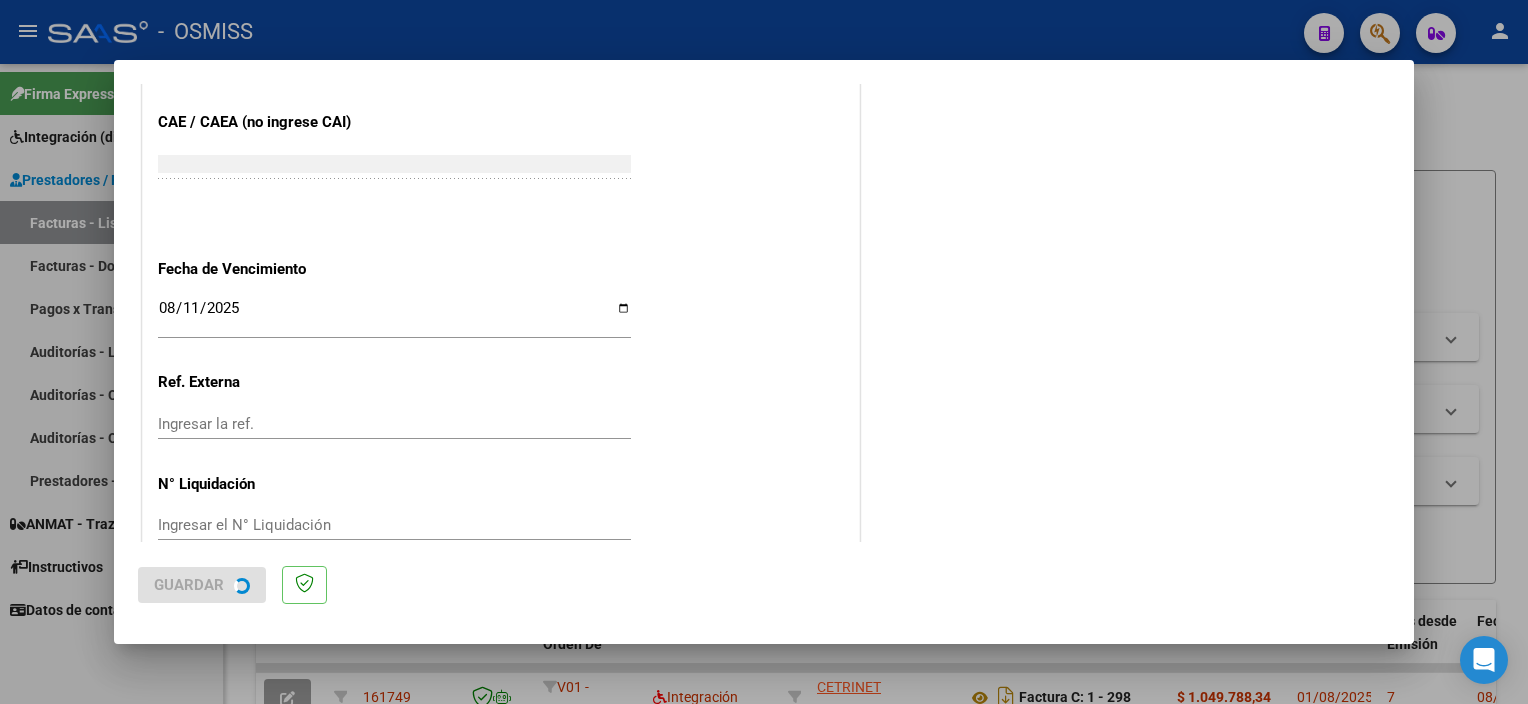 scroll, scrollTop: 0, scrollLeft: 0, axis: both 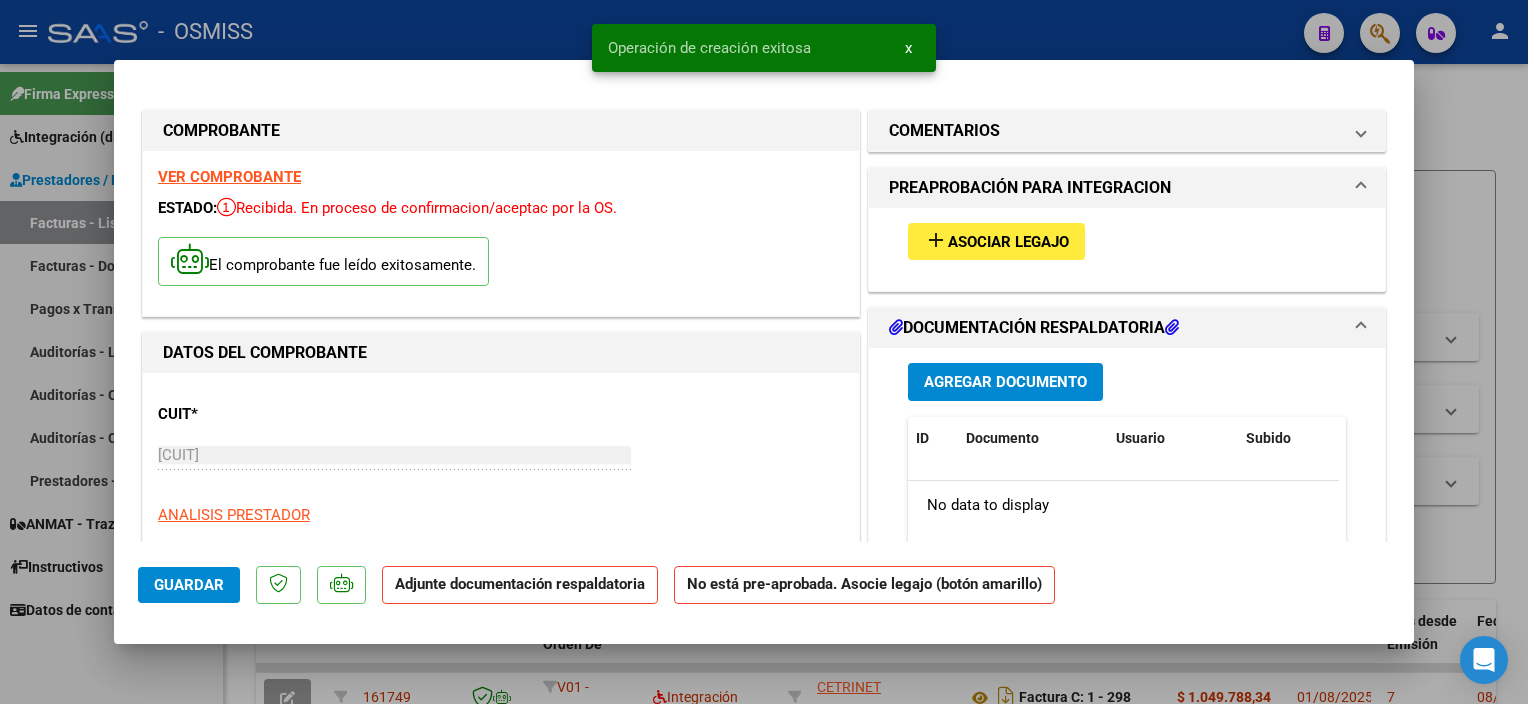 click on "add Asociar Legajo" at bounding box center [996, 241] 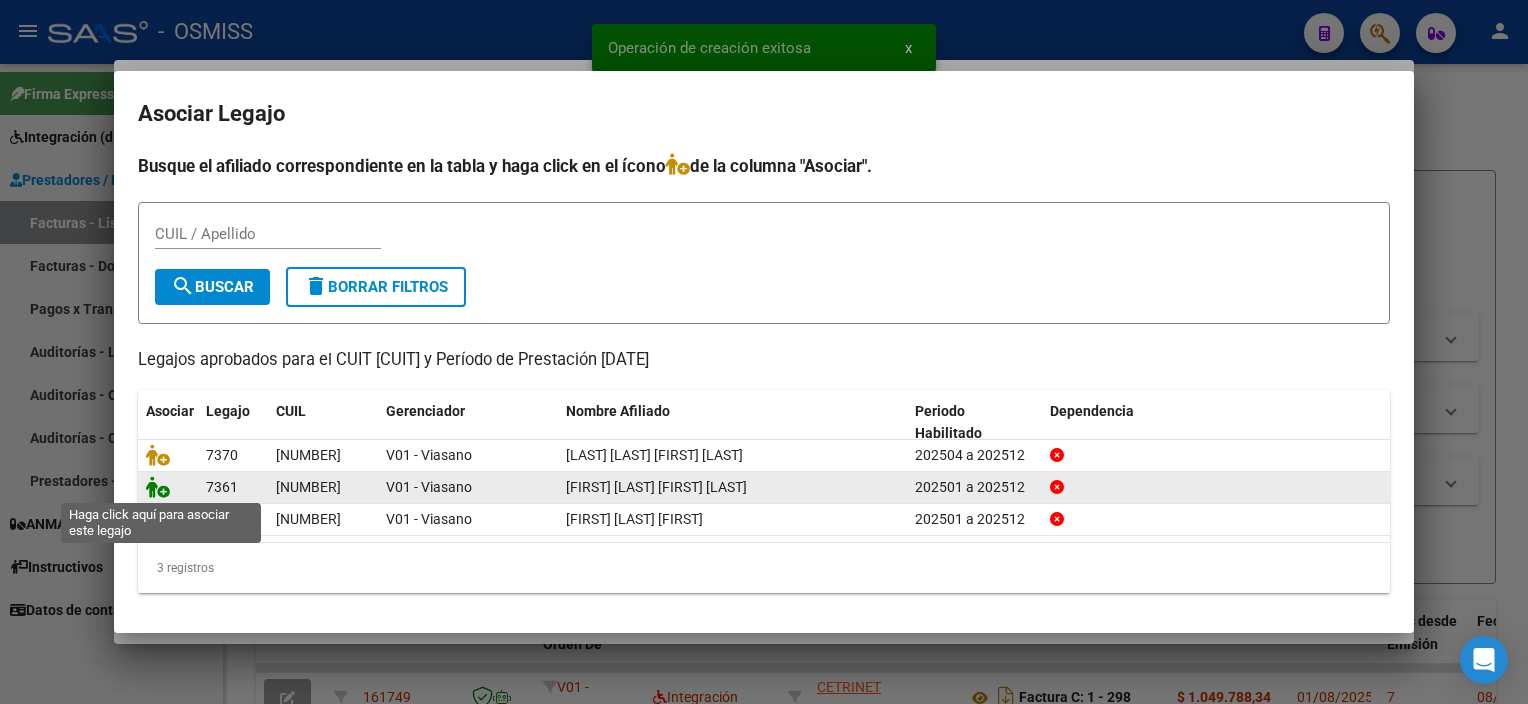 click 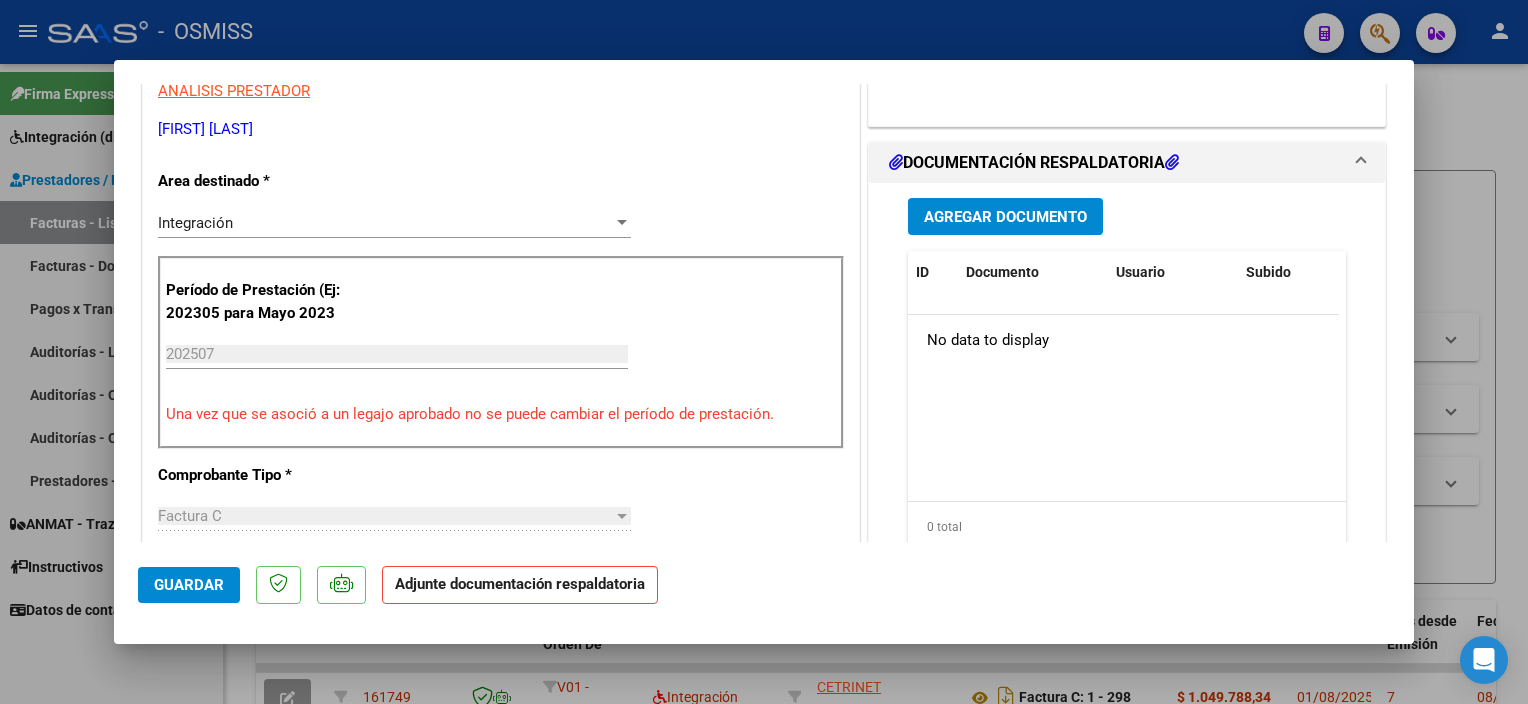scroll, scrollTop: 414, scrollLeft: 0, axis: vertical 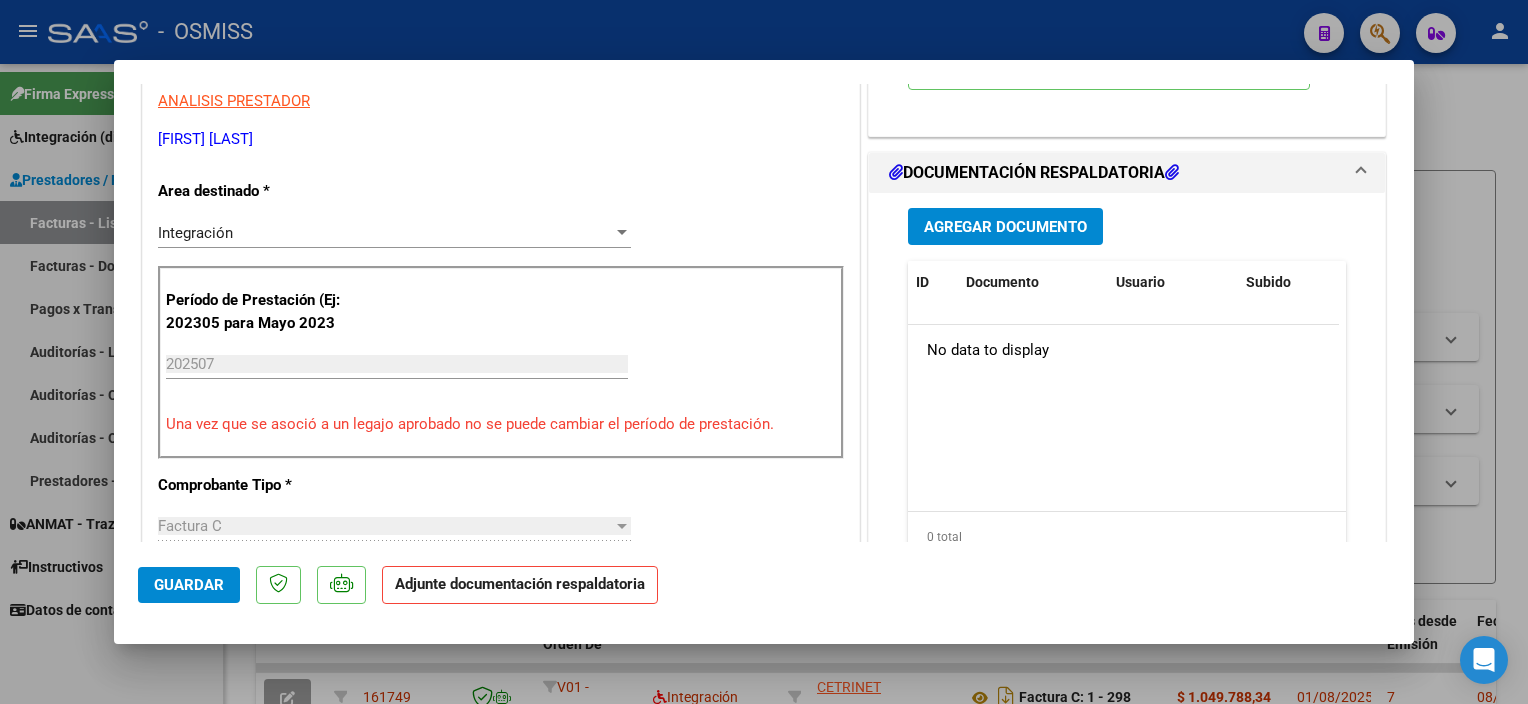 click on "Agregar Documento" at bounding box center [1005, 227] 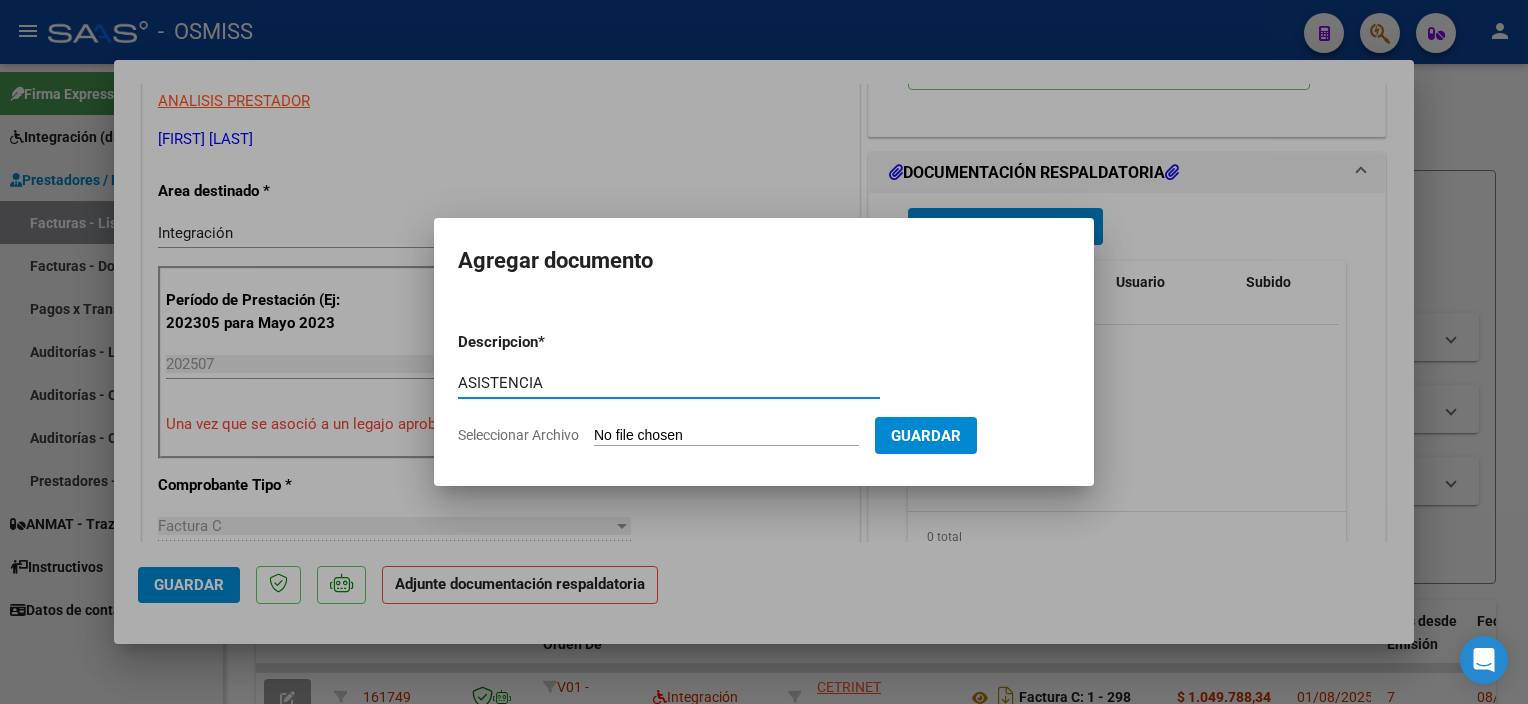 type on "ASISTENCIA" 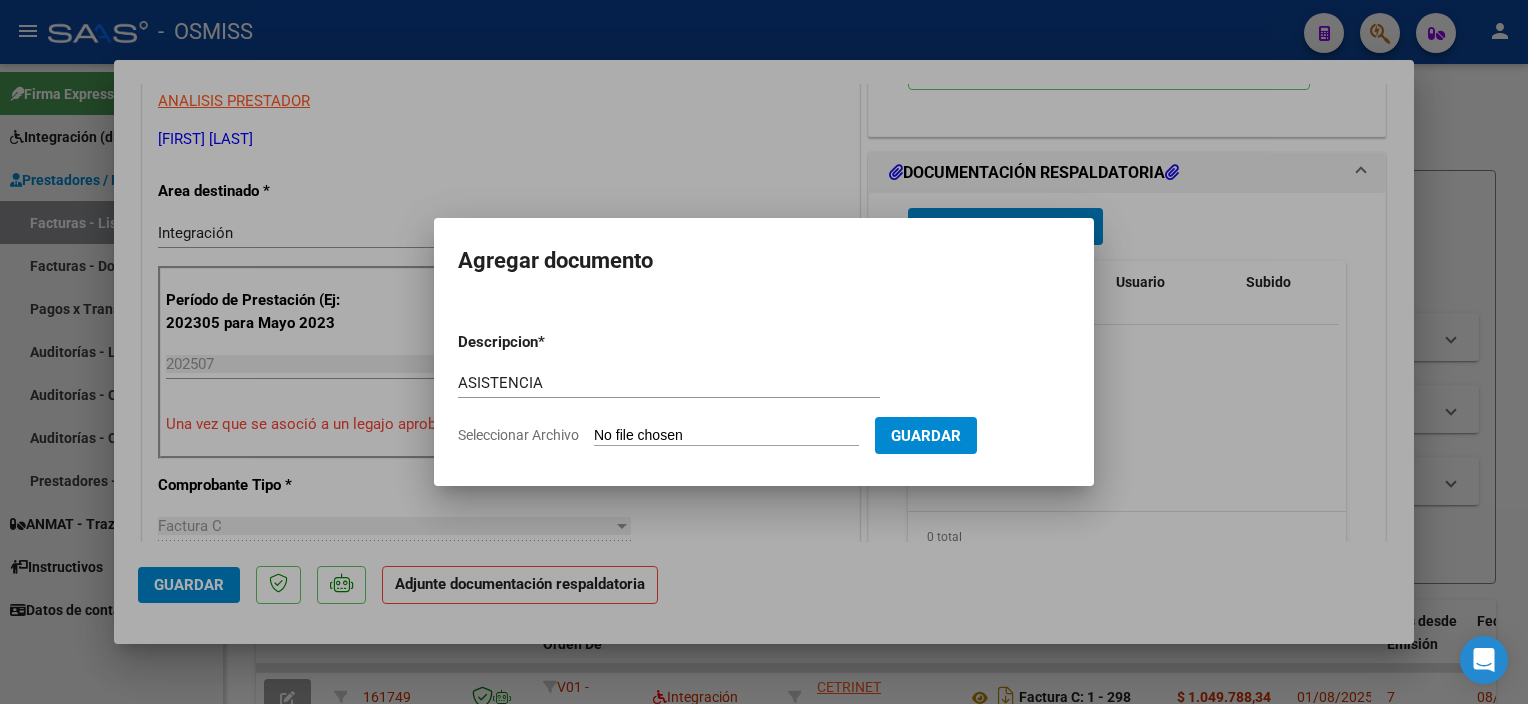 click on "Seleccionar Archivo" at bounding box center [726, 436] 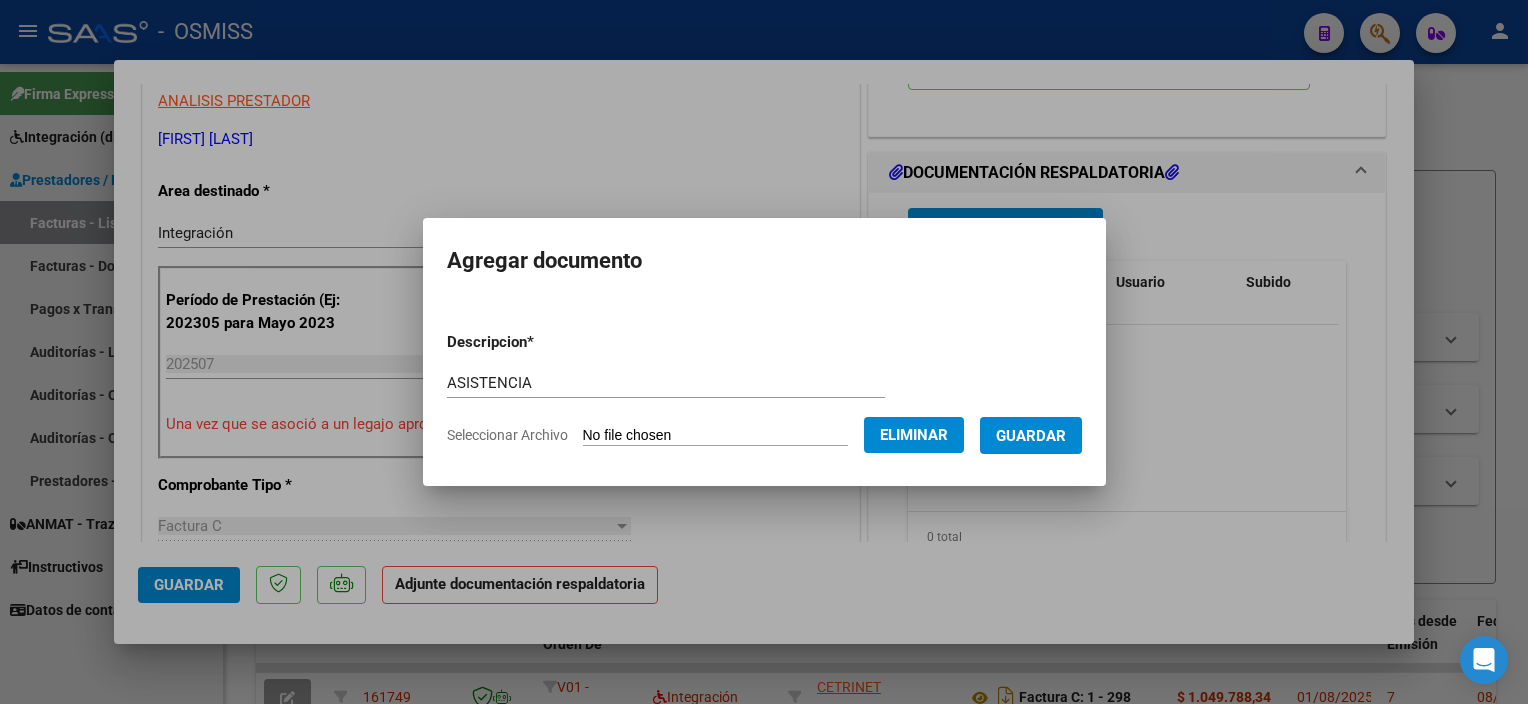 click on "Guardar" at bounding box center [1031, 436] 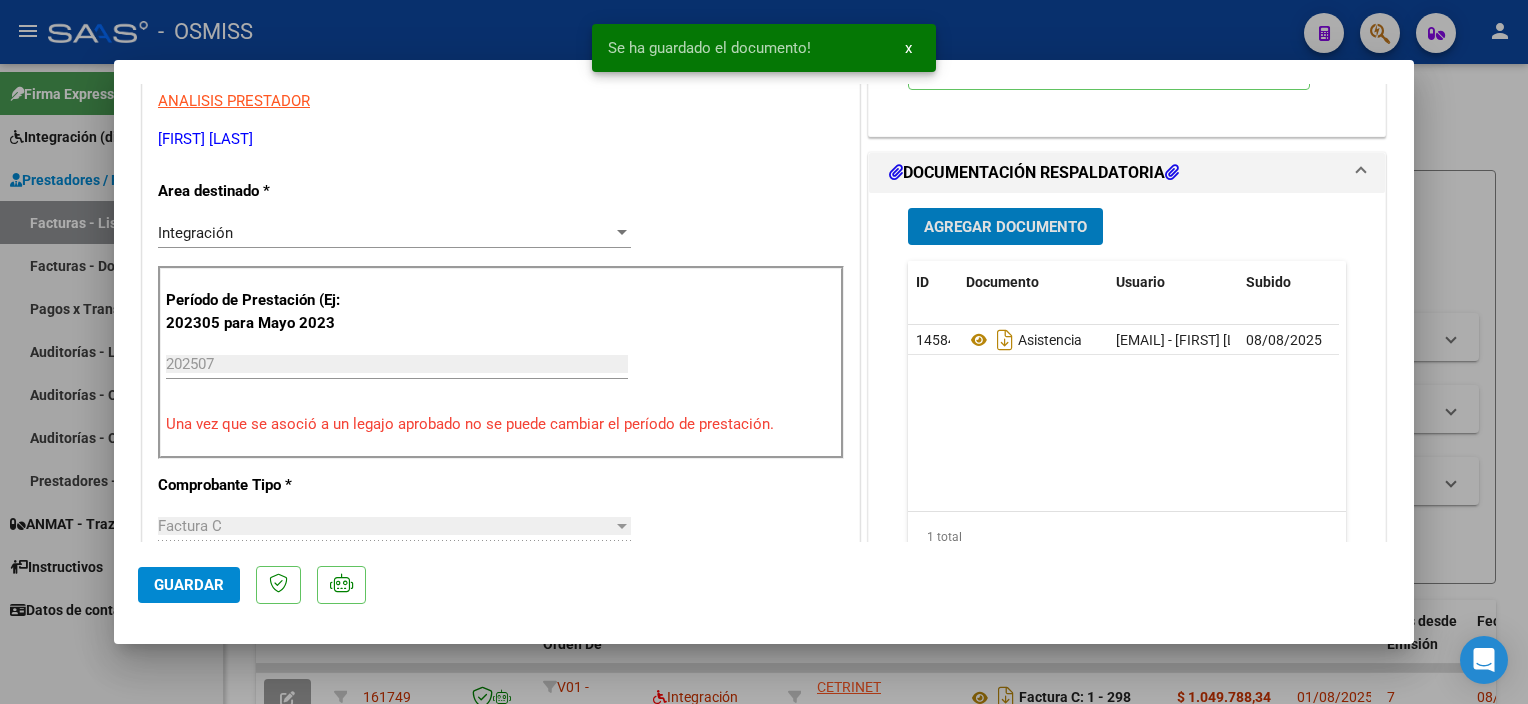 click on "Guardar" 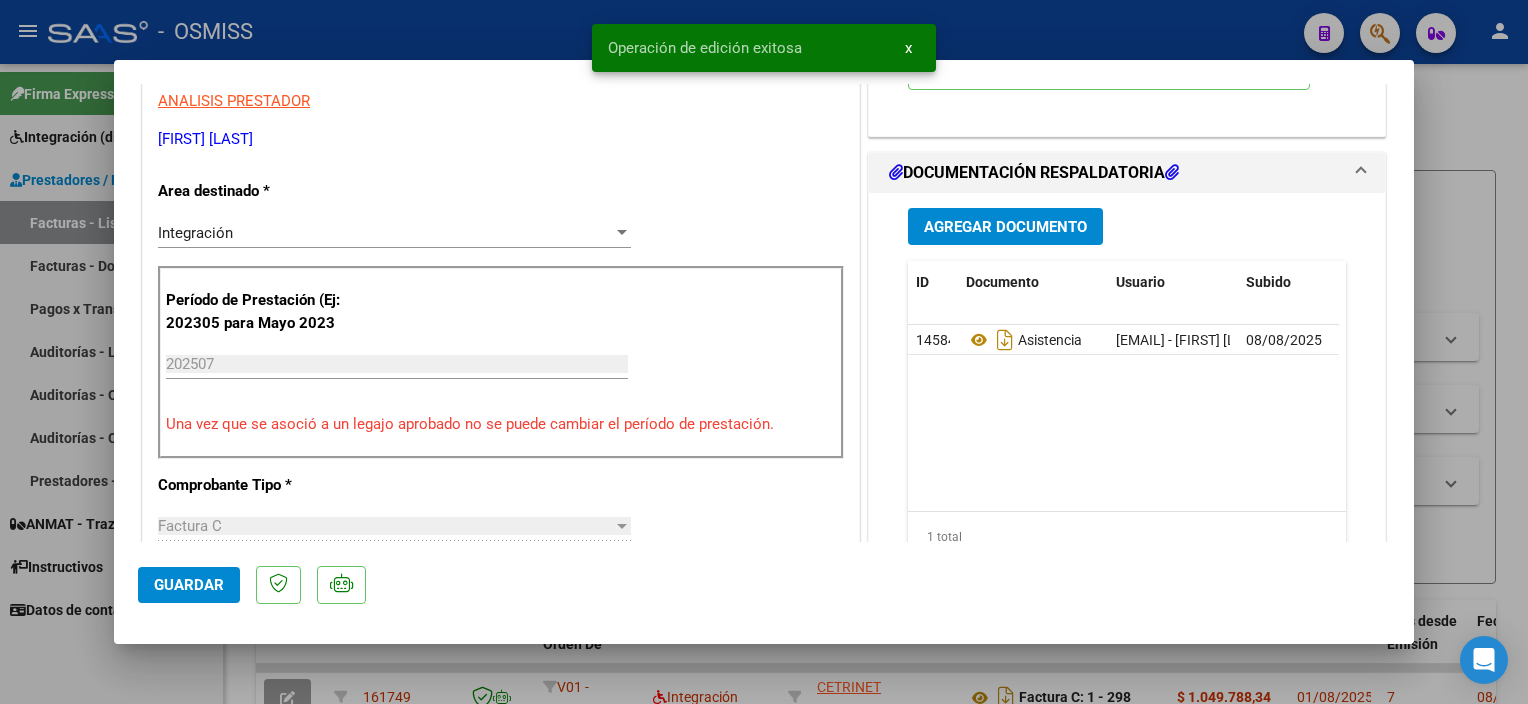 click at bounding box center [764, 352] 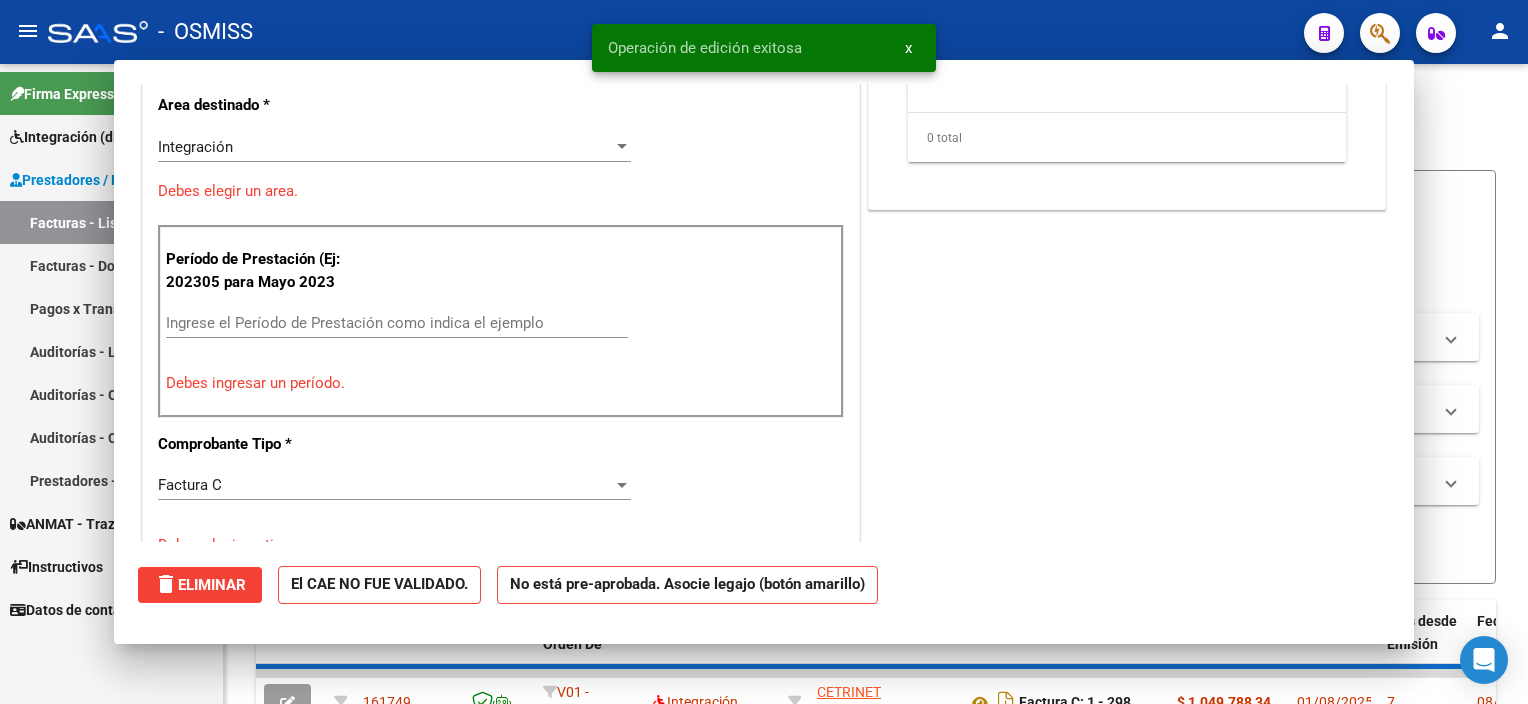 scroll, scrollTop: 328, scrollLeft: 0, axis: vertical 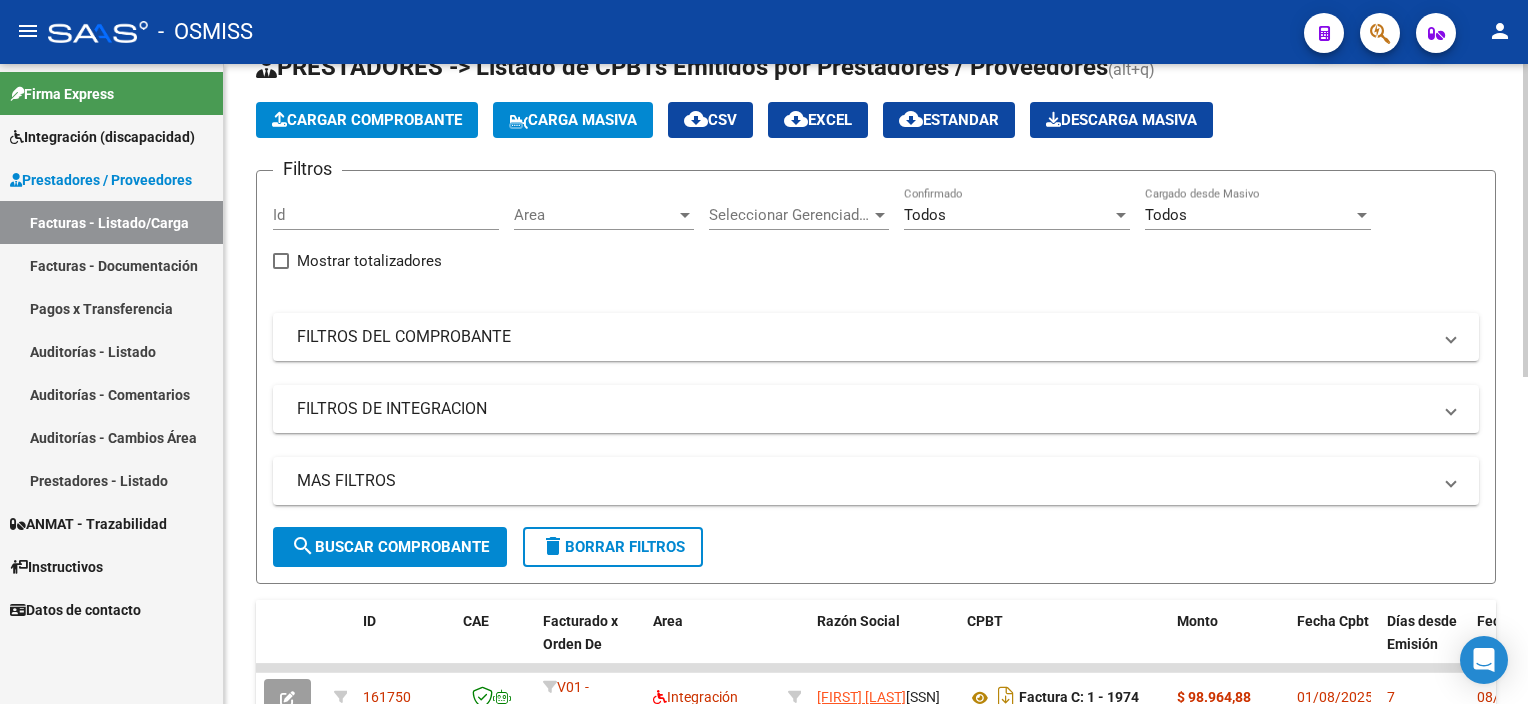 click on "Cargar Comprobante" 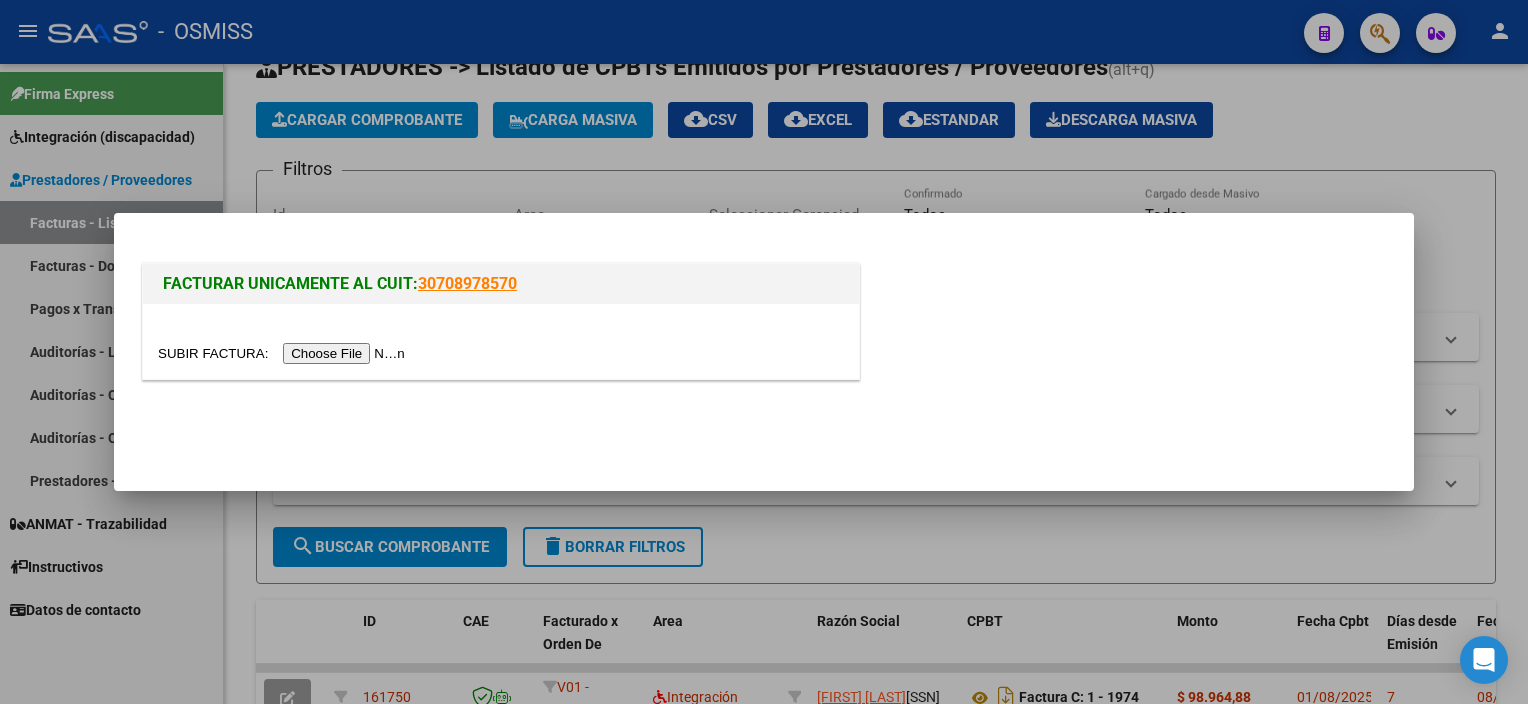 click at bounding box center [284, 353] 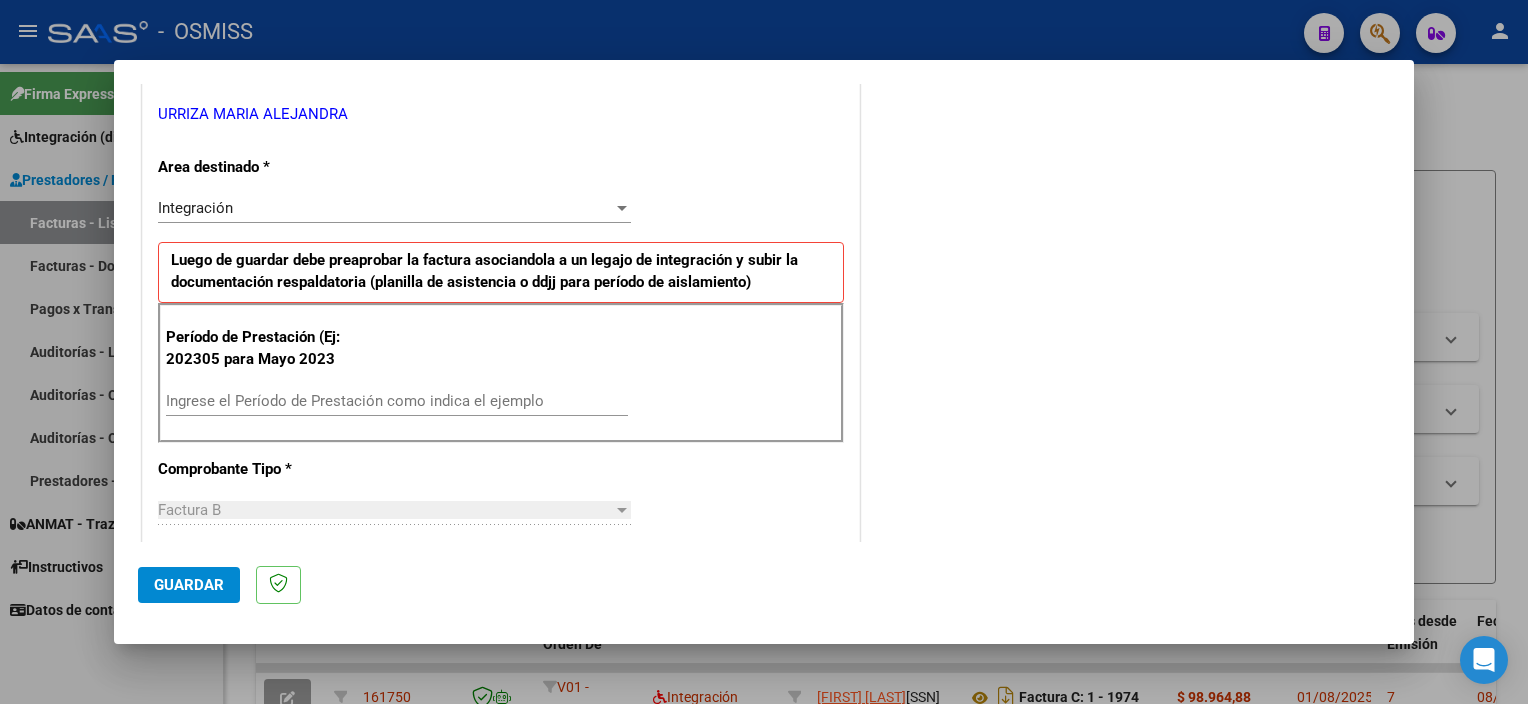 scroll, scrollTop: 404, scrollLeft: 0, axis: vertical 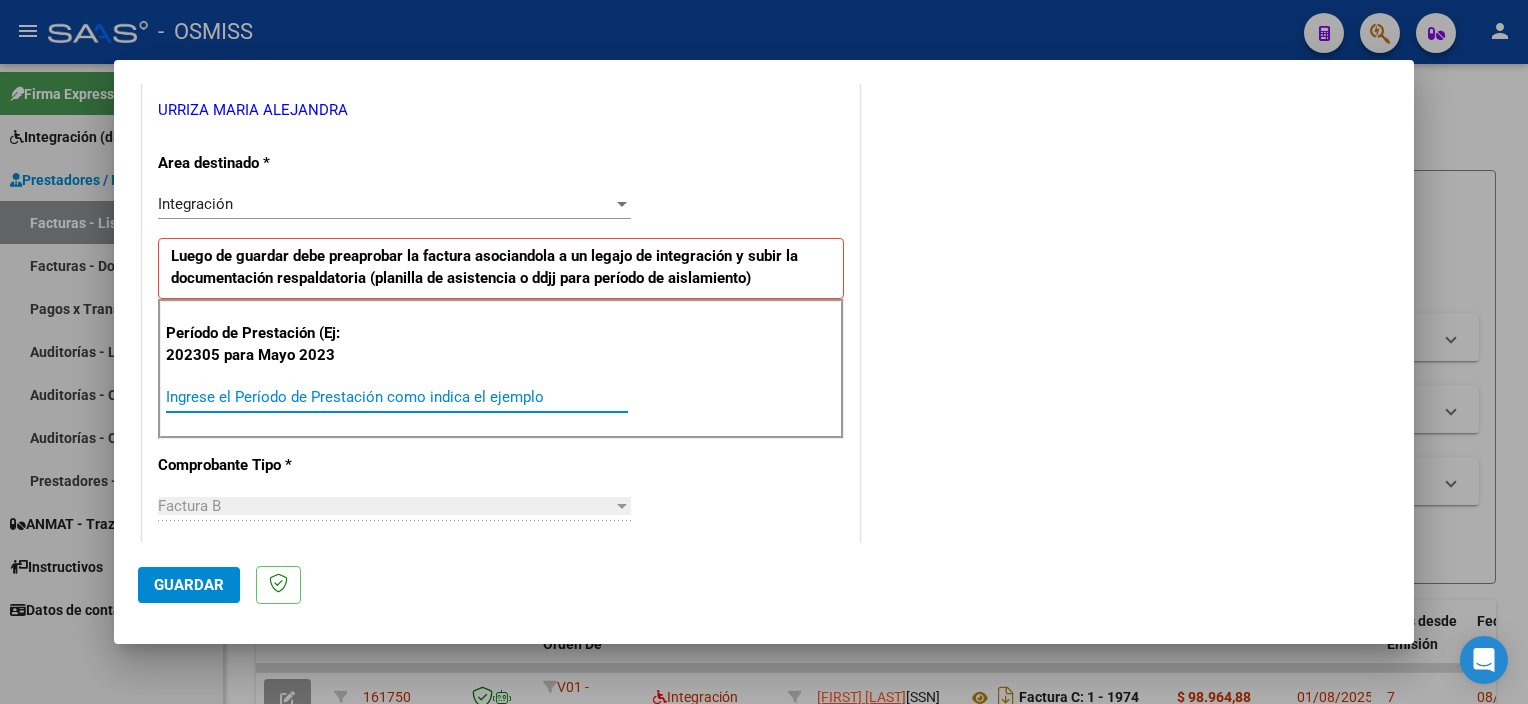 click on "Ingrese el Período de Prestación como indica el ejemplo" at bounding box center (397, 397) 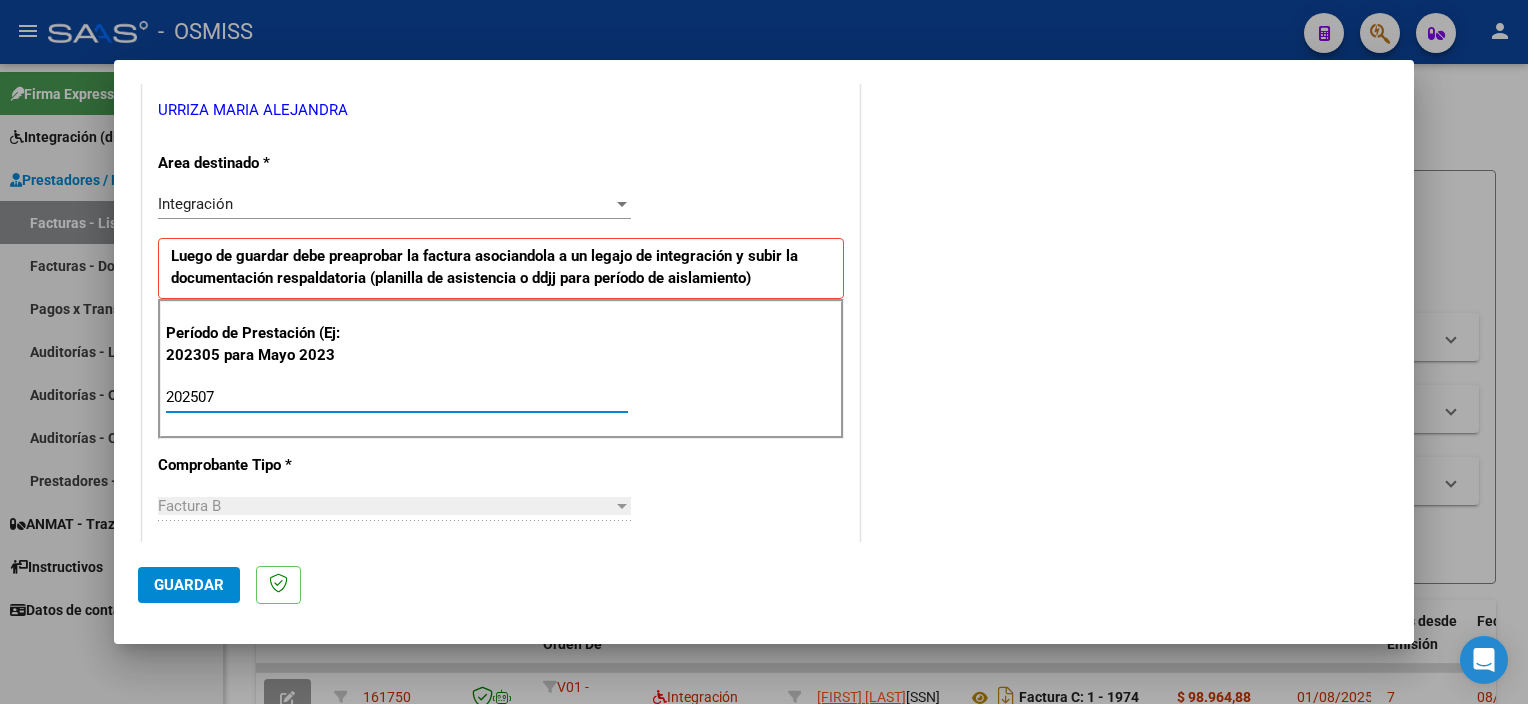 type on "202507" 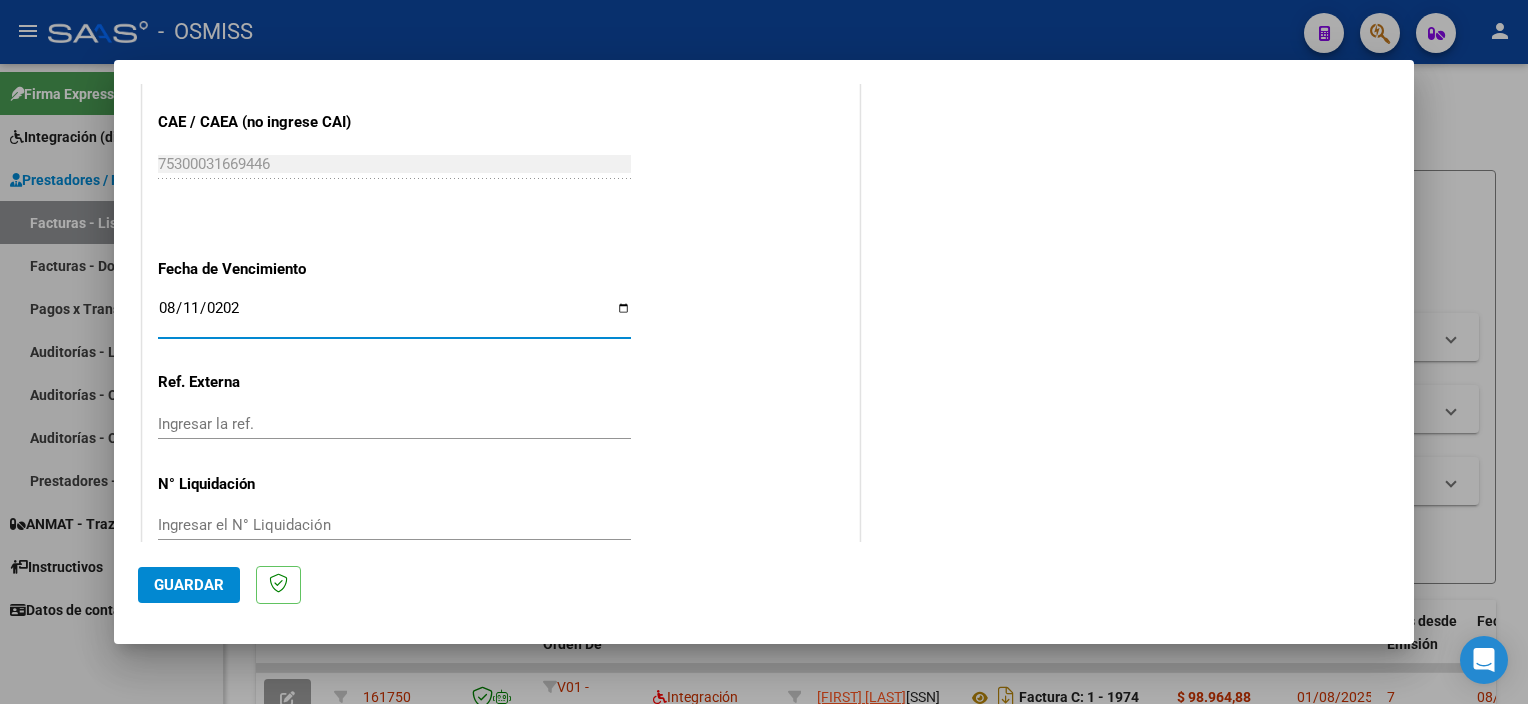 type on "2025-08-11" 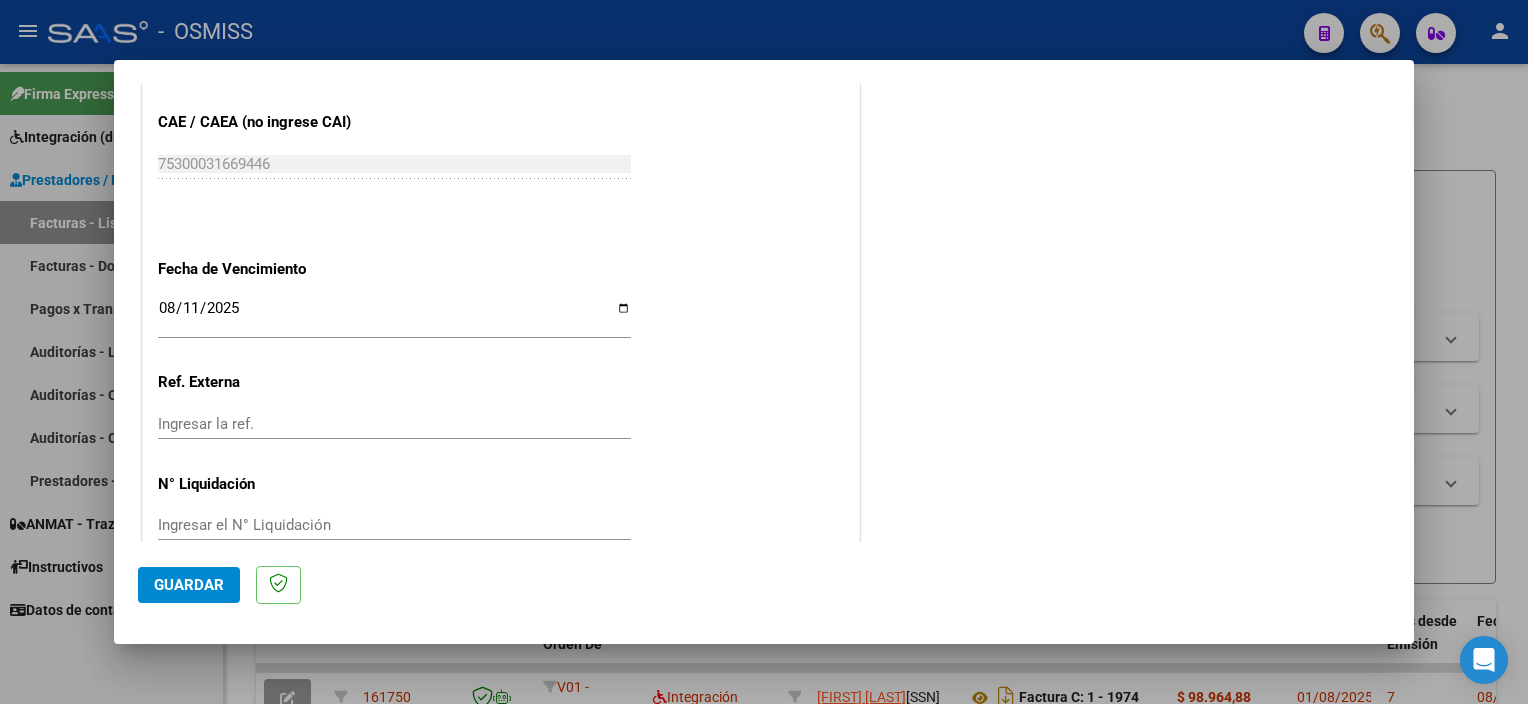 scroll, scrollTop: 0, scrollLeft: 0, axis: both 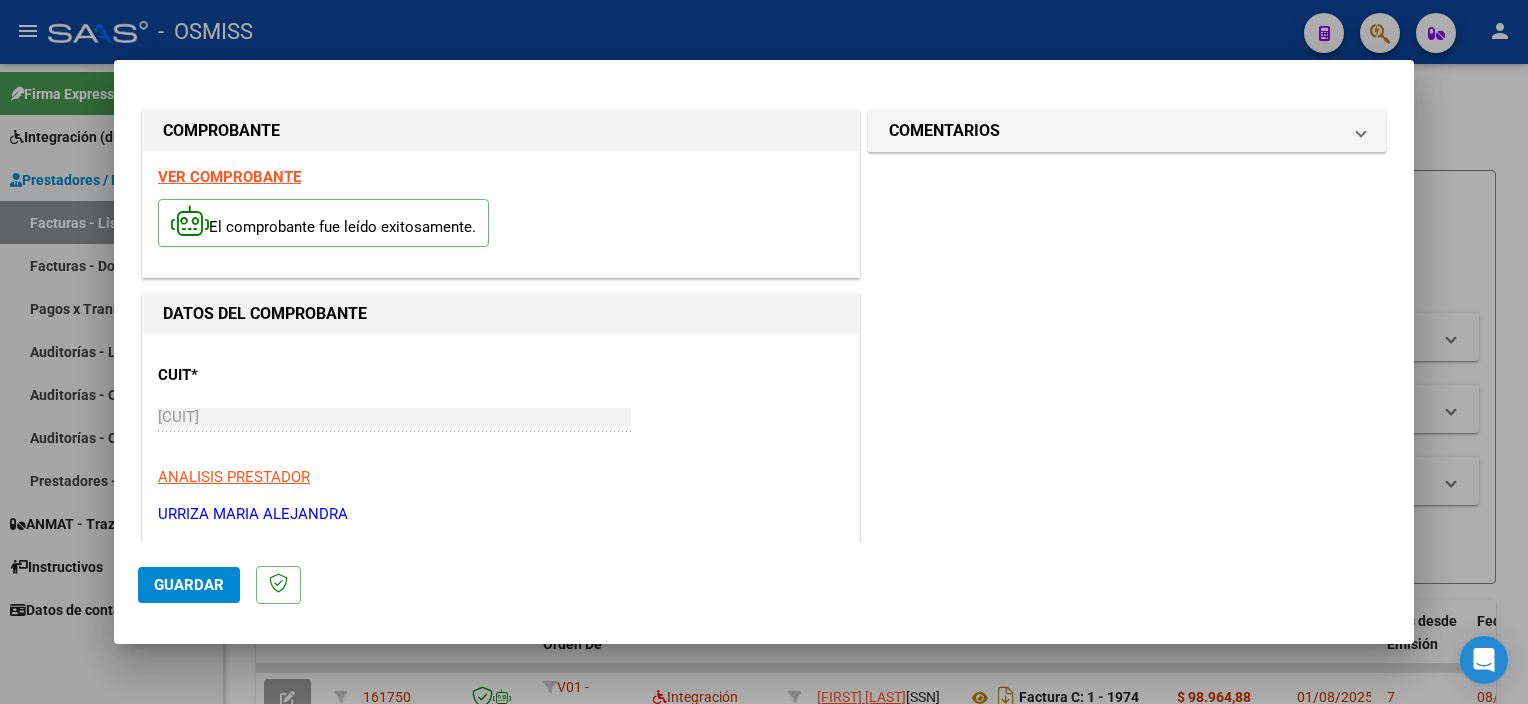 click on "Guardar" 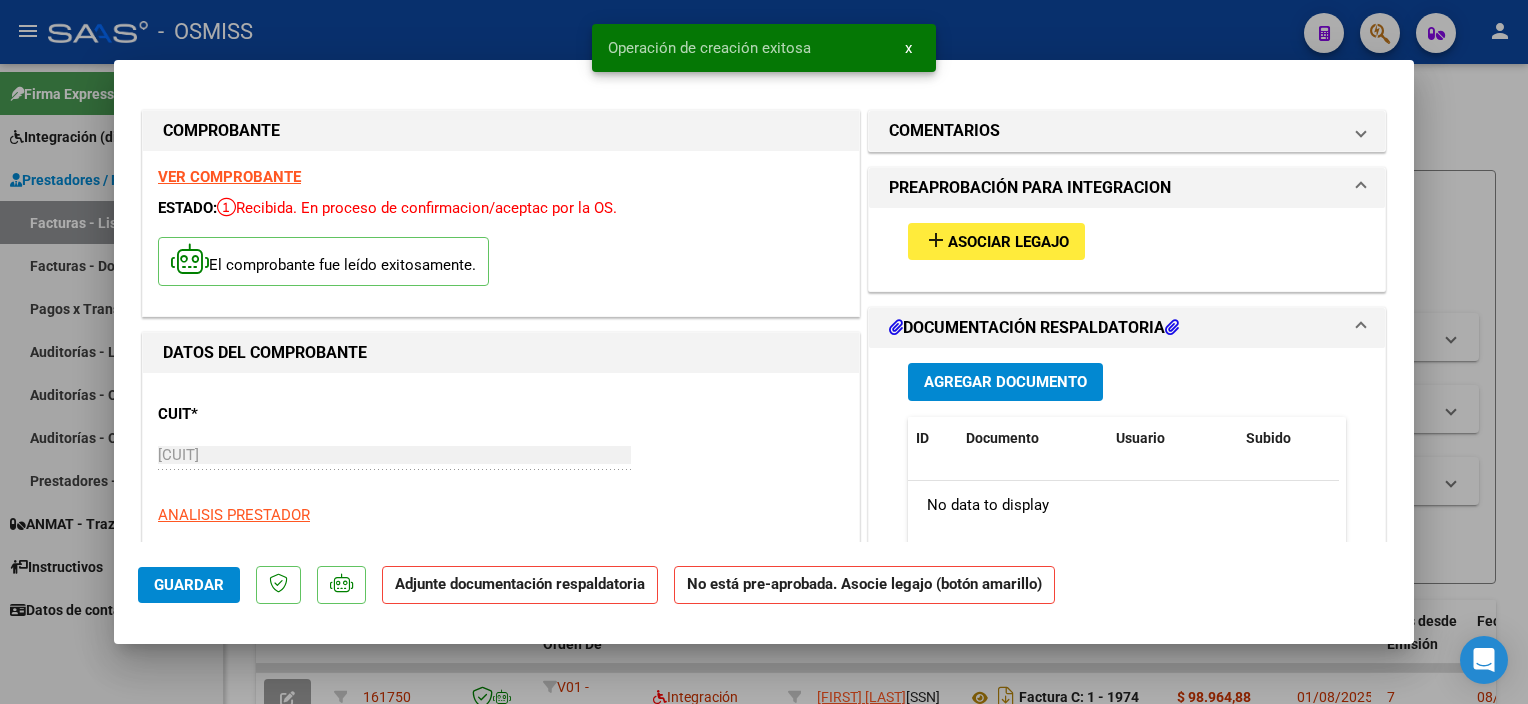 click on "add Asociar Legajo" at bounding box center [996, 241] 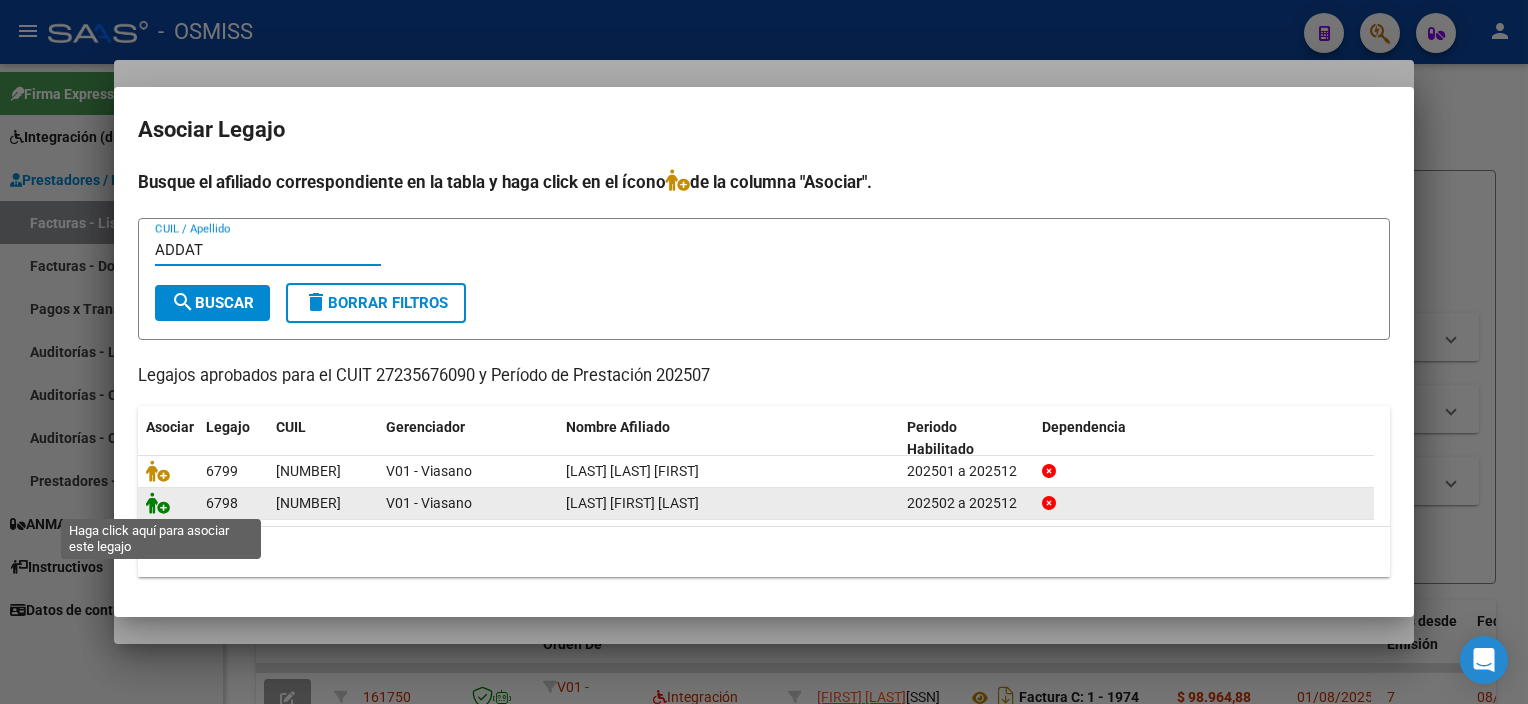 type on "ADDAT" 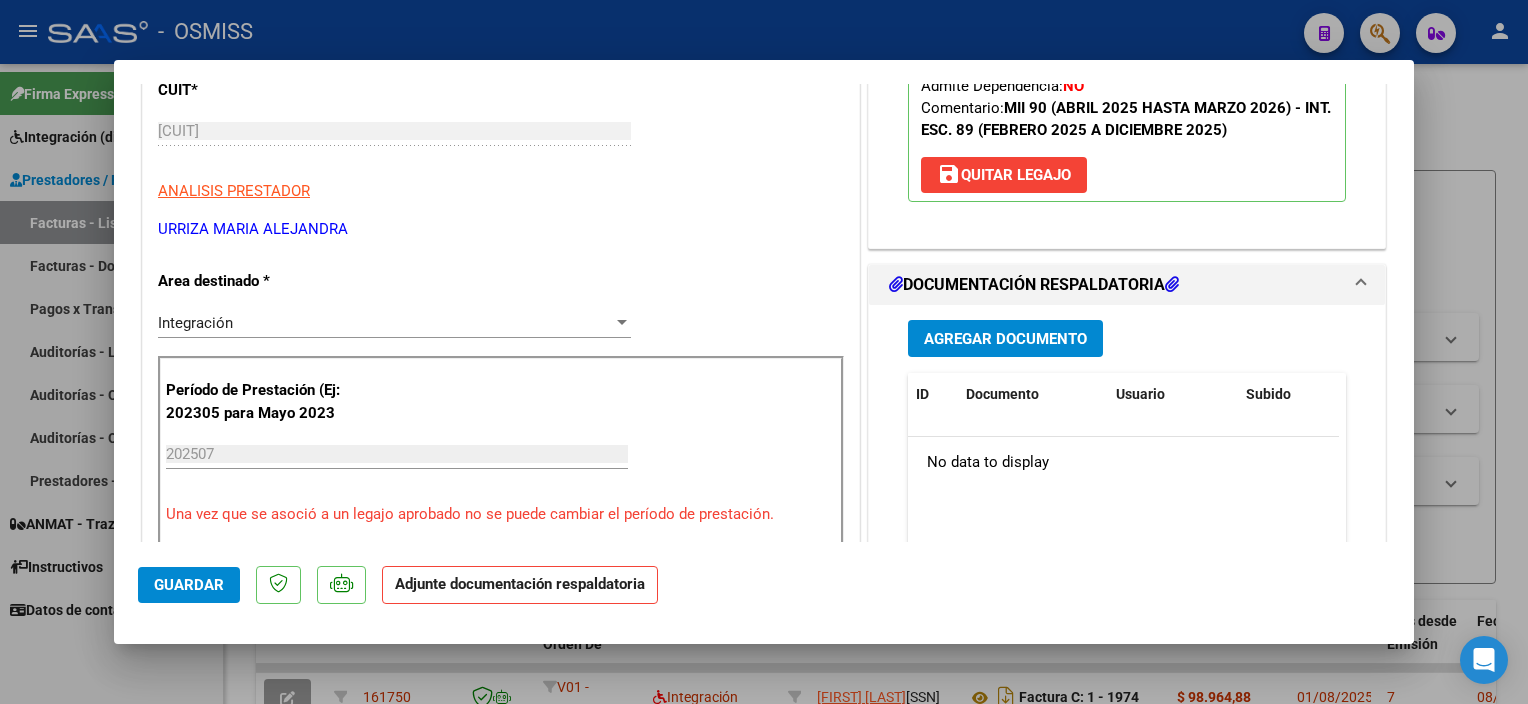 scroll, scrollTop: 428, scrollLeft: 0, axis: vertical 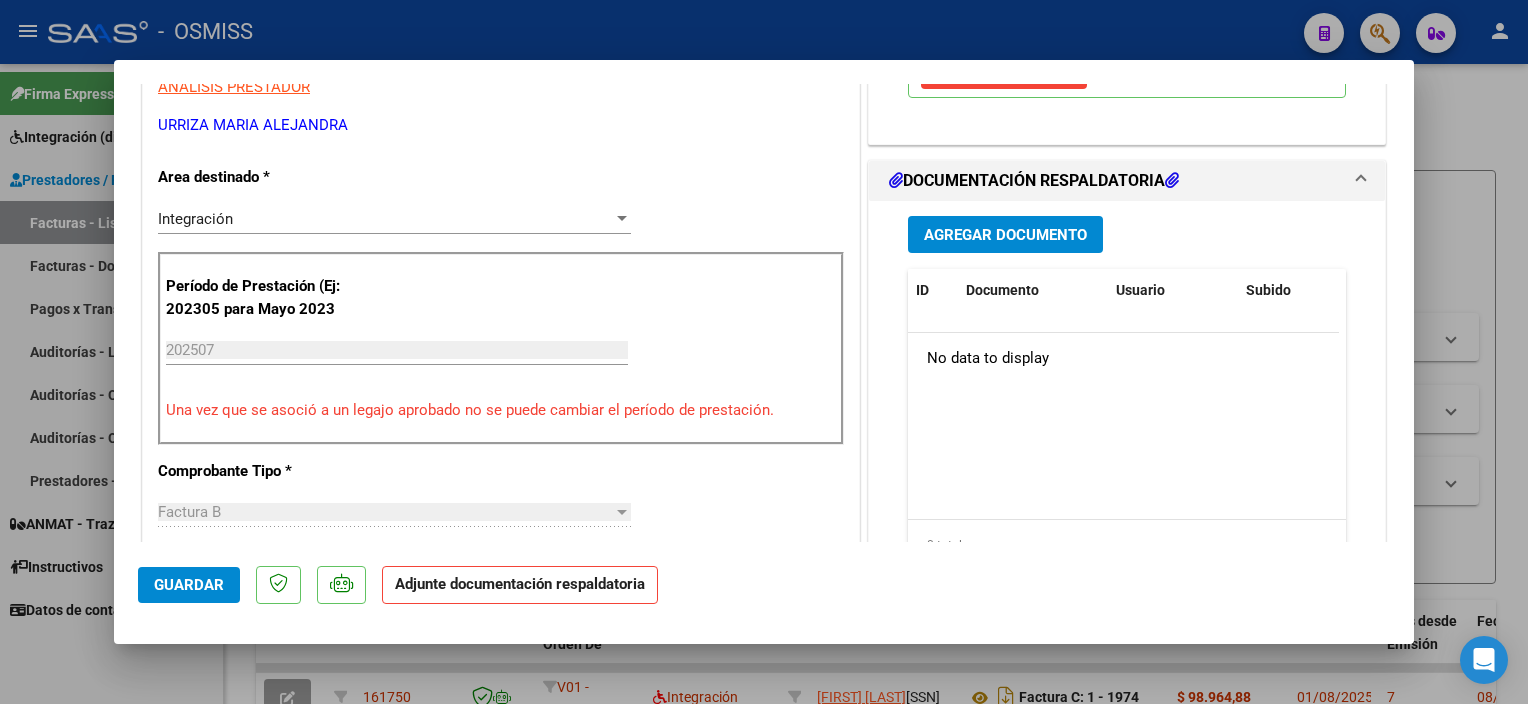 click on "Agregar Documento" at bounding box center [1005, 234] 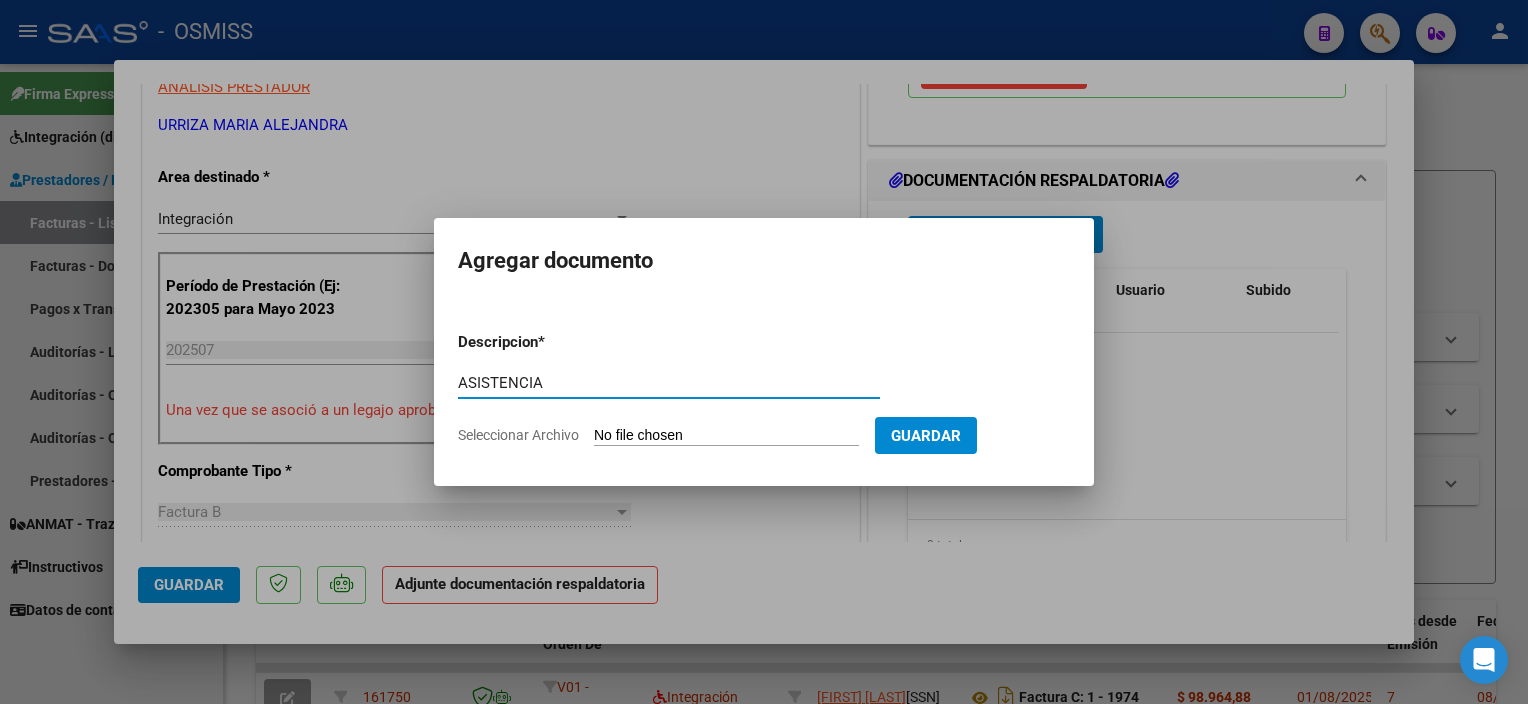 type on "ASISTENCIA" 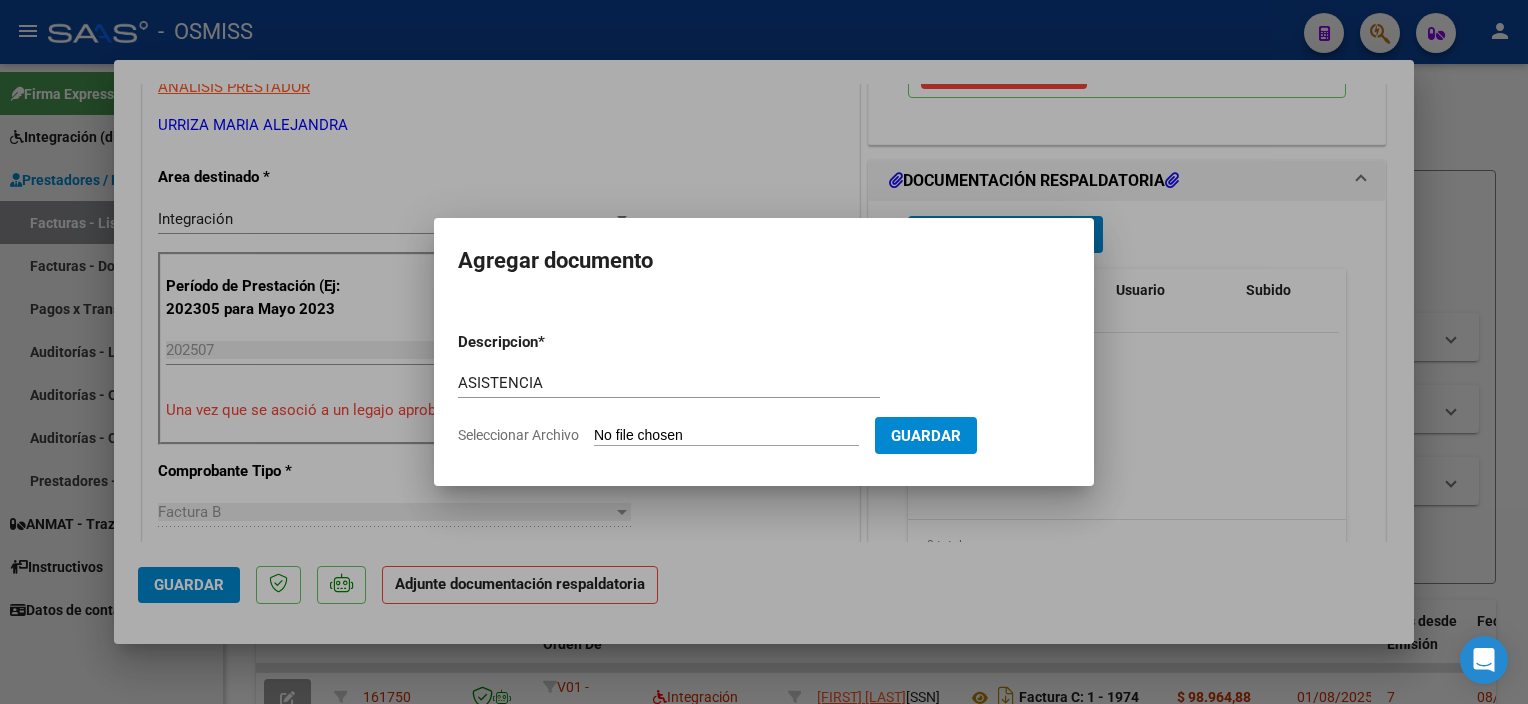 click on "Seleccionar Archivo" at bounding box center (726, 436) 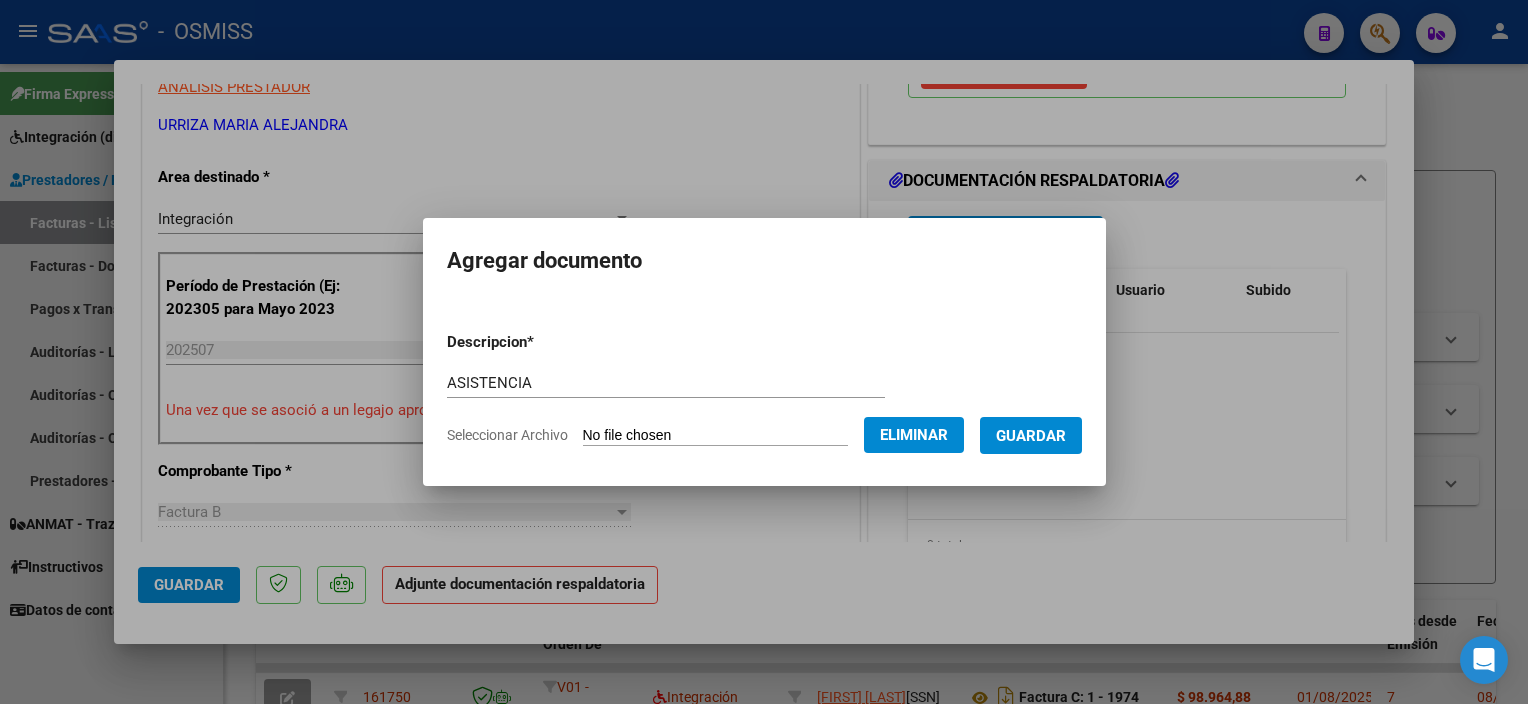 click on "Guardar" at bounding box center [1031, 436] 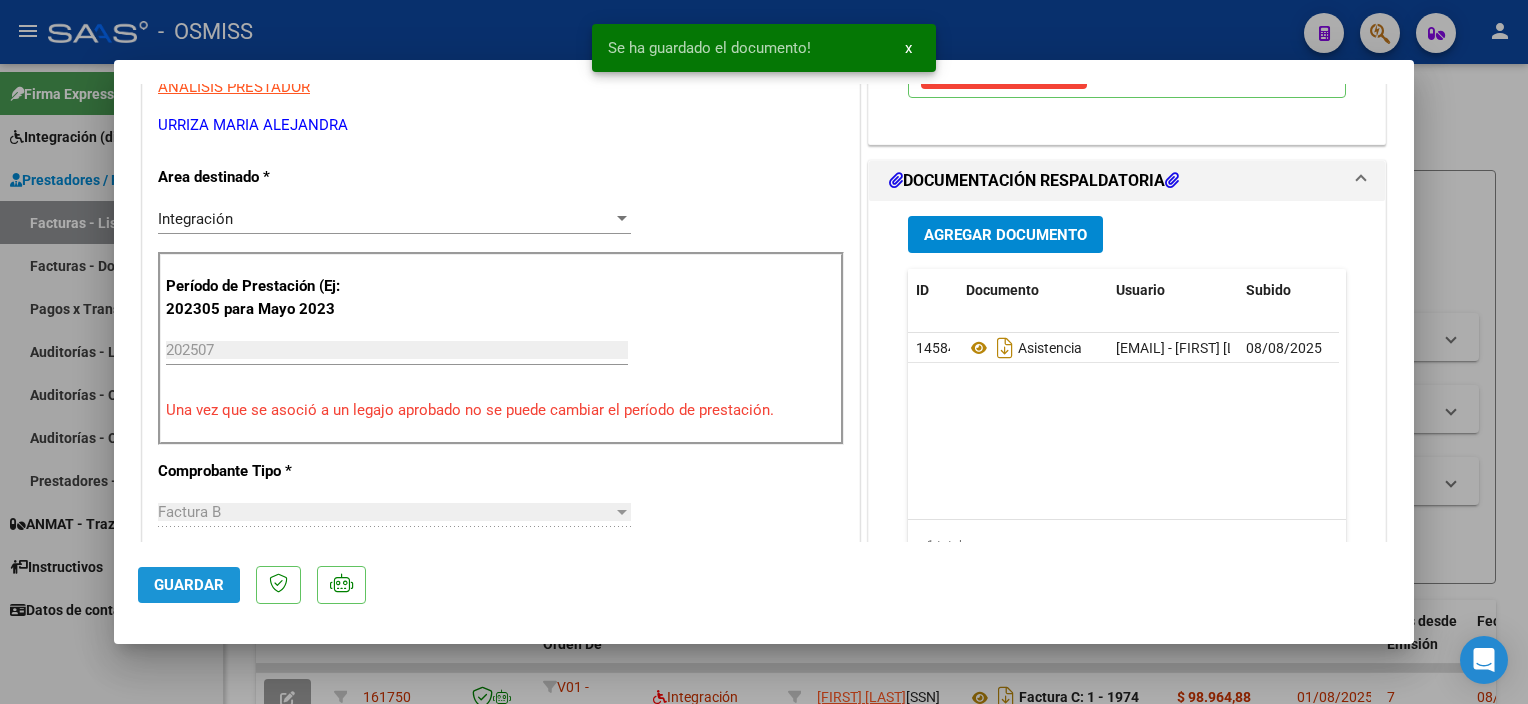 click on "Guardar" 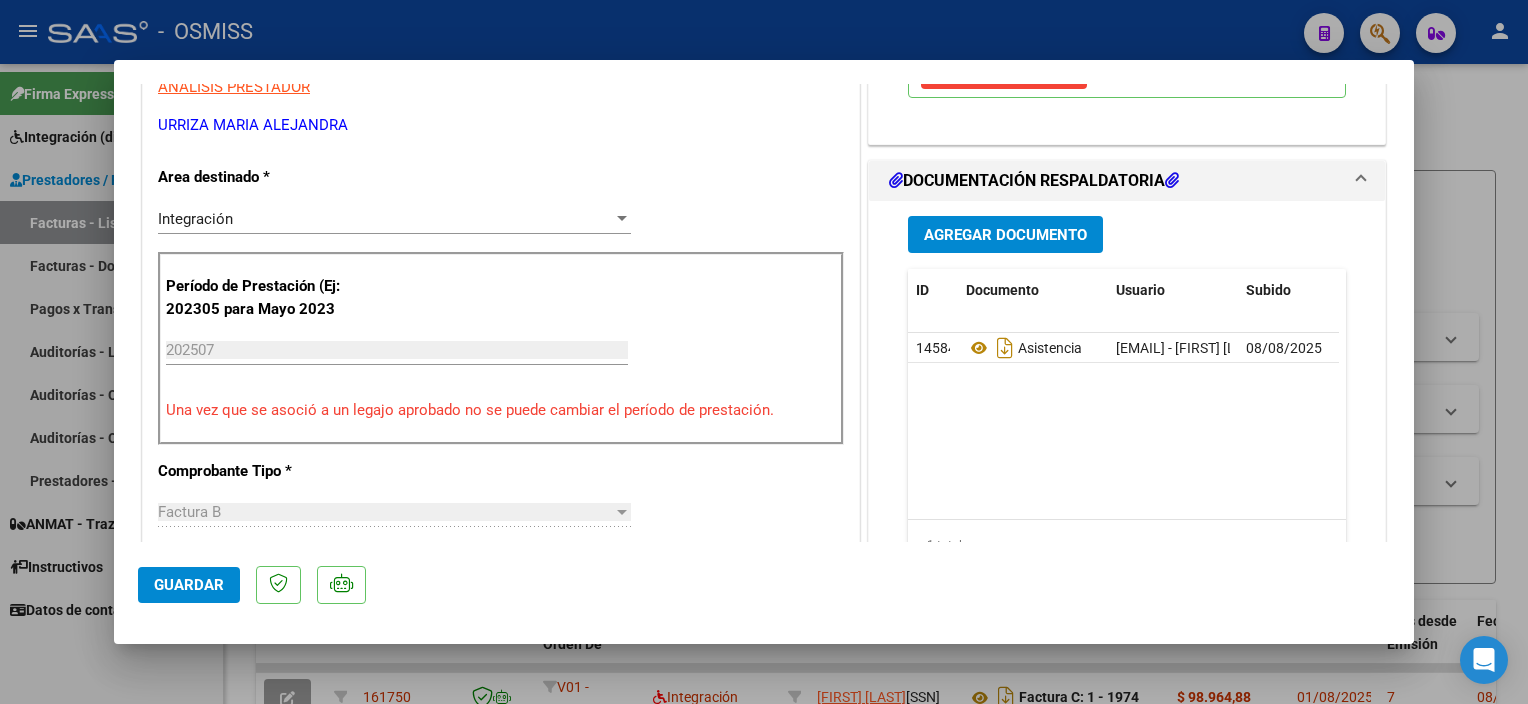 click on "Guardar" 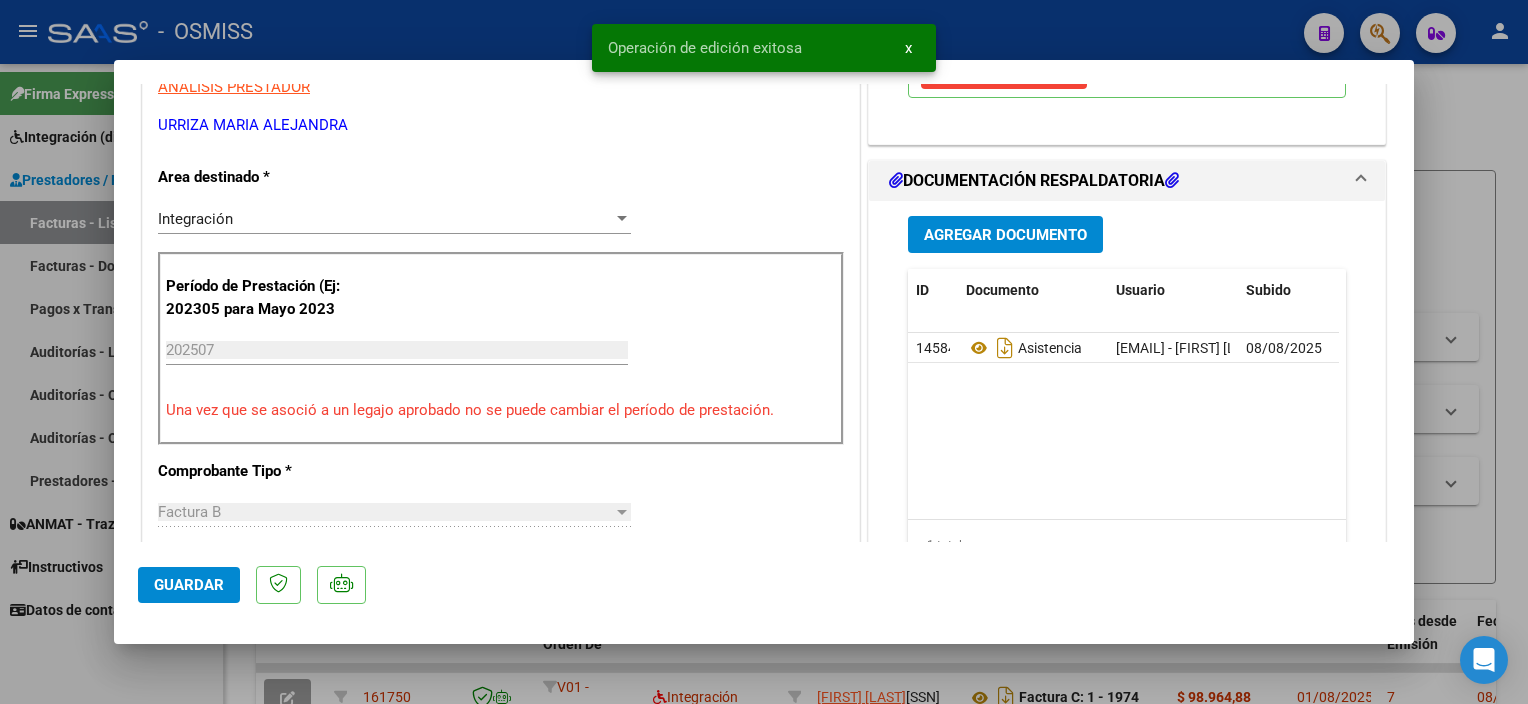click at bounding box center [764, 352] 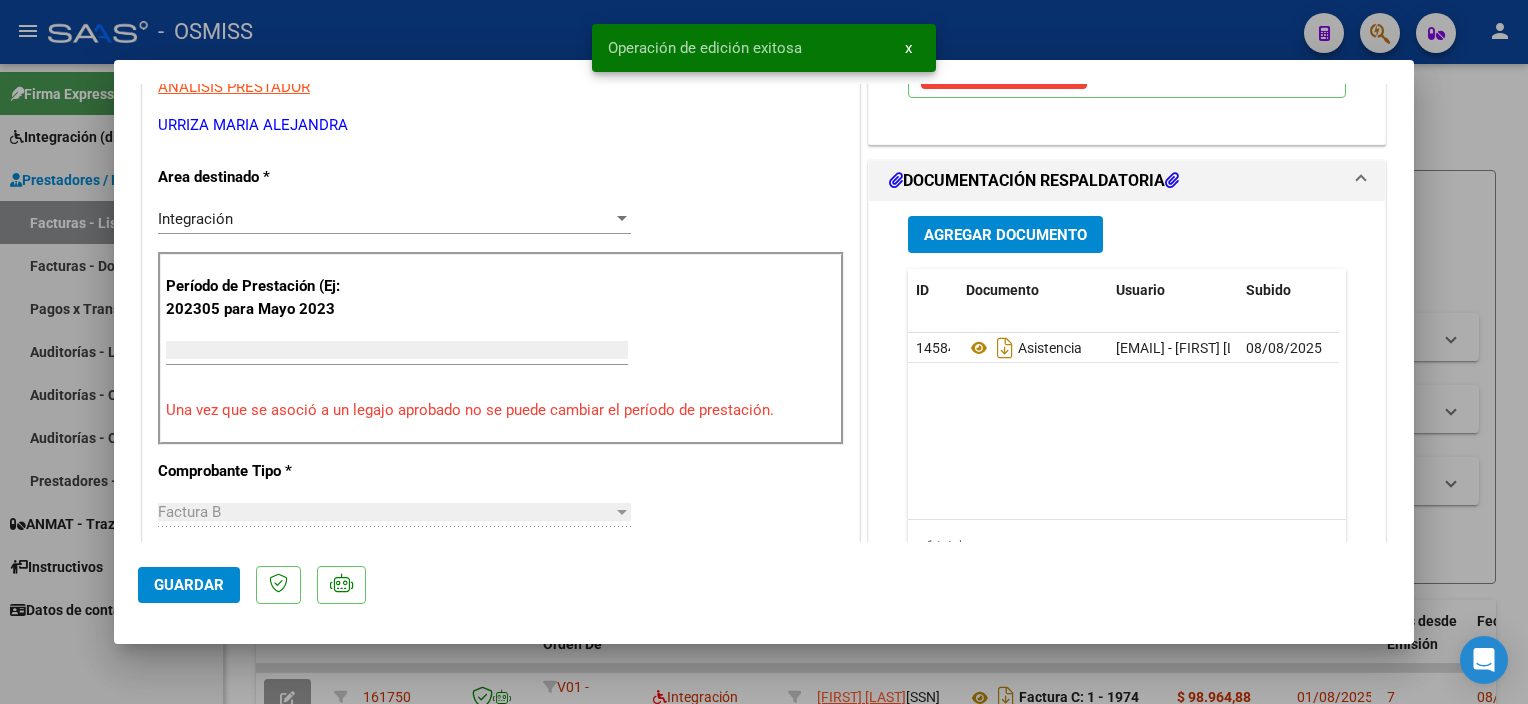 scroll, scrollTop: 341, scrollLeft: 0, axis: vertical 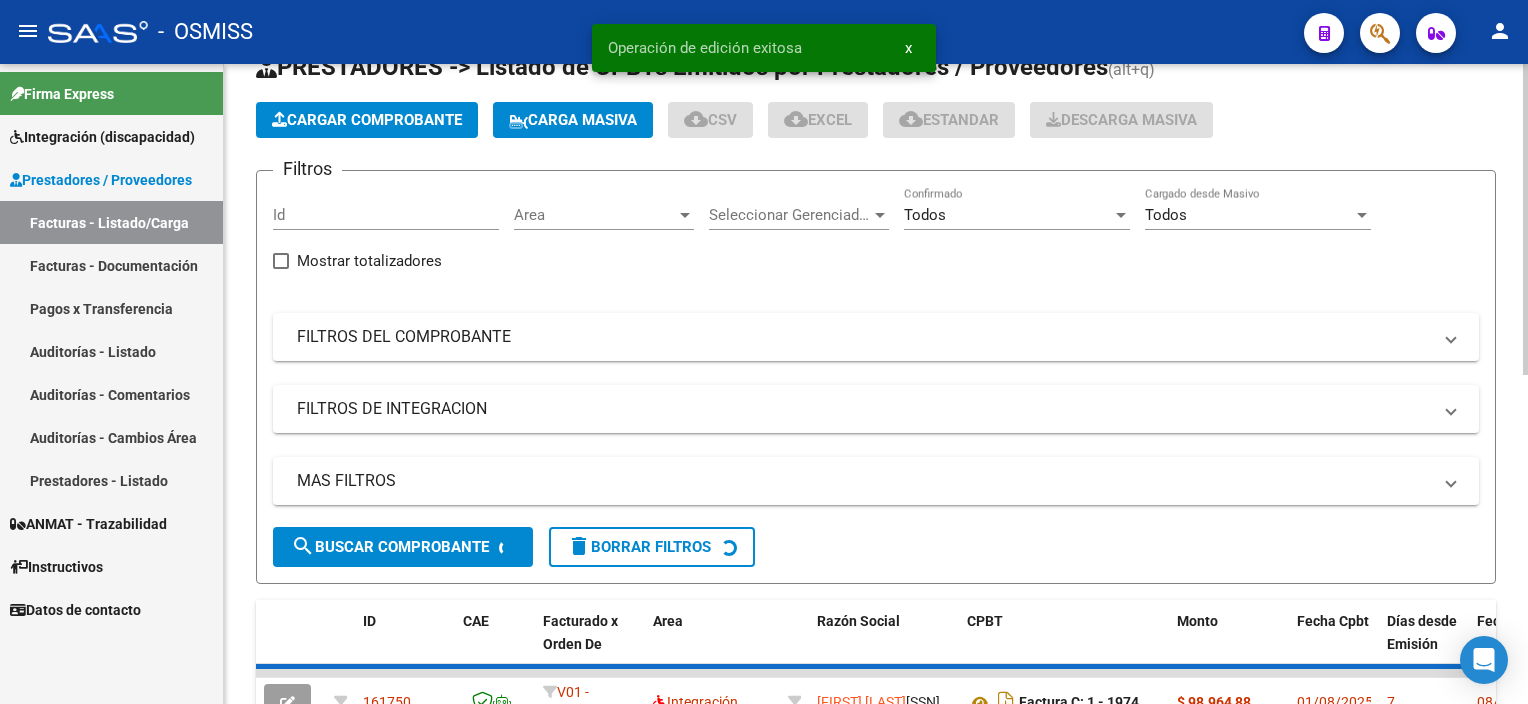 click on "Cargar Comprobante" 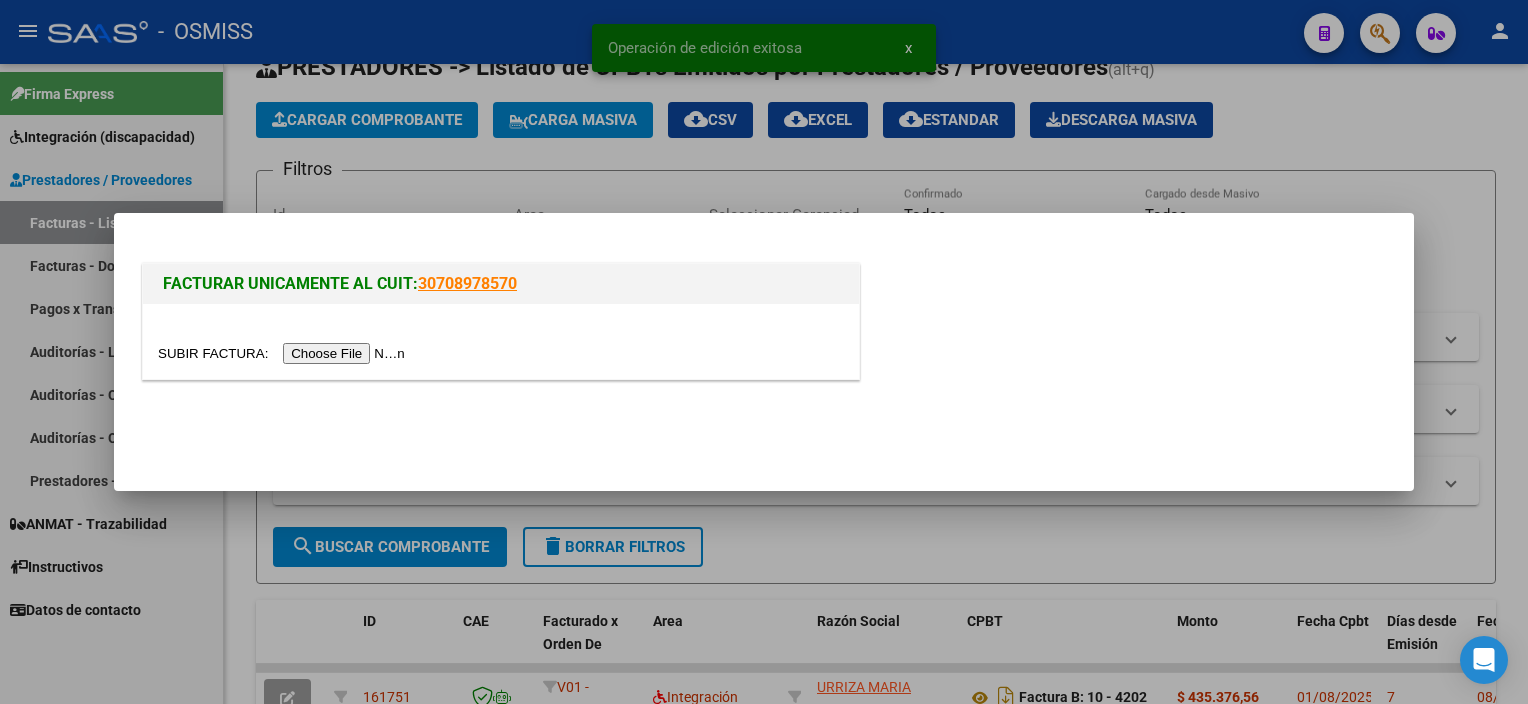 click at bounding box center [284, 353] 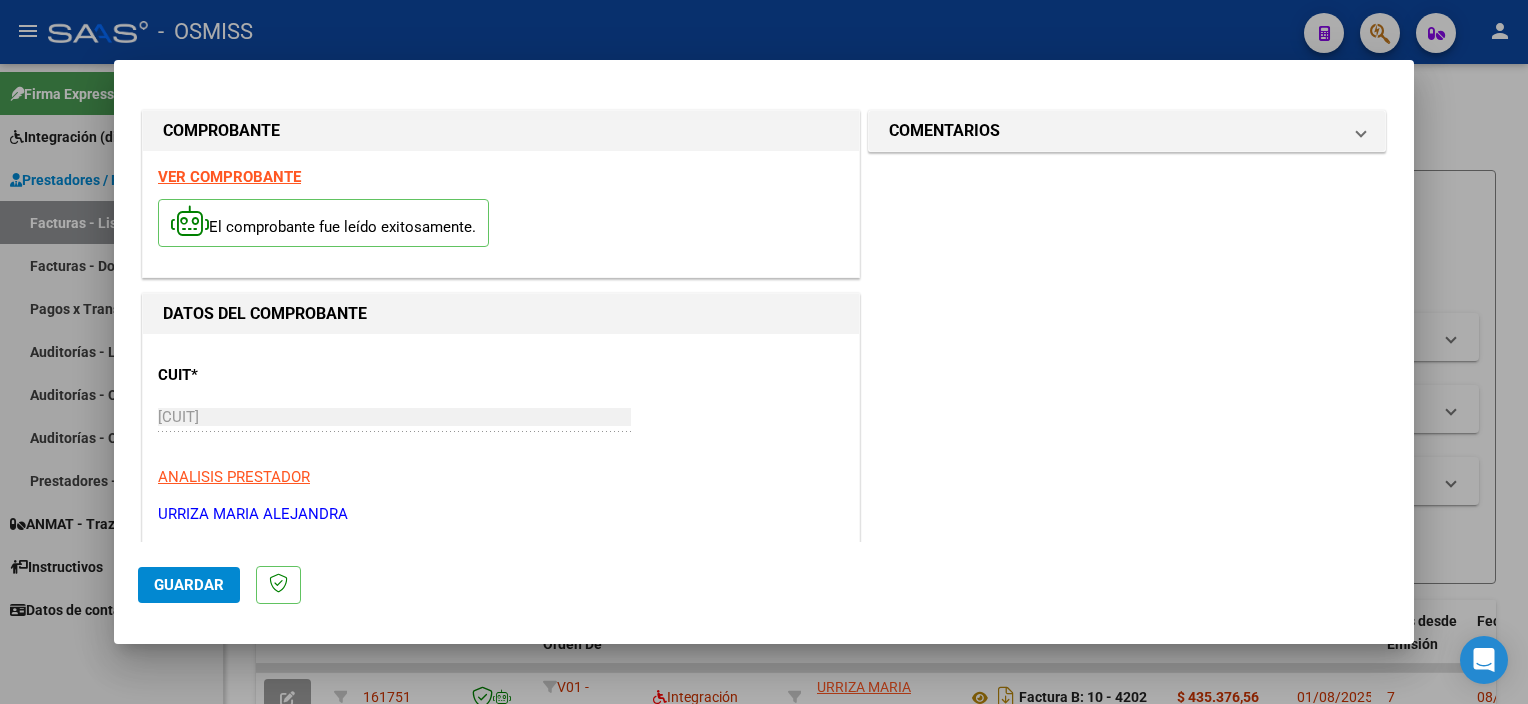 scroll, scrollTop: 295, scrollLeft: 0, axis: vertical 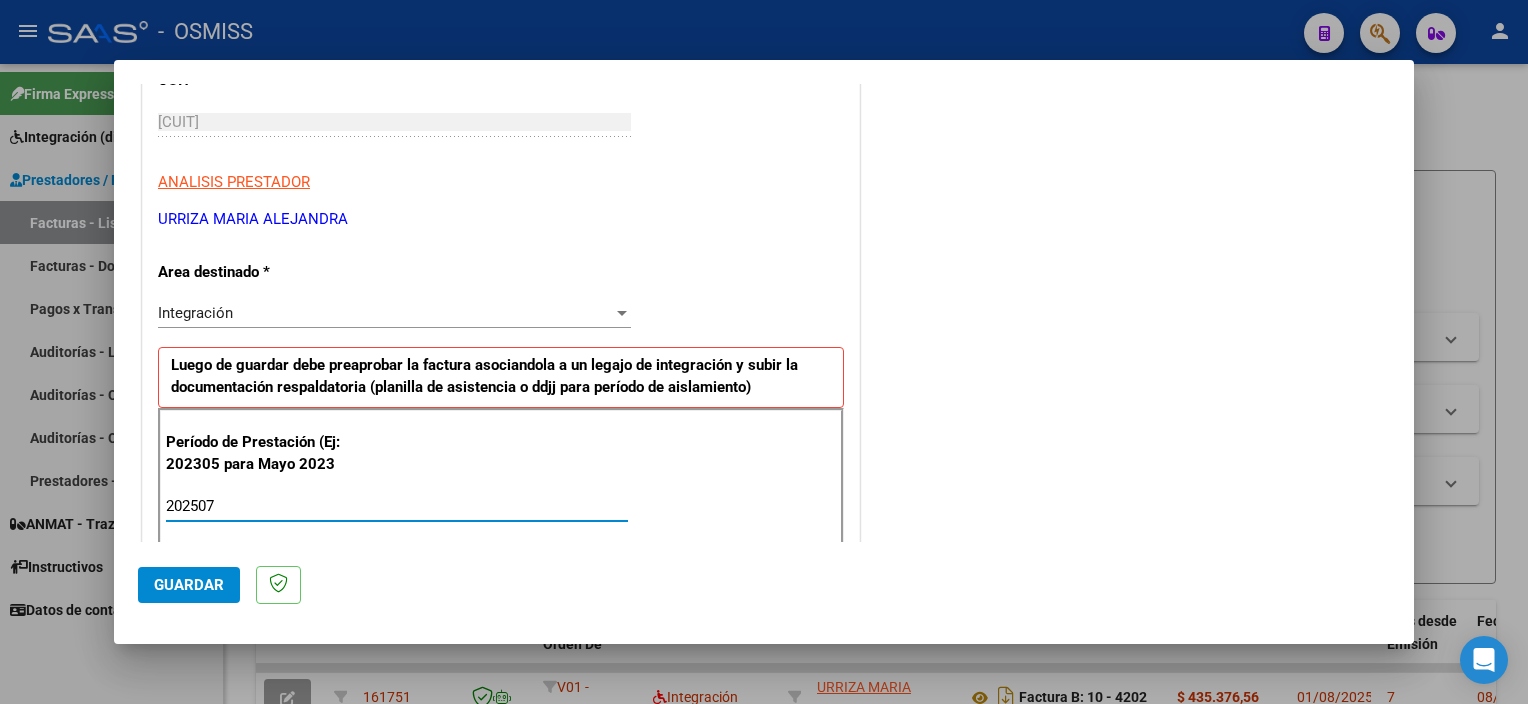 type on "202507" 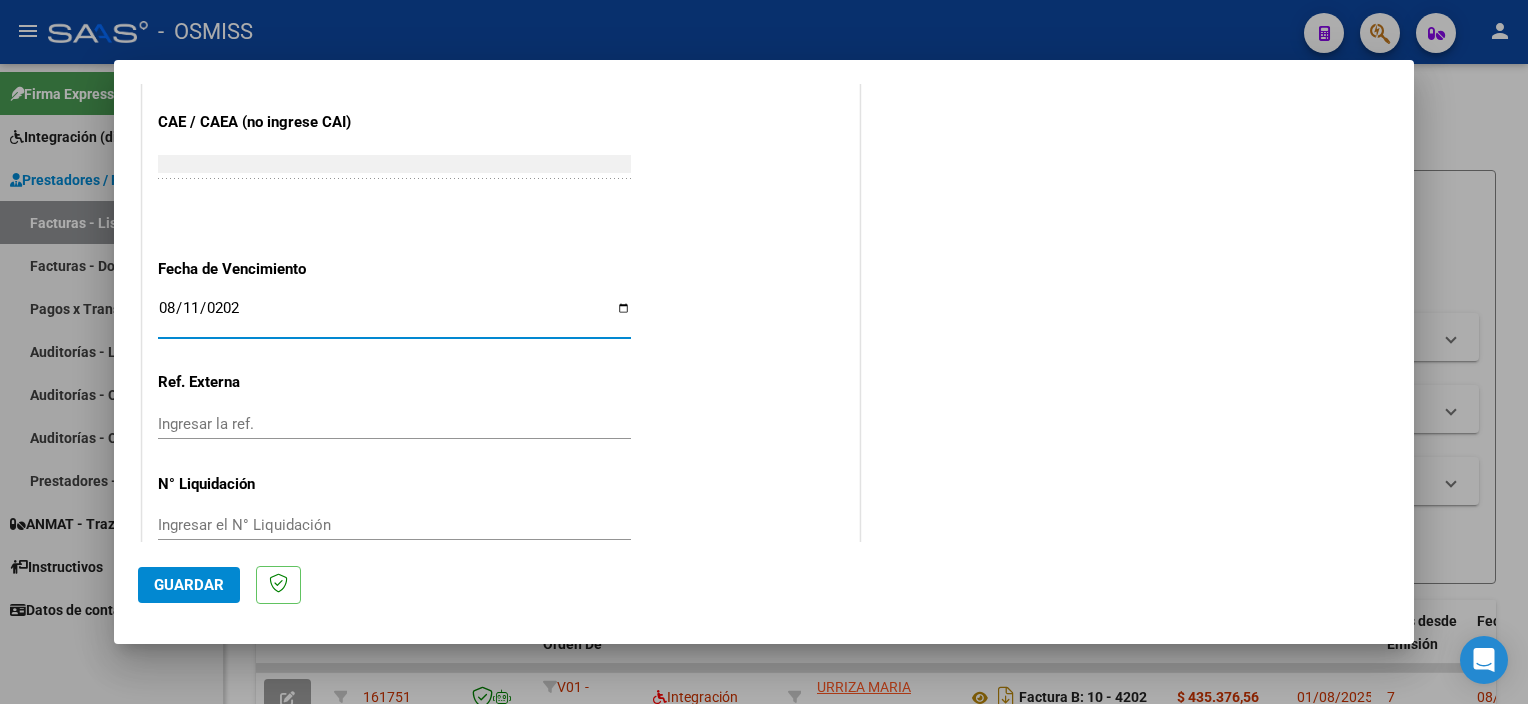 type on "2025-08-11" 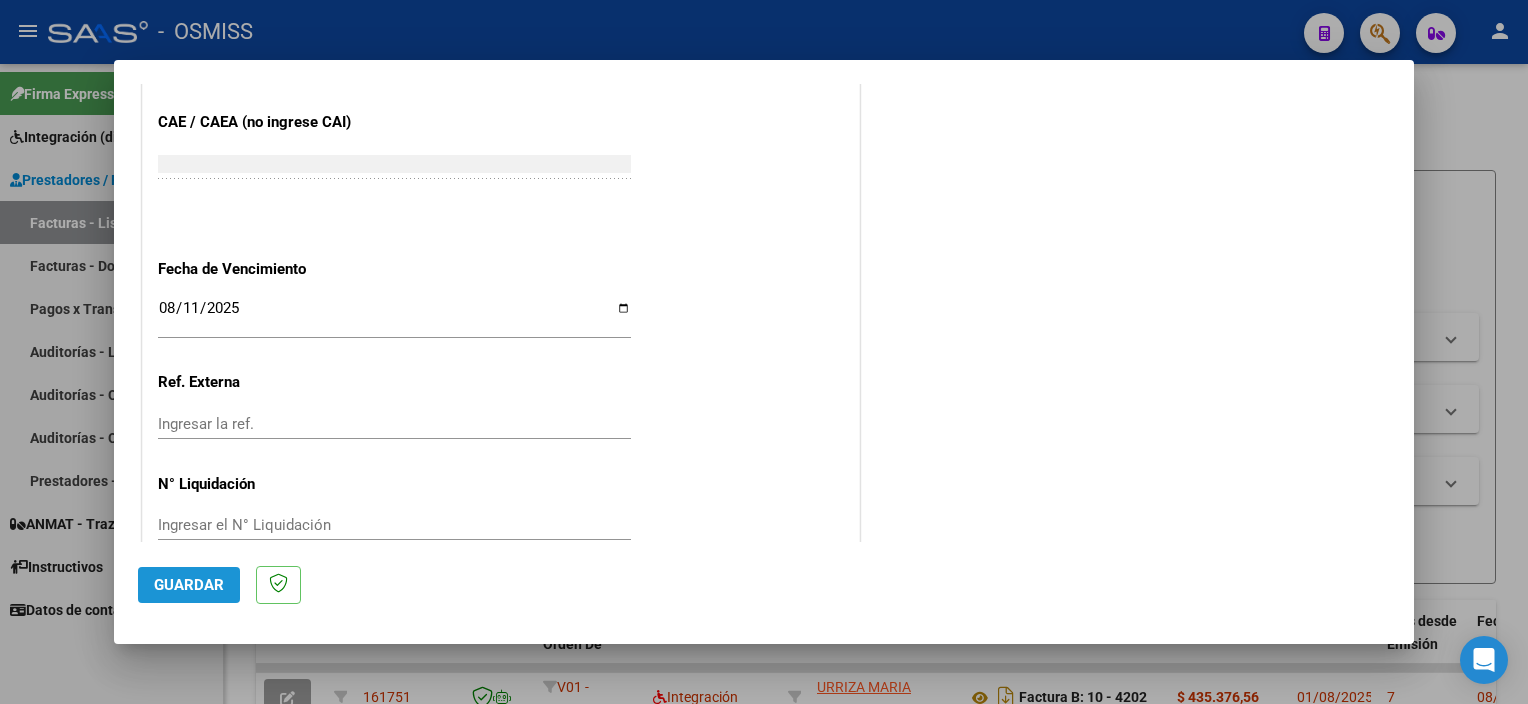 click on "Guardar" 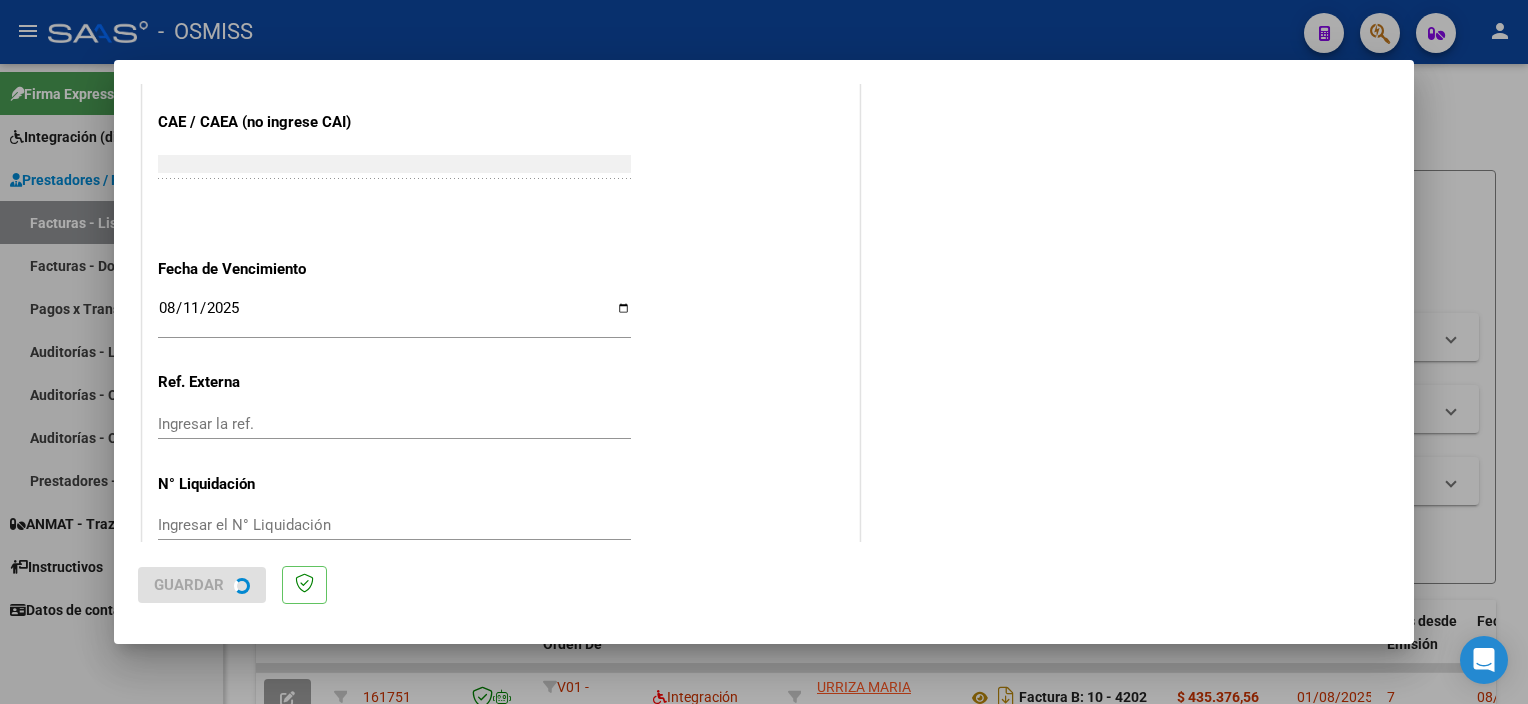 scroll, scrollTop: 0, scrollLeft: 0, axis: both 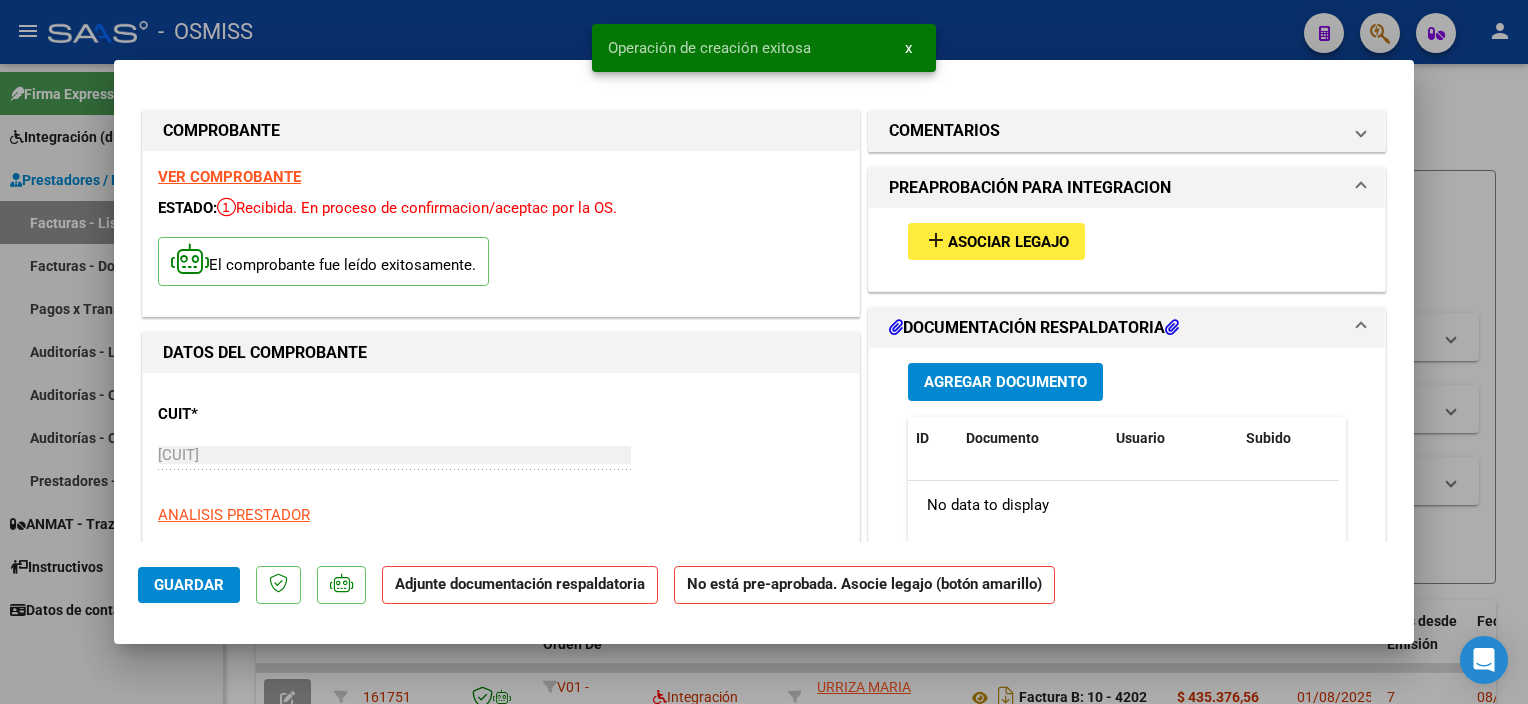 click on "add Asociar Legajo" at bounding box center [996, 241] 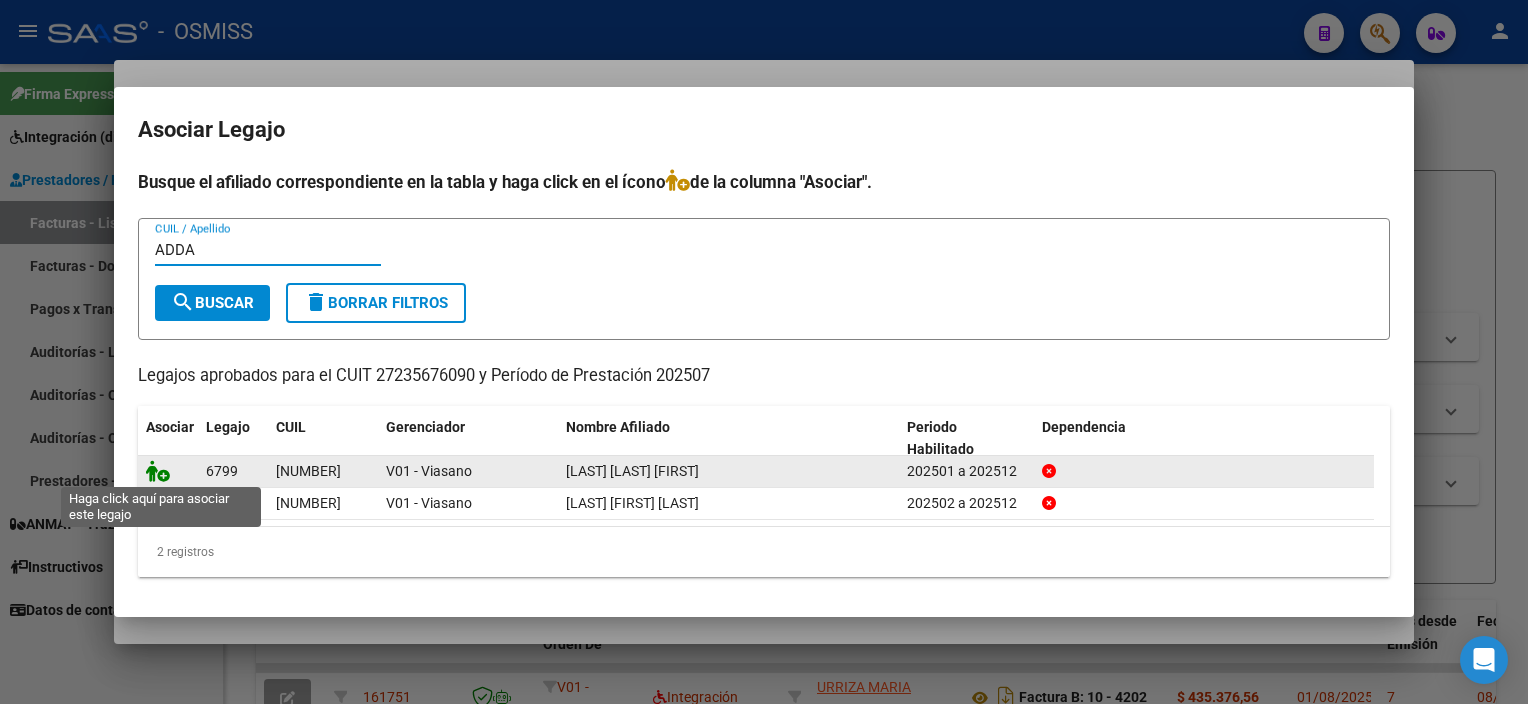 type on "ADDA" 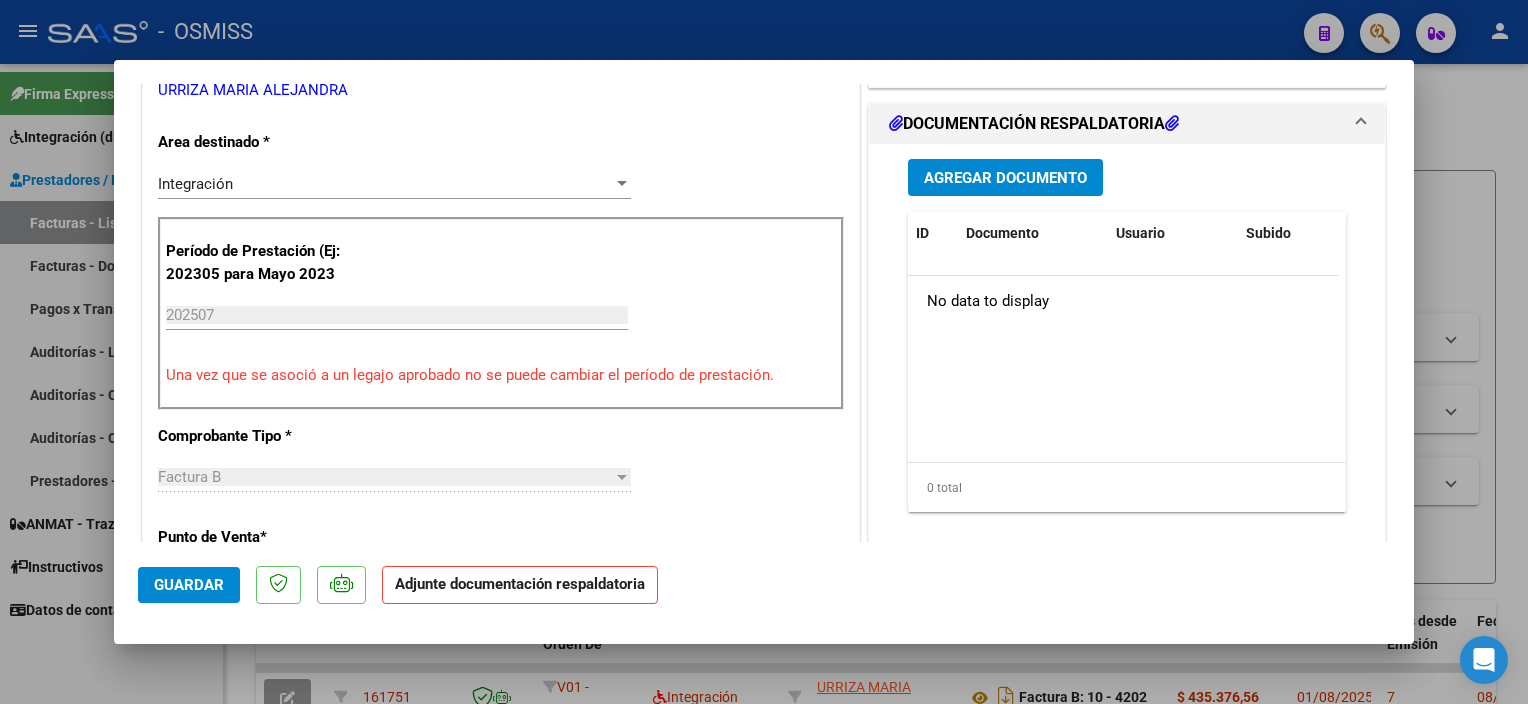 scroll, scrollTop: 456, scrollLeft: 0, axis: vertical 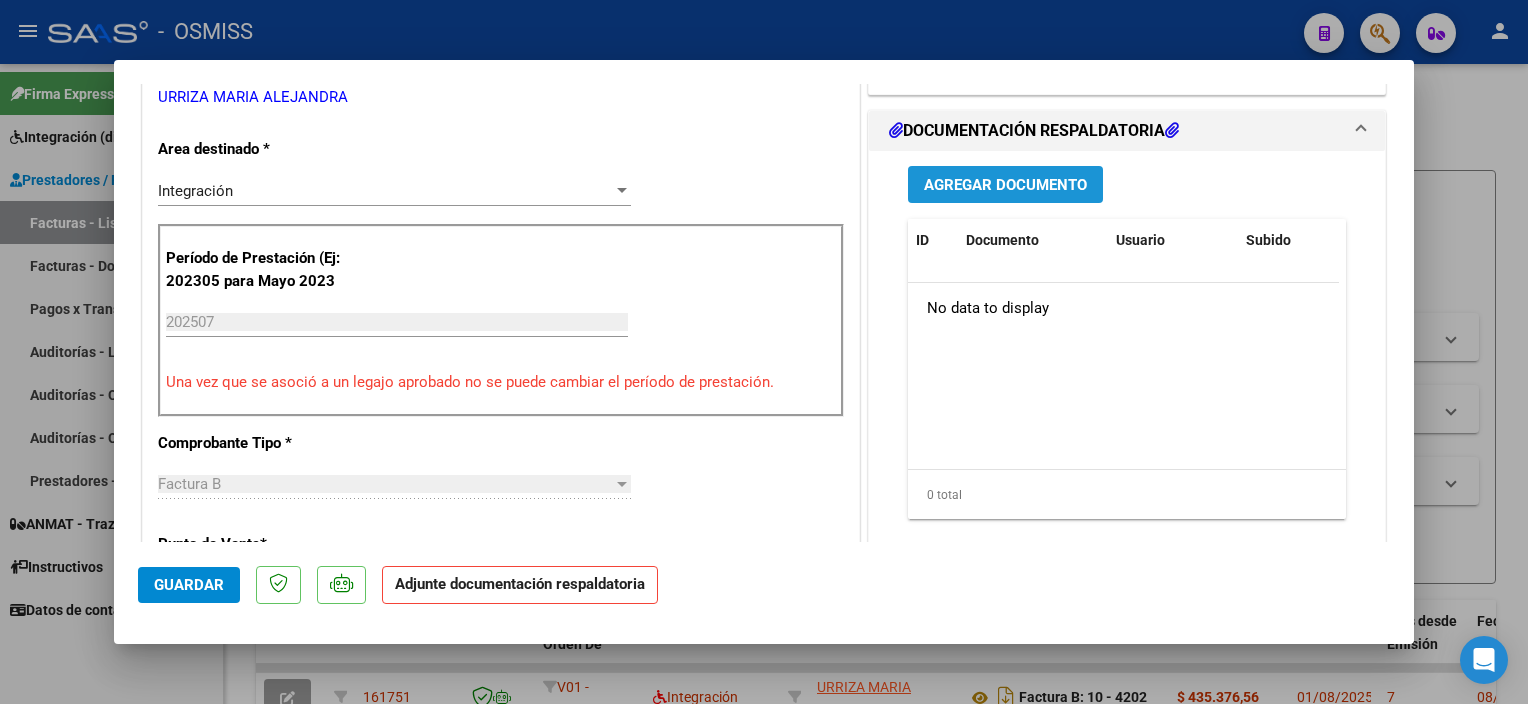 click on "Agregar Documento" at bounding box center [1005, 185] 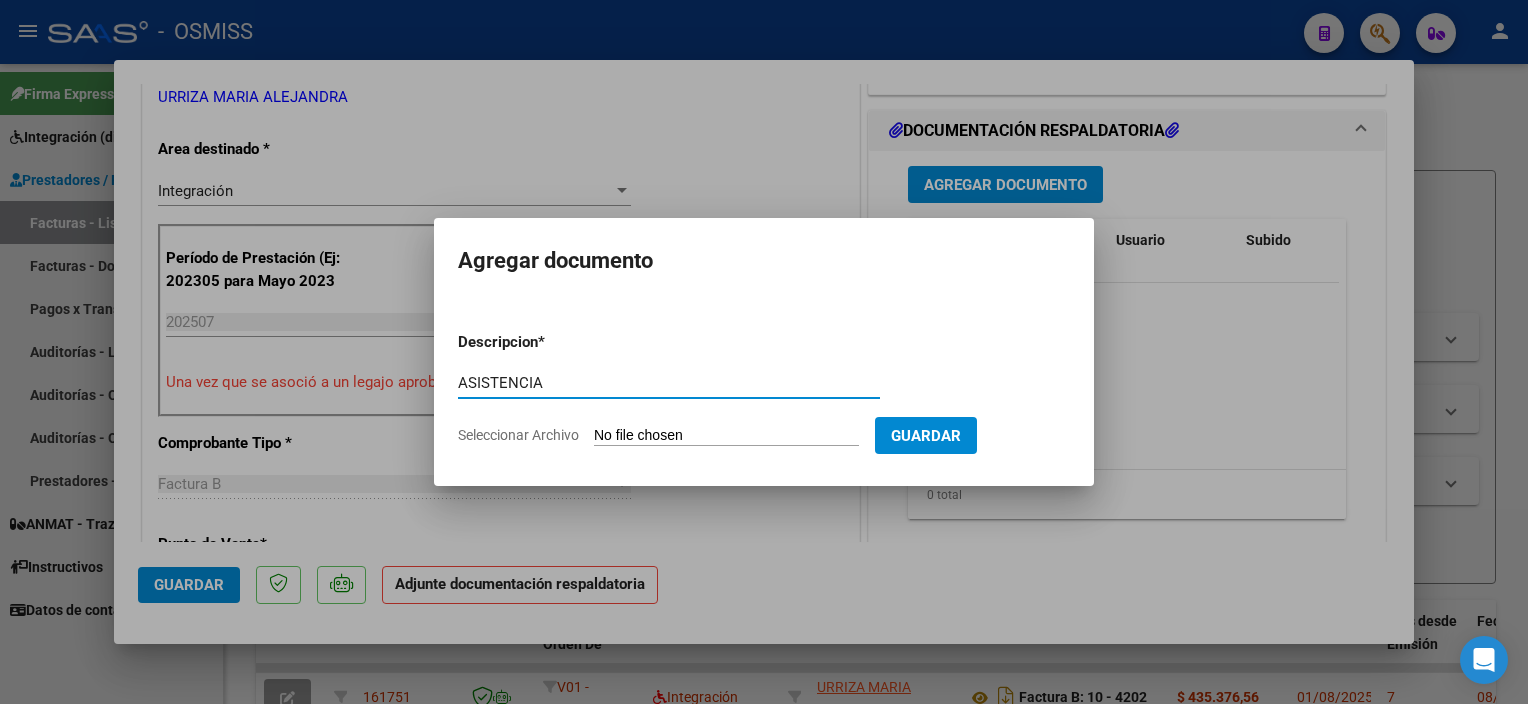 type on "ASISTENCIA" 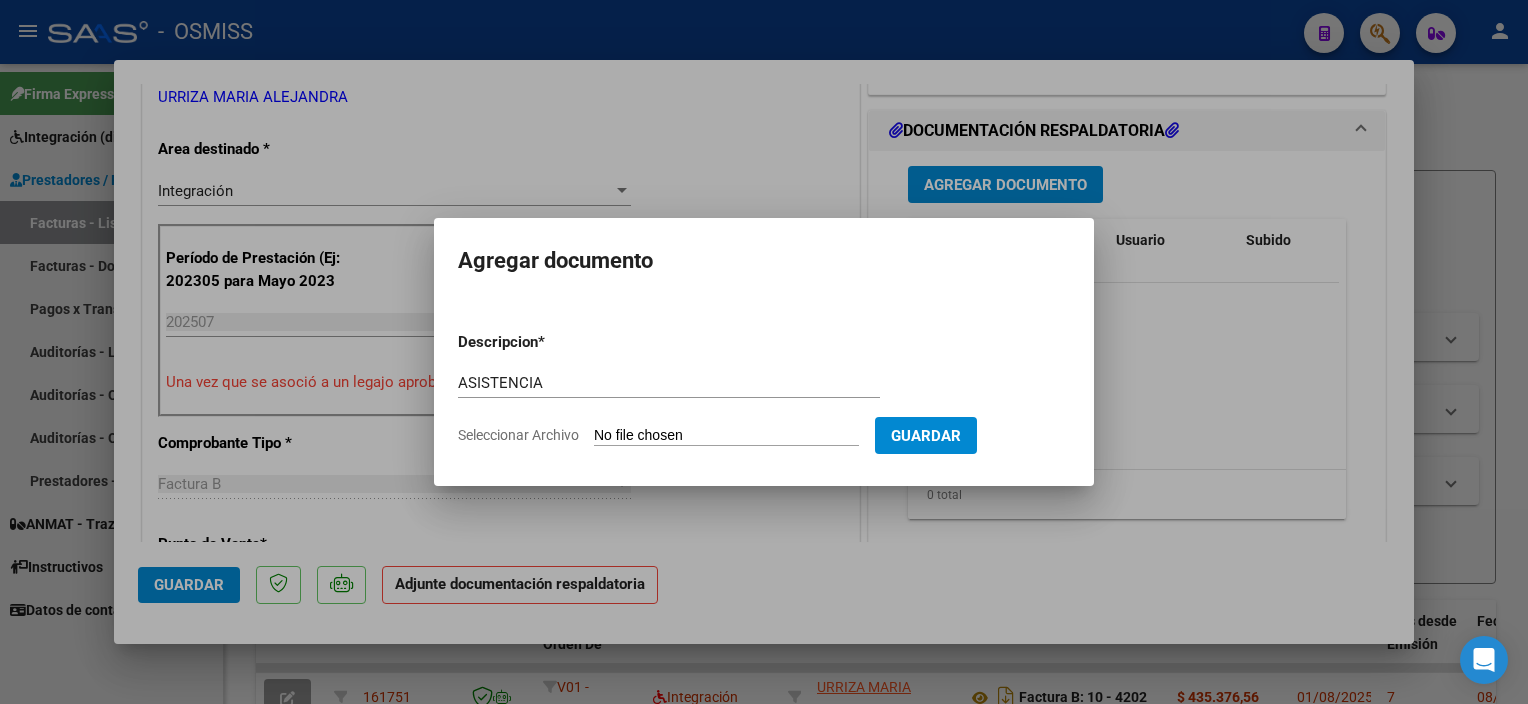 type on "C:\fakepath\[MONTH] [YEAR] - [LAST] [NAME] - [LAST] [NAME].pdf" 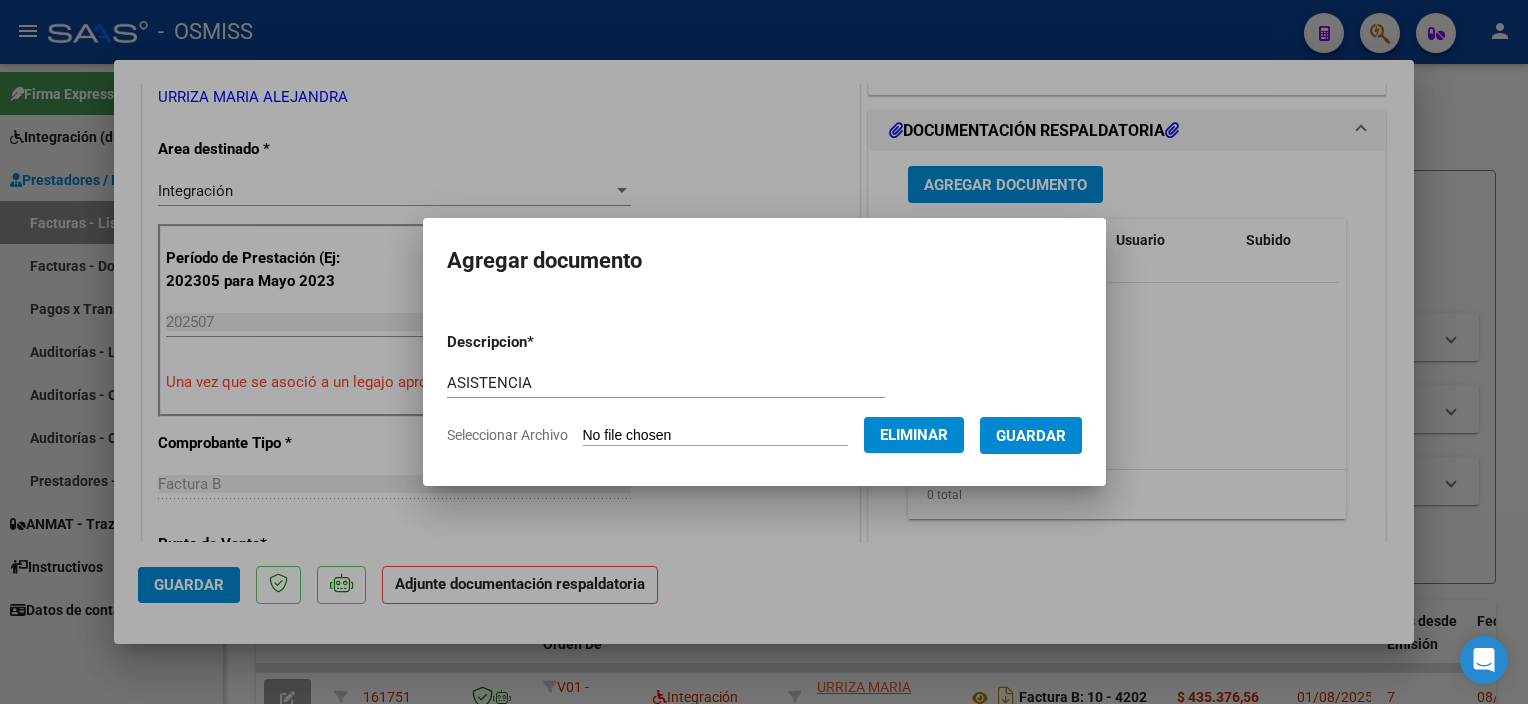 click on "Guardar" at bounding box center [1031, 435] 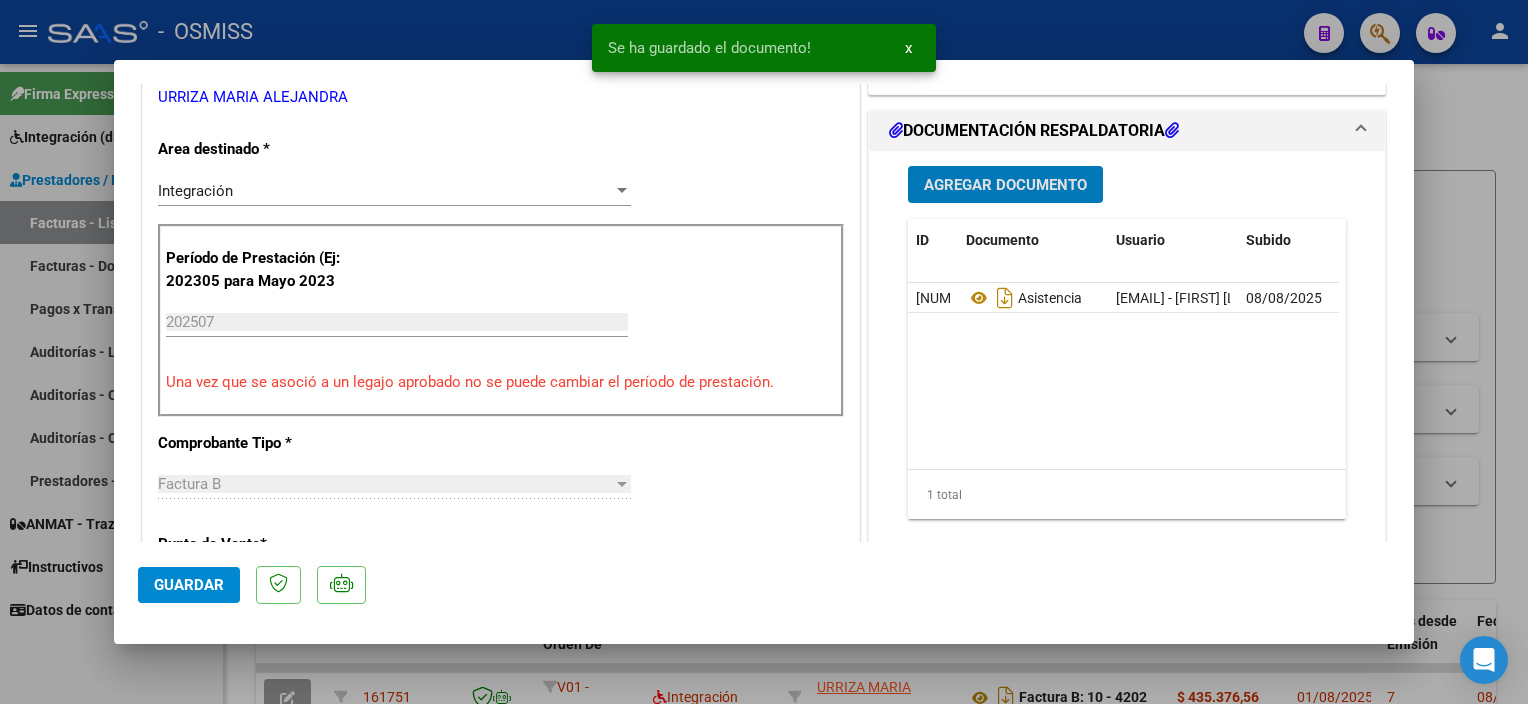 click at bounding box center [764, 352] 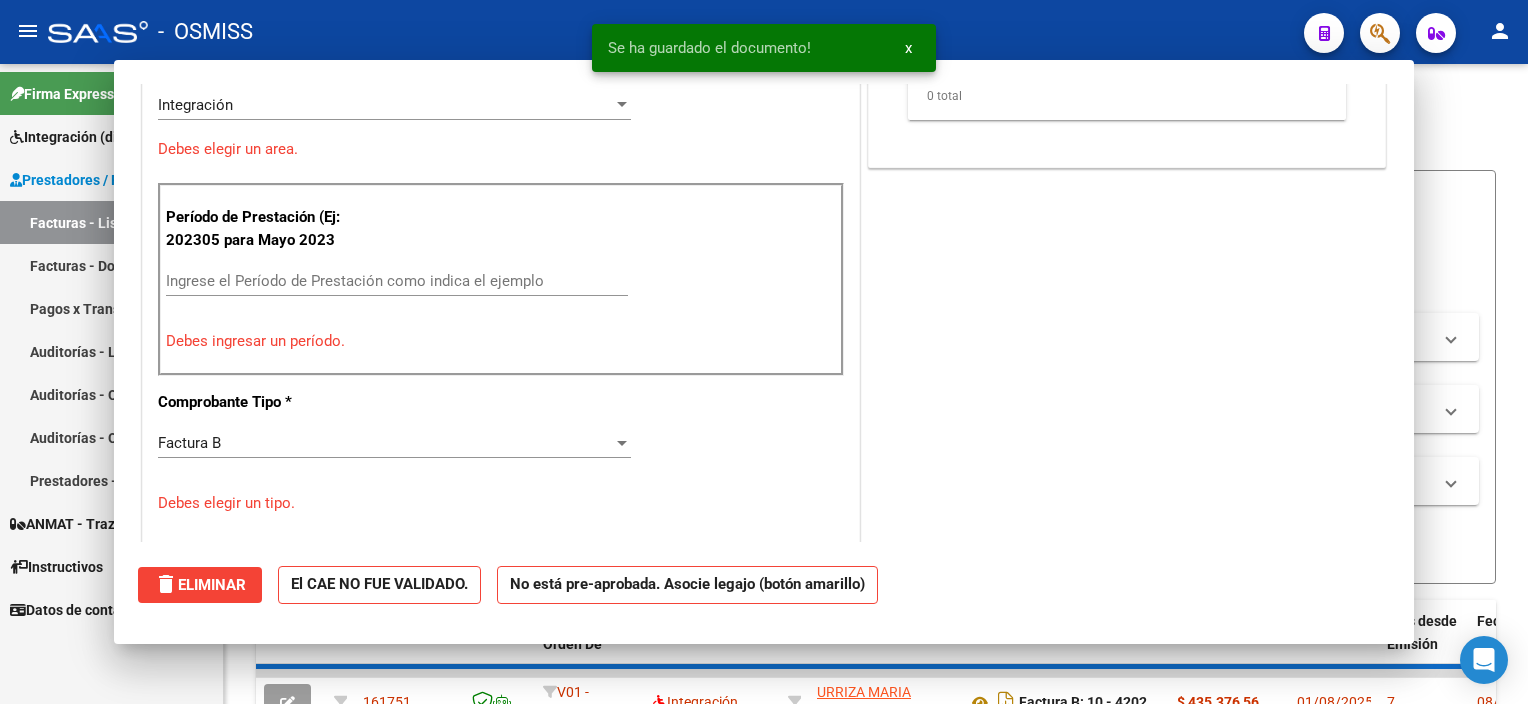 scroll, scrollTop: 370, scrollLeft: 0, axis: vertical 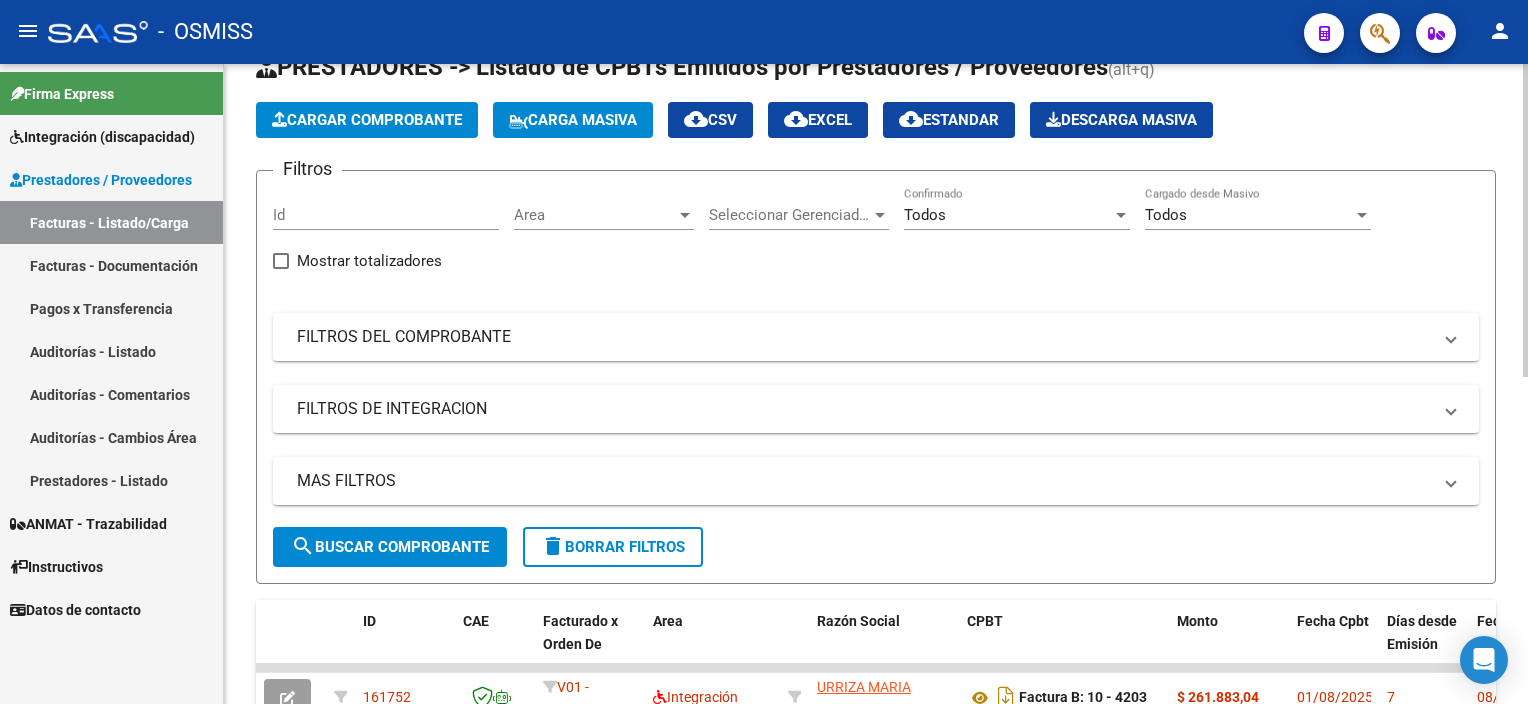 click on "Cargar Comprobante" 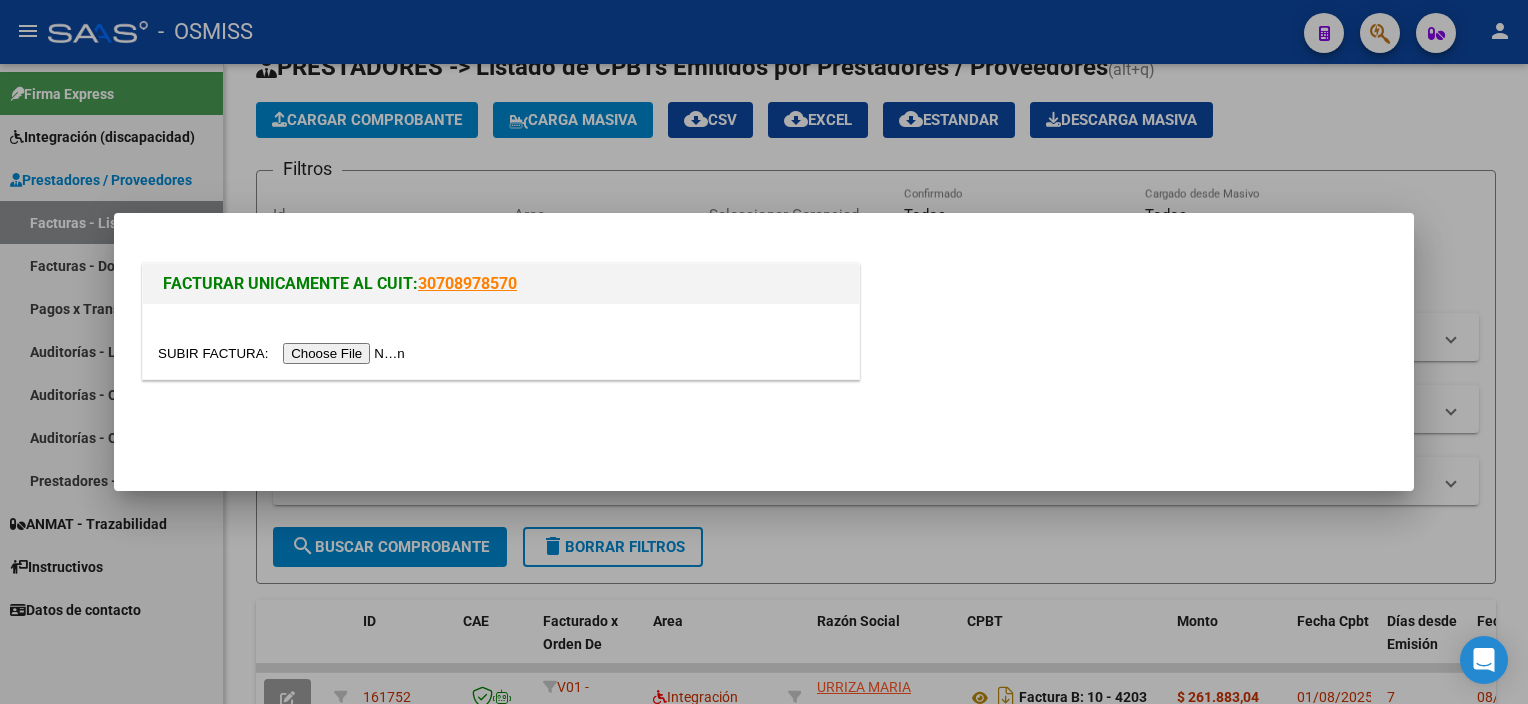 click at bounding box center [284, 353] 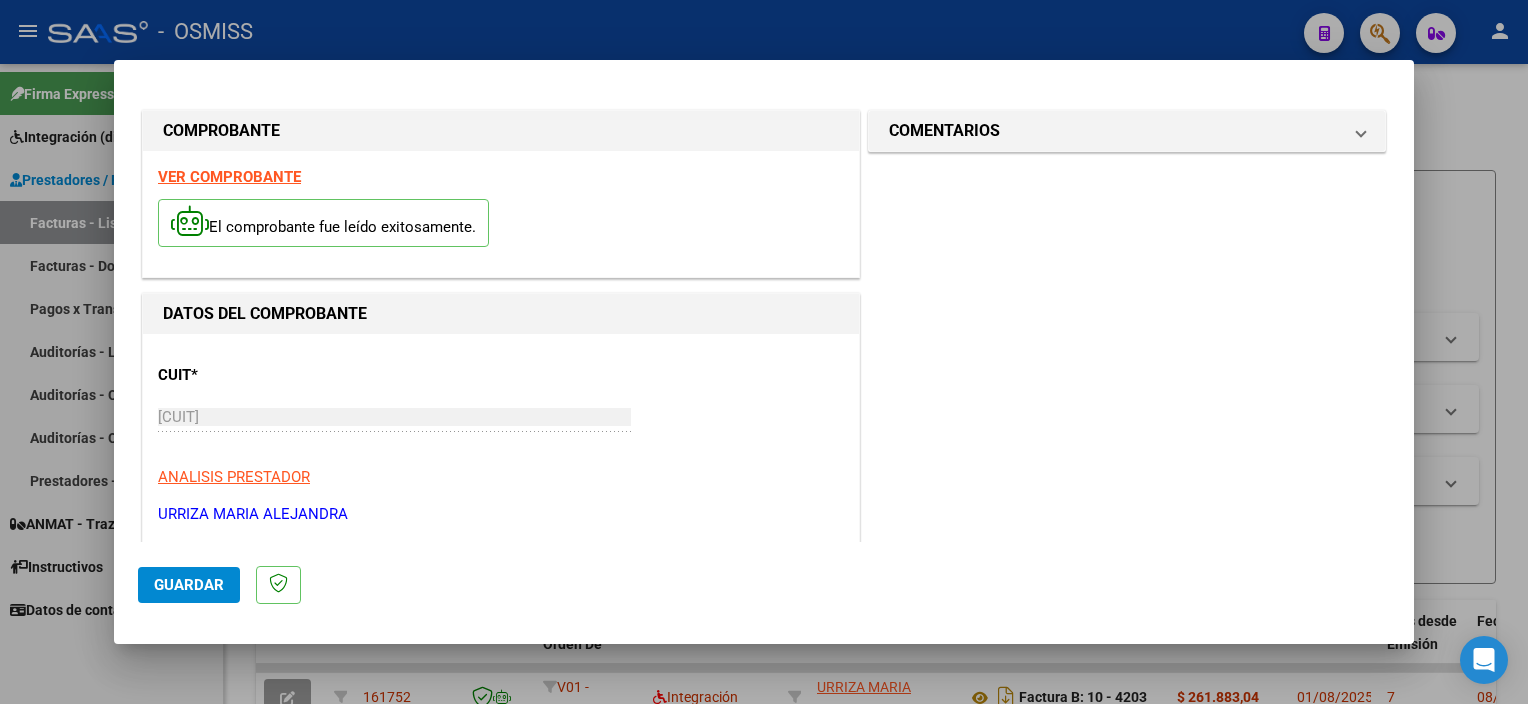 scroll, scrollTop: 295, scrollLeft: 0, axis: vertical 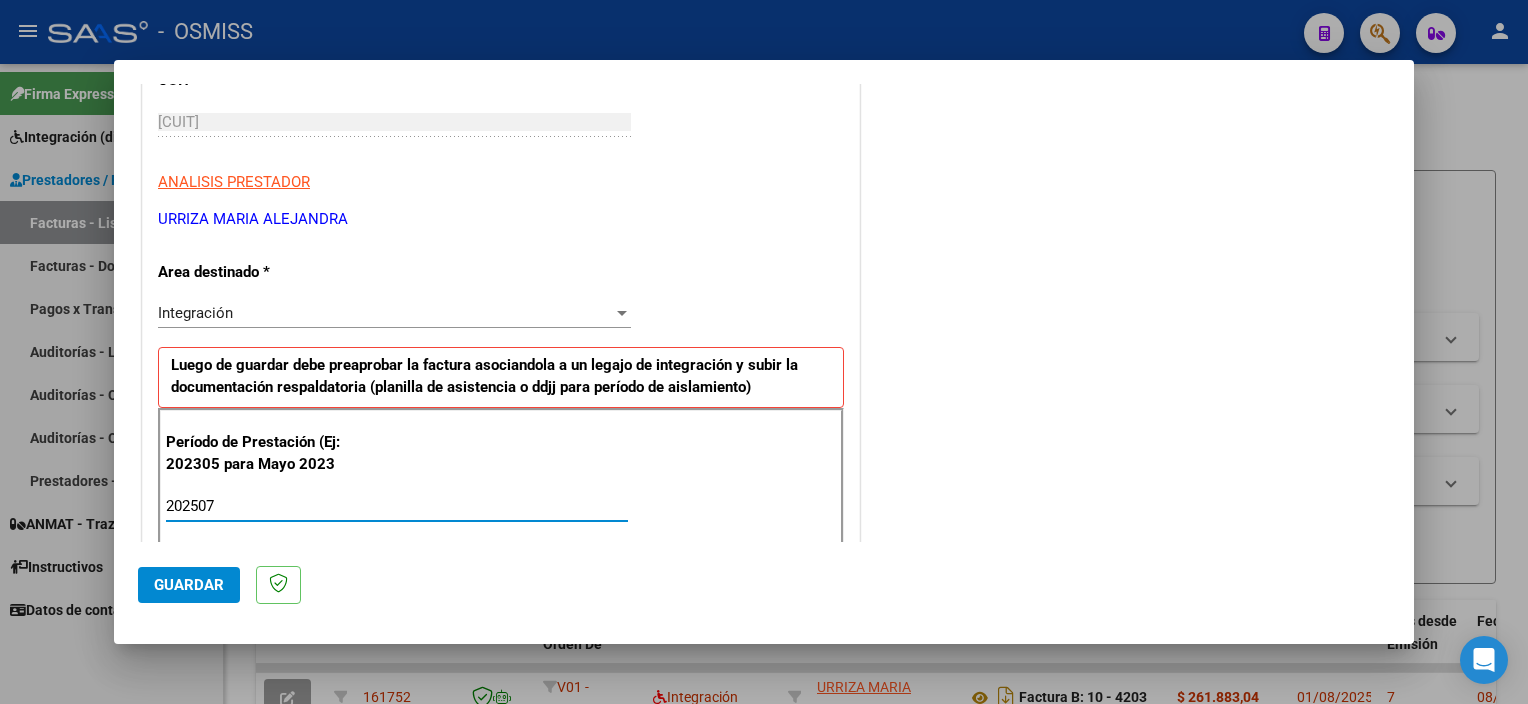 type on "202507" 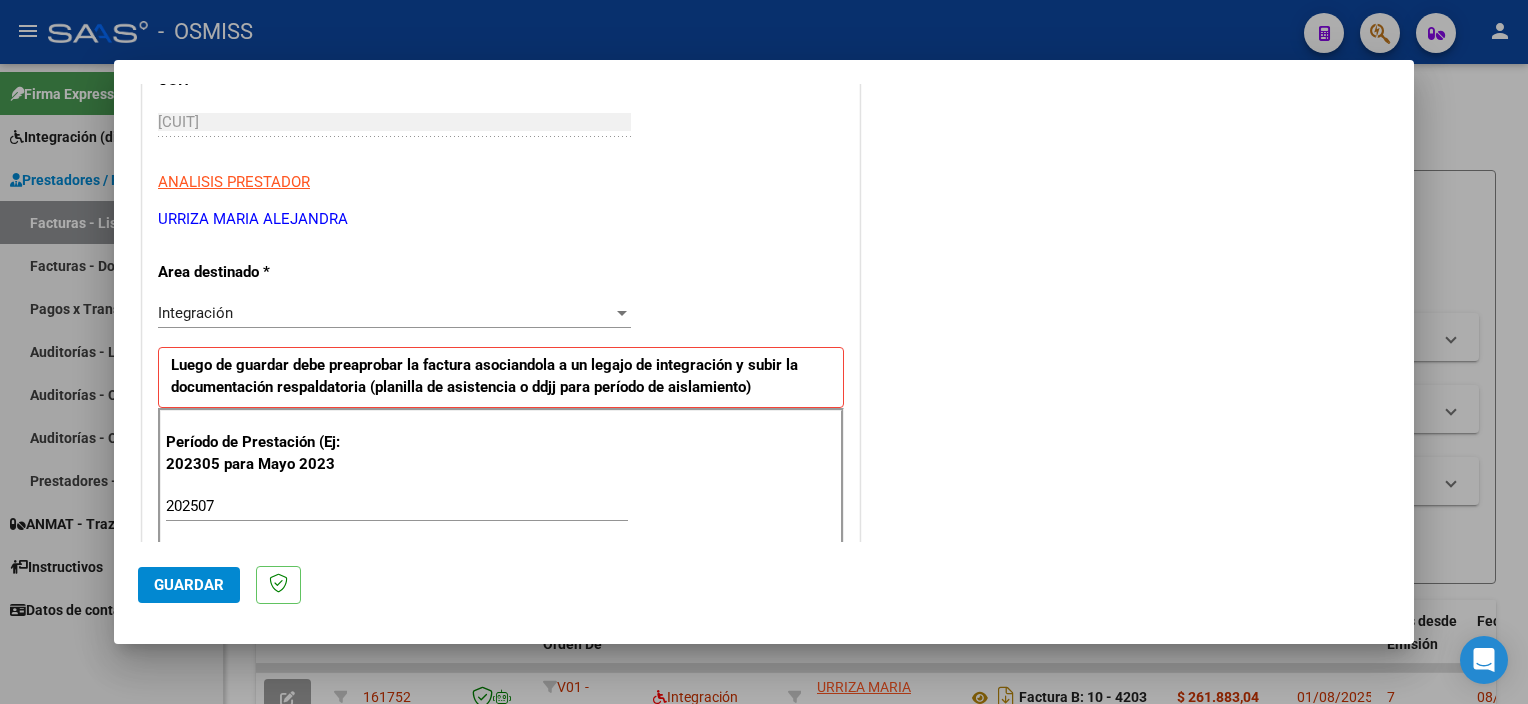 scroll, scrollTop: 1265, scrollLeft: 0, axis: vertical 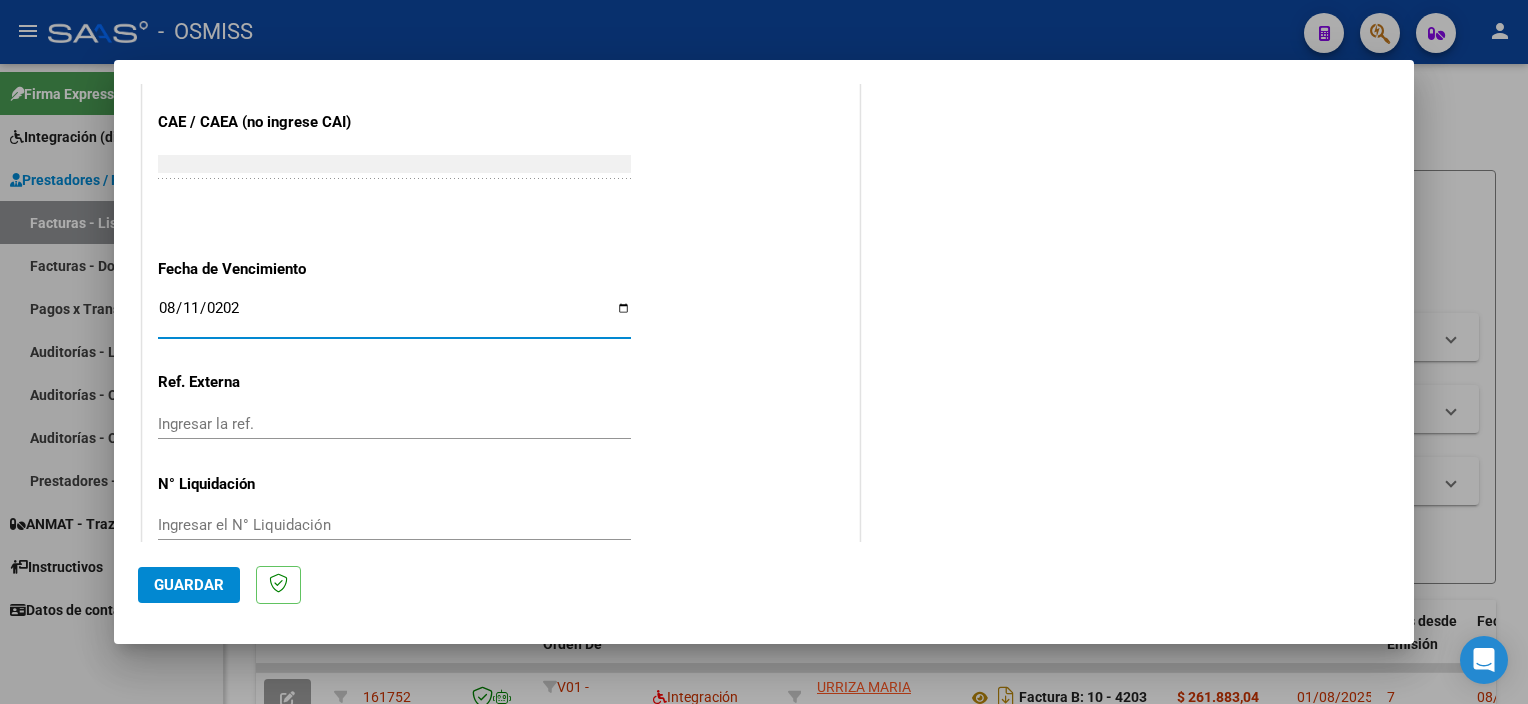 type on "2025-08-11" 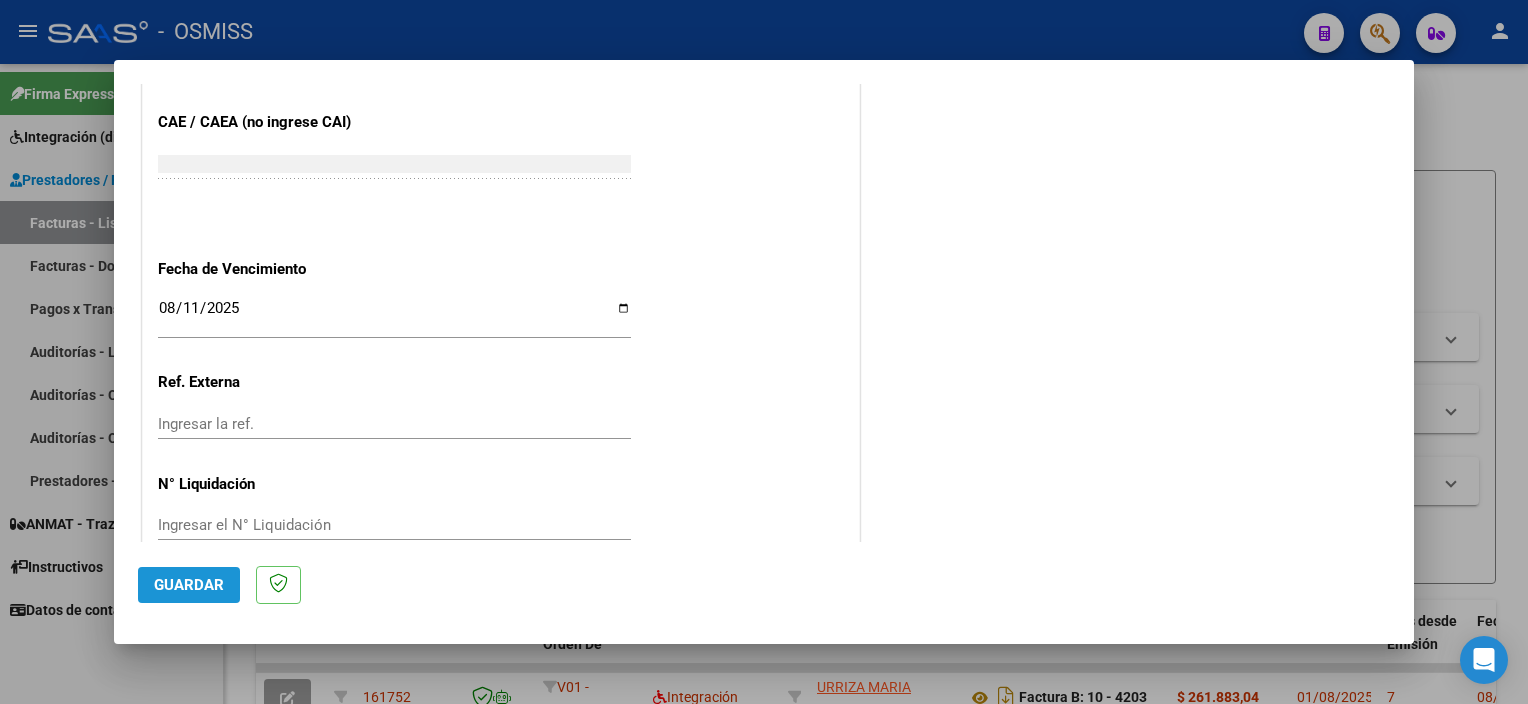 click on "Guardar" 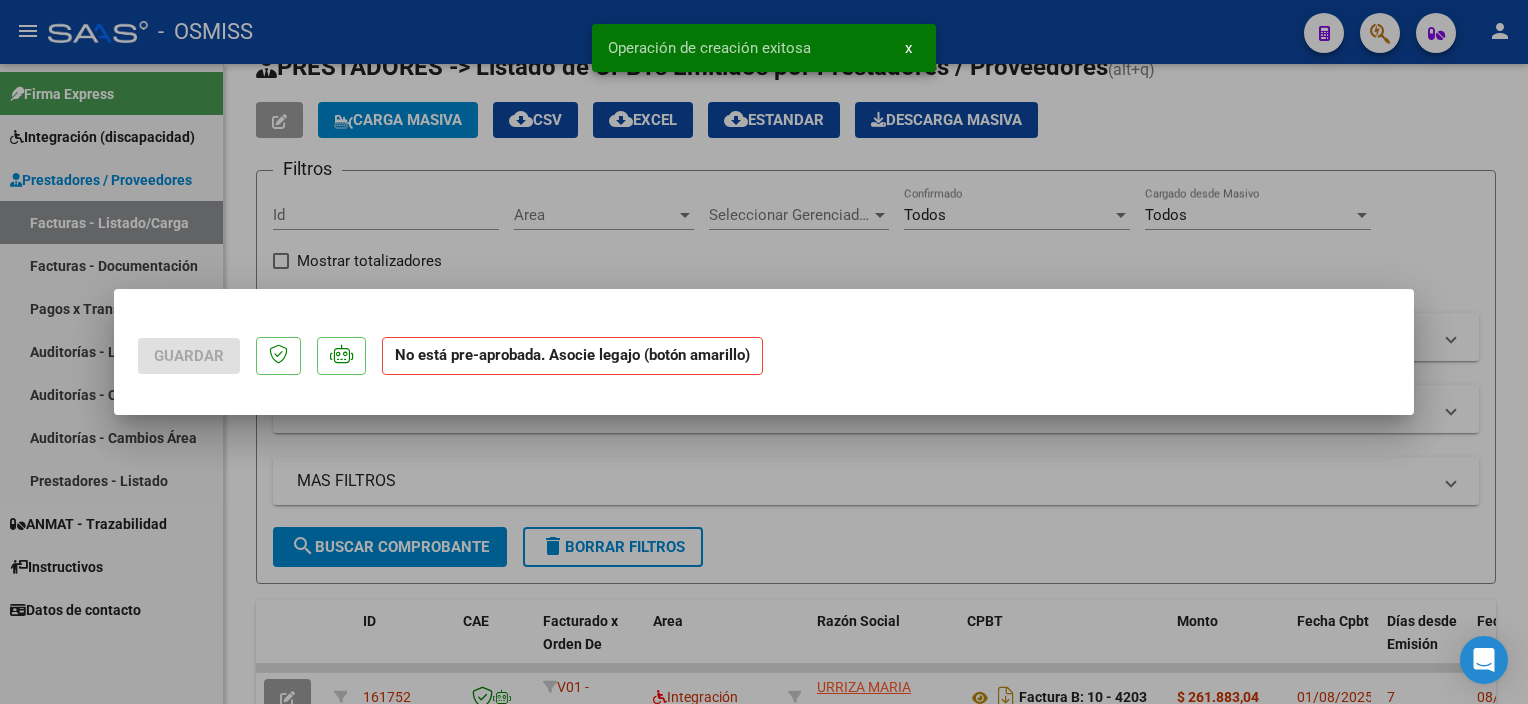 scroll, scrollTop: 0, scrollLeft: 0, axis: both 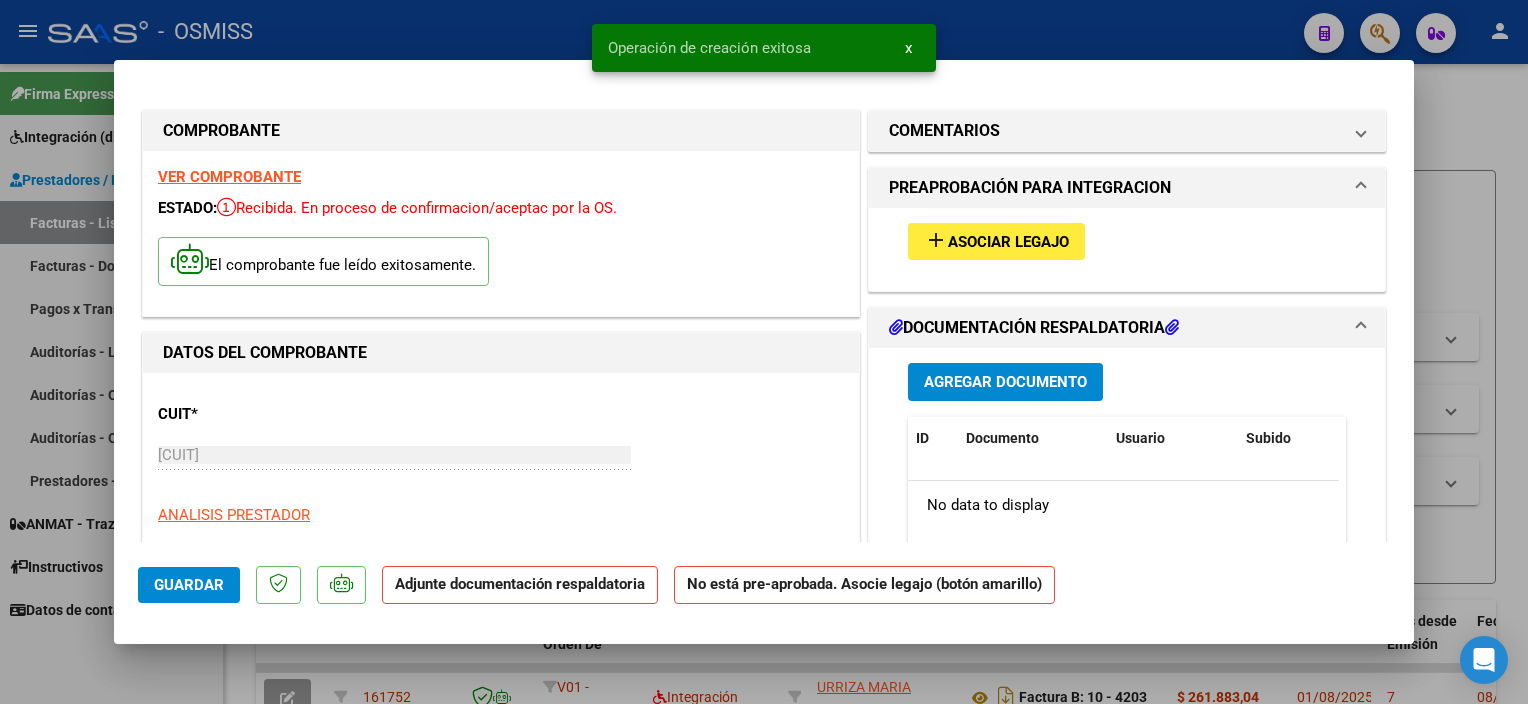 click on "Asociar Legajo" at bounding box center (1008, 242) 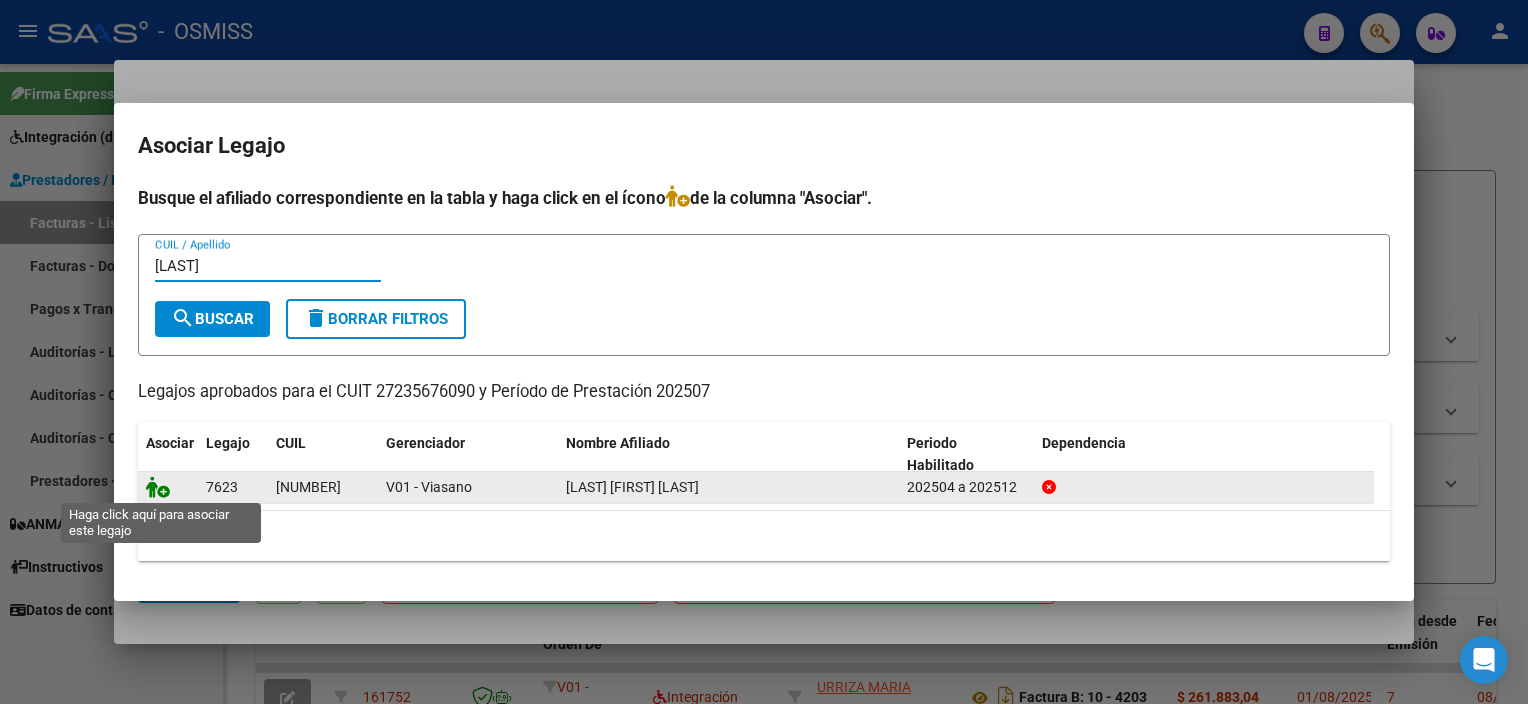 type on "[LAST]" 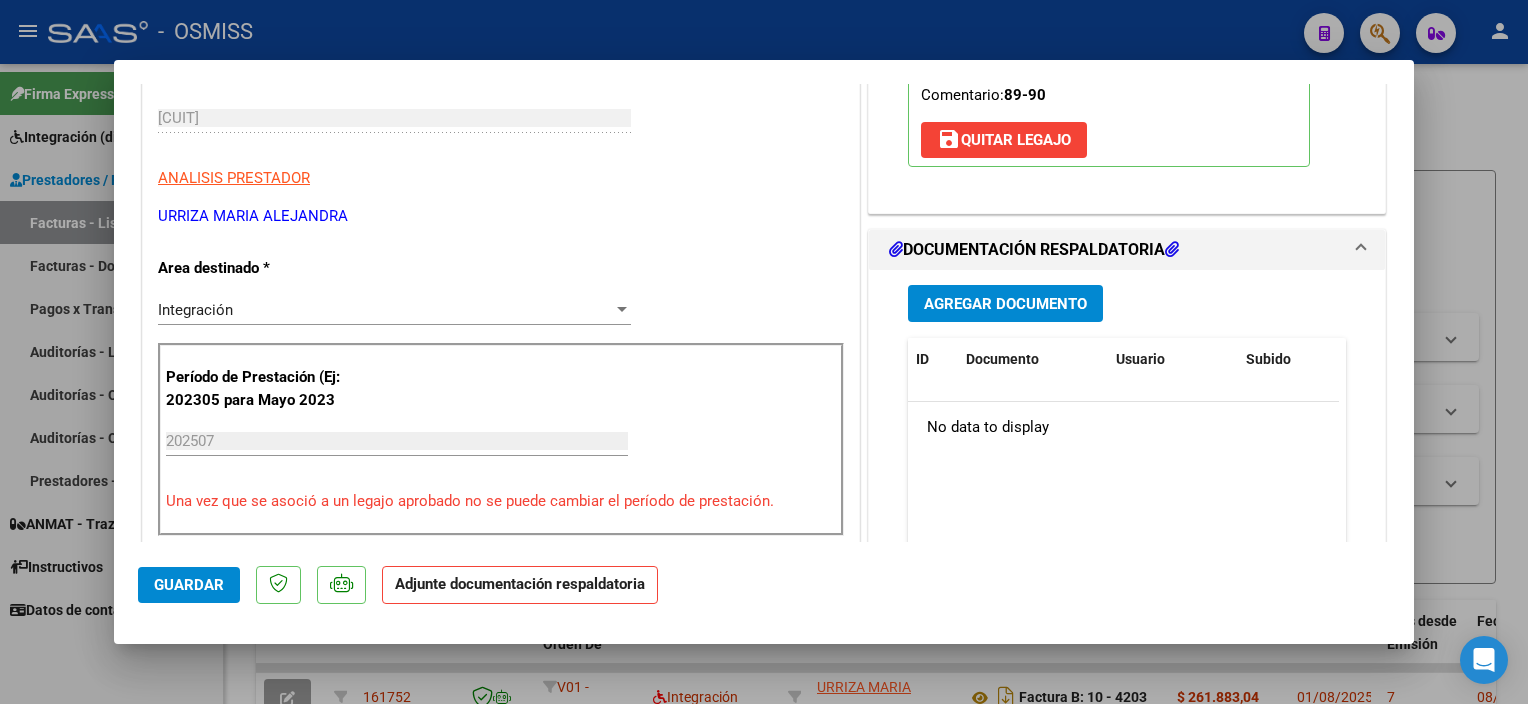 scroll, scrollTop: 355, scrollLeft: 0, axis: vertical 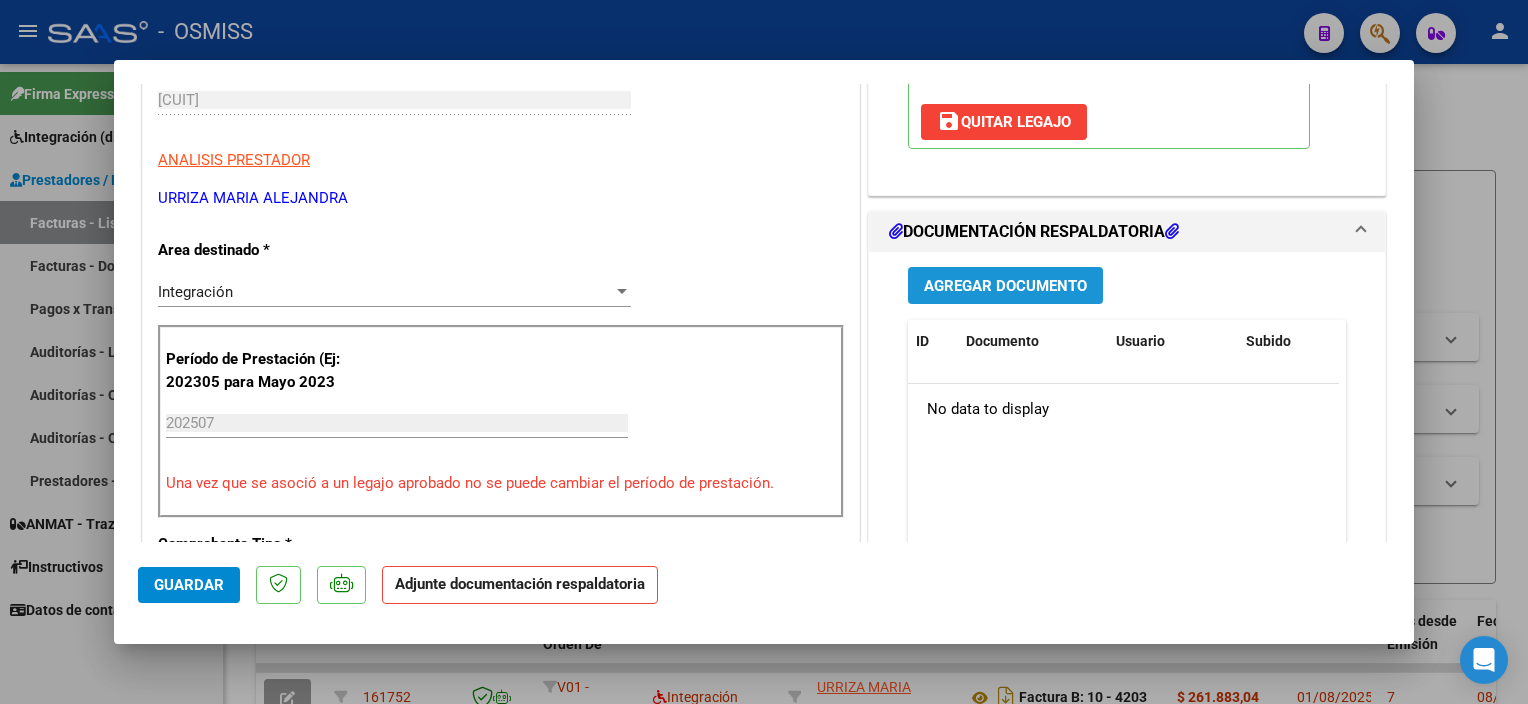 click on "Agregar Documento" at bounding box center [1005, 286] 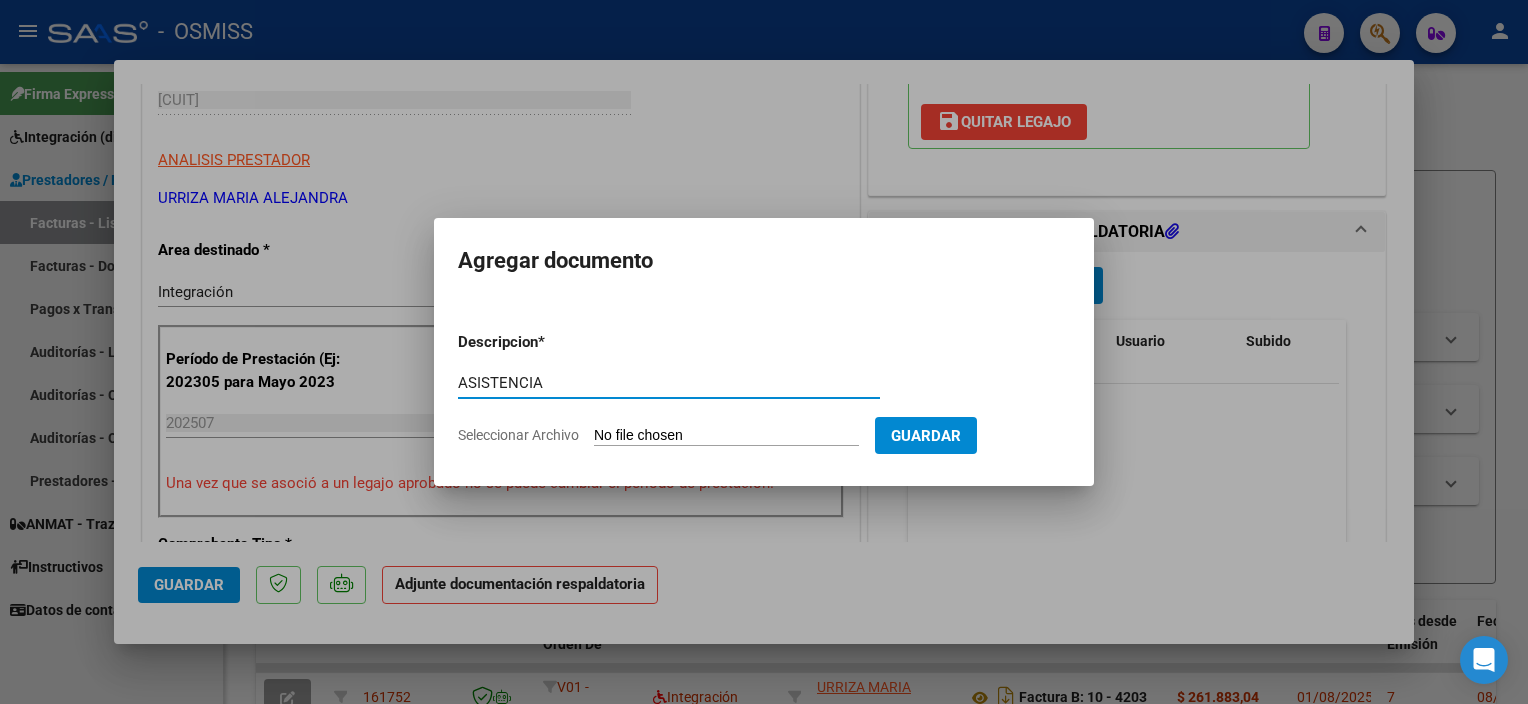 type on "ASISTENCIA" 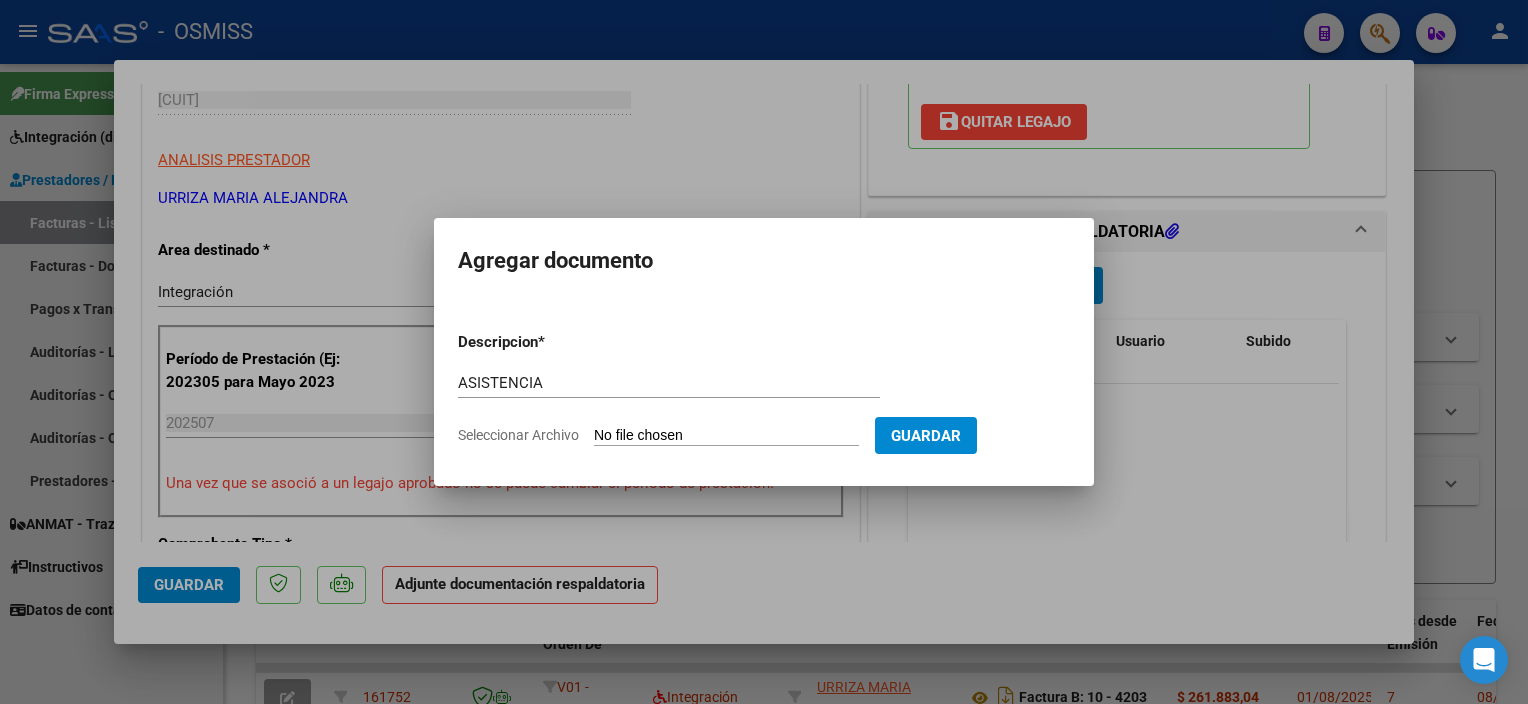type on "C:\fakepath\ASIST REHA [LAST] [FIRST] JULIO - [FIRST] [LAST].pdf" 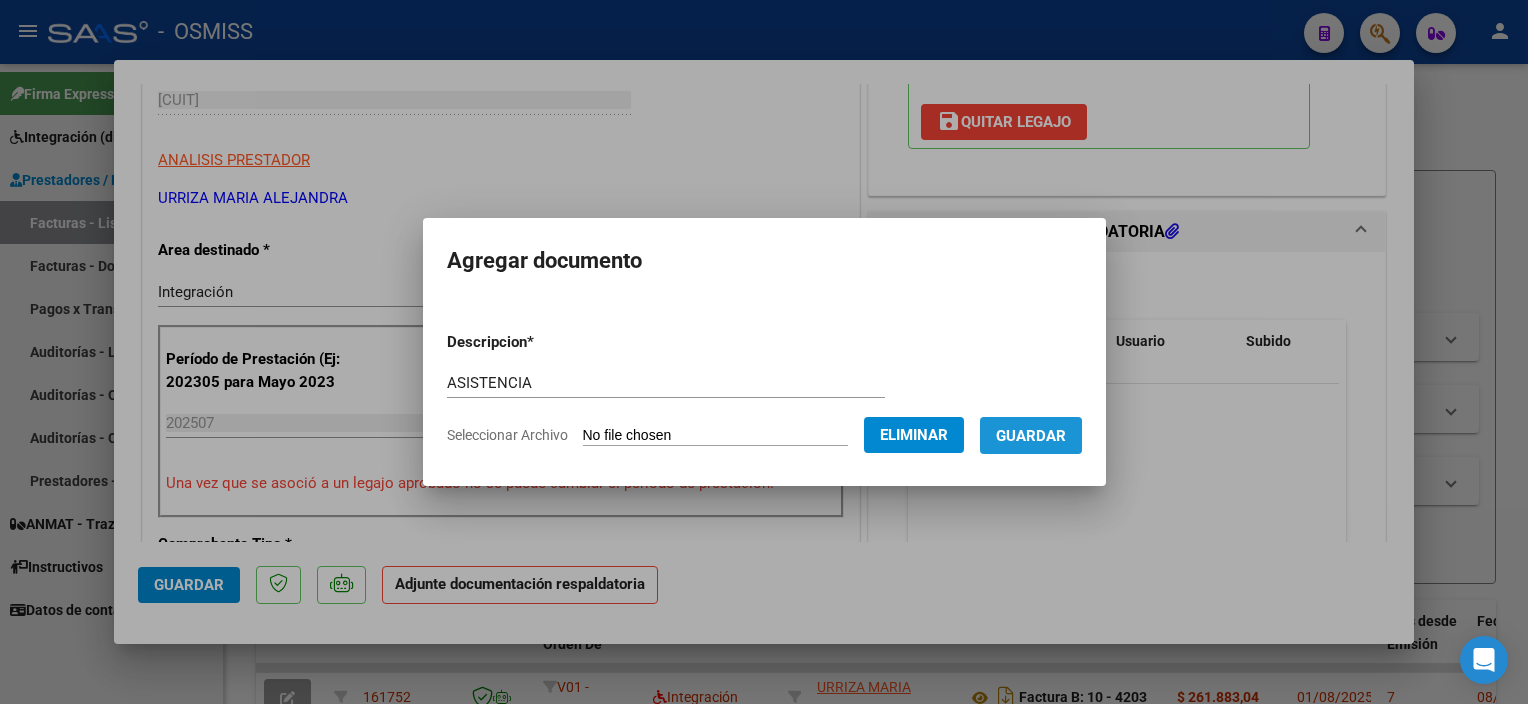click on "Guardar" at bounding box center (1031, 436) 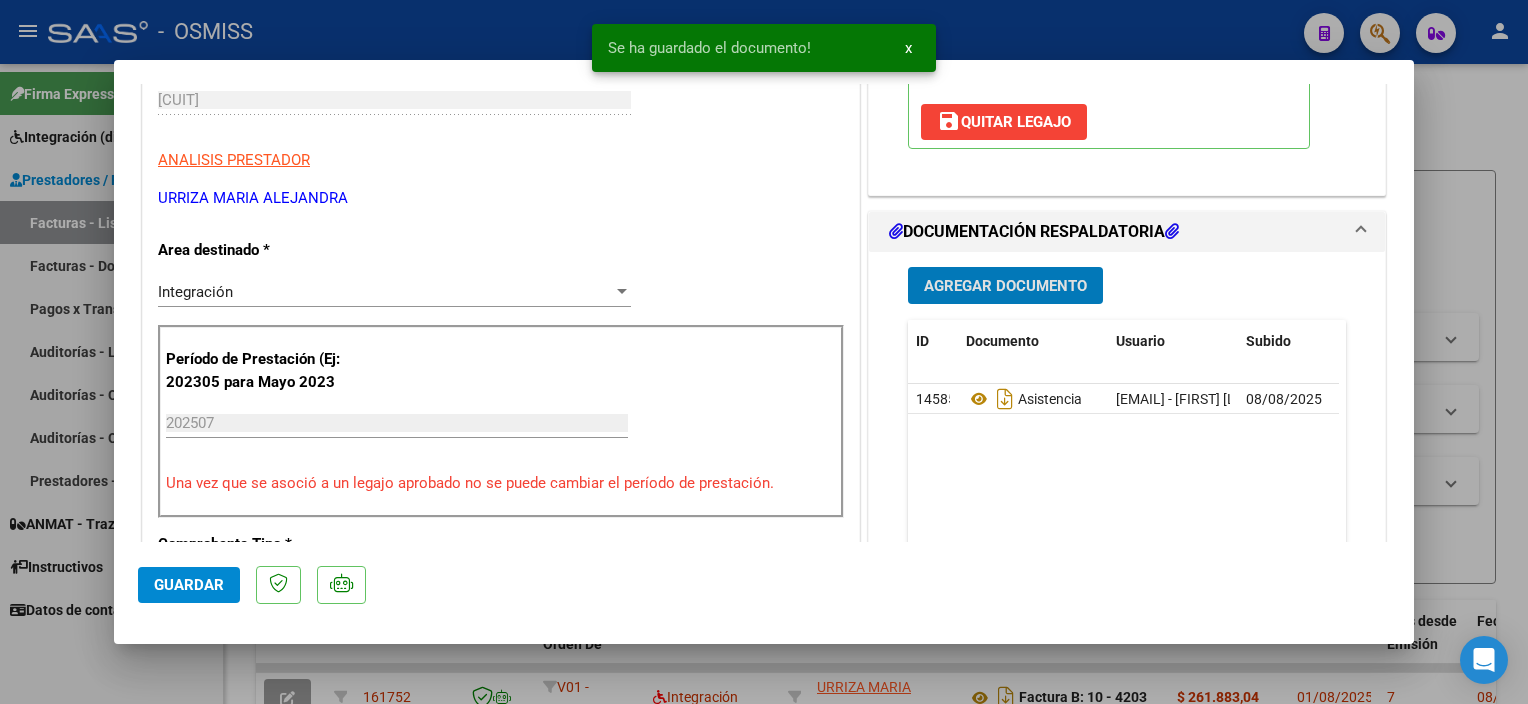 click on "Guardar" 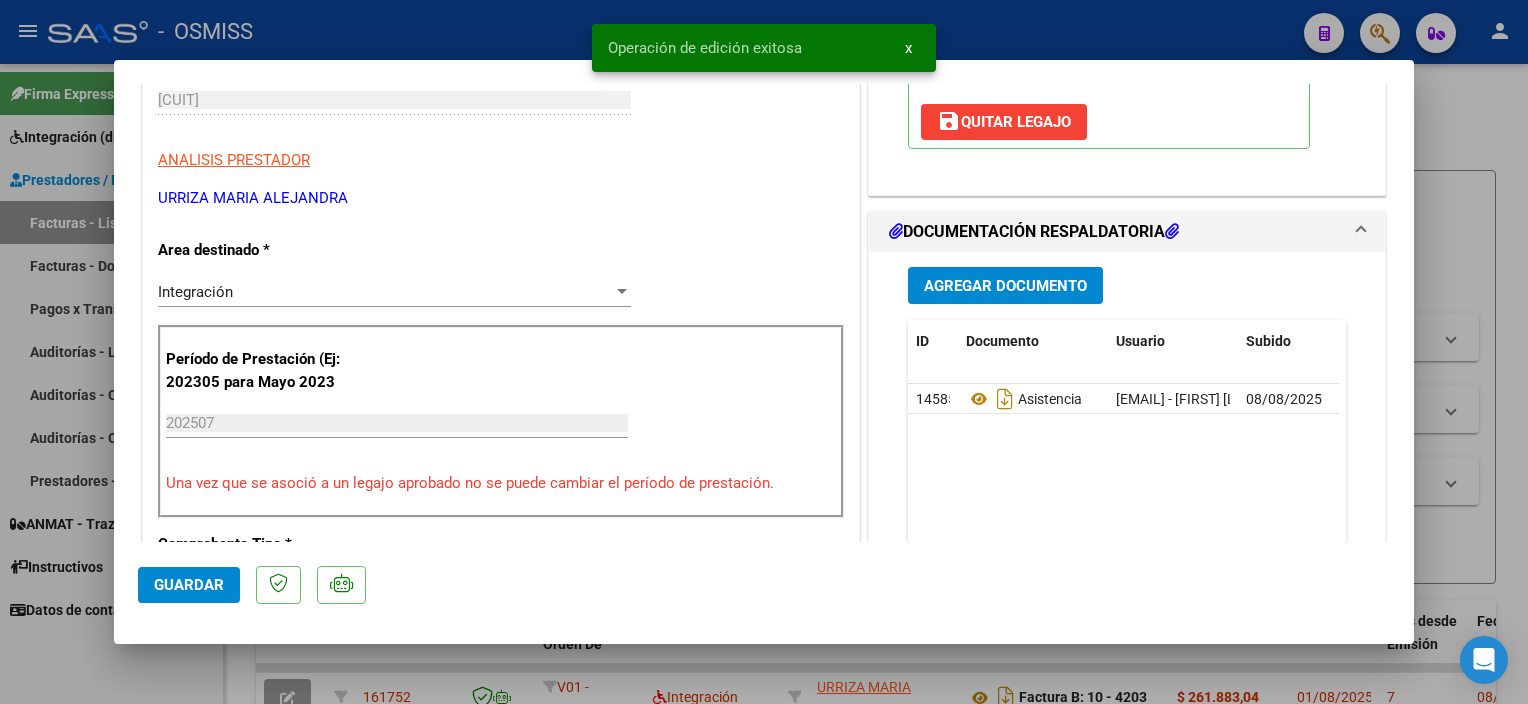 click at bounding box center [764, 352] 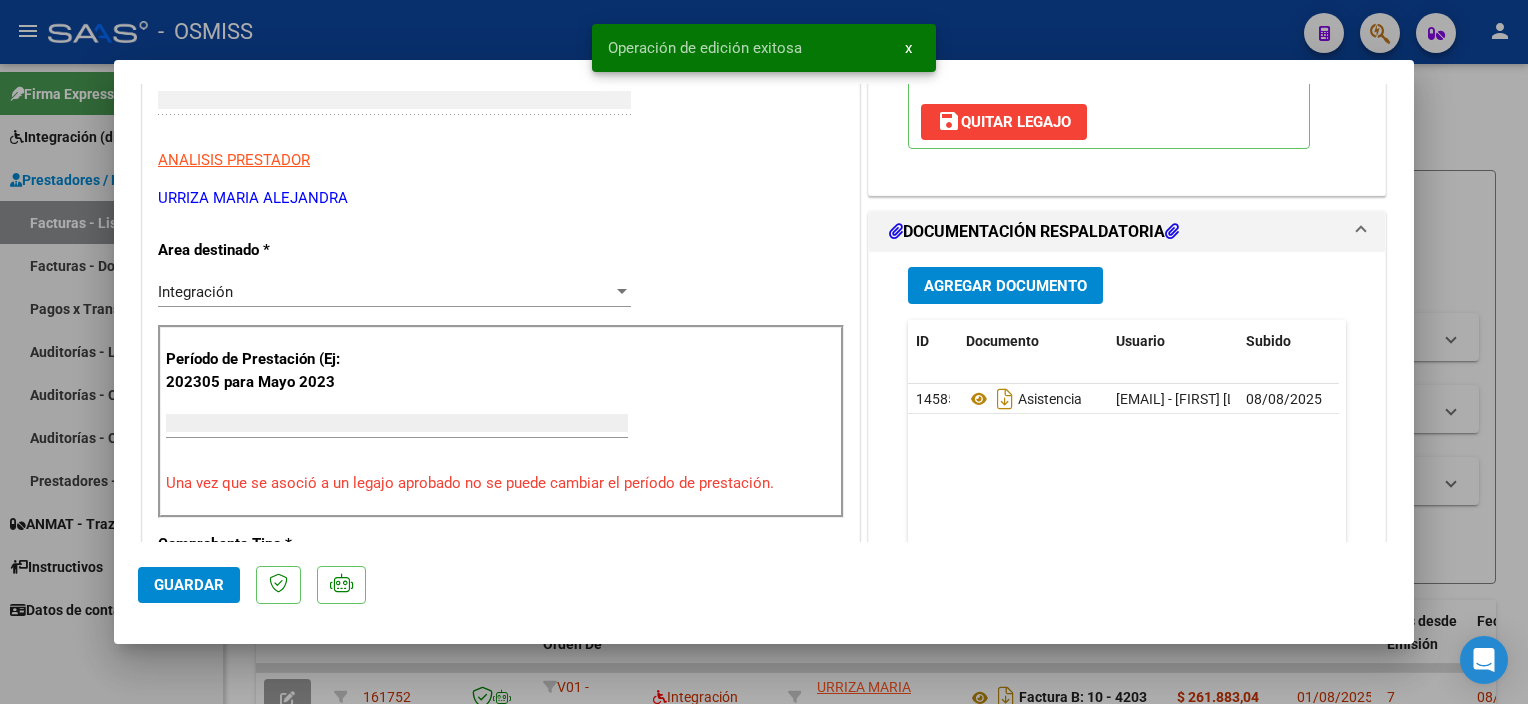 scroll, scrollTop: 294, scrollLeft: 0, axis: vertical 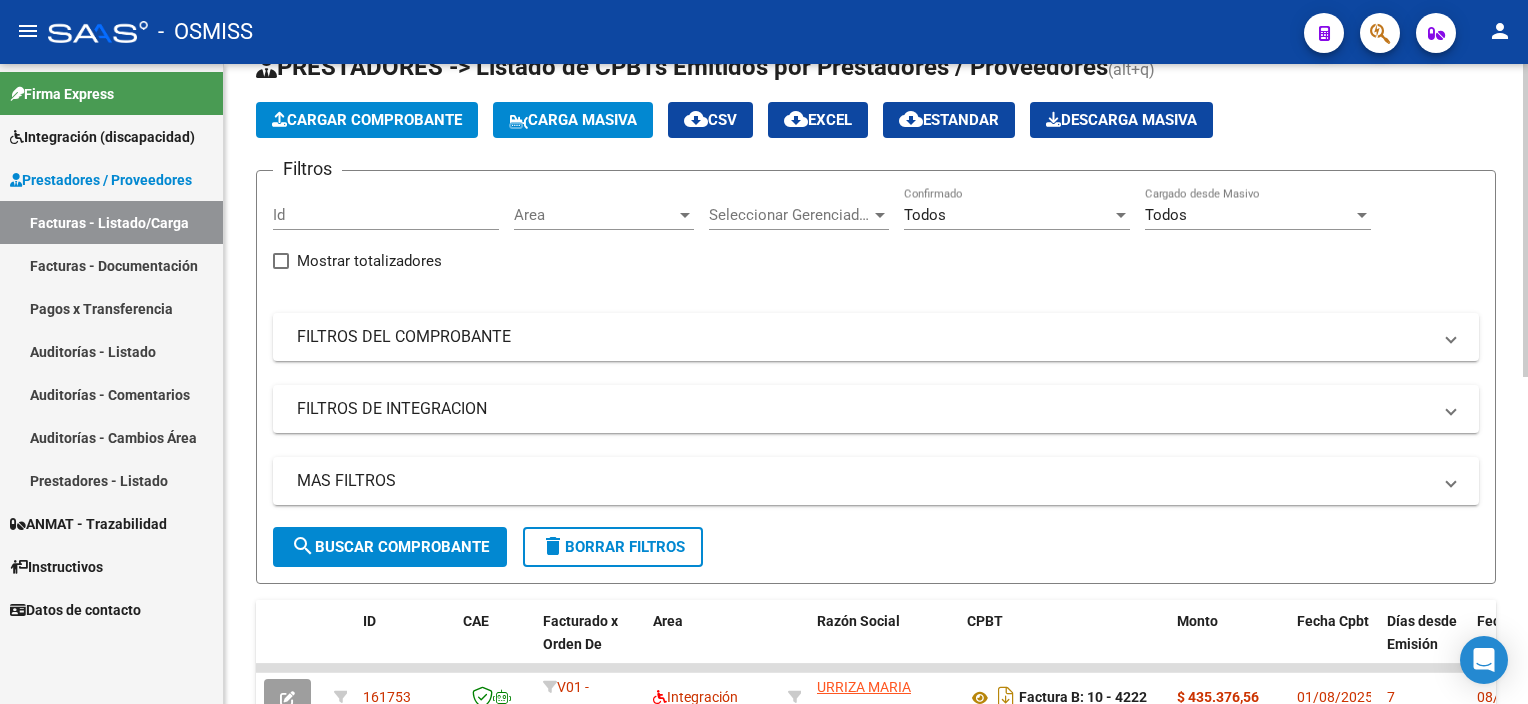 click on "Cargar Comprobante" 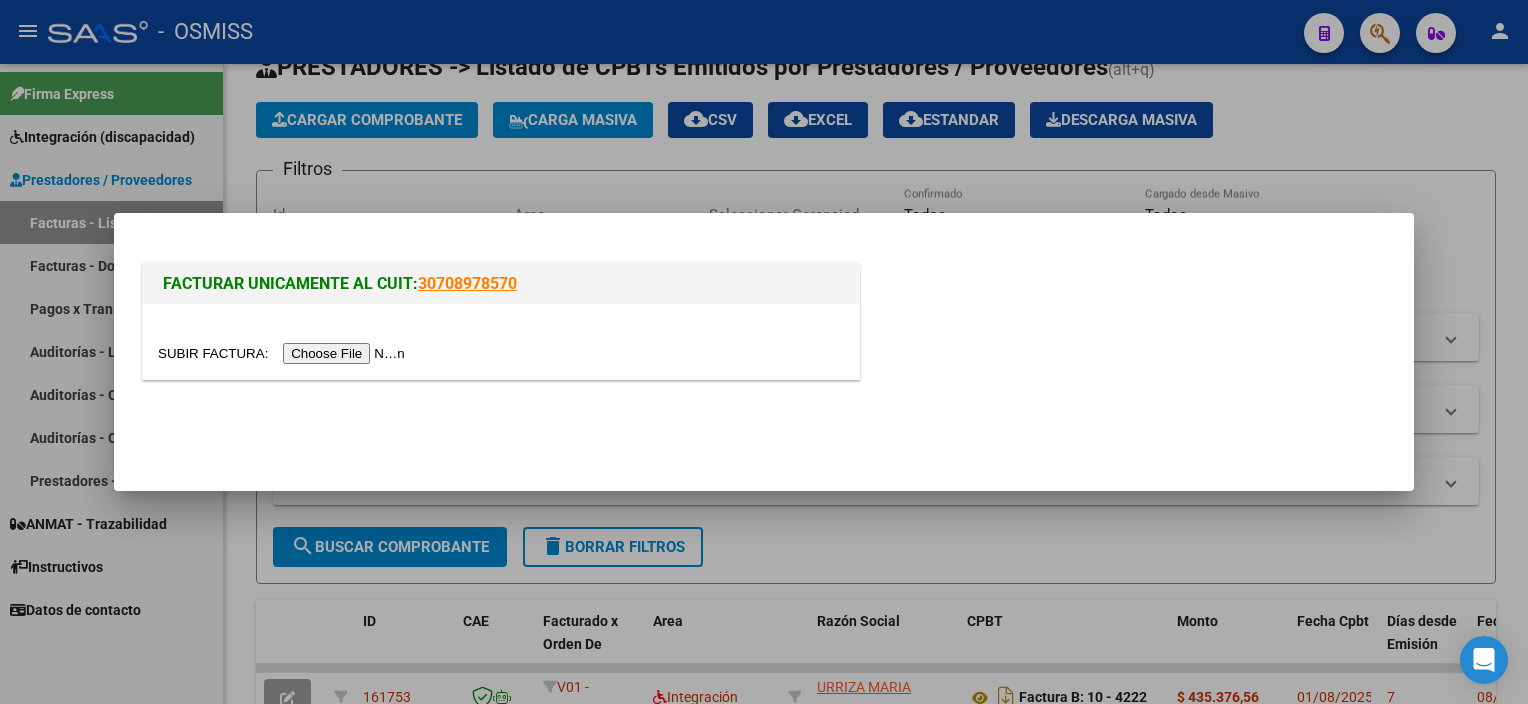 click at bounding box center (284, 353) 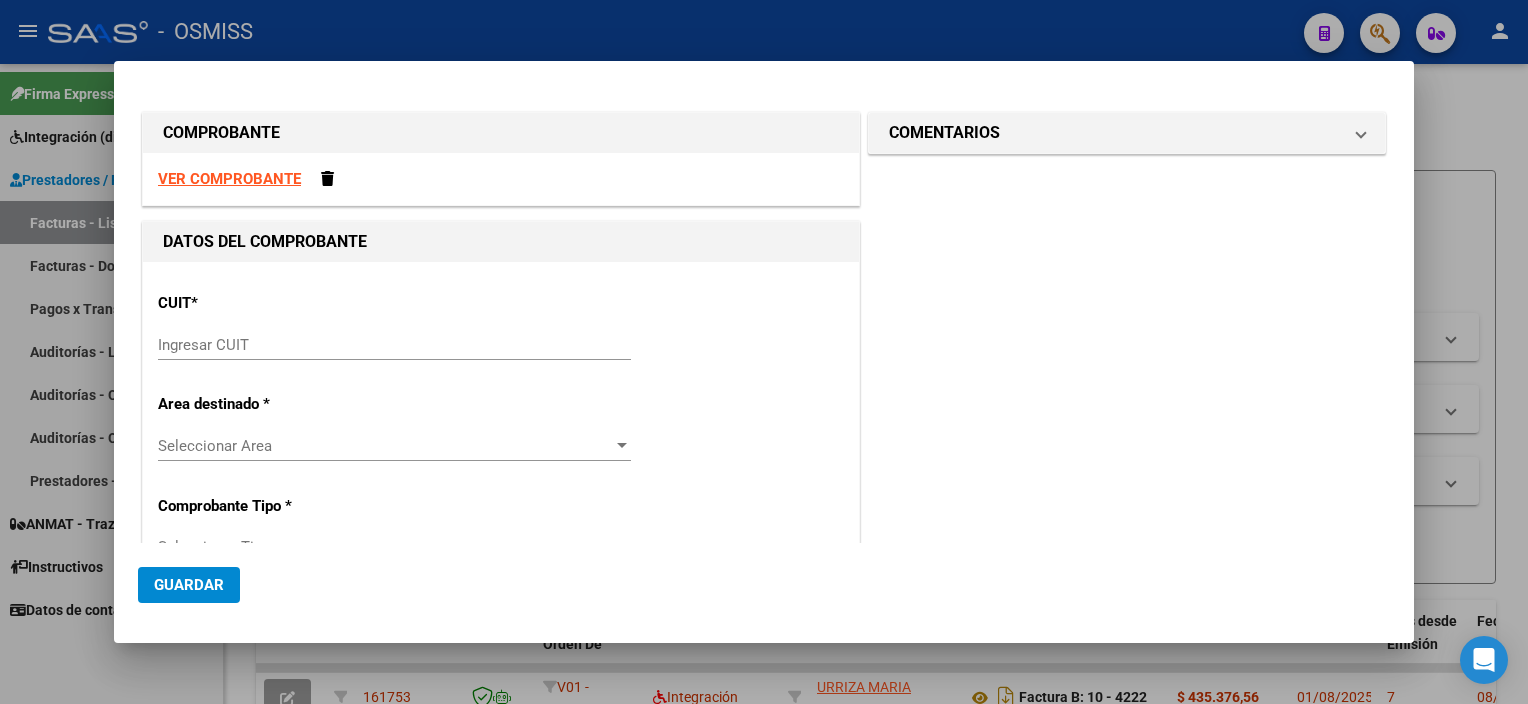 click at bounding box center (764, 352) 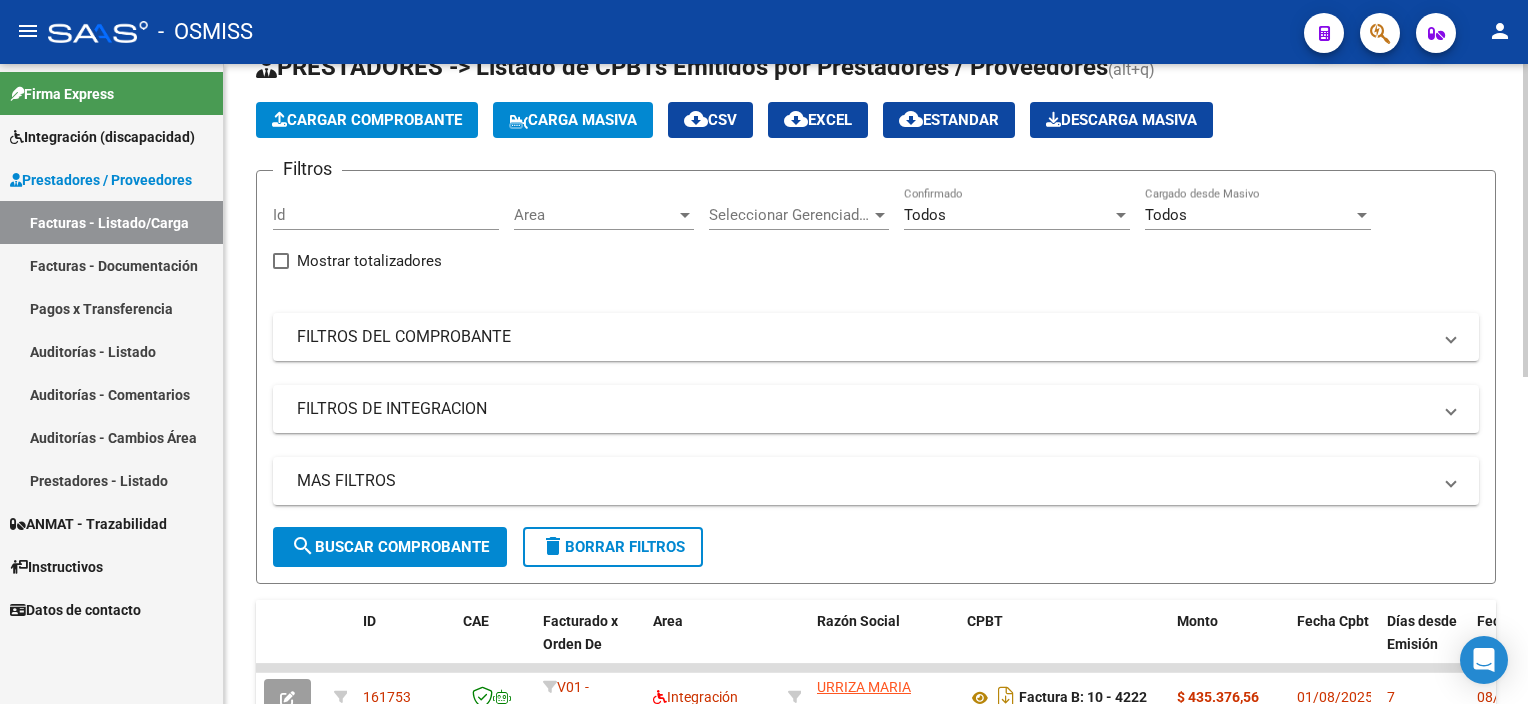 click on "Cargar Comprobante" 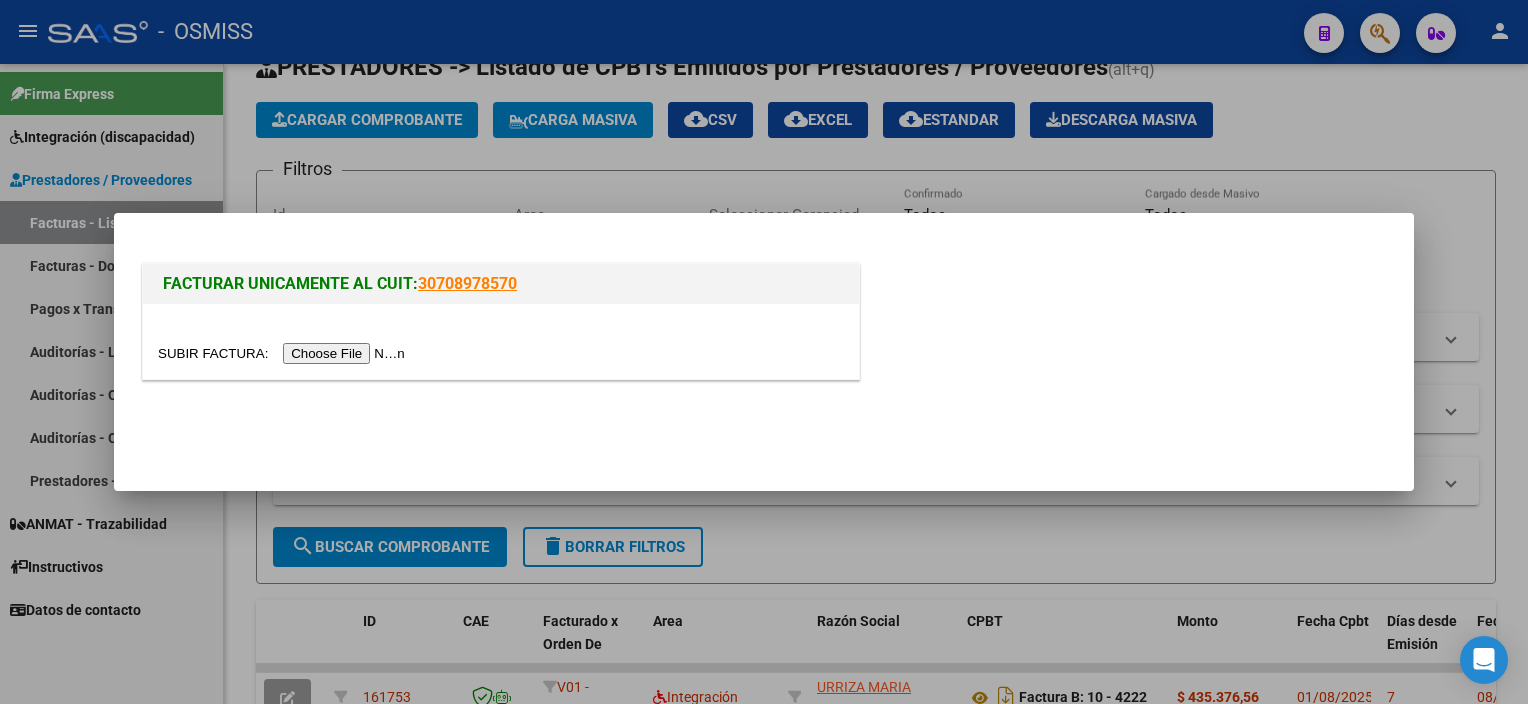 click at bounding box center (284, 353) 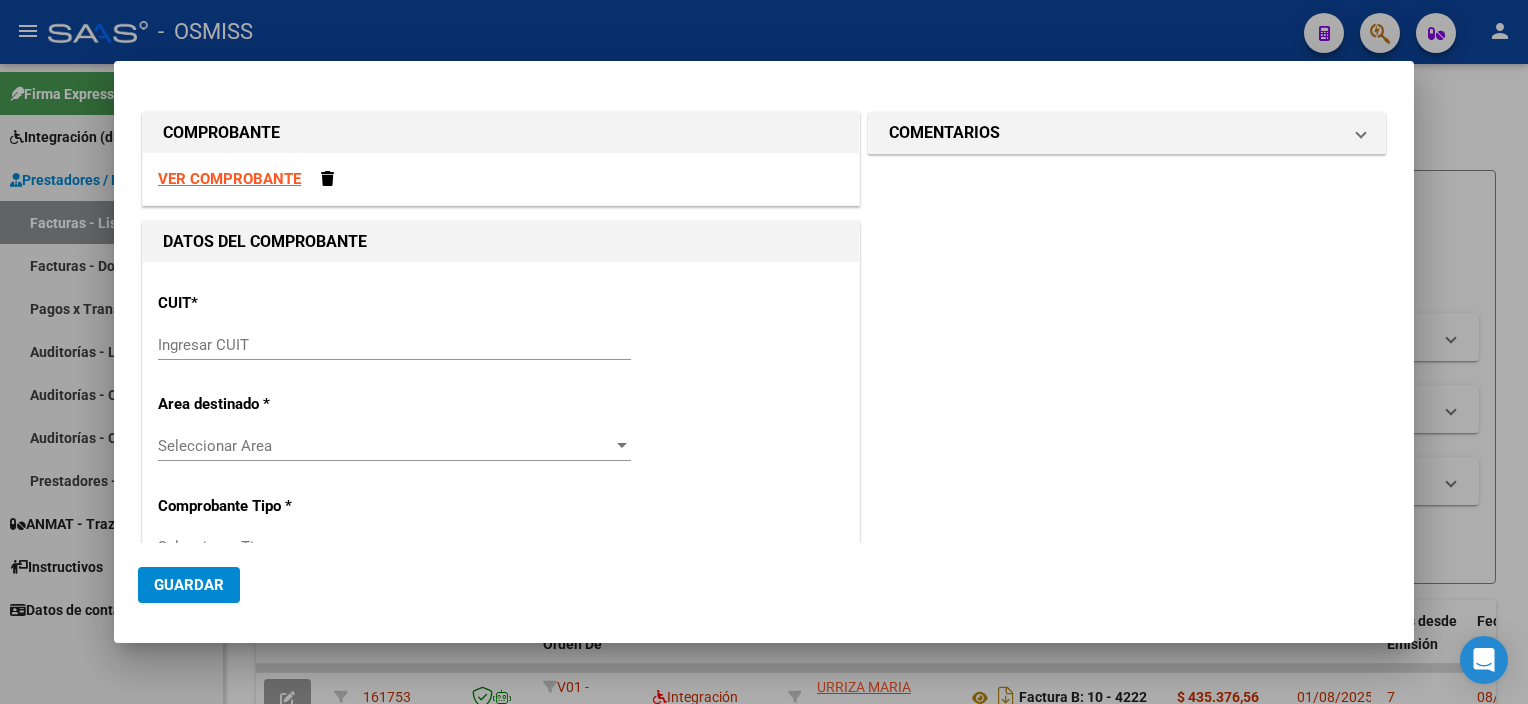 click on "Ingresar CUIT" at bounding box center (394, 345) 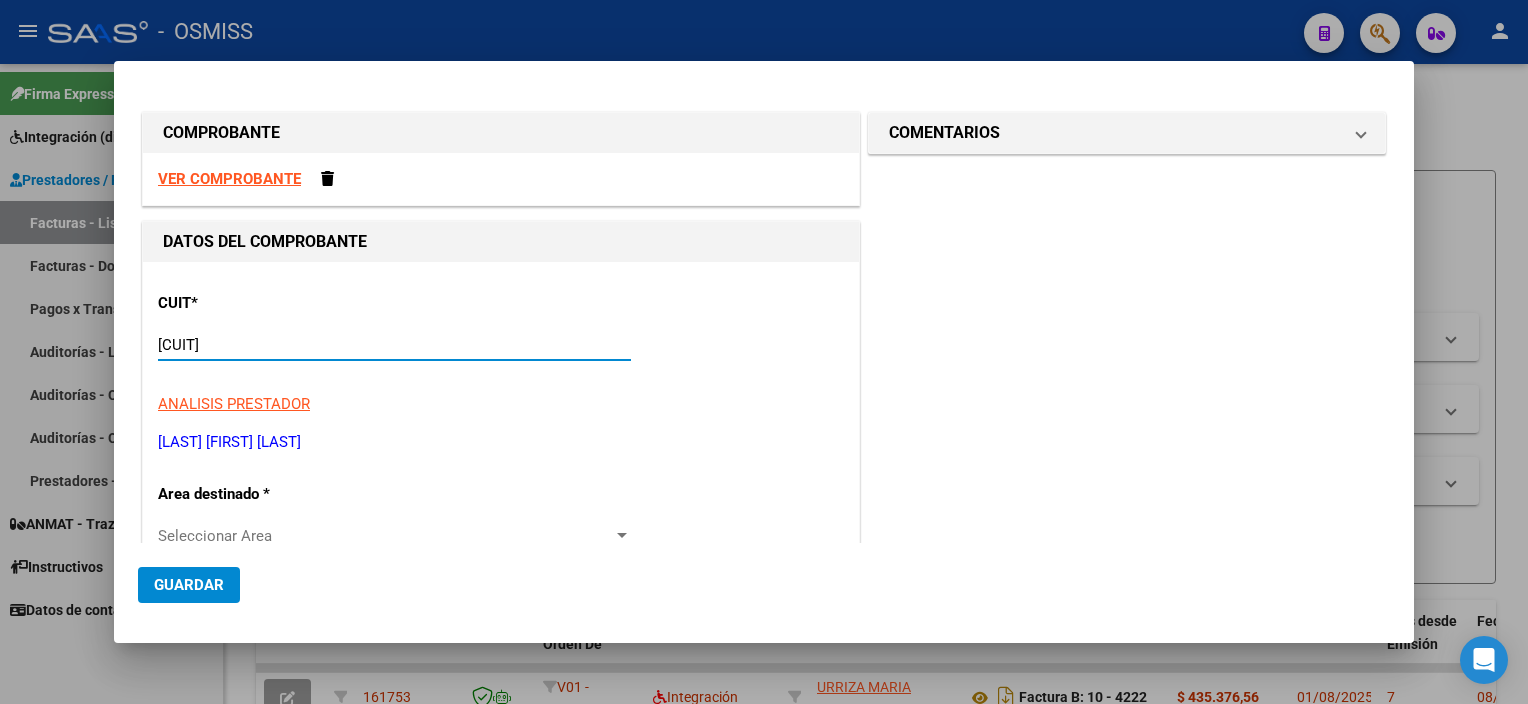 type on "[CUIT]" 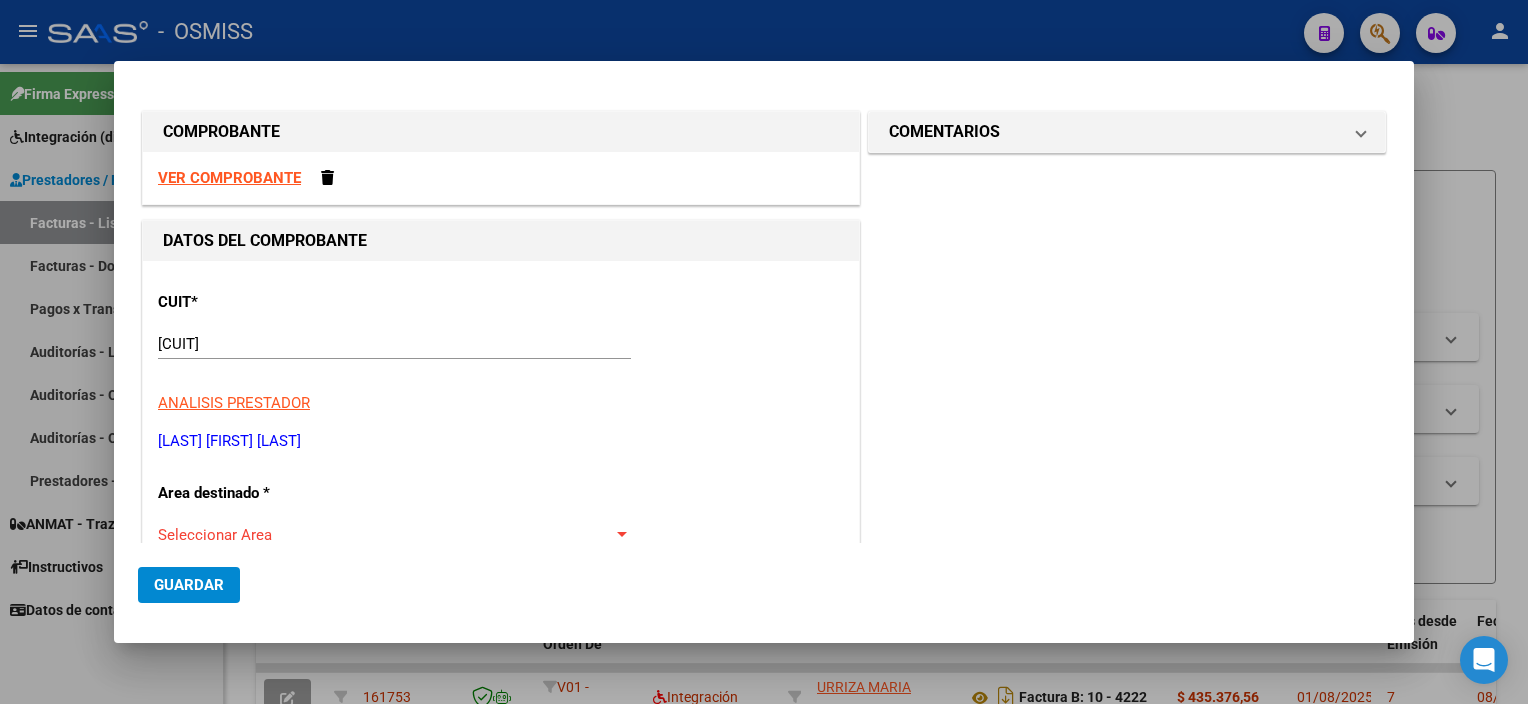 scroll, scrollTop: 357, scrollLeft: 0, axis: vertical 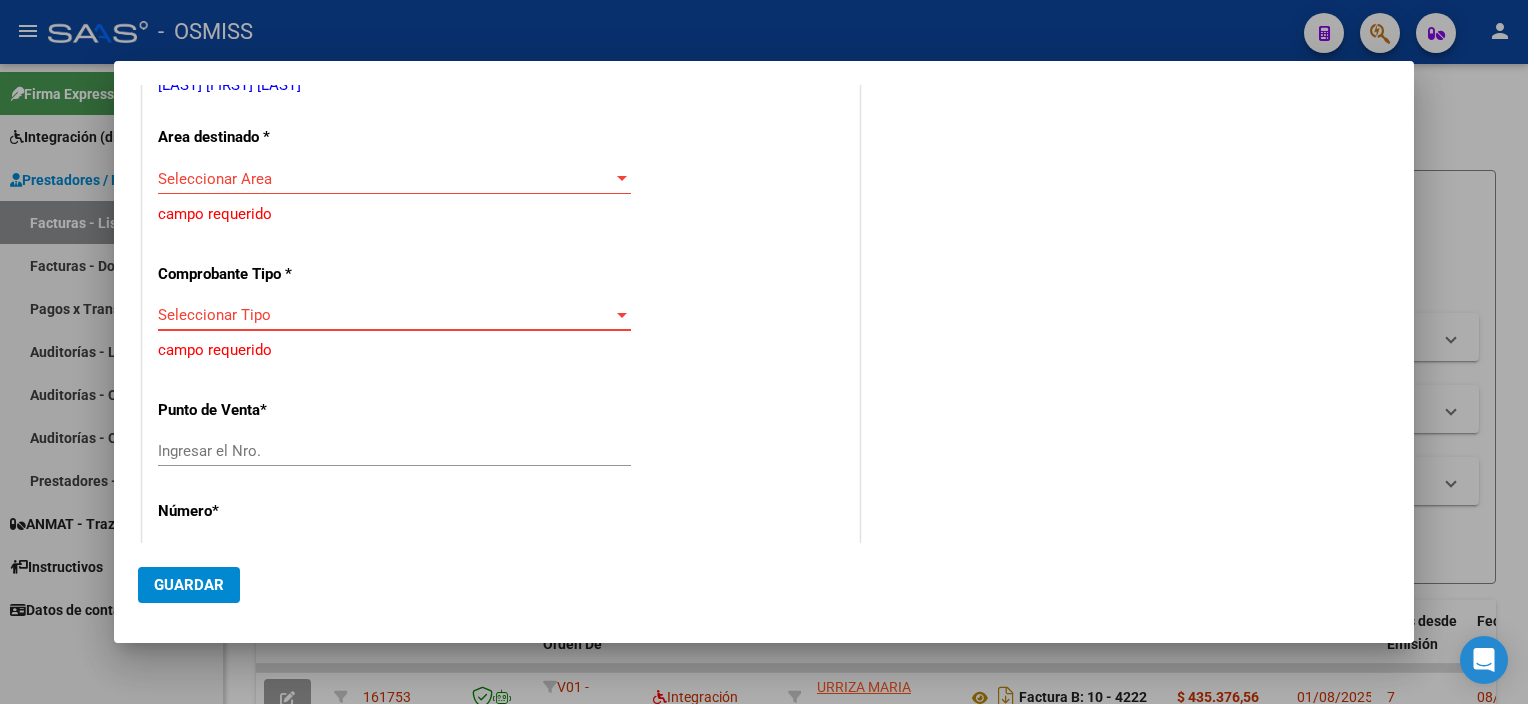click at bounding box center (622, 178) 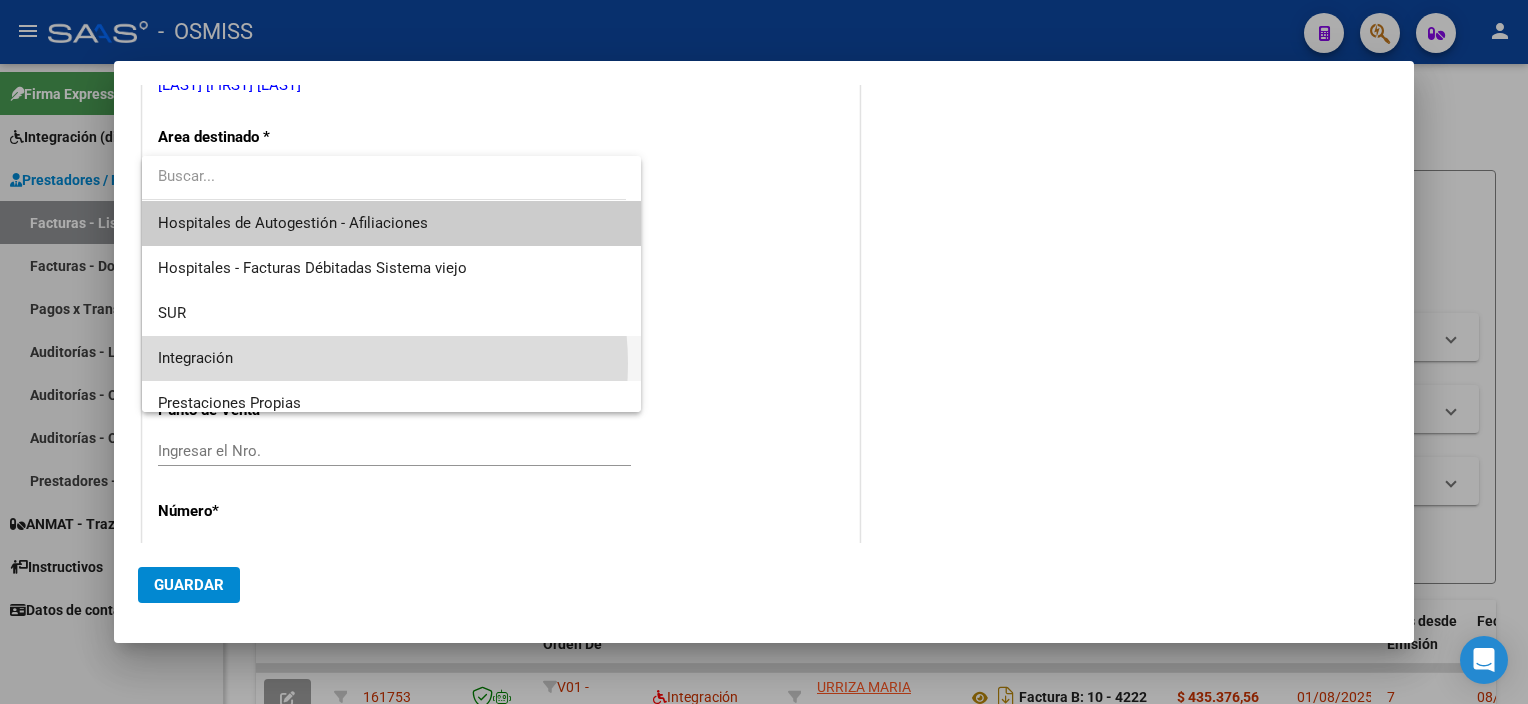 click on "Integración" at bounding box center (392, 358) 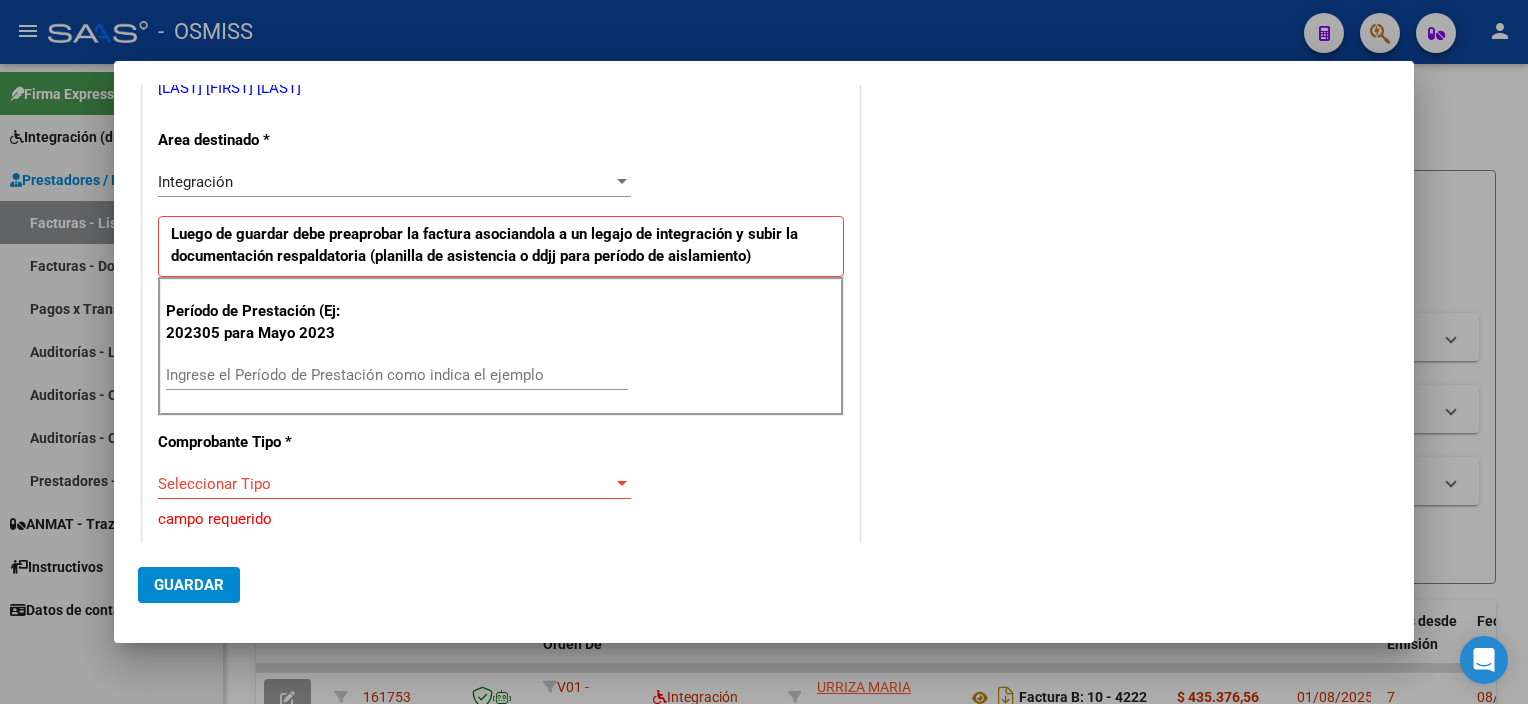scroll, scrollTop: 368, scrollLeft: 0, axis: vertical 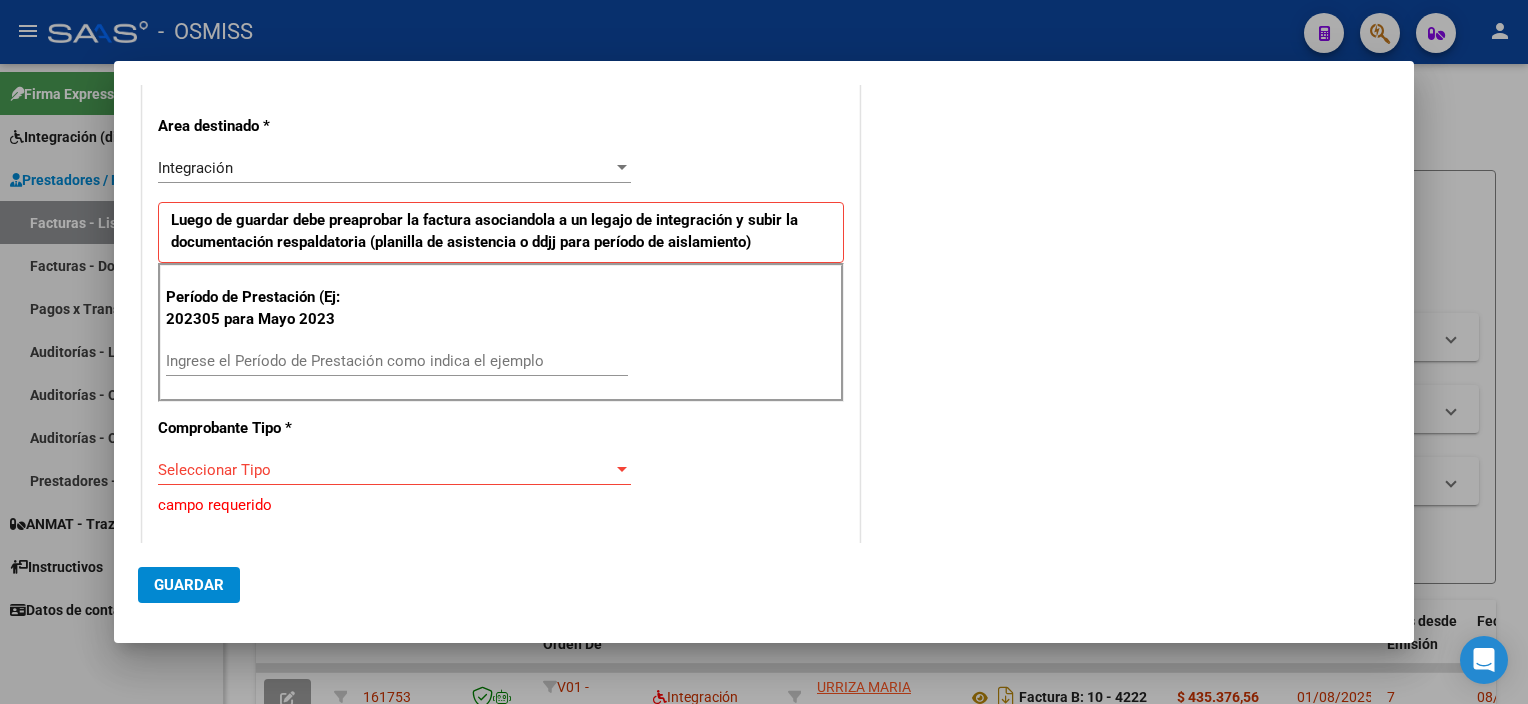 click on "Ingrese el Período de Prestación como indica el ejemplo" at bounding box center [397, 361] 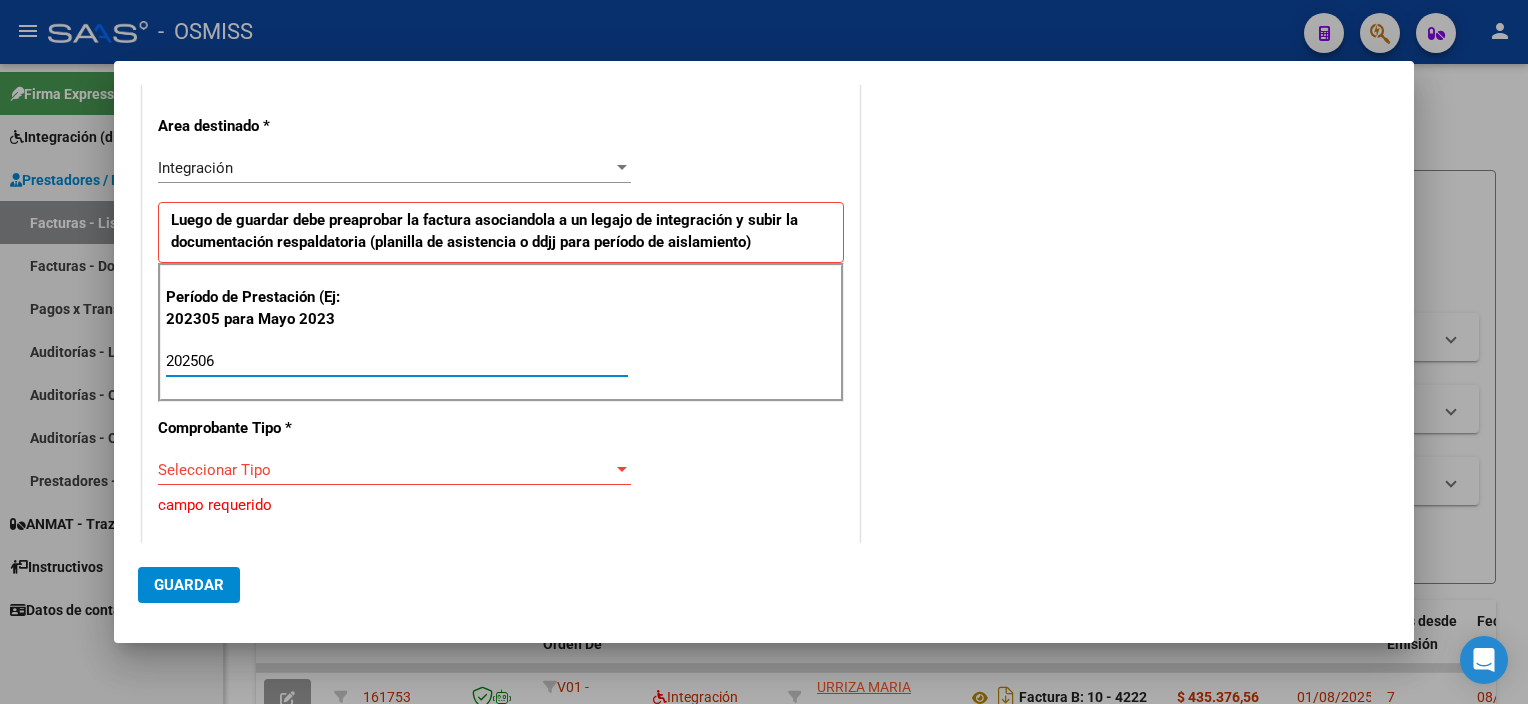 type on "202506" 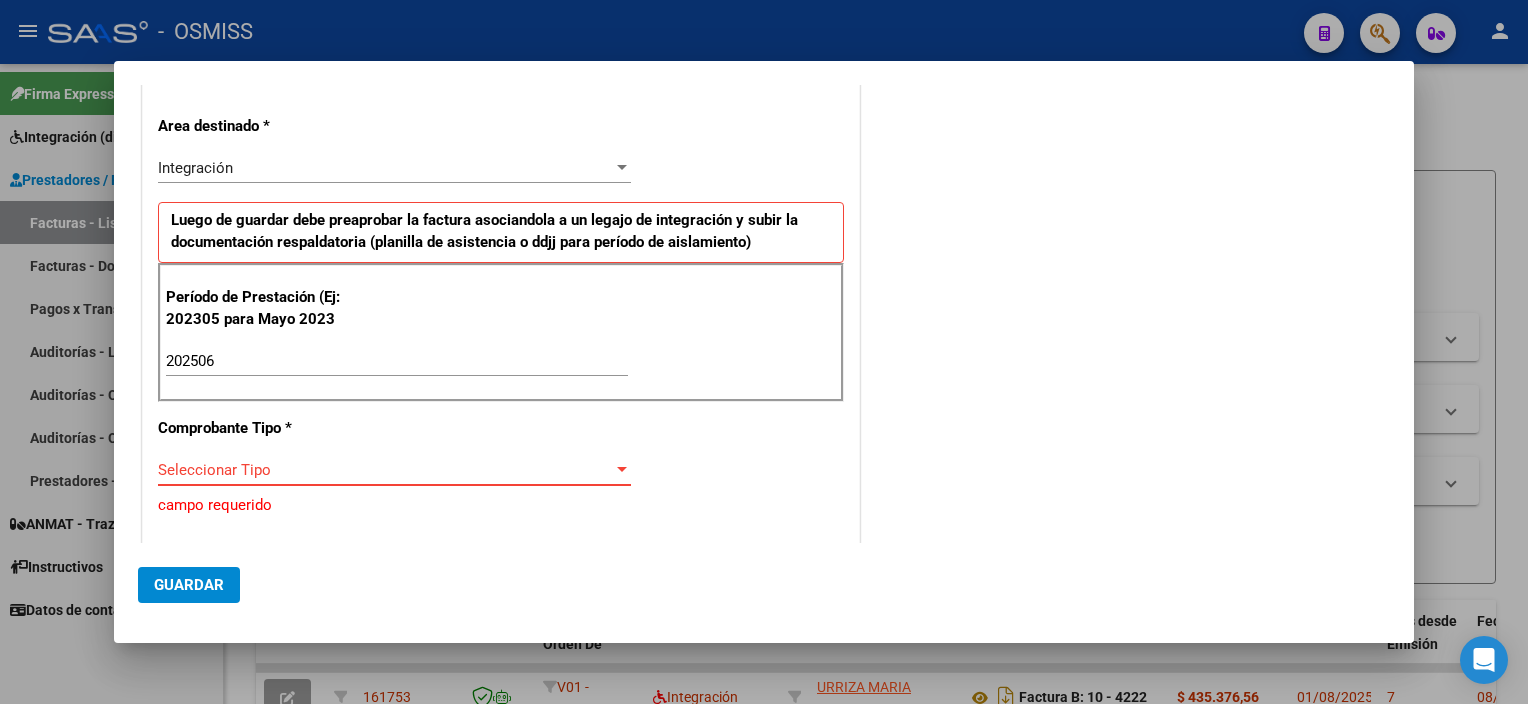 click at bounding box center (622, 470) 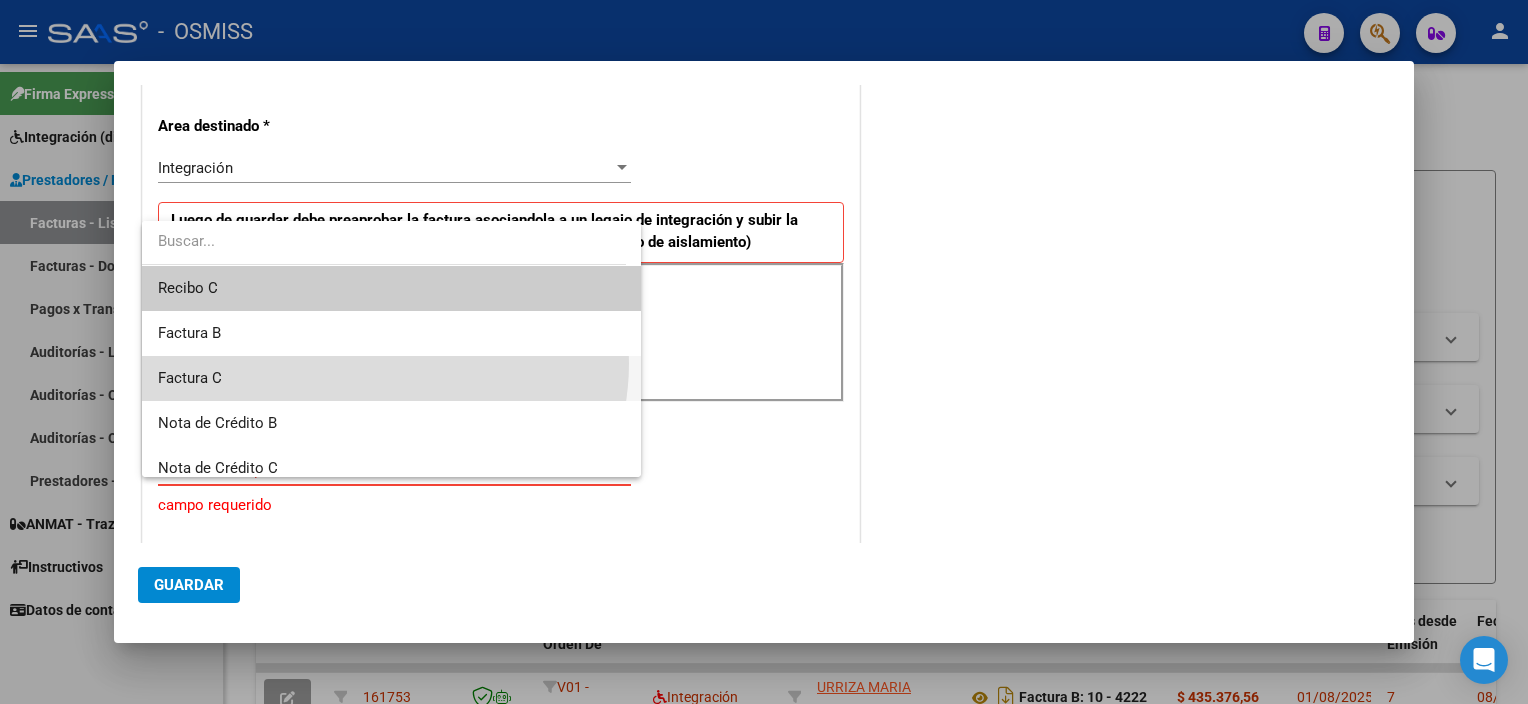 click on "Factura C" at bounding box center (392, 378) 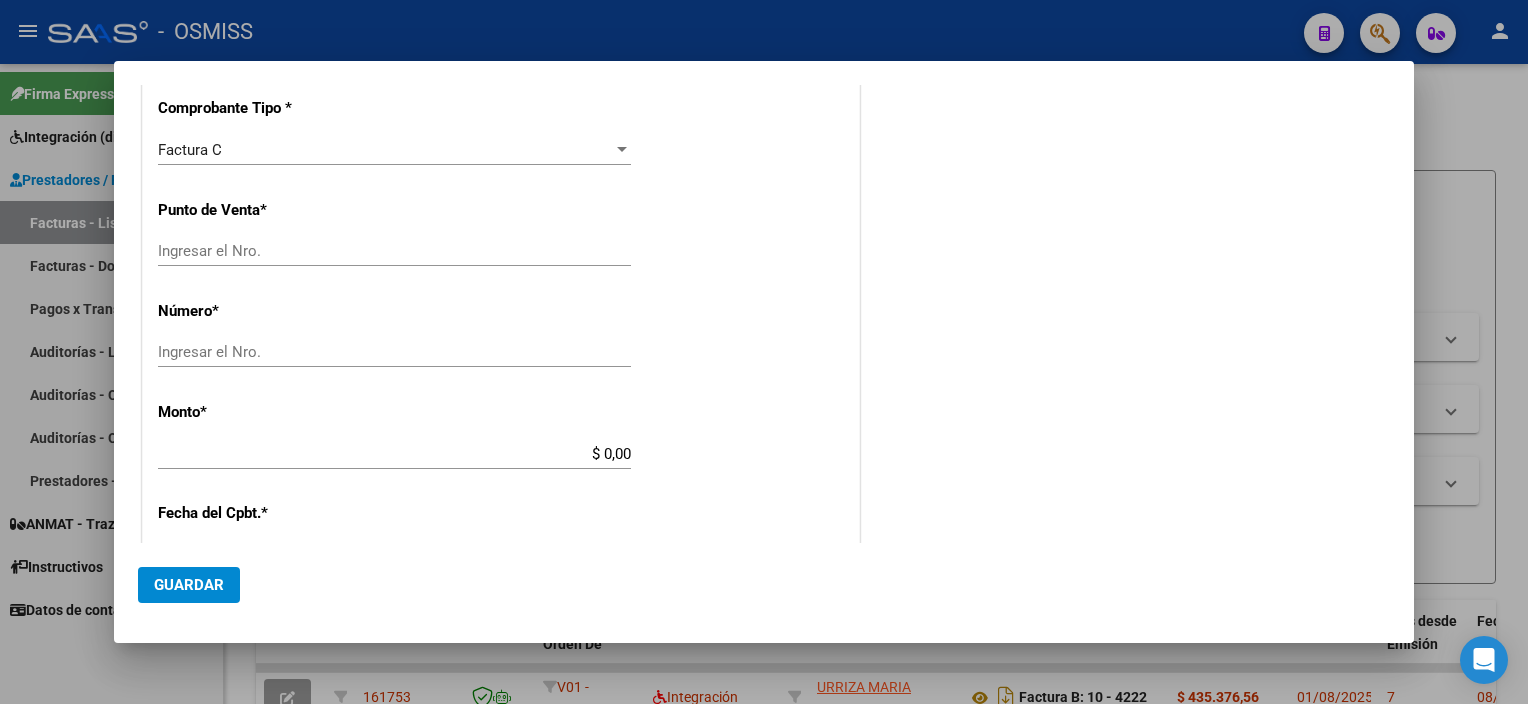 scroll, scrollTop: 768, scrollLeft: 0, axis: vertical 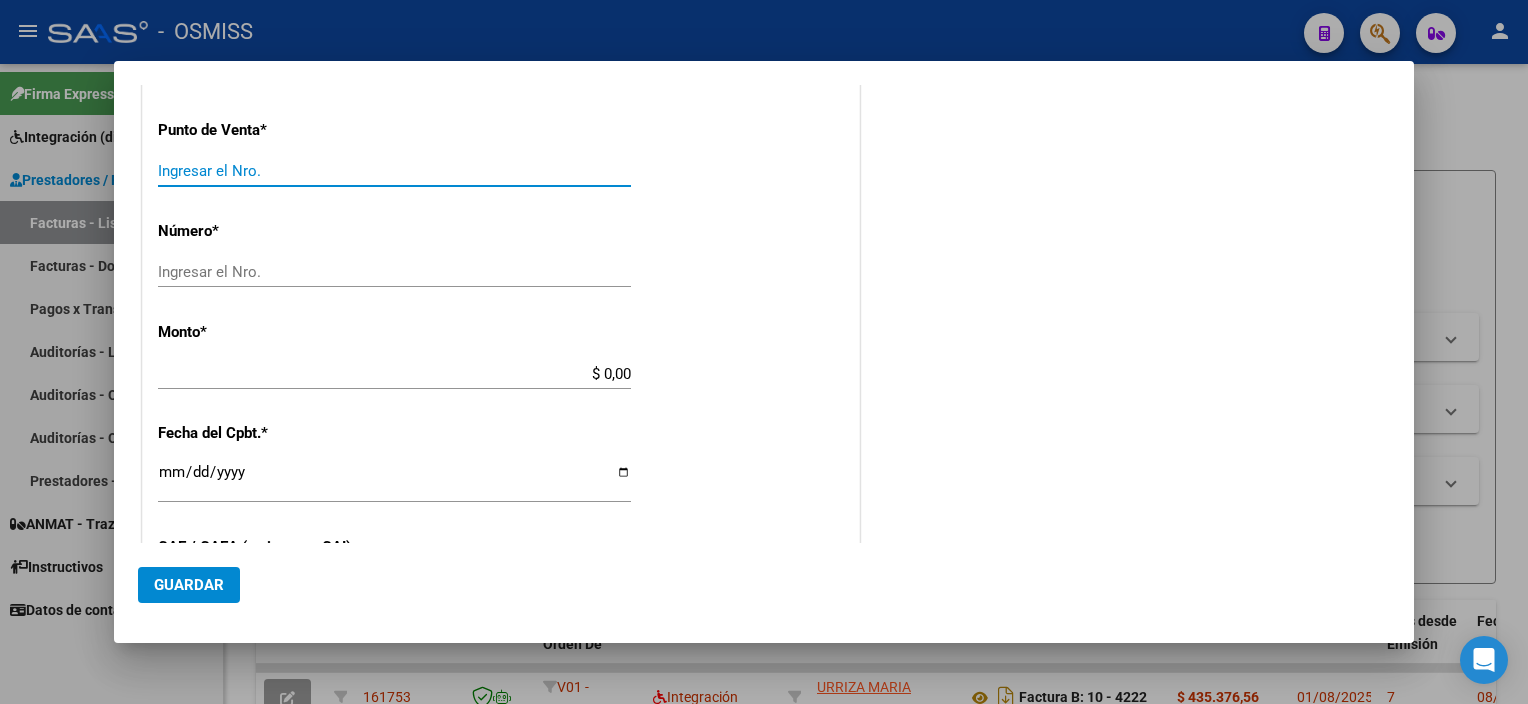 click on "Ingresar el Nro." at bounding box center [394, 171] 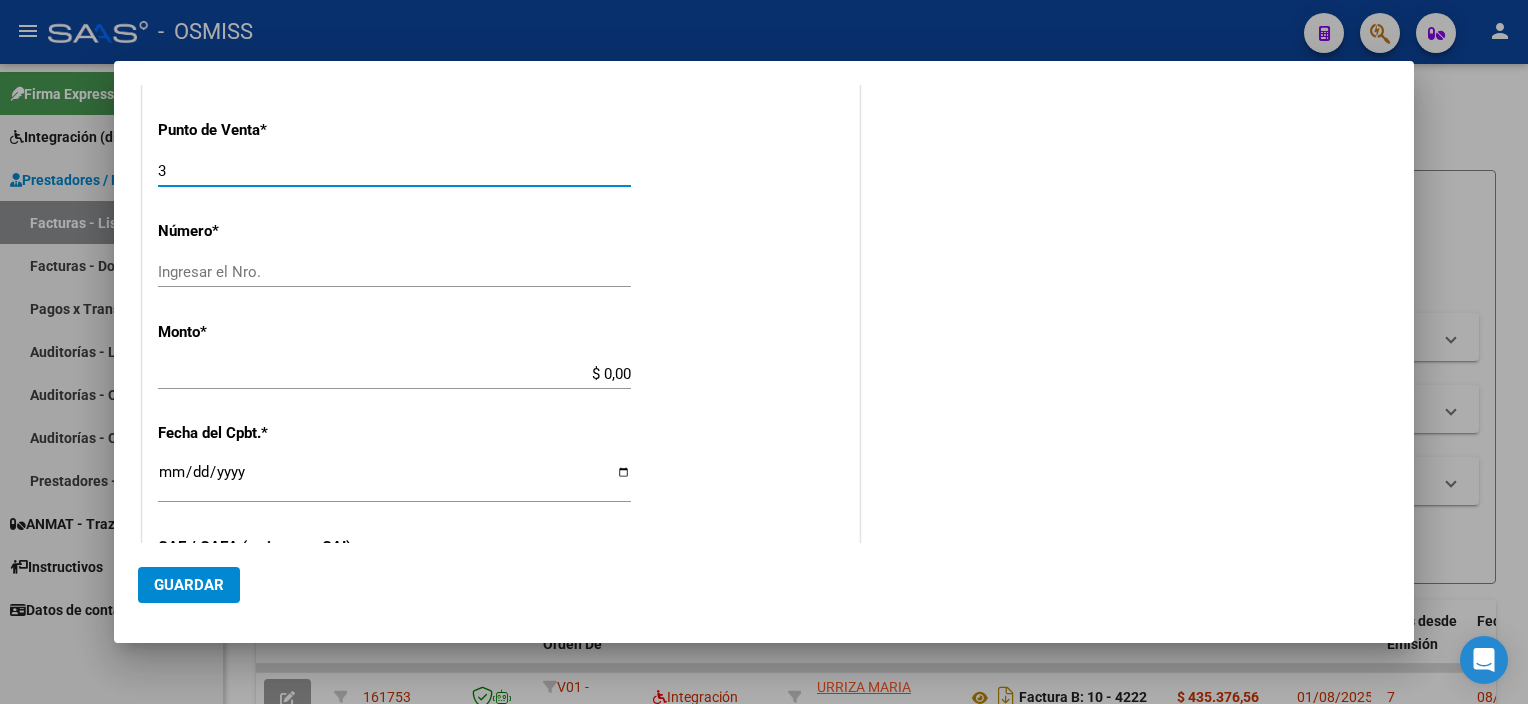 type on "3" 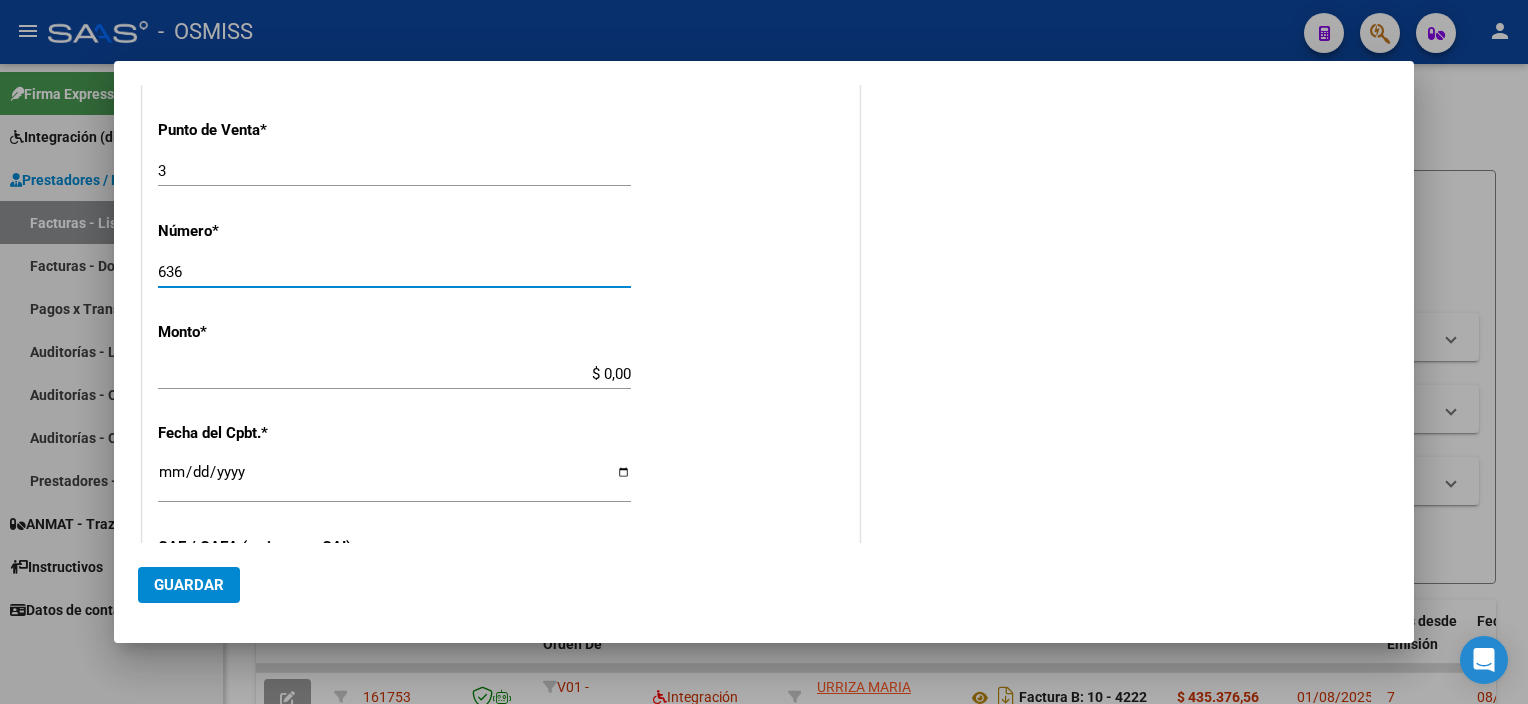 type on "636" 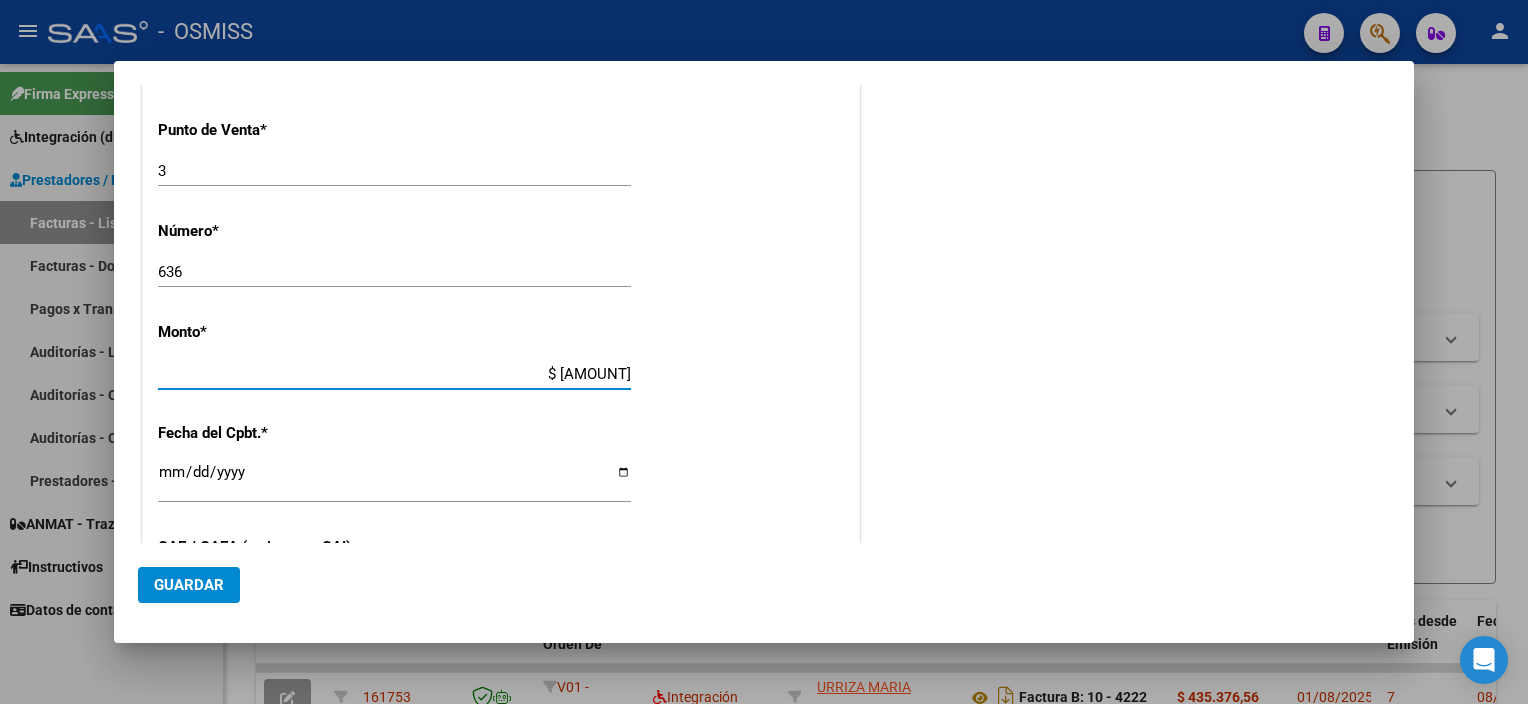 type on "$ 193.081,68" 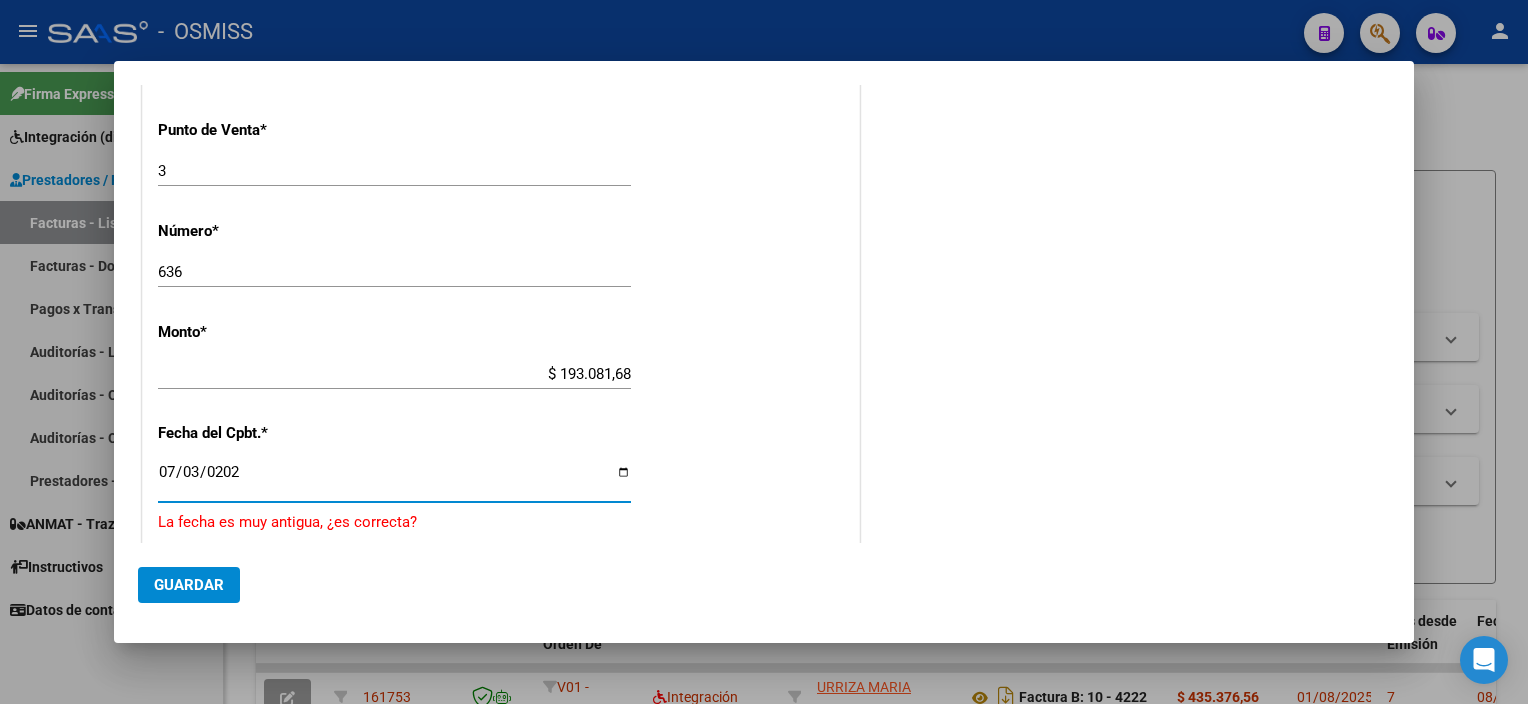 type on "2025-07-03" 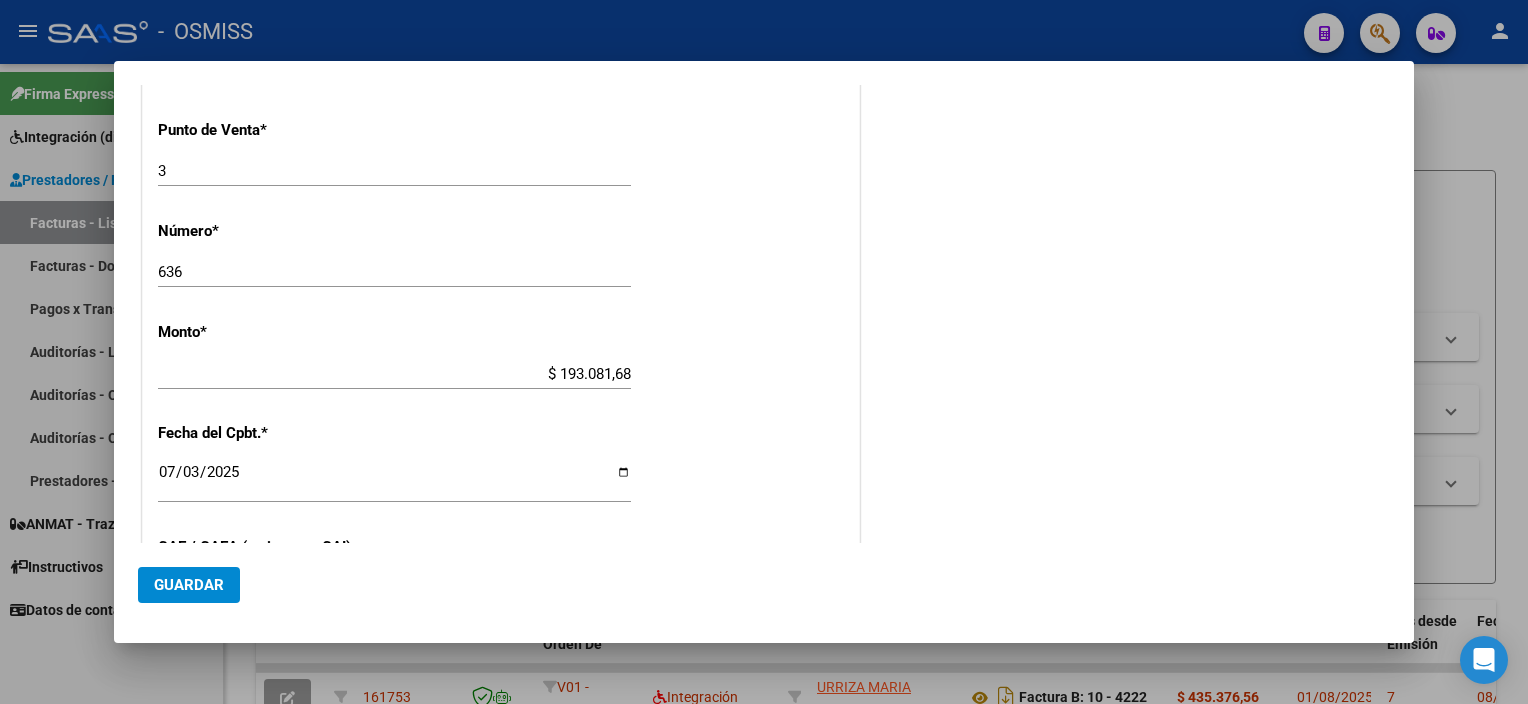 scroll, scrollTop: 1040, scrollLeft: 0, axis: vertical 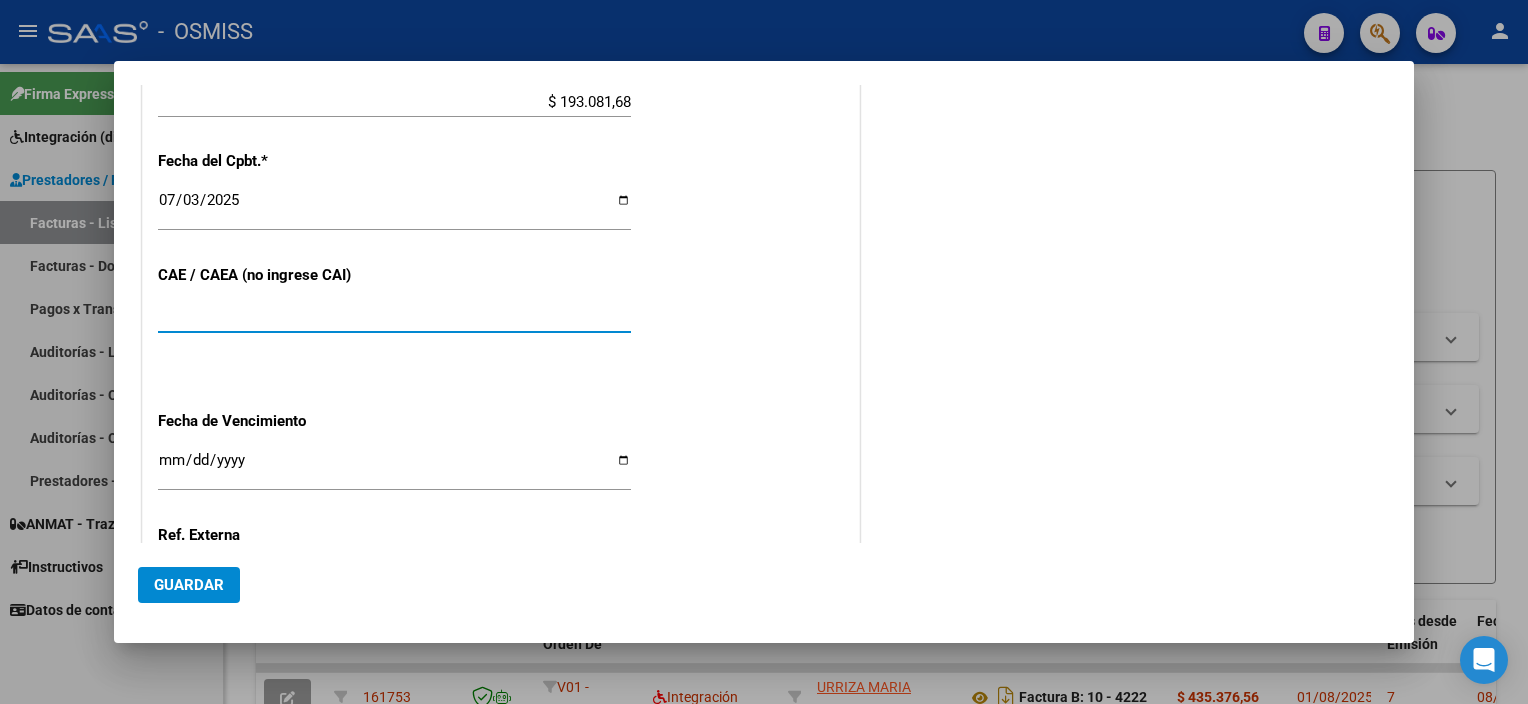 type on "[NUMBER]" 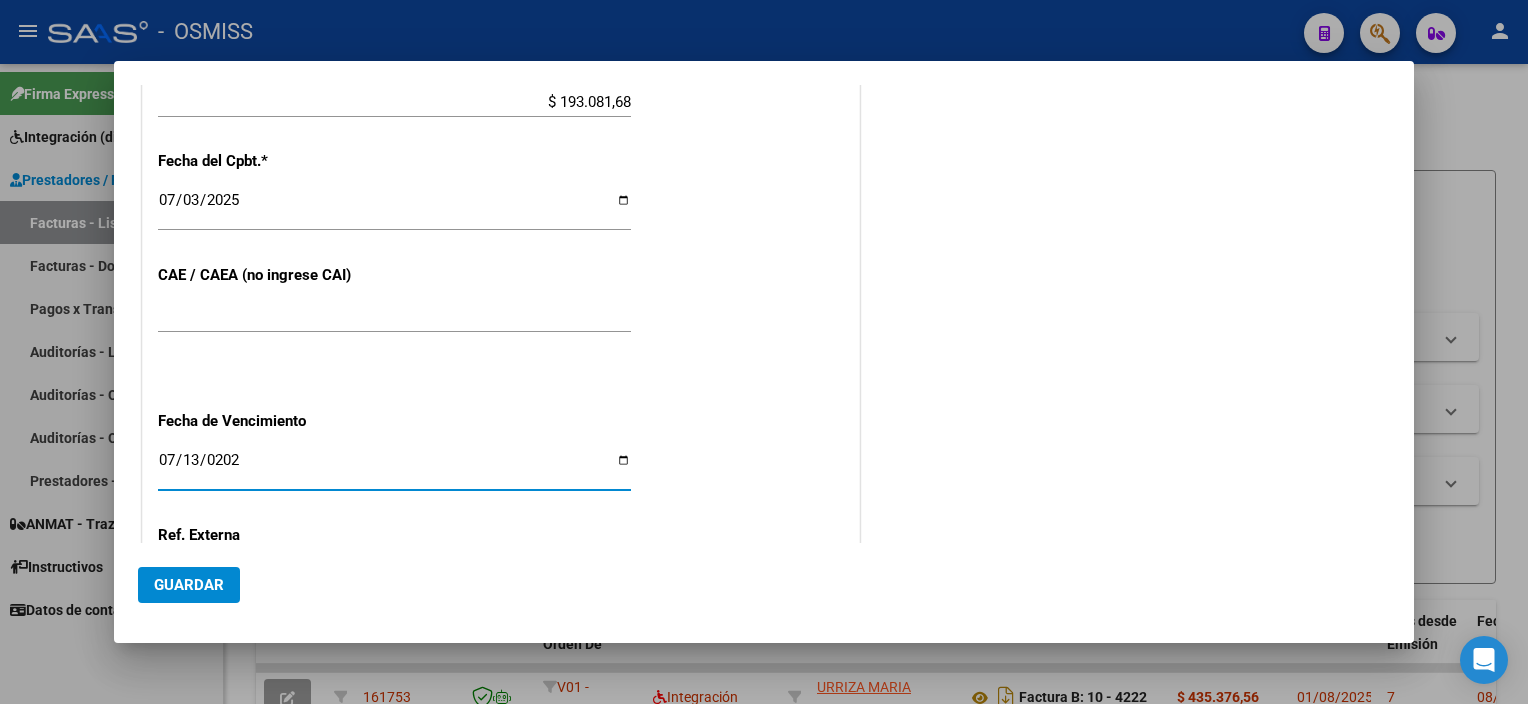 type on "2025-07-13" 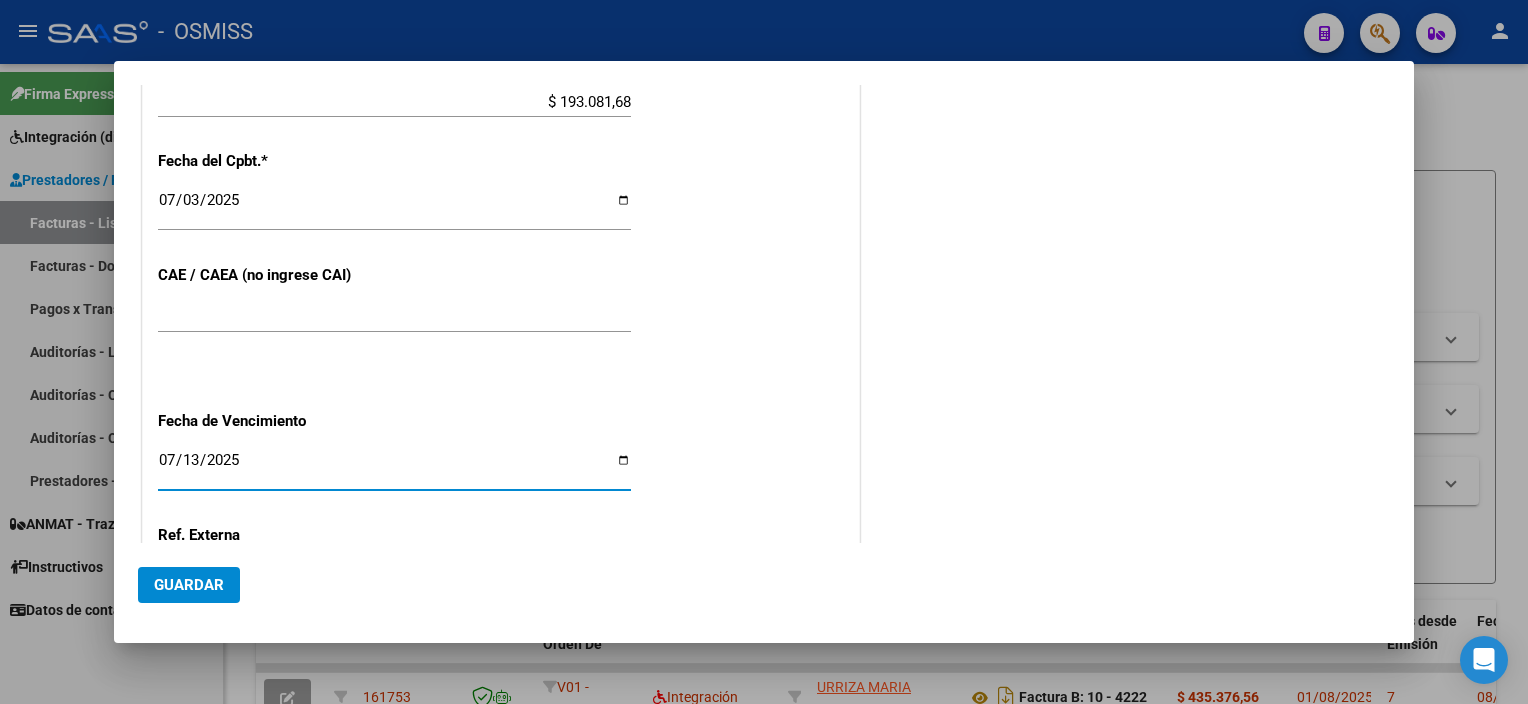 click on "Guardar" 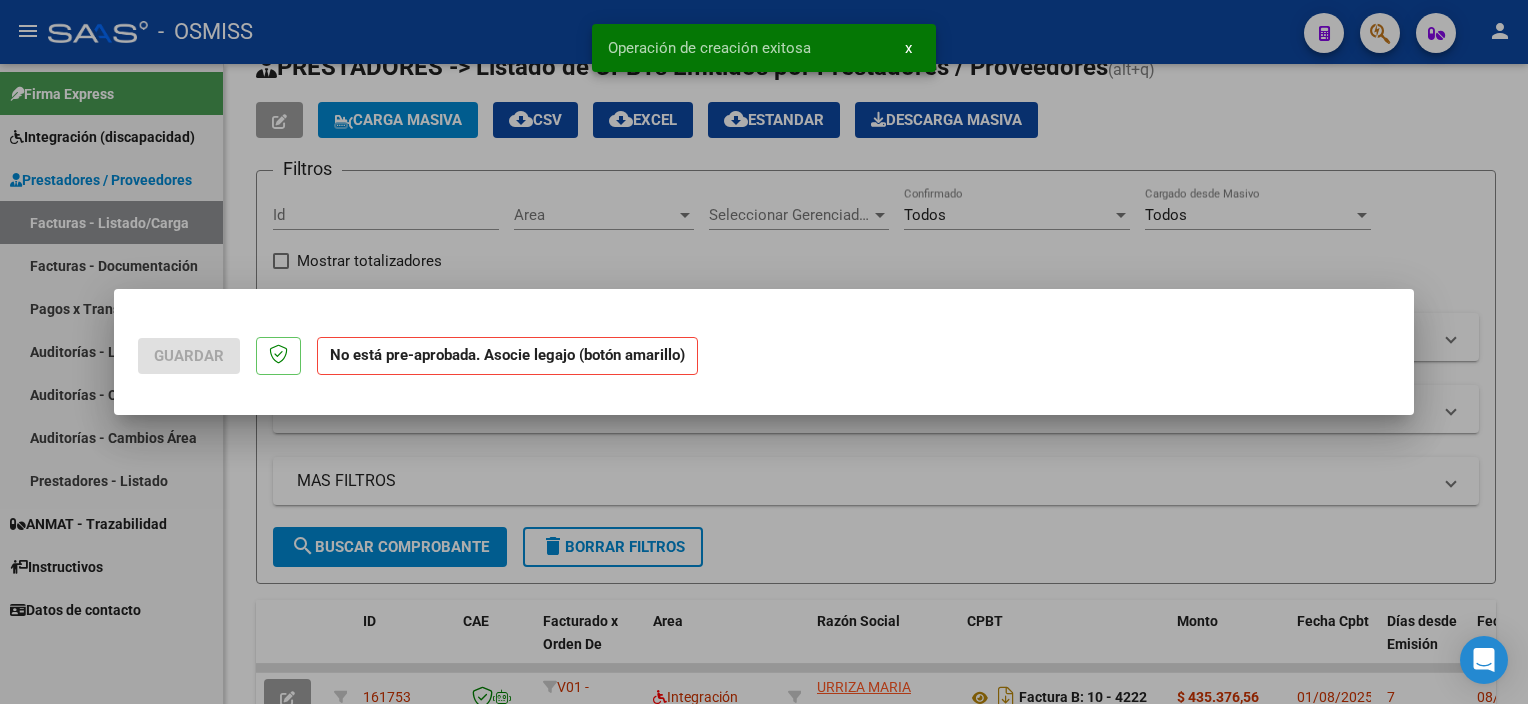 scroll, scrollTop: 0, scrollLeft: 0, axis: both 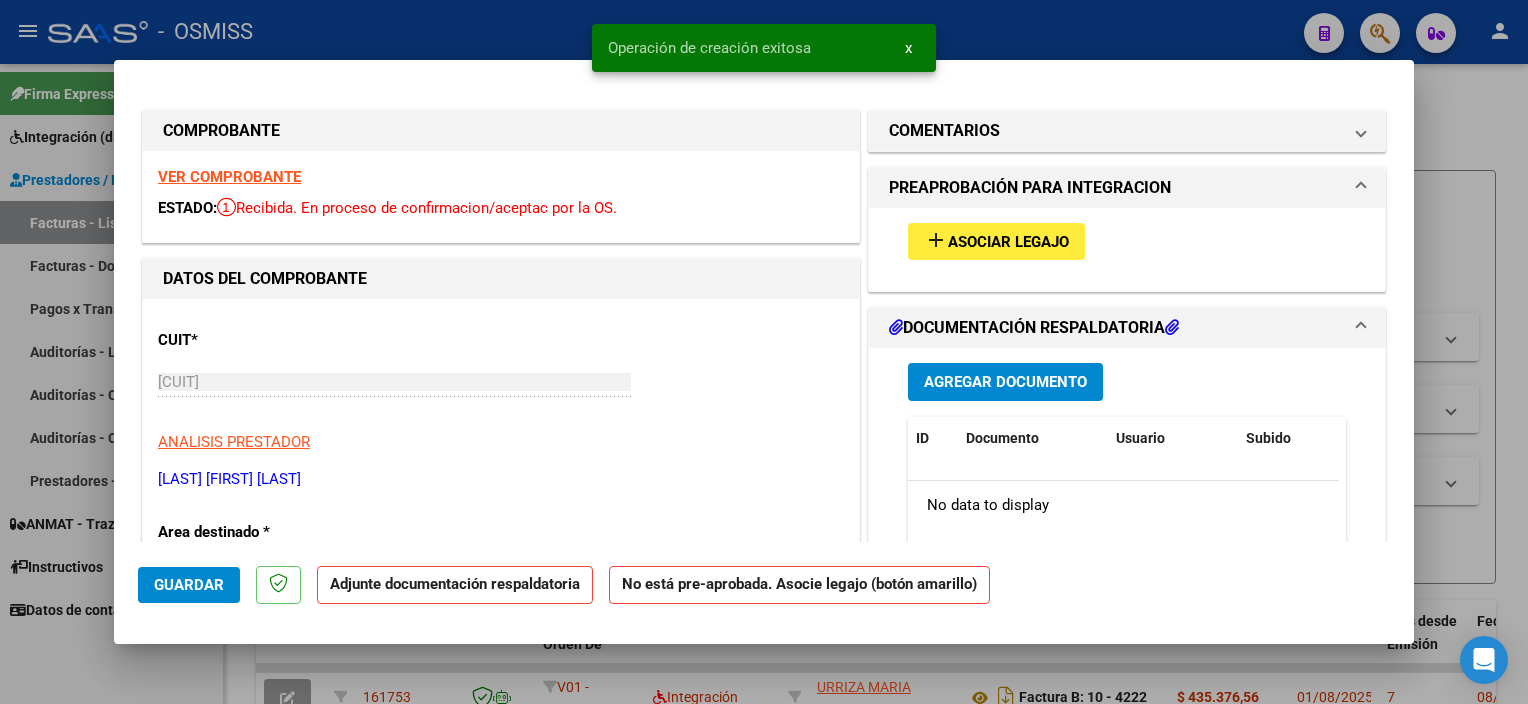 click on "Asociar Legajo" at bounding box center [1008, 242] 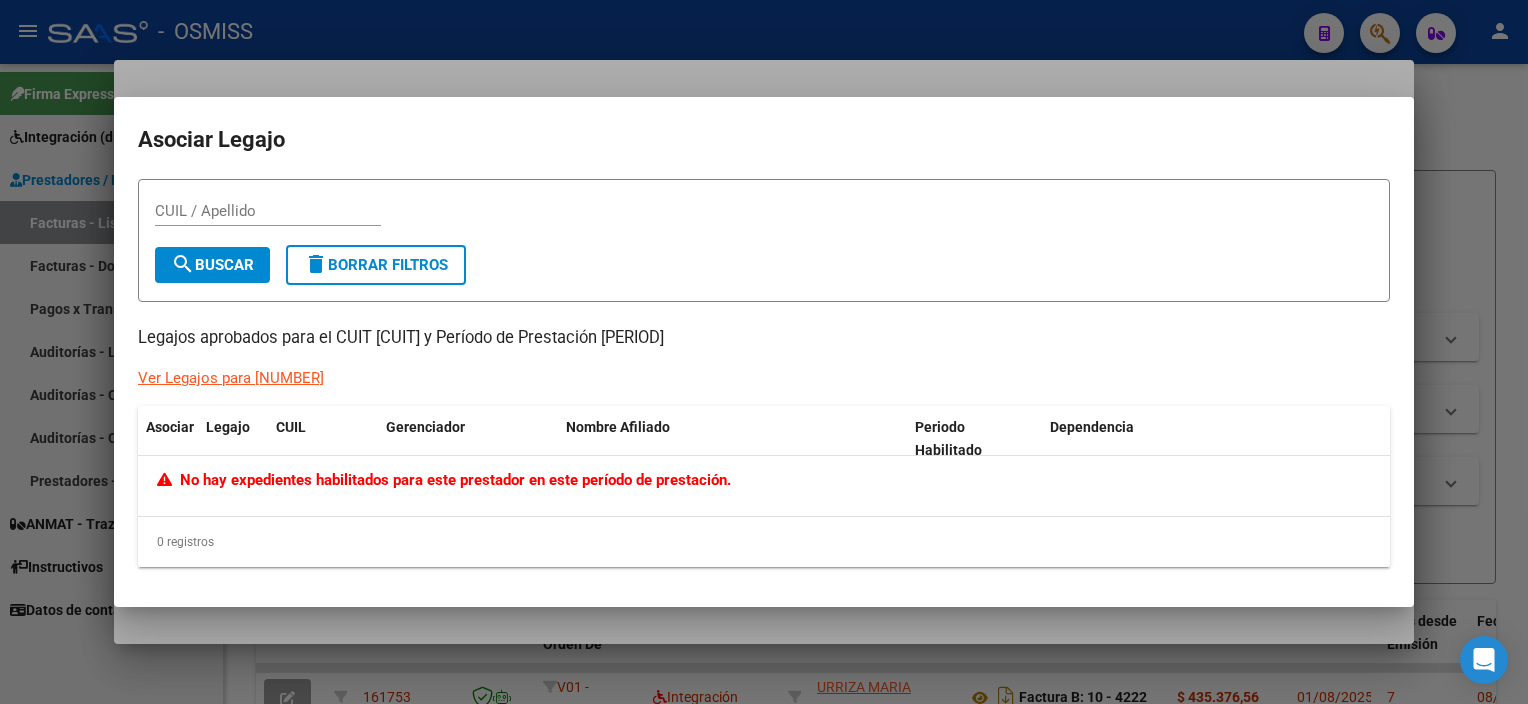 click at bounding box center [764, 352] 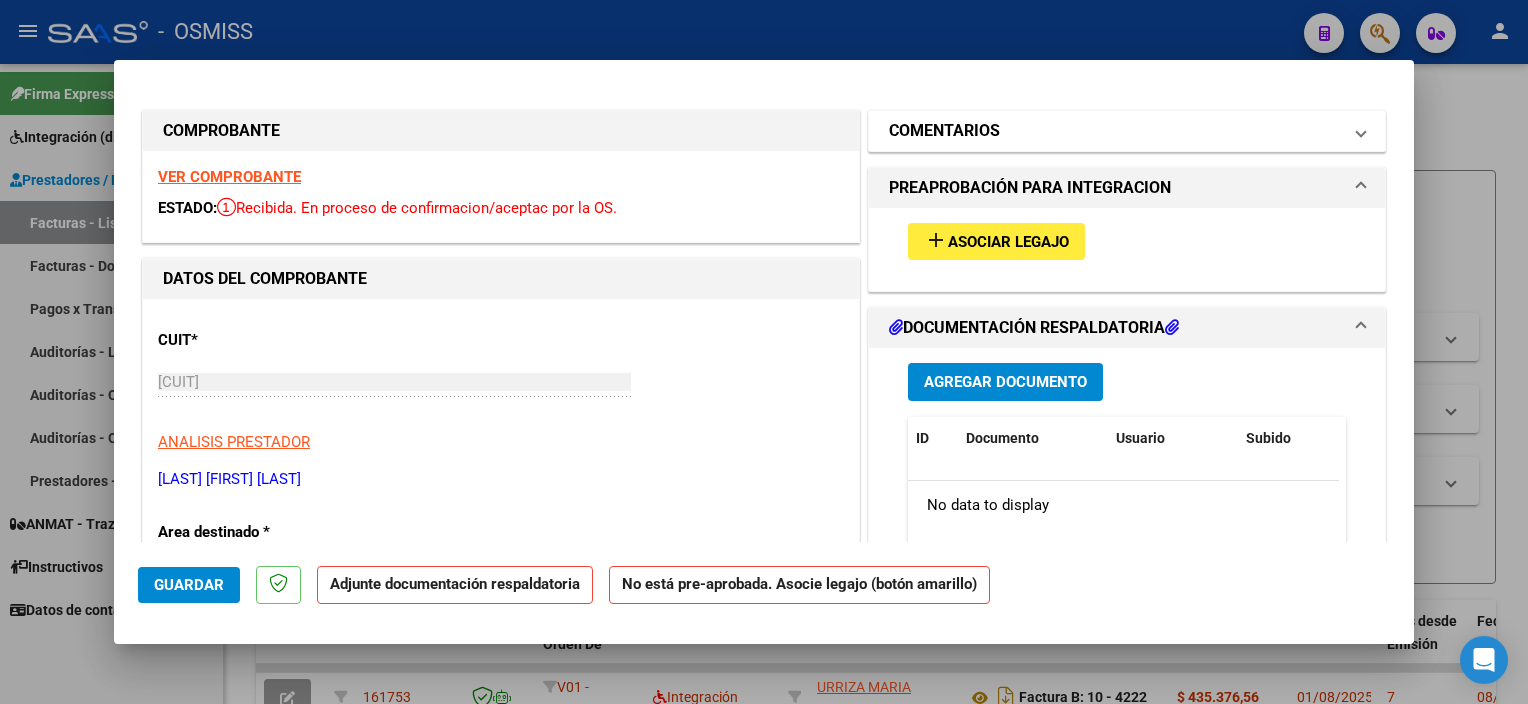 click on "COMENTARIOS" at bounding box center (1115, 131) 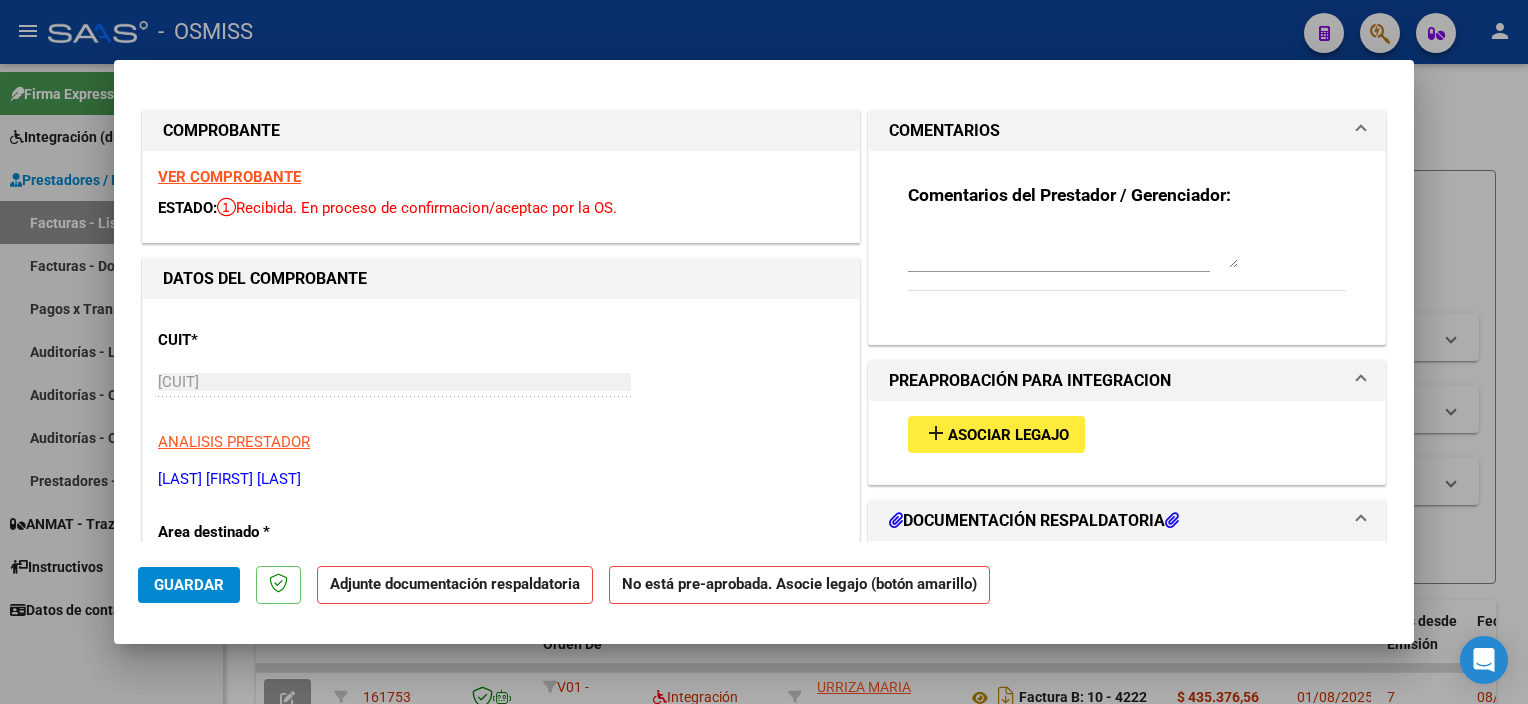 click at bounding box center (1073, 248) 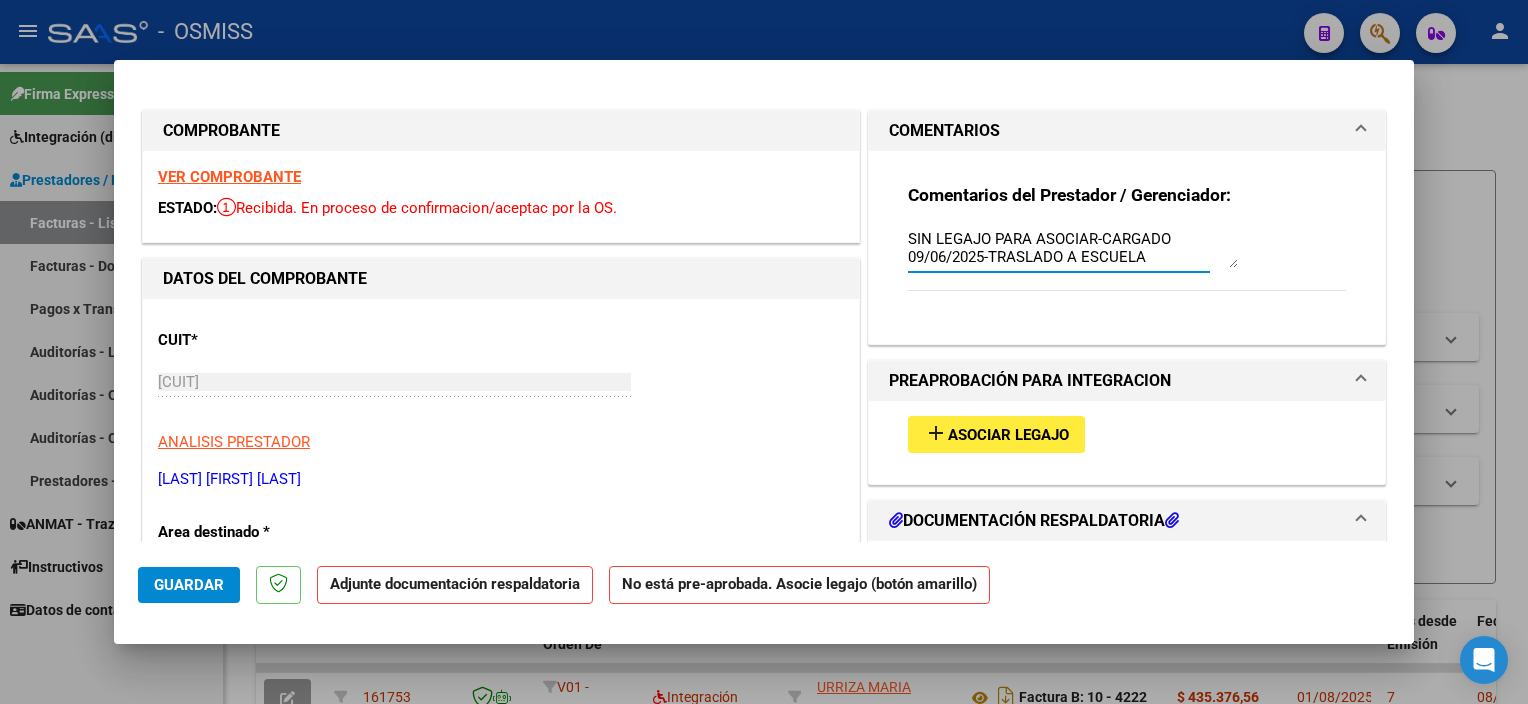 type on "SIN LEGAJO PARA ASOCIAR-CARGADO 09/06/2025-TRASLADO A ESCUELA" 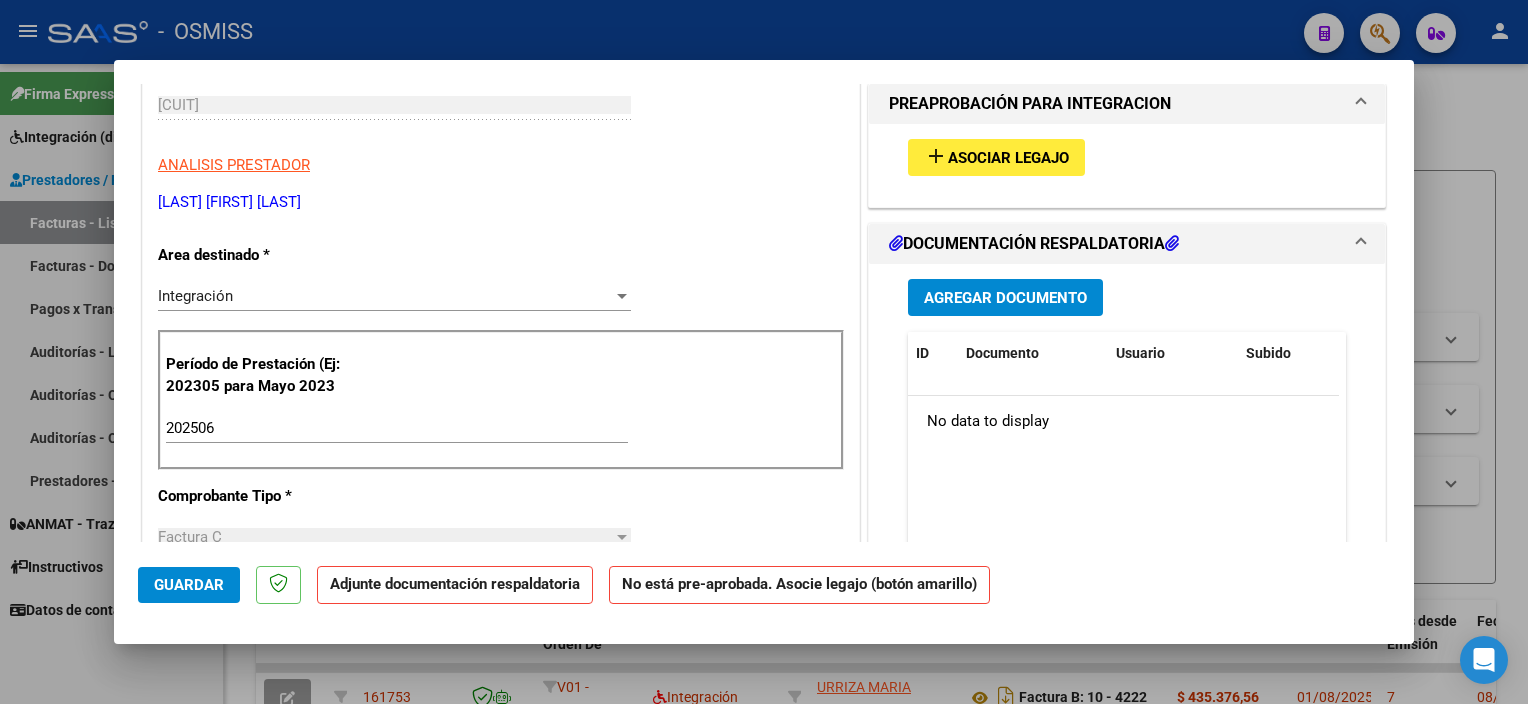 scroll, scrollTop: 284, scrollLeft: 0, axis: vertical 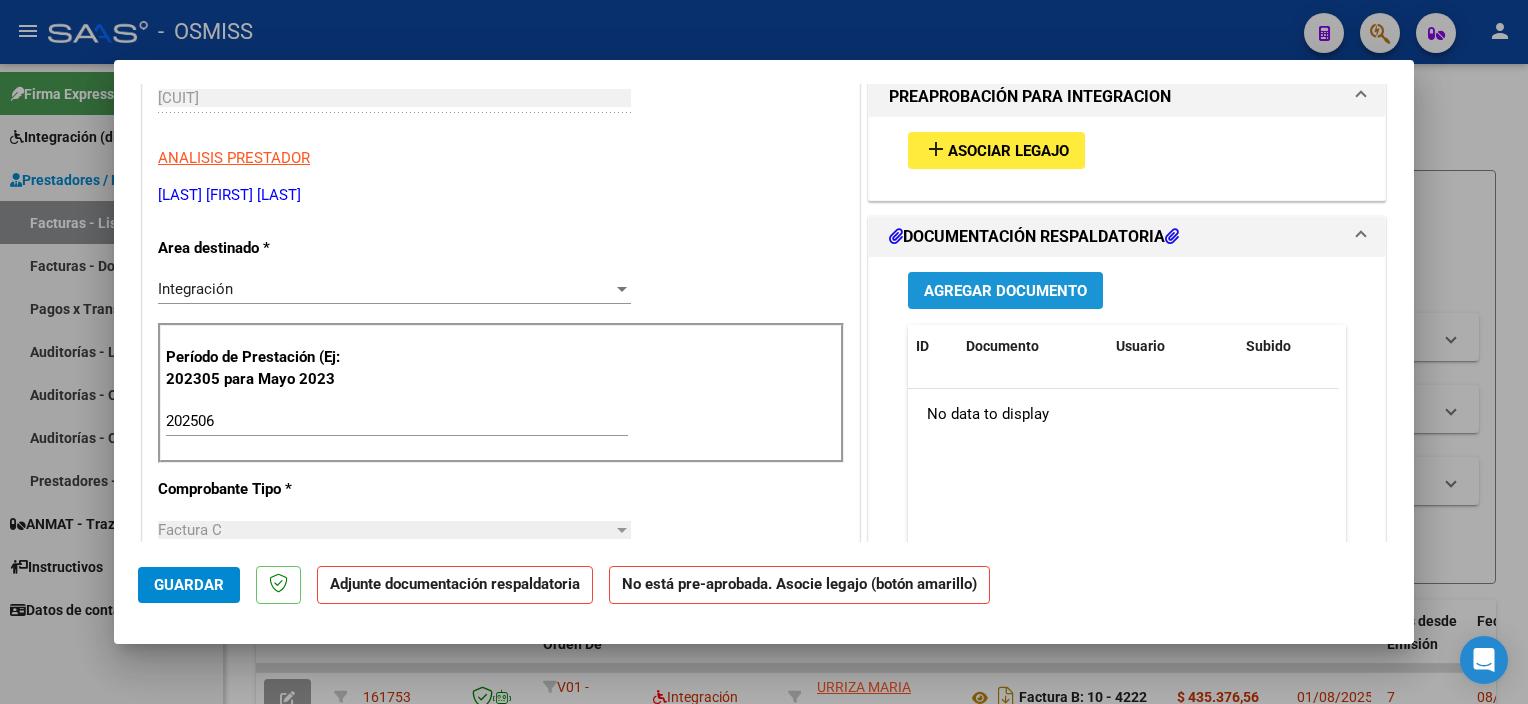 click on "Agregar Documento" at bounding box center (1005, 291) 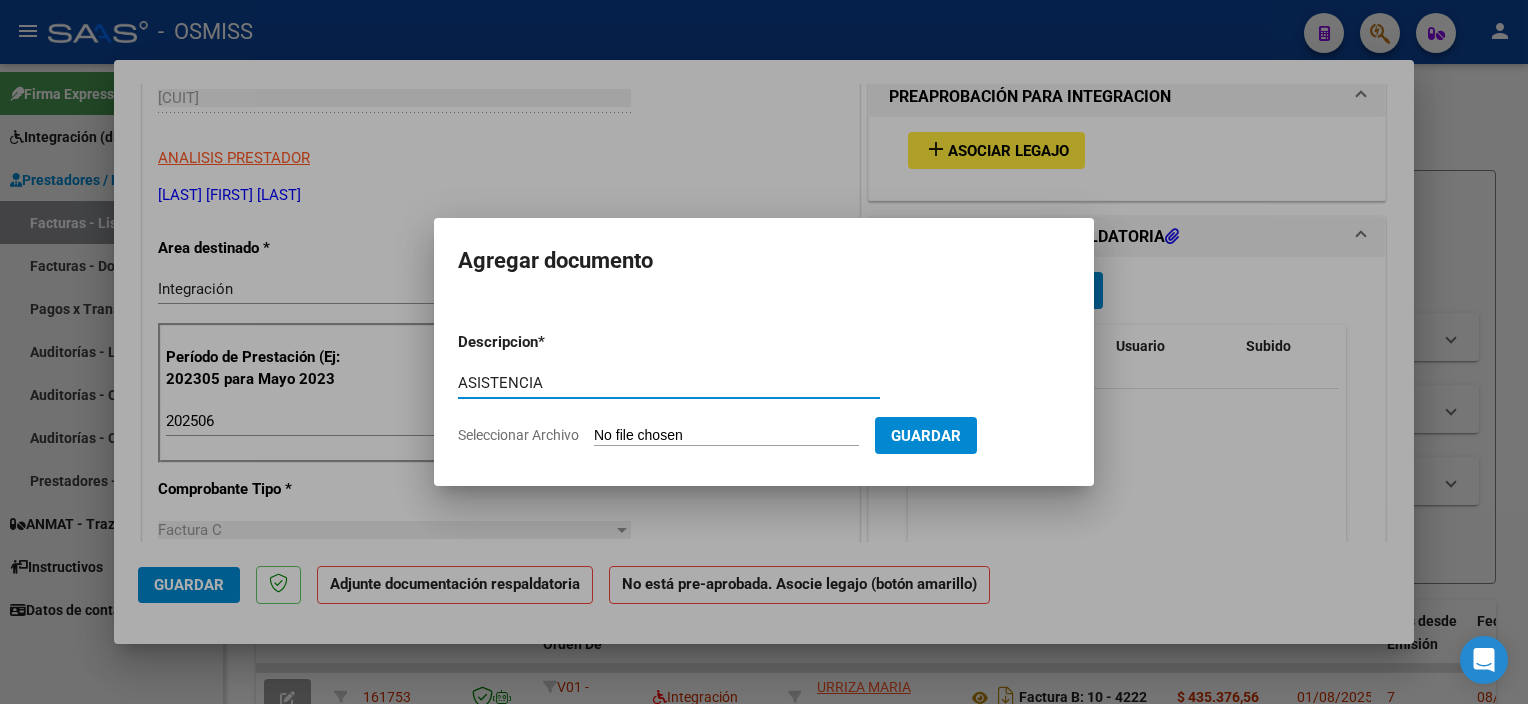 type on "ASISTENCIA" 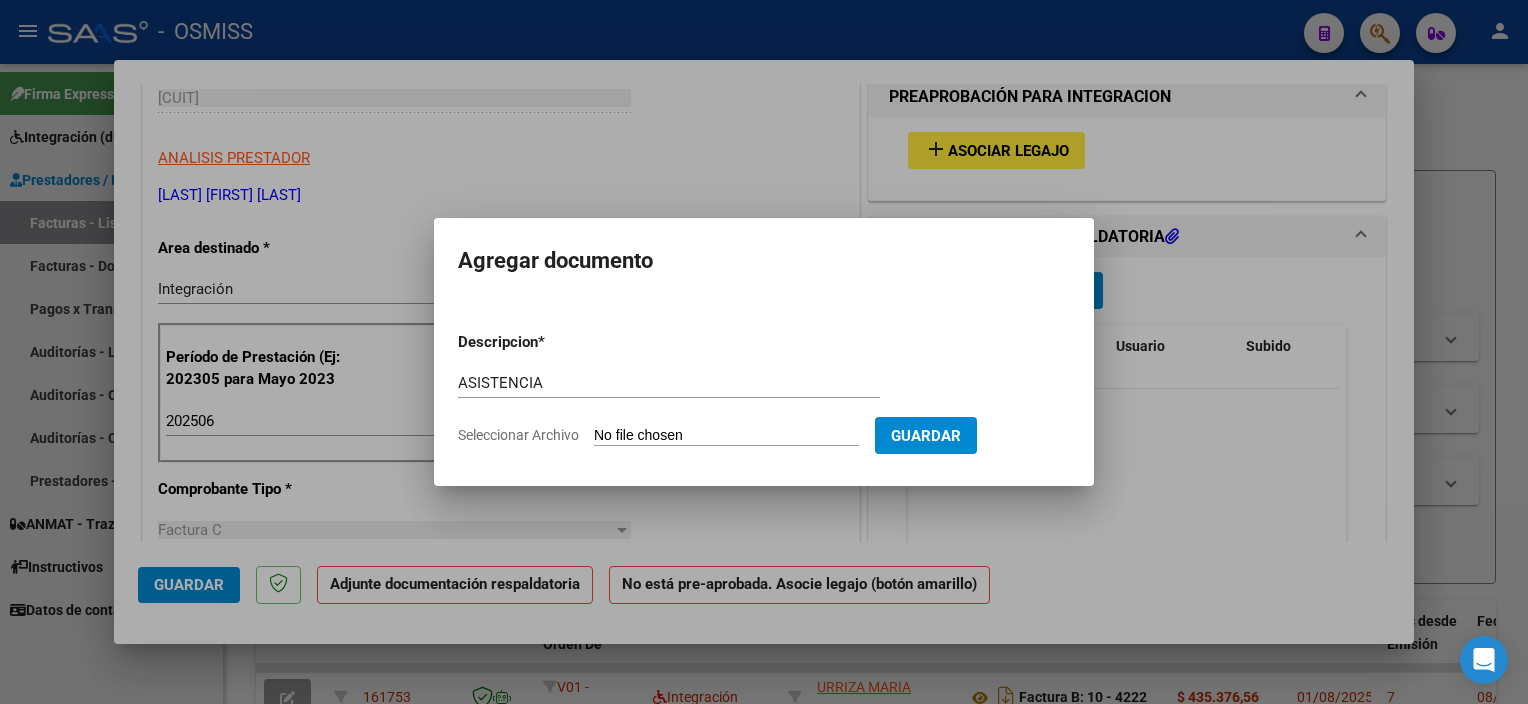 type on "C:\fakepath\asistencia colegio 2025 (1) - [FIRST] [LAST].pdf" 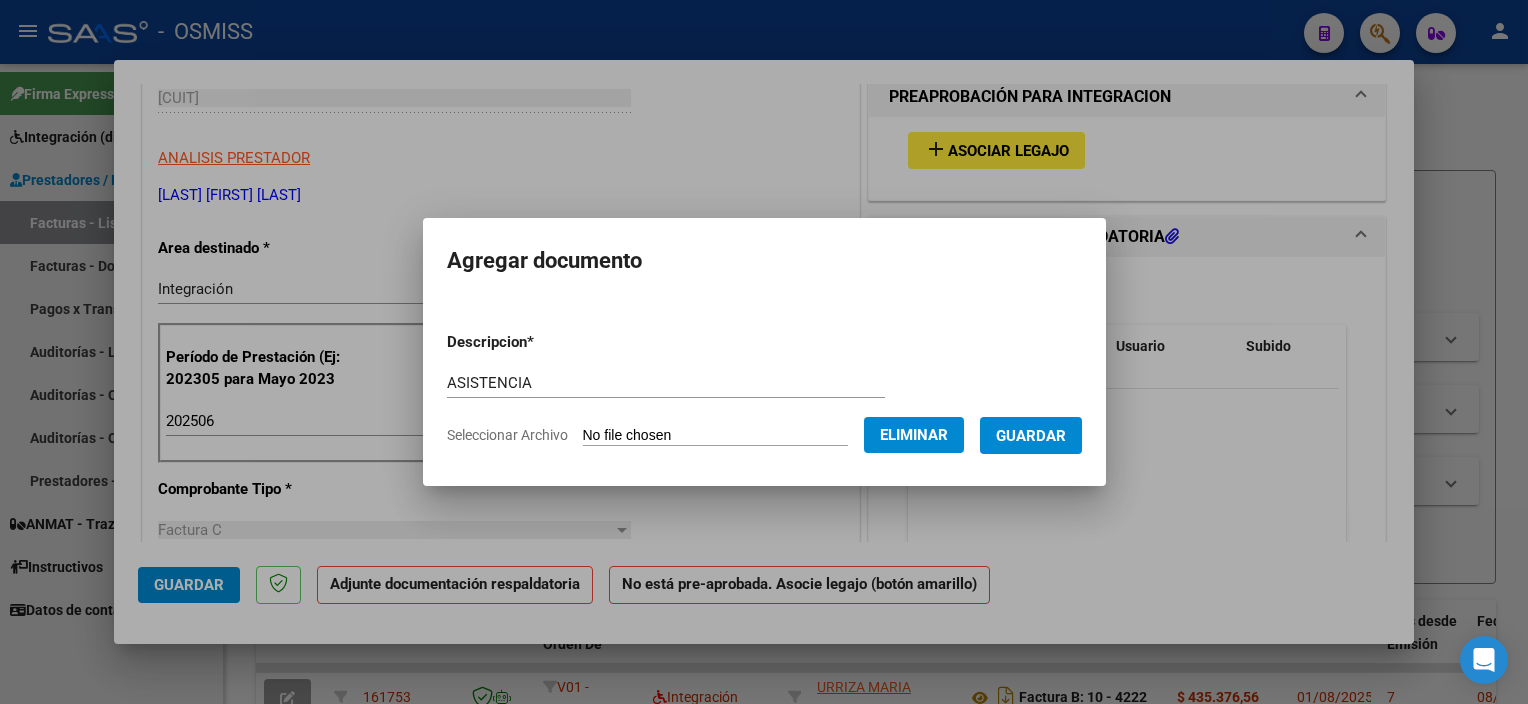 click on "Guardar" at bounding box center (1031, 436) 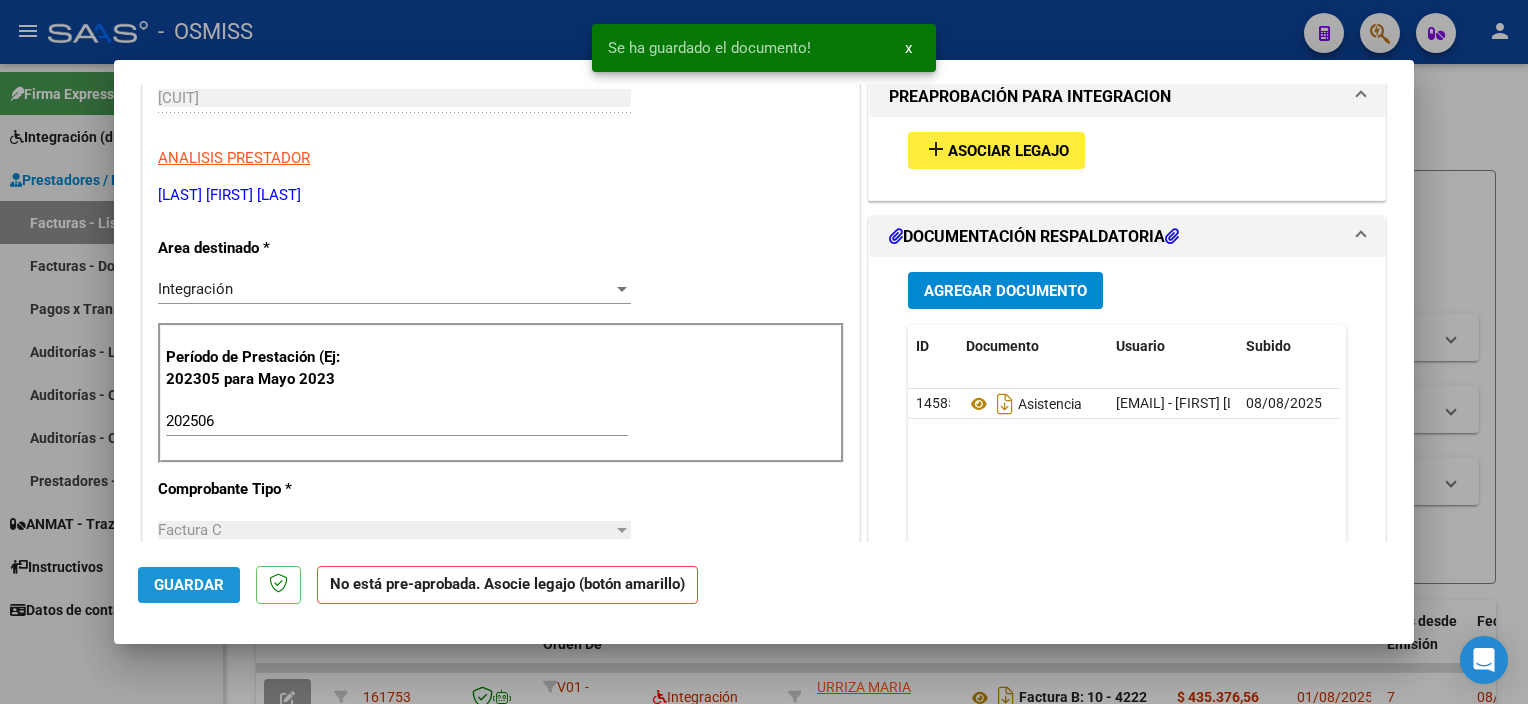 click on "Guardar" 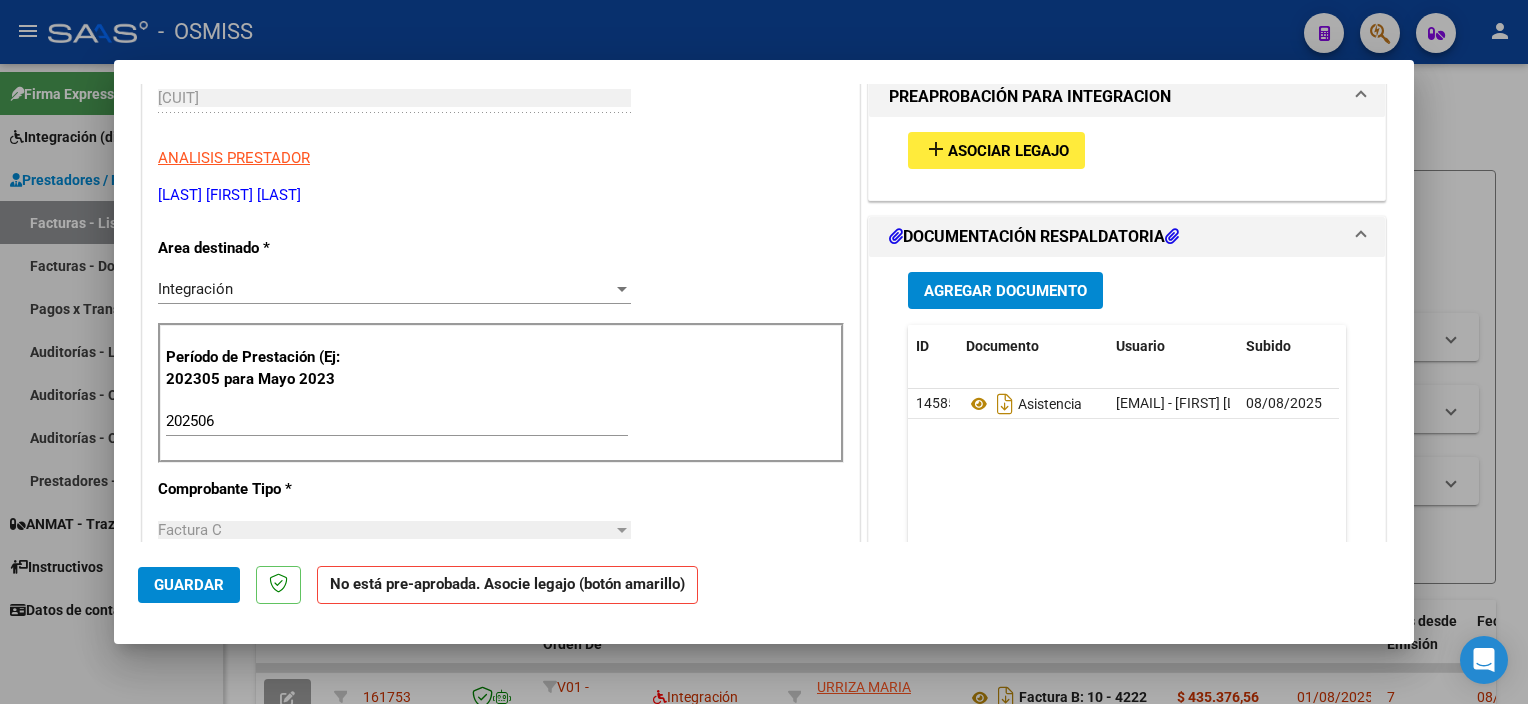 click on "Guardar" 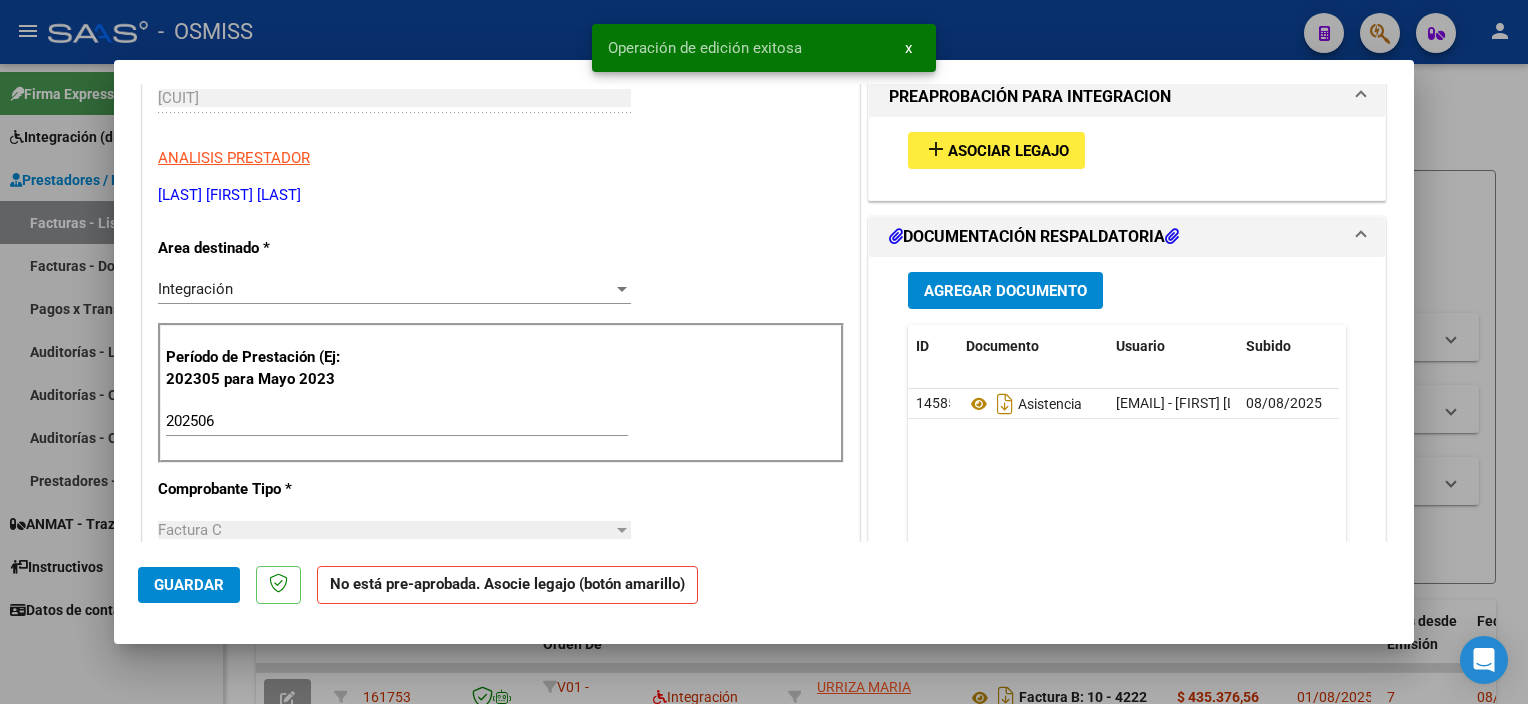 click at bounding box center (764, 352) 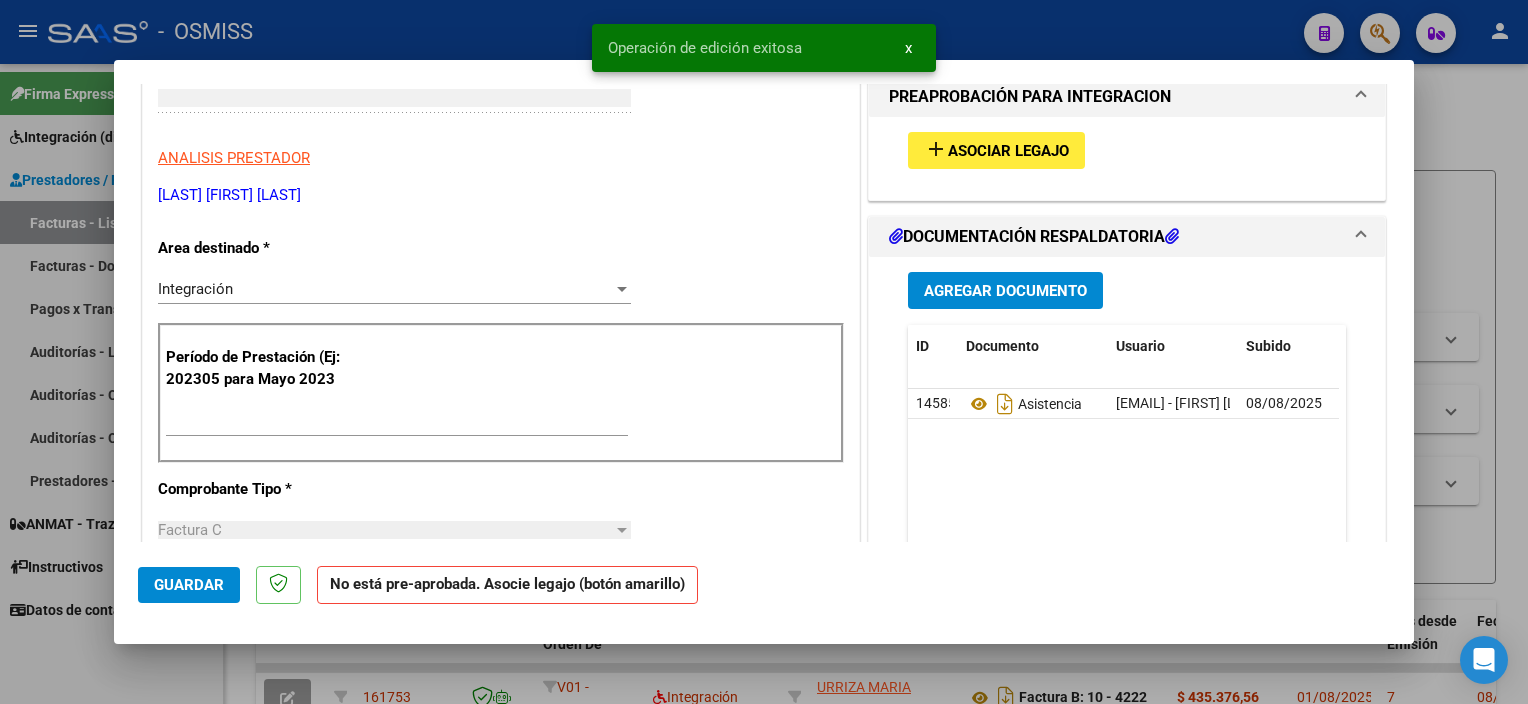 scroll, scrollTop: 296, scrollLeft: 0, axis: vertical 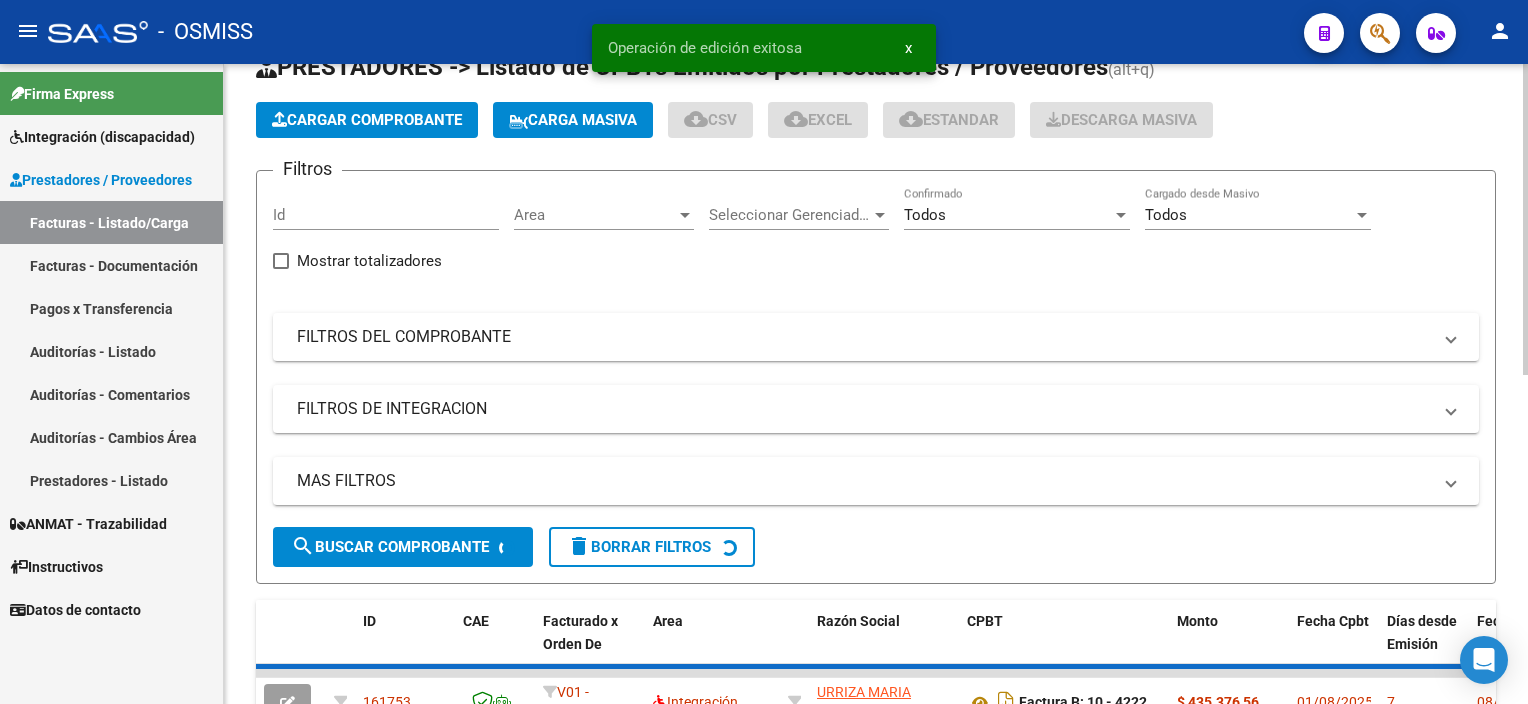 click on "Cargar Comprobante" 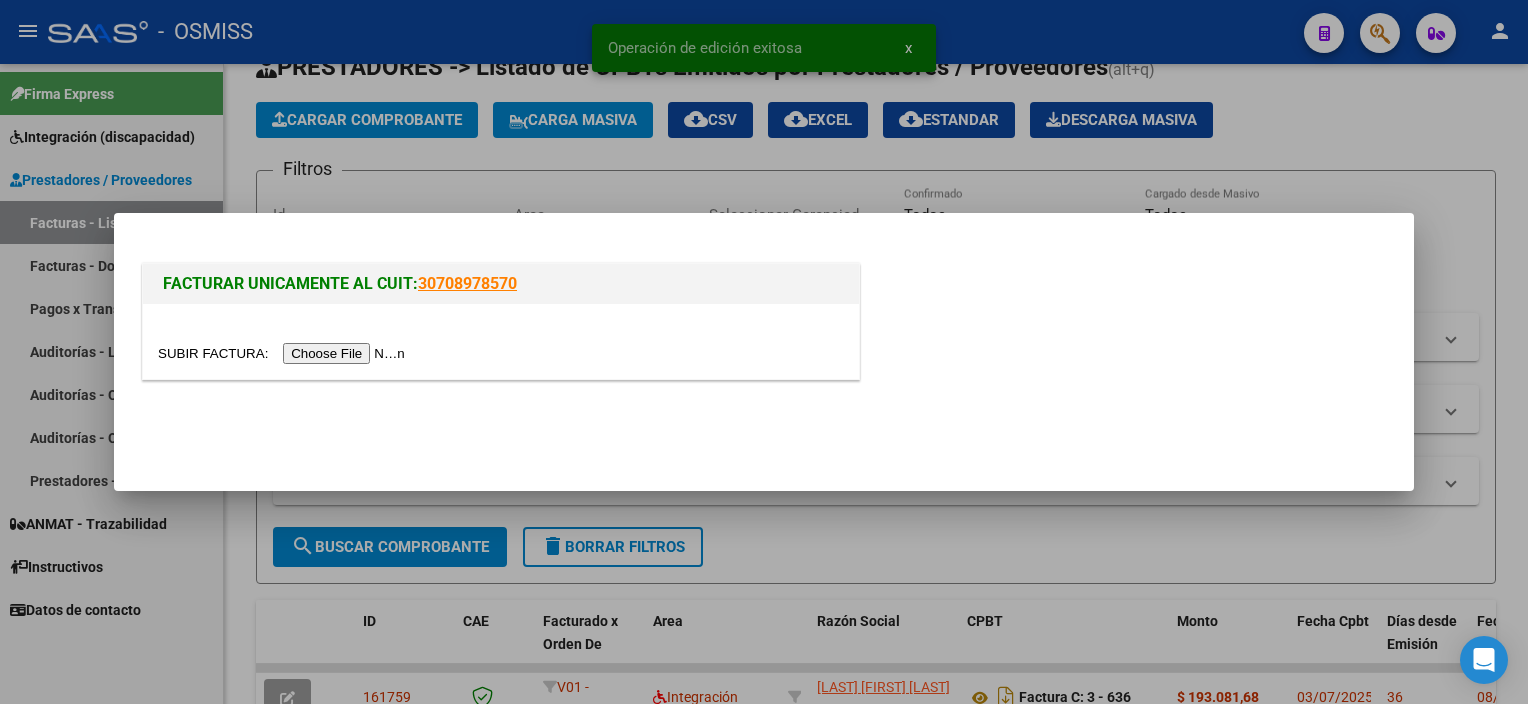 click at bounding box center [284, 353] 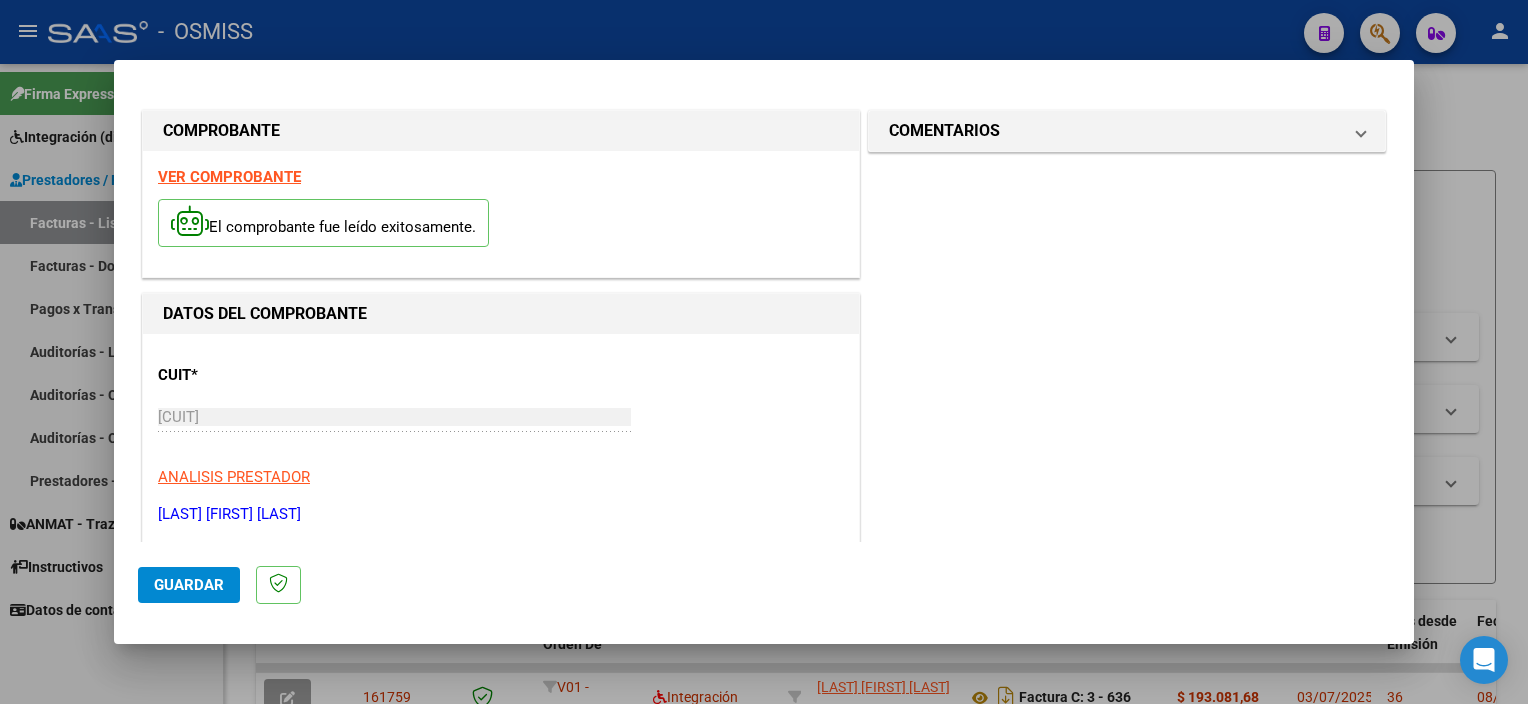 scroll, scrollTop: 295, scrollLeft: 0, axis: vertical 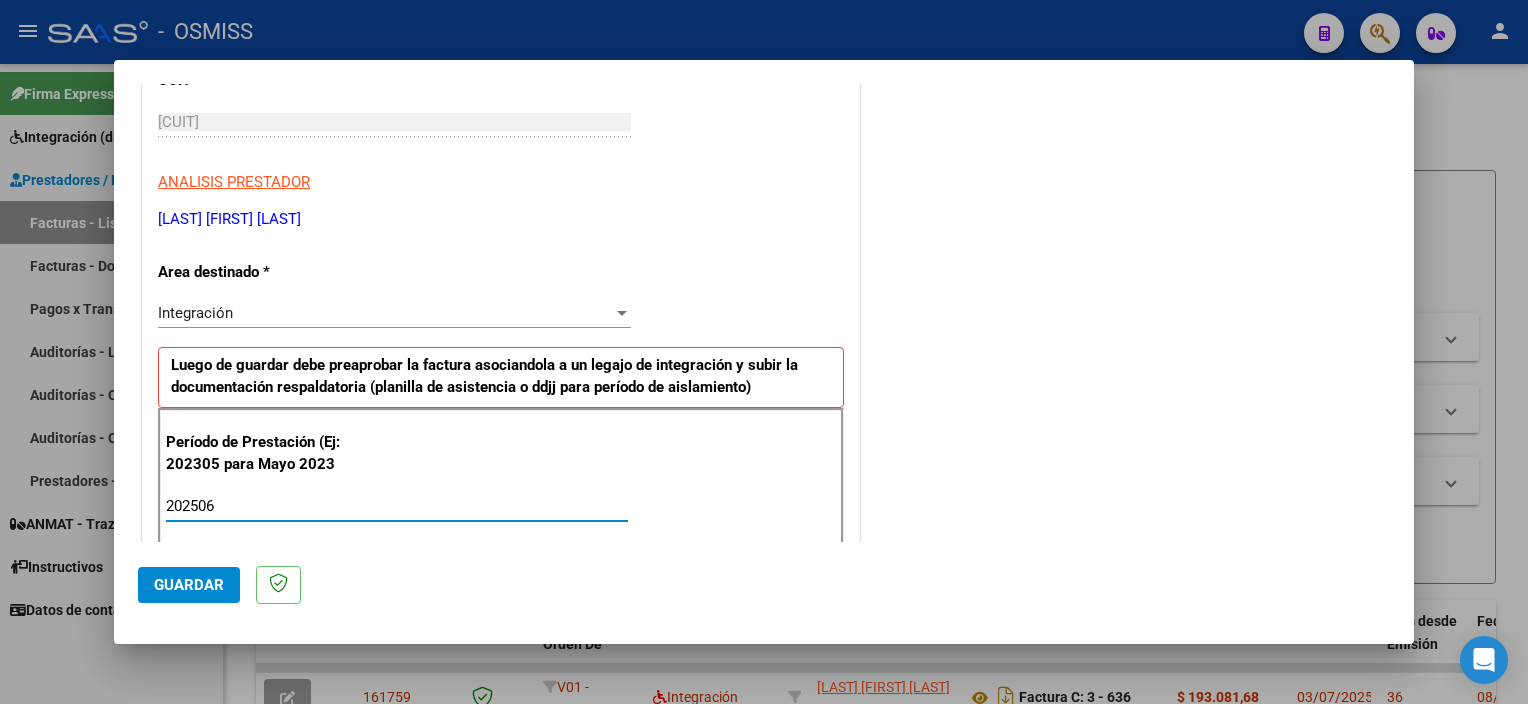 type on "202506" 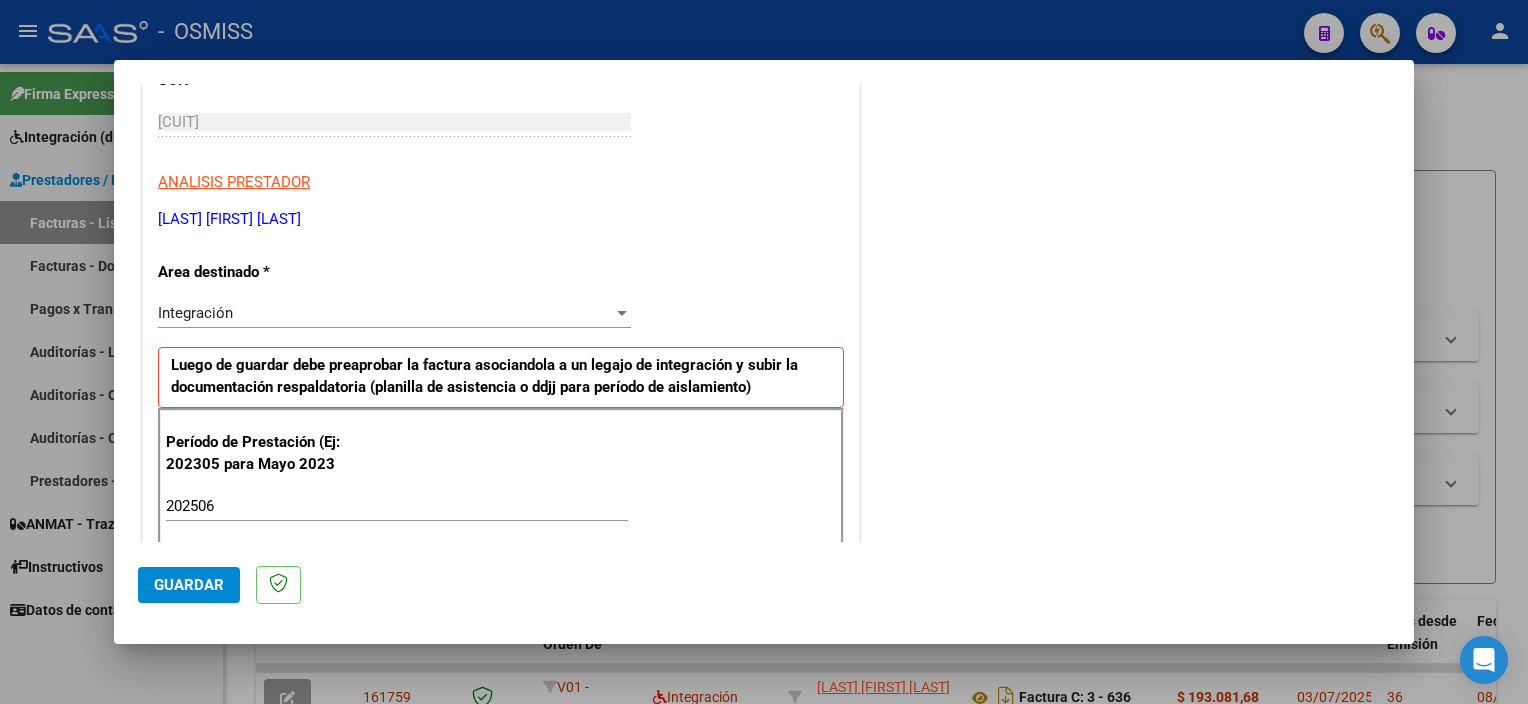 scroll, scrollTop: 1265, scrollLeft: 0, axis: vertical 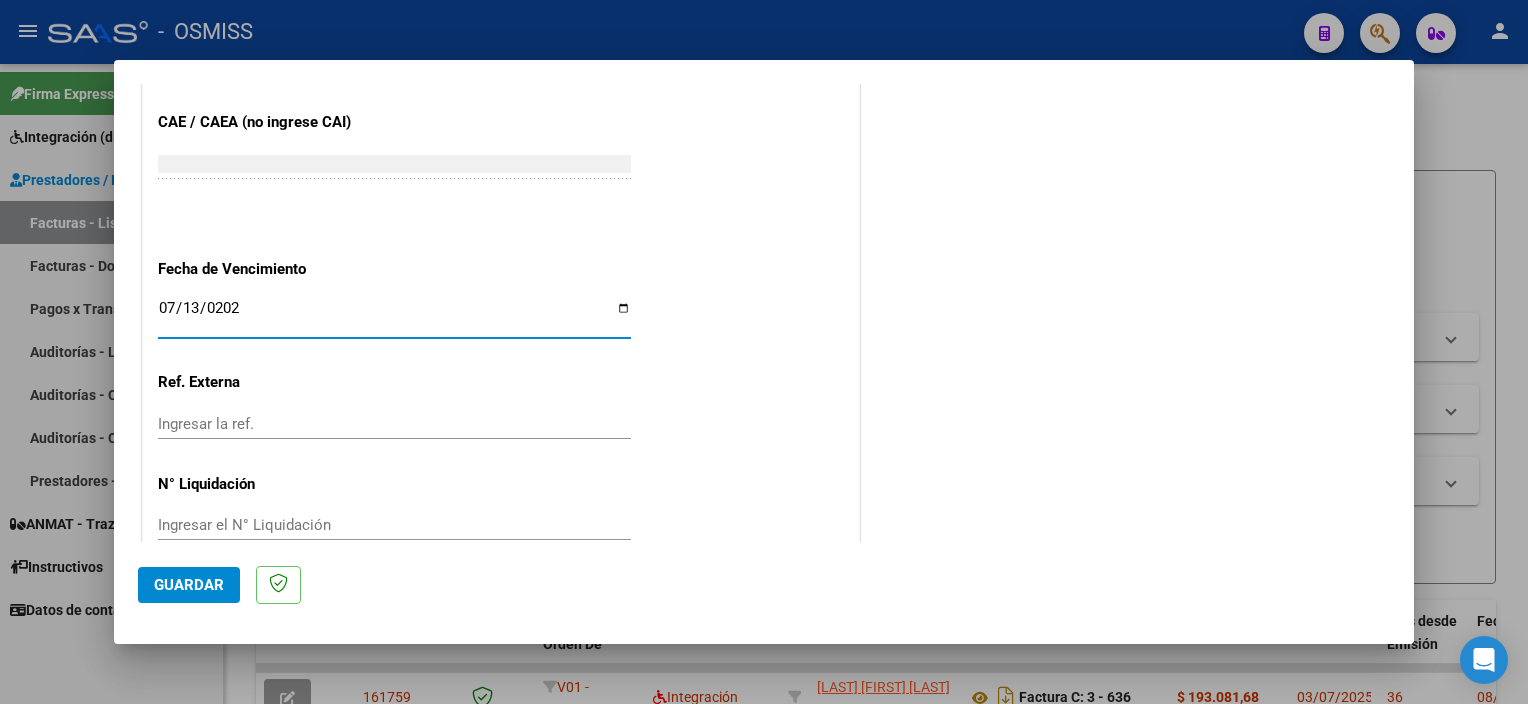 type on "2025-07-13" 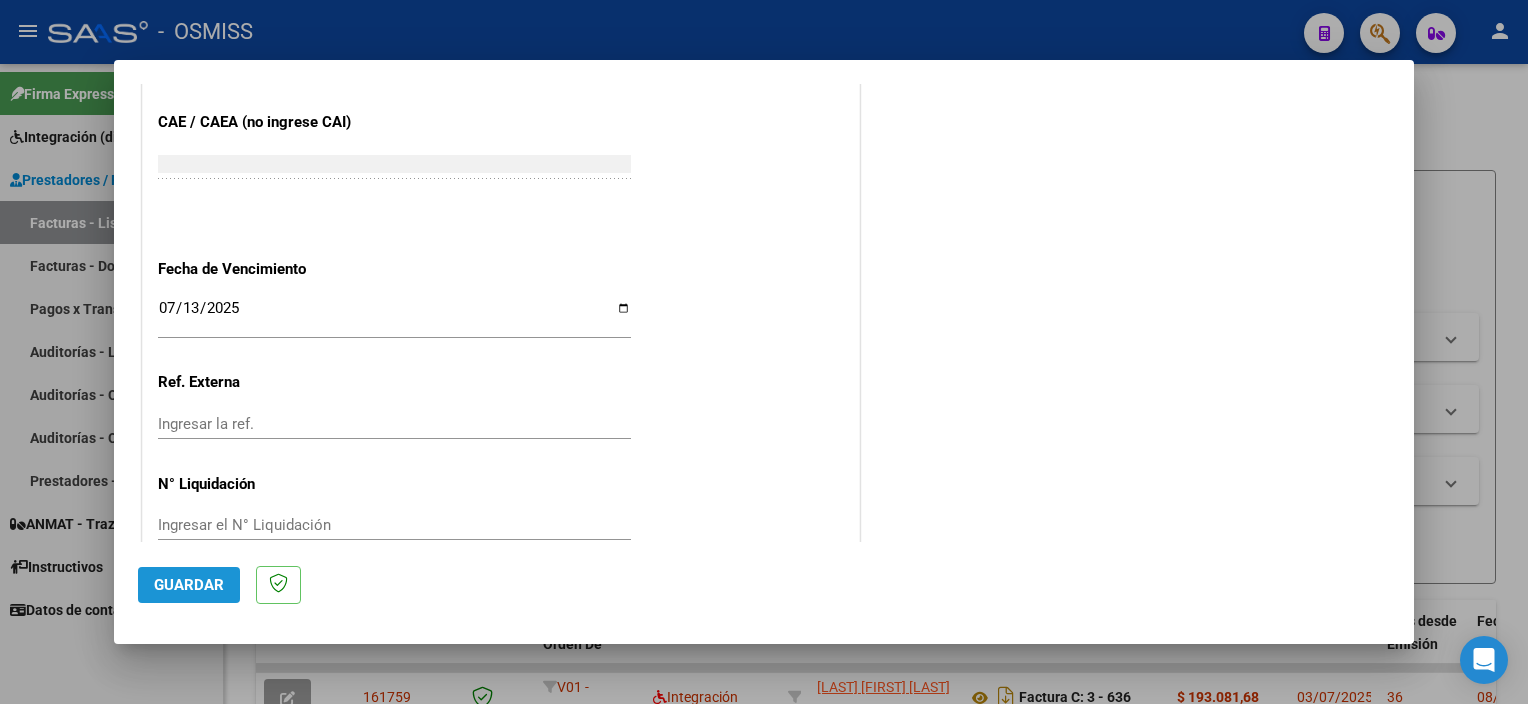 click on "Guardar" 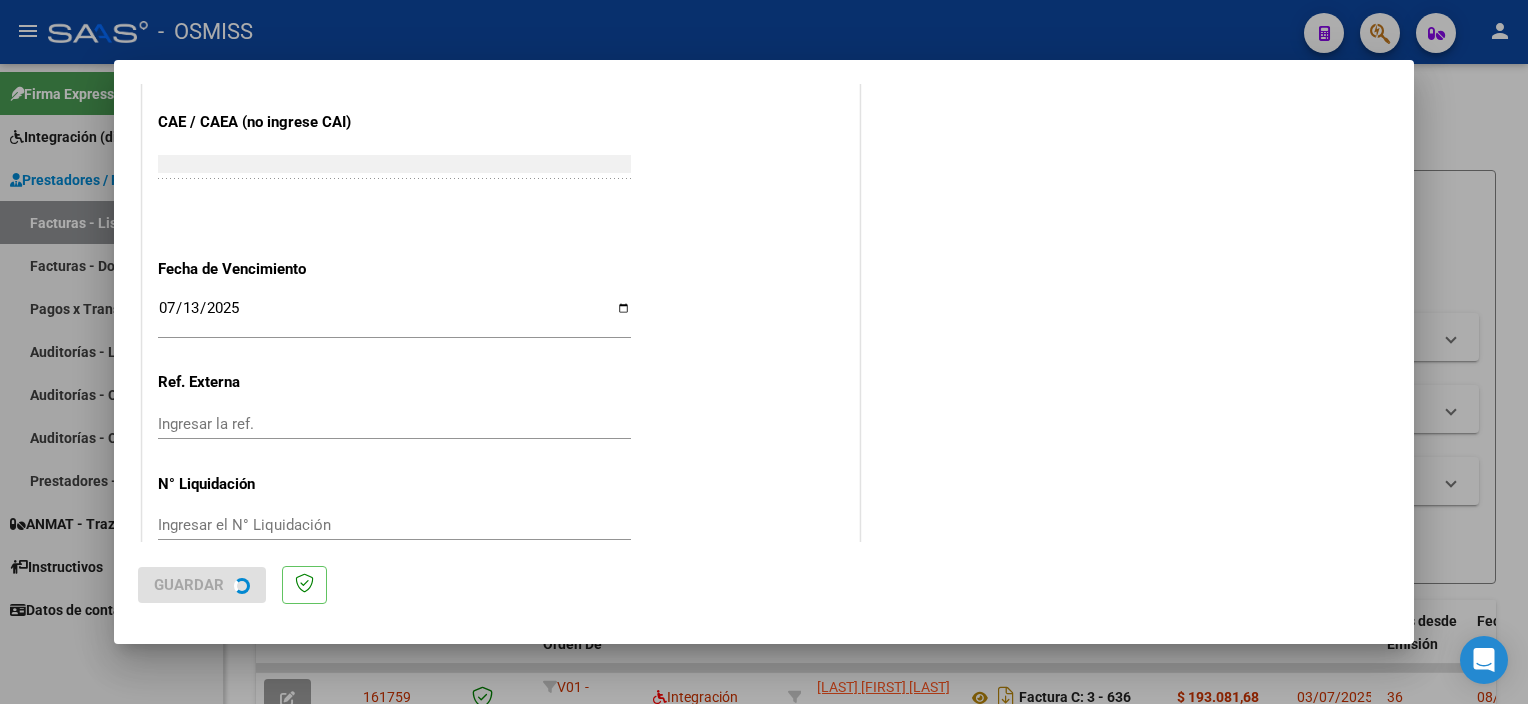 scroll, scrollTop: 0, scrollLeft: 0, axis: both 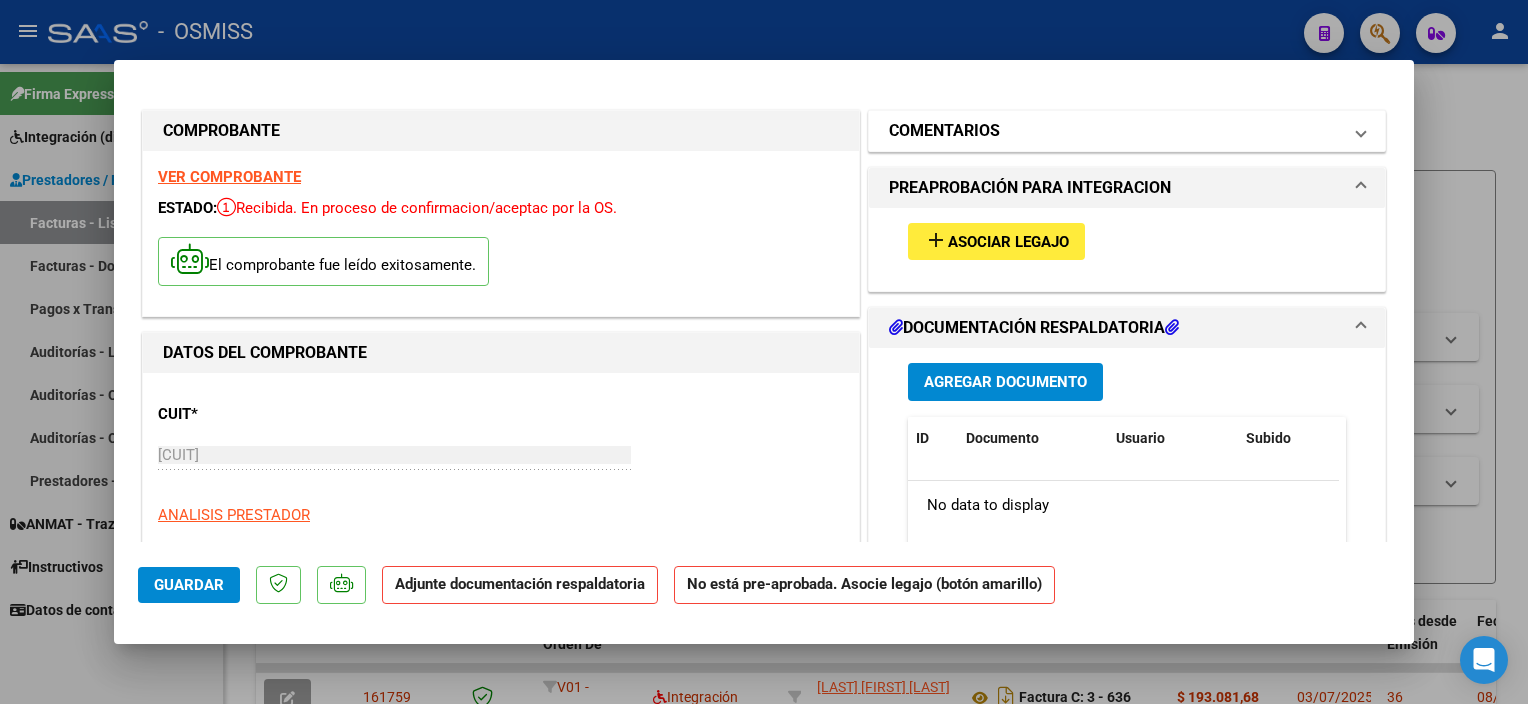 click on "COMENTARIOS" at bounding box center [1115, 131] 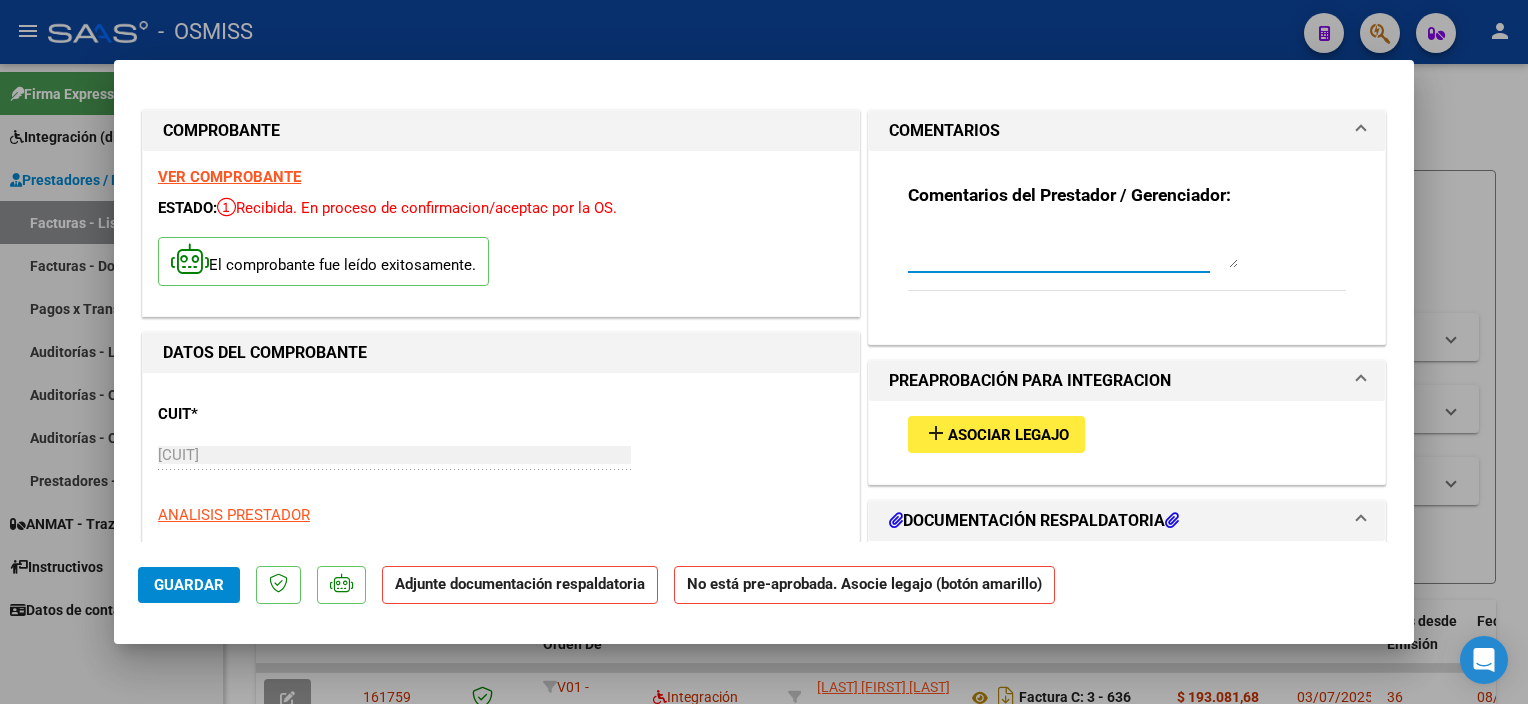 click at bounding box center [1073, 248] 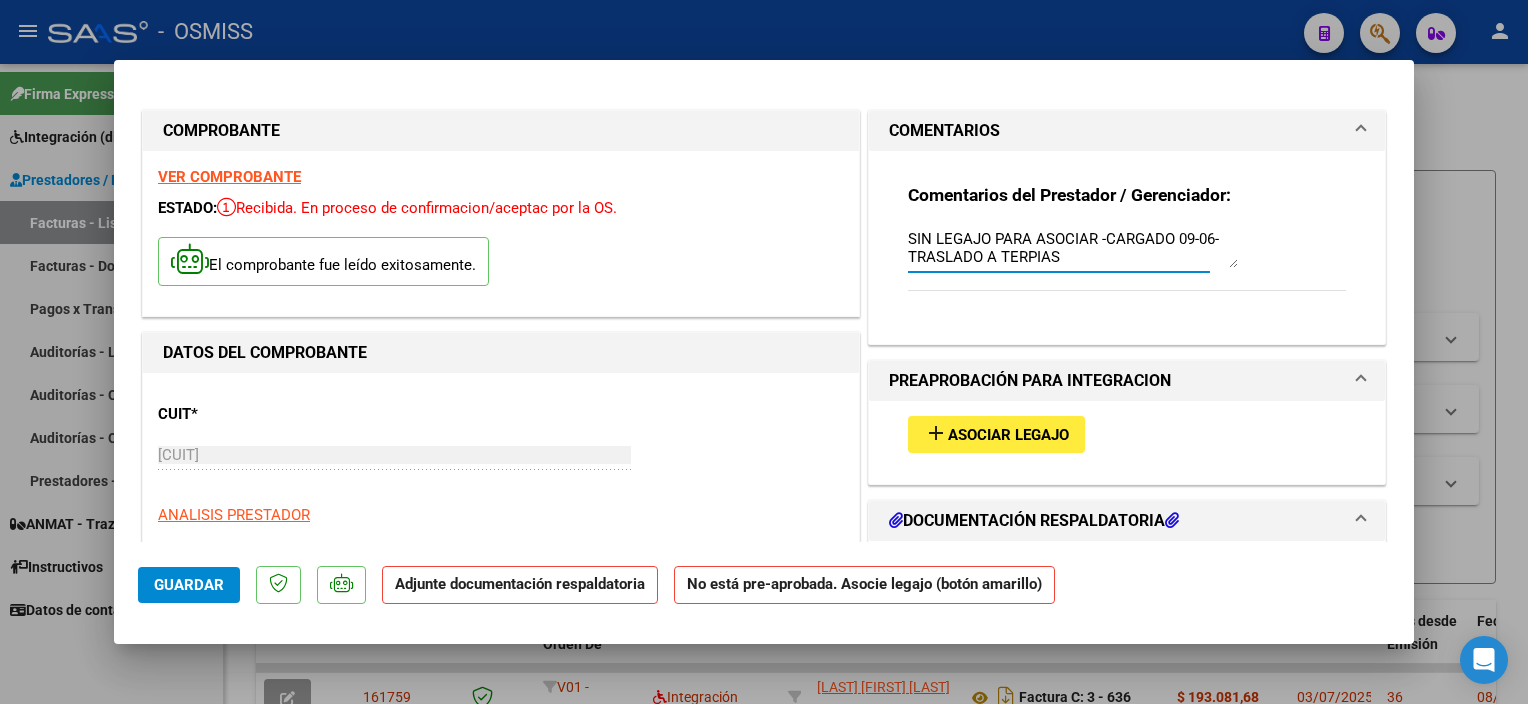 type on "SIN LEGAJO PARA ASOCIAR -CARGADO 09-06- TRASLADO A TERPIAS" 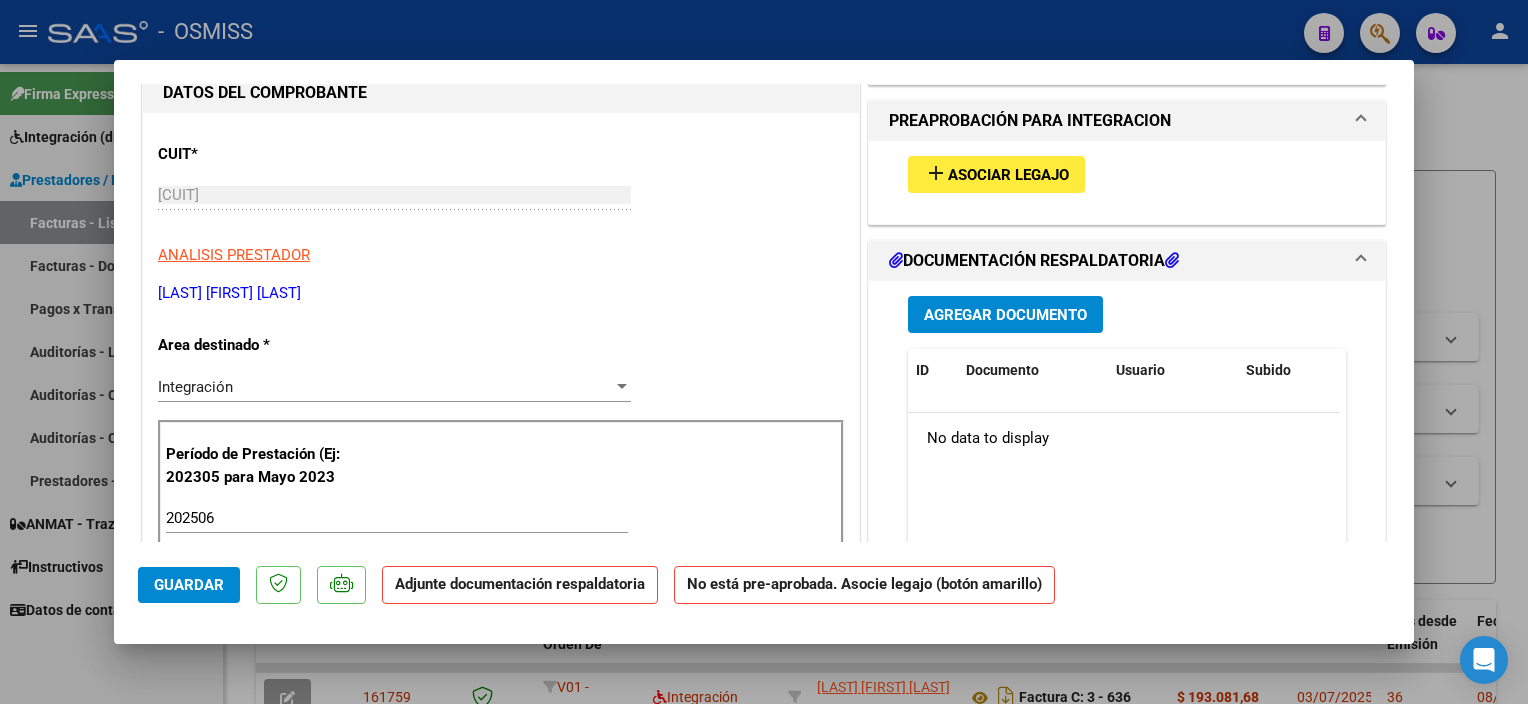 scroll, scrollTop: 264, scrollLeft: 0, axis: vertical 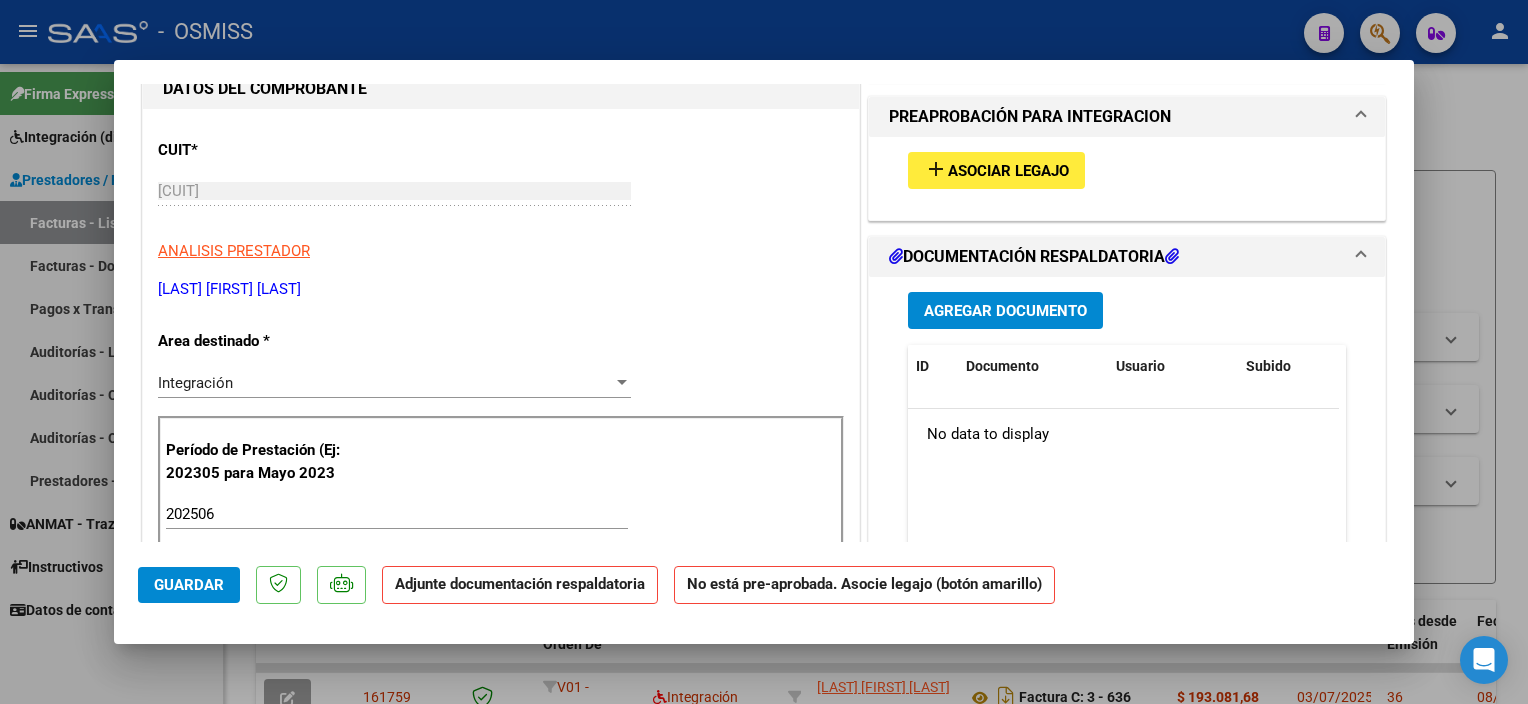 click on "Agregar Documento" at bounding box center (1005, 311) 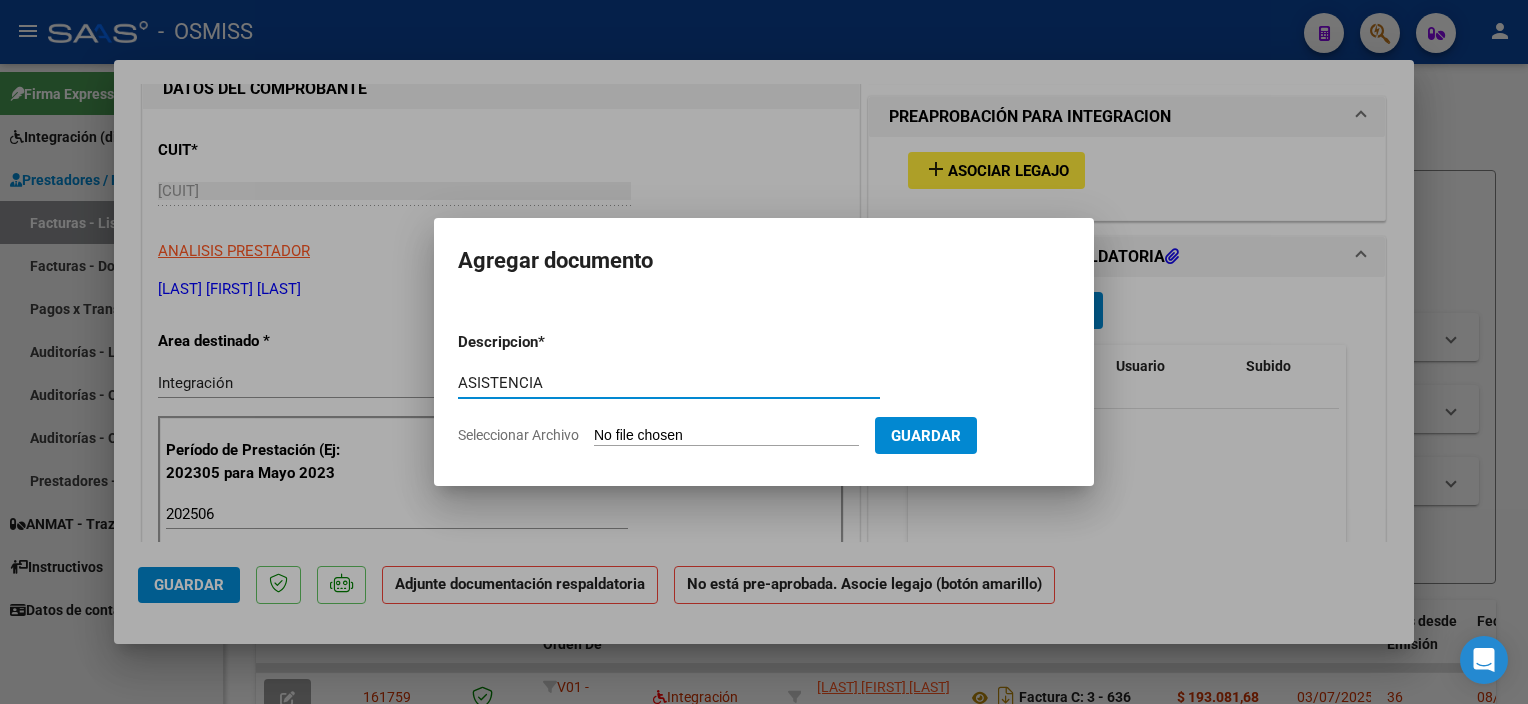 type on "ASISTENCIA" 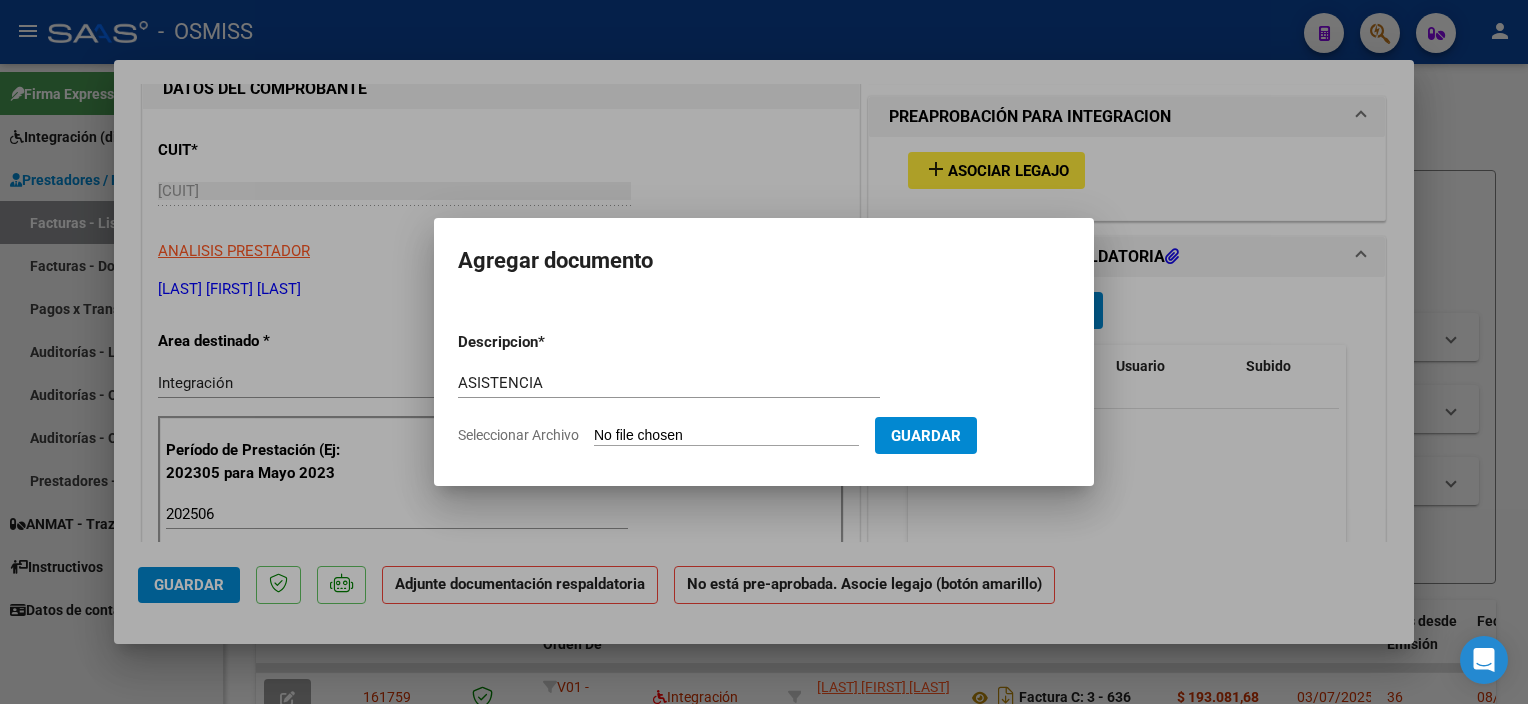 click on "Seleccionar Archivo" at bounding box center (726, 436) 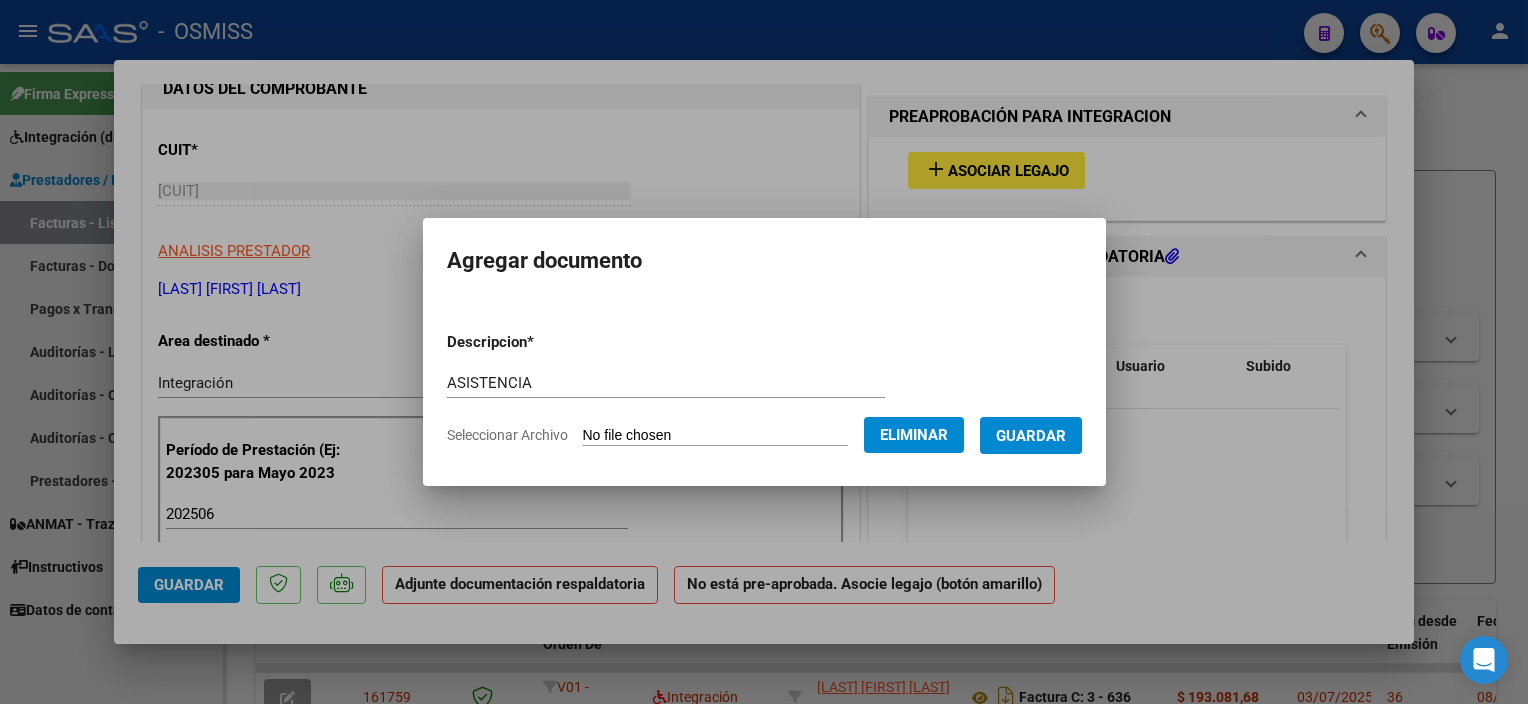 click on "Guardar" at bounding box center (1031, 436) 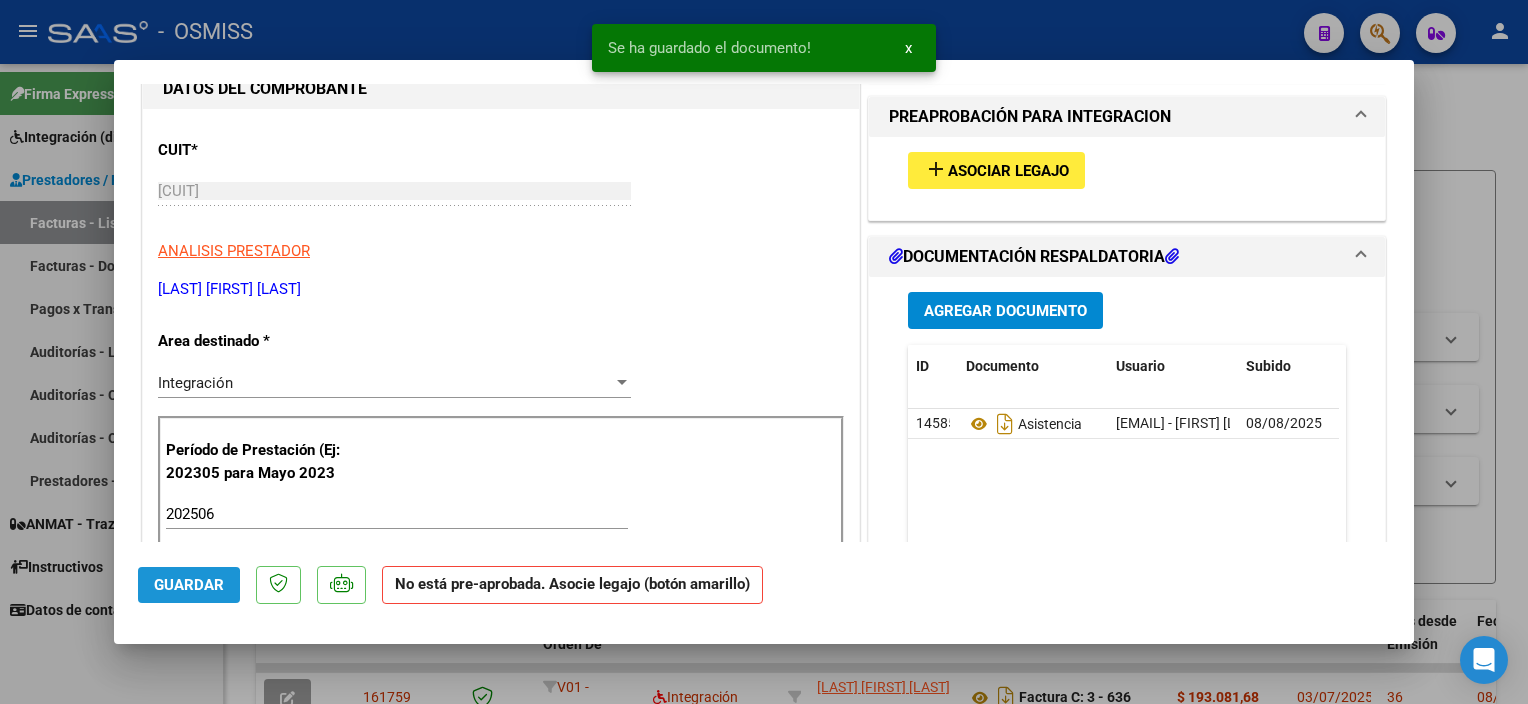 click on "Guardar" 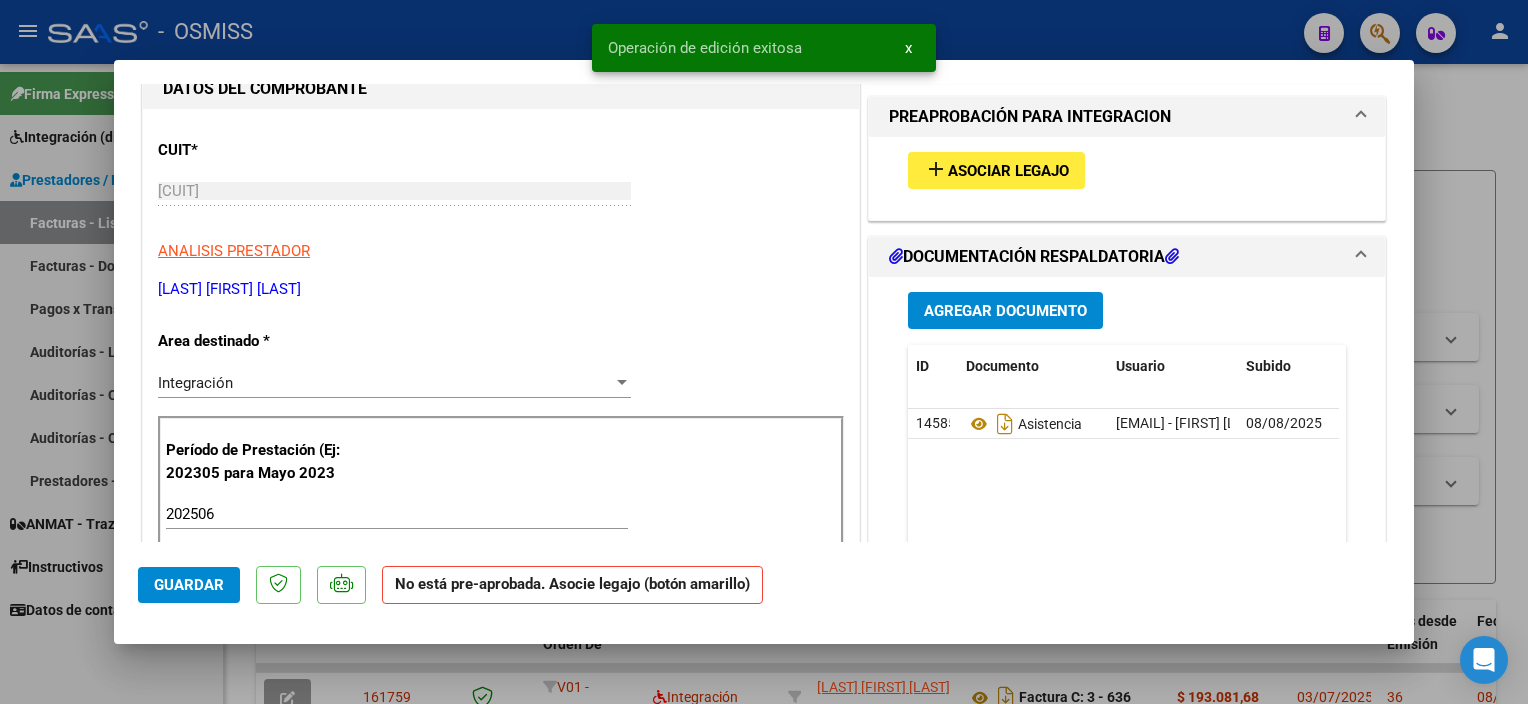 click at bounding box center (764, 352) 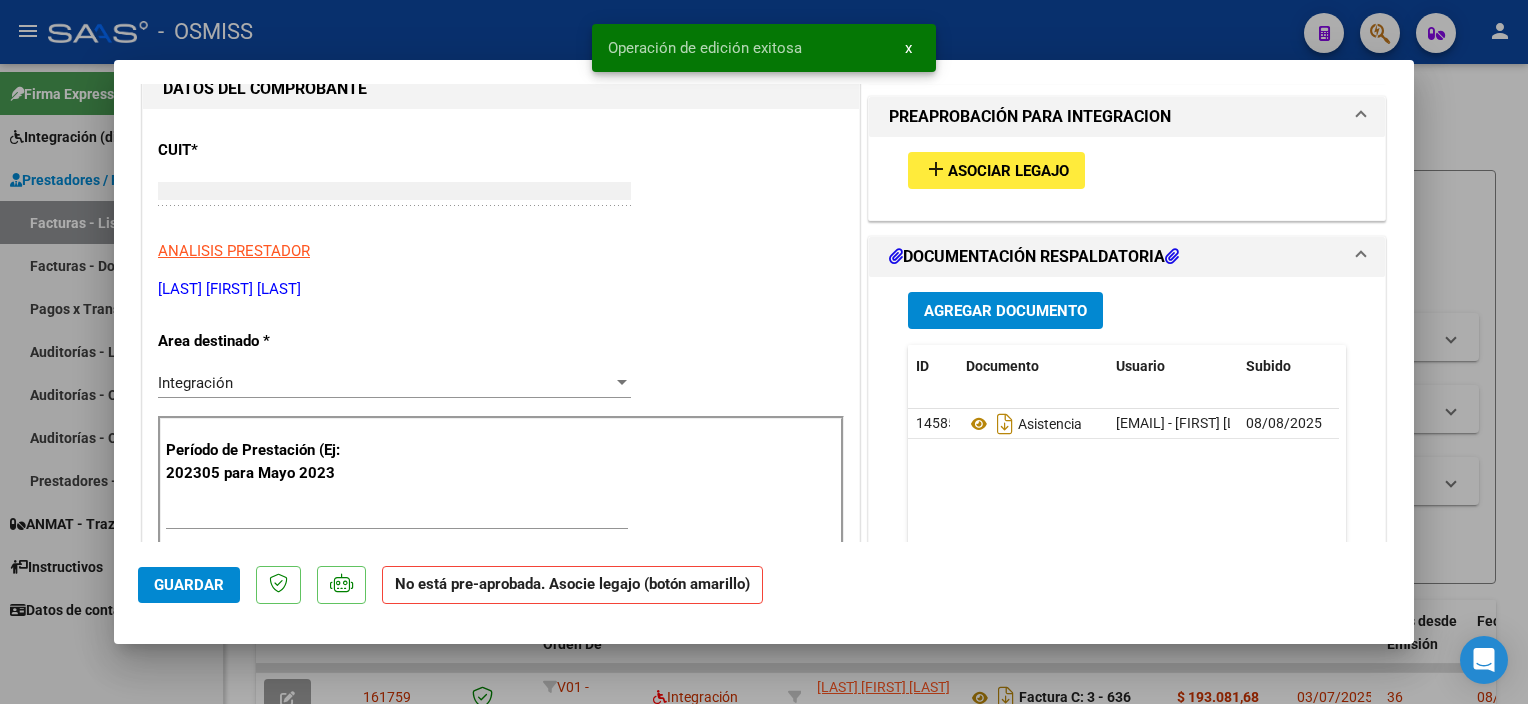 scroll, scrollTop: 202, scrollLeft: 0, axis: vertical 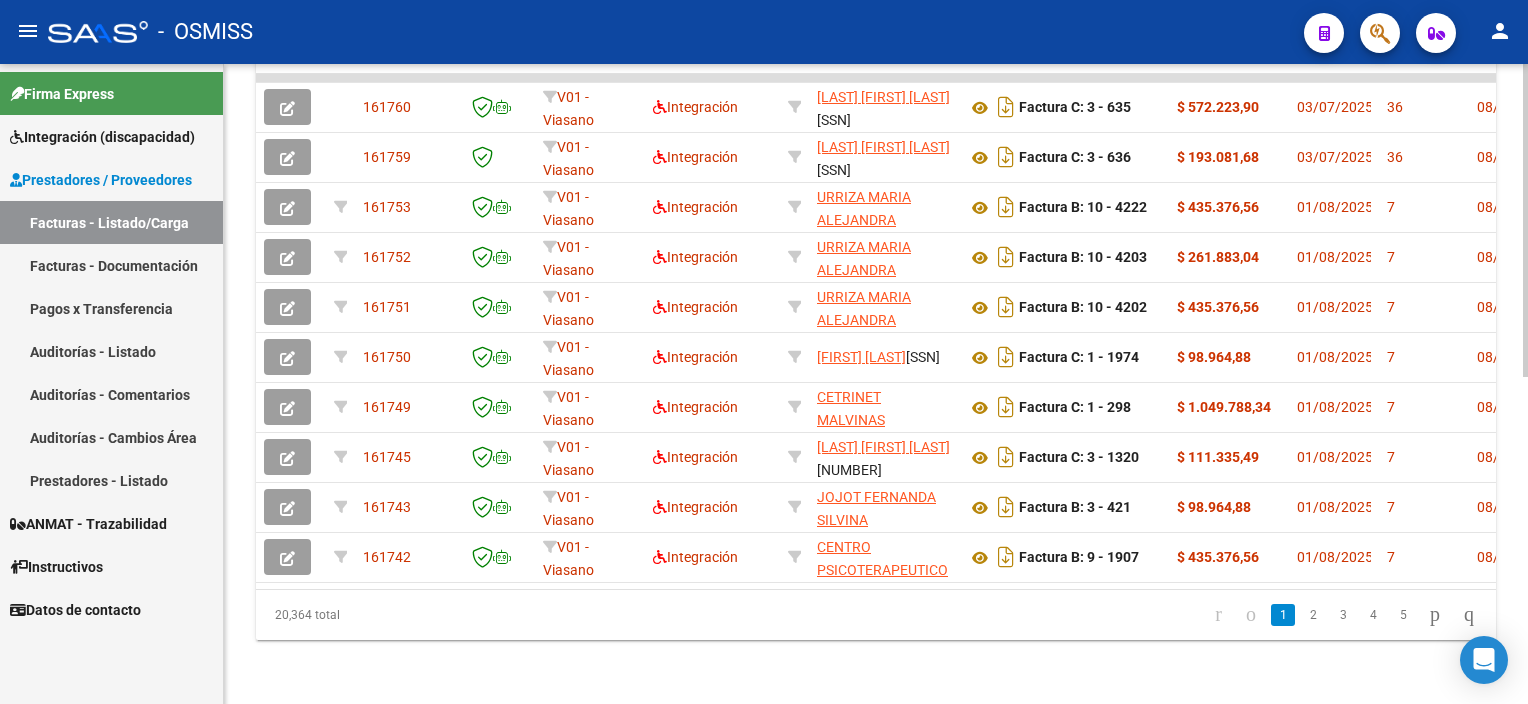 click on "menu -   OSMISS  person    Firma Express     Integración (discapacidad) Legajos    Prestadores / Proveedores Facturas - Listado/Carga Facturas - Documentación Pagos x Transferencia Auditorías - Listado Auditorías - Comentarios Auditorías - Cambios Área Prestadores - Listado    ANMAT - Trazabilidad    Instructivos    Datos de contacto  Video tutorial   PRESTADORES -> Listado de CPBTs Emitidos por Prestadores / Proveedores (alt+q)   Cargar Comprobante
Carga Masiva  cloud_download  CSV  cloud_download  EXCEL  cloud_download  Estandar   Descarga Masiva
Filtros Id Area Area Seleccionar Gerenciador Seleccionar Gerenciador Todos Confirmado Todos Cargado desde Masivo   Mostrar totalizadores   FILTROS DEL COMPROBANTE  Comprobante Tipo Comprobante Tipo Start date – End date Fec. Comprobante Desde / Hasta Días Emisión Desde(cant. días) Días Emisión Hasta(cant. días) CUIT / Razón Social Pto. Venta Nro. Comprobante Código SSS CAE Válido CAE Válido Todos Cargado Módulo Hosp. Todos Op" at bounding box center [764, 352] 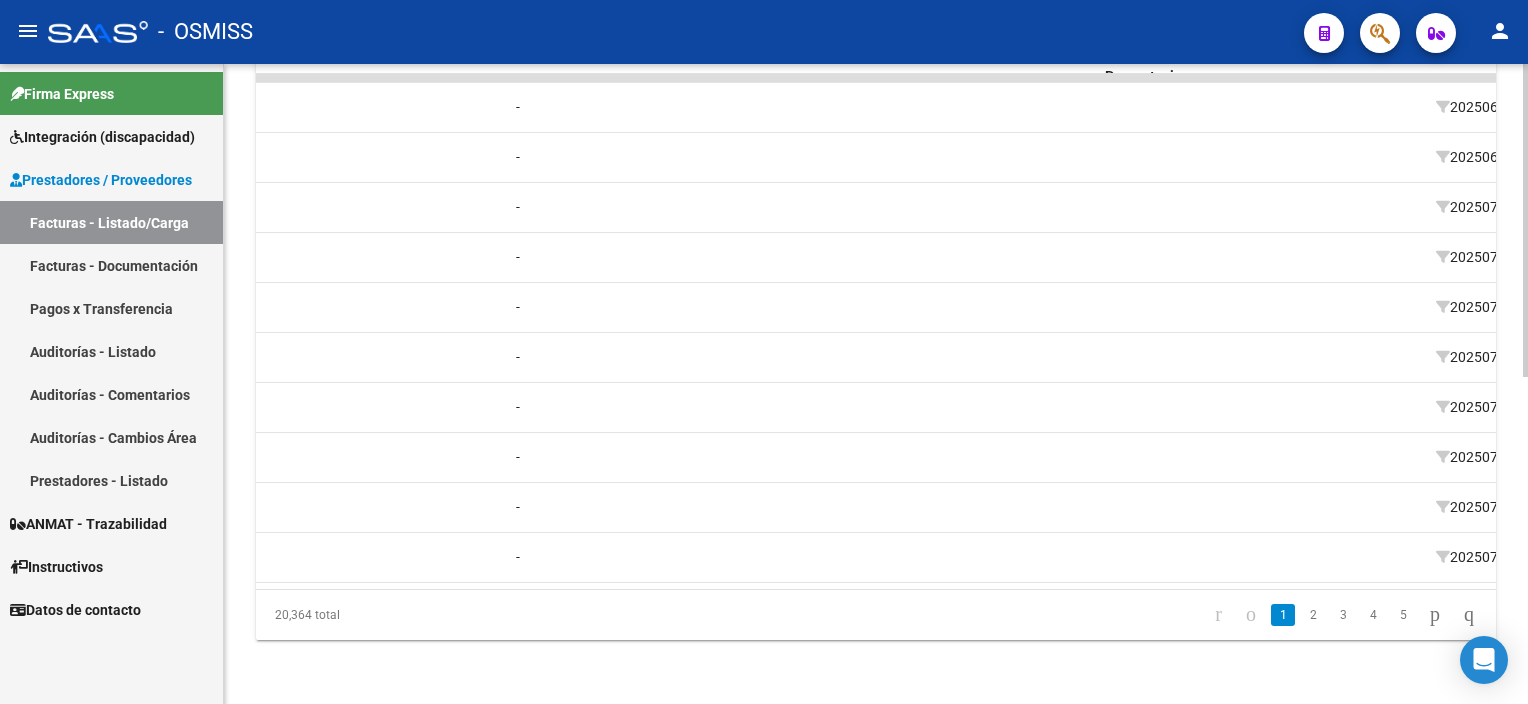 scroll, scrollTop: 0, scrollLeft: 0, axis: both 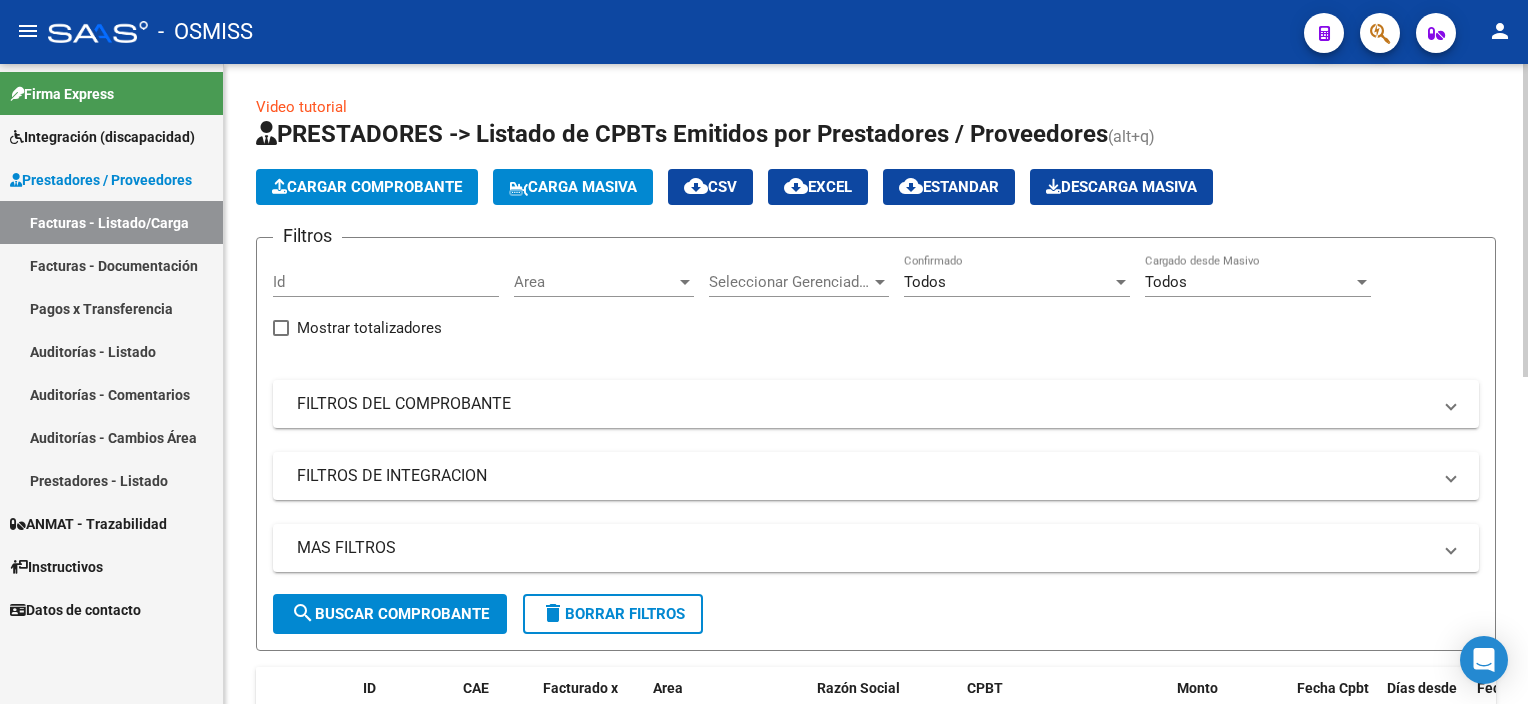 click on "Video tutorial   PRESTADORES -> Listado de CPBTs Emitidos por Prestadores / Proveedores (alt+q)   Cargar Comprobante
Carga Masiva  cloud_download  CSV  cloud_download  EXCEL  cloud_download  Estandar   Descarga Masiva
Filtros Id Area Area Seleccionar Gerenciador Seleccionar Gerenciador Todos Confirmado Todos Cargado desde Masivo   Mostrar totalizadores   FILTROS DEL COMPROBANTE  Comprobante Tipo Comprobante Tipo Start date – End date Fec. Comprobante Desde / Hasta Días Emisión Desde(cant. días) Días Emisión Hasta(cant. días) CUIT / Razón Social Pto. Venta Nro. Comprobante Código SSS CAE Válido CAE Válido Todos Cargado Módulo Hosp. Todos Tiene facturacion Apócrifa Hospital Refes  FILTROS DE INTEGRACION  Período De Prestación Campos del Archivo de Rendición Devuelto x SSS (dr_envio) Todos Rendido x SSS (dr_envio) Tipo de Registro Tipo de Registro Período Presentación Período Presentación Campos del Legajo Asociado (preaprobación) Afiliado Legajo (cuil/nombre) Todos  MAS FILTROS  Op" 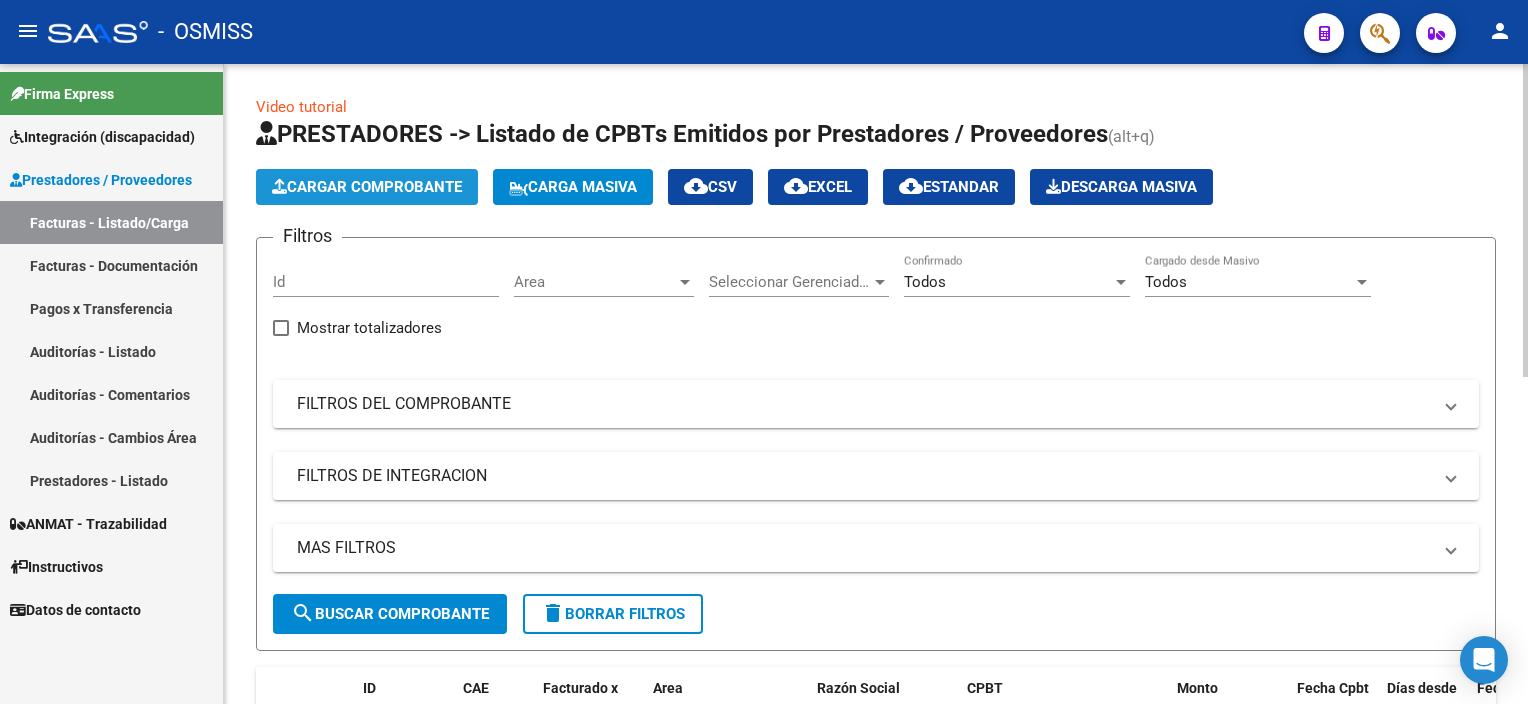 click on "Cargar Comprobante" 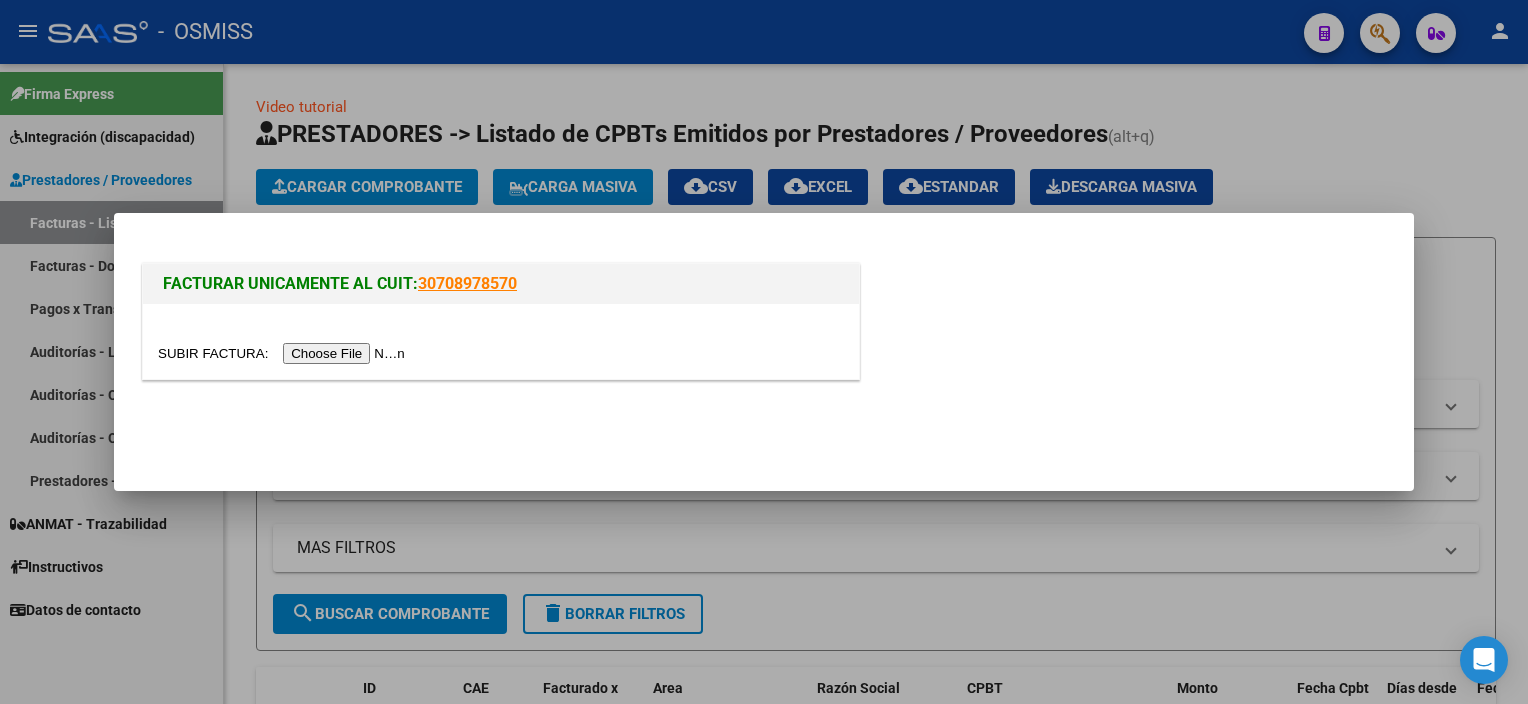 click at bounding box center (284, 353) 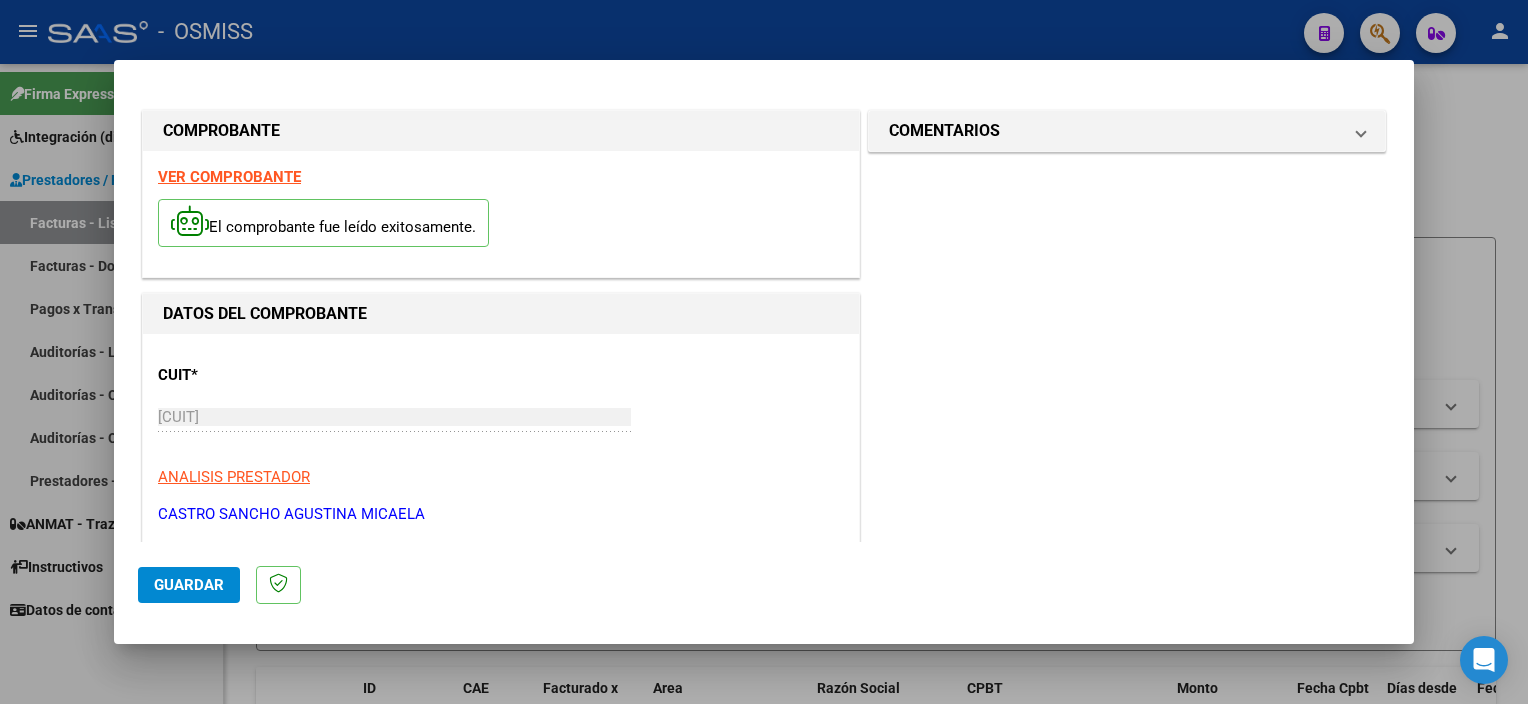 scroll, scrollTop: 295, scrollLeft: 0, axis: vertical 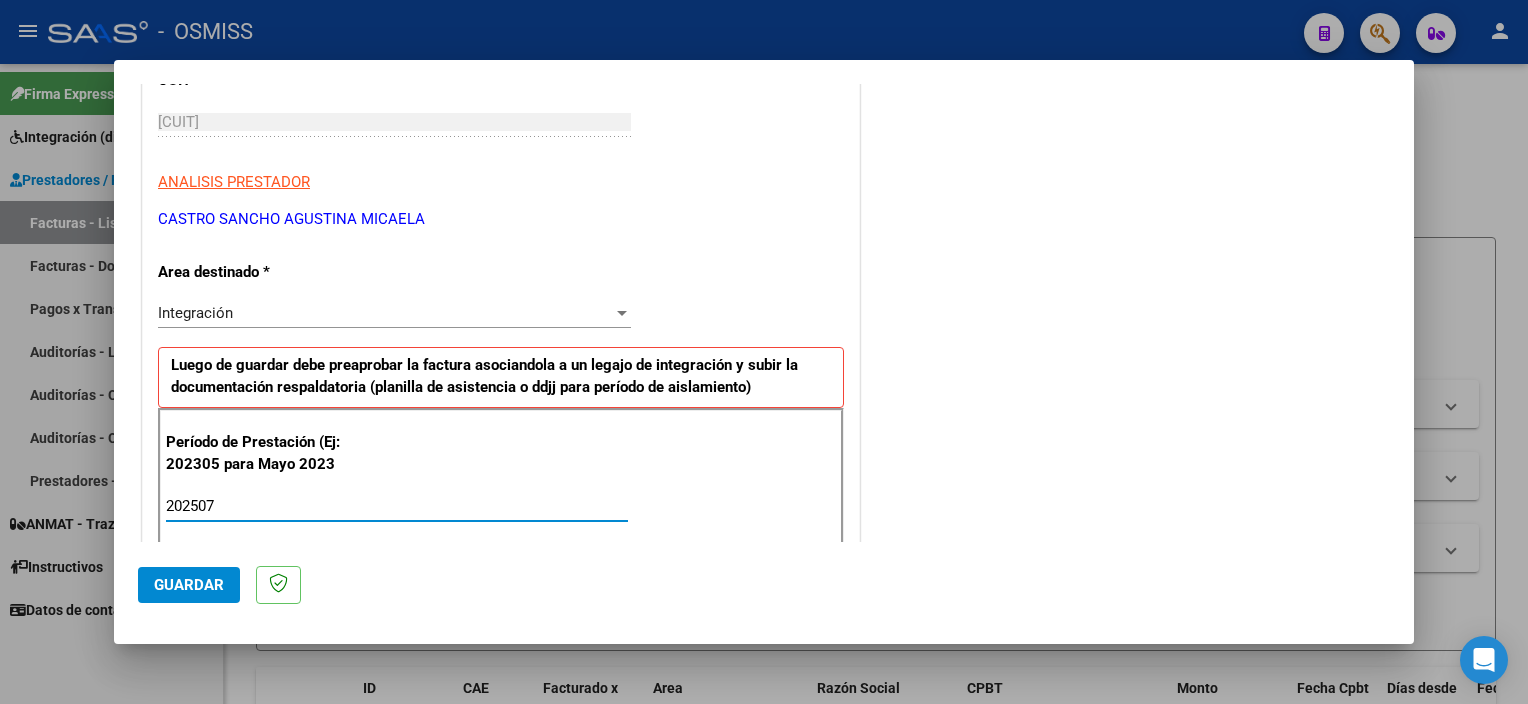 type on "202507" 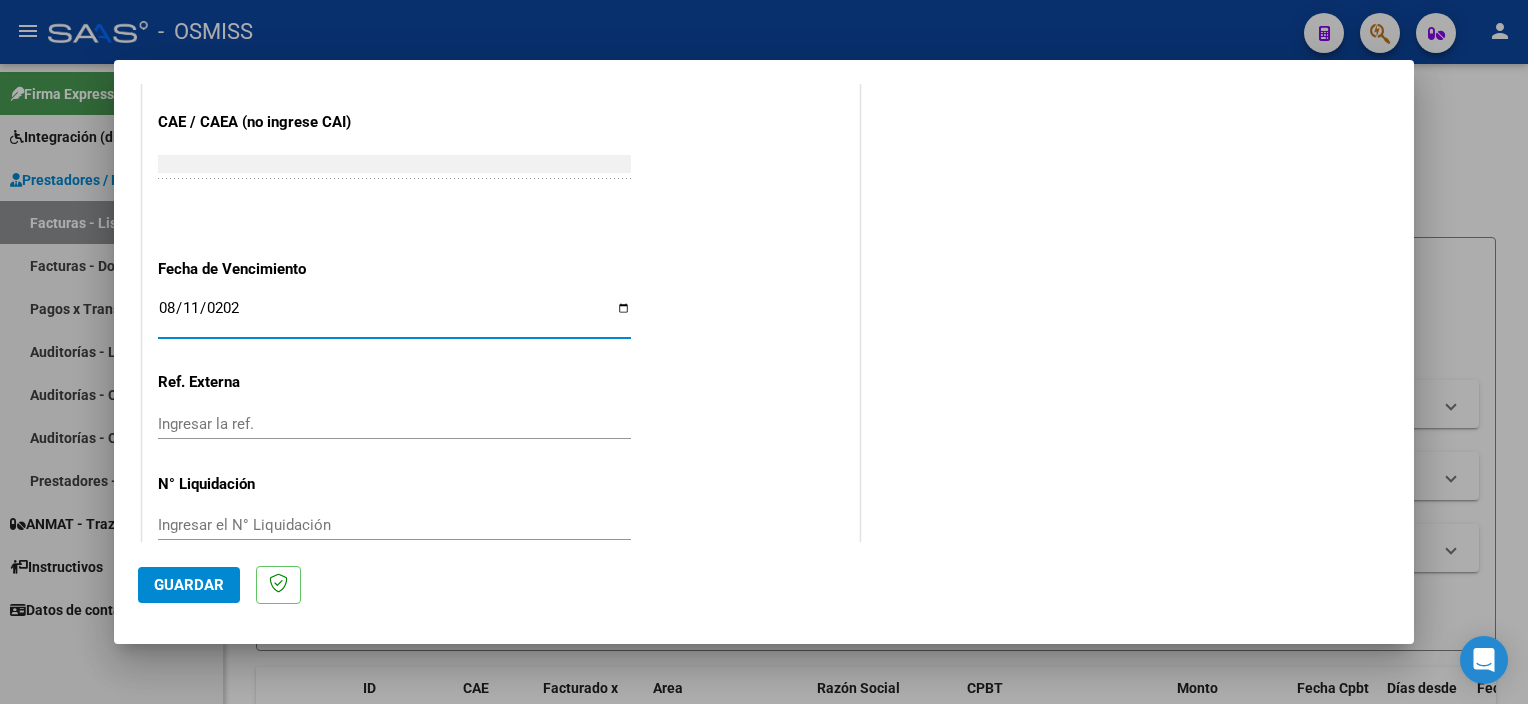 type on "2025-08-11" 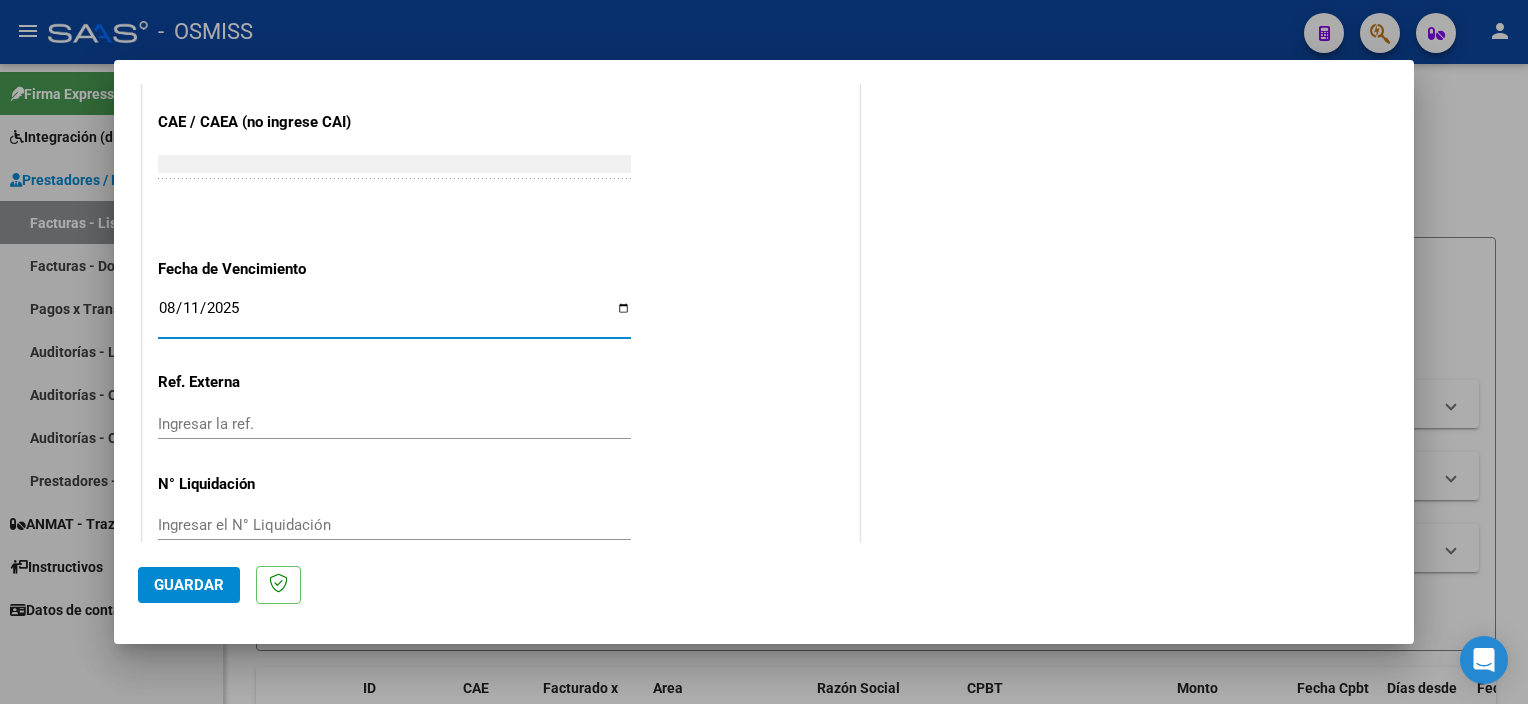 click on "Guardar" 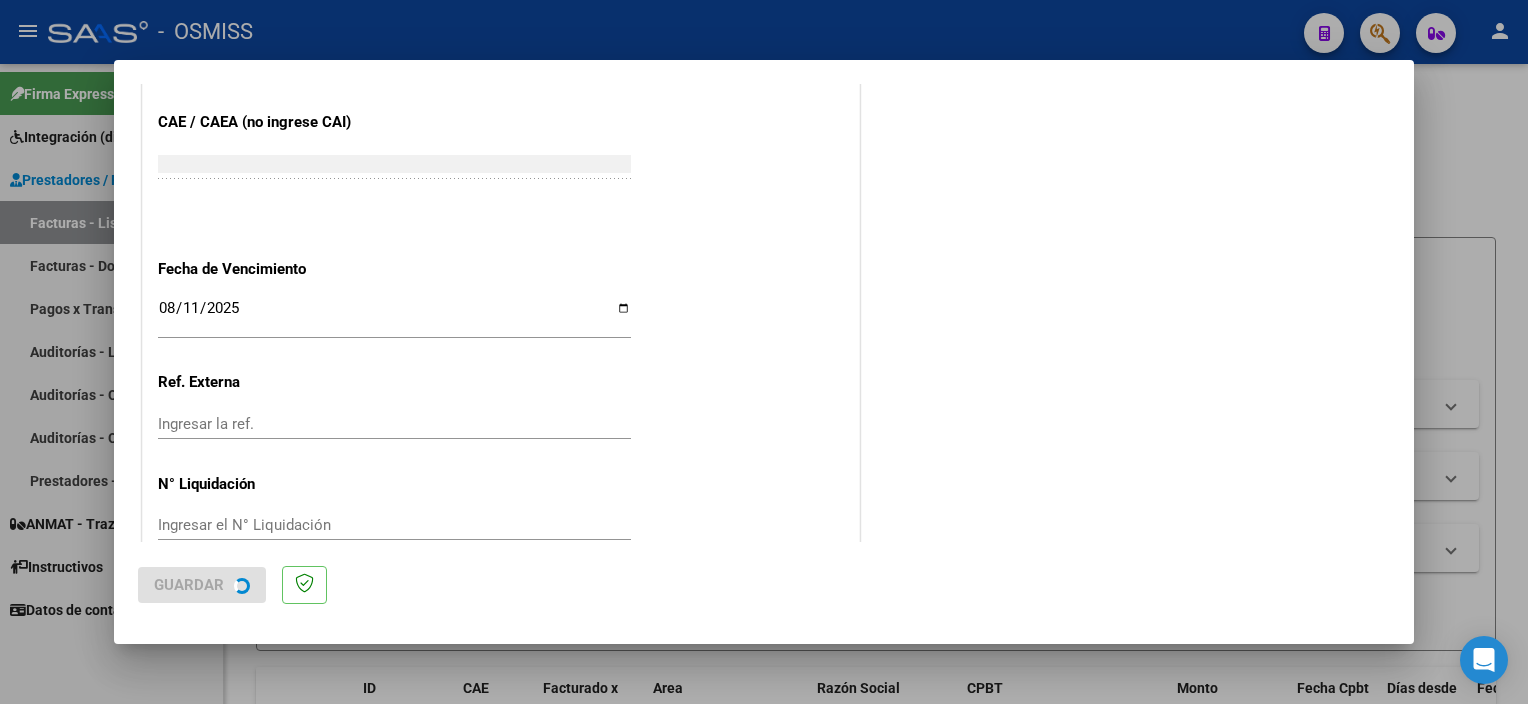 scroll, scrollTop: 0, scrollLeft: 0, axis: both 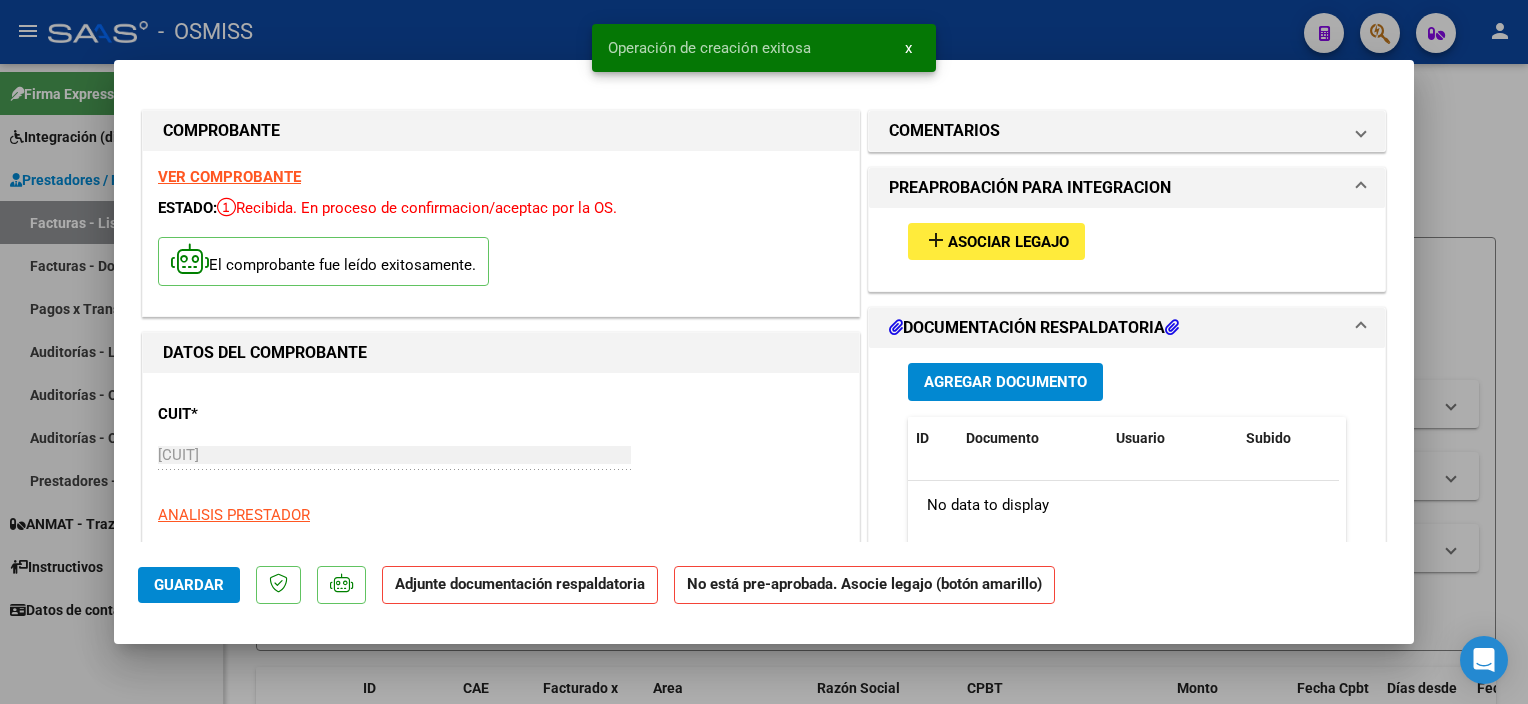 click on "Asociar Legajo" at bounding box center [1008, 242] 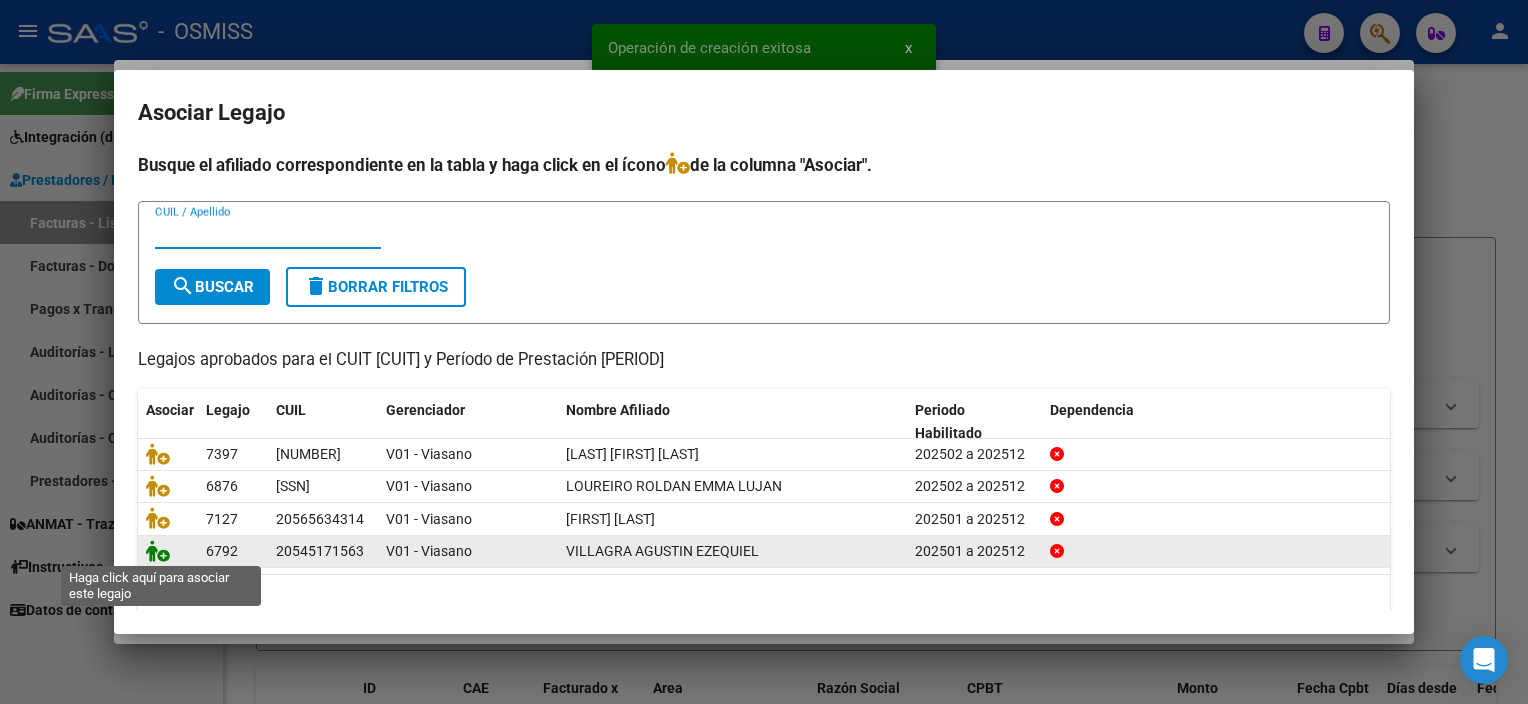 click 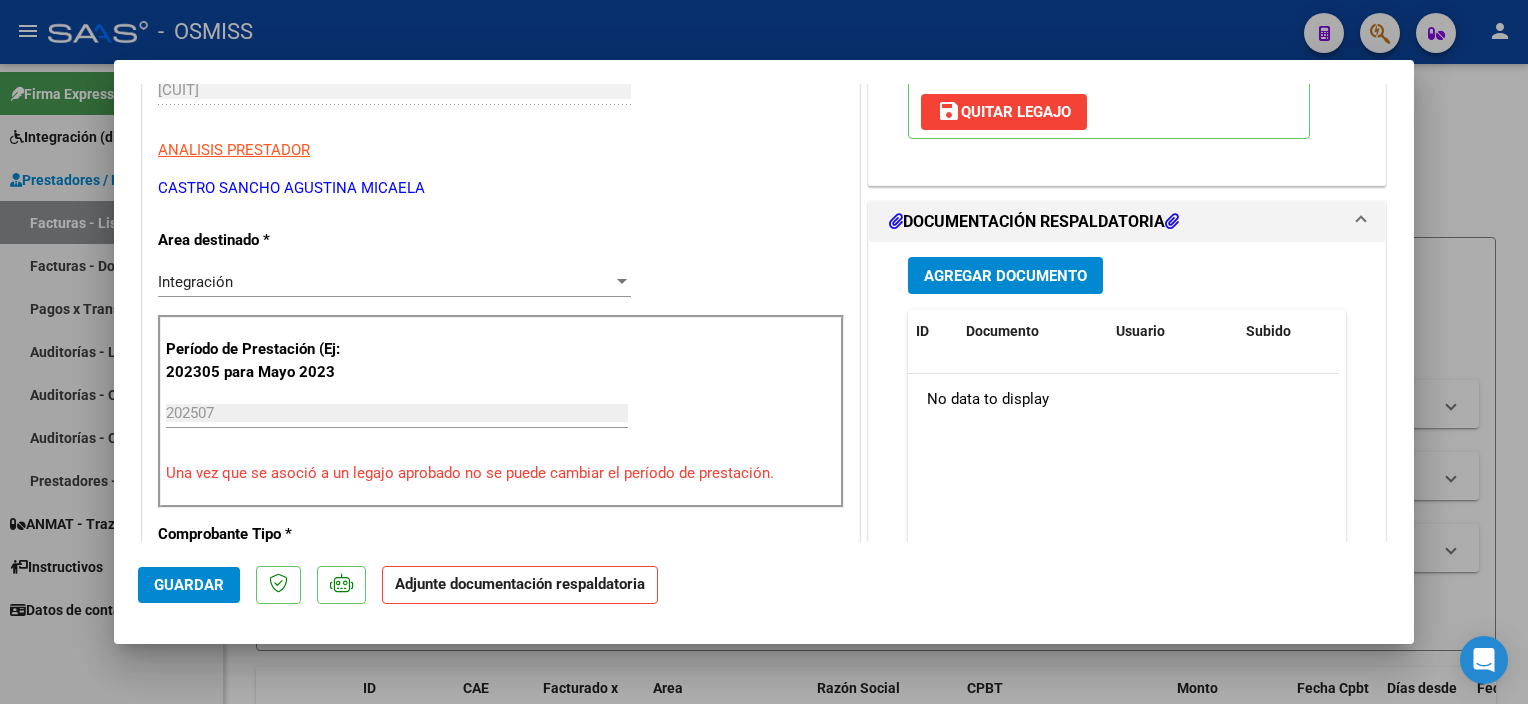 scroll, scrollTop: 358, scrollLeft: 0, axis: vertical 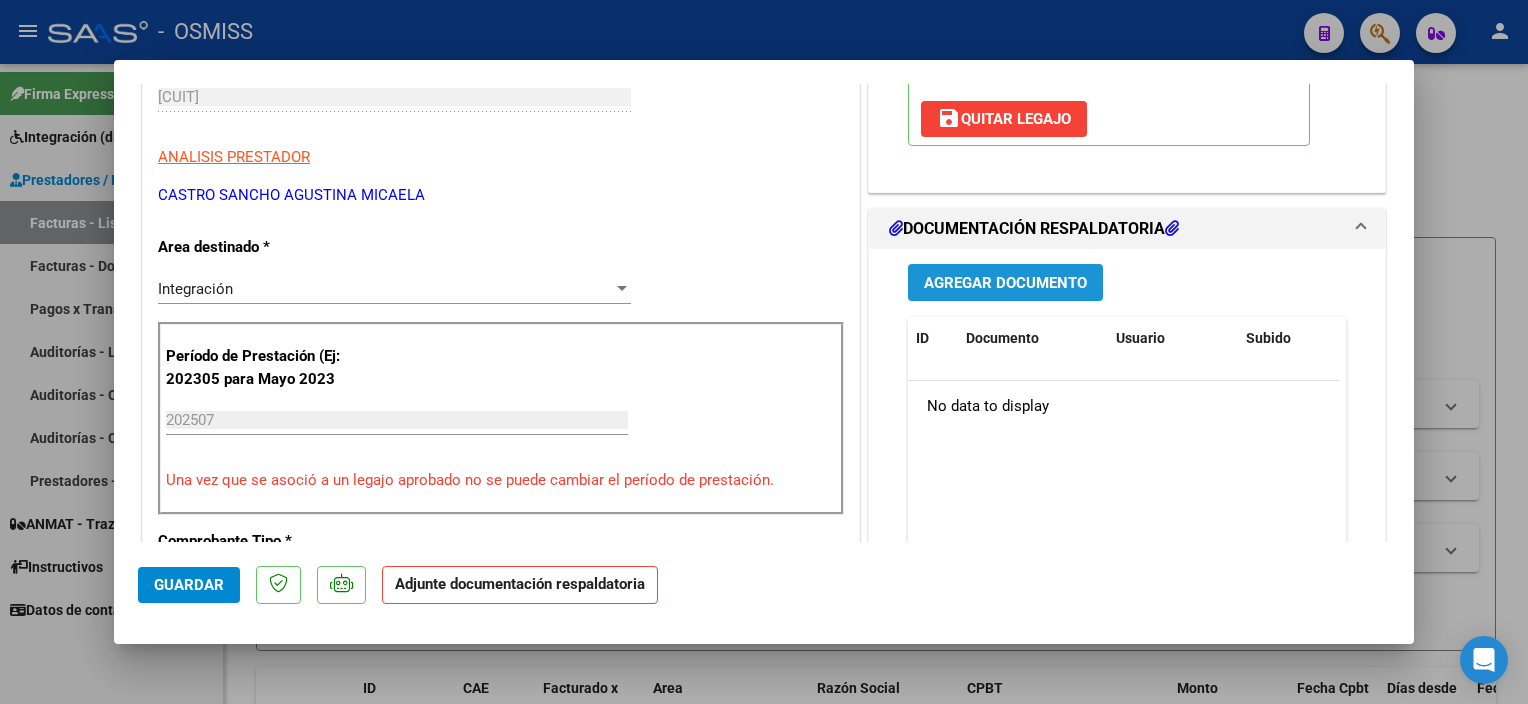 click on "Agregar Documento" at bounding box center (1005, 283) 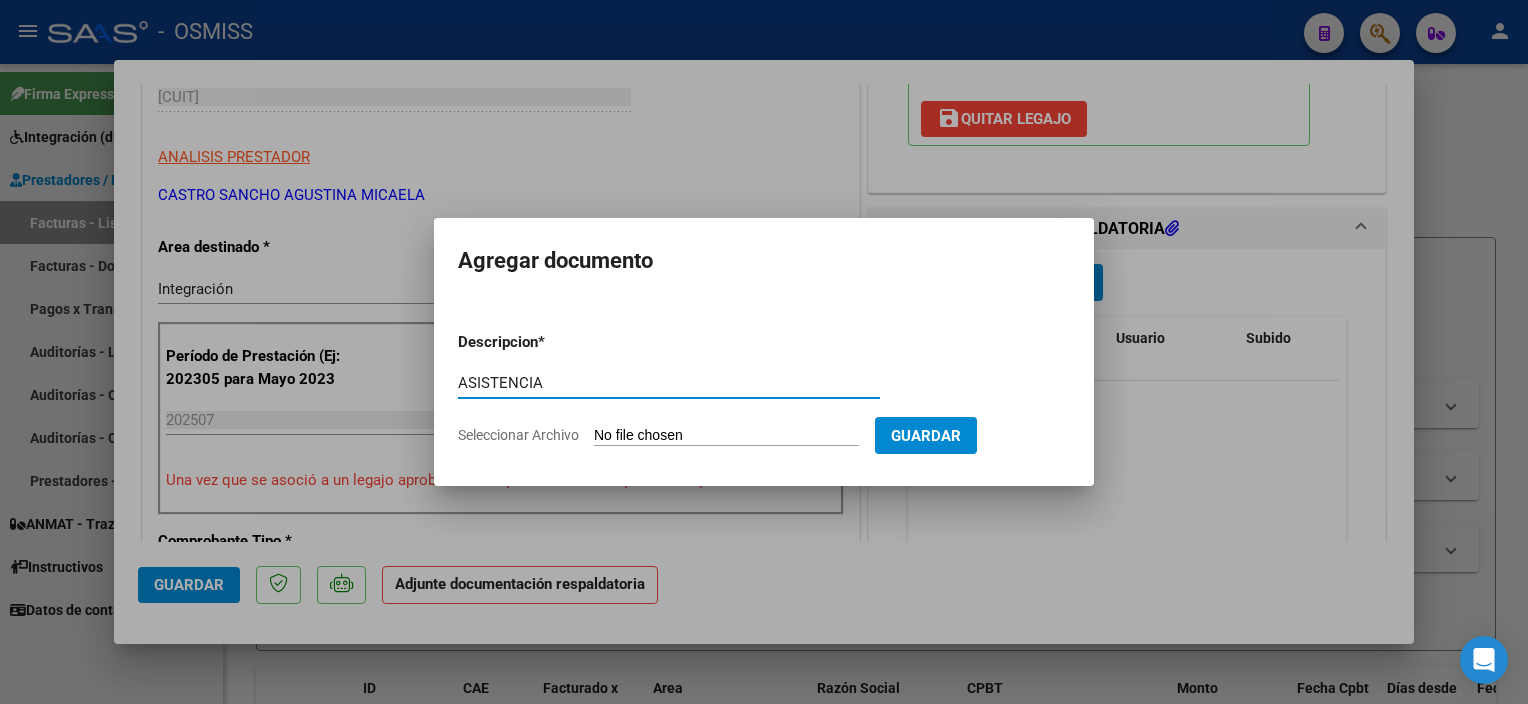 type on "ASISTENCIA" 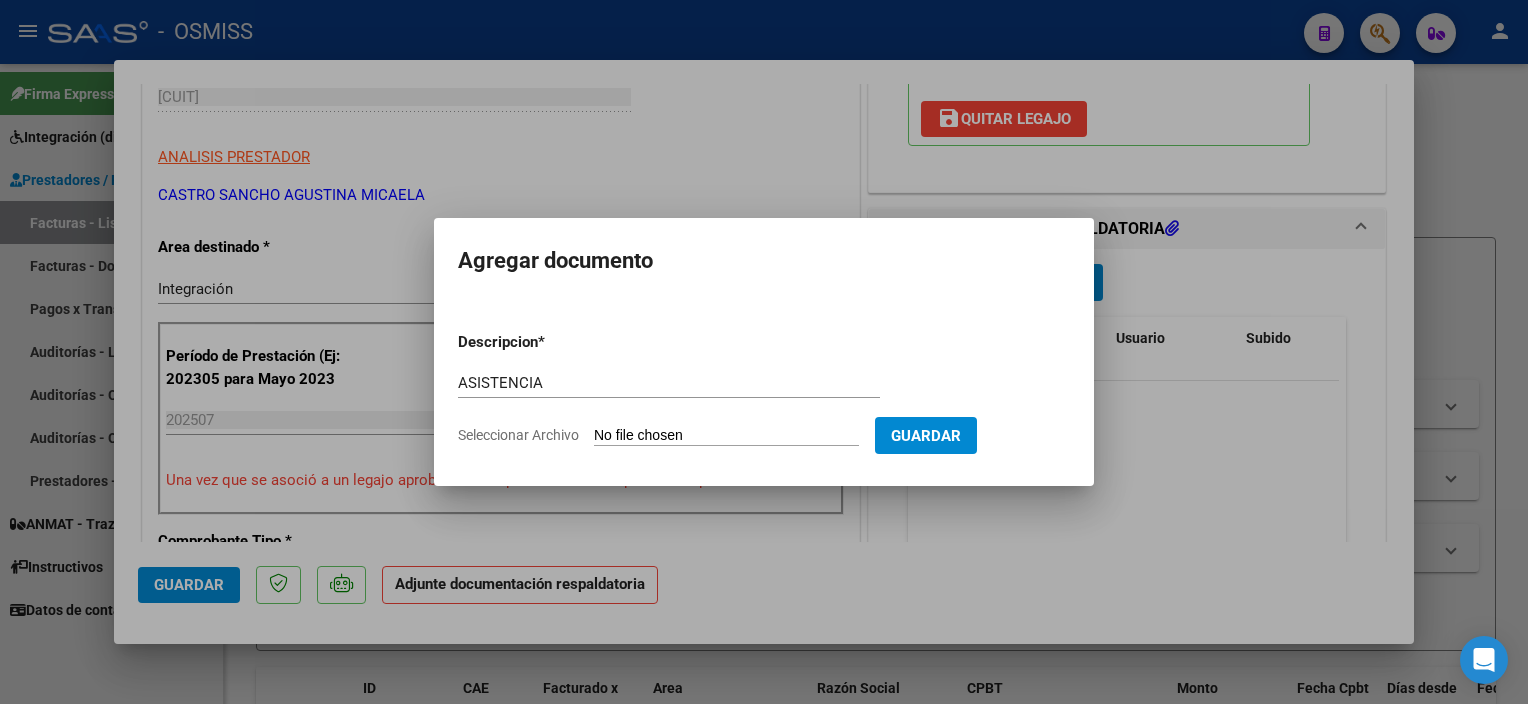 type on "C:\fakepath\[FILENAME] - [FIRST] [LAST] ([NUMBER]).pdf" 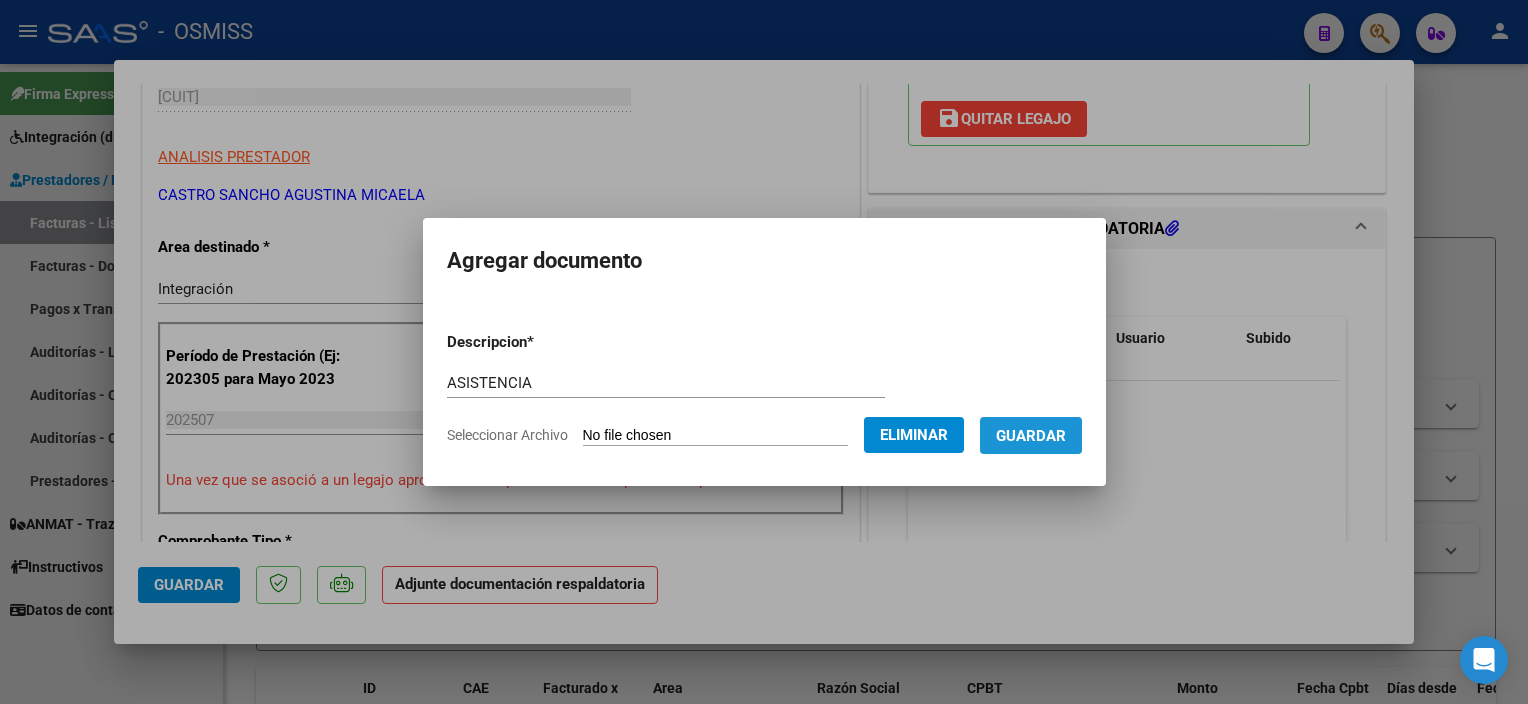 click on "Guardar" at bounding box center (1031, 436) 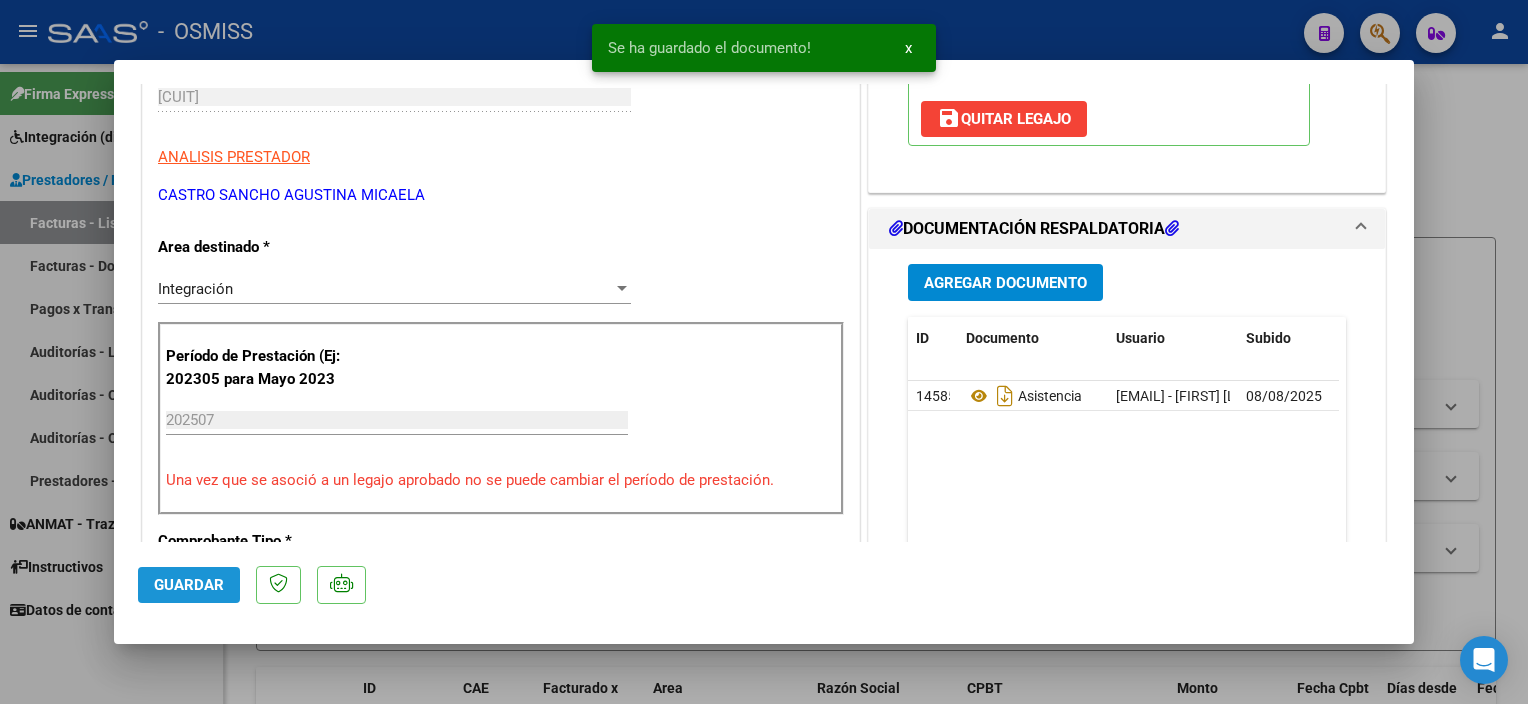 click on "Guardar" 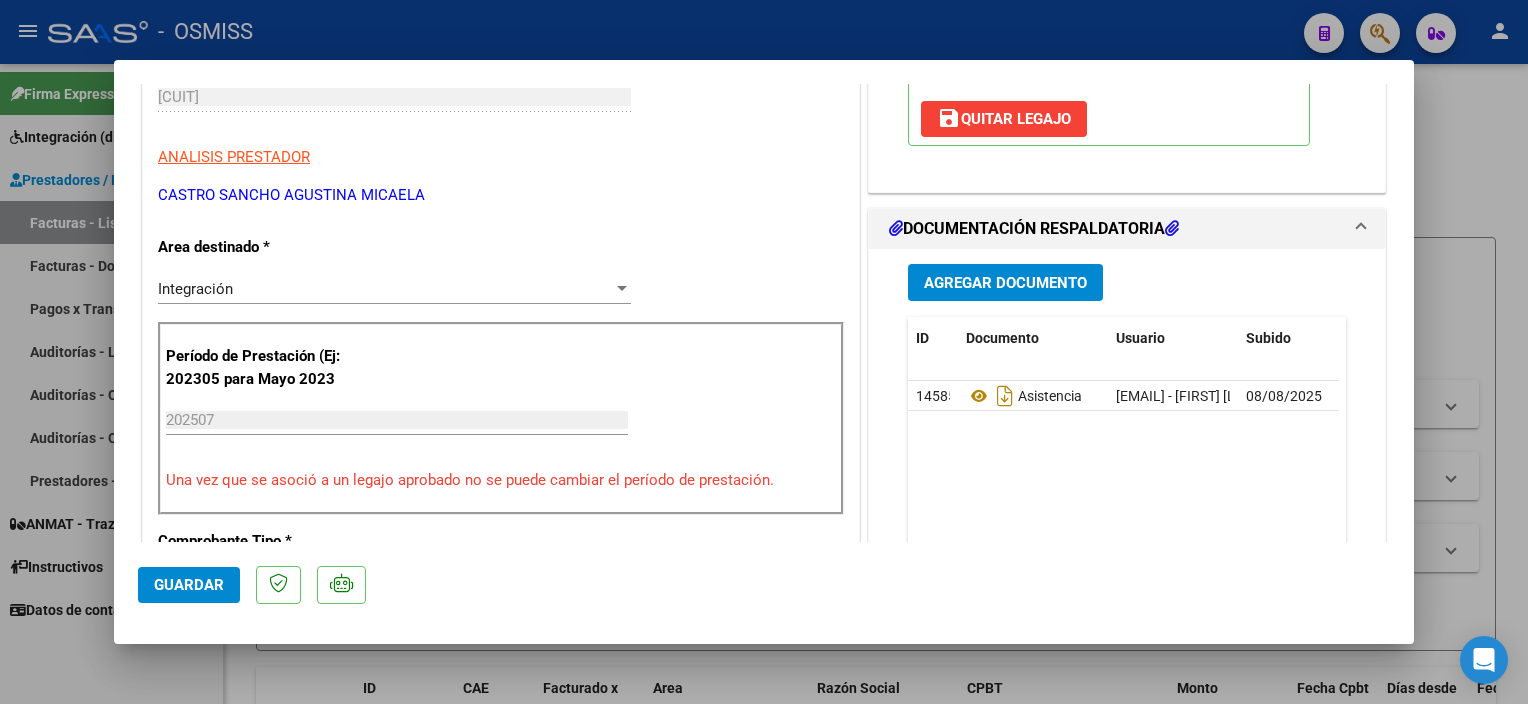 click on "Guardar" 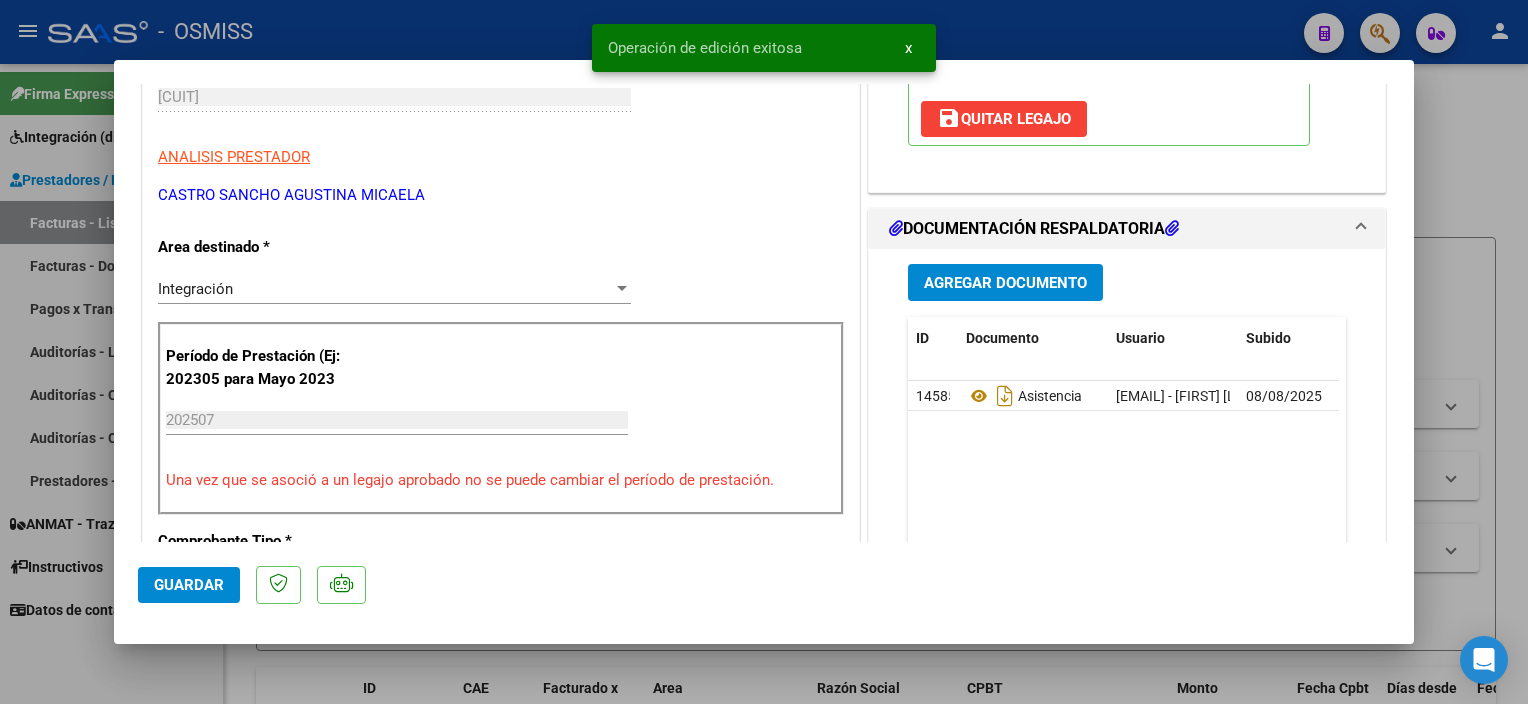 click at bounding box center [764, 352] 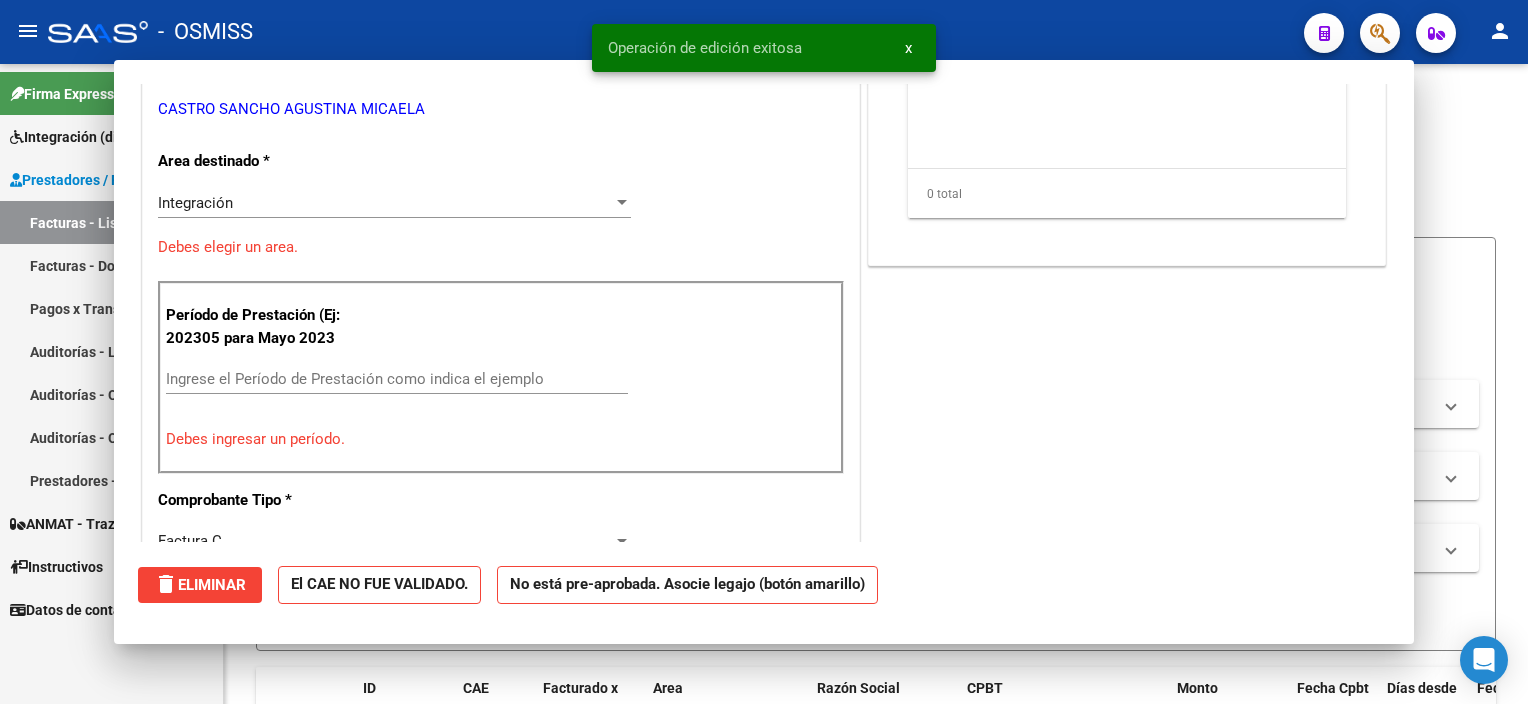 scroll, scrollTop: 297, scrollLeft: 0, axis: vertical 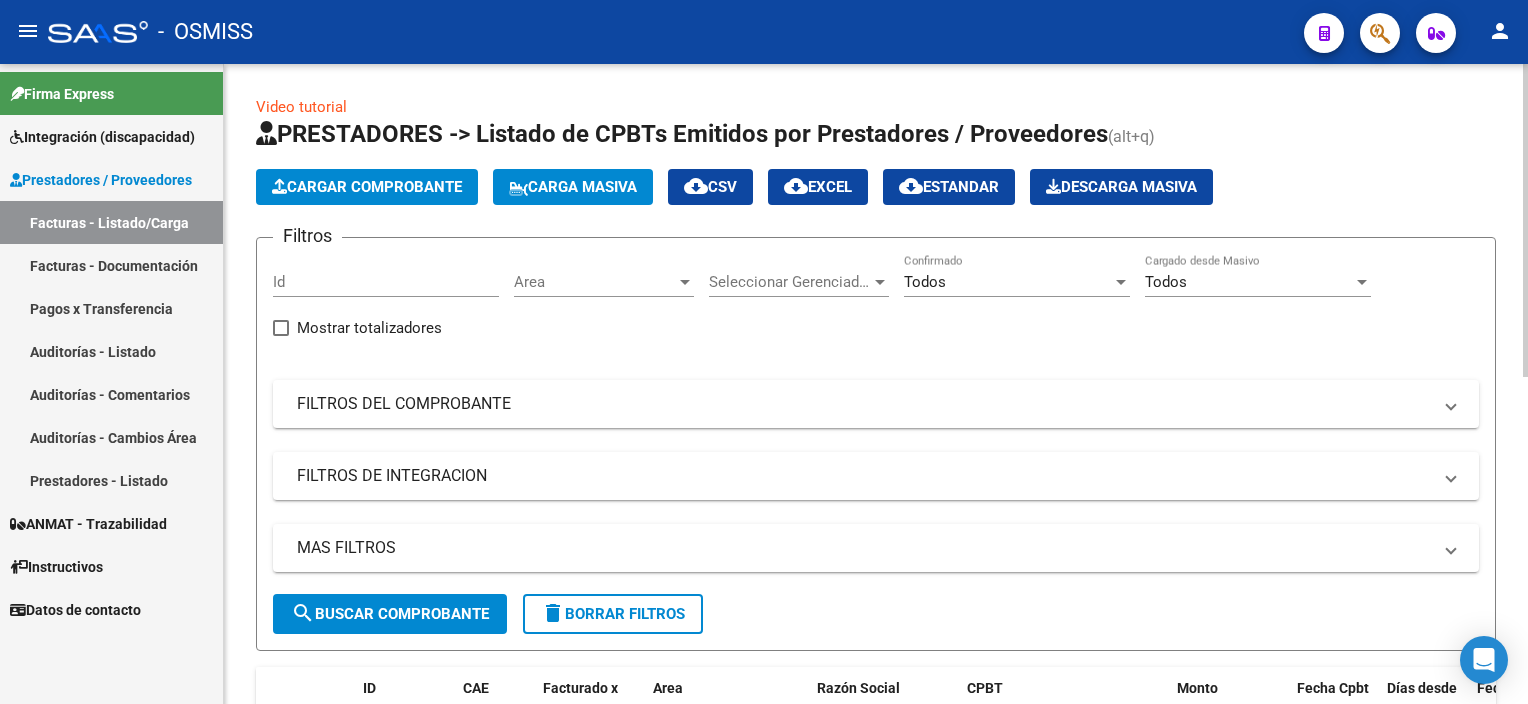 click on "Cargar Comprobante" 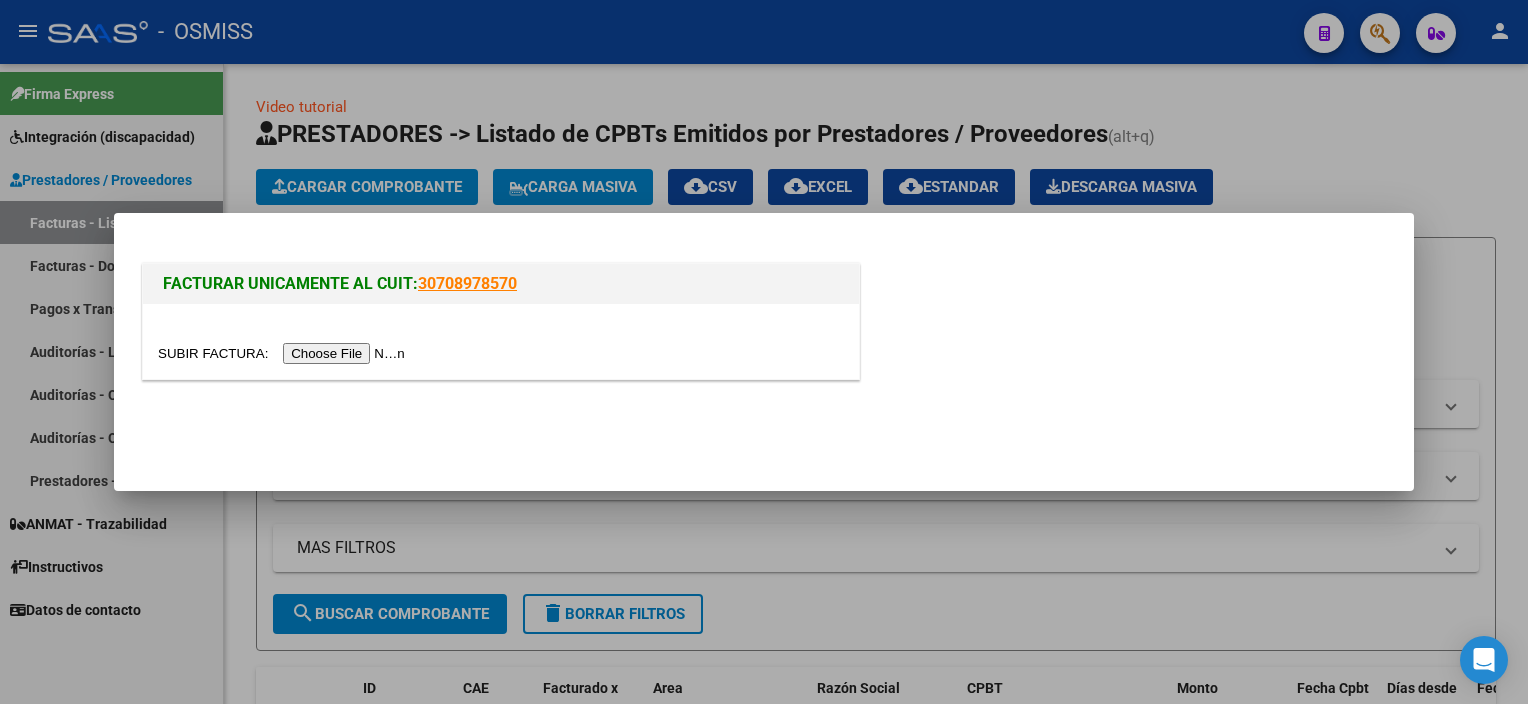 click at bounding box center (284, 353) 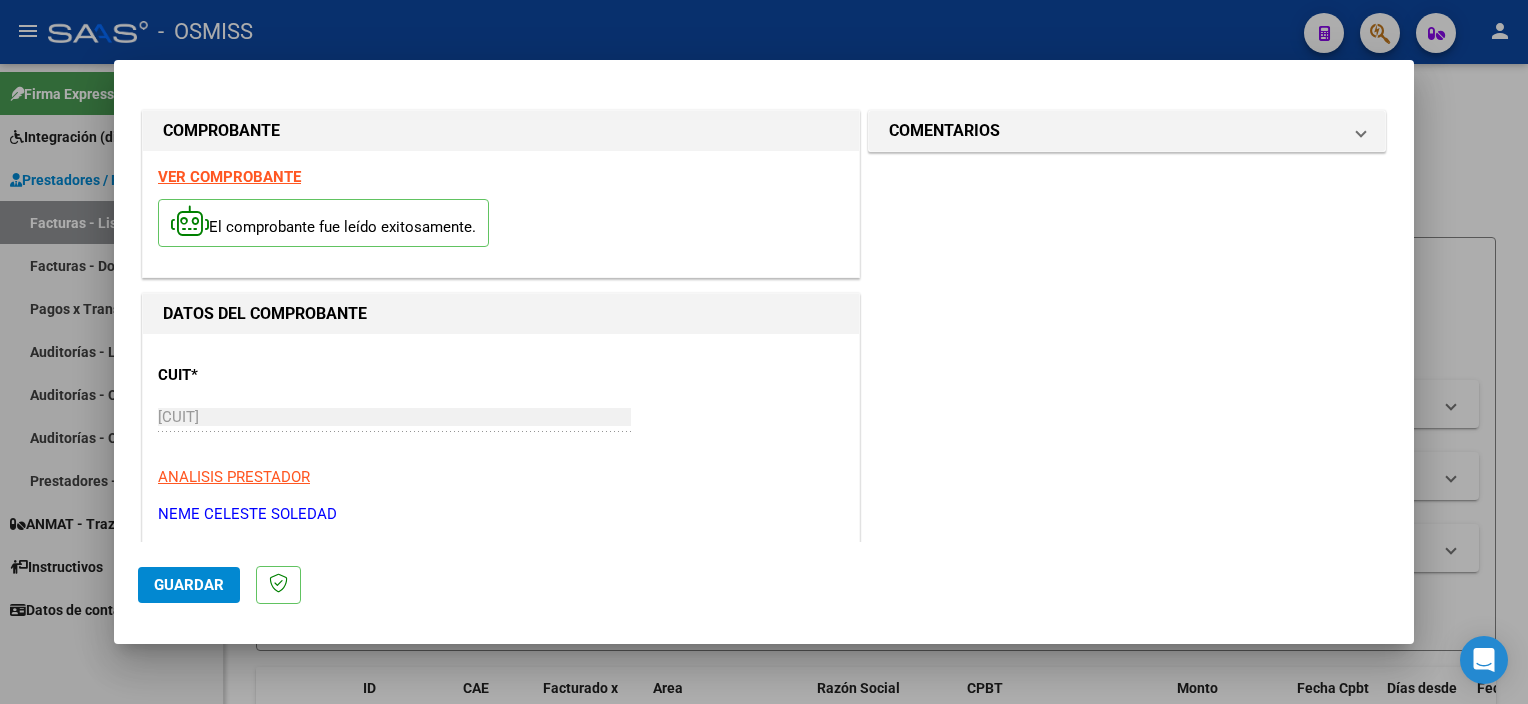 scroll, scrollTop: 295, scrollLeft: 0, axis: vertical 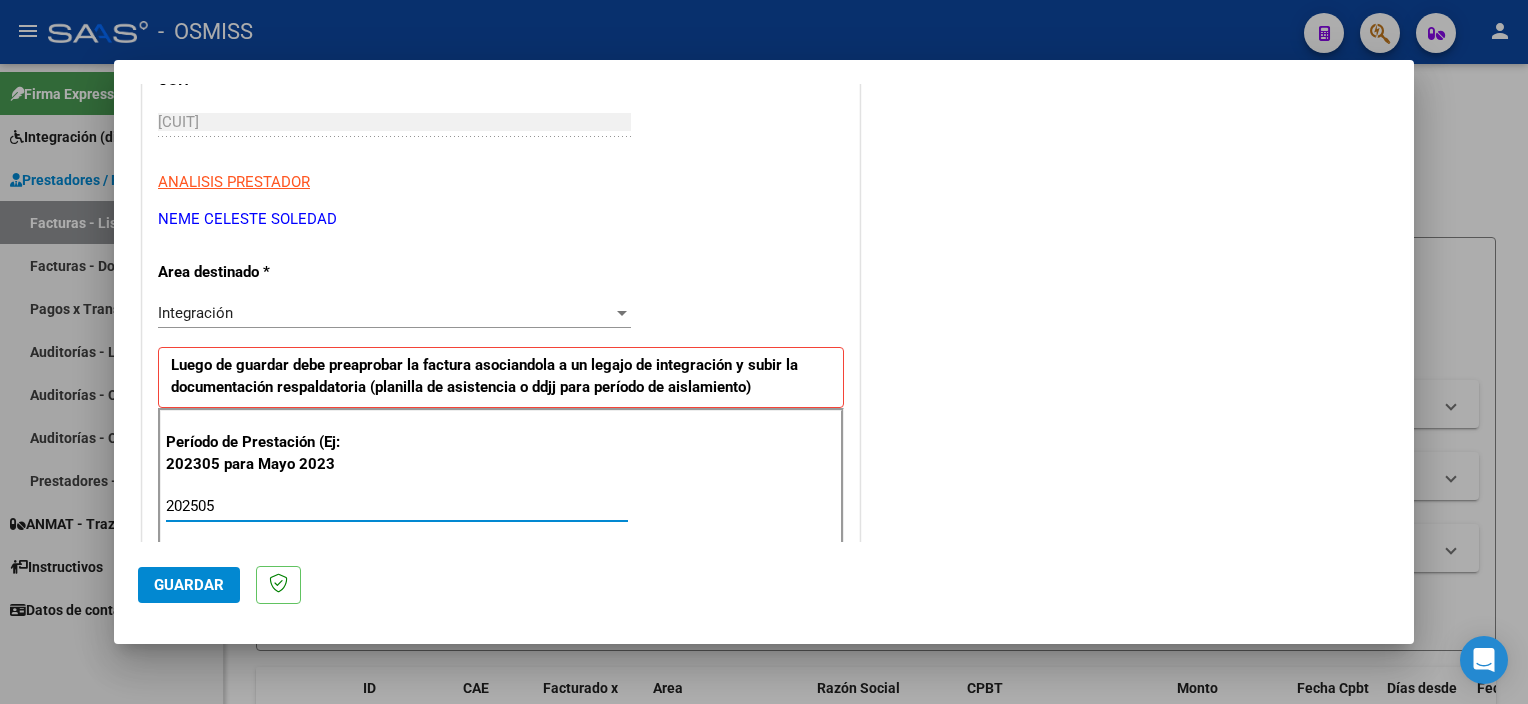 type on "202505" 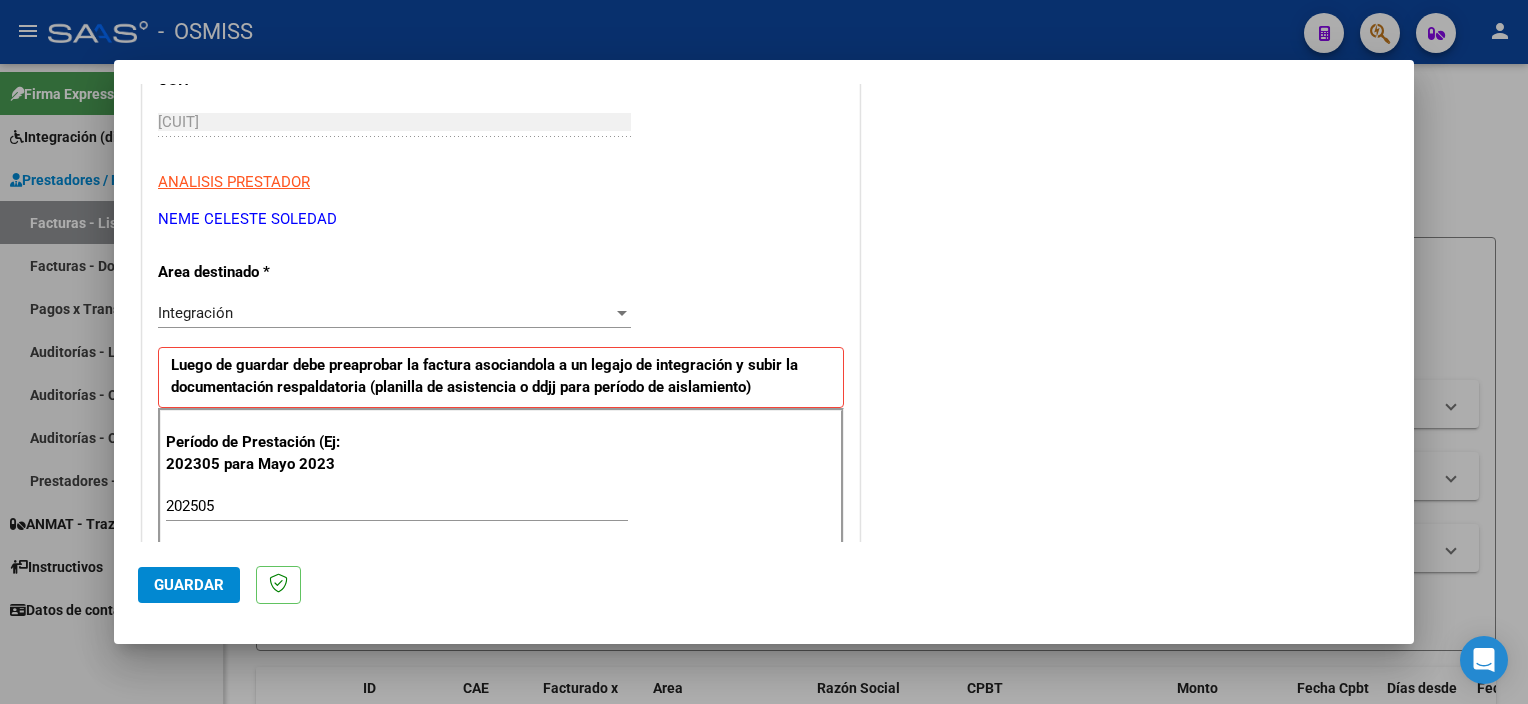 scroll, scrollTop: 1265, scrollLeft: 0, axis: vertical 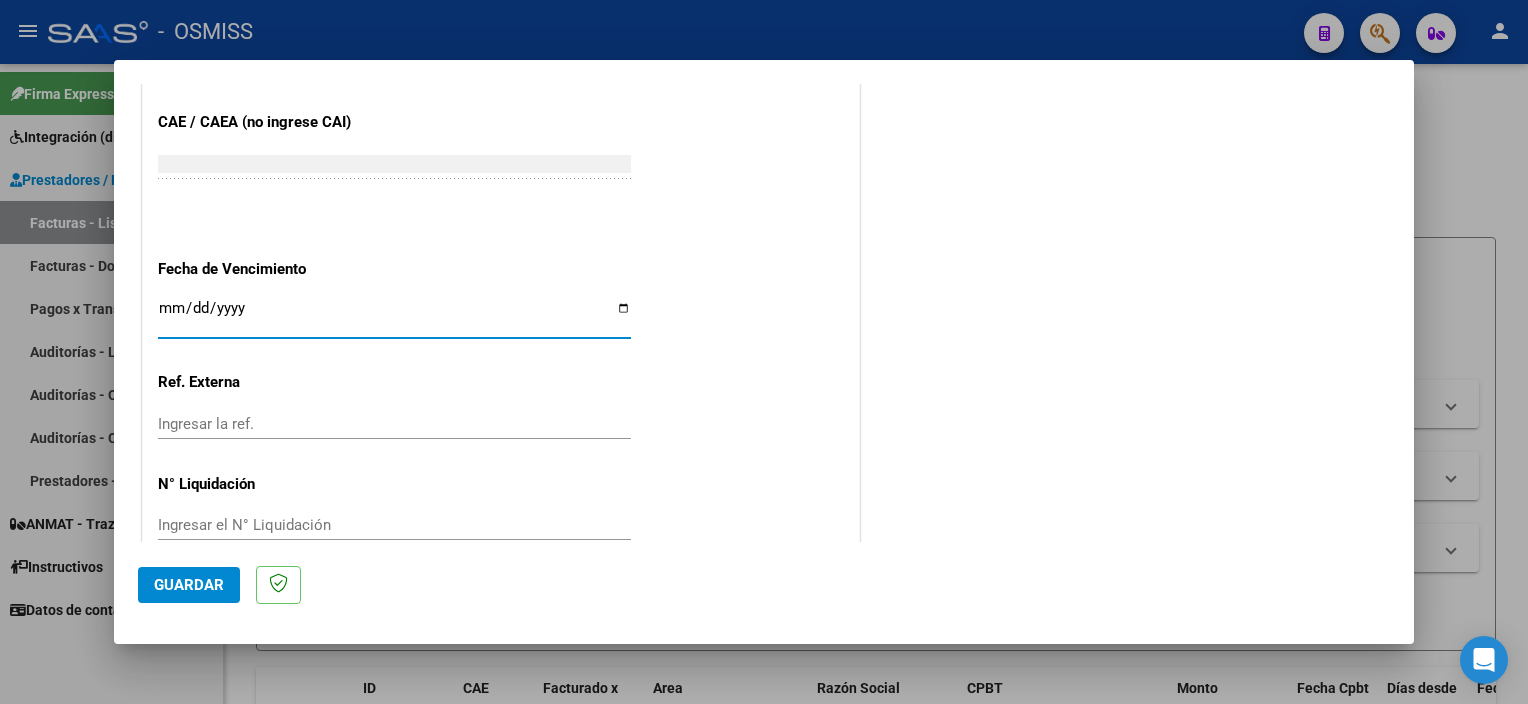 click on "Ingresar la fecha" at bounding box center [394, 316] 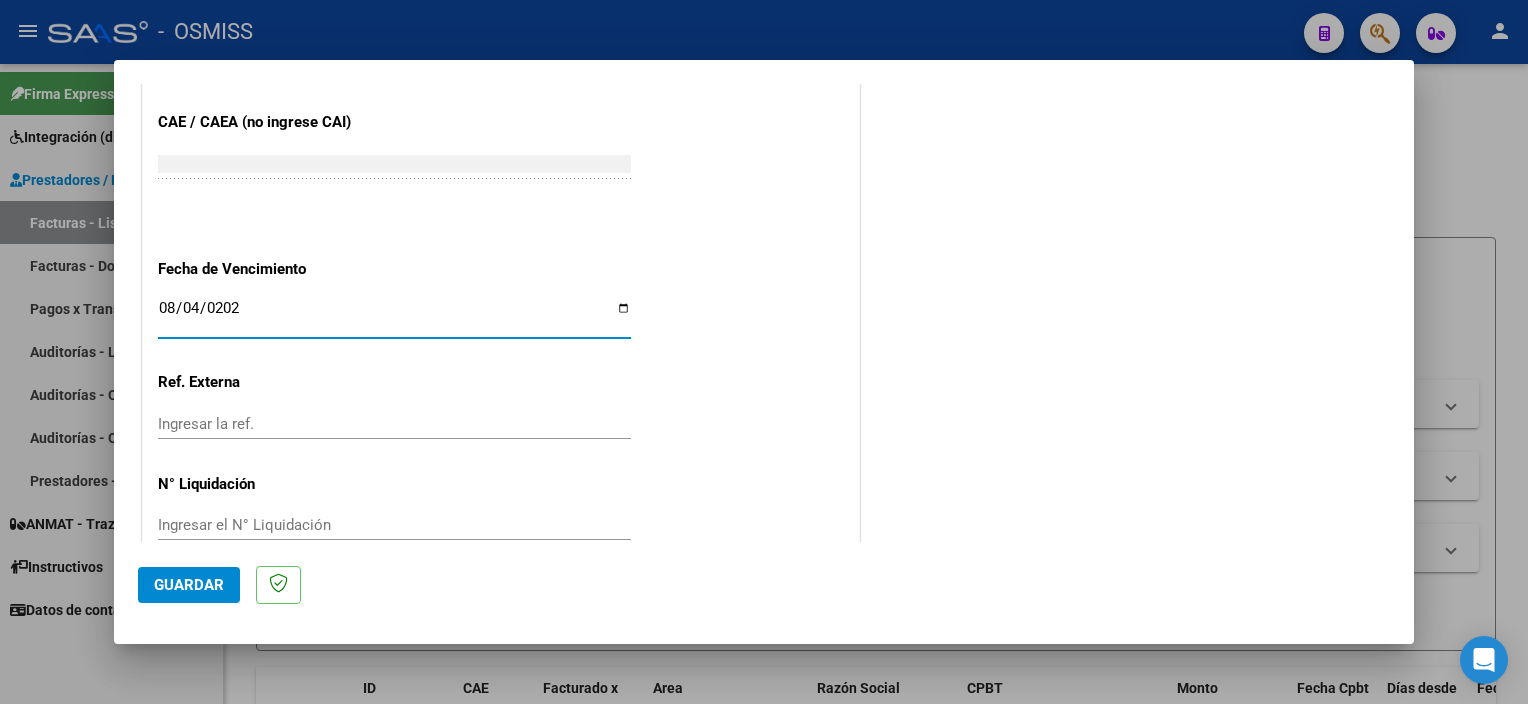 type on "2025-08-04" 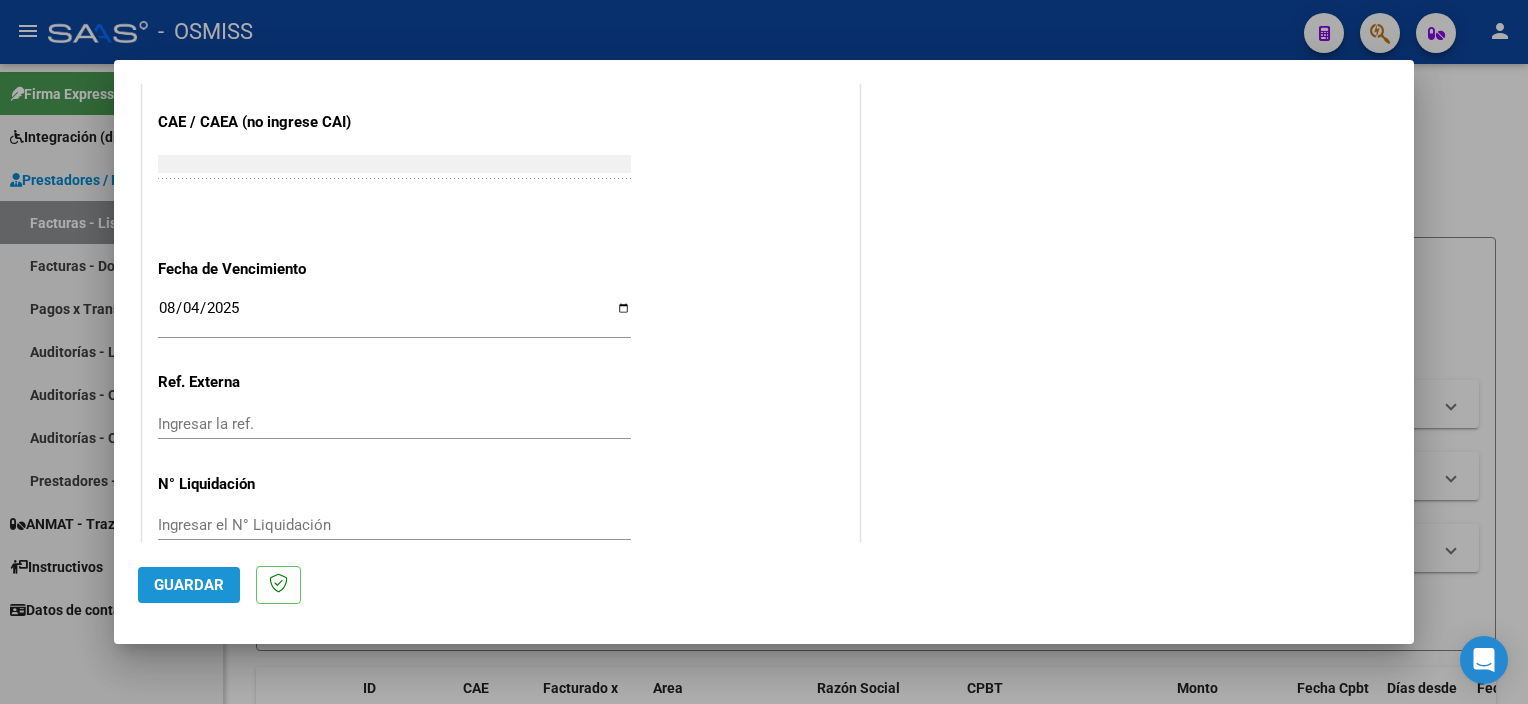 click on "Guardar" 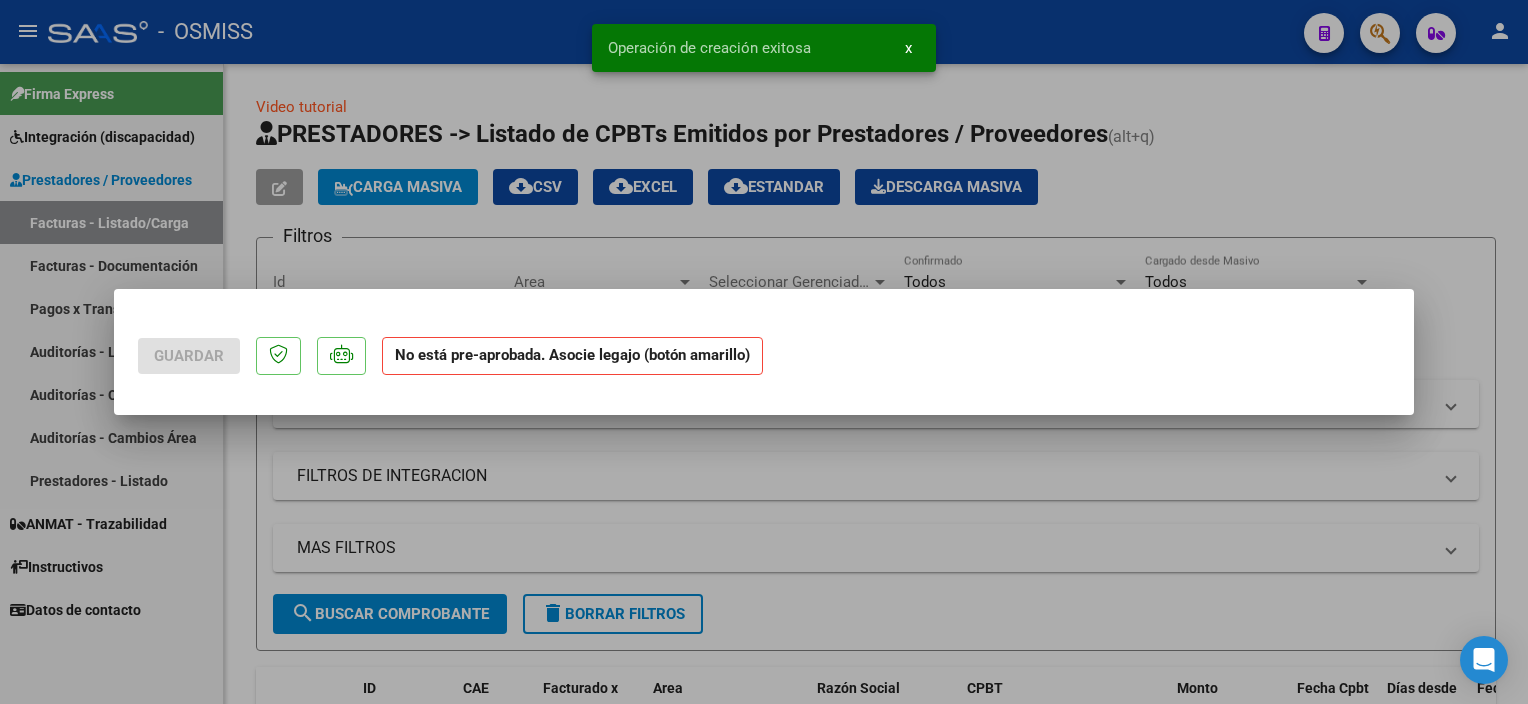 scroll, scrollTop: 0, scrollLeft: 0, axis: both 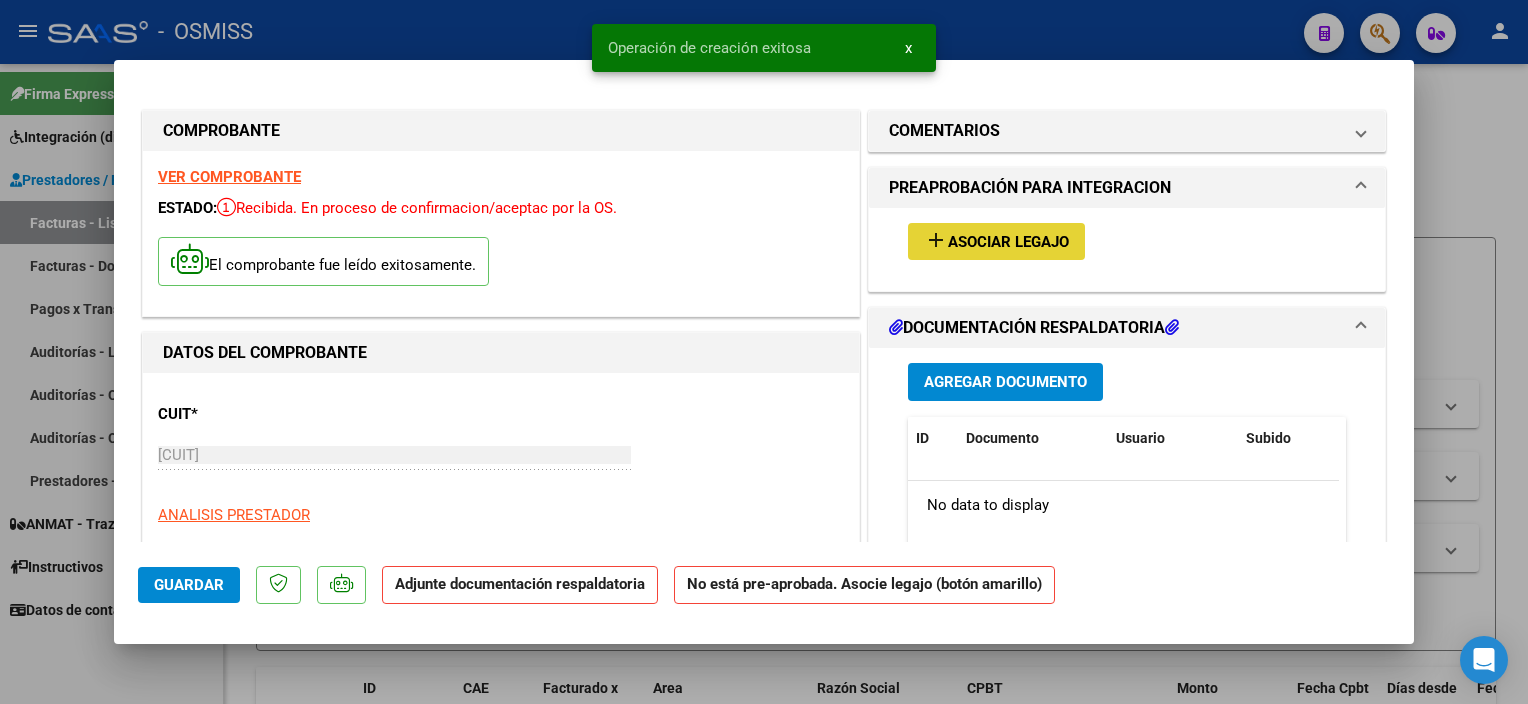 click on "add Asociar Legajo" at bounding box center (996, 241) 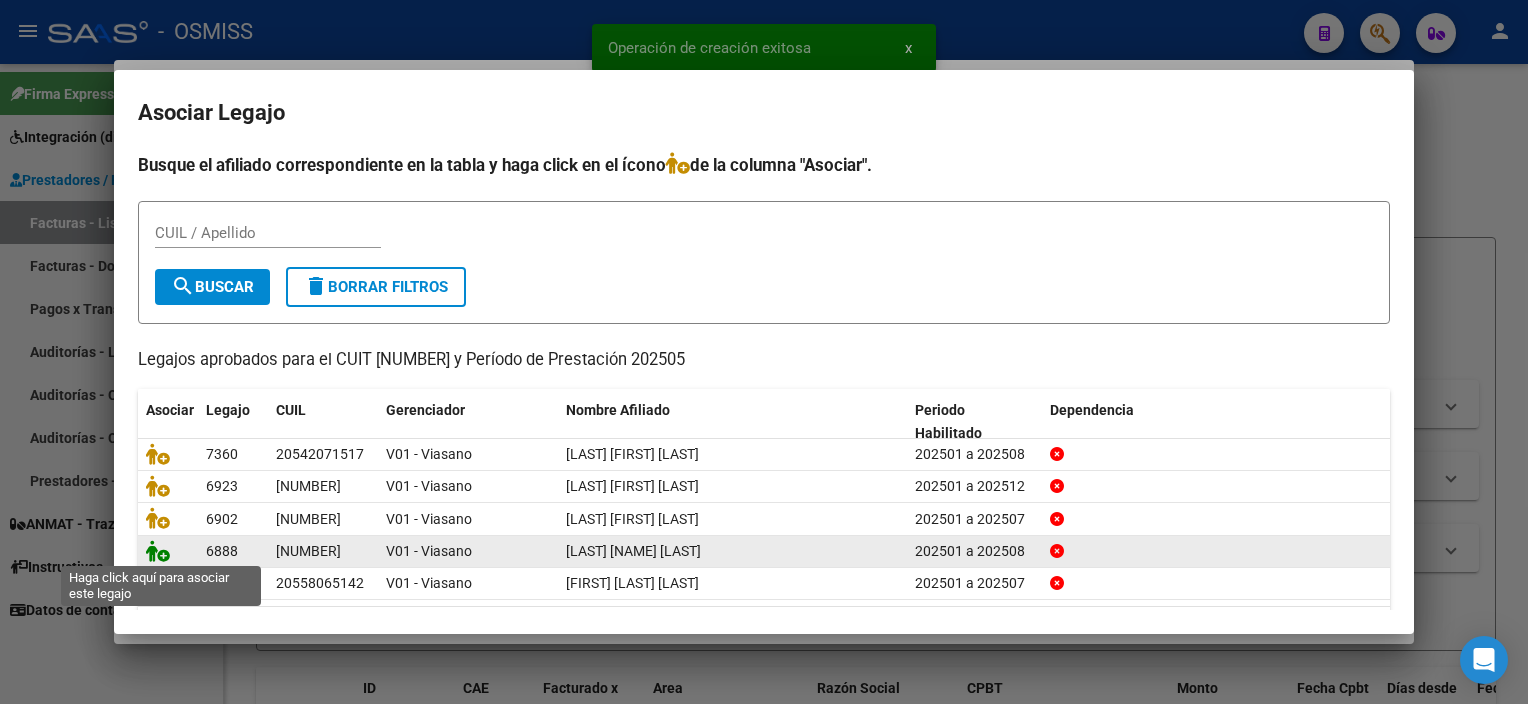 click 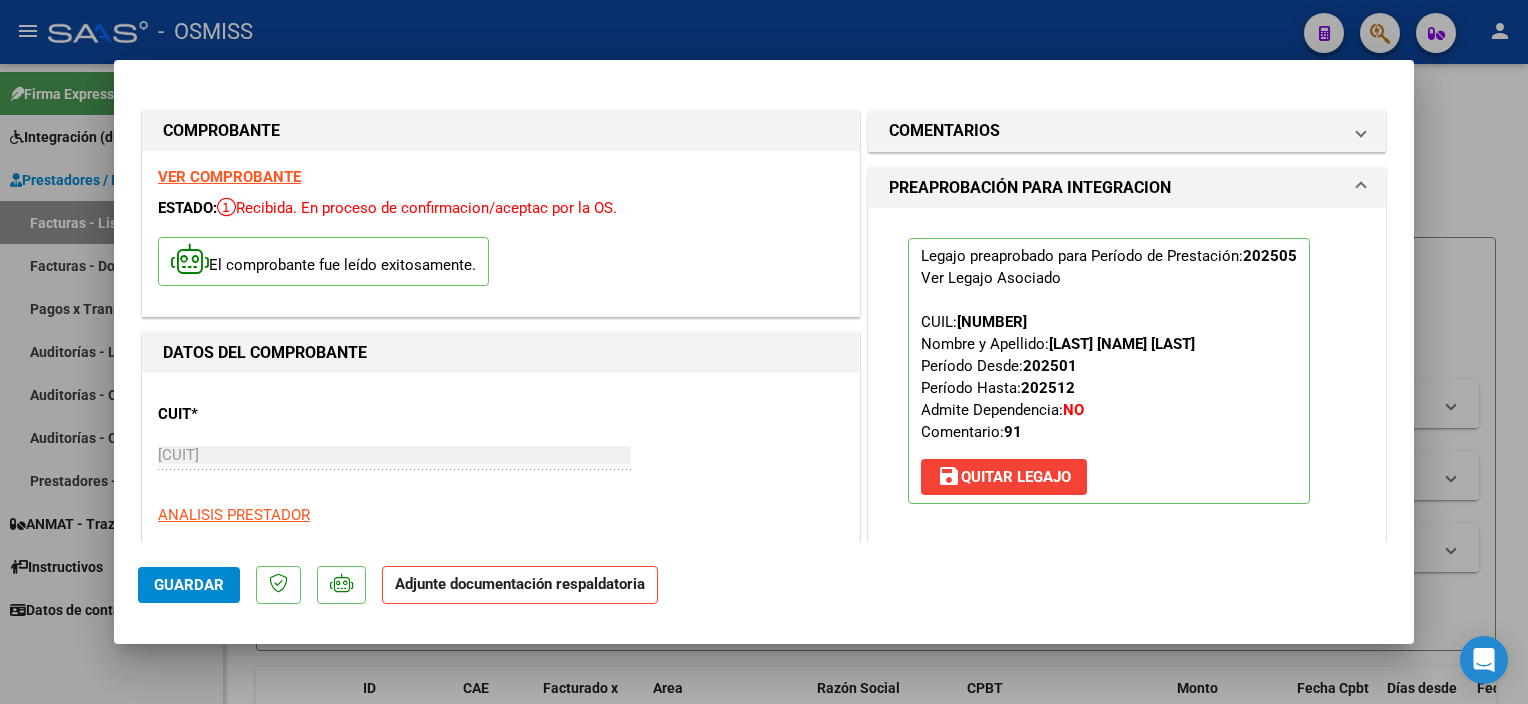scroll, scrollTop: 303, scrollLeft: 0, axis: vertical 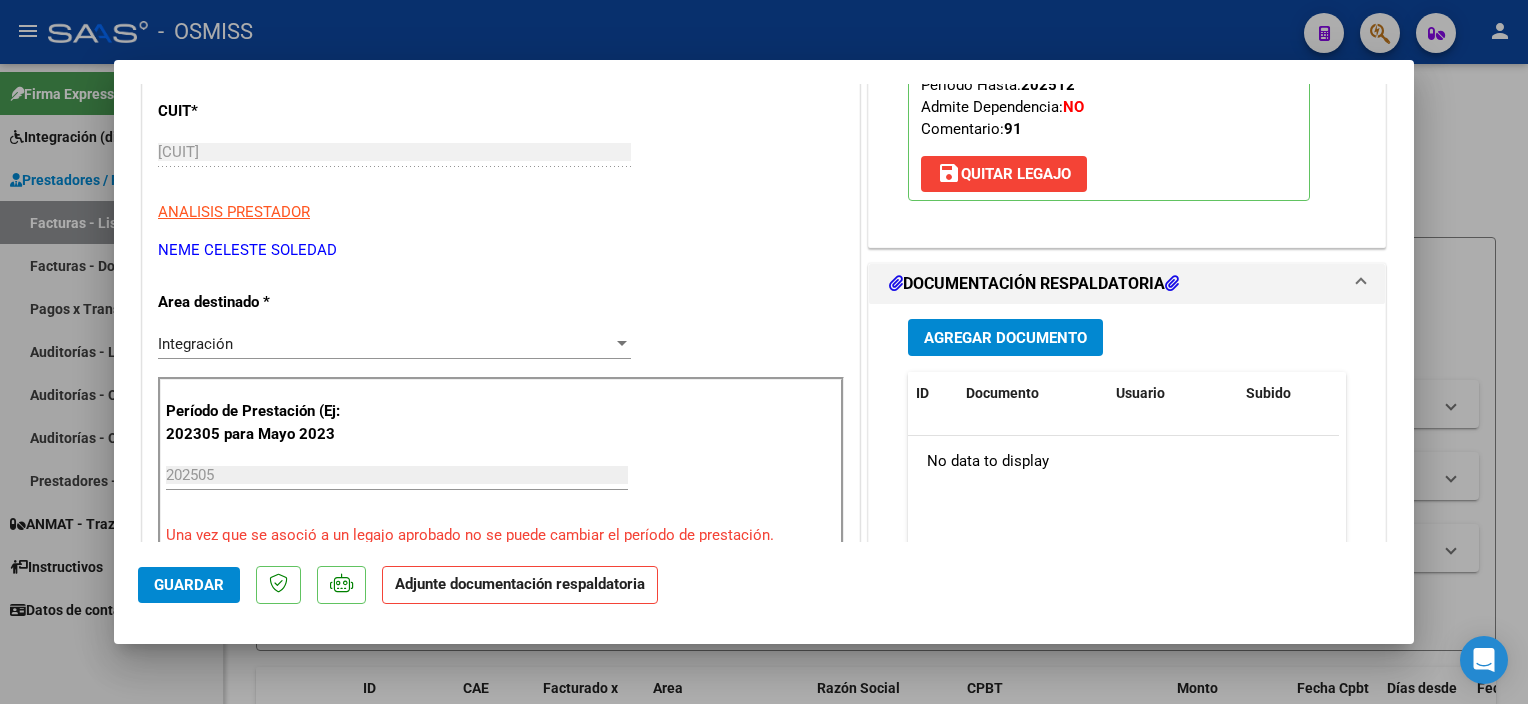 click on "Agregar Documento" at bounding box center (1005, 337) 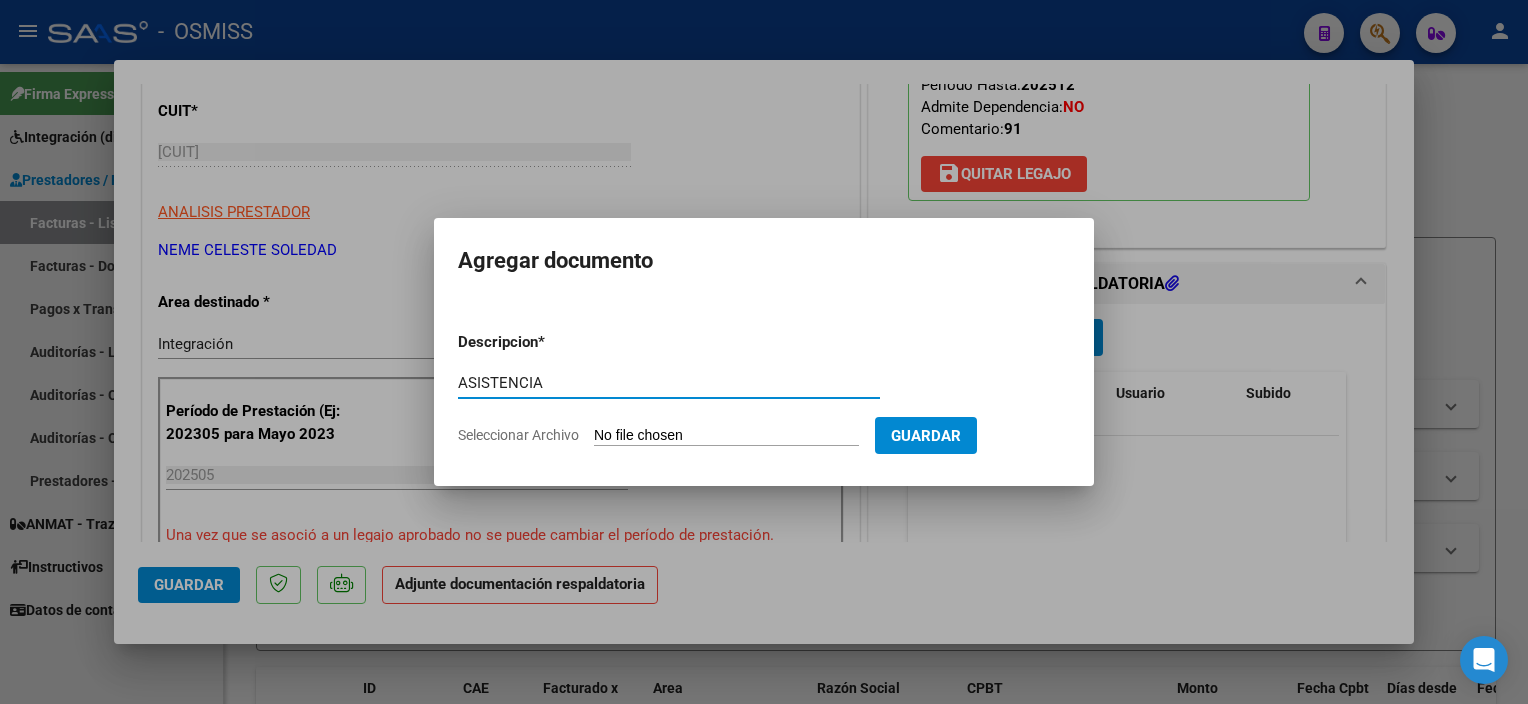 type on "ASISTENCIA" 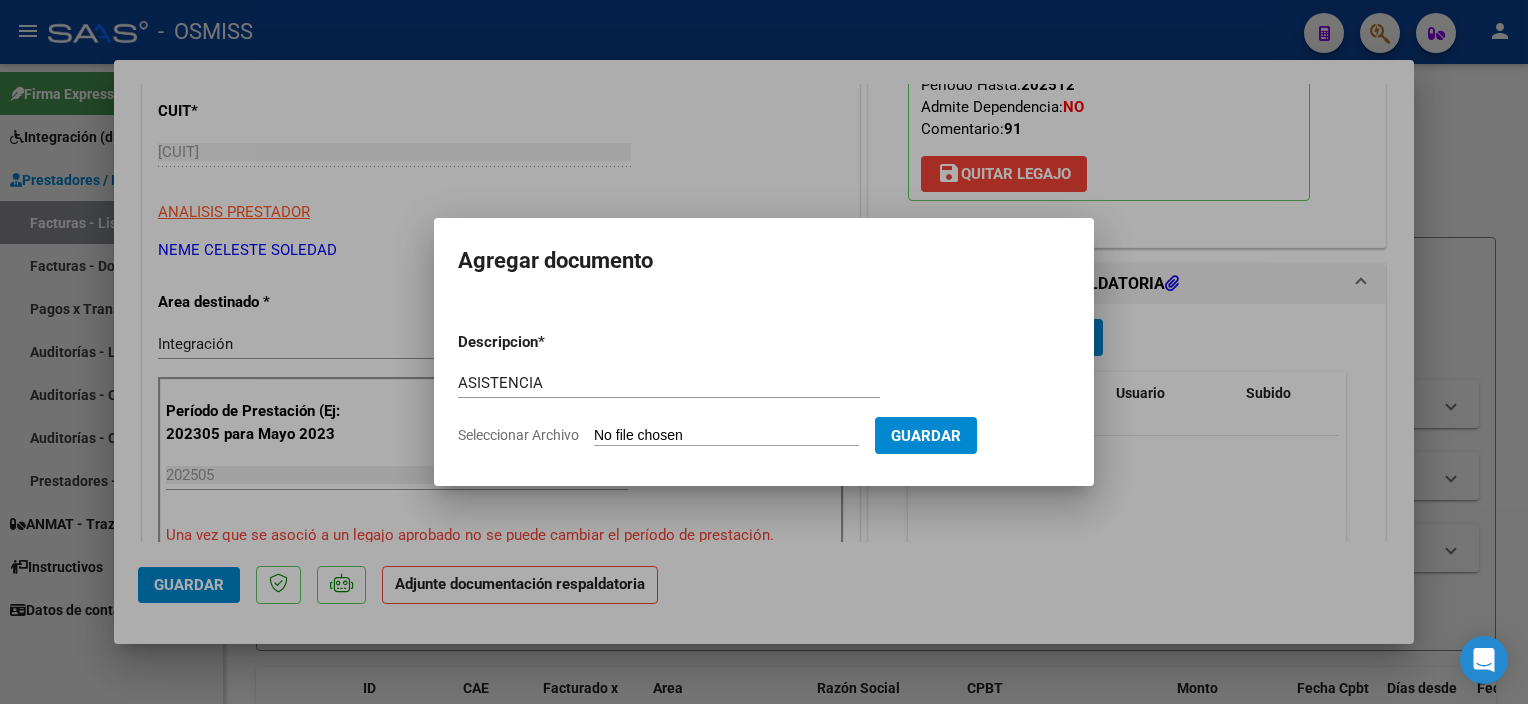 click on "Seleccionar Archivo" 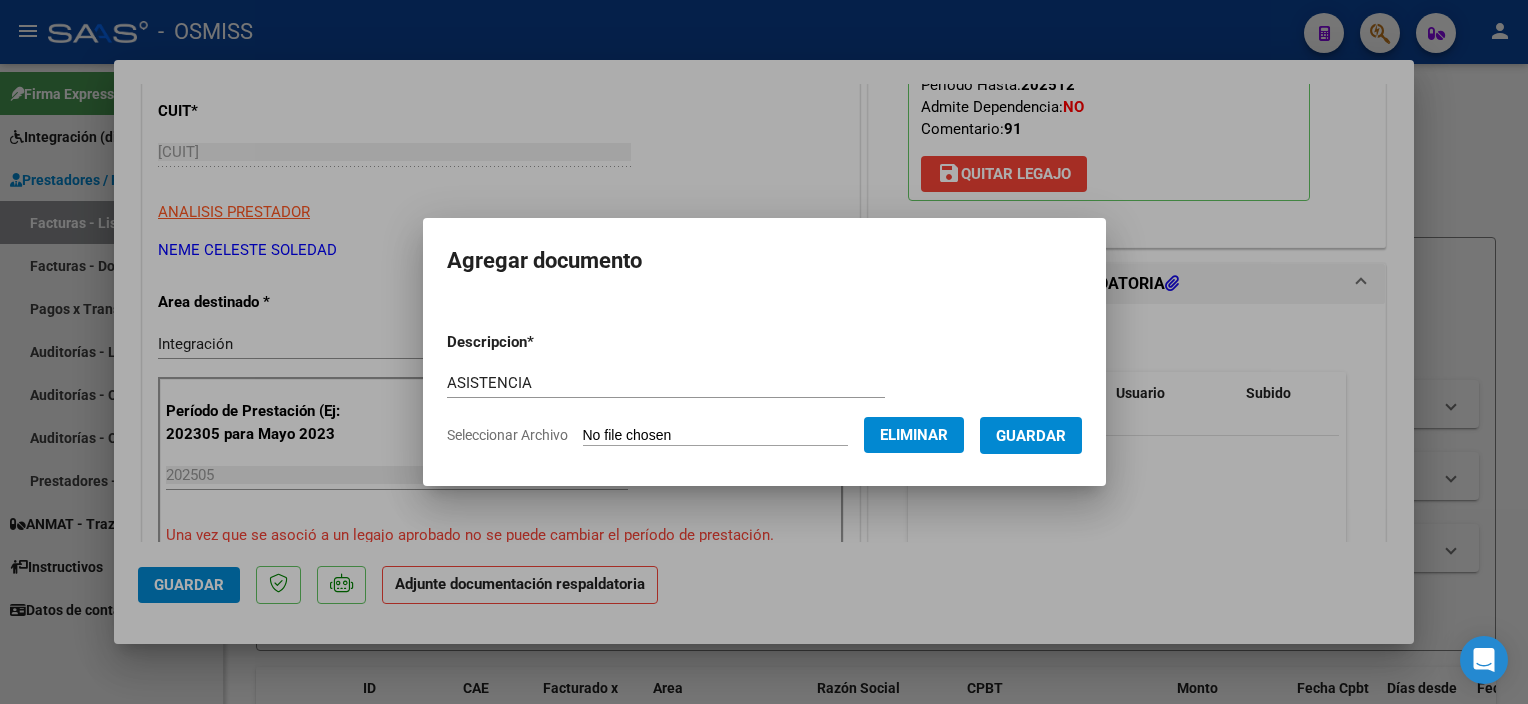 click on "Guardar" at bounding box center [1031, 436] 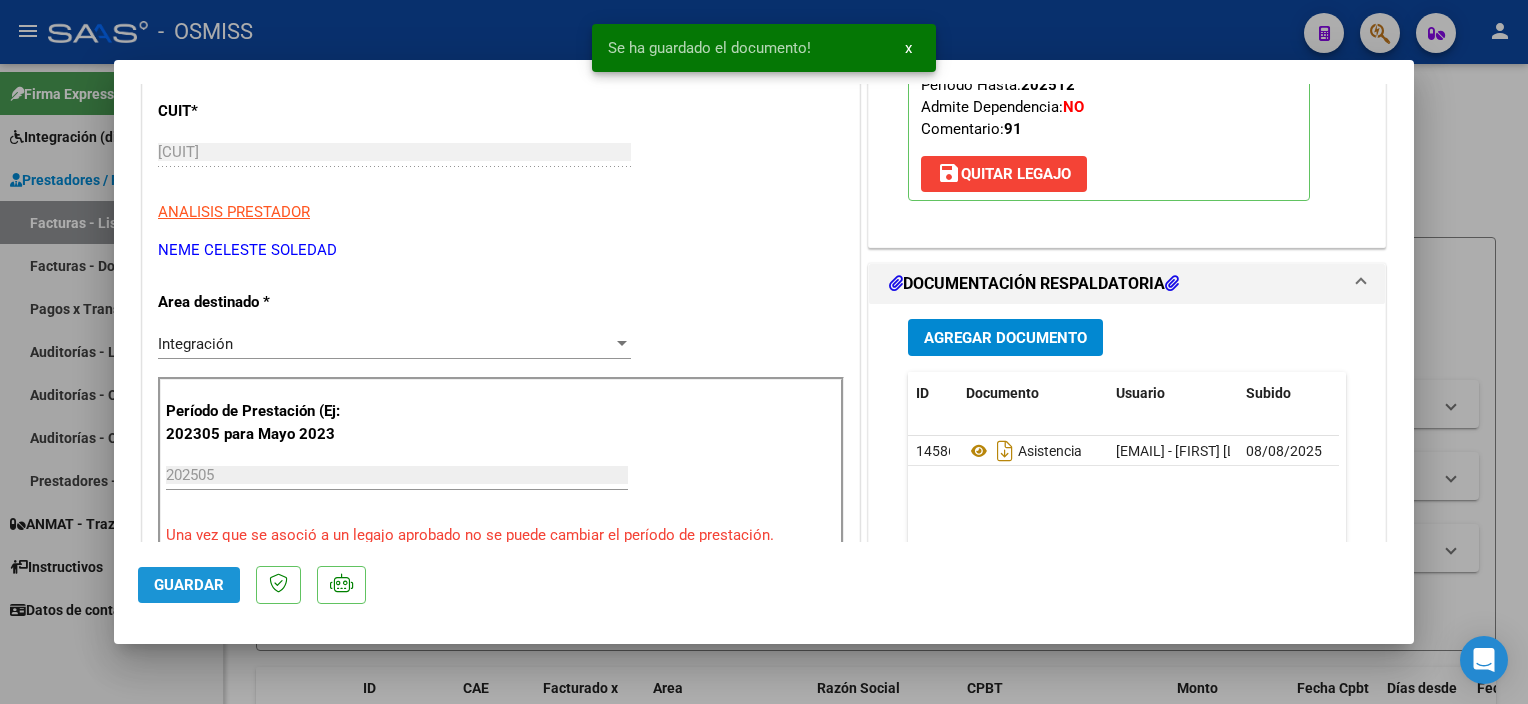 click on "Guardar" 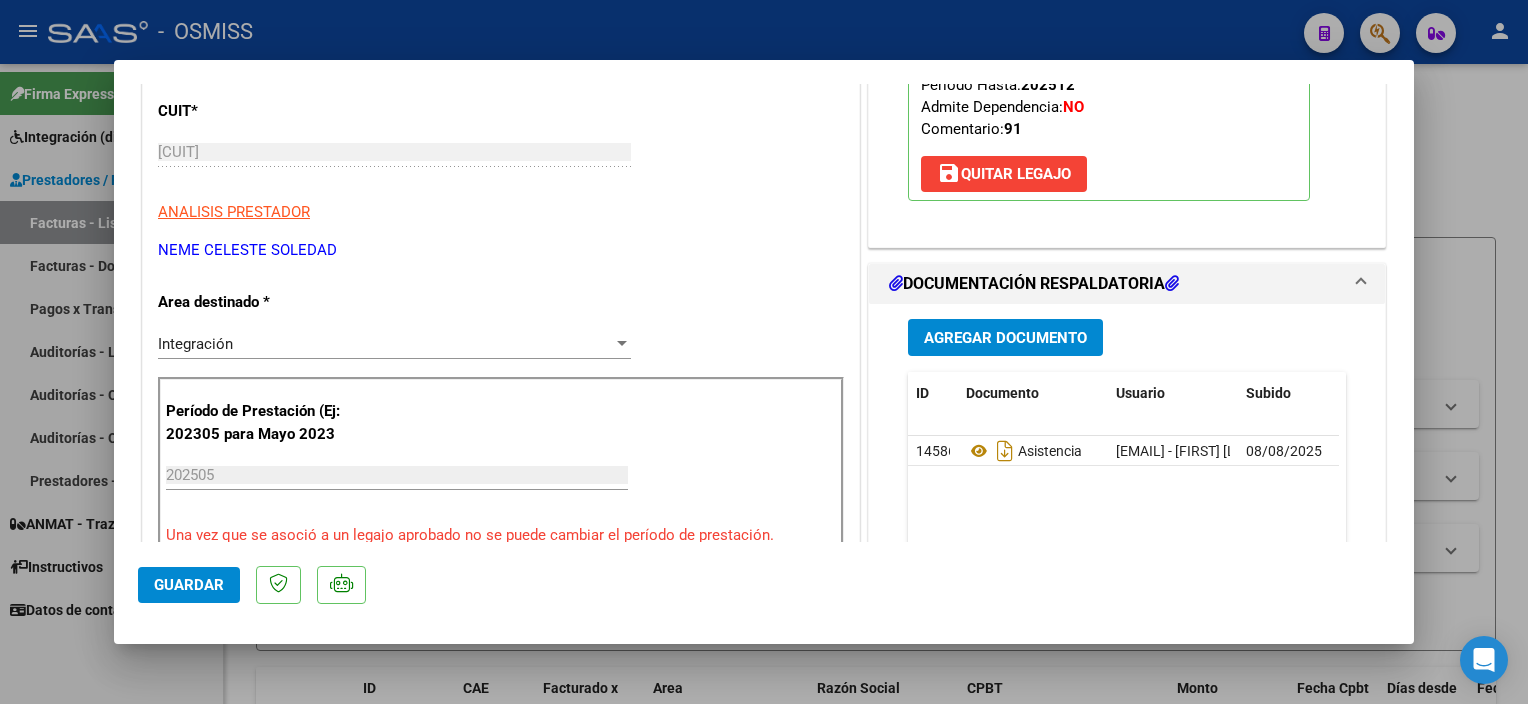 click at bounding box center (764, 352) 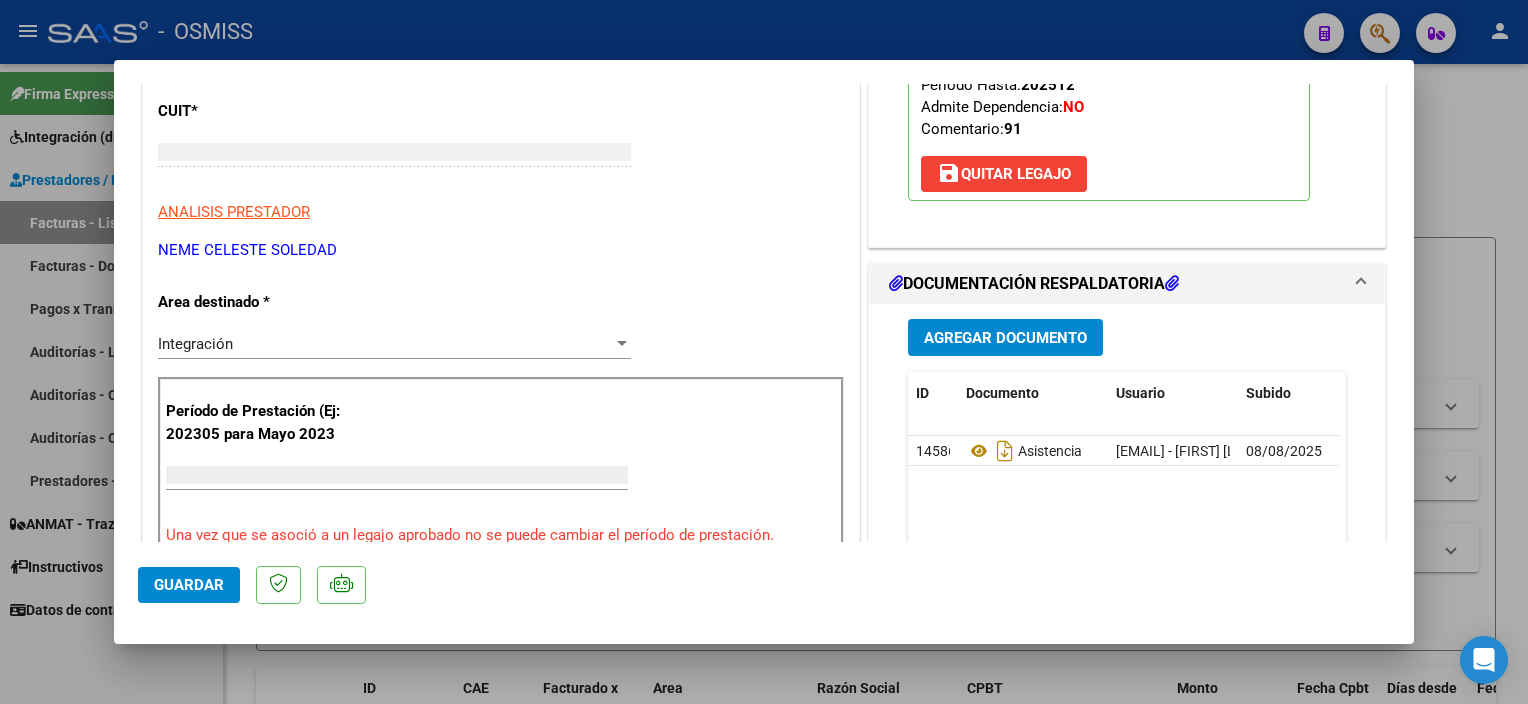 scroll, scrollTop: 242, scrollLeft: 0, axis: vertical 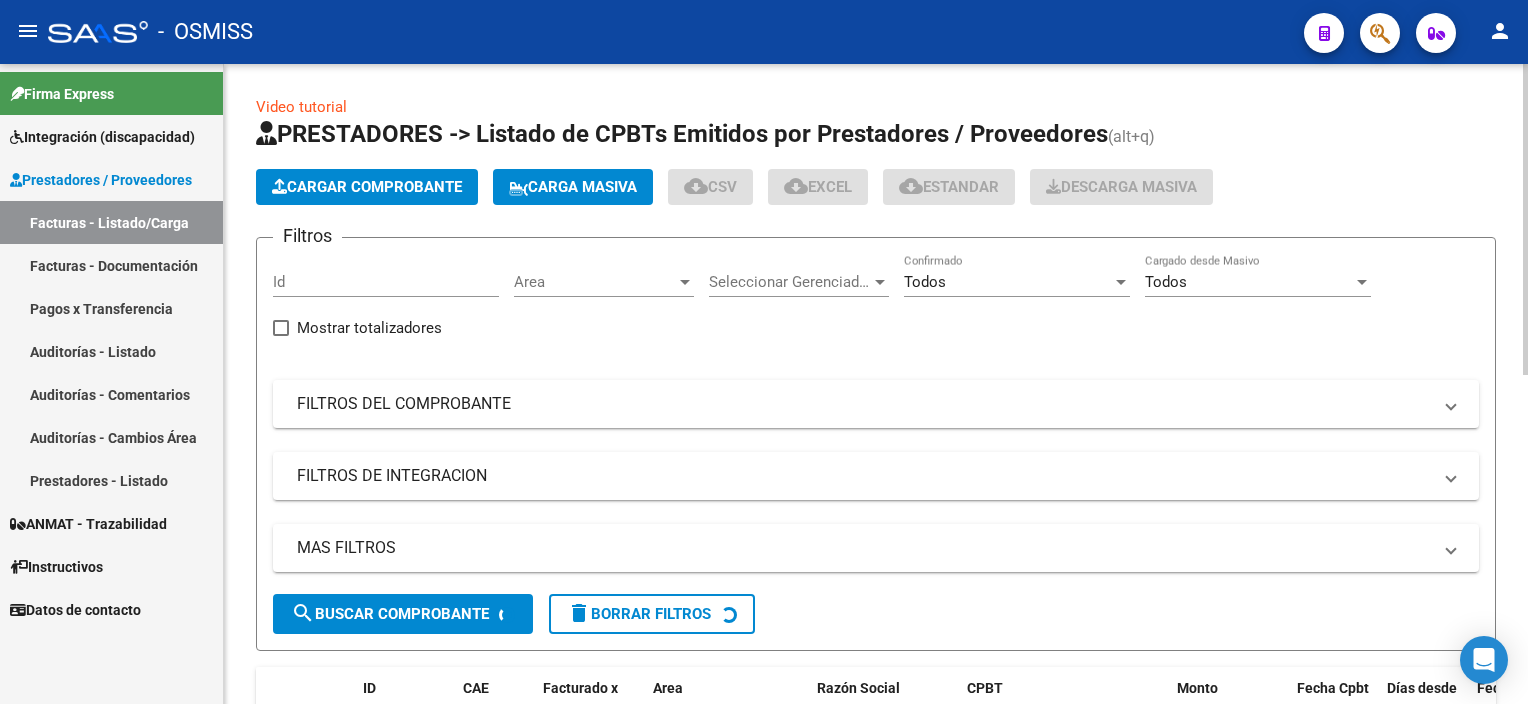 click on "Cargar Comprobante" 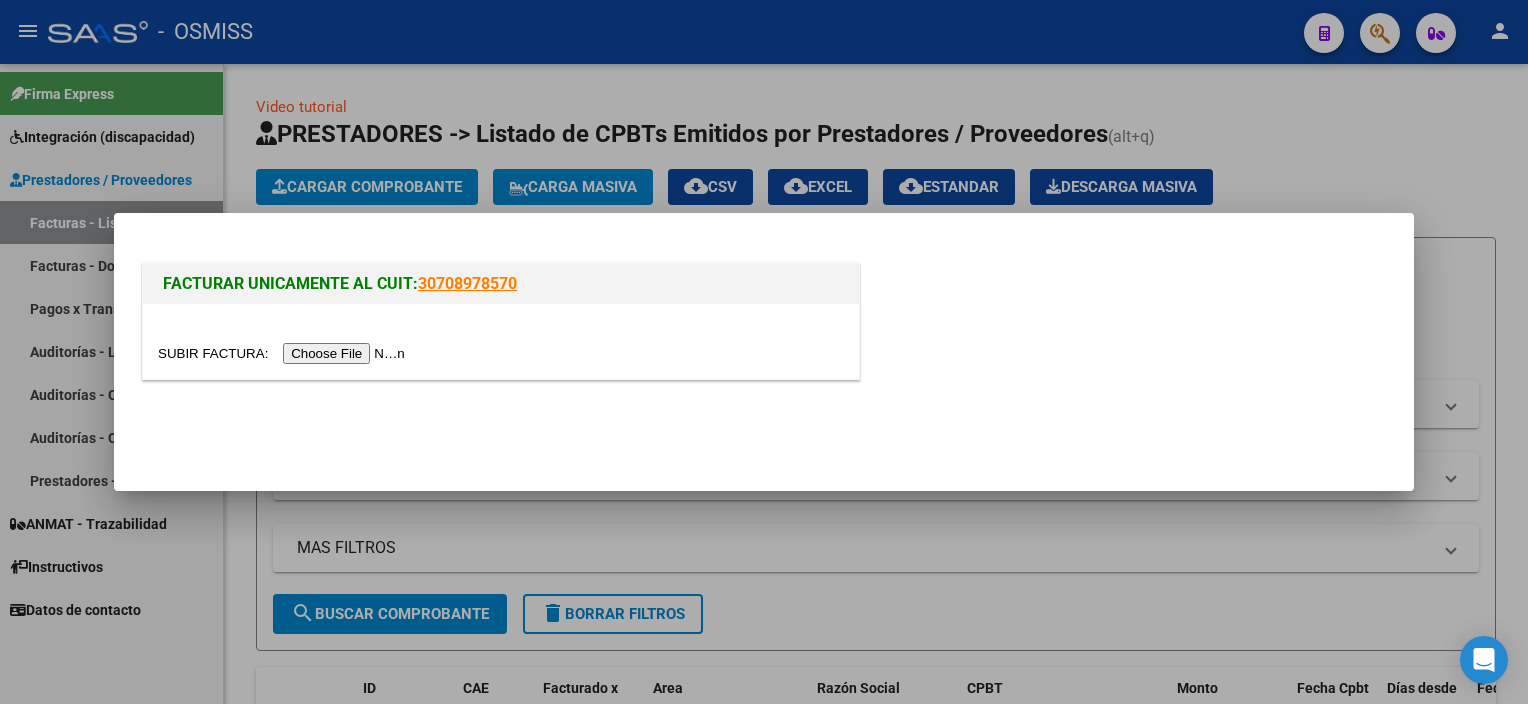 click at bounding box center [284, 353] 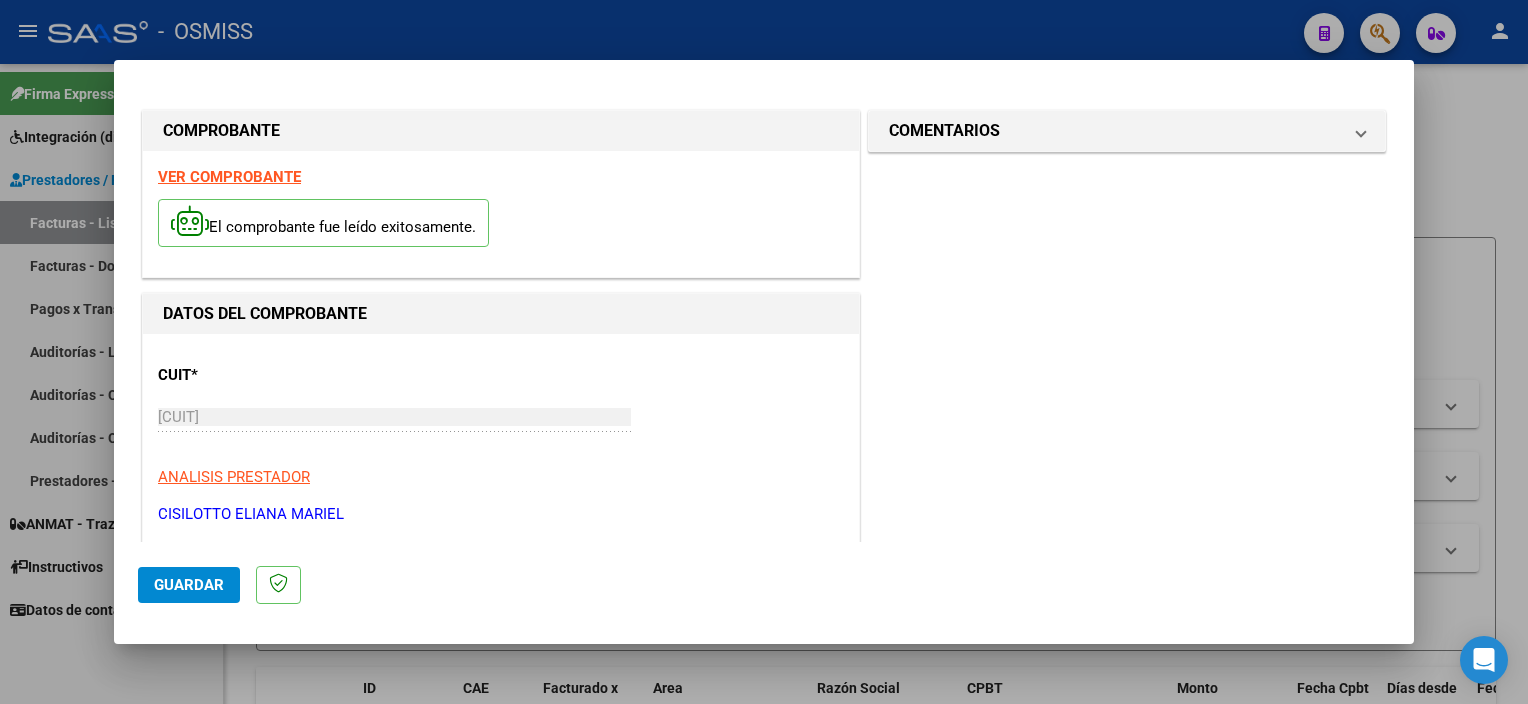 scroll, scrollTop: 295, scrollLeft: 0, axis: vertical 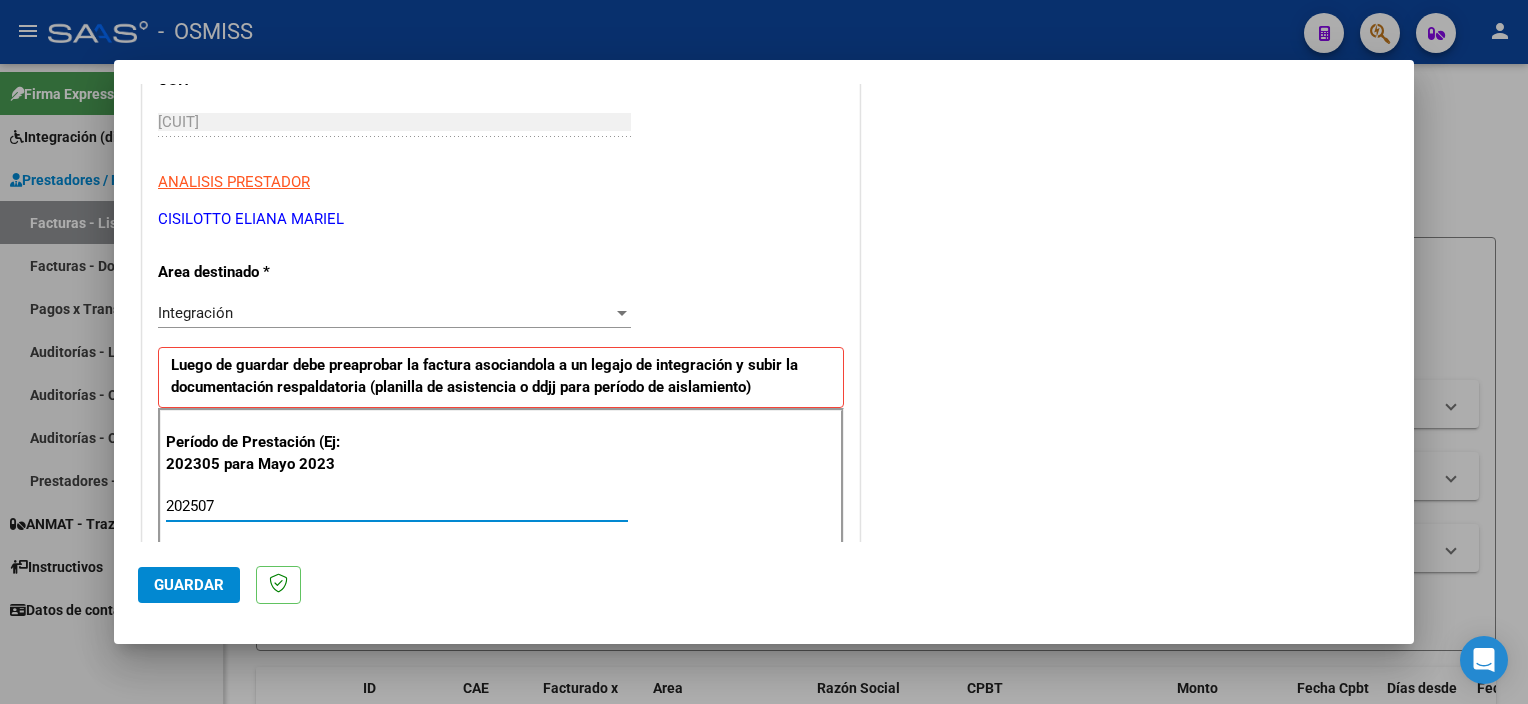 type on "202507" 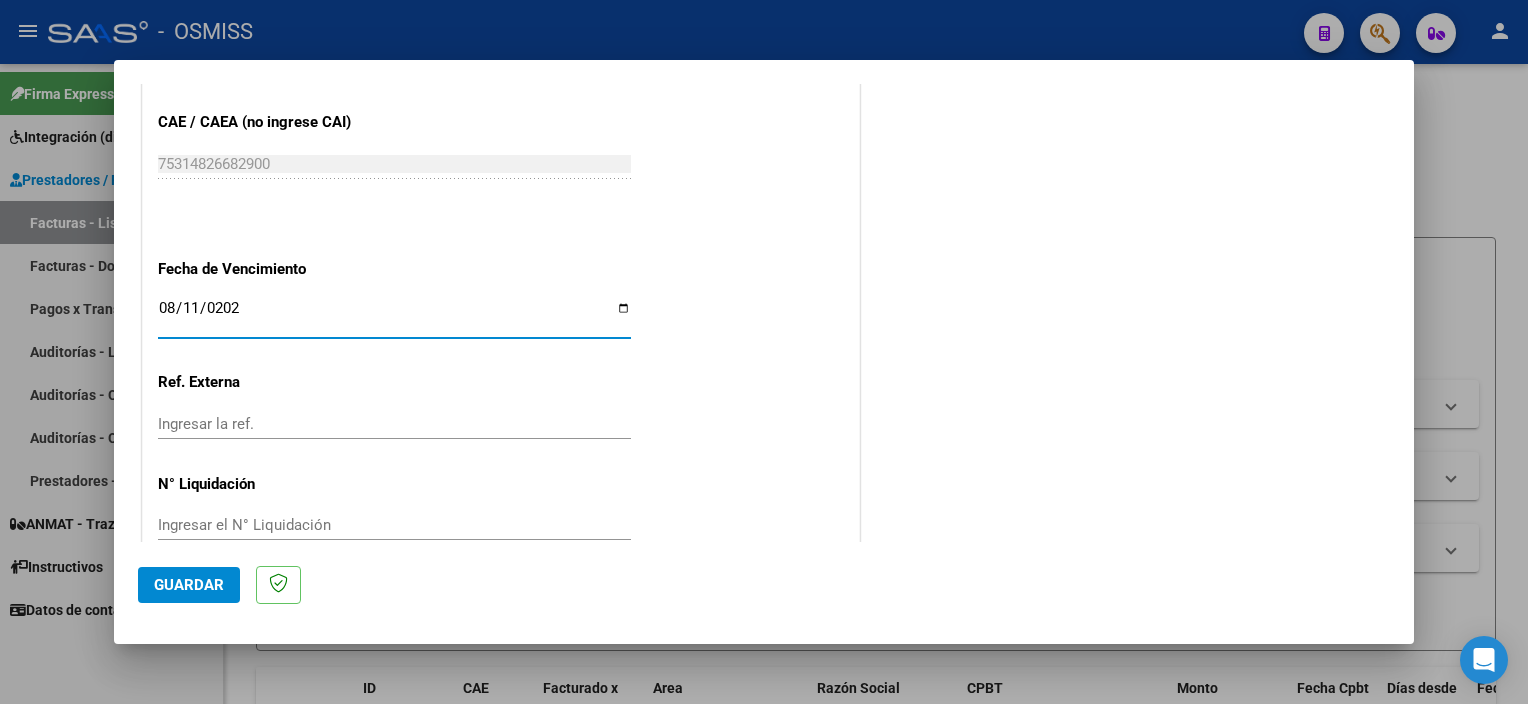type on "2025-08-11" 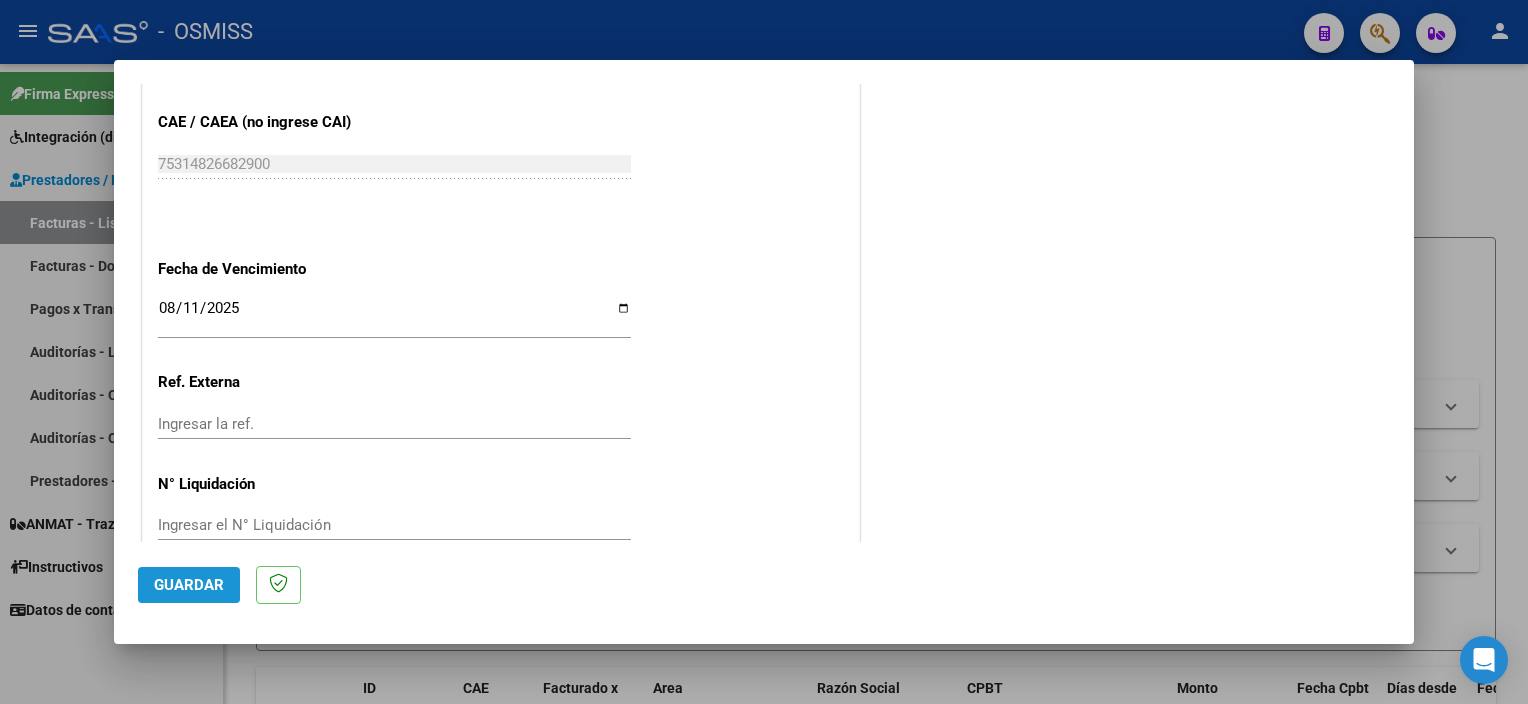 click on "Guardar" 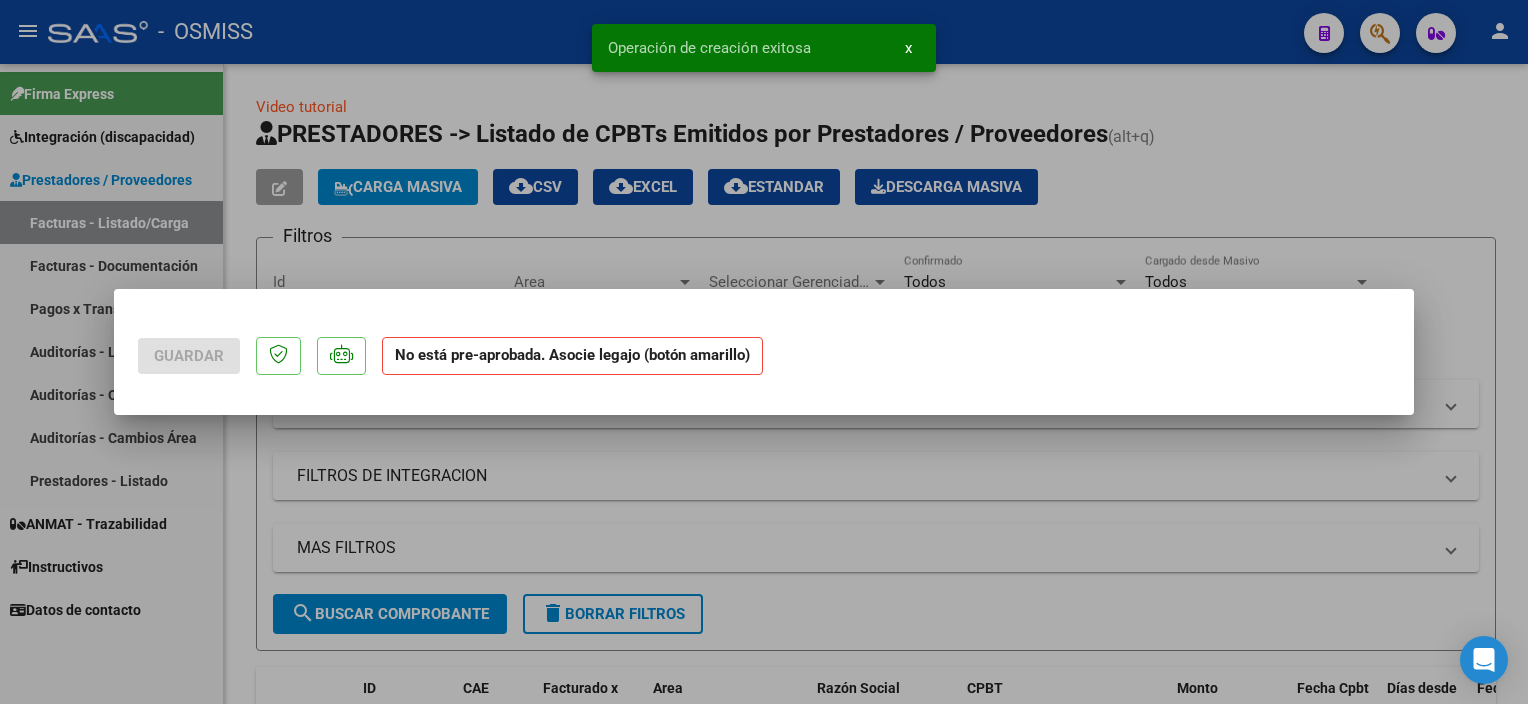scroll, scrollTop: 0, scrollLeft: 0, axis: both 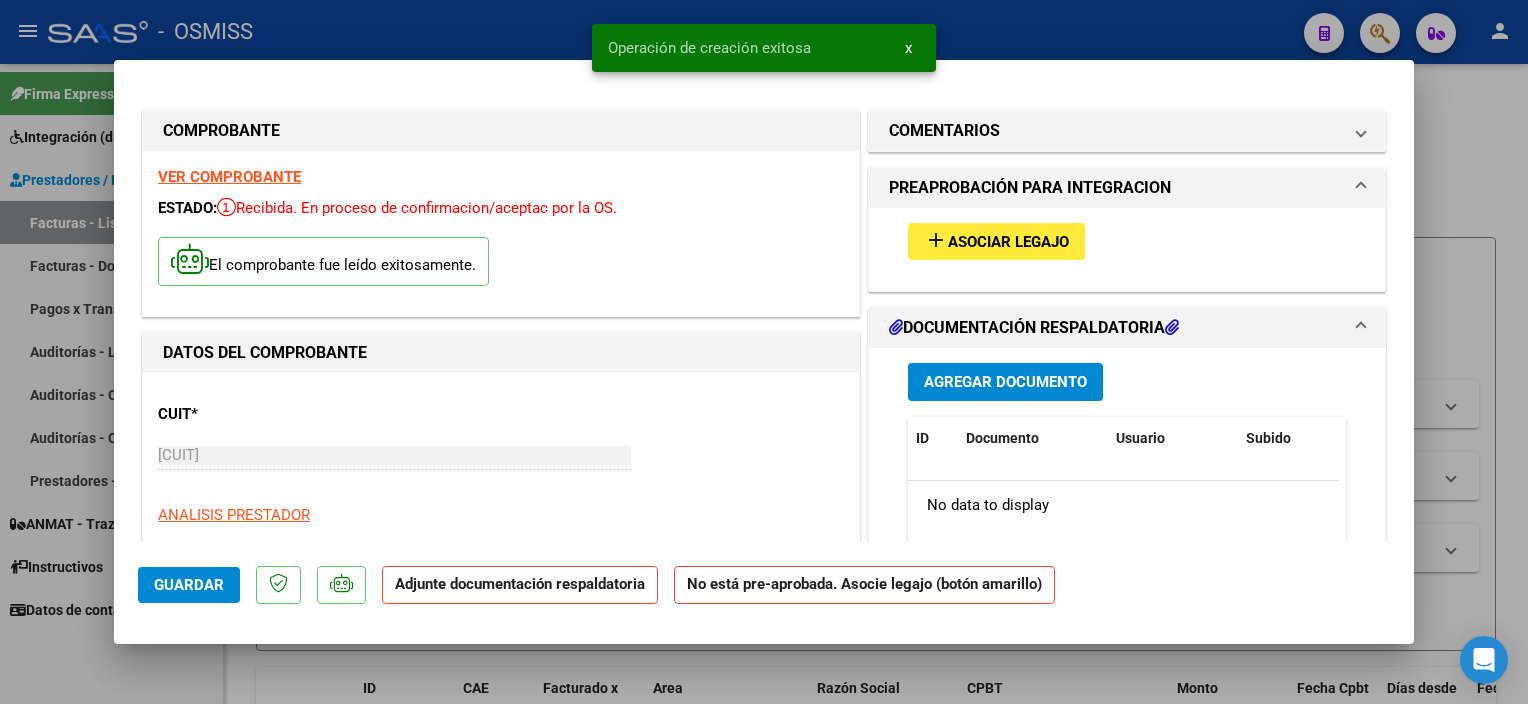 click on "Asociar Legajo" at bounding box center (1008, 242) 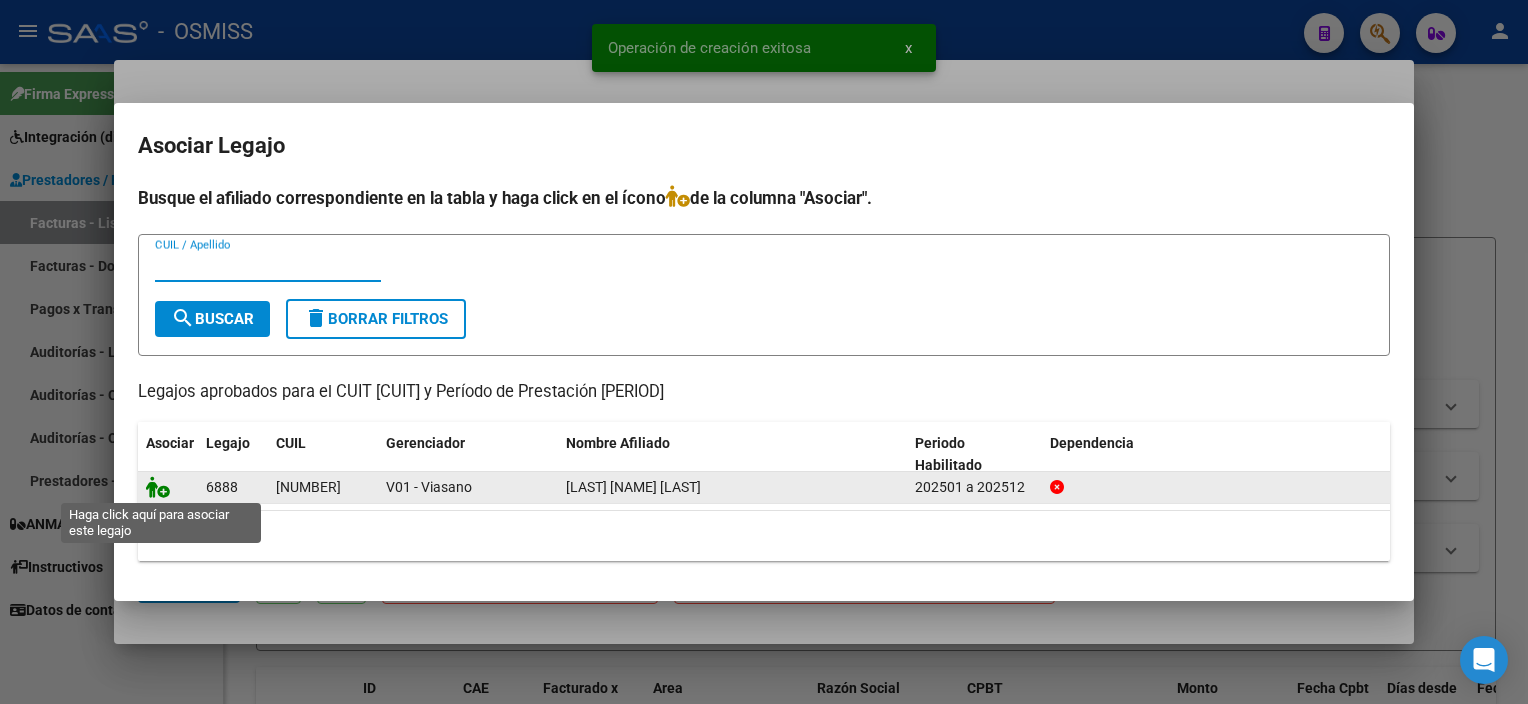 click 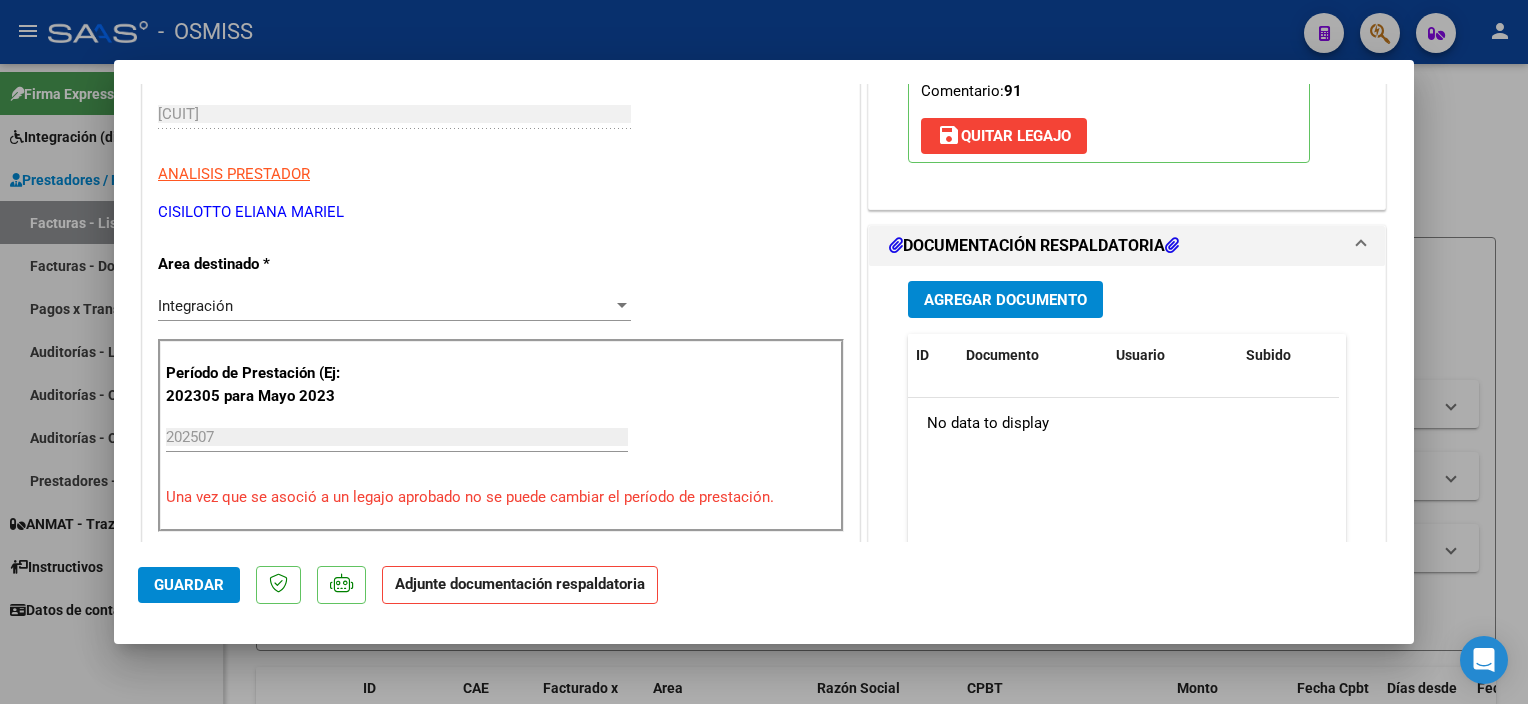 scroll, scrollTop: 407, scrollLeft: 0, axis: vertical 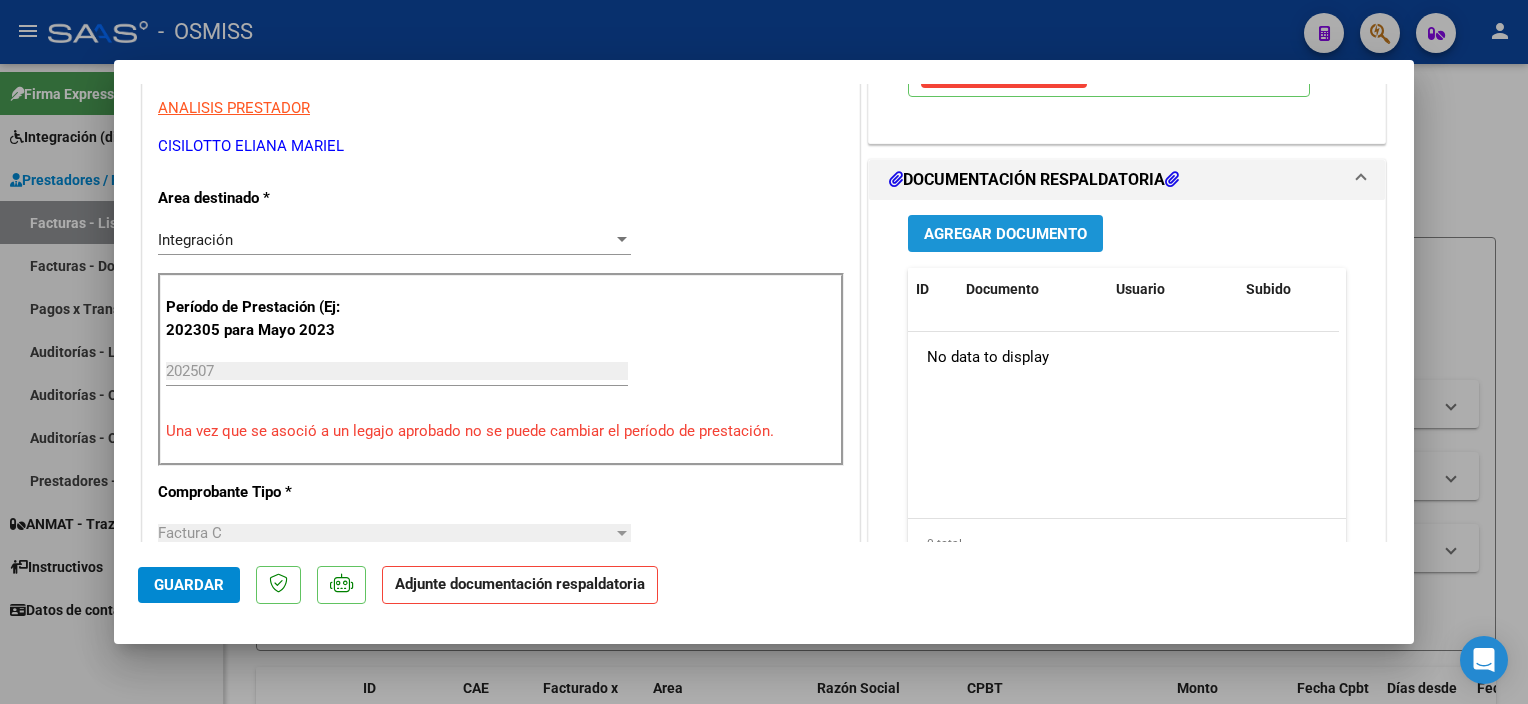 click on "Agregar Documento" at bounding box center (1005, 234) 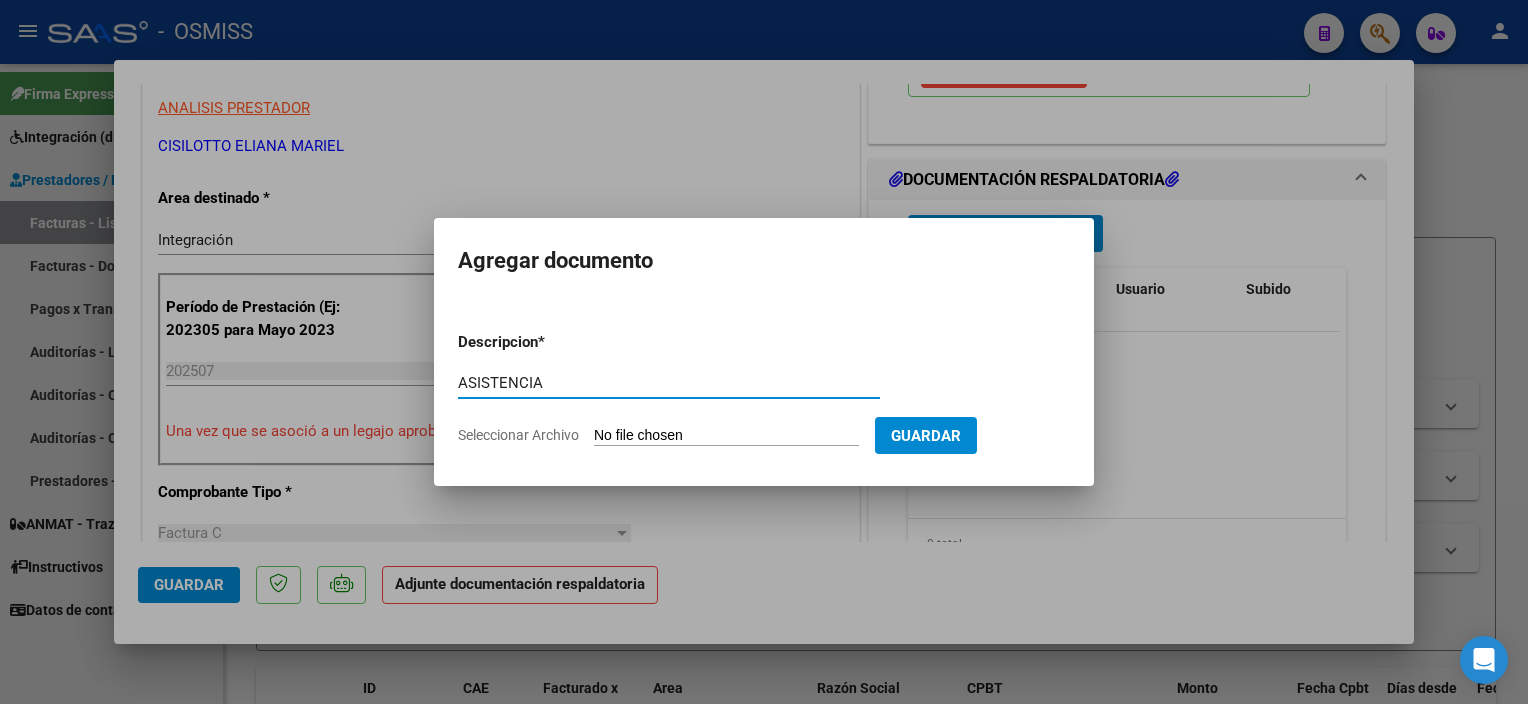type on "ASISTENCIA" 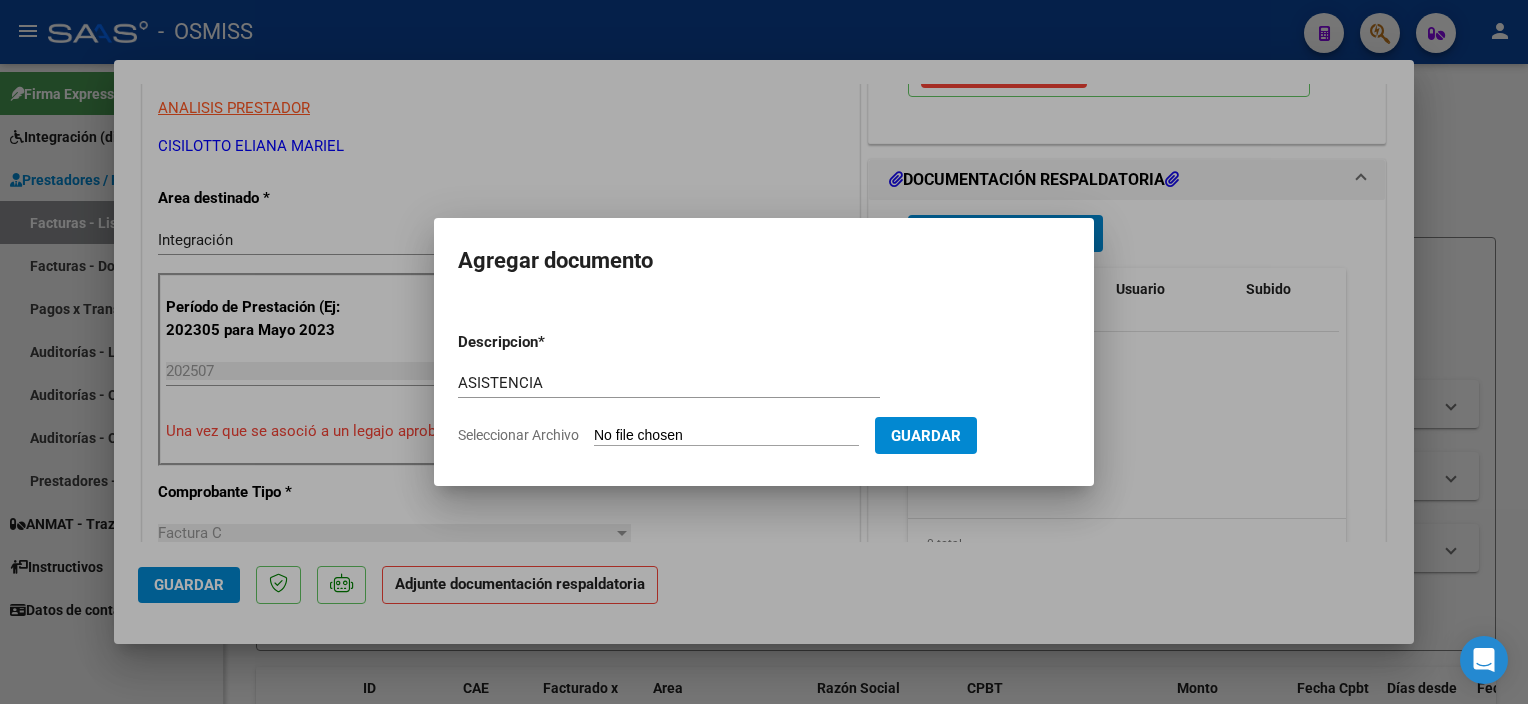 click on "Seleccionar Archivo" at bounding box center (726, 436) 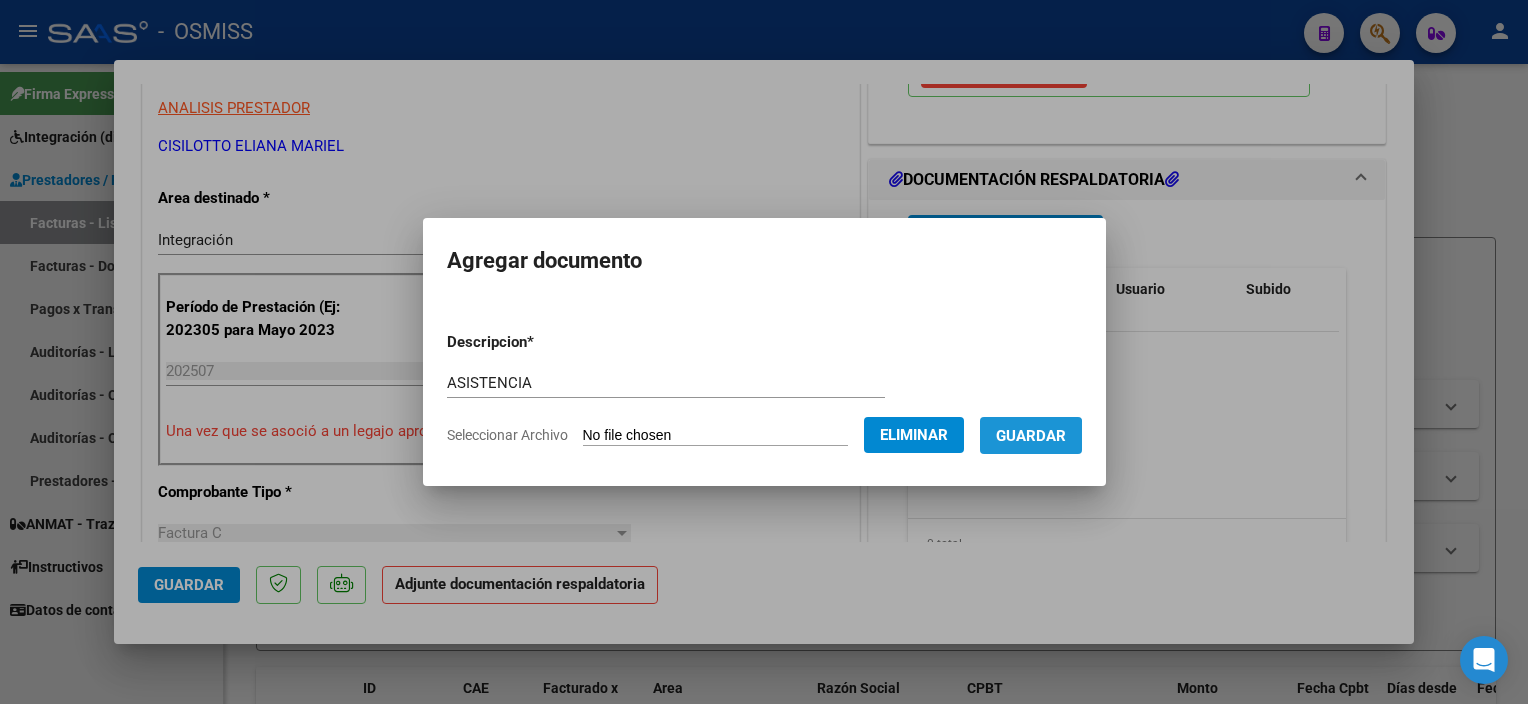 click on "Guardar" at bounding box center (1031, 436) 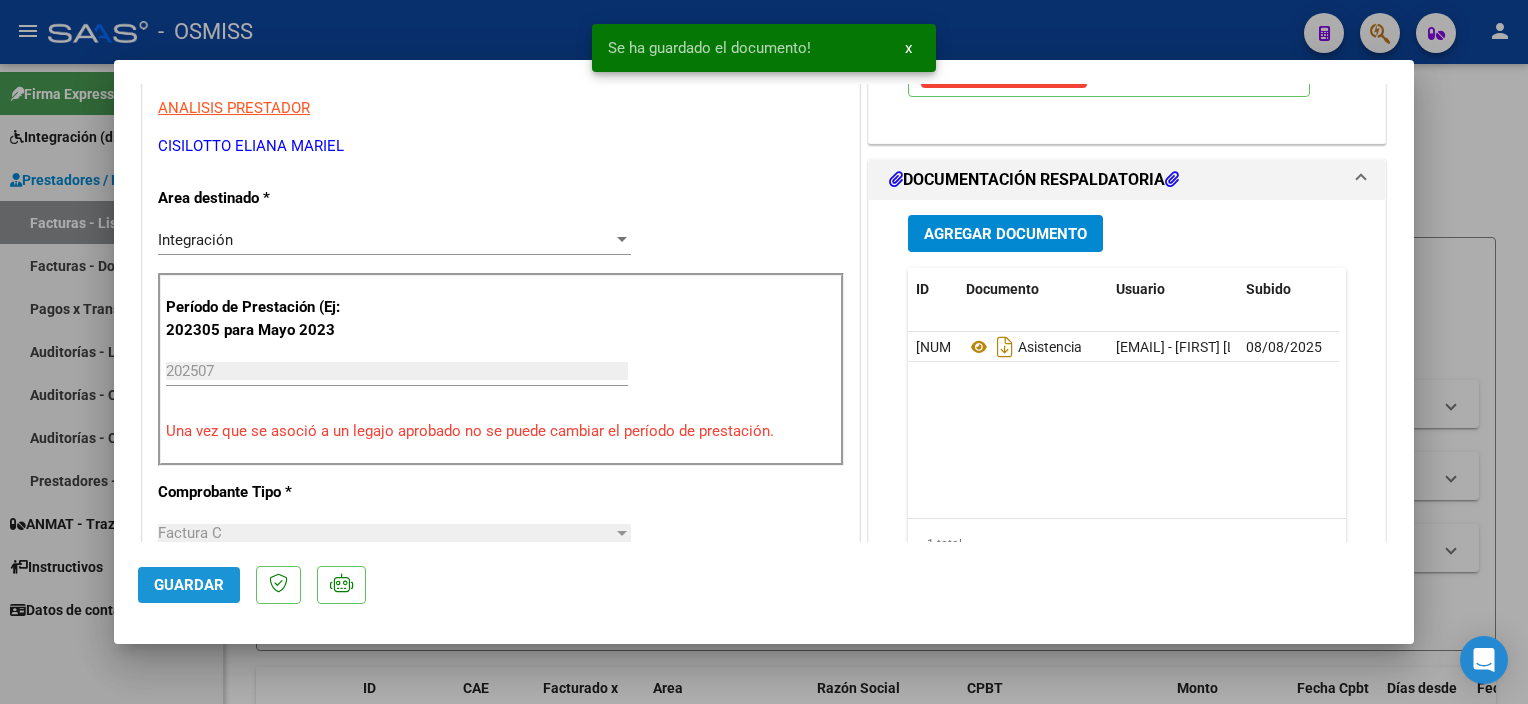 click on "Guardar" 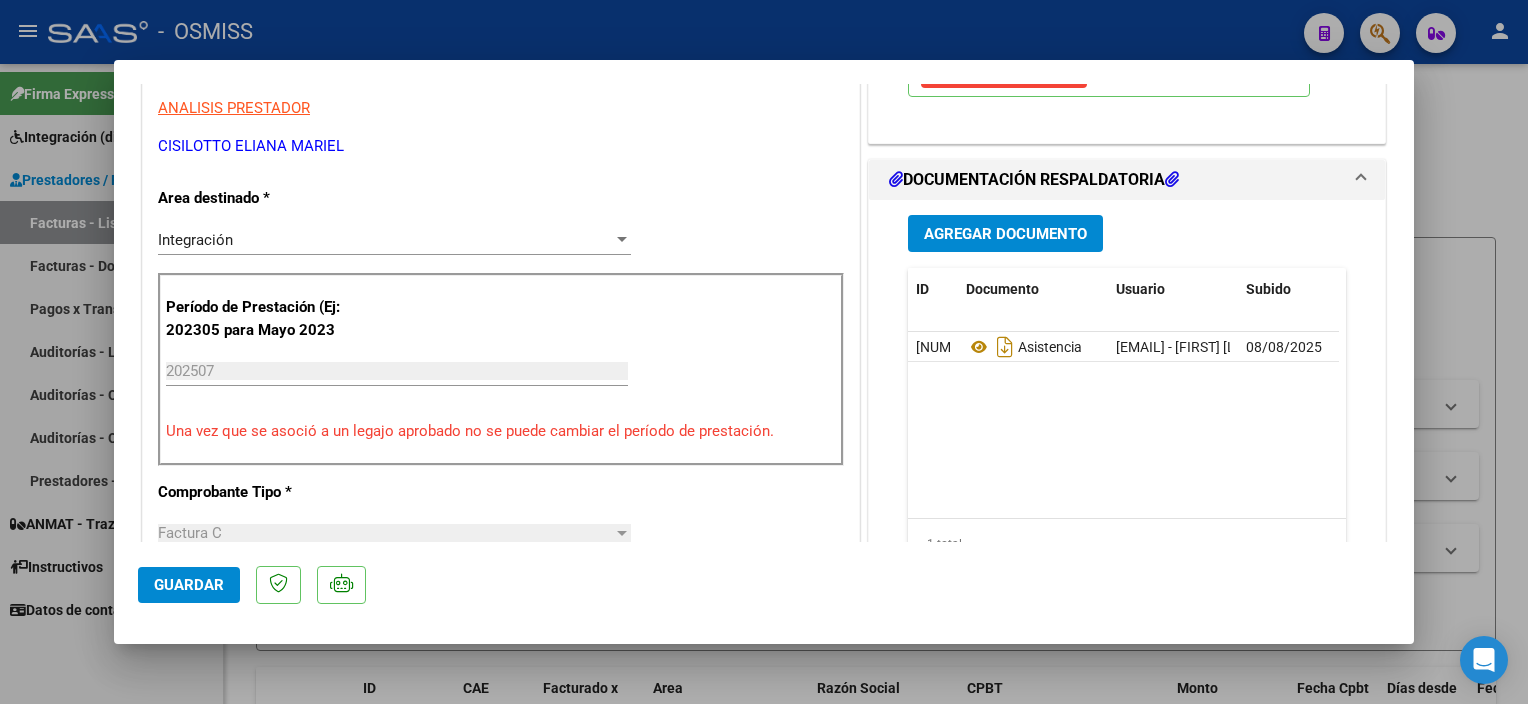 click at bounding box center (764, 352) 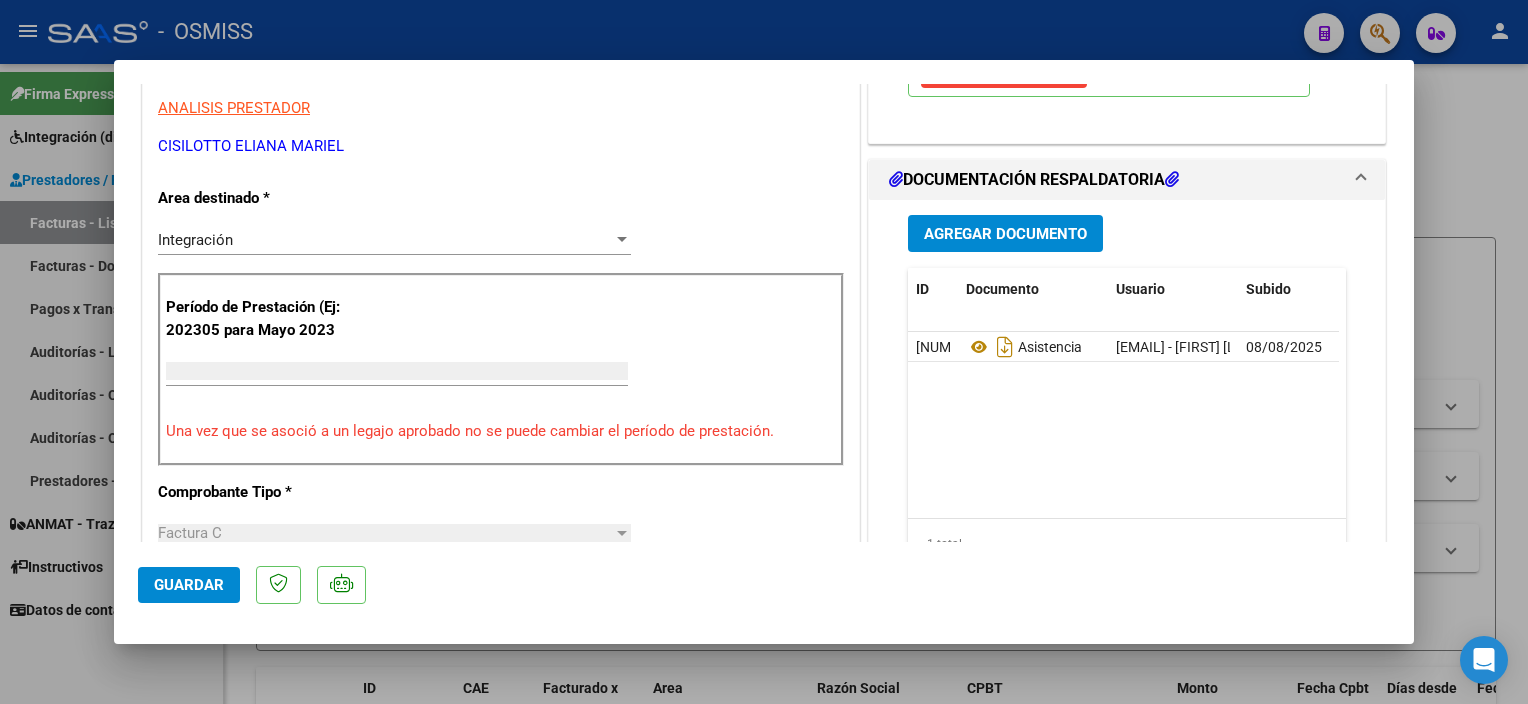 scroll, scrollTop: 320, scrollLeft: 0, axis: vertical 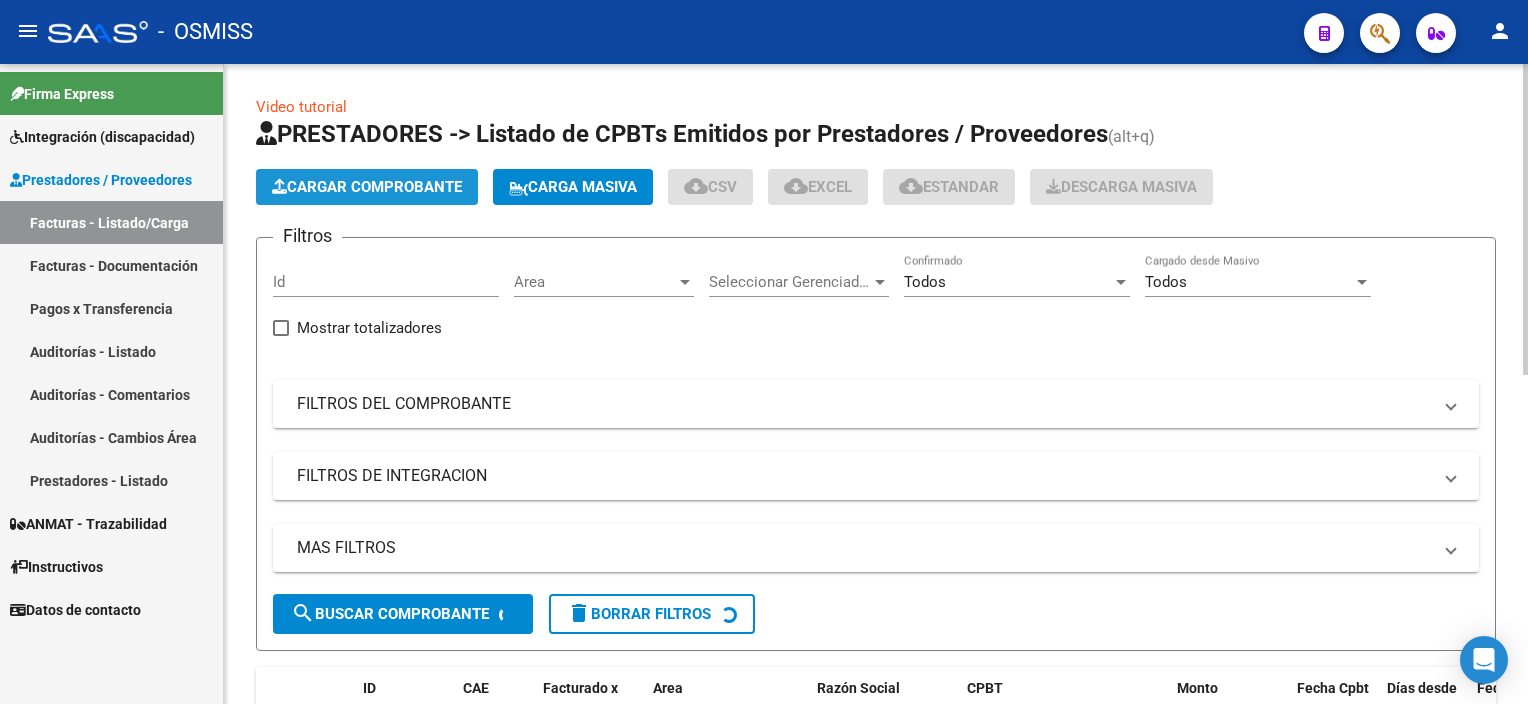 click on "Cargar Comprobante" 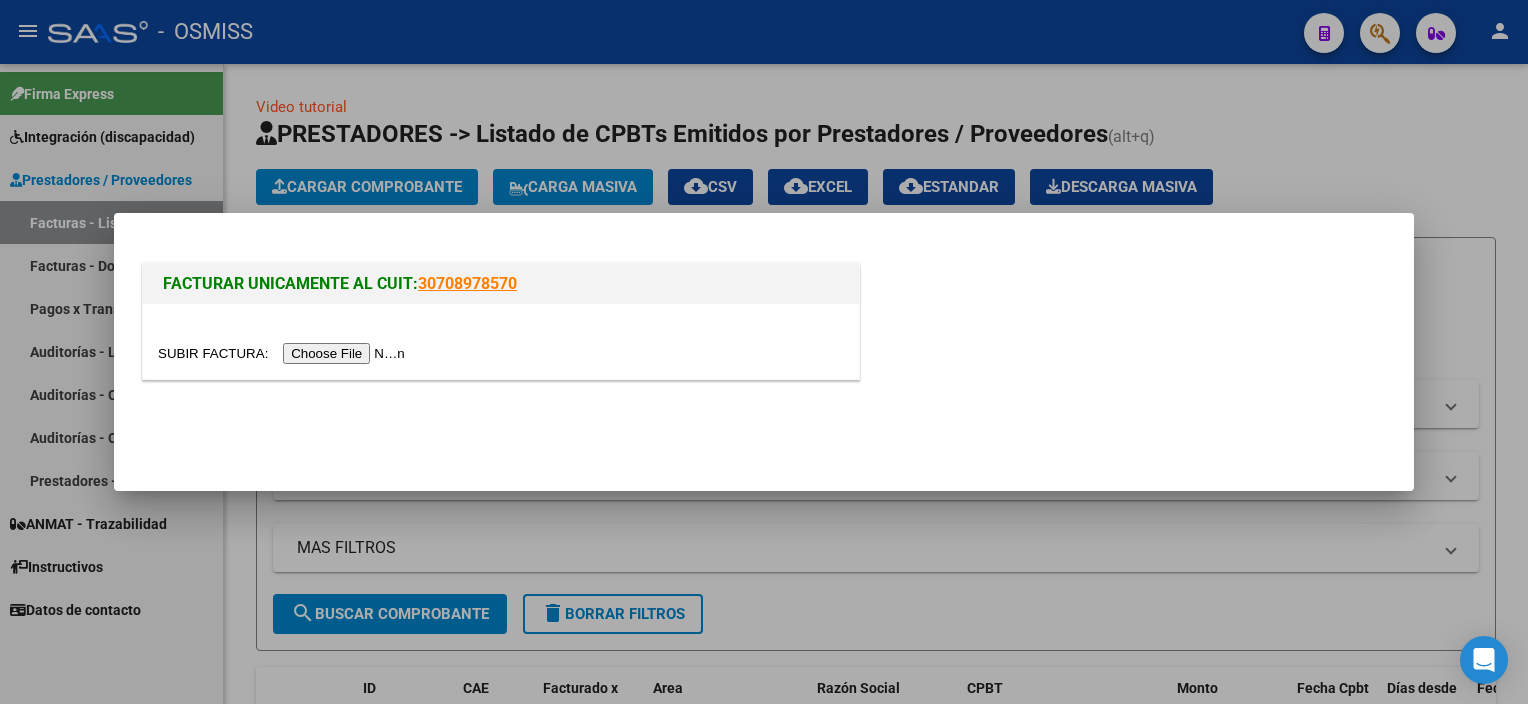 click at bounding box center (284, 353) 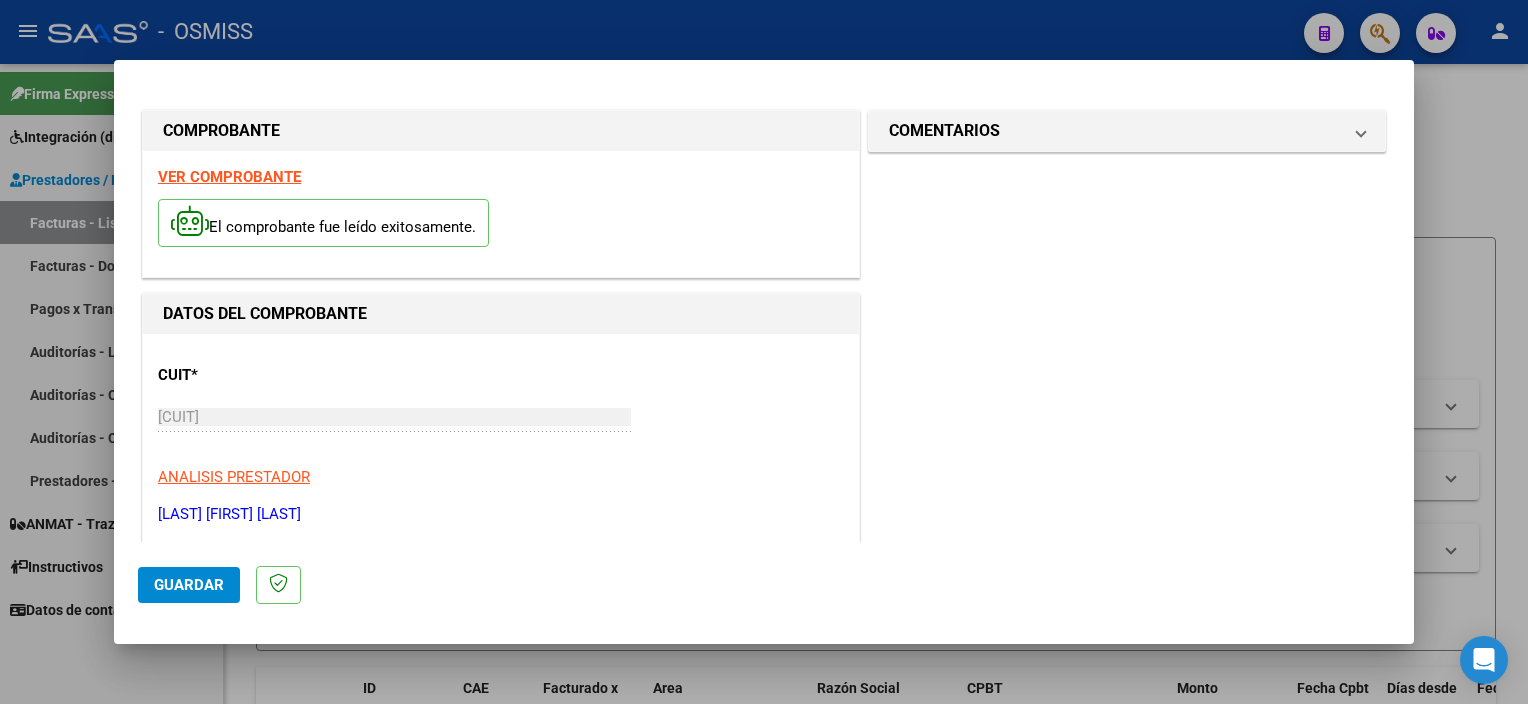 scroll, scrollTop: 295, scrollLeft: 0, axis: vertical 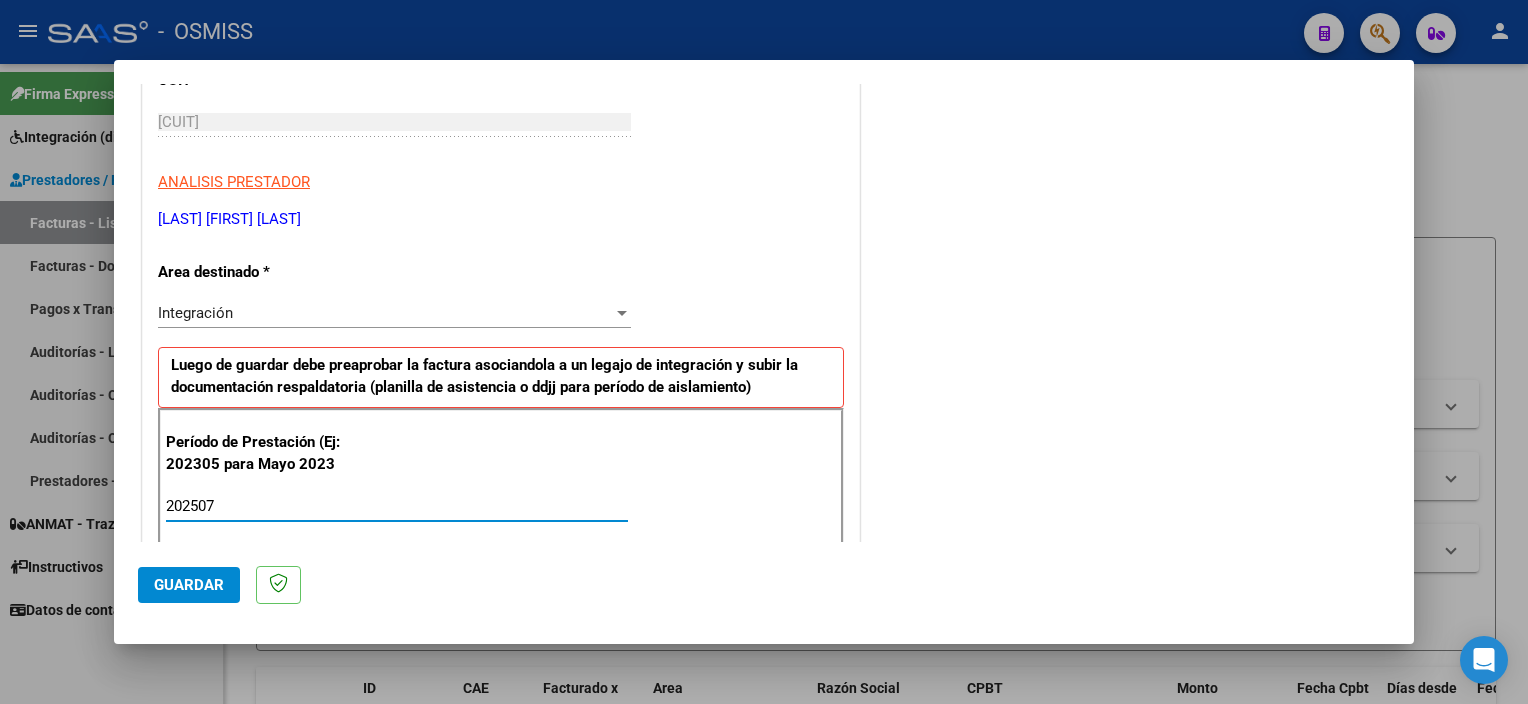 type on "202507" 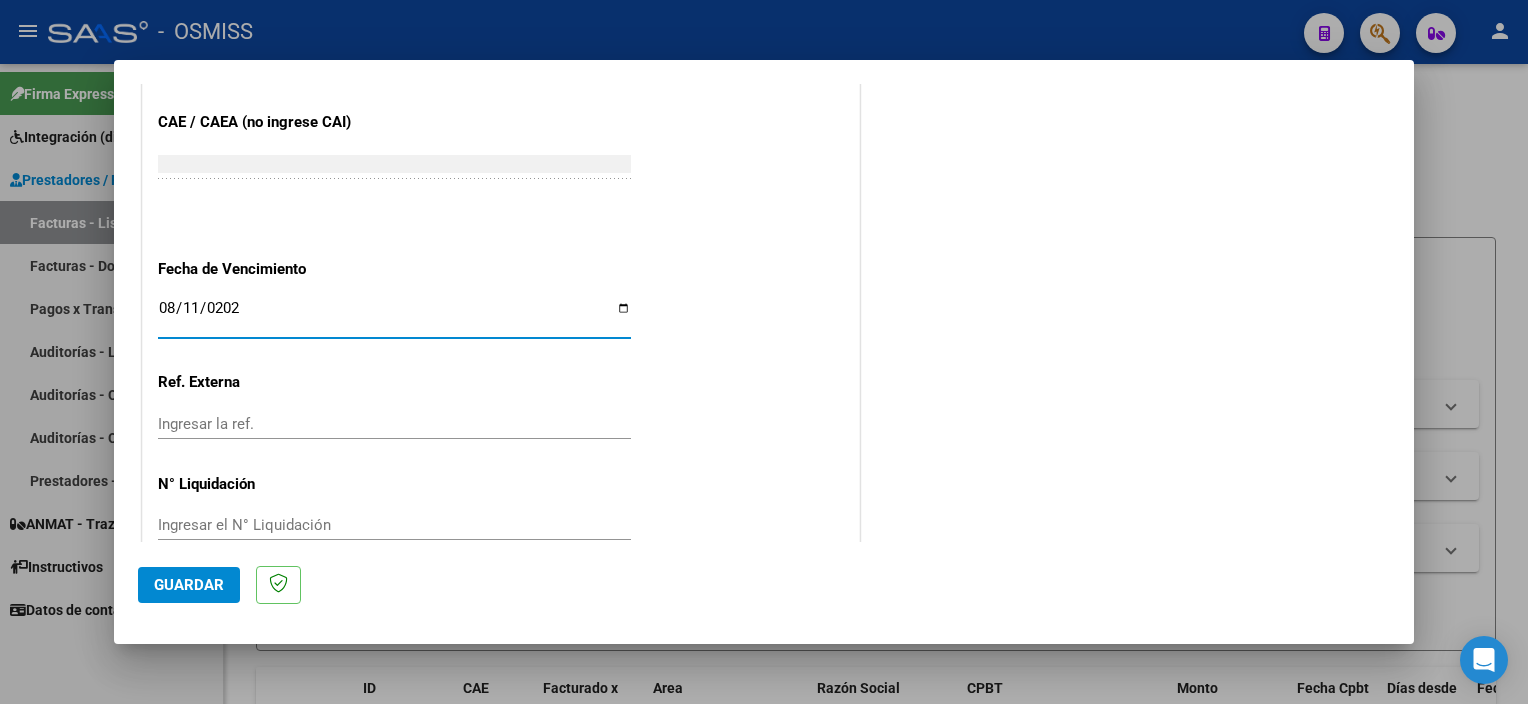 type on "2025-08-11" 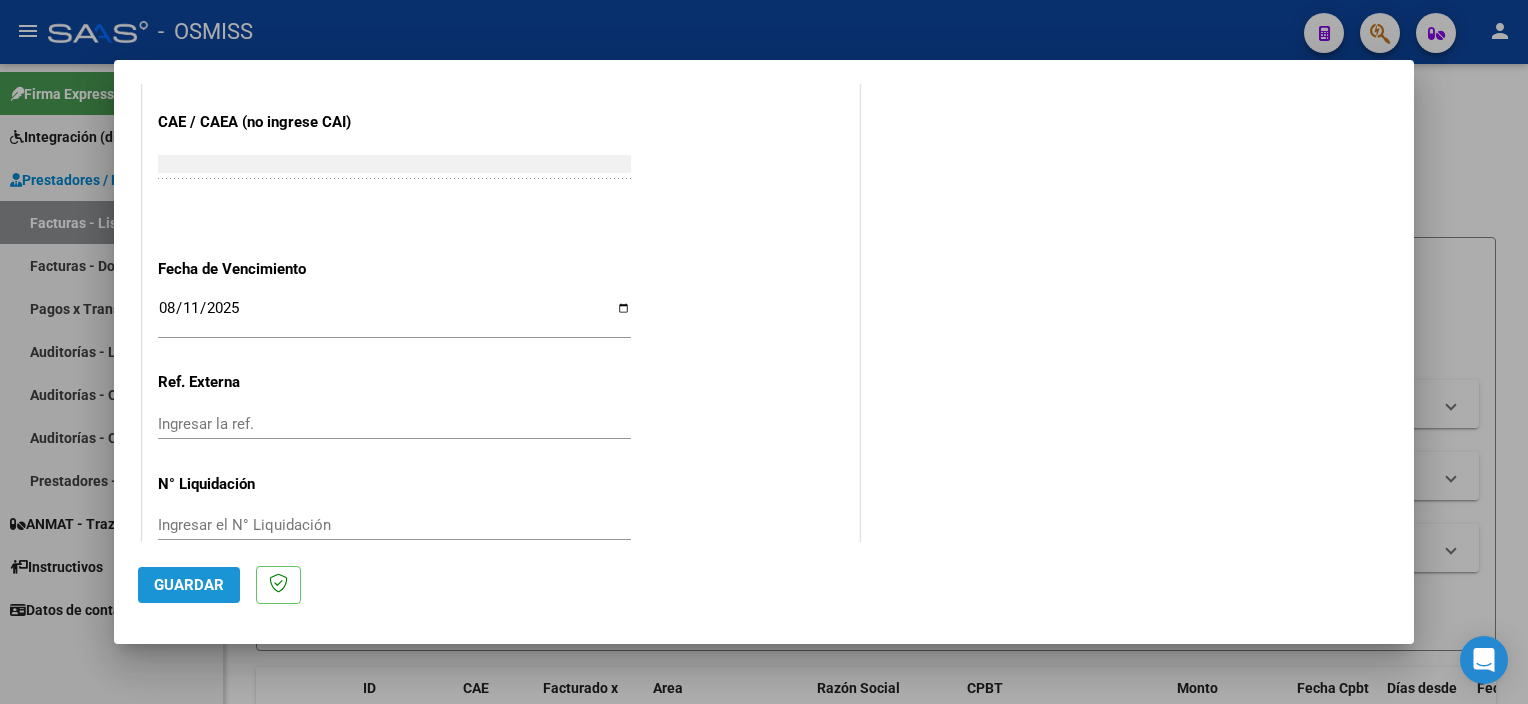 click on "Guardar" 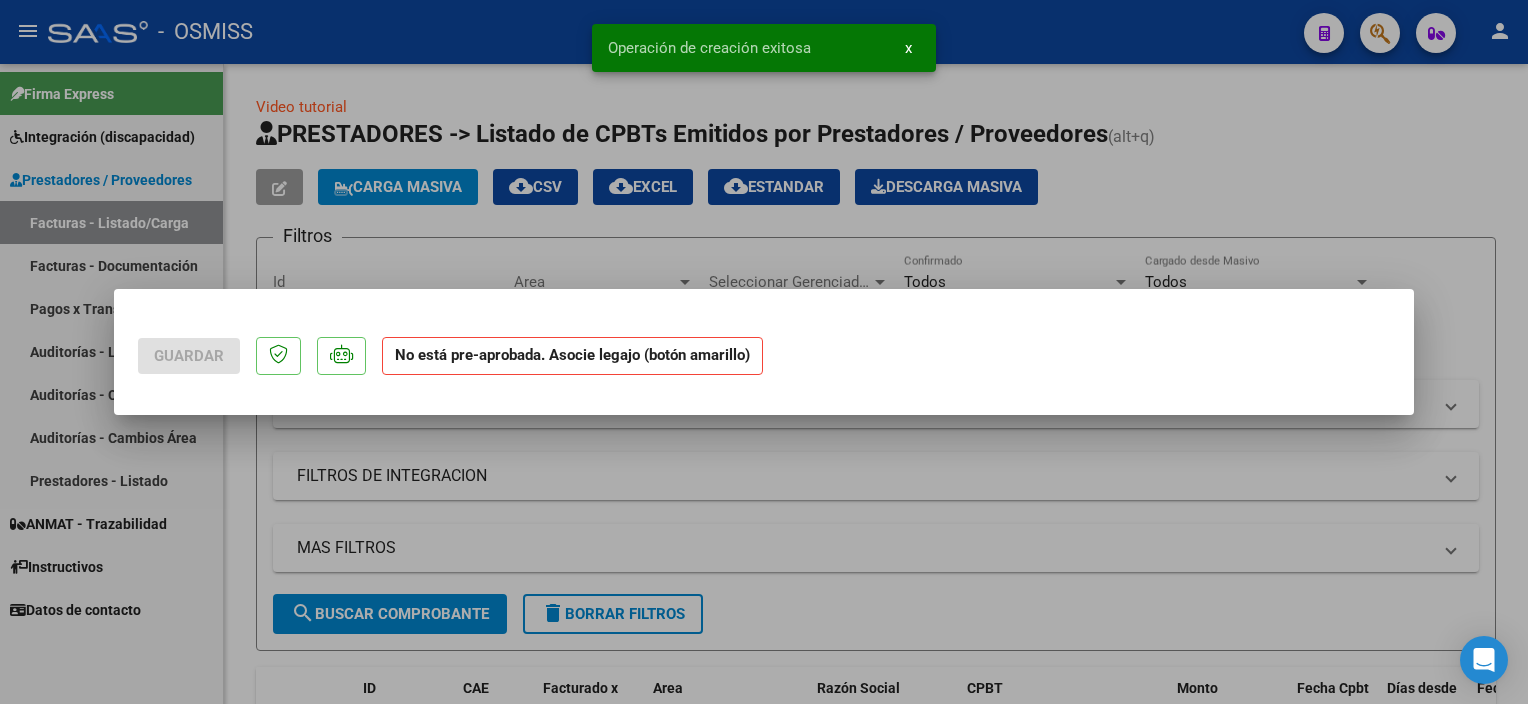 scroll, scrollTop: 0, scrollLeft: 0, axis: both 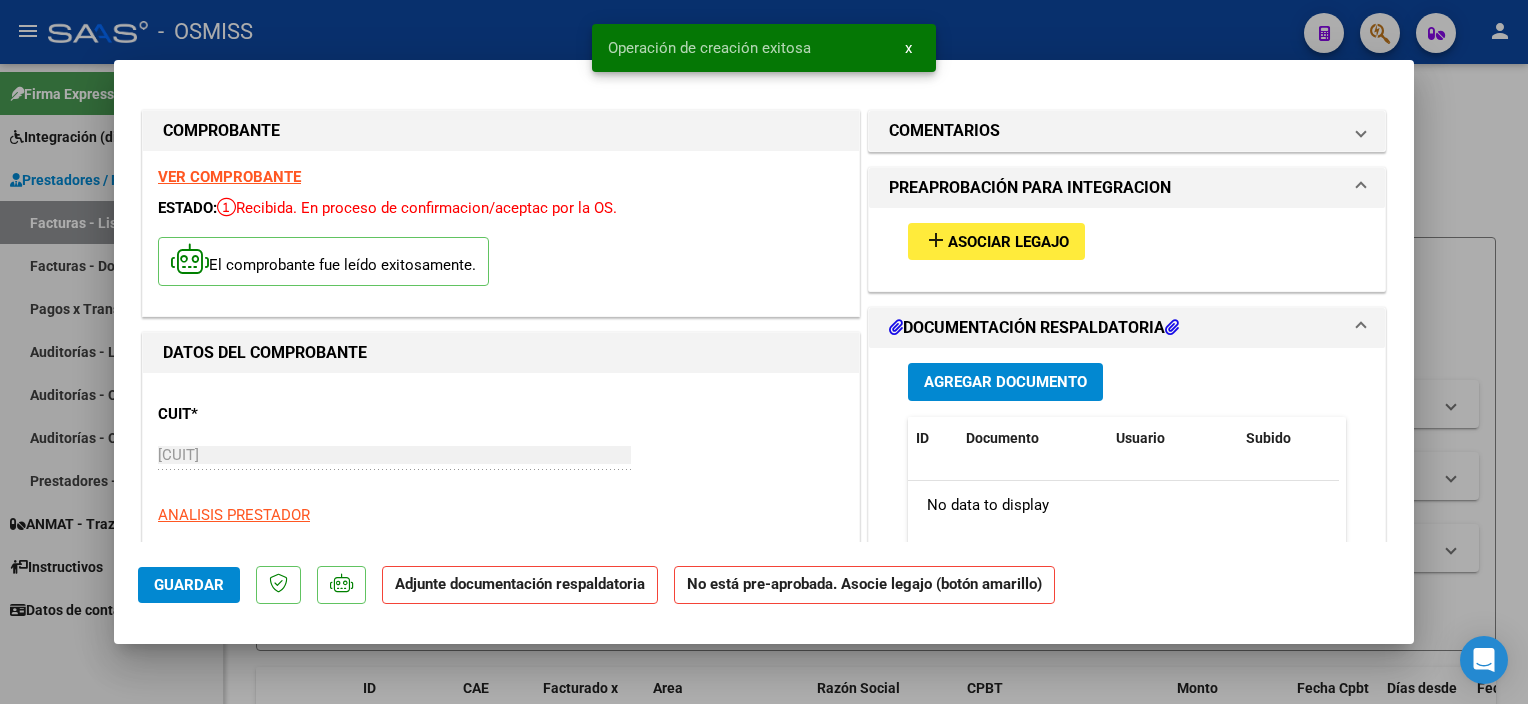 click on "Asociar Legajo" at bounding box center [1008, 242] 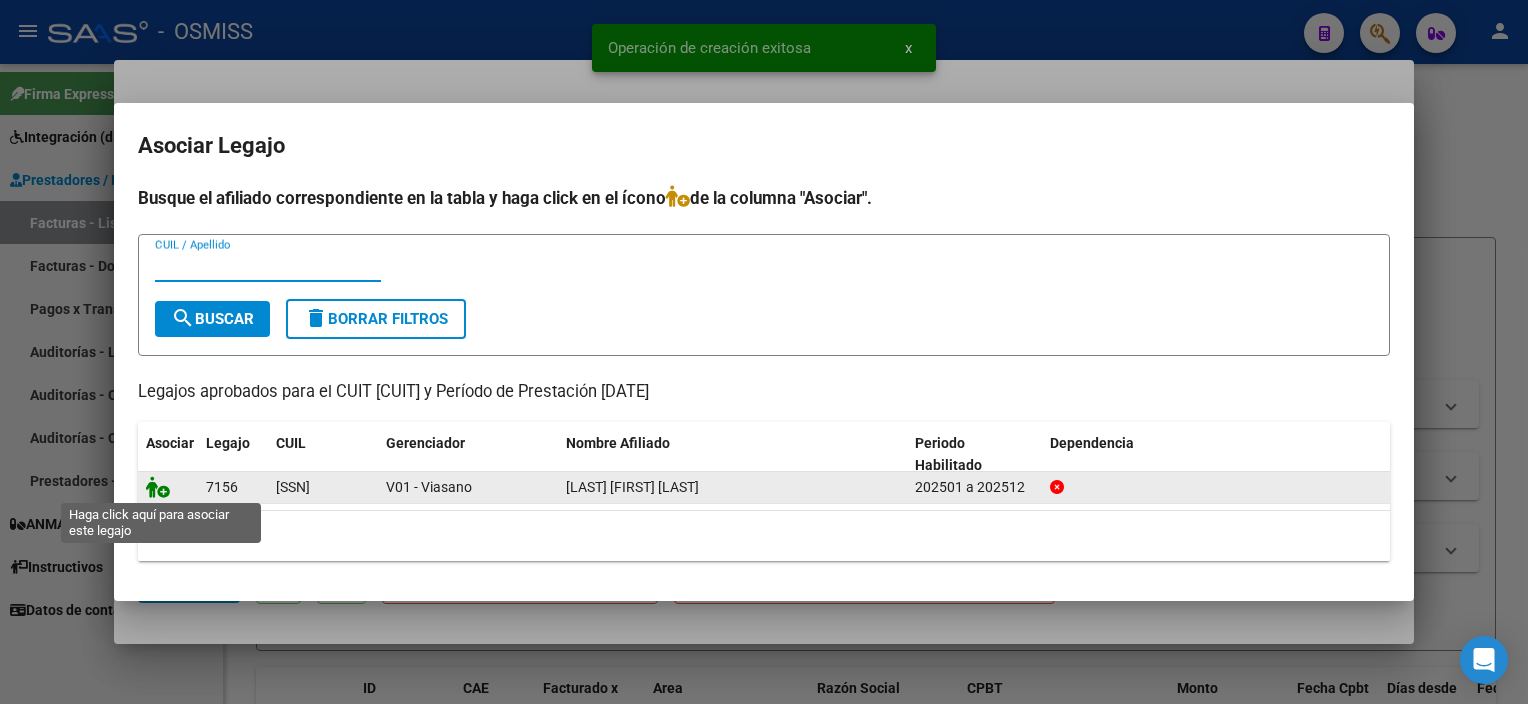 click 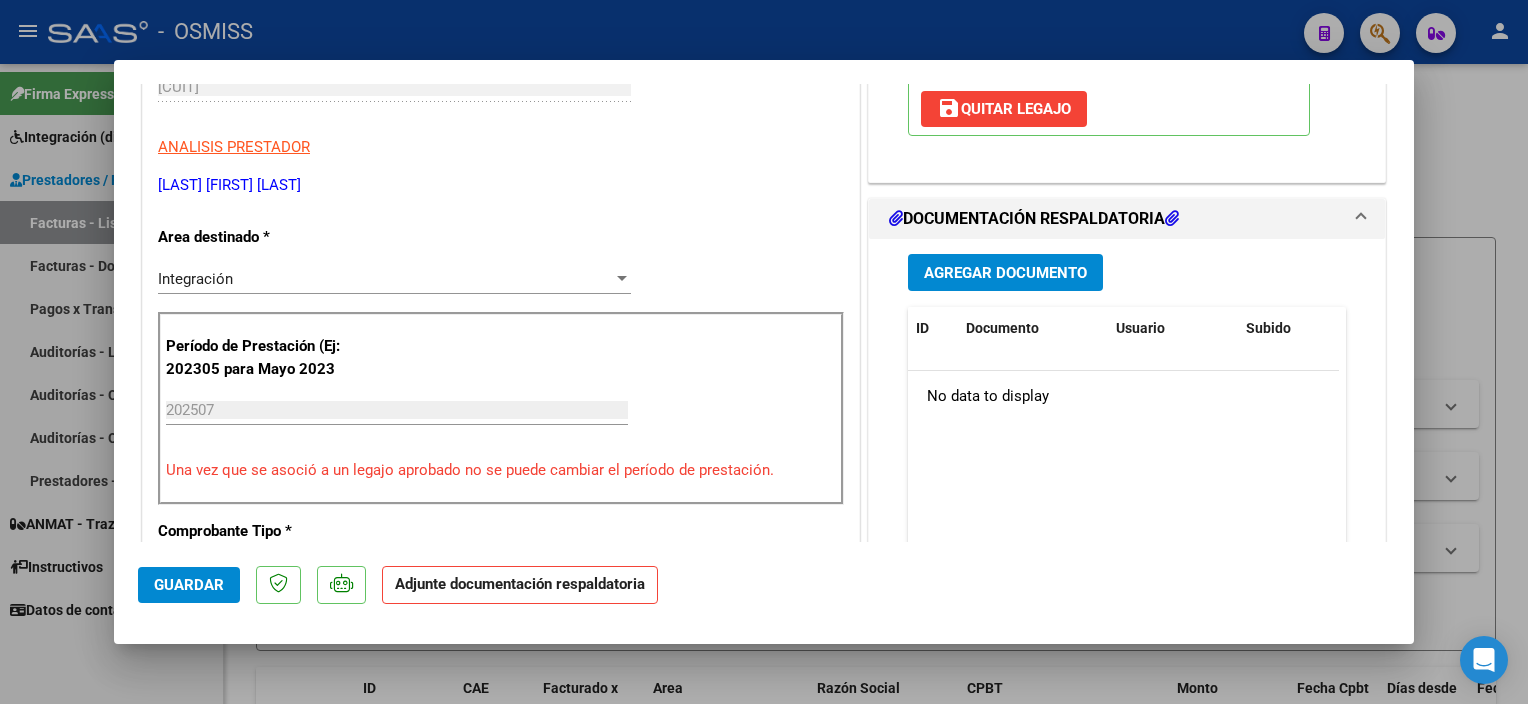 scroll, scrollTop: 358, scrollLeft: 0, axis: vertical 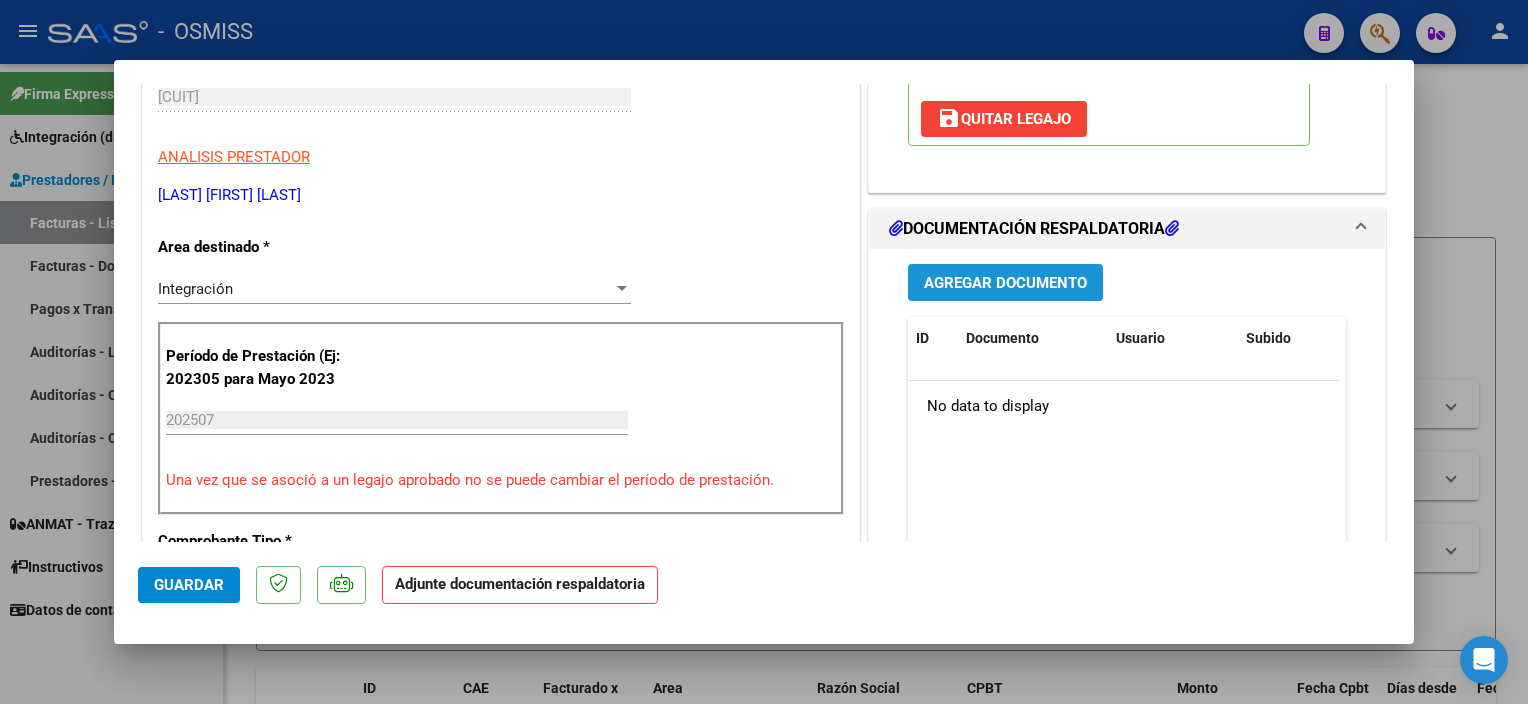 click on "Agregar Documento" at bounding box center (1005, 282) 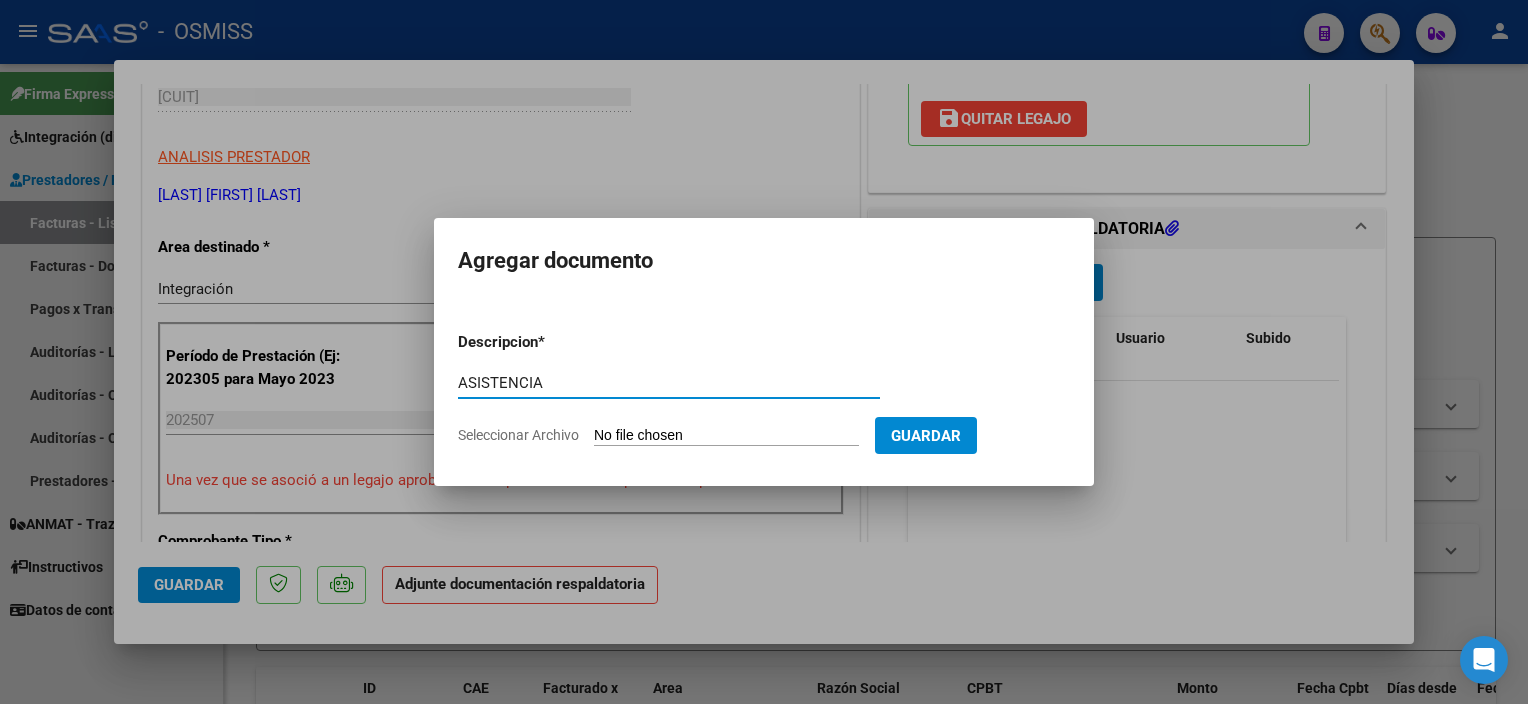 type on "ASISTENCIA" 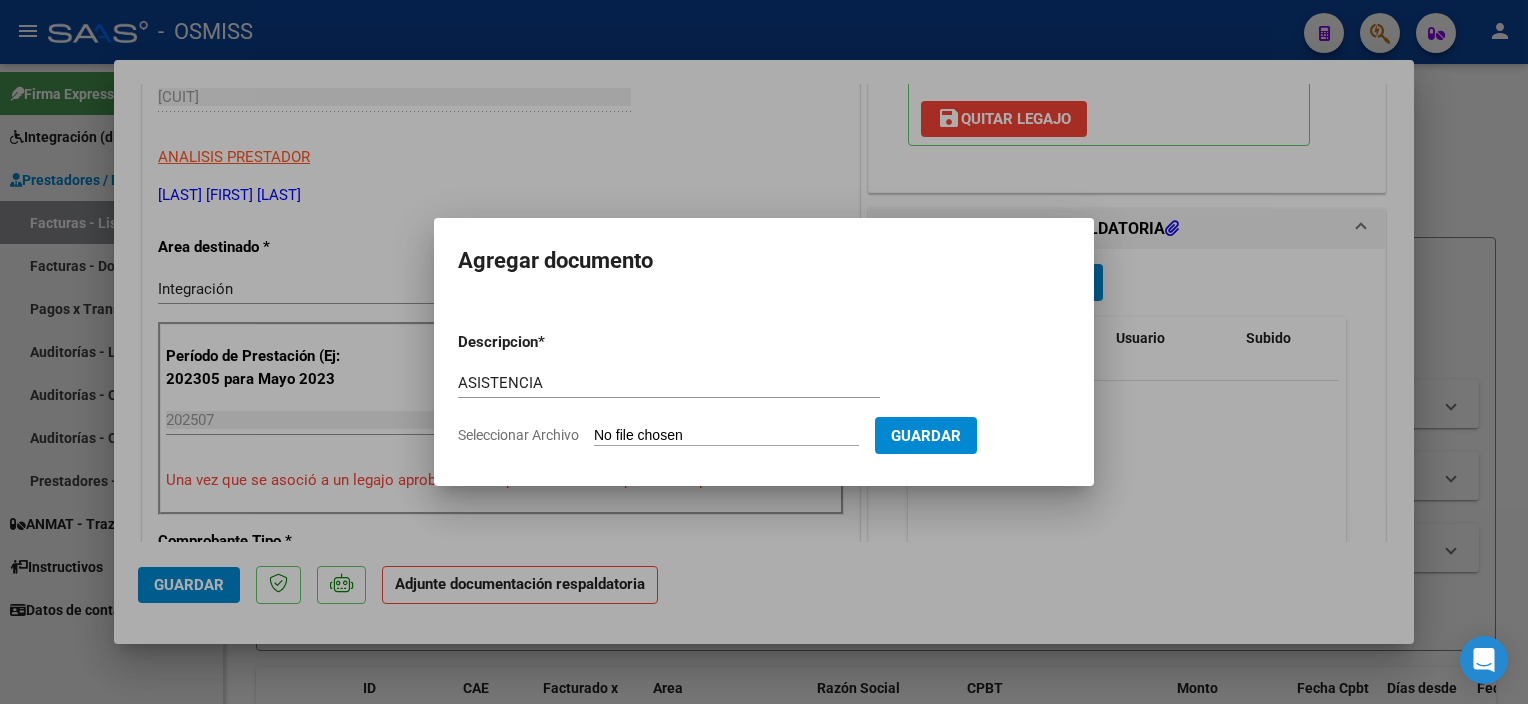 click on "Seleccionar Archivo" at bounding box center (726, 436) 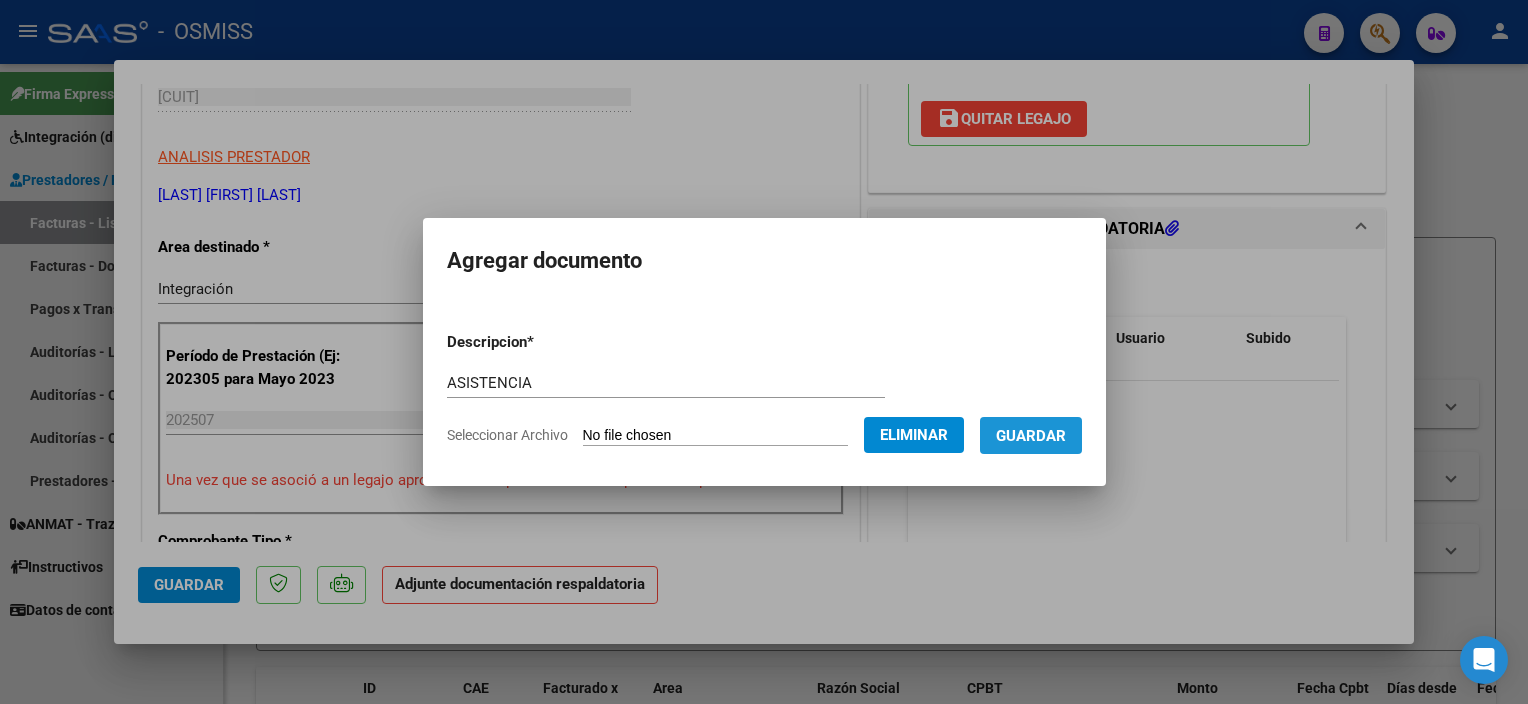 click on "Guardar" at bounding box center (1031, 436) 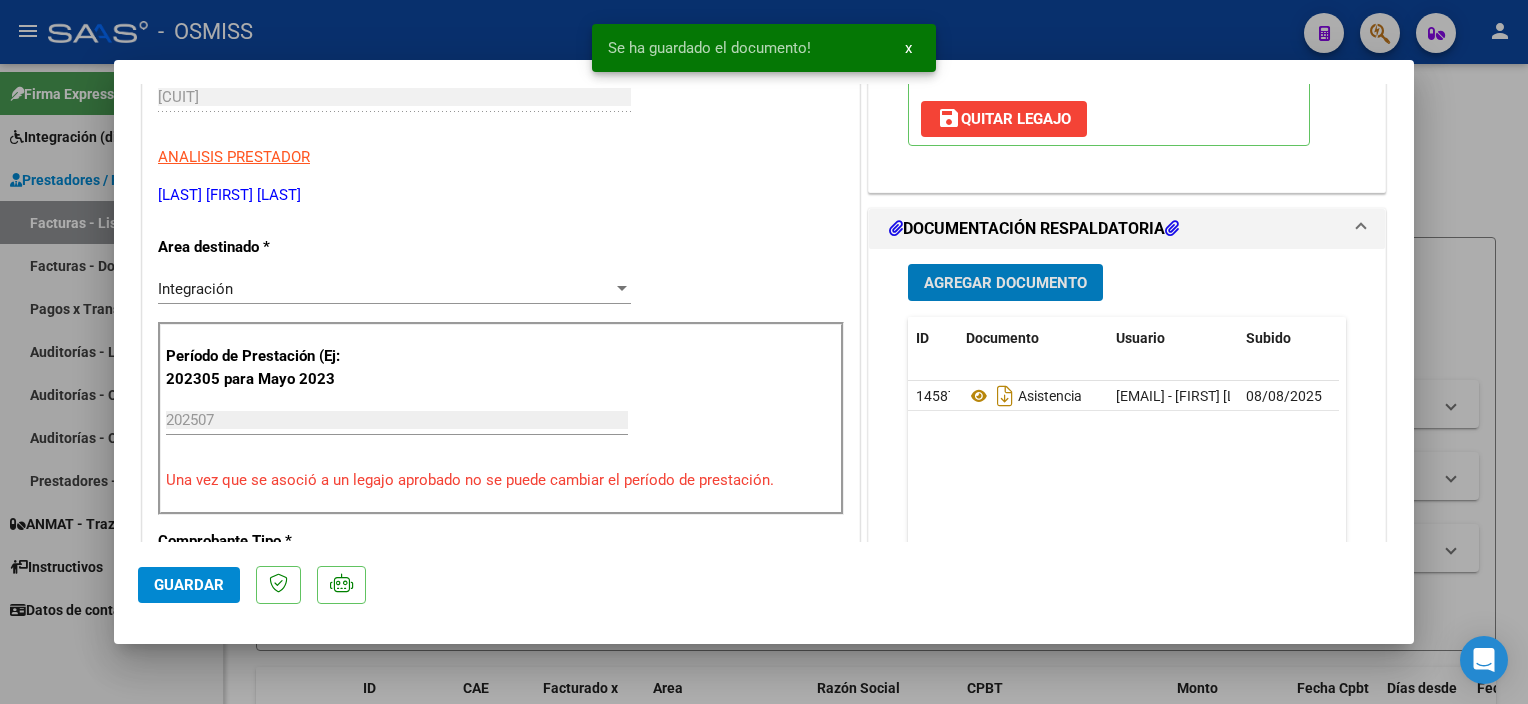 click on "Guardar" 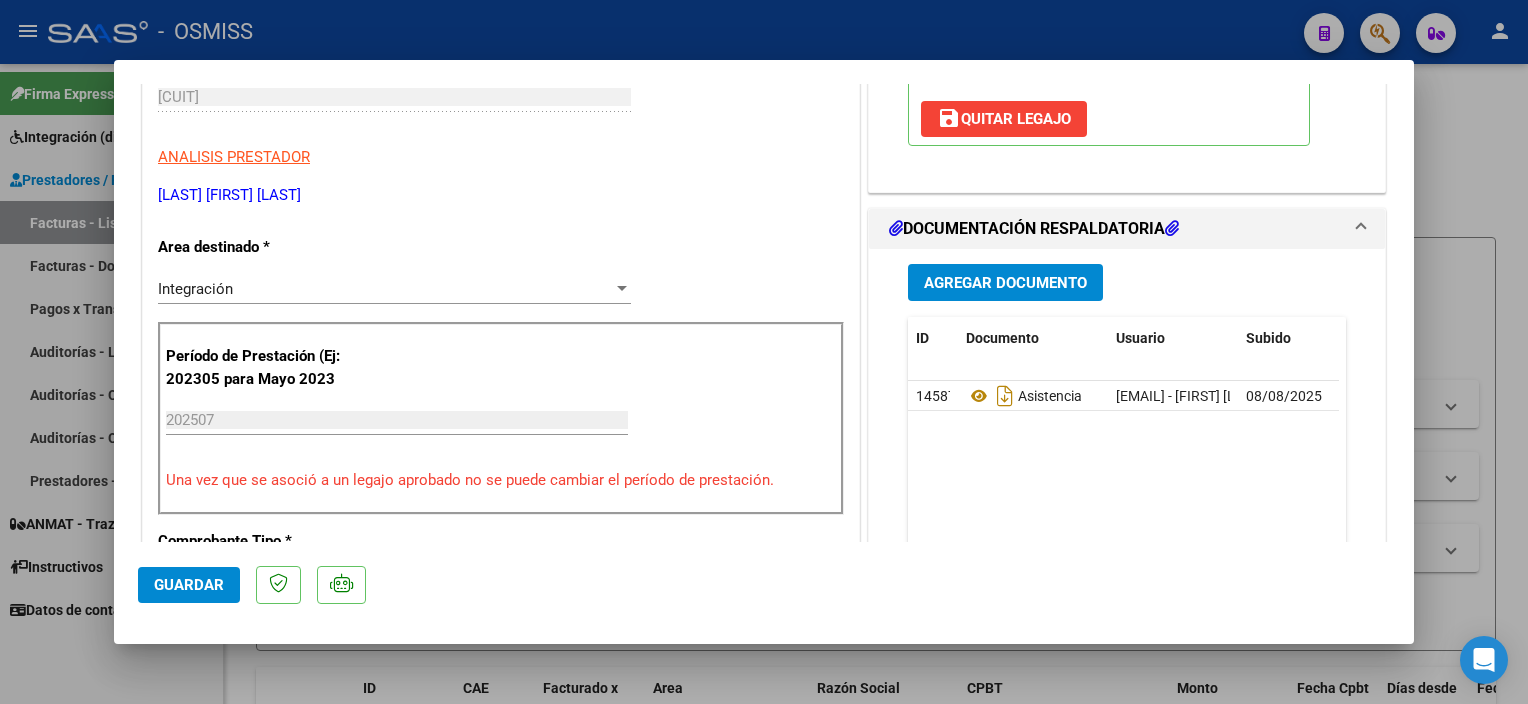 click at bounding box center [764, 352] 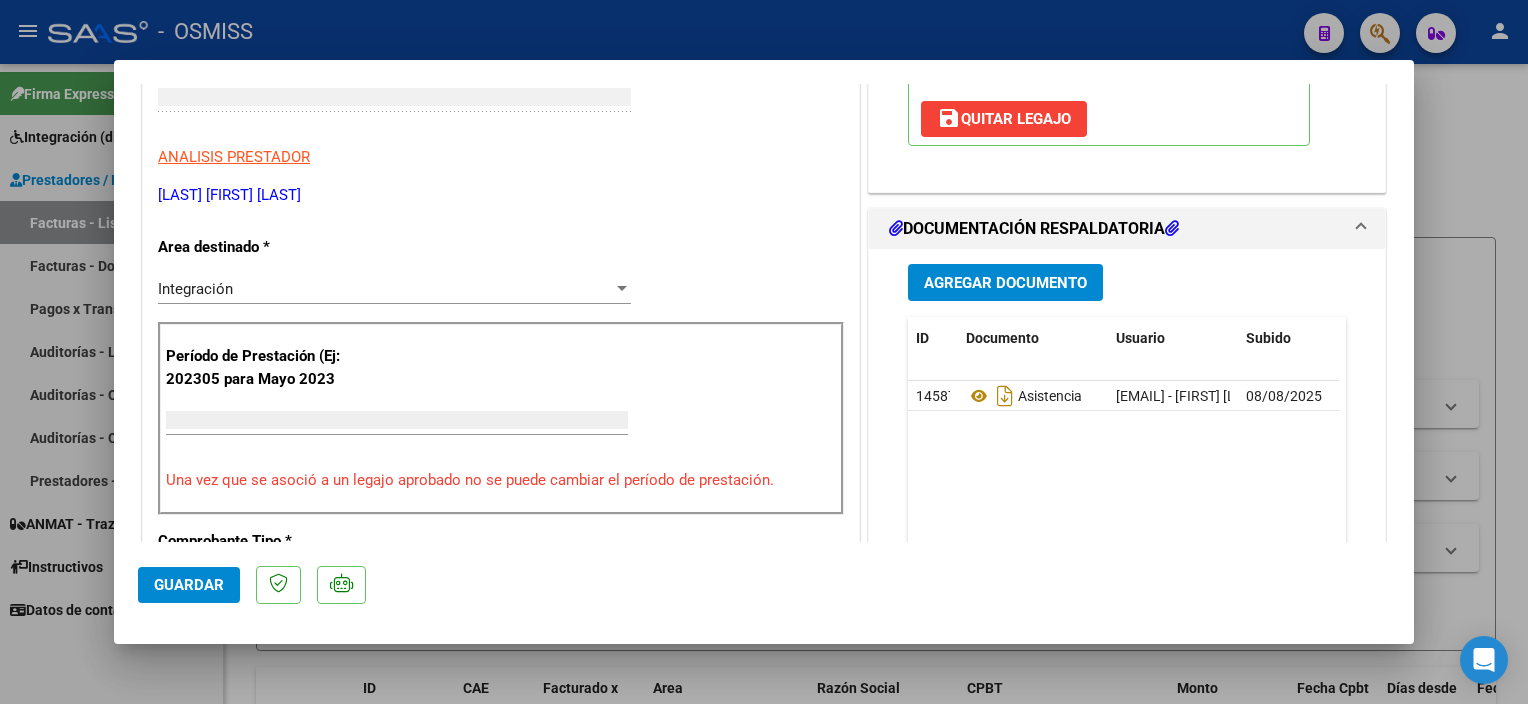 scroll, scrollTop: 297, scrollLeft: 0, axis: vertical 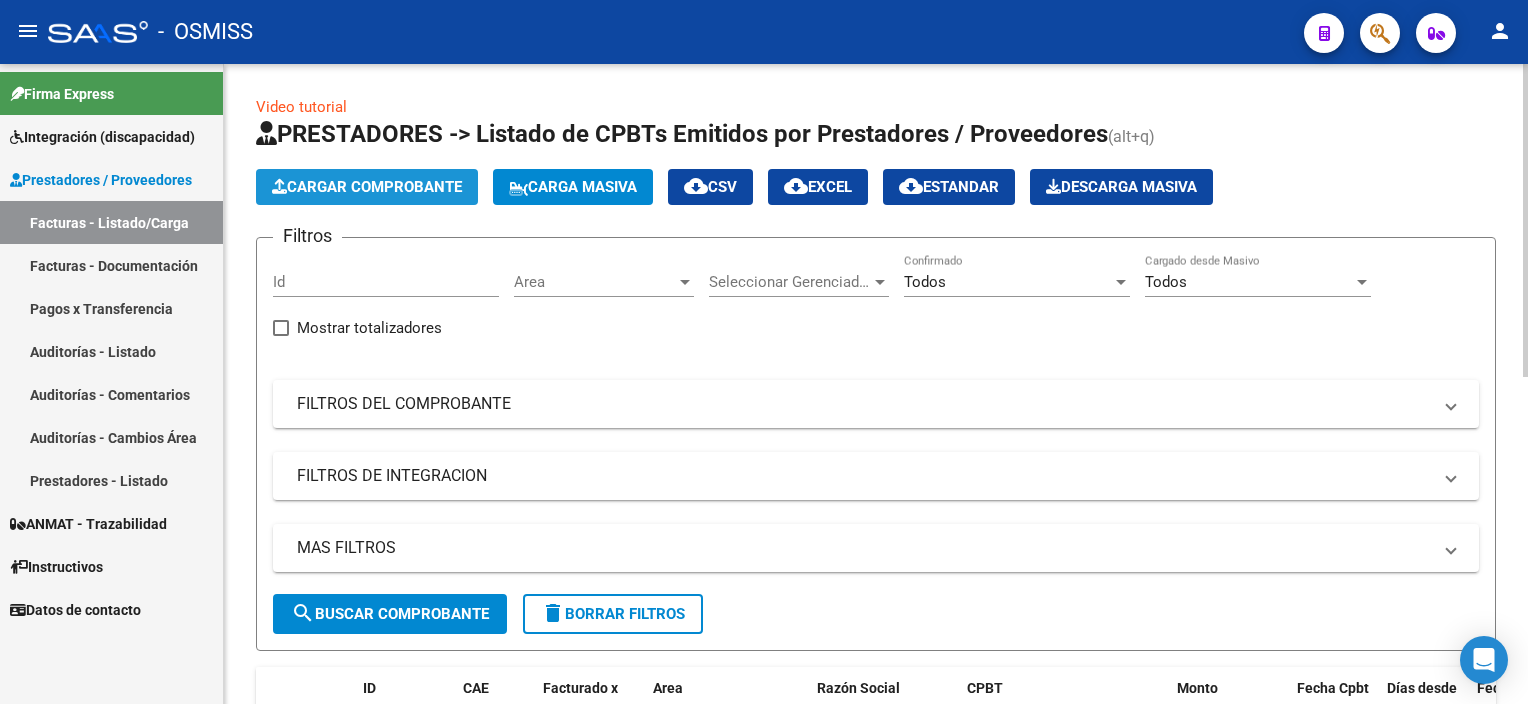 click on "Cargar Comprobante" 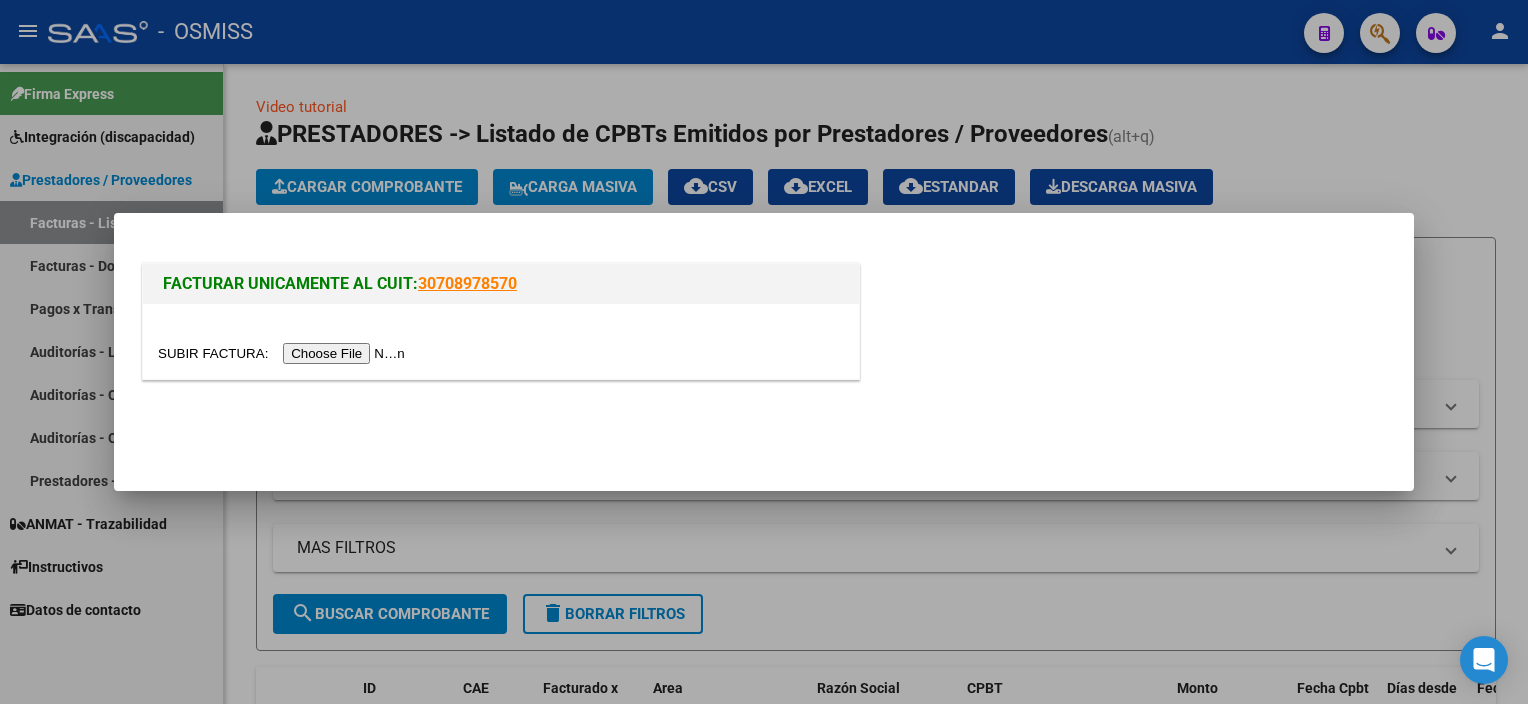 click at bounding box center [284, 353] 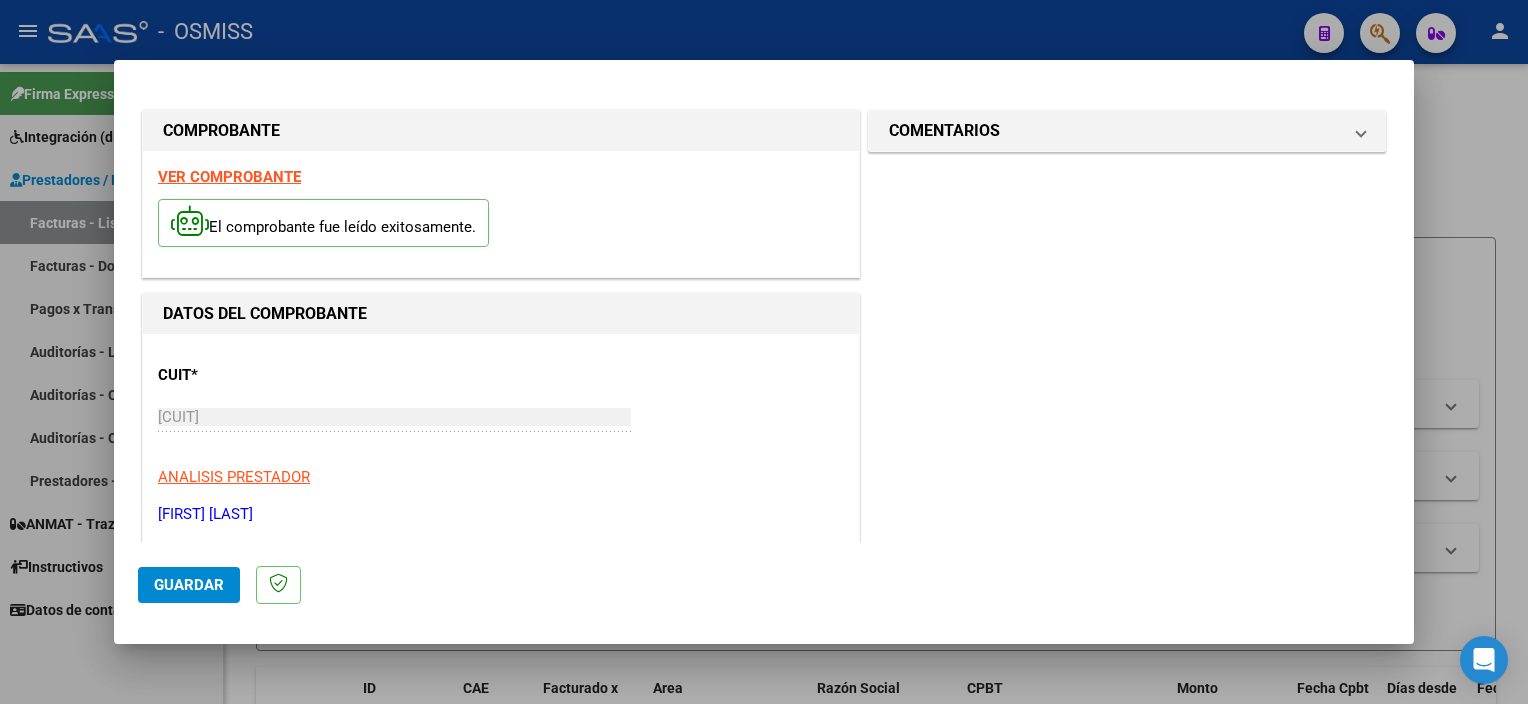 scroll, scrollTop: 295, scrollLeft: 0, axis: vertical 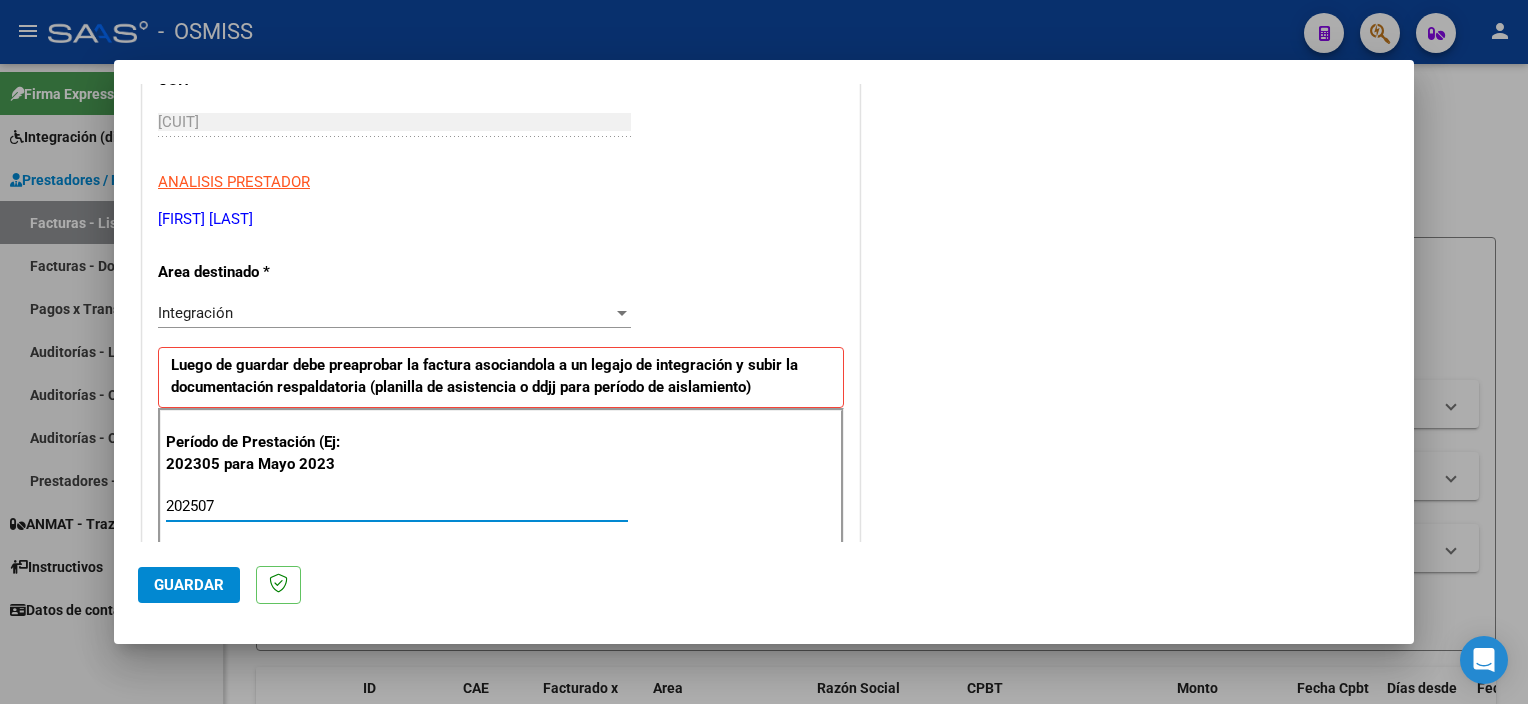 type 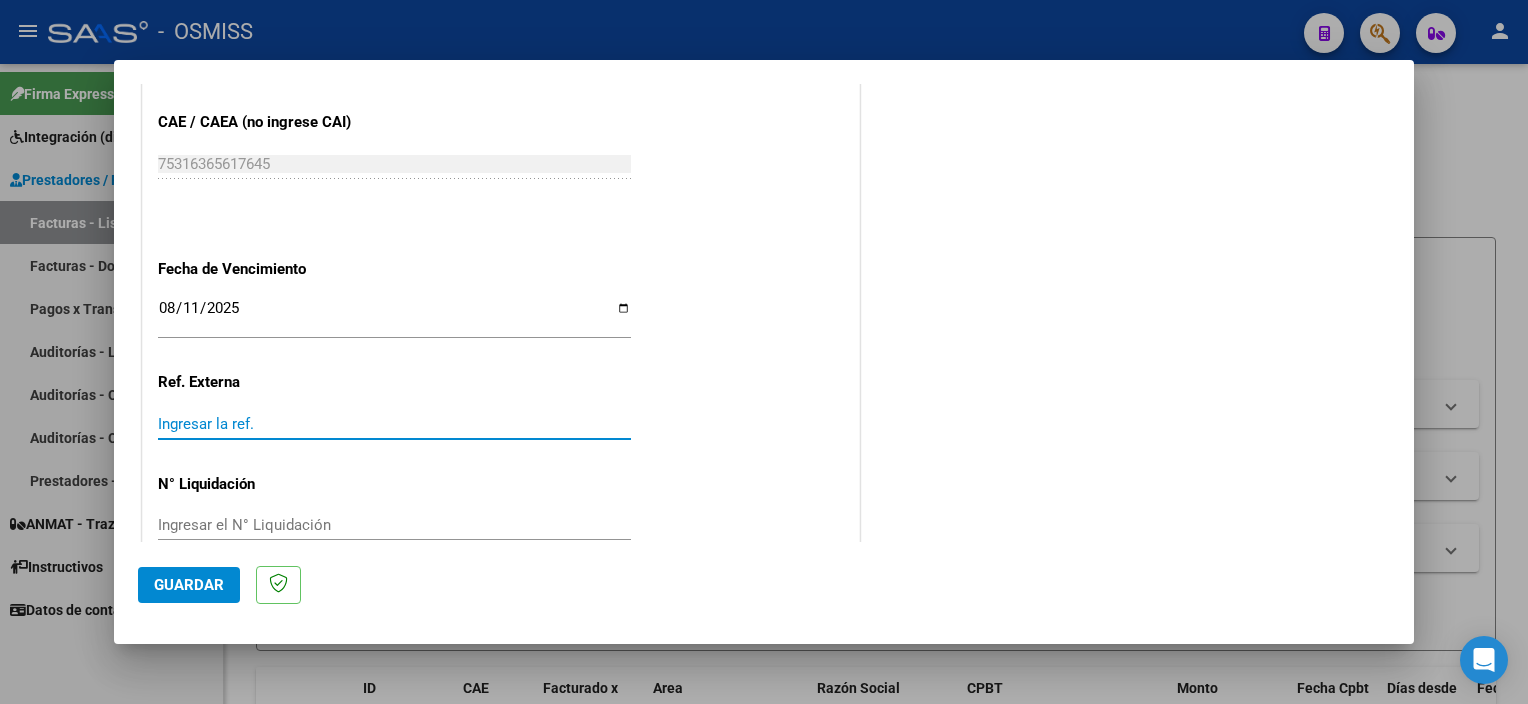click on "Guardar" 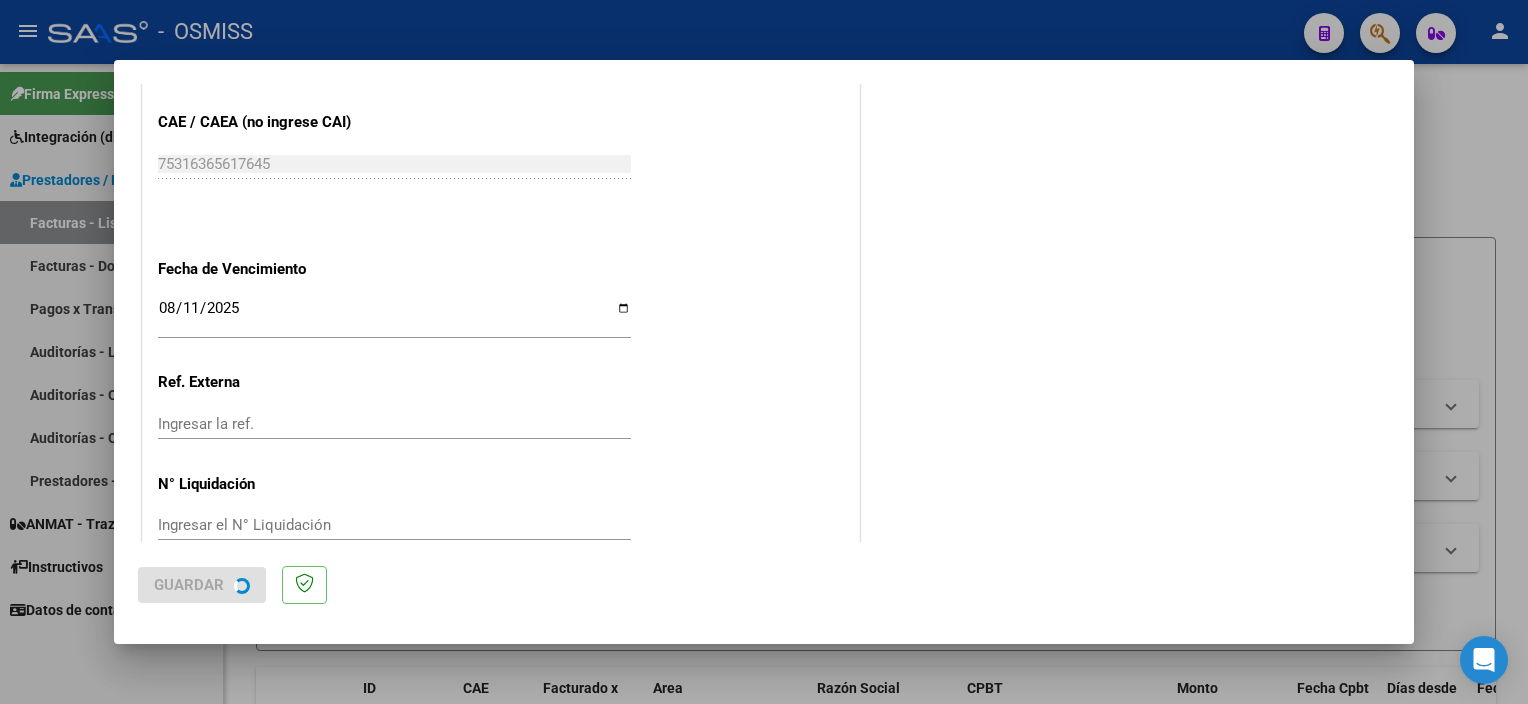 scroll, scrollTop: 0, scrollLeft: 0, axis: both 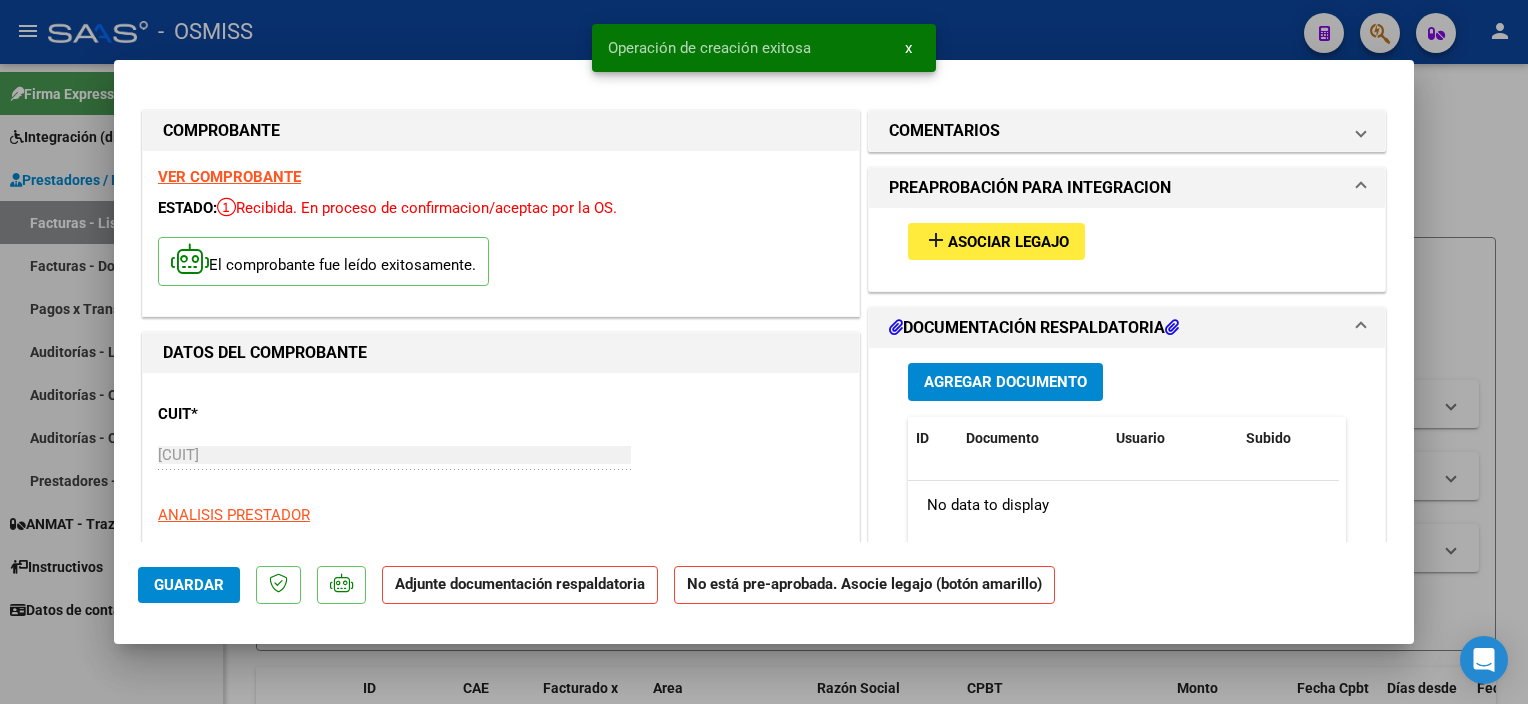 click on "add Asociar Legajo" at bounding box center (996, 241) 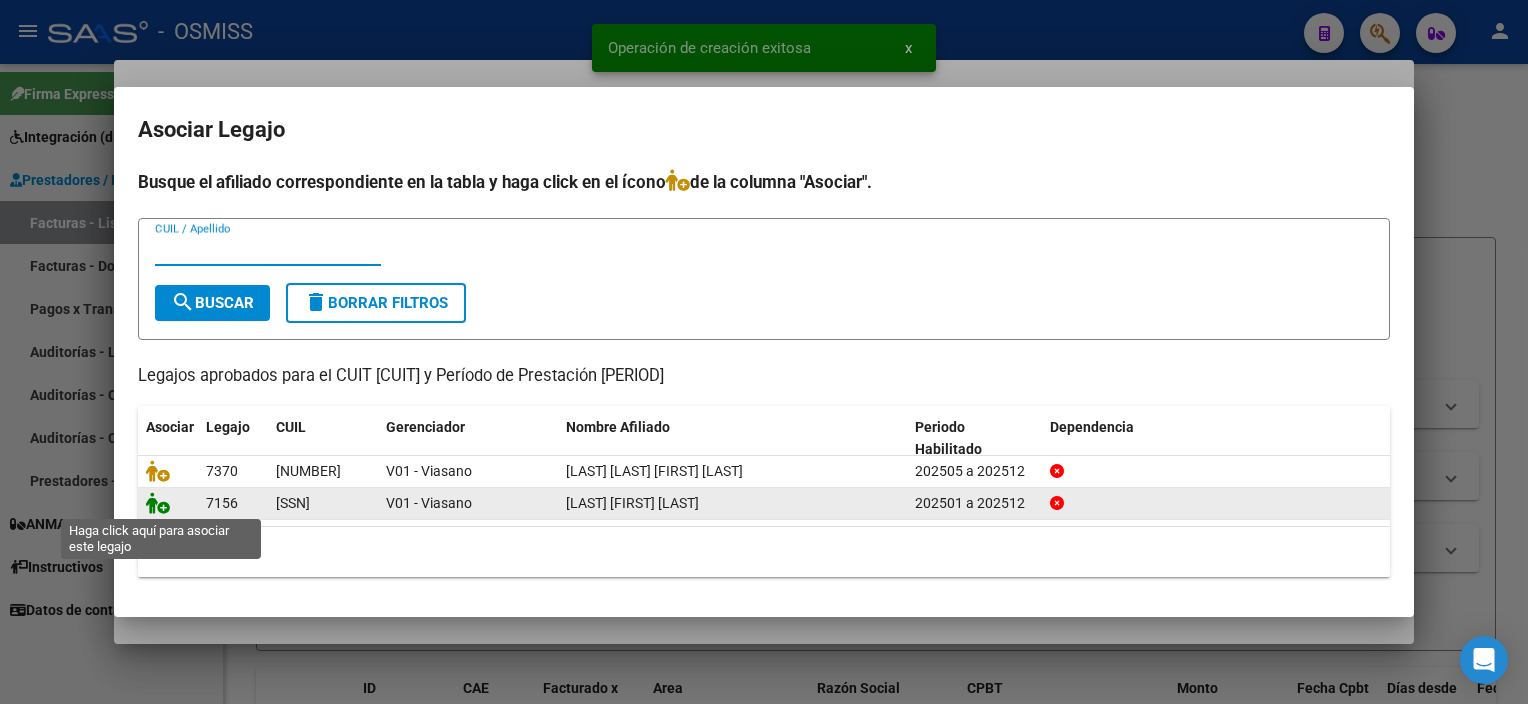 click 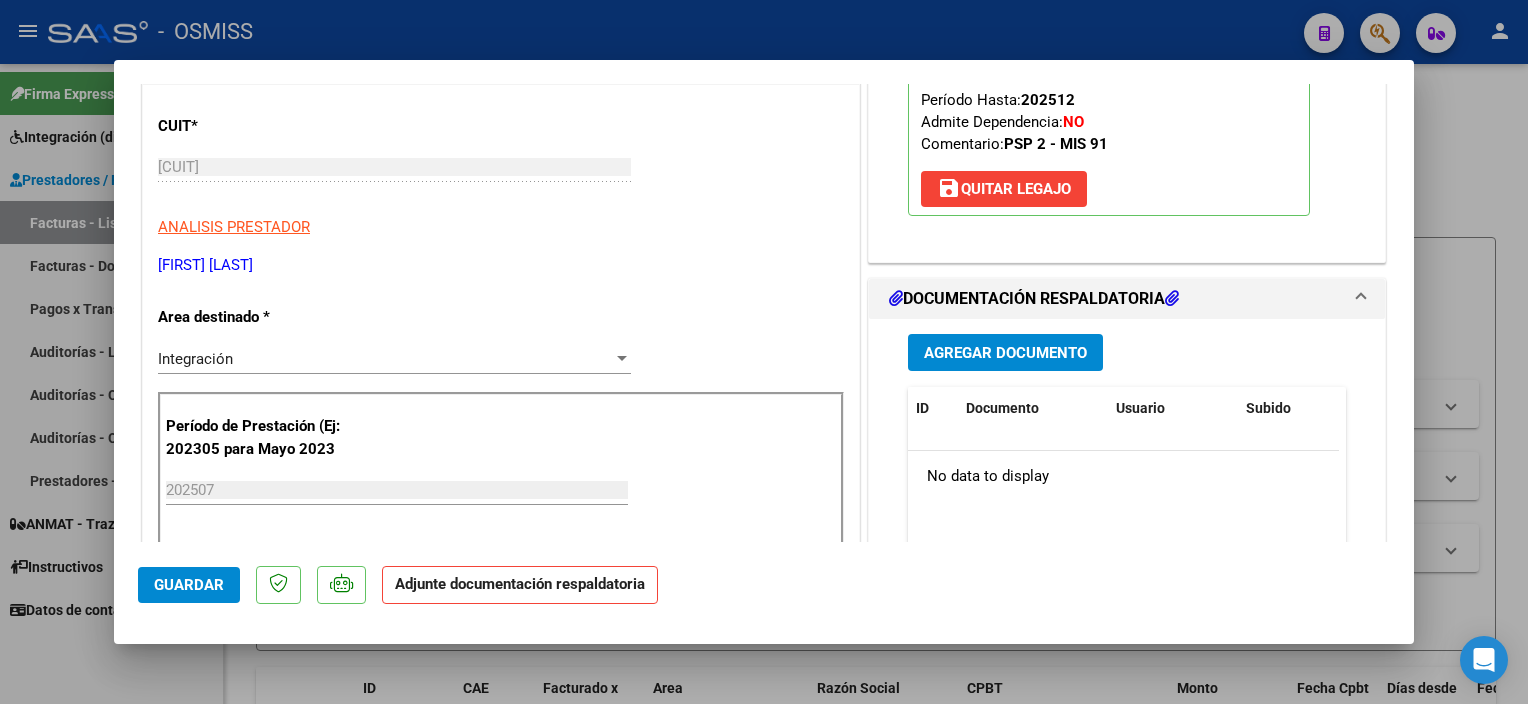 scroll, scrollTop: 282, scrollLeft: 0, axis: vertical 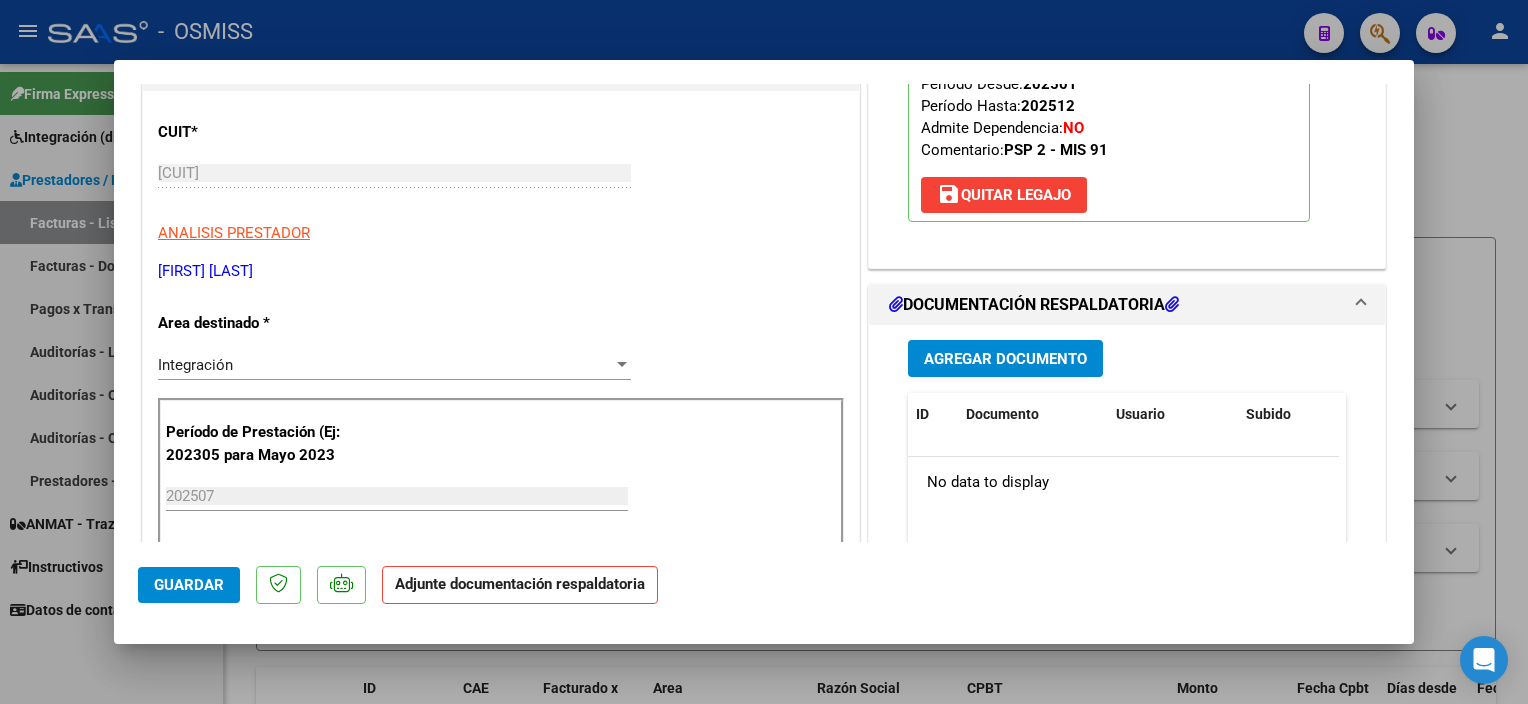 click on "Agregar Documento" at bounding box center [1005, 359] 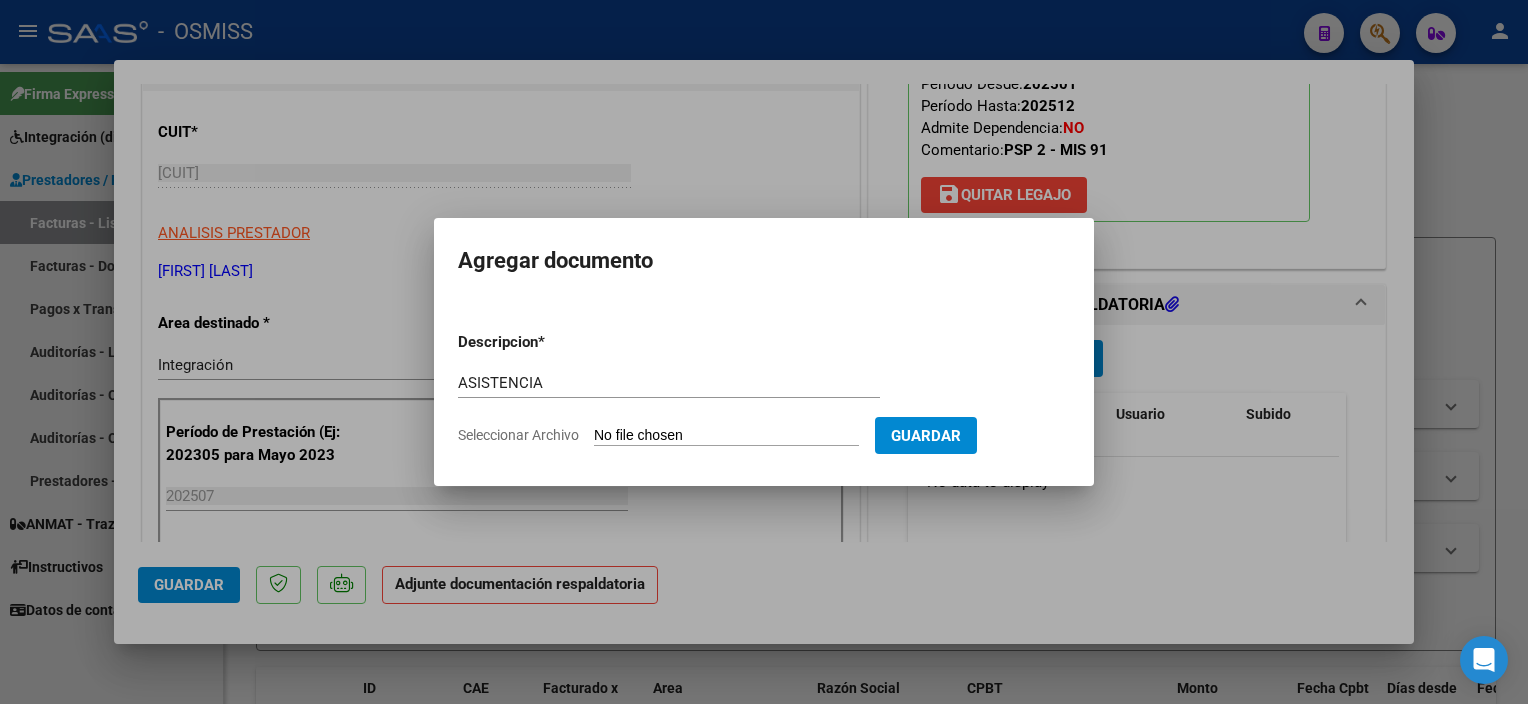 click on "Seleccionar Archivo" at bounding box center [726, 436] 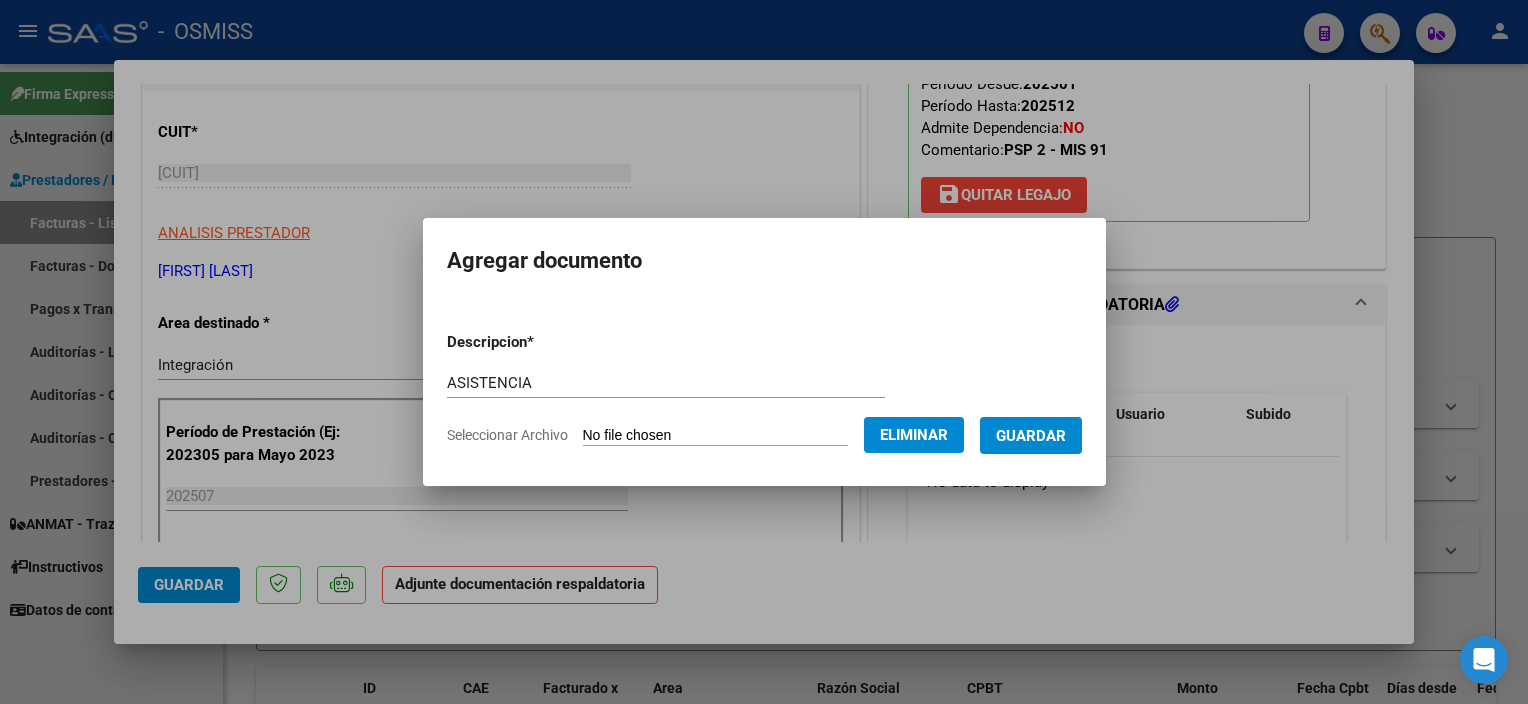 click on "Guardar" at bounding box center (1031, 435) 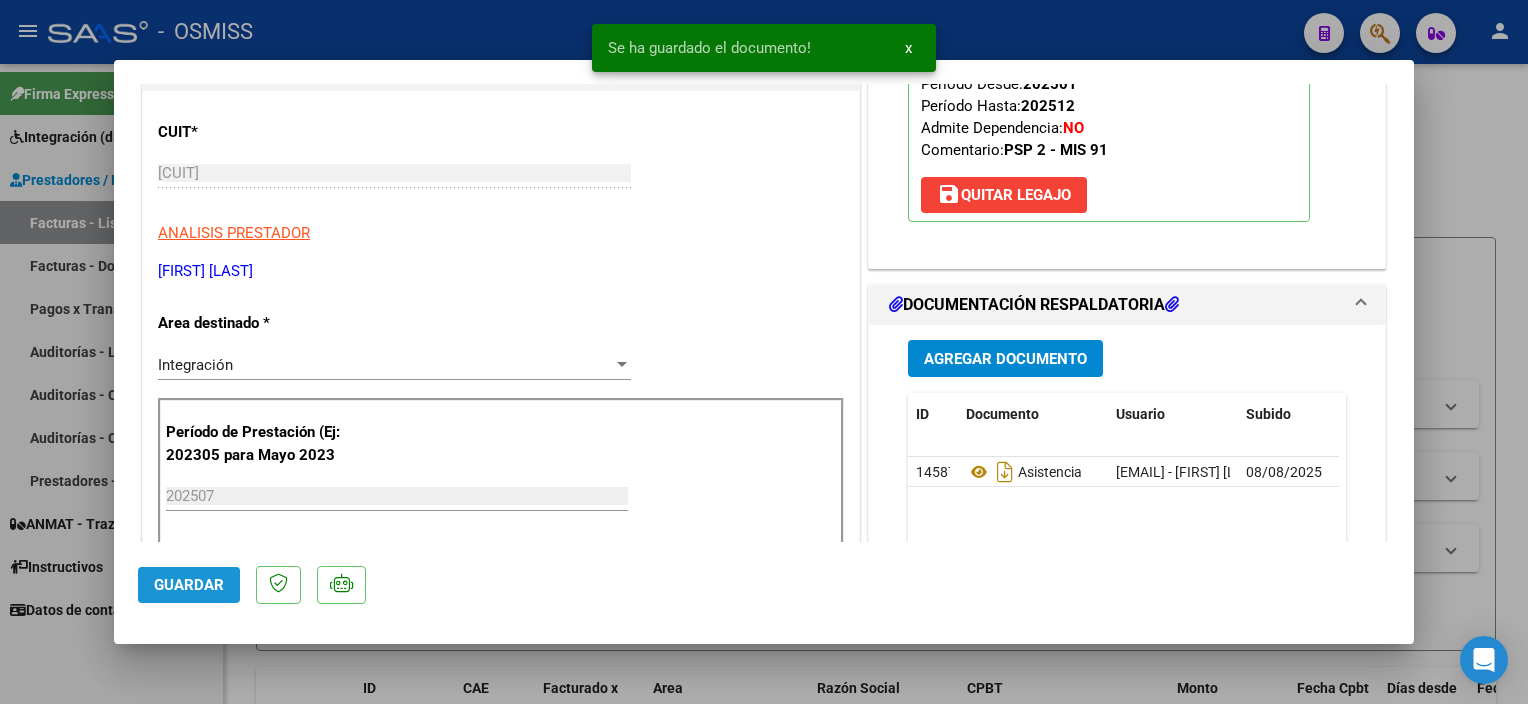 click on "Guardar" 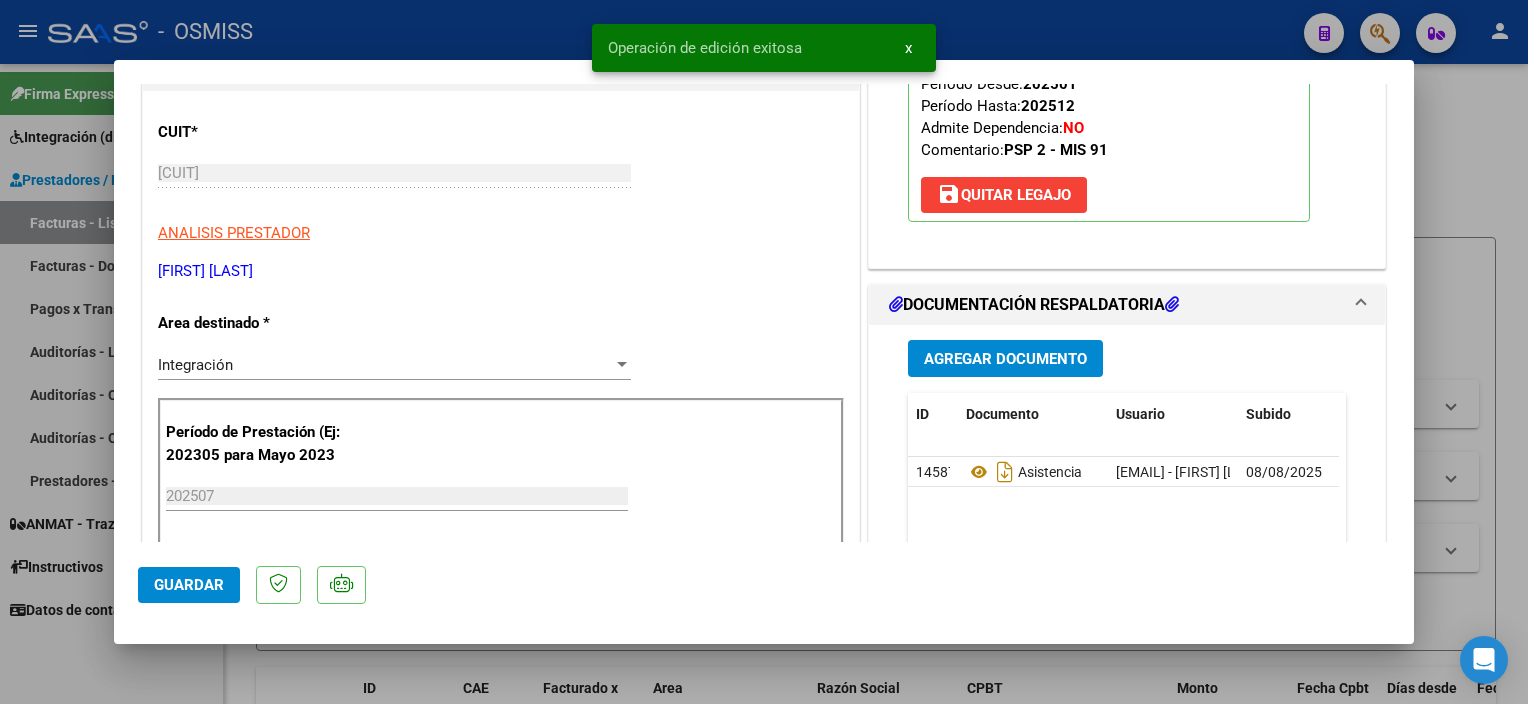 click at bounding box center (764, 352) 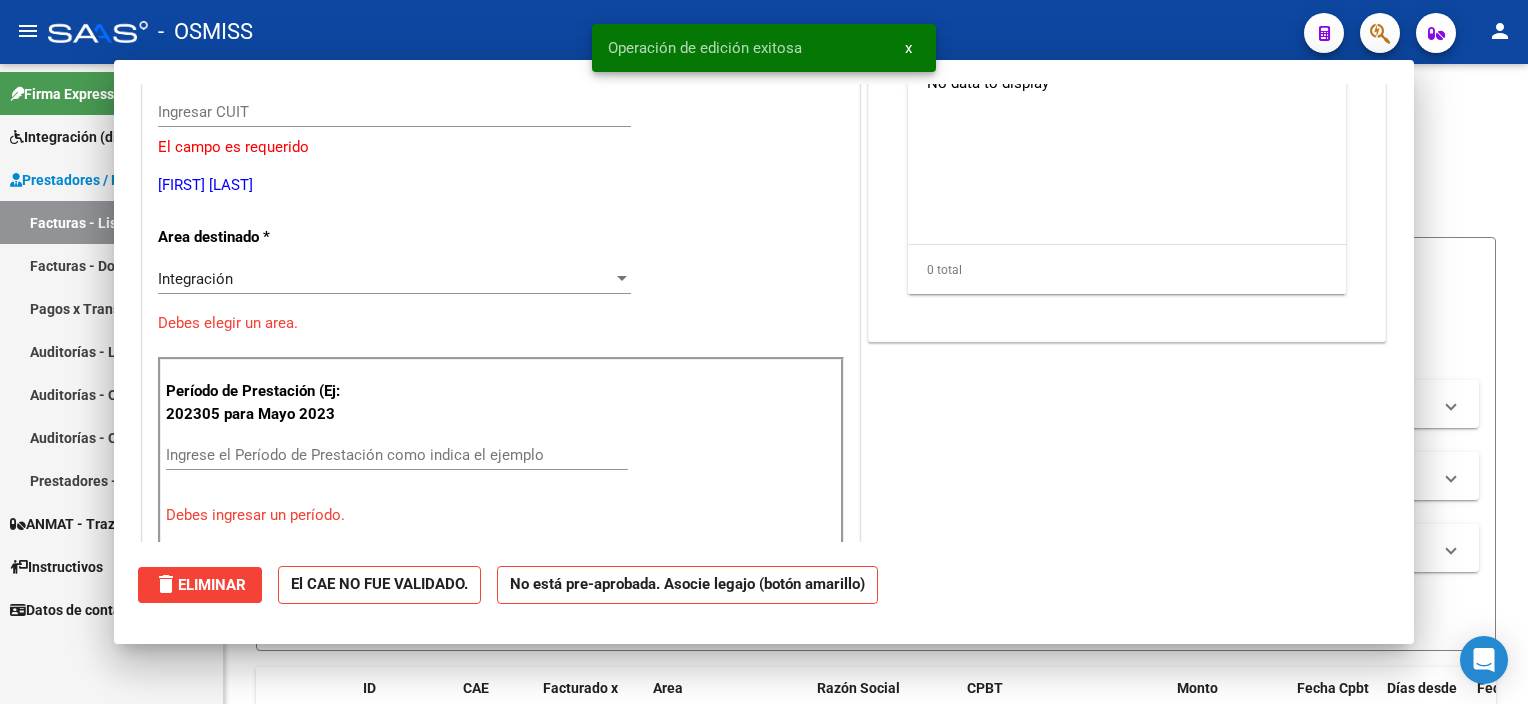 scroll, scrollTop: 0, scrollLeft: 0, axis: both 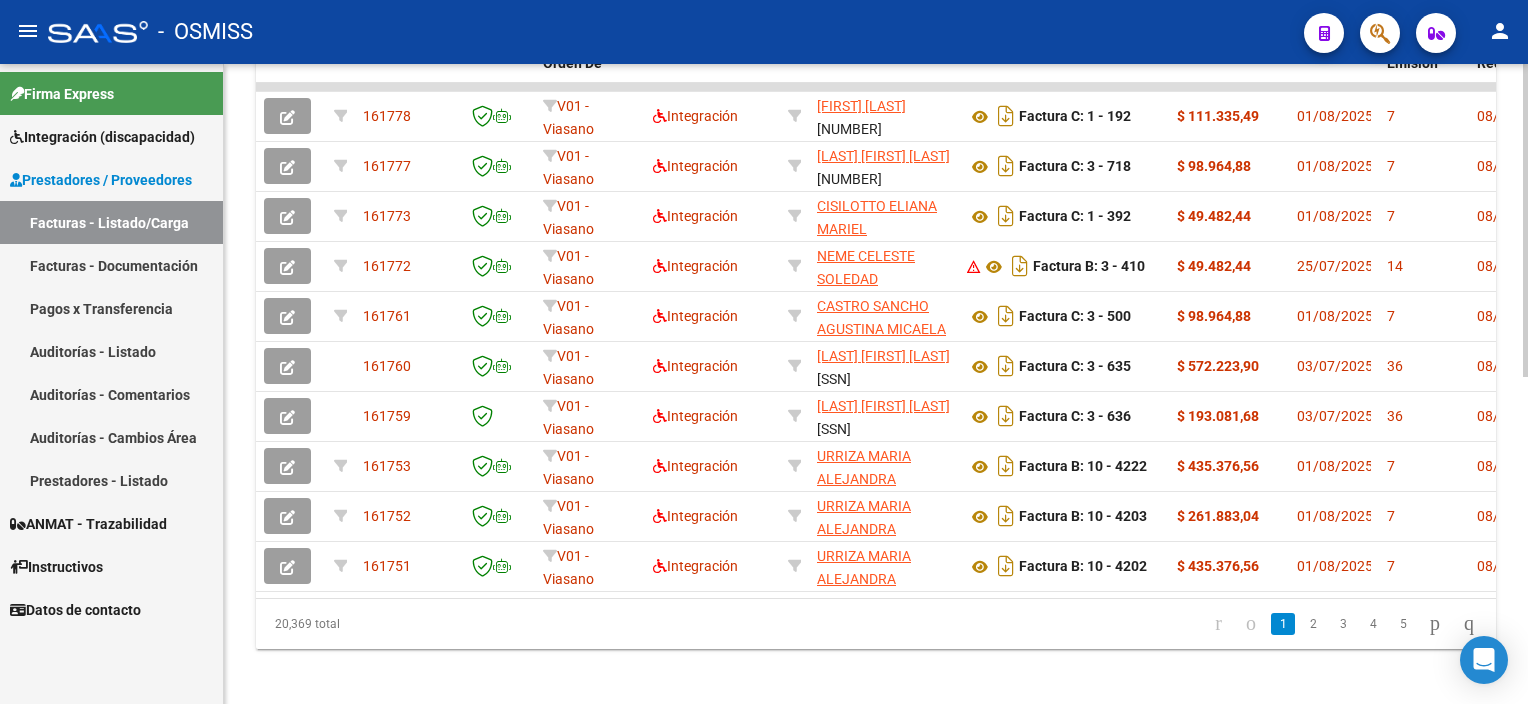 click on "menu -   OSMISS  person    Firma Express     Integración (discapacidad) Legajos    Prestadores / Proveedores Facturas - Listado/Carga Facturas - Documentación Pagos x Transferencia Auditorías - Listado Auditorías - Comentarios Auditorías - Cambios Área Prestadores - Listado    ANMAT - Trazabilidad    Instructivos    Datos de contacto  Video tutorial   PRESTADORES -> Listado de CPBTs Emitidos por Prestadores / Proveedores (alt+q)   Cargar Comprobante
Carga Masiva  cloud_download  CSV  cloud_download  EXCEL  cloud_download  Estandar   Descarga Masiva
Filtros Id Area Area Seleccionar Gerenciador Seleccionar Gerenciador Todos Confirmado Todos Cargado desde Masivo   Mostrar totalizadores   FILTROS DEL COMPROBANTE  Comprobante Tipo Comprobante Tipo Start date – End date Fec. Comprobante Desde / Hasta Días Emisión Desde(cant. días) Días Emisión Hasta(cant. días) CUIT / Razón Social Pto. Venta Nro. Comprobante Código SSS CAE Válido CAE Válido Todos Cargado Módulo Hosp. Todos Op" at bounding box center (764, 352) 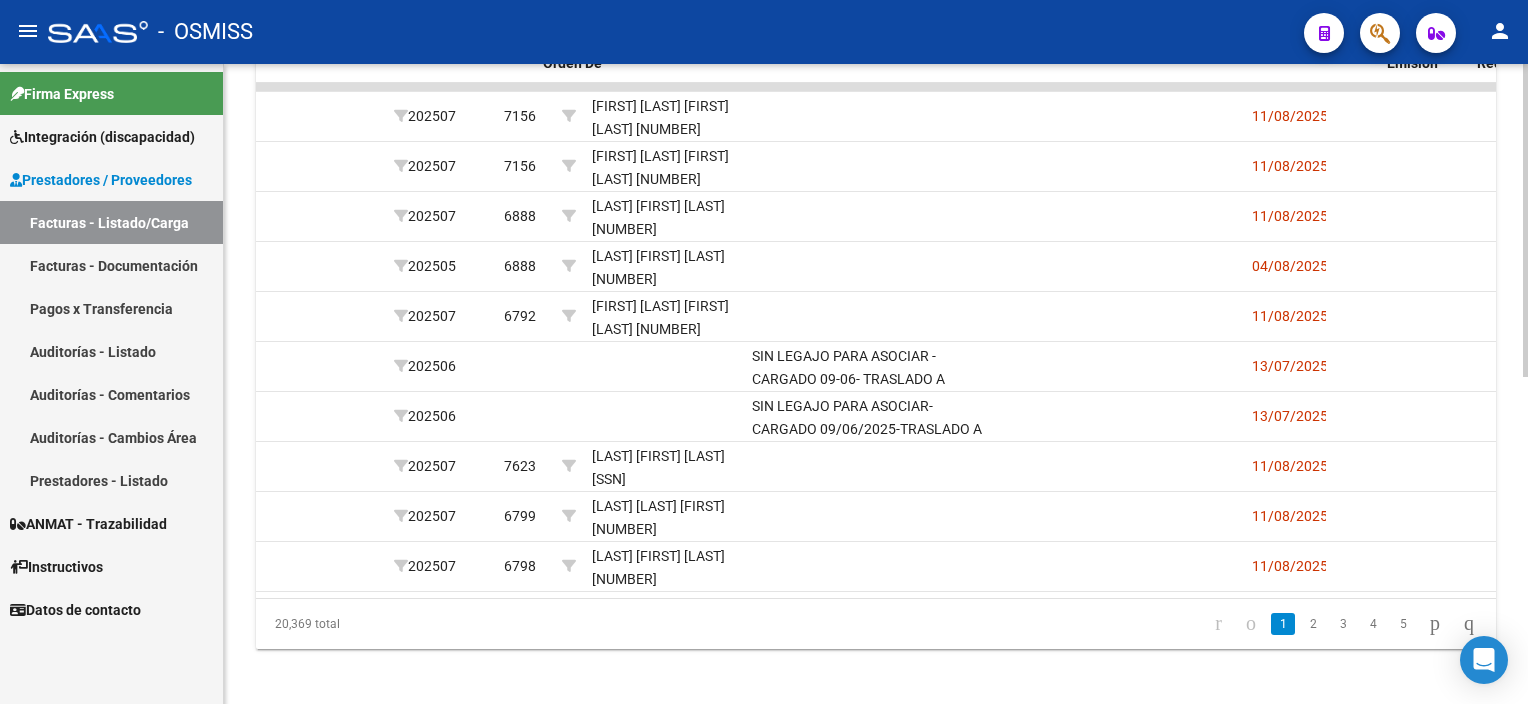 scroll, scrollTop: 0, scrollLeft: 0, axis: both 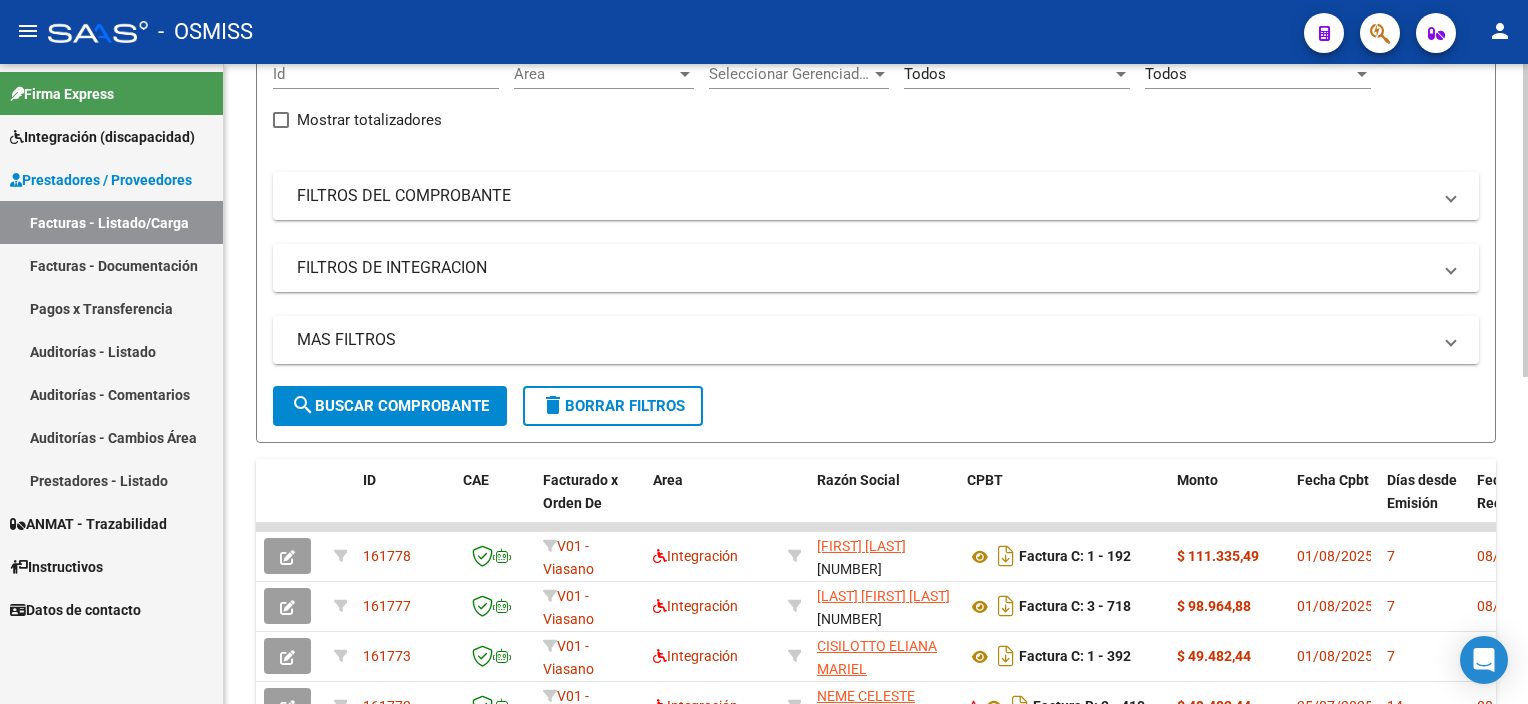 click on "menu -   OSMISS  person    Firma Express     Integración (discapacidad) Legajos    Prestadores / Proveedores Facturas - Listado/Carga Facturas - Documentación Pagos x Transferencia Auditorías - Listado Auditorías - Comentarios Auditorías - Cambios Área Prestadores - Listado    ANMAT - Trazabilidad    Instructivos    Datos de contacto  Video tutorial   PRESTADORES -> Listado de CPBTs Emitidos por Prestadores / Proveedores (alt+q)   Cargar Comprobante
Carga Masiva  cloud_download  CSV  cloud_download  EXCEL  cloud_download  Estandar   Descarga Masiva
Filtros Id Area Area Seleccionar Gerenciador Seleccionar Gerenciador Todos Confirmado Todos Cargado desde Masivo   Mostrar totalizadores   FILTROS DEL COMPROBANTE  Comprobante Tipo Comprobante Tipo Start date – End date Fec. Comprobante Desde / Hasta Días Emisión Desde(cant. días) Días Emisión Hasta(cant. días) CUIT / Razón Social Pto. Venta Nro. Comprobante Código SSS CAE Válido CAE Válido Todos Cargado Módulo Hosp. Todos Op" at bounding box center [764, 352] 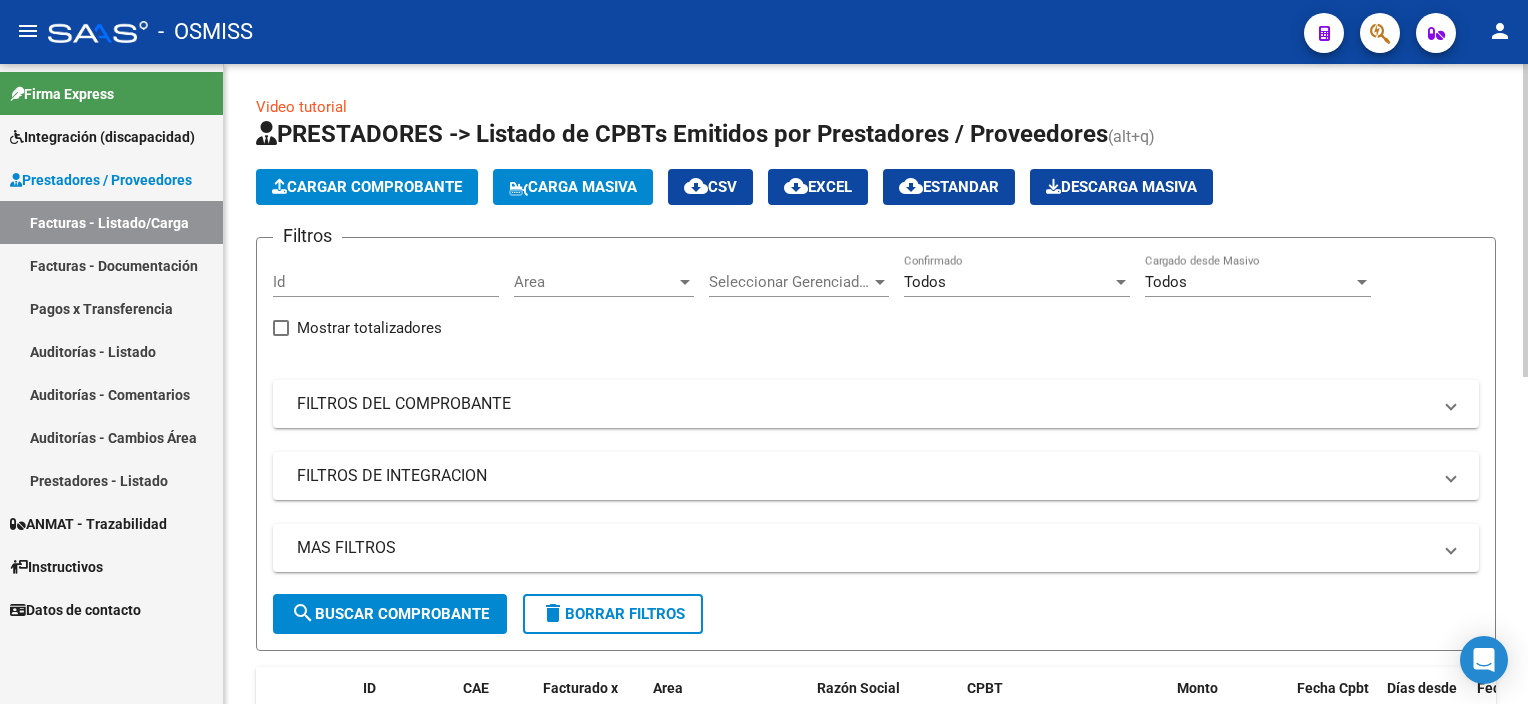 click on "menu -   OSMISS  person    Firma Express     Integración (discapacidad) Legajos    Prestadores / Proveedores Facturas - Listado/Carga Facturas - Documentación Pagos x Transferencia Auditorías - Listado Auditorías - Comentarios Auditorías - Cambios Área Prestadores - Listado    ANMAT - Trazabilidad    Instructivos    Datos de contacto  Video tutorial   PRESTADORES -> Listado de CPBTs Emitidos por Prestadores / Proveedores (alt+q)   Cargar Comprobante
Carga Masiva  cloud_download  CSV  cloud_download  EXCEL  cloud_download  Estandar   Descarga Masiva
Filtros Id Area Area Seleccionar Gerenciador Seleccionar Gerenciador Todos Confirmado Todos Cargado desde Masivo   Mostrar totalizadores   FILTROS DEL COMPROBANTE  Comprobante Tipo Comprobante Tipo Start date – End date Fec. Comprobante Desde / Hasta Días Emisión Desde(cant. días) Días Emisión Hasta(cant. días) CUIT / Razón Social Pto. Venta Nro. Comprobante Código SSS CAE Válido CAE Válido Todos Cargado Módulo Hosp. Todos Hospital" 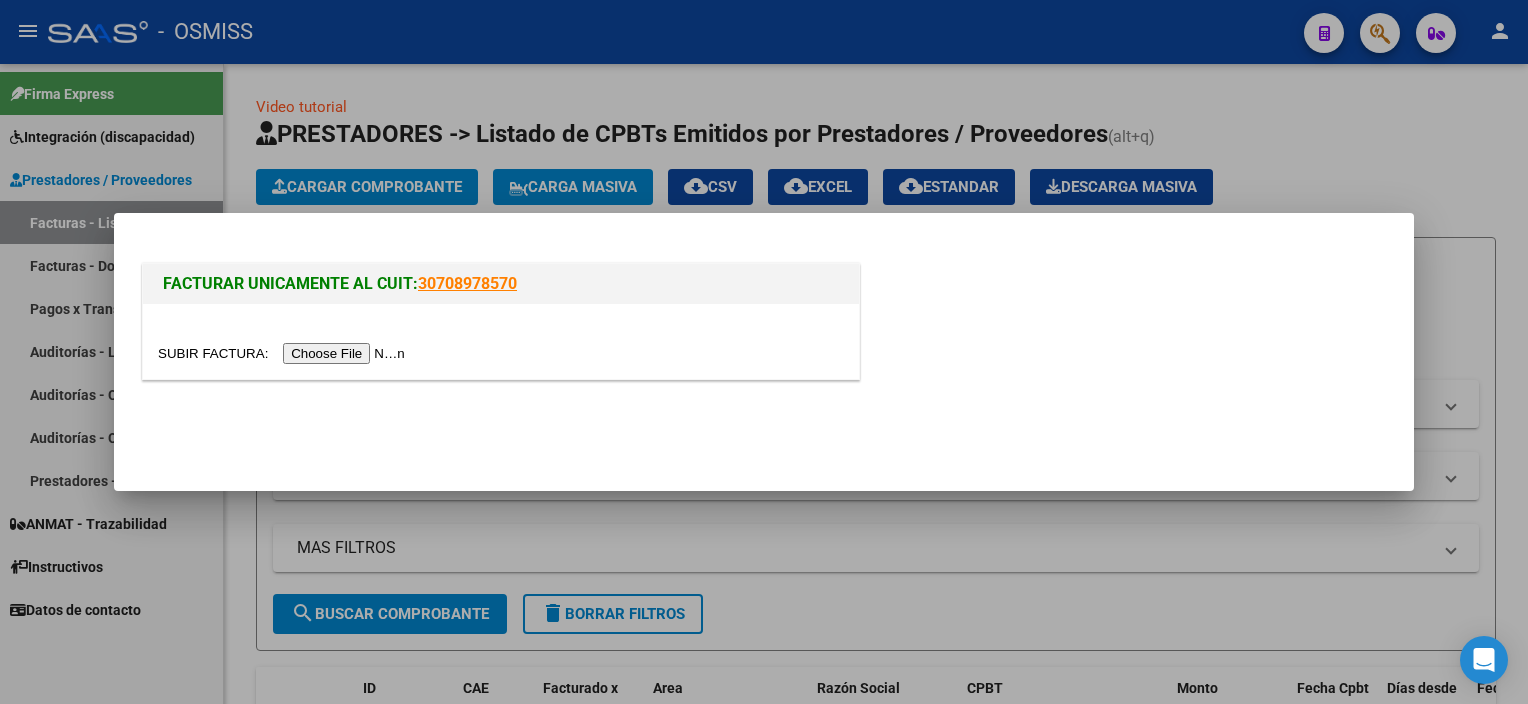 click at bounding box center [284, 353] 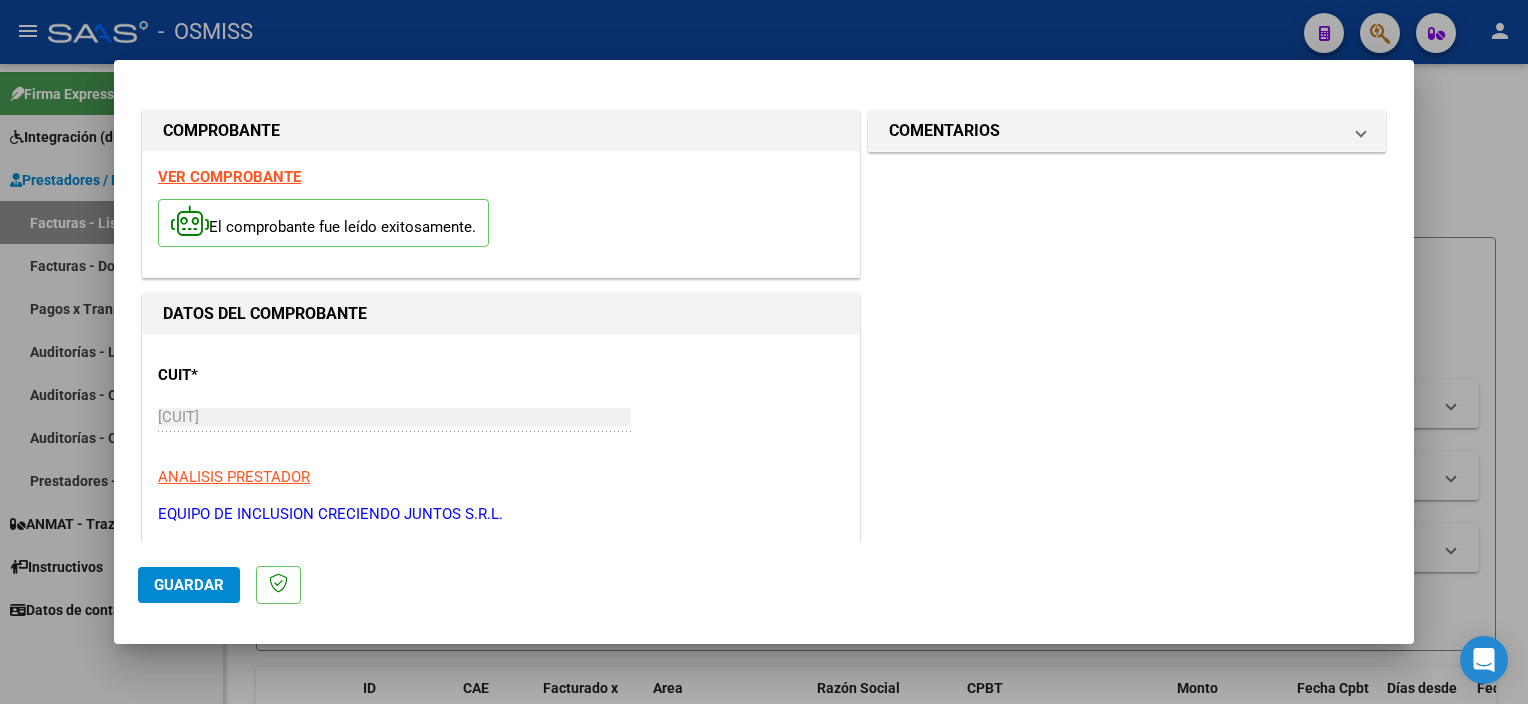 scroll, scrollTop: 295, scrollLeft: 0, axis: vertical 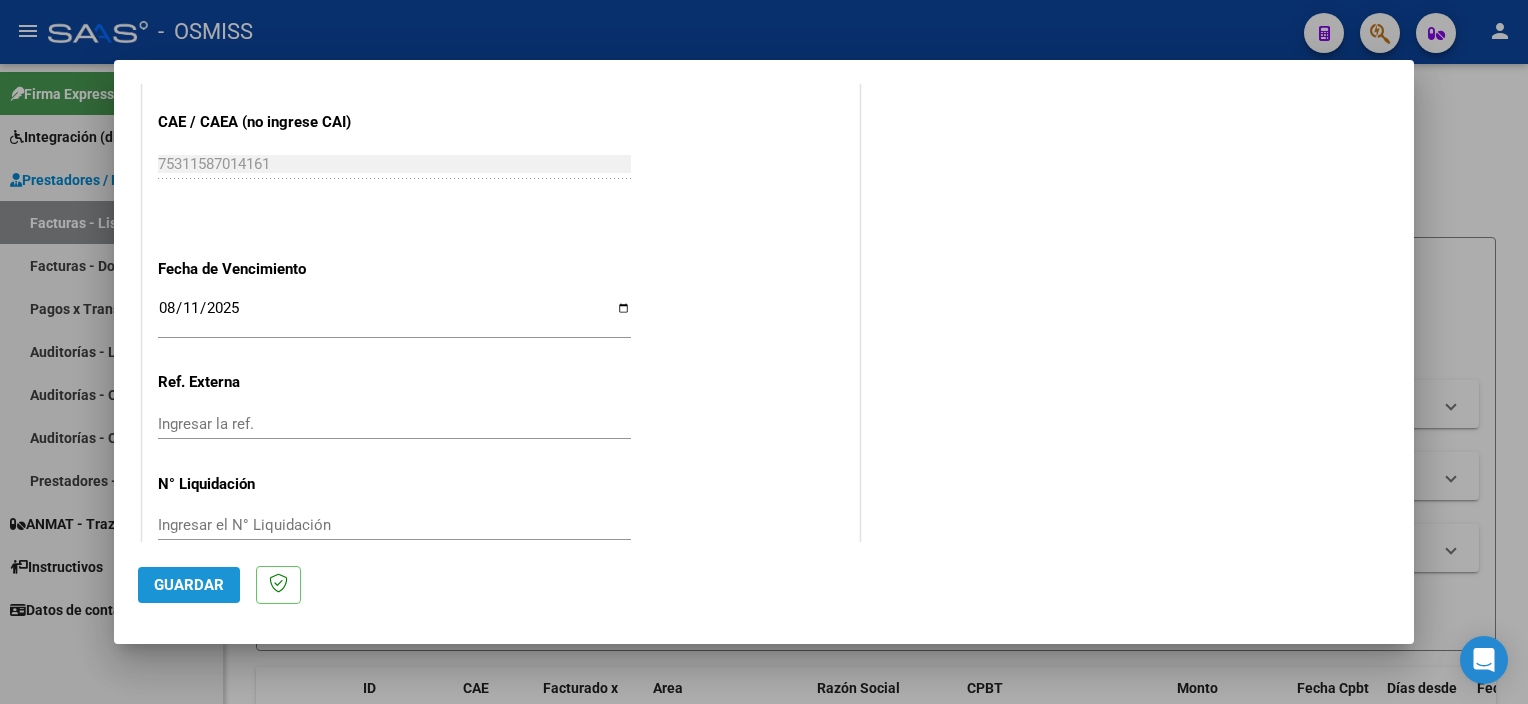 click on "Guardar" 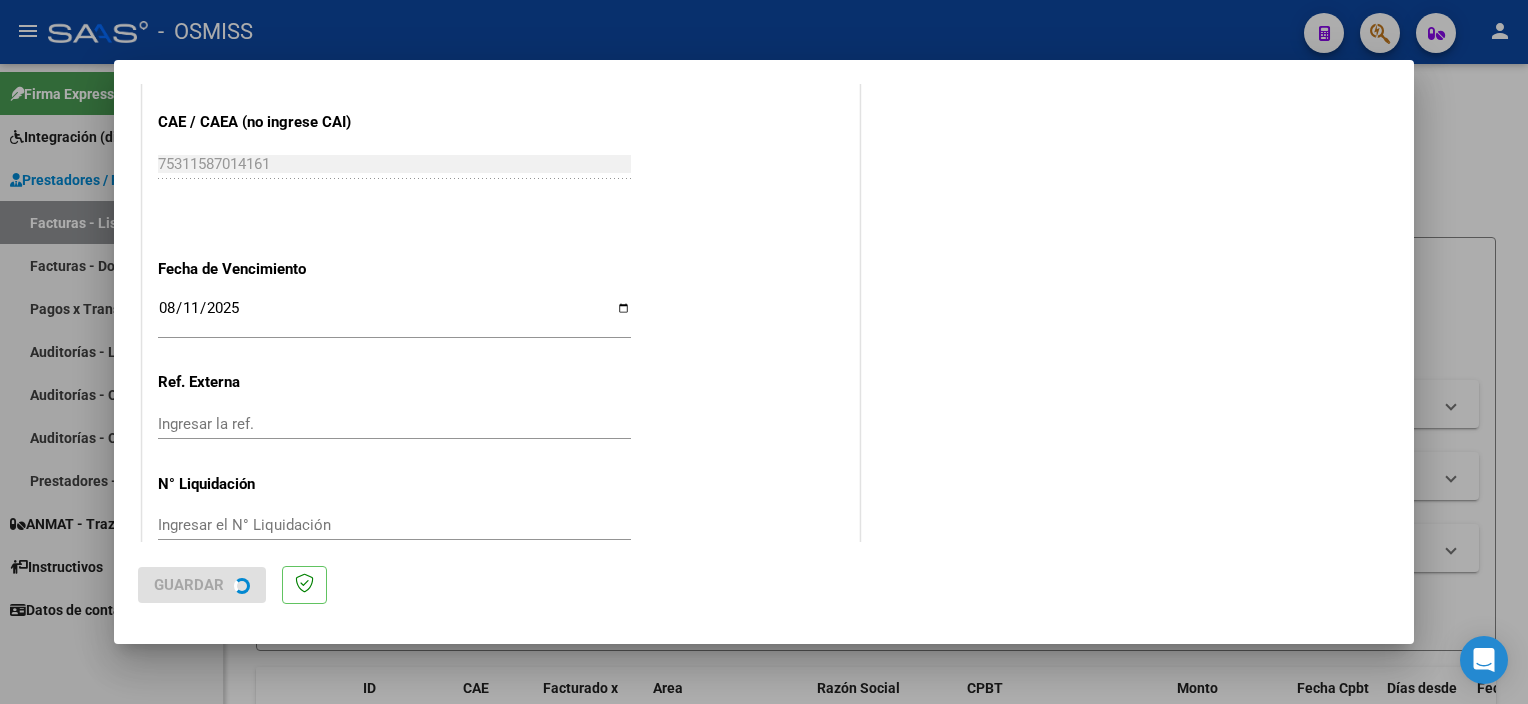 scroll, scrollTop: 0, scrollLeft: 0, axis: both 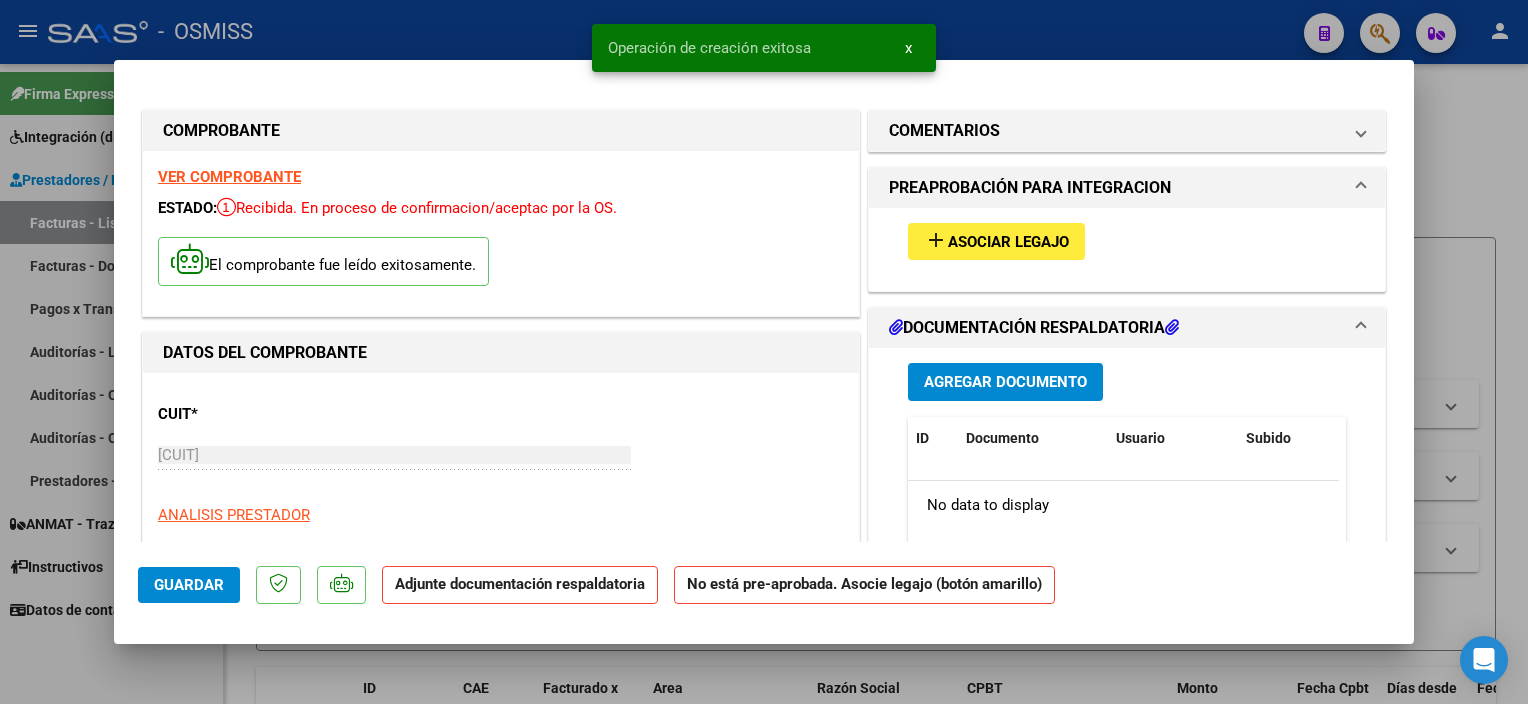 click on "Asociar Legajo" at bounding box center (1008, 242) 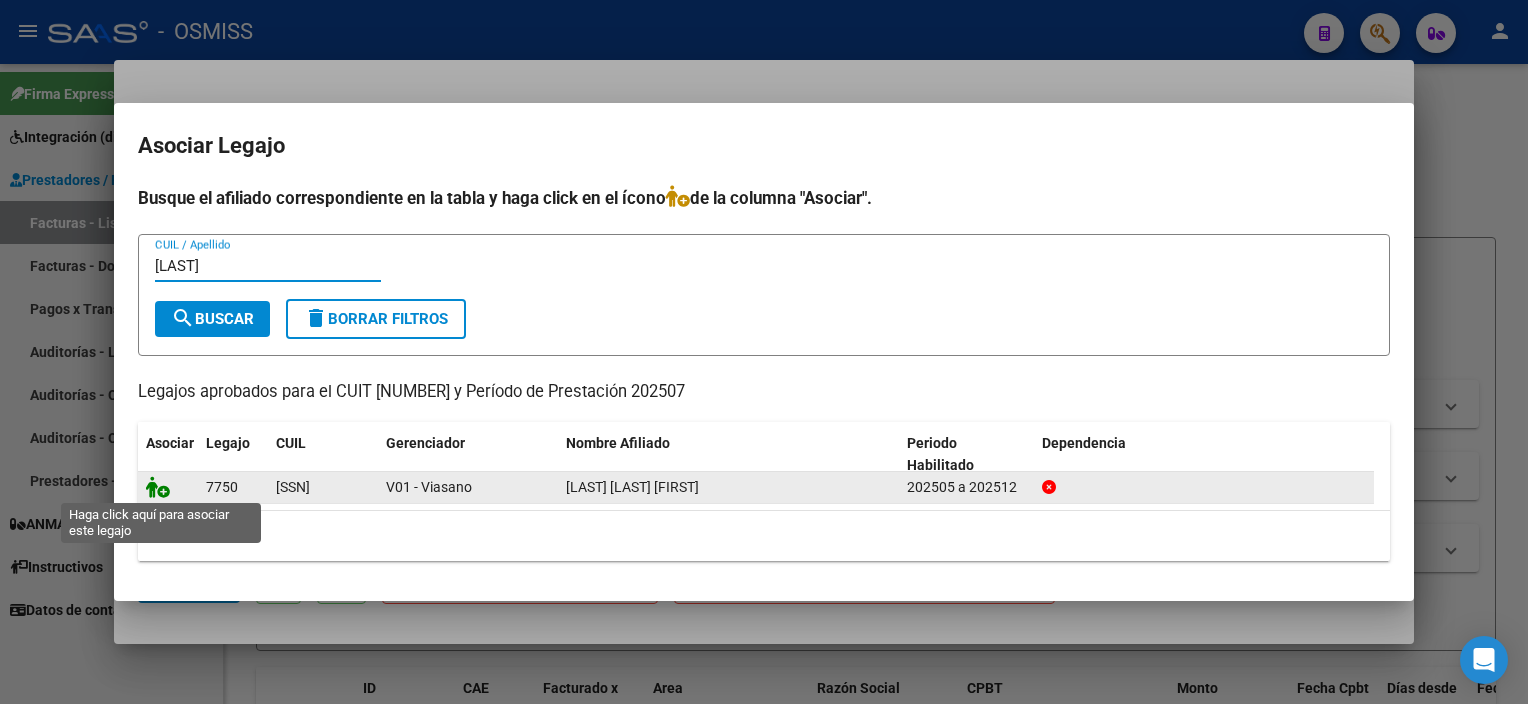 click 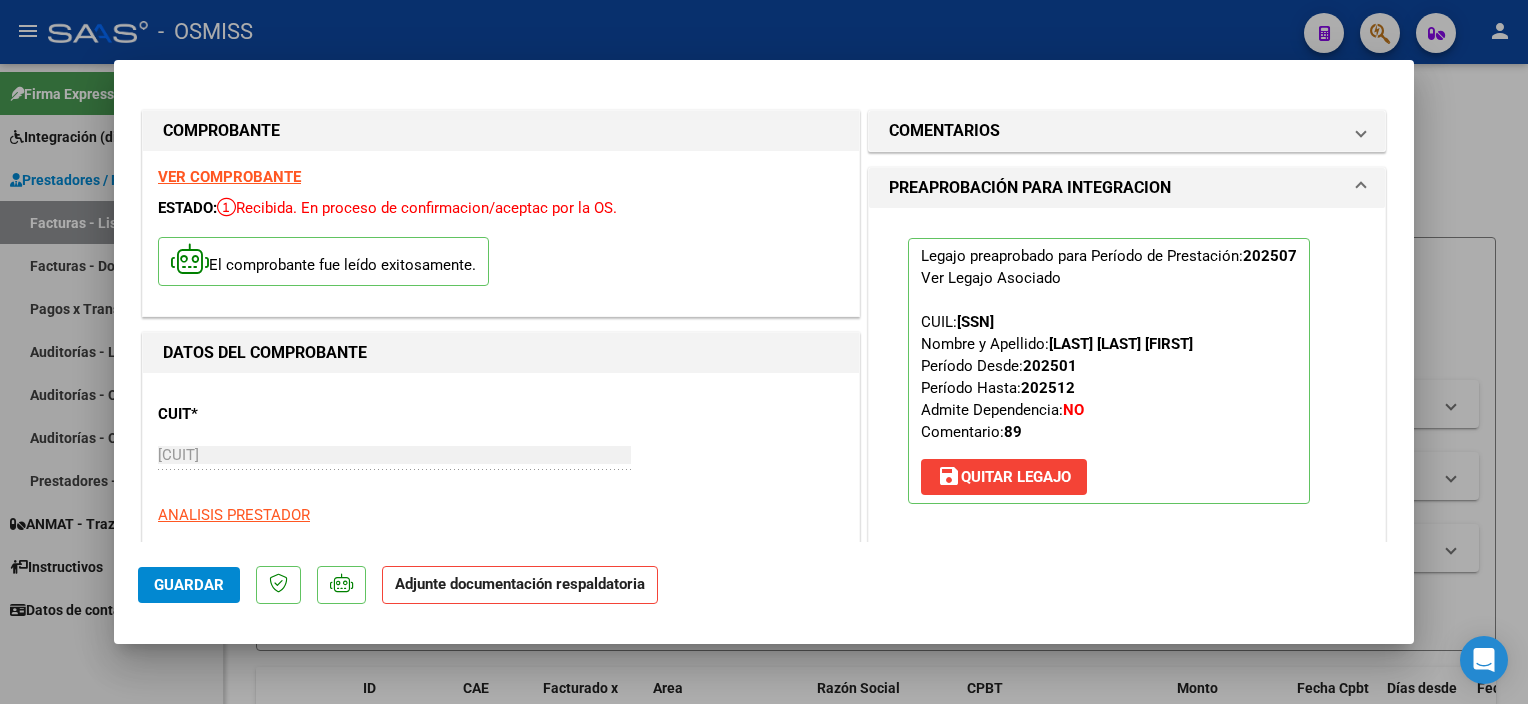 scroll, scrollTop: 393, scrollLeft: 0, axis: vertical 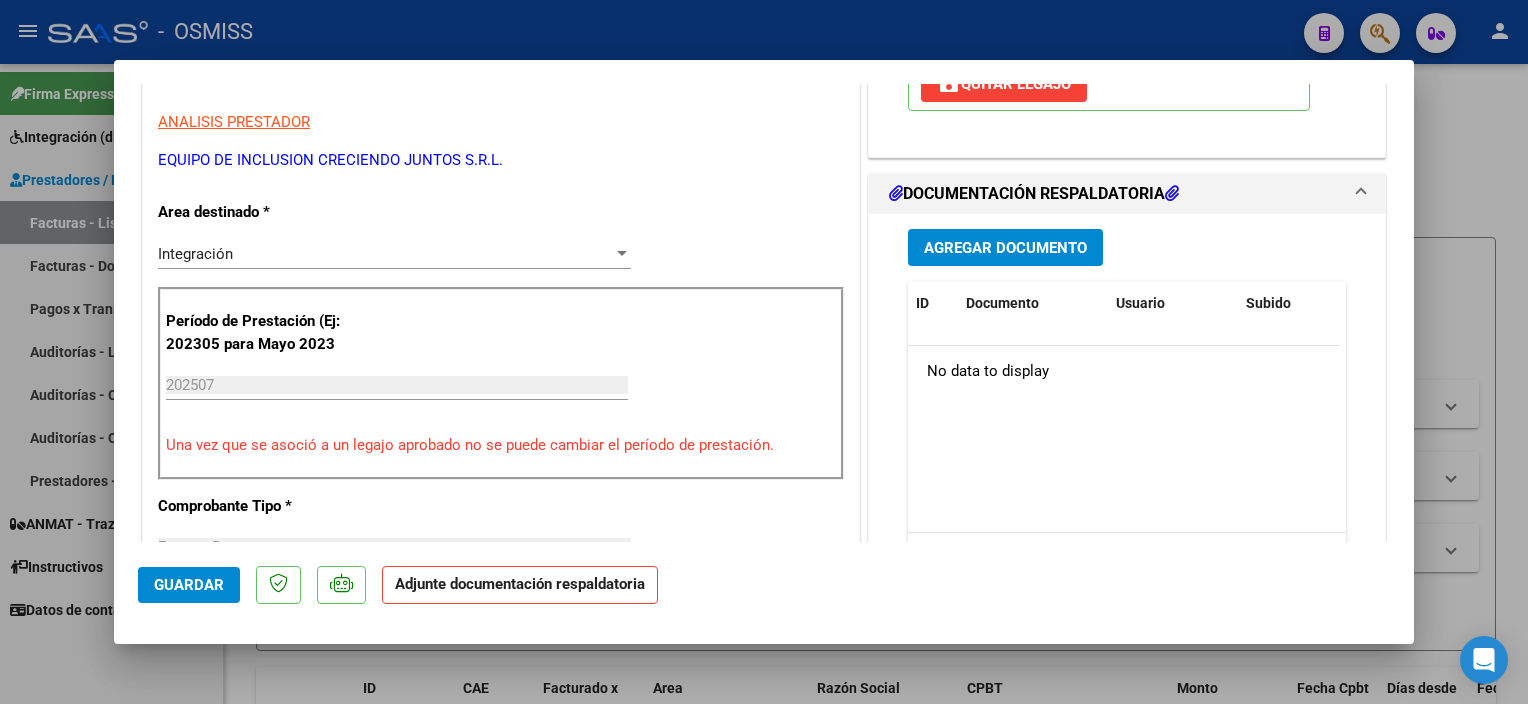 click on "Agregar Documento" at bounding box center [1005, 248] 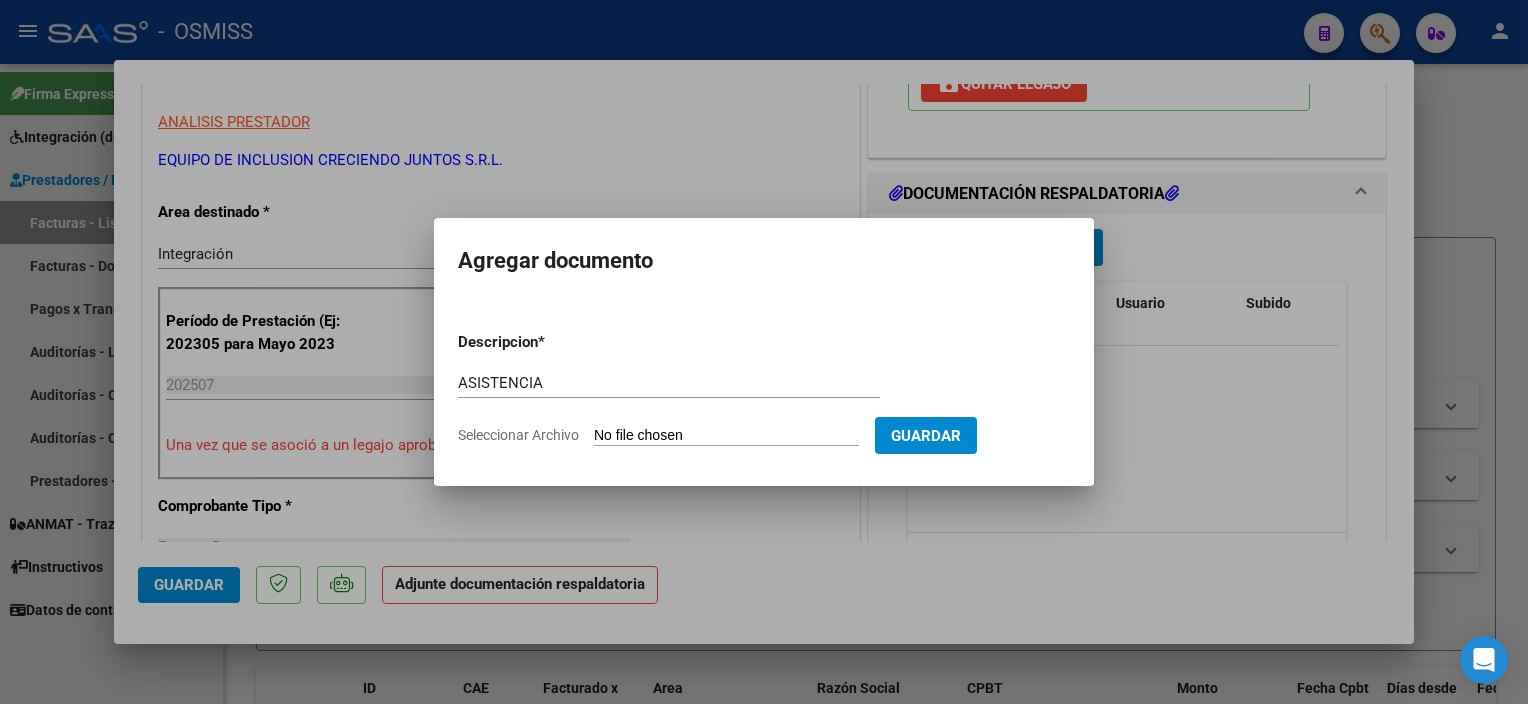 click on "Seleccionar Archivo" at bounding box center (726, 436) 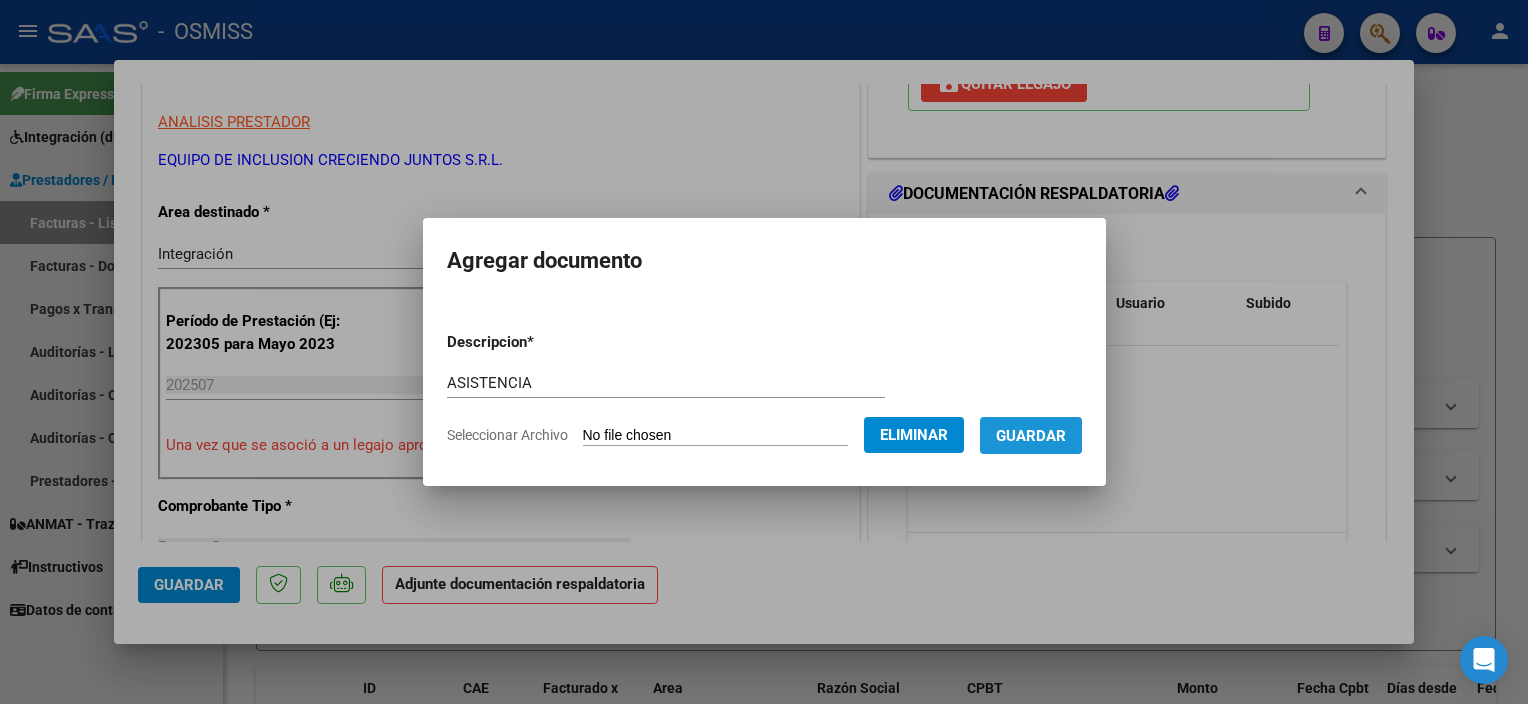 click on "Guardar" at bounding box center (1031, 436) 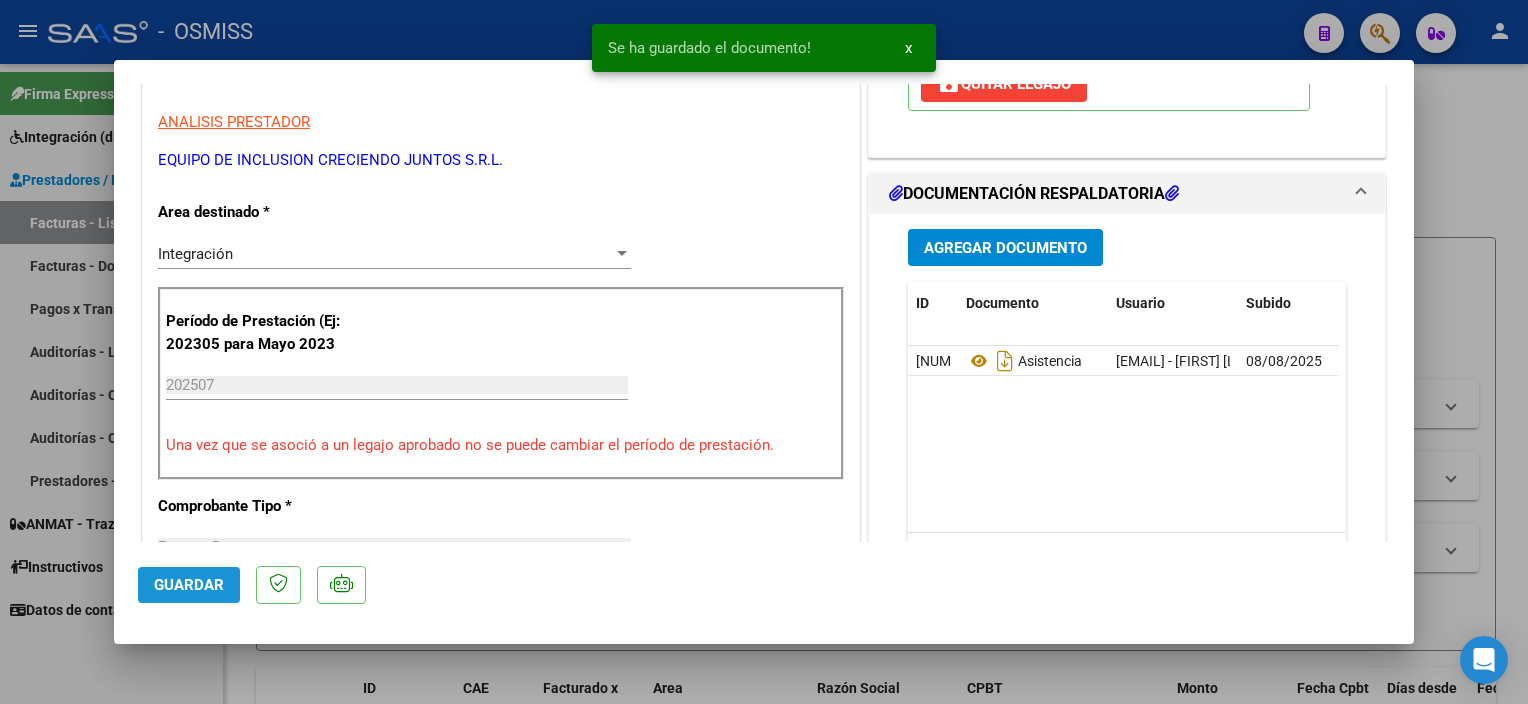 click on "Guardar" 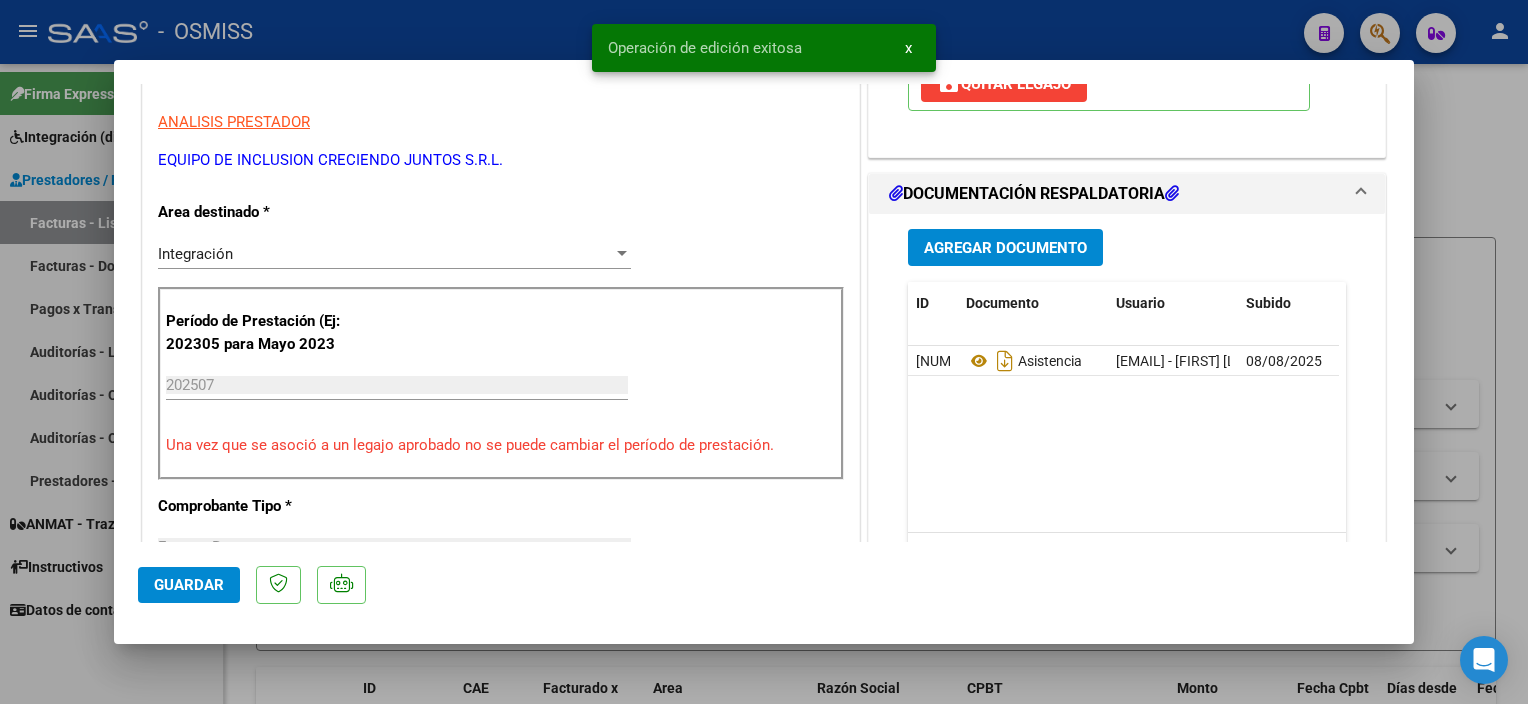 click at bounding box center [764, 352] 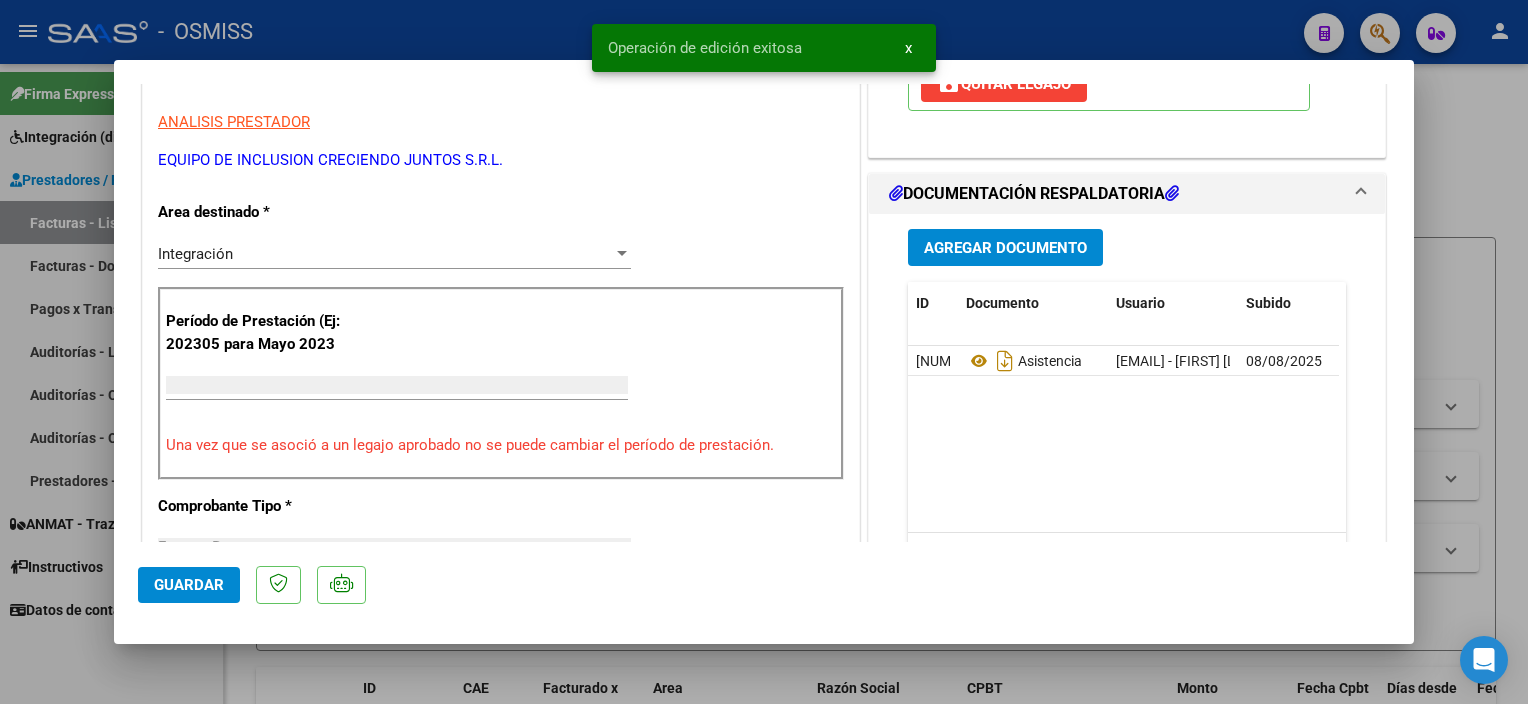scroll, scrollTop: 332, scrollLeft: 0, axis: vertical 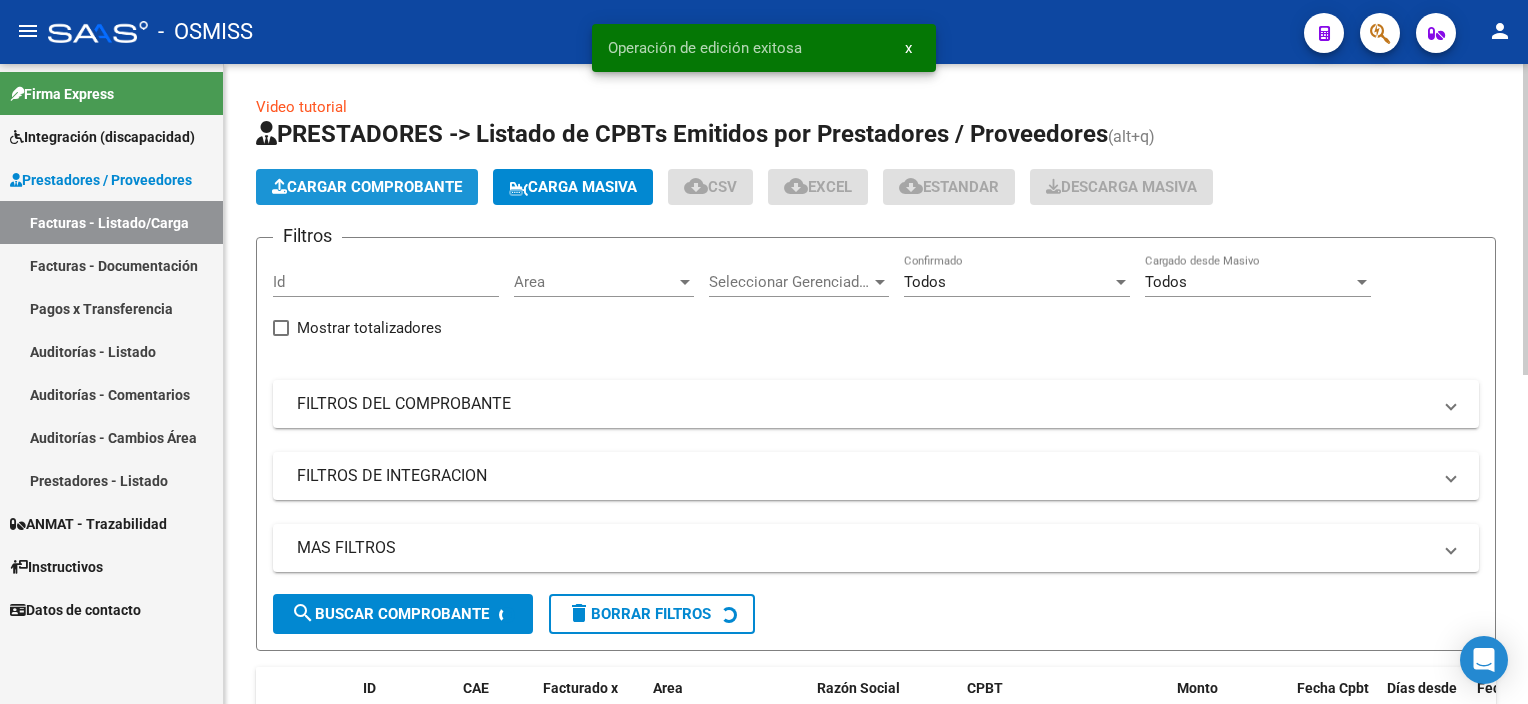 click on "Cargar Comprobante" 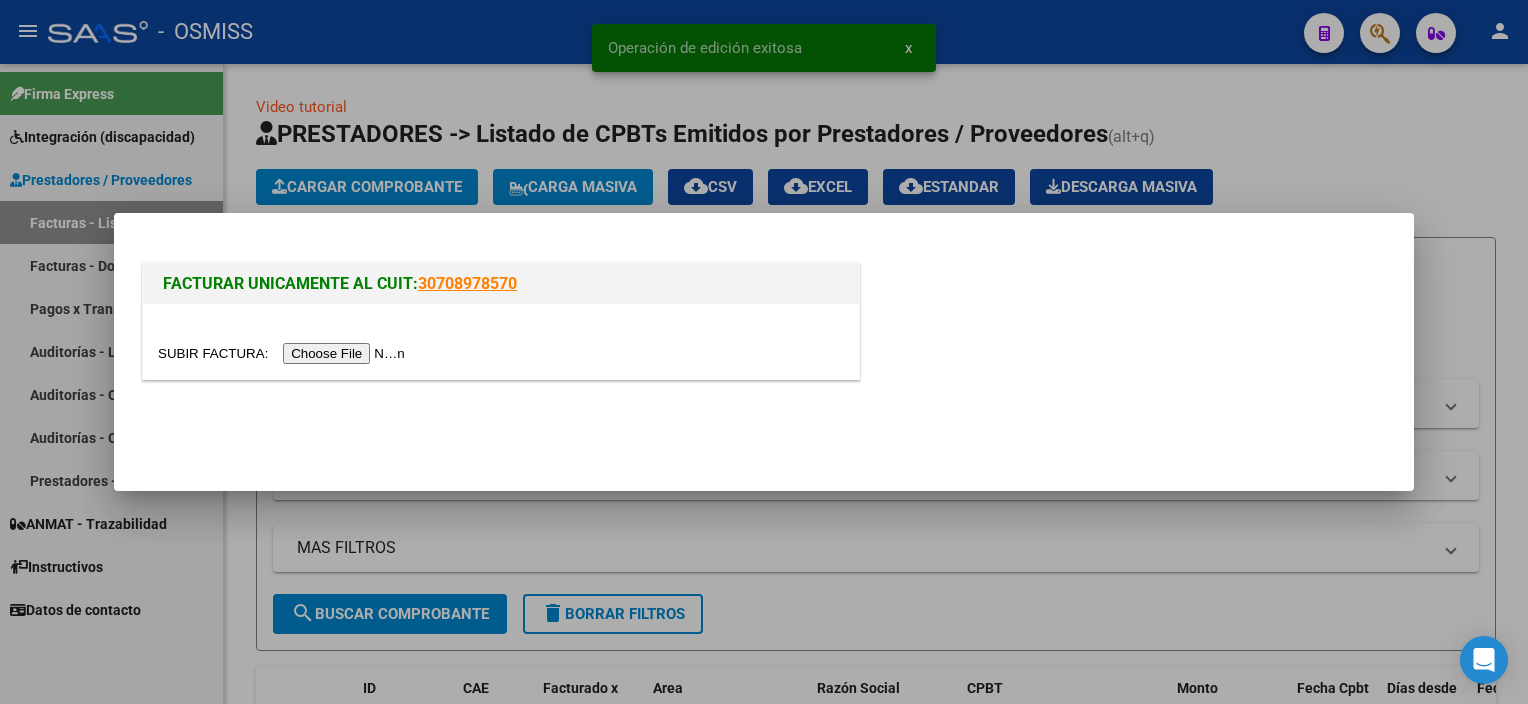 click at bounding box center (284, 353) 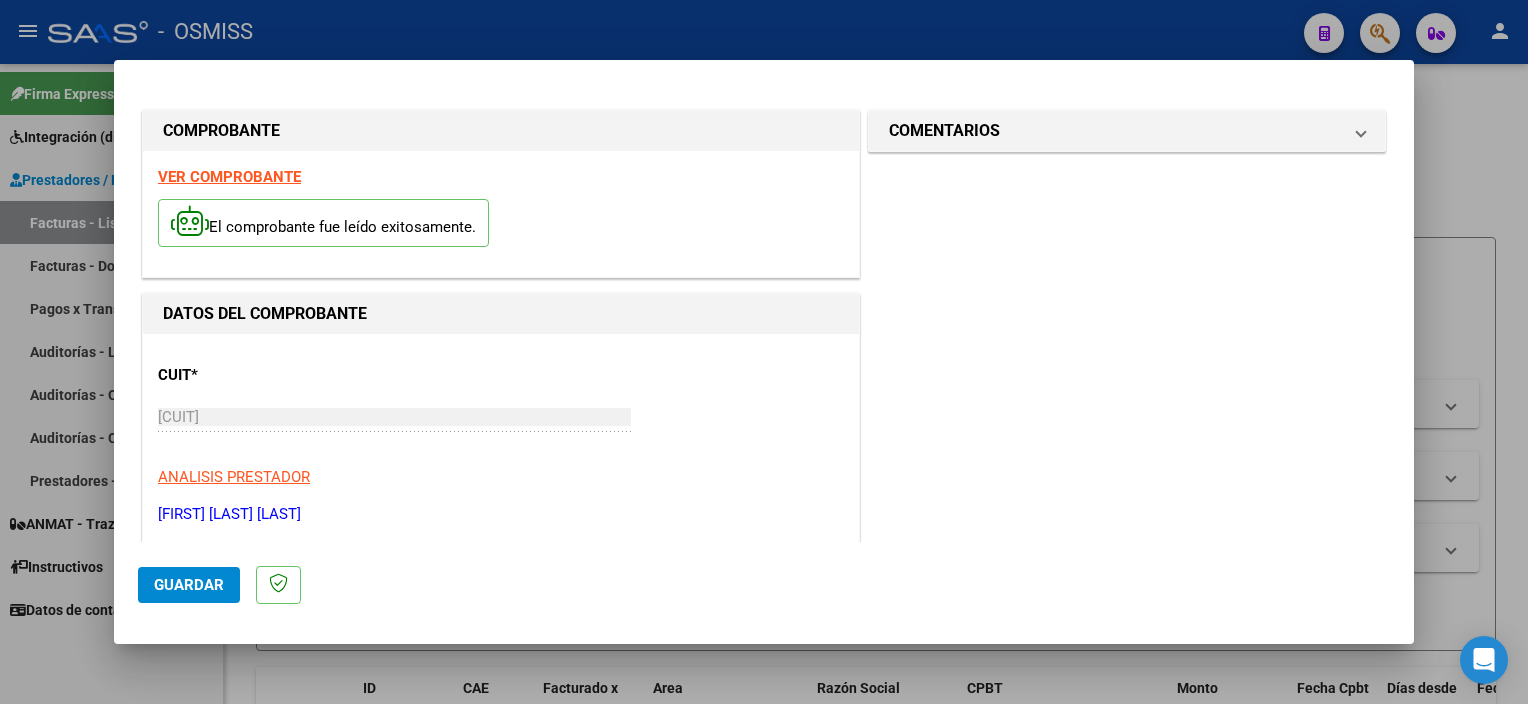 scroll, scrollTop: 295, scrollLeft: 0, axis: vertical 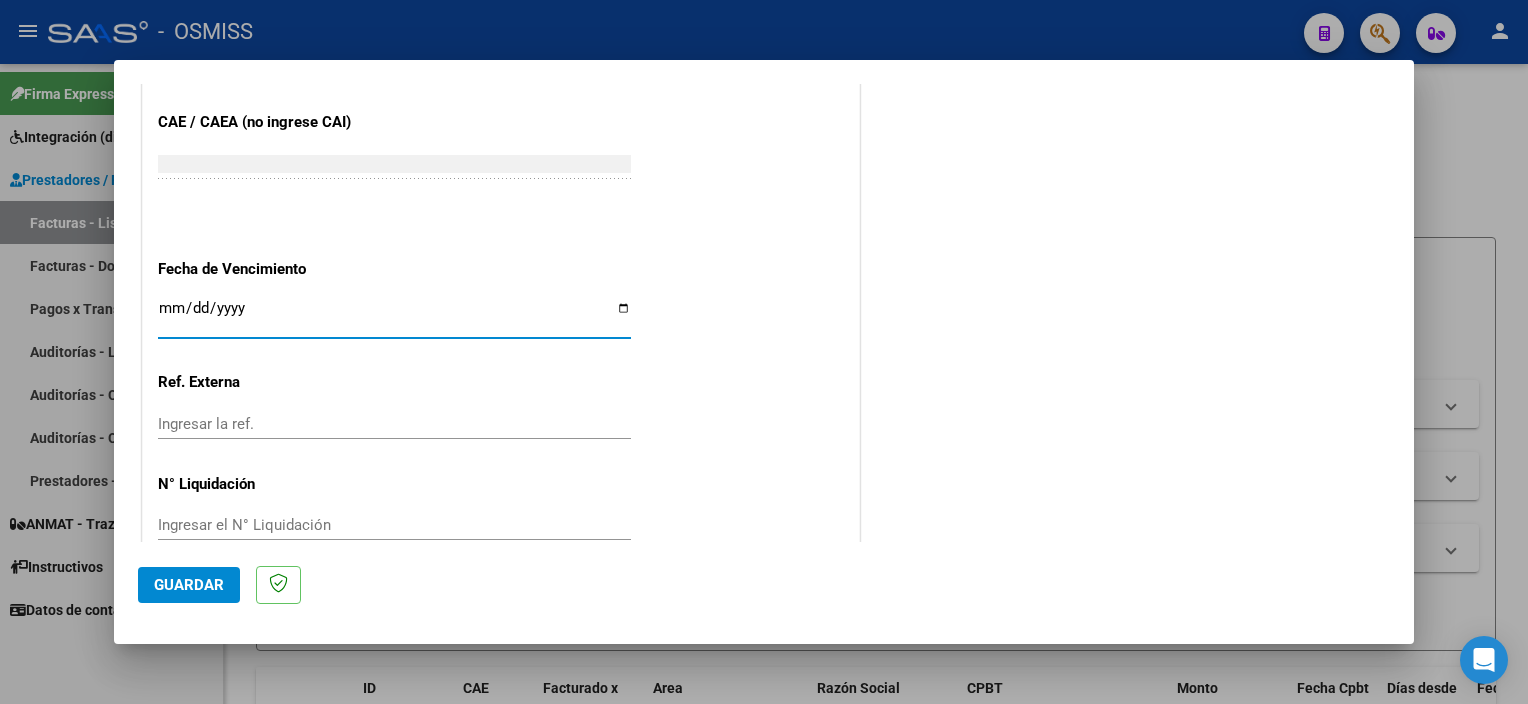 click on "Ingresar la fecha" at bounding box center [394, 316] 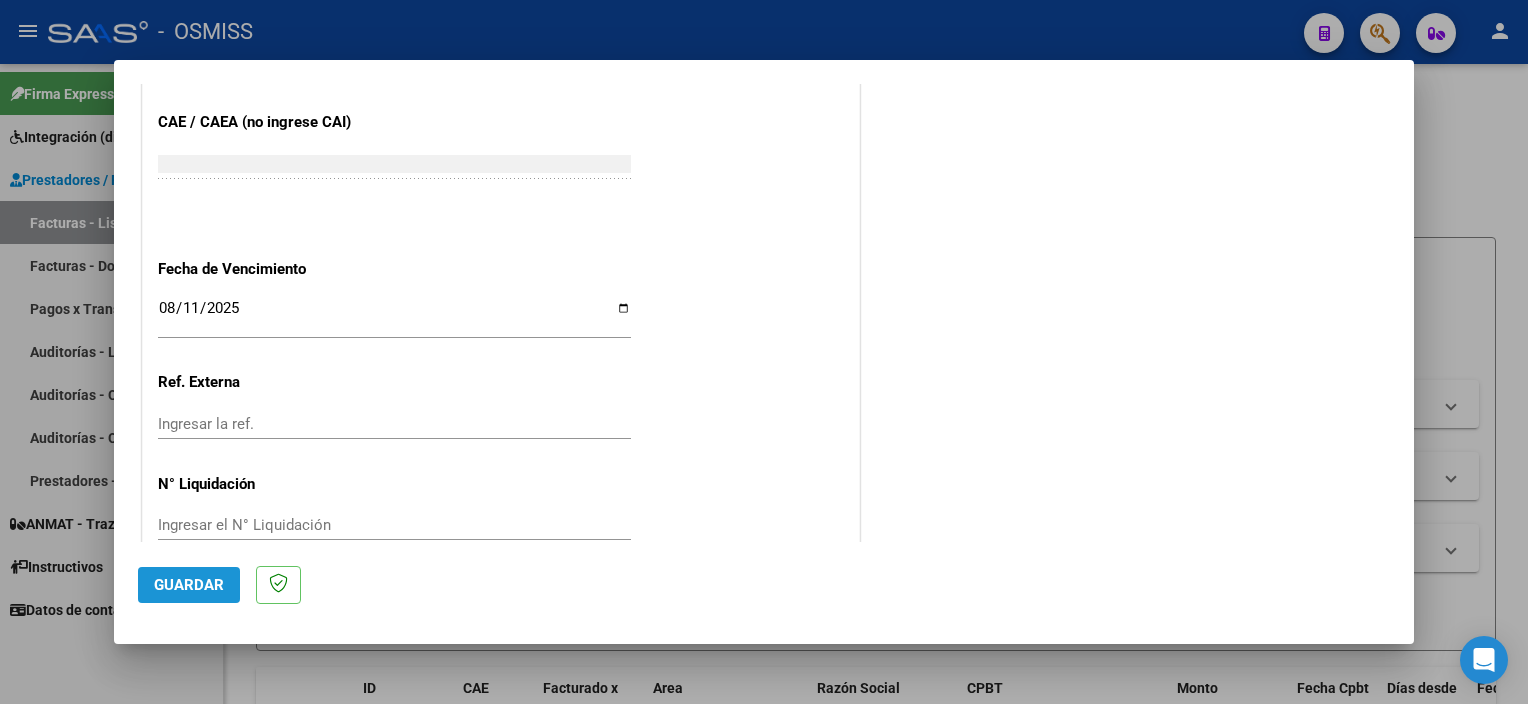 click on "Guardar" 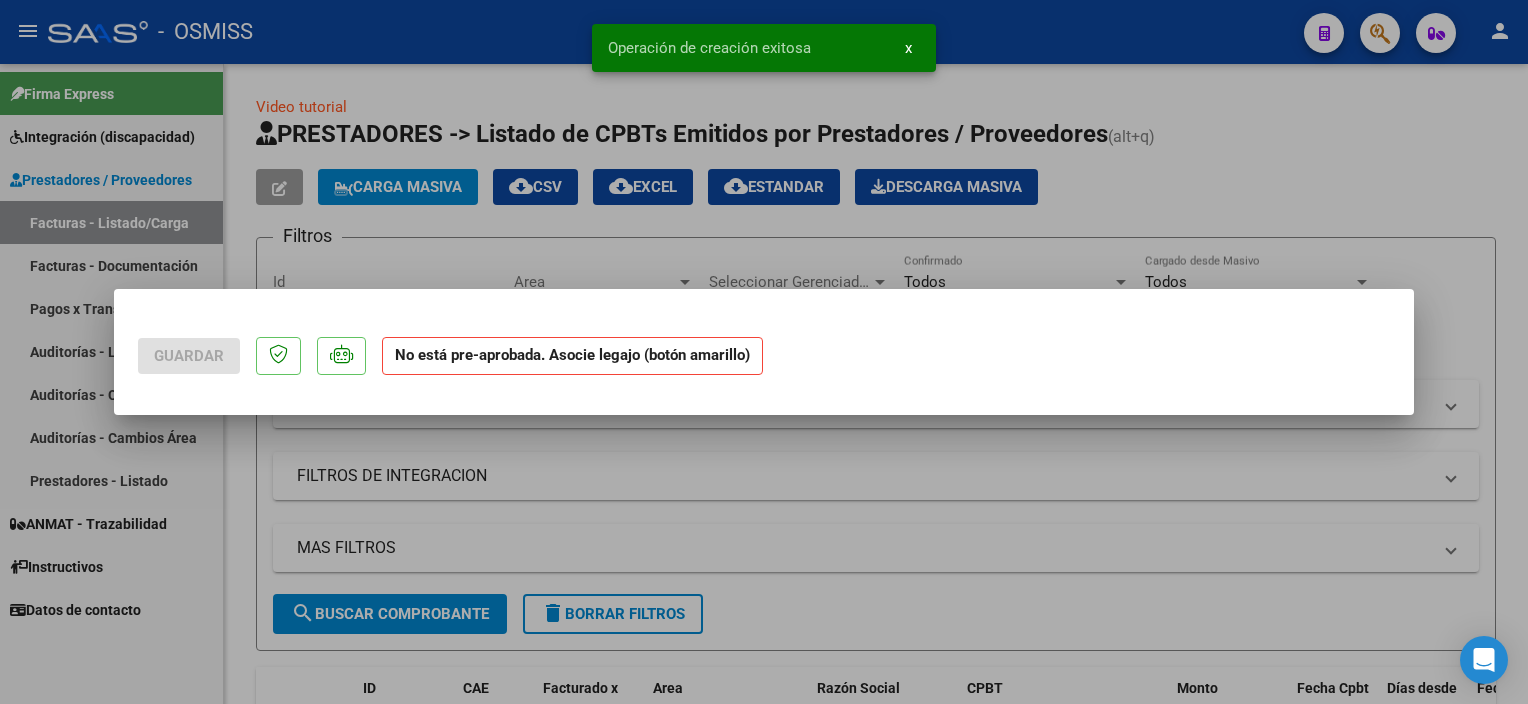 scroll, scrollTop: 0, scrollLeft: 0, axis: both 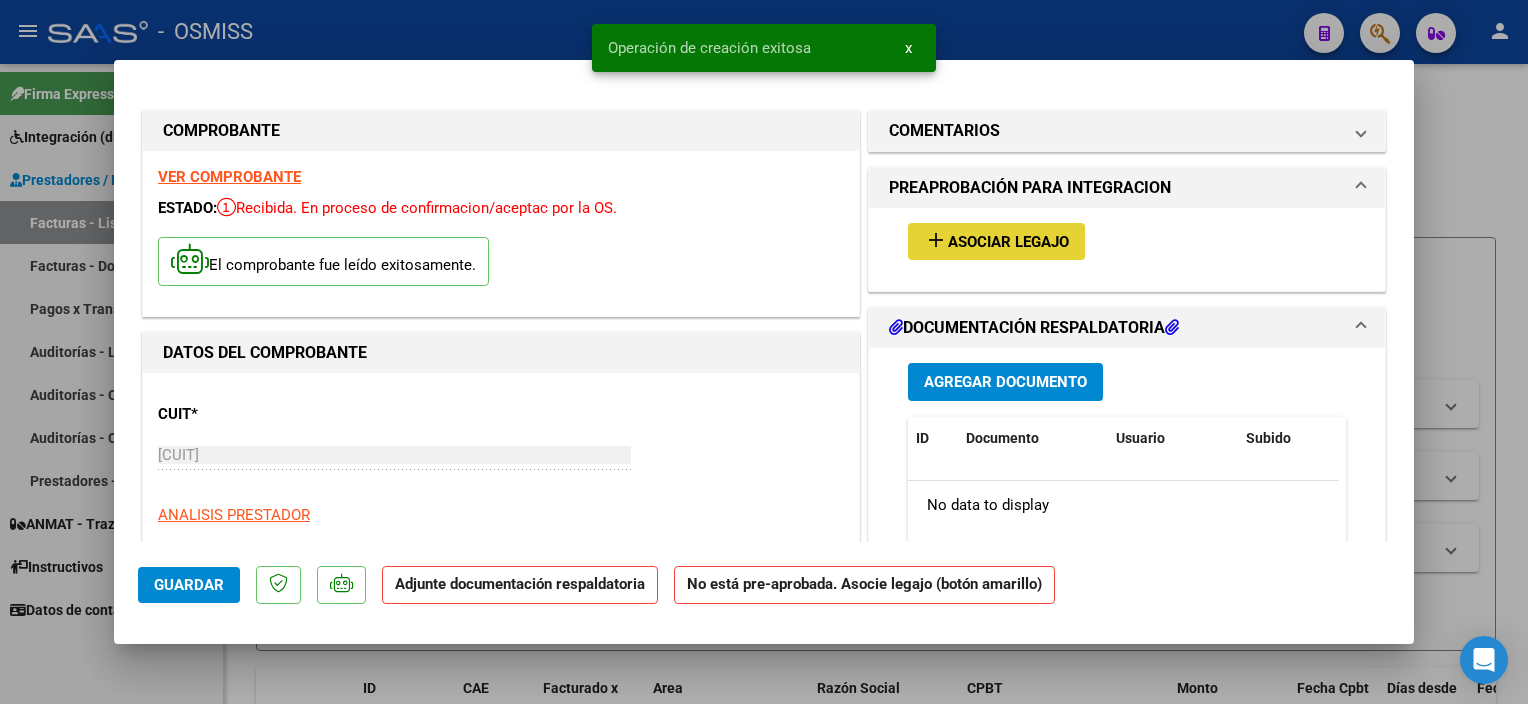 click on "Asociar Legajo" at bounding box center [1008, 242] 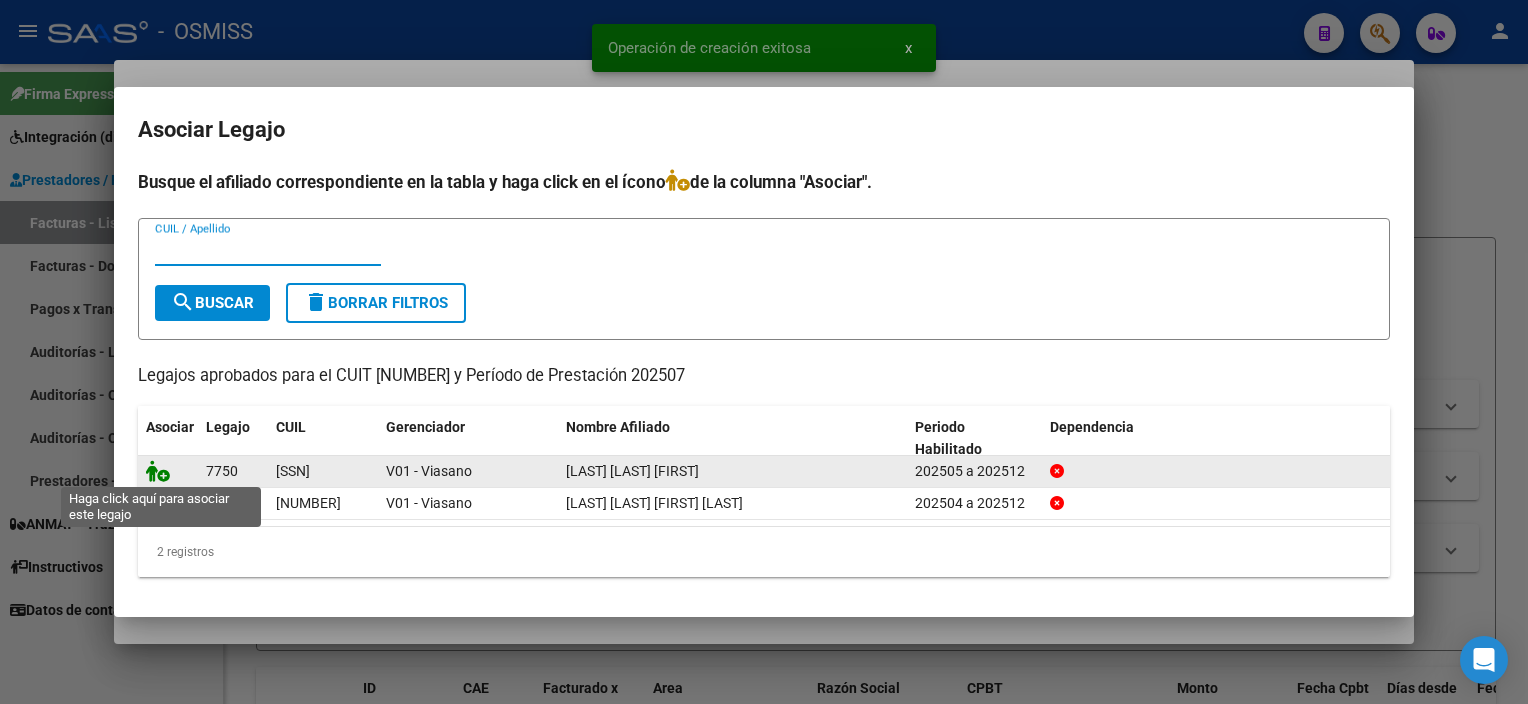 click 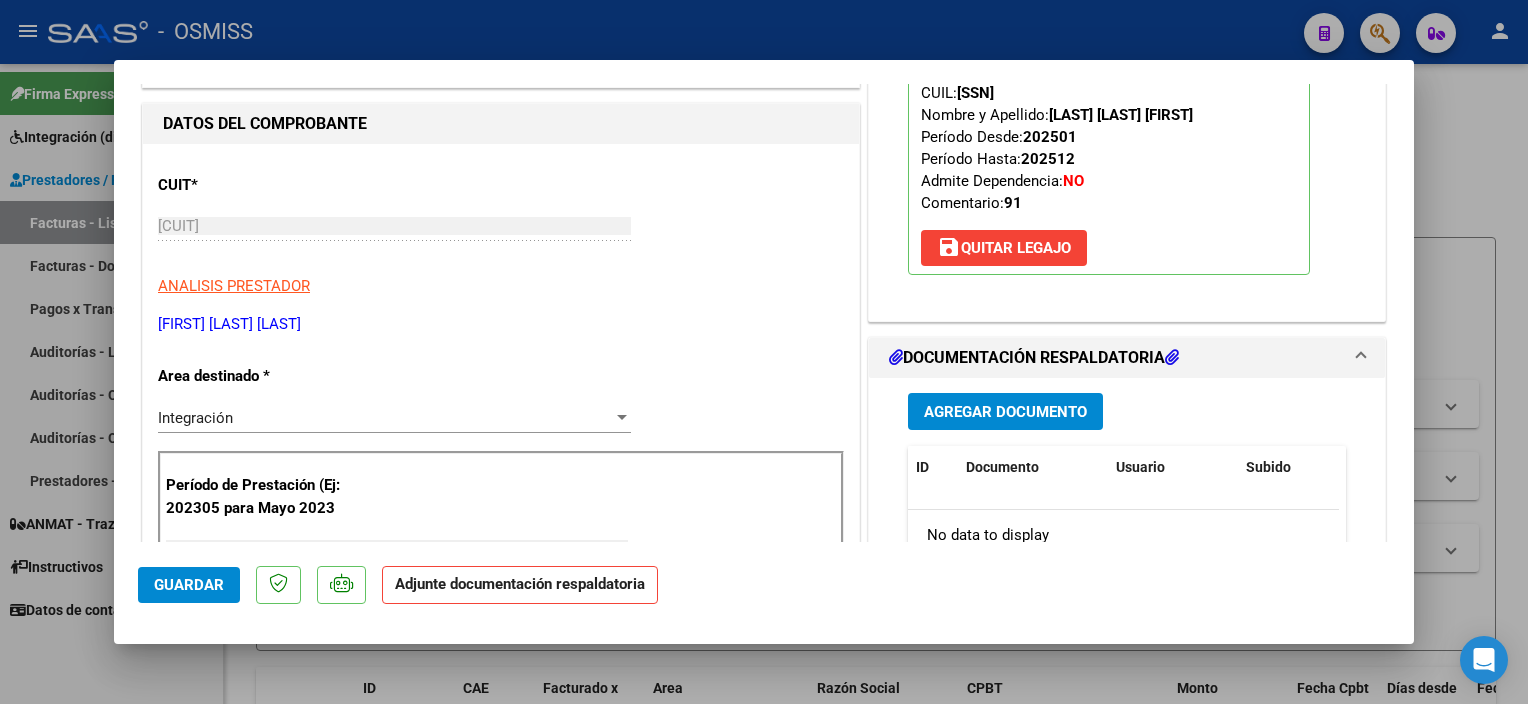 scroll, scrollTop: 268, scrollLeft: 0, axis: vertical 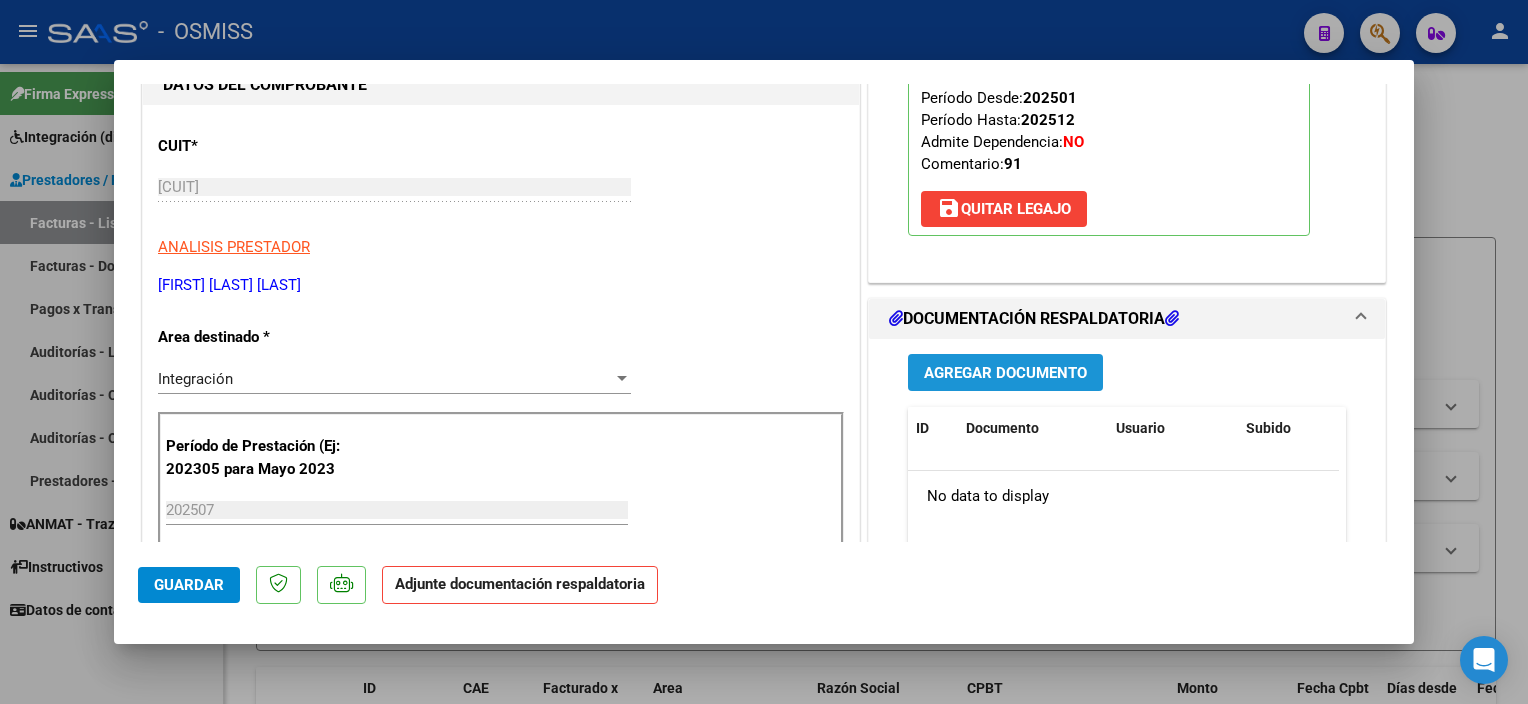 click on "Agregar Documento" at bounding box center (1005, 373) 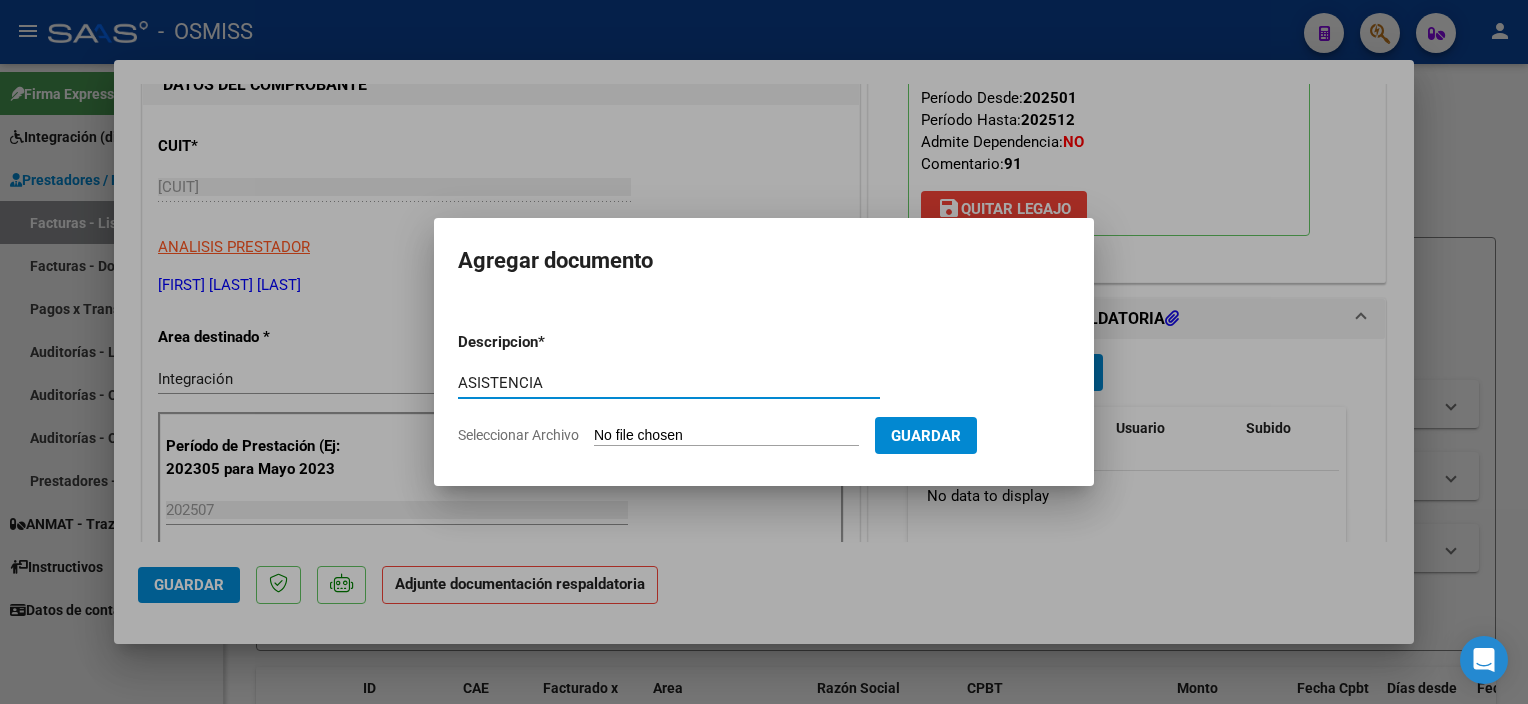 click on "Seleccionar Archivo" at bounding box center [726, 436] 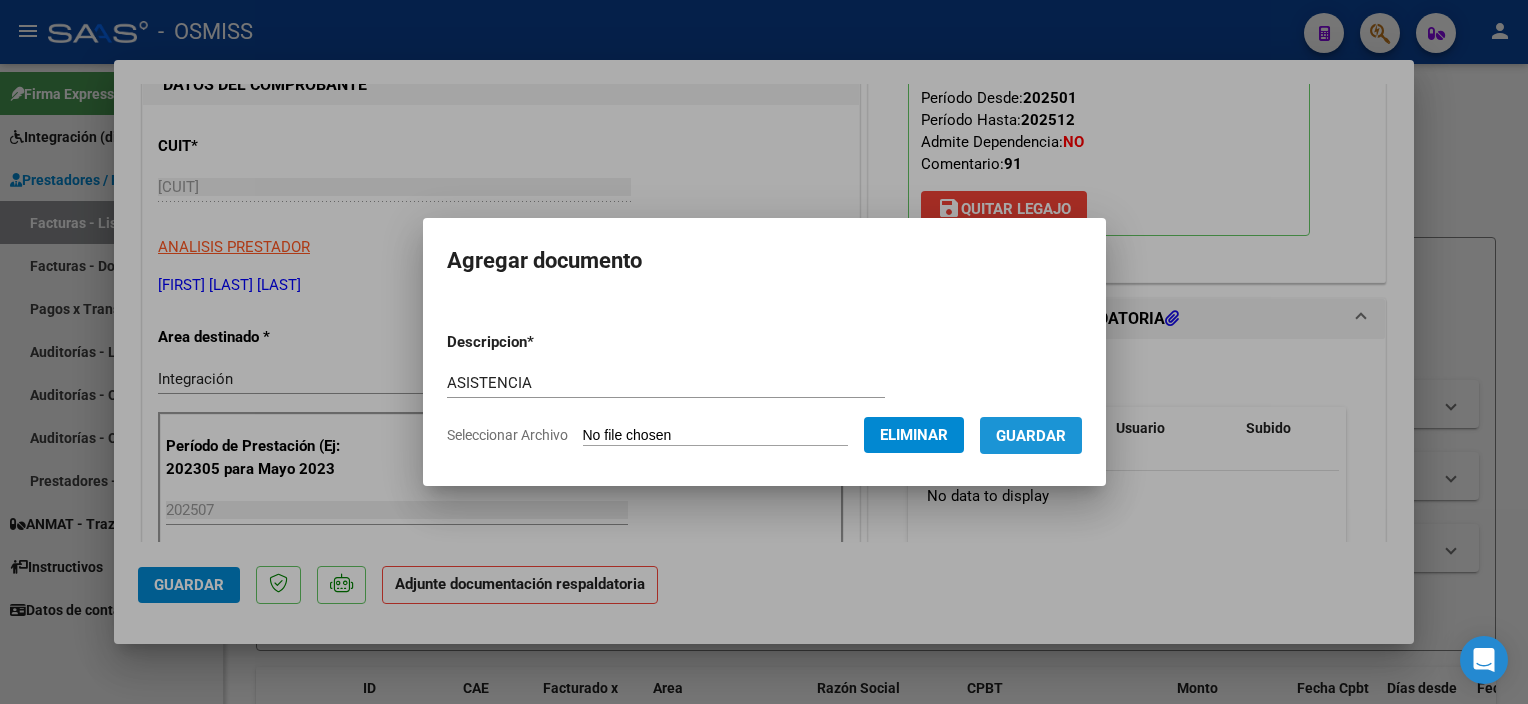 click on "Guardar" at bounding box center [1031, 436] 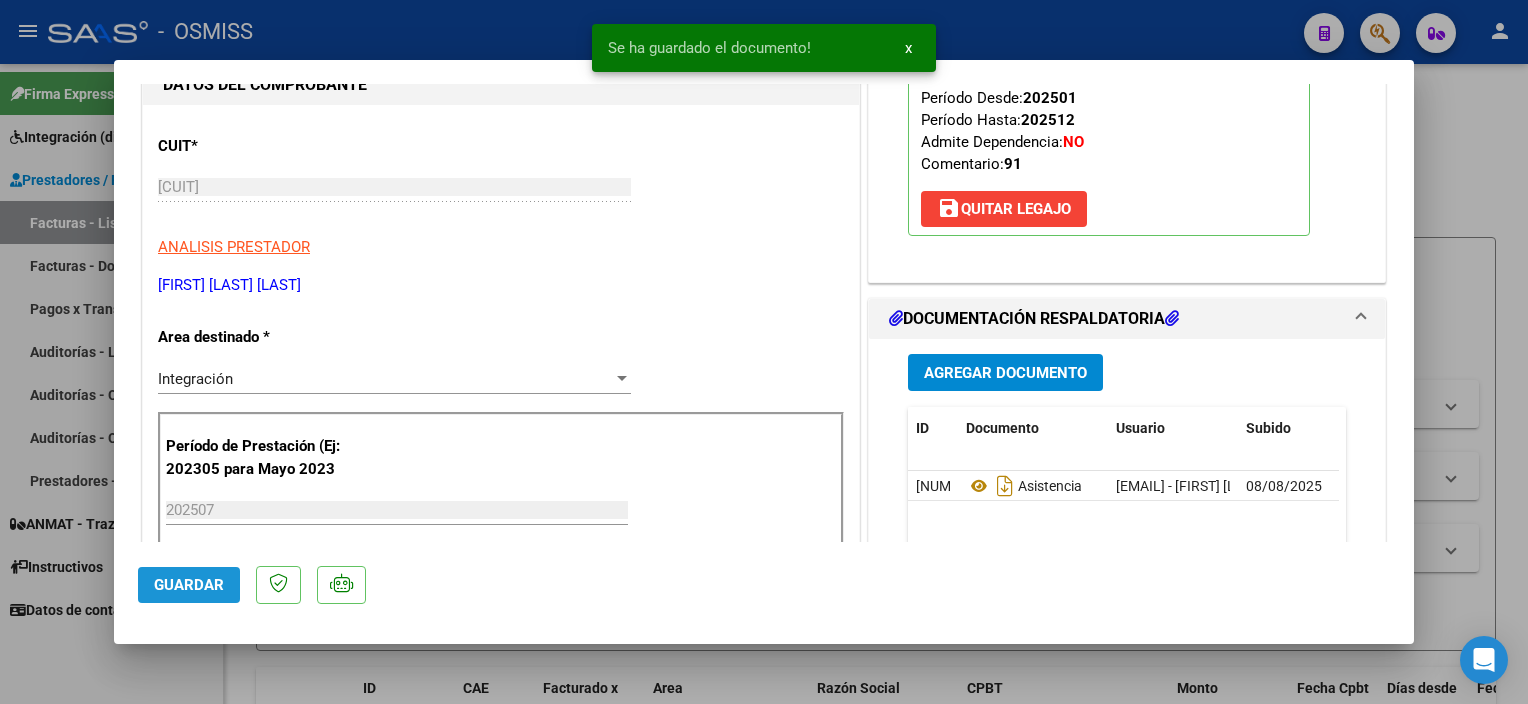 click on "Guardar" 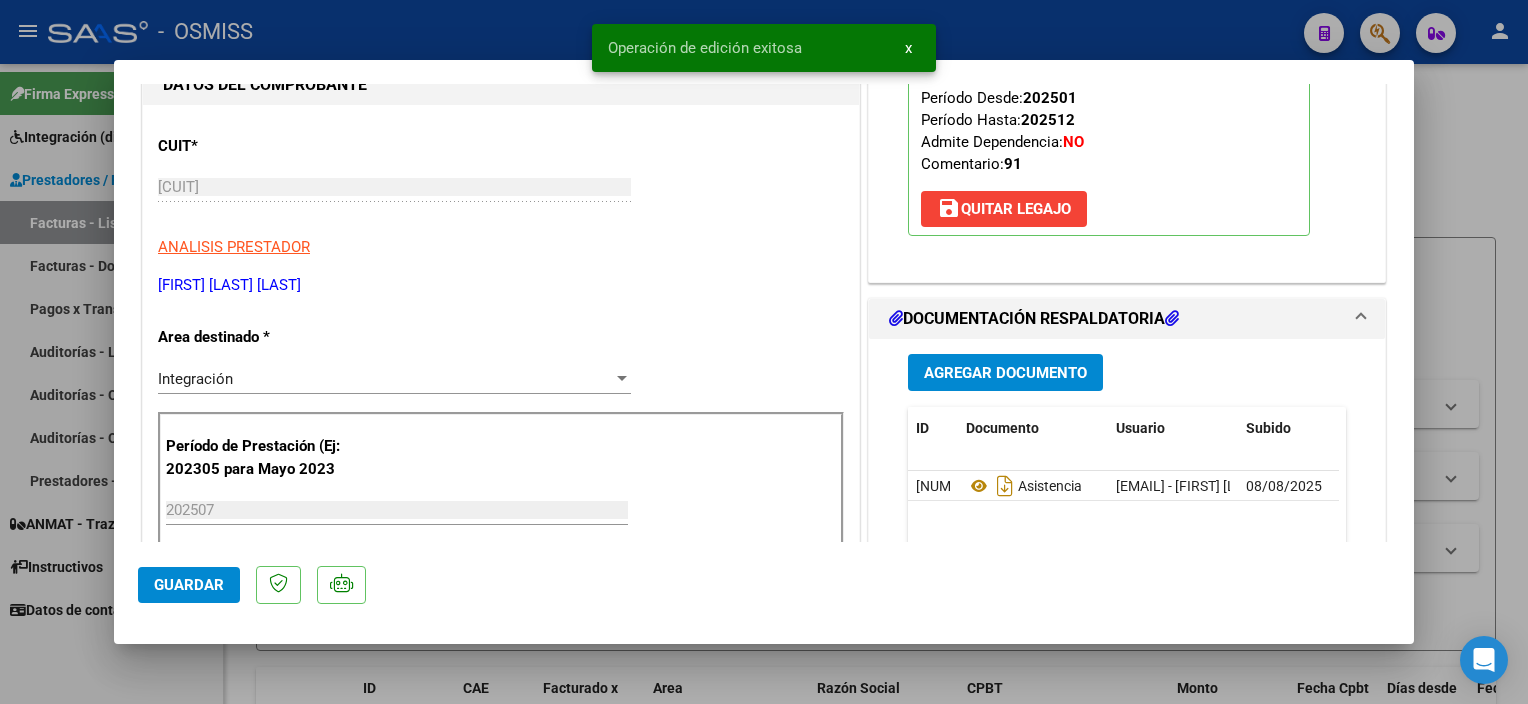click at bounding box center (764, 352) 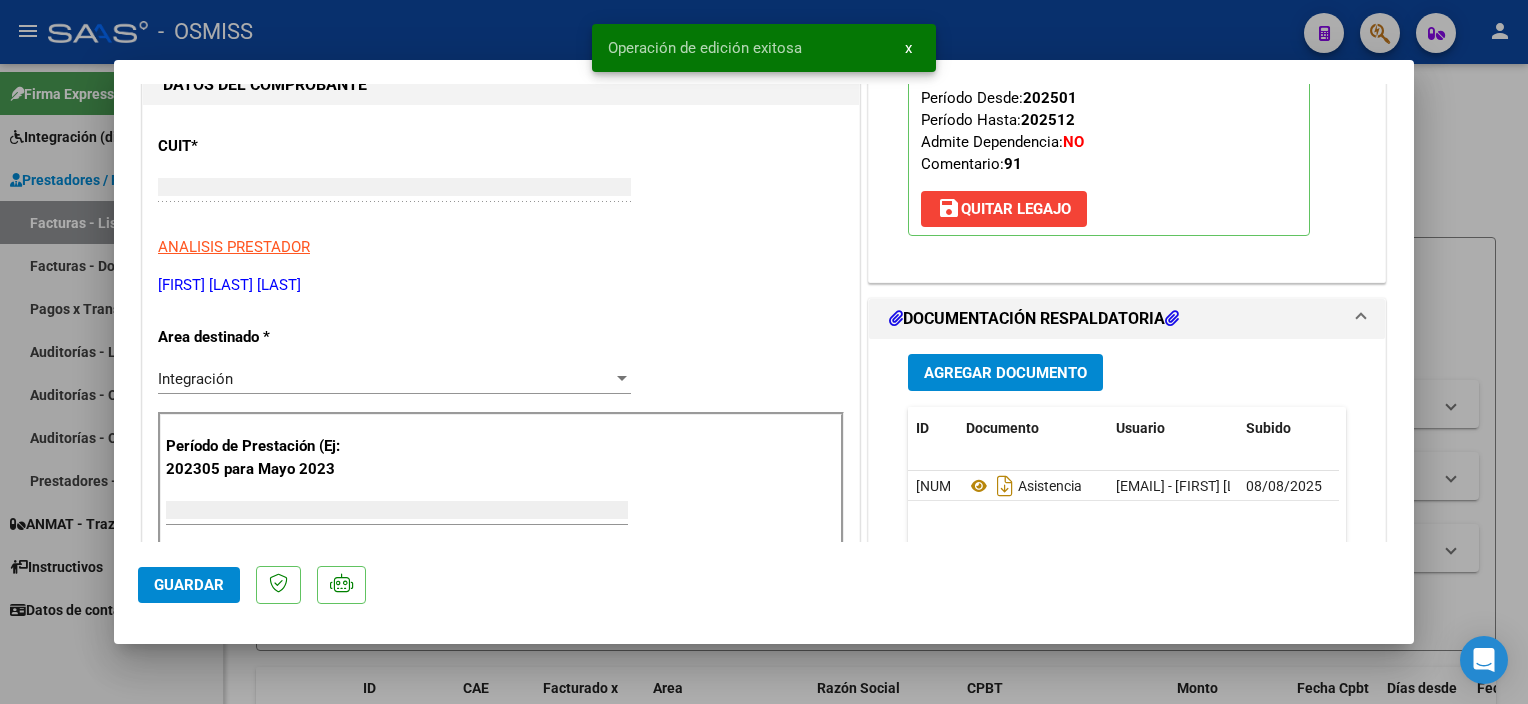 scroll, scrollTop: 206, scrollLeft: 0, axis: vertical 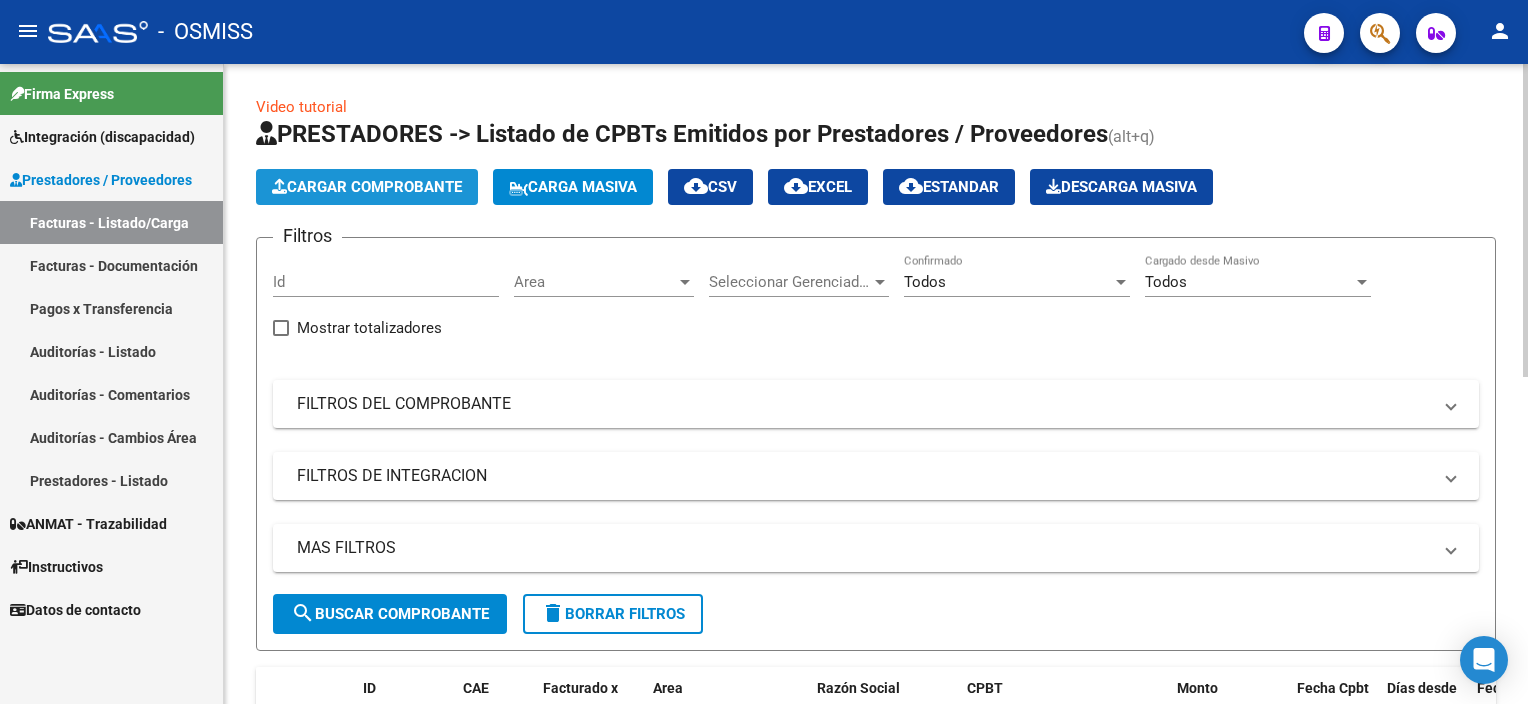 click on "Cargar Comprobante" 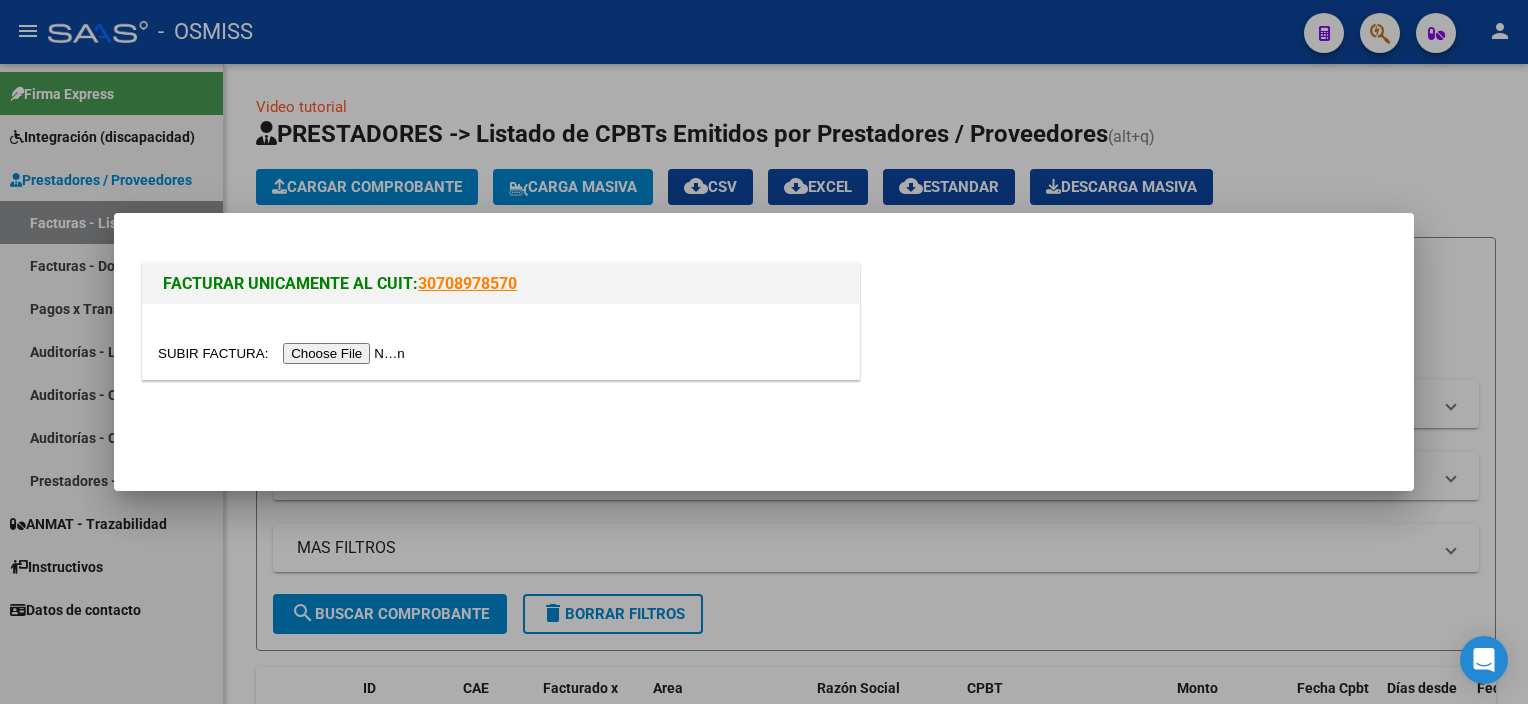 click at bounding box center (284, 353) 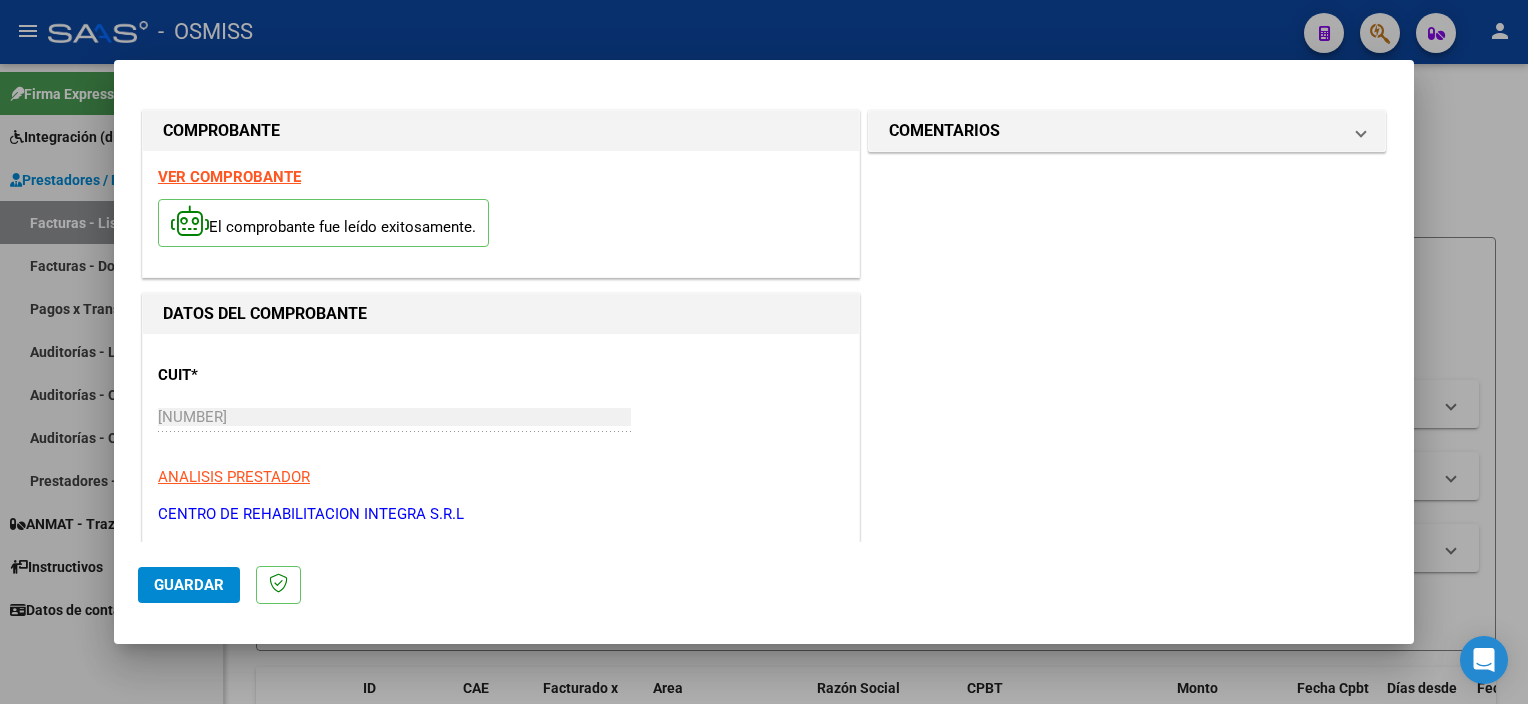 scroll, scrollTop: 295, scrollLeft: 0, axis: vertical 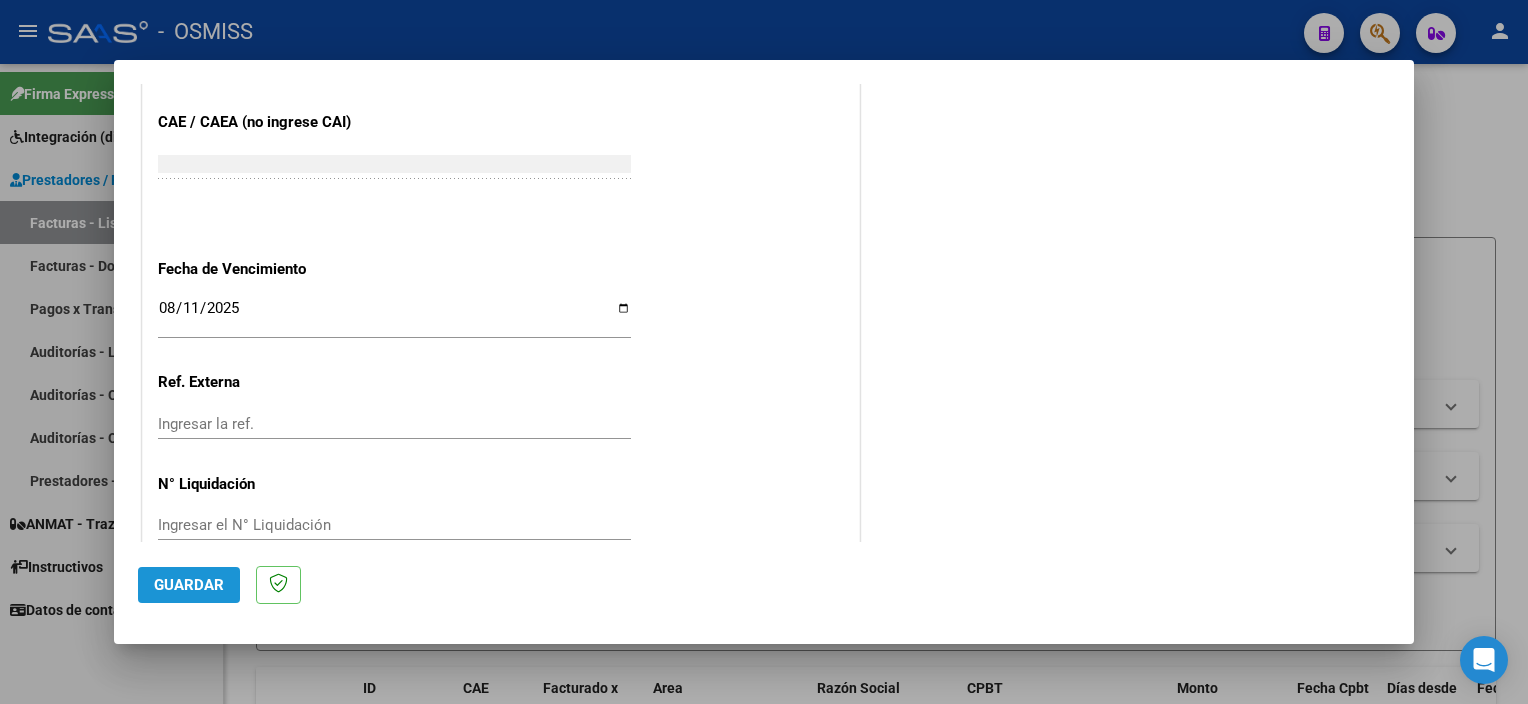 click on "Guardar" 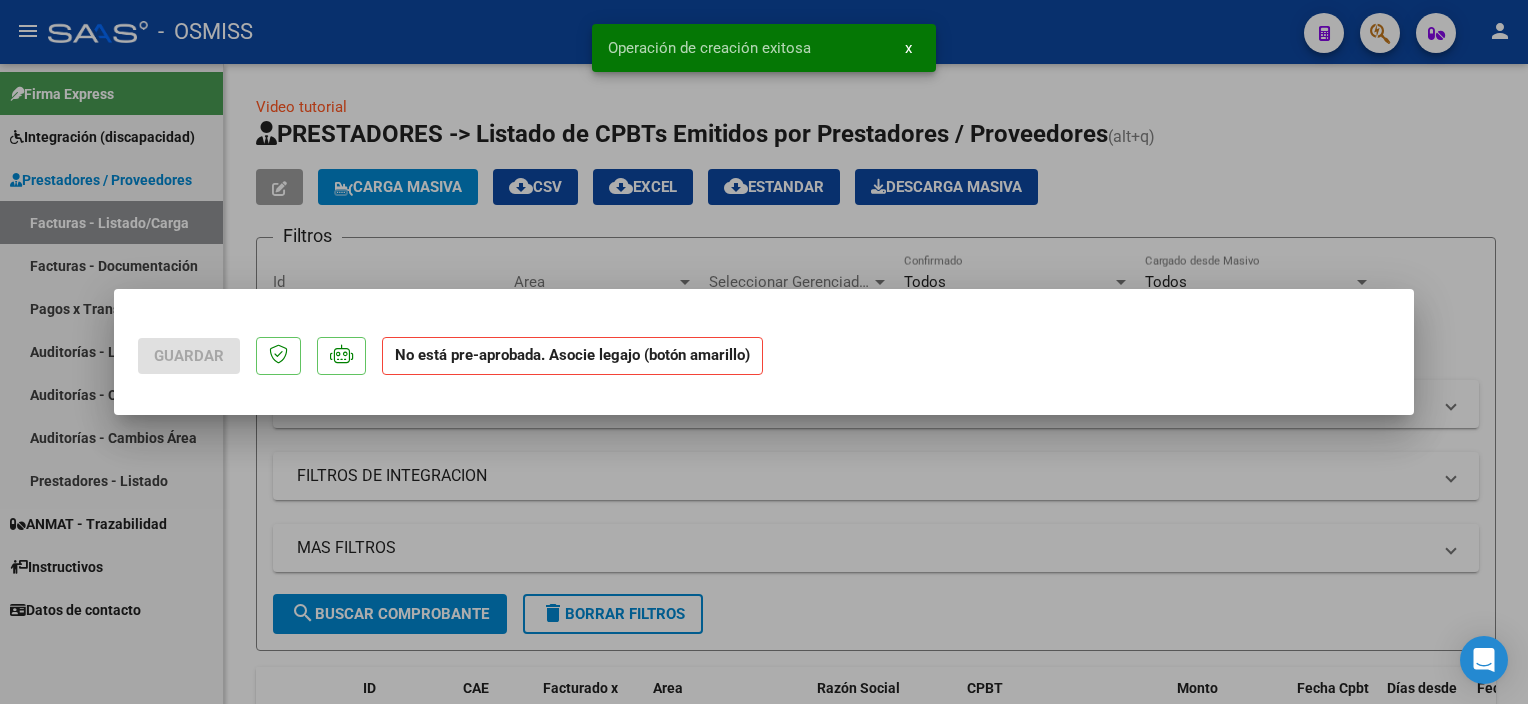 scroll, scrollTop: 0, scrollLeft: 0, axis: both 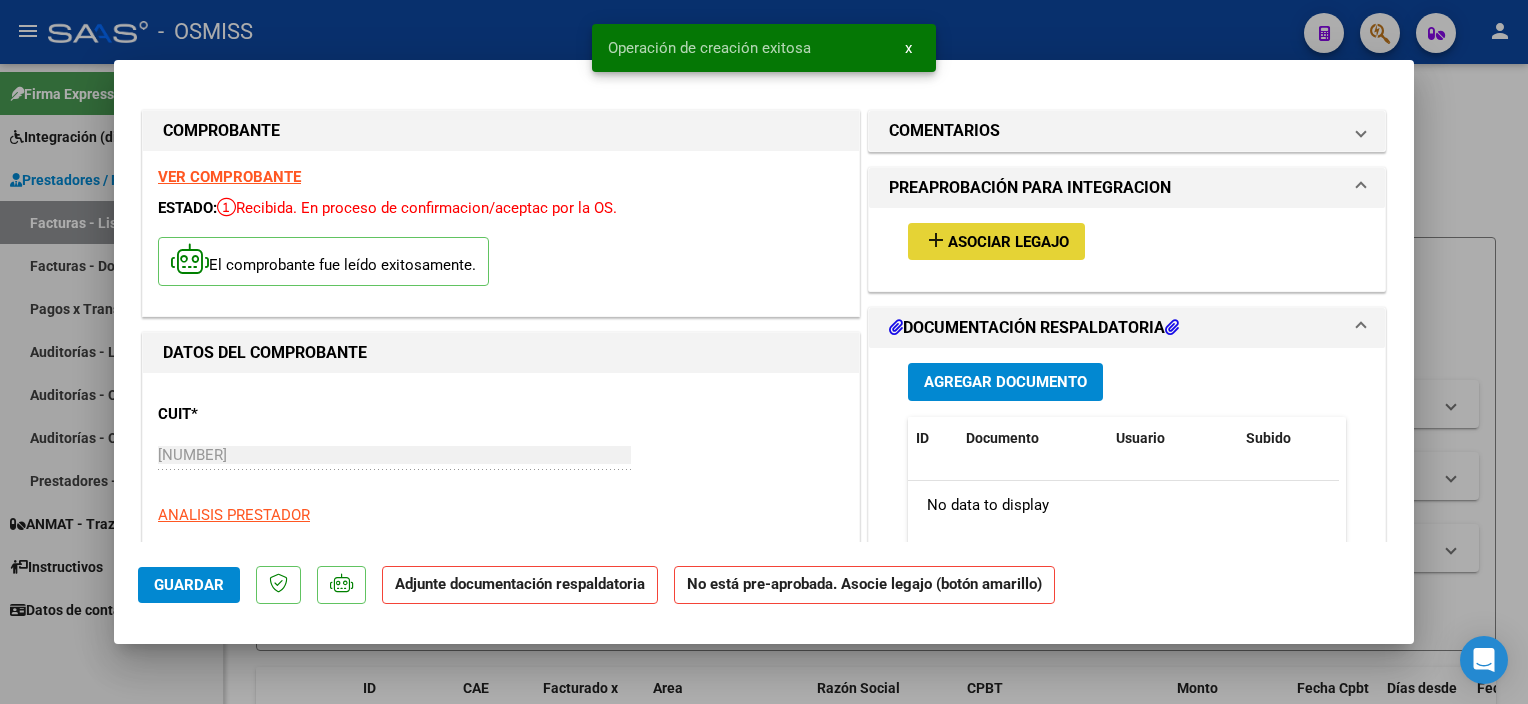 click on "Asociar Legajo" at bounding box center (1008, 242) 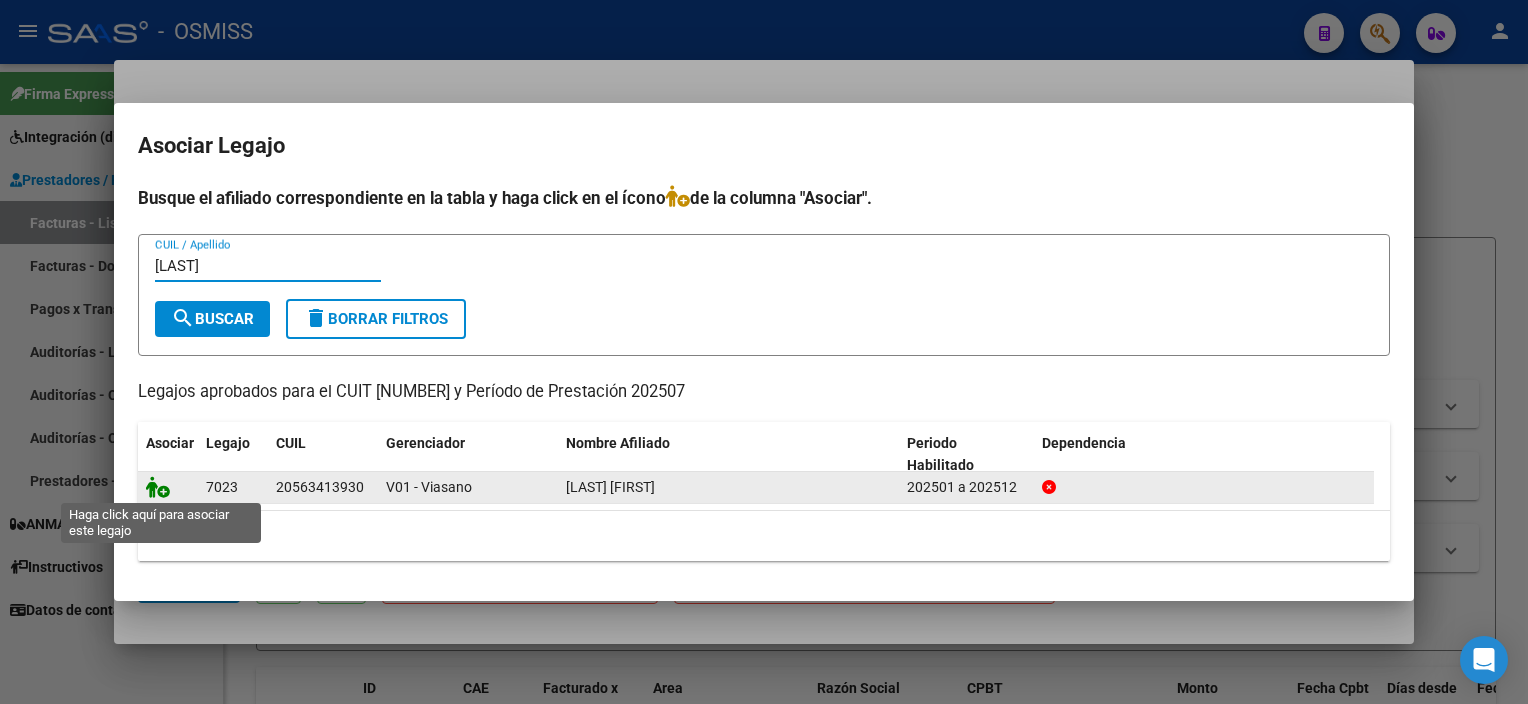click 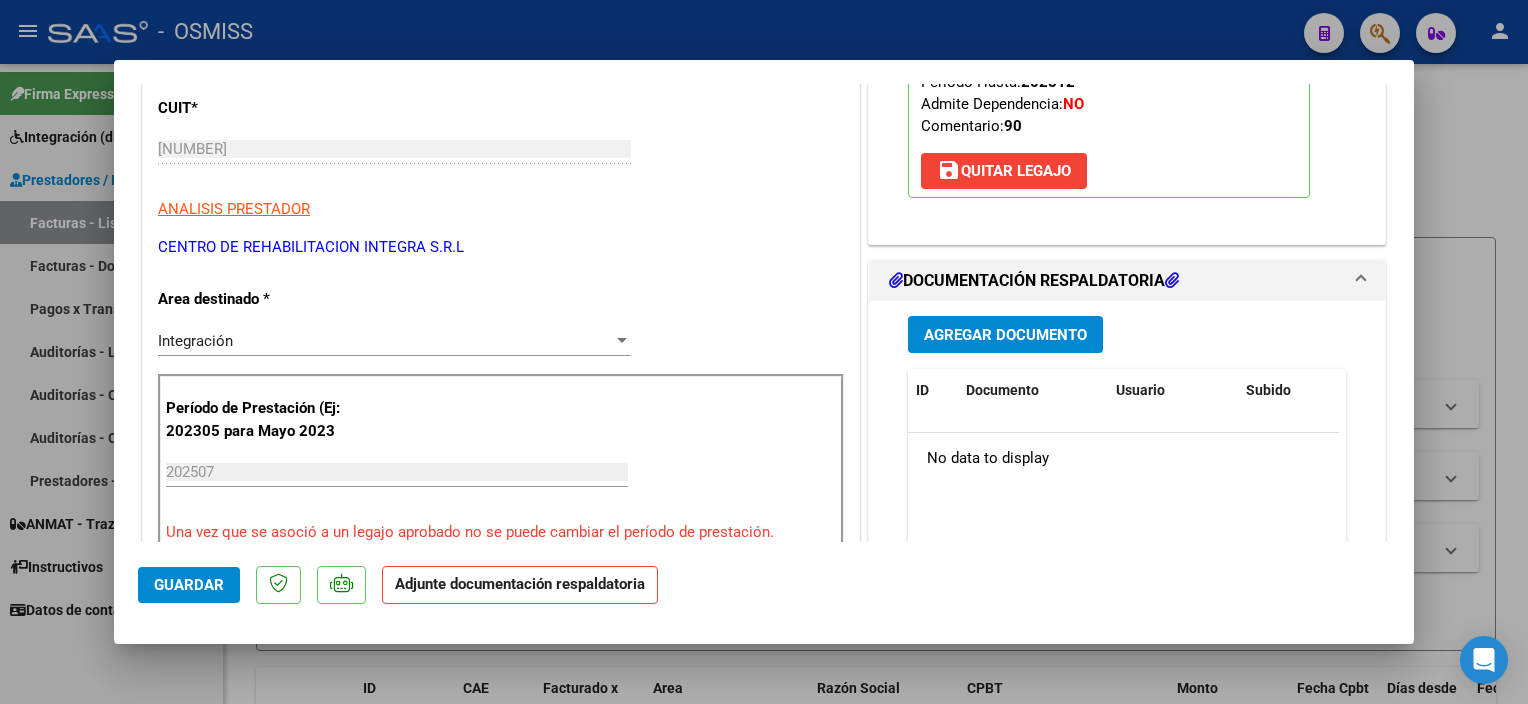 scroll, scrollTop: 309, scrollLeft: 0, axis: vertical 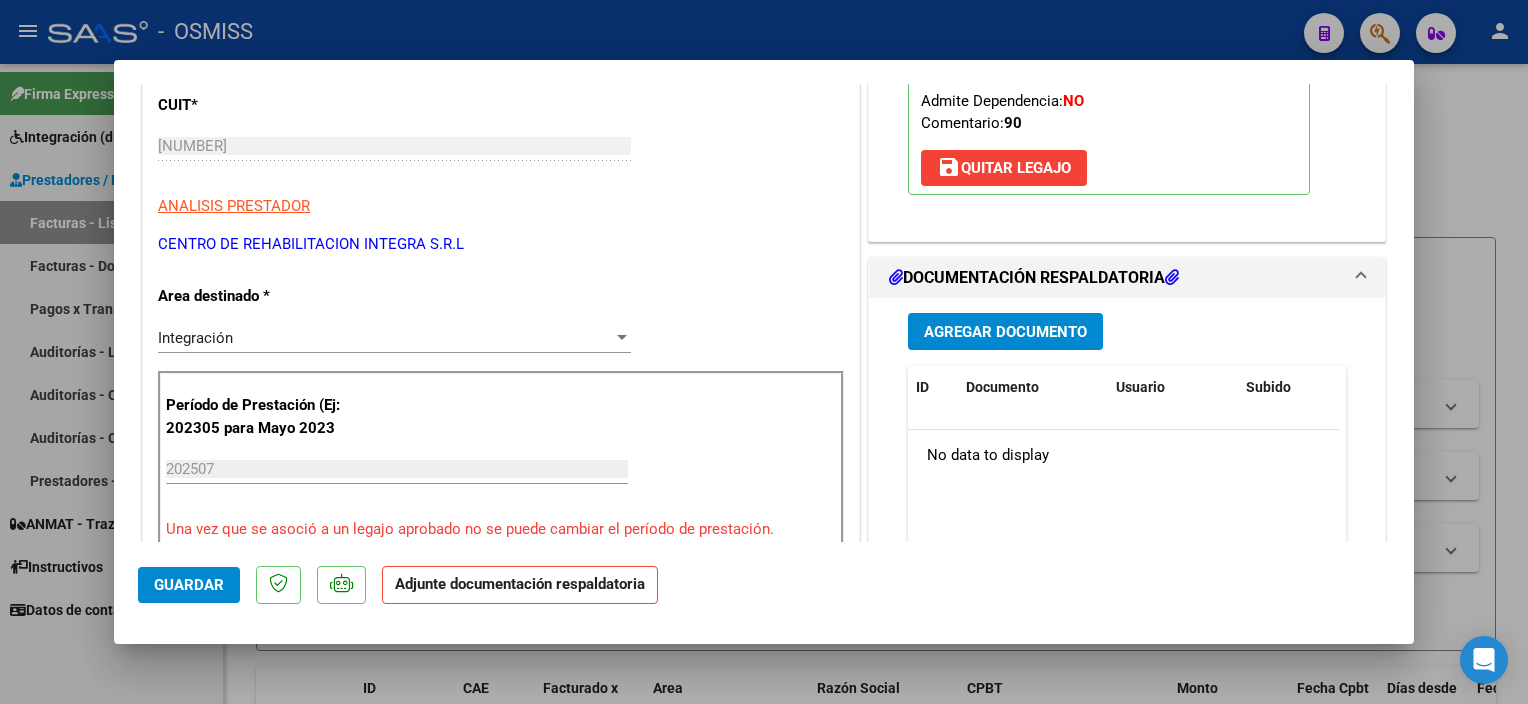 click on "Agregar Documento" at bounding box center [1005, 332] 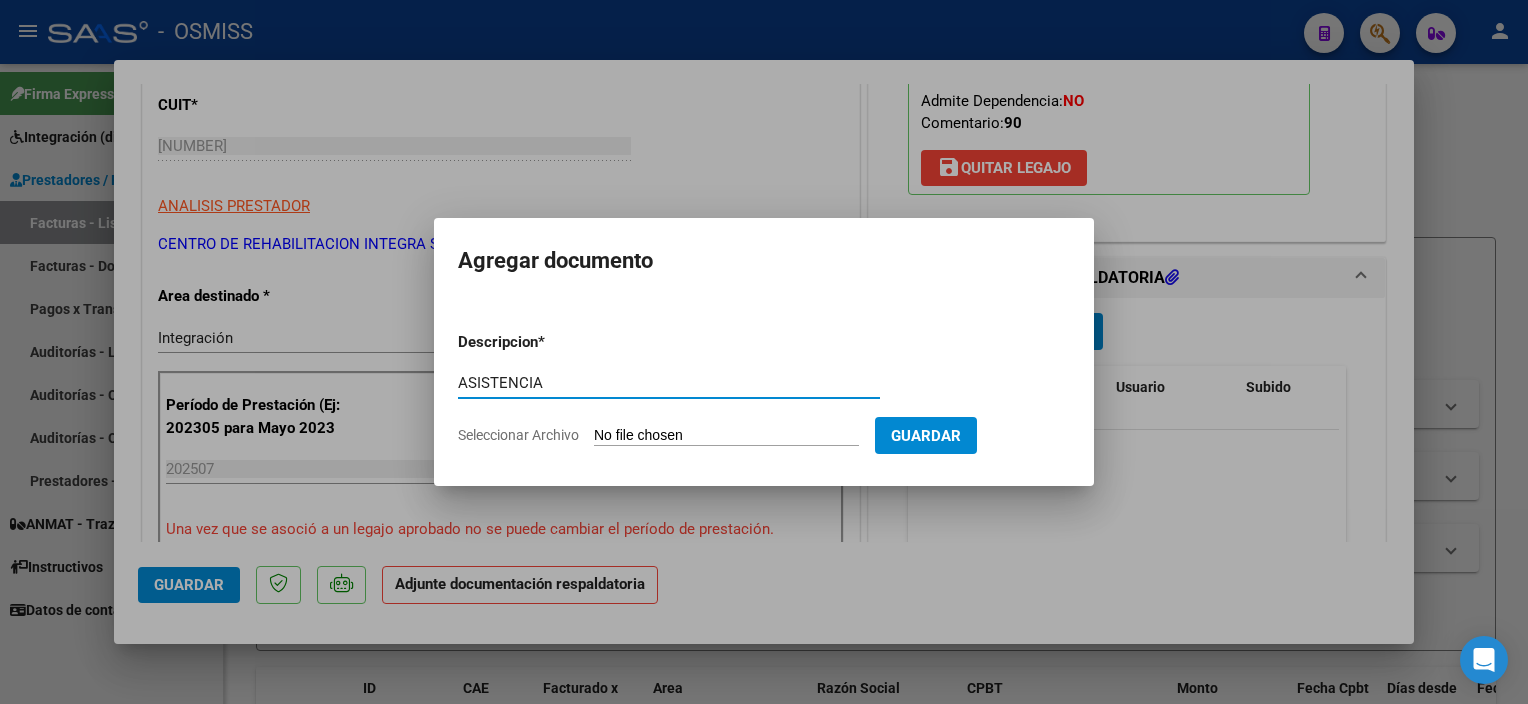 click on "Seleccionar Archivo" at bounding box center (726, 436) 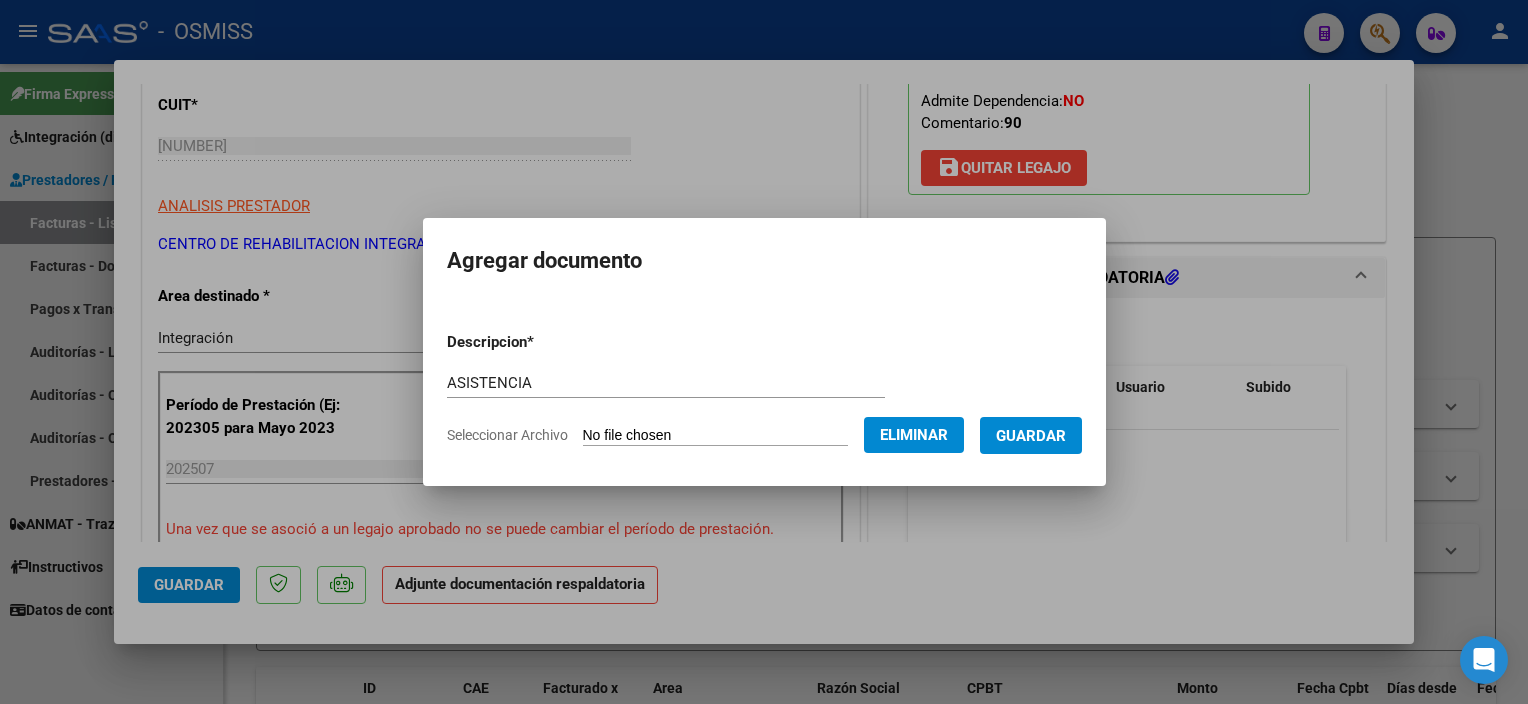 click on "Guardar" at bounding box center [1031, 436] 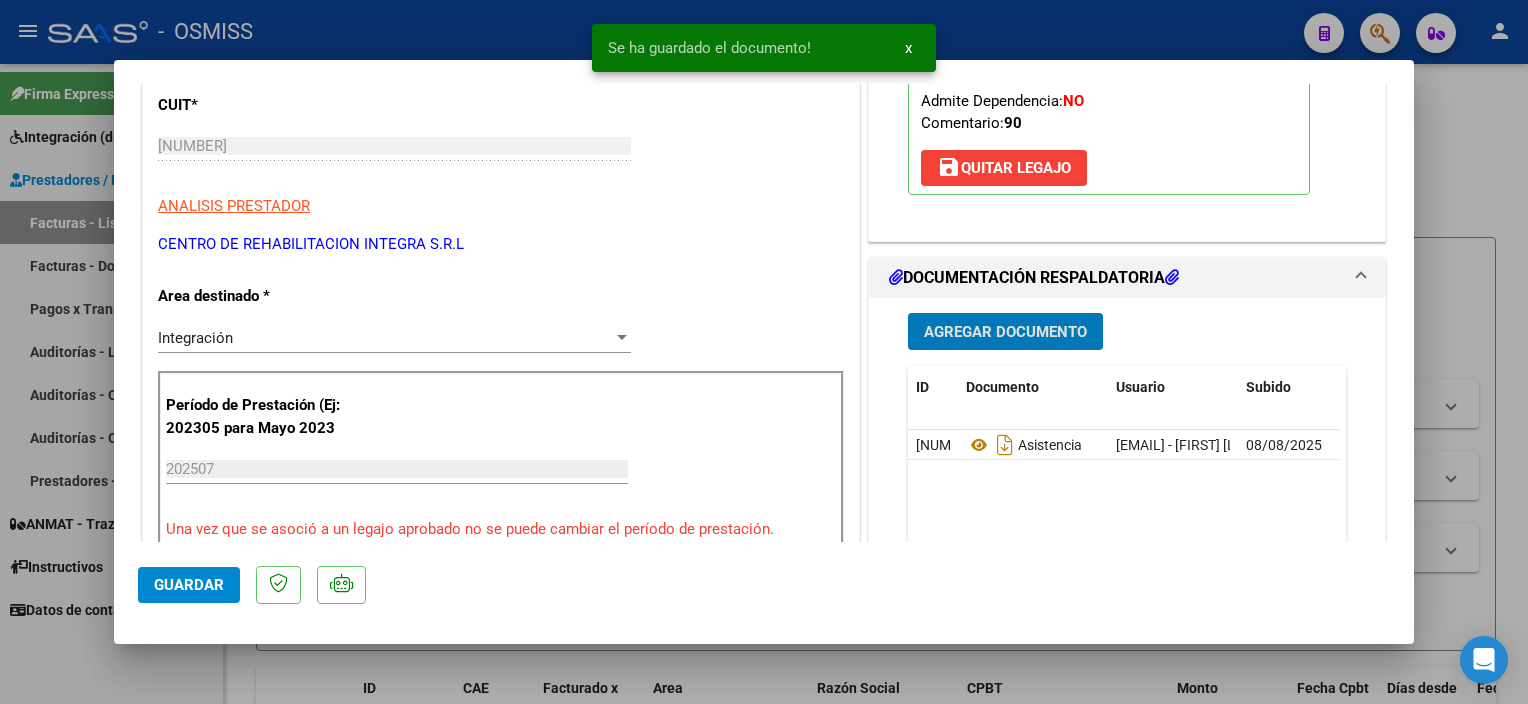 click on "Guardar" 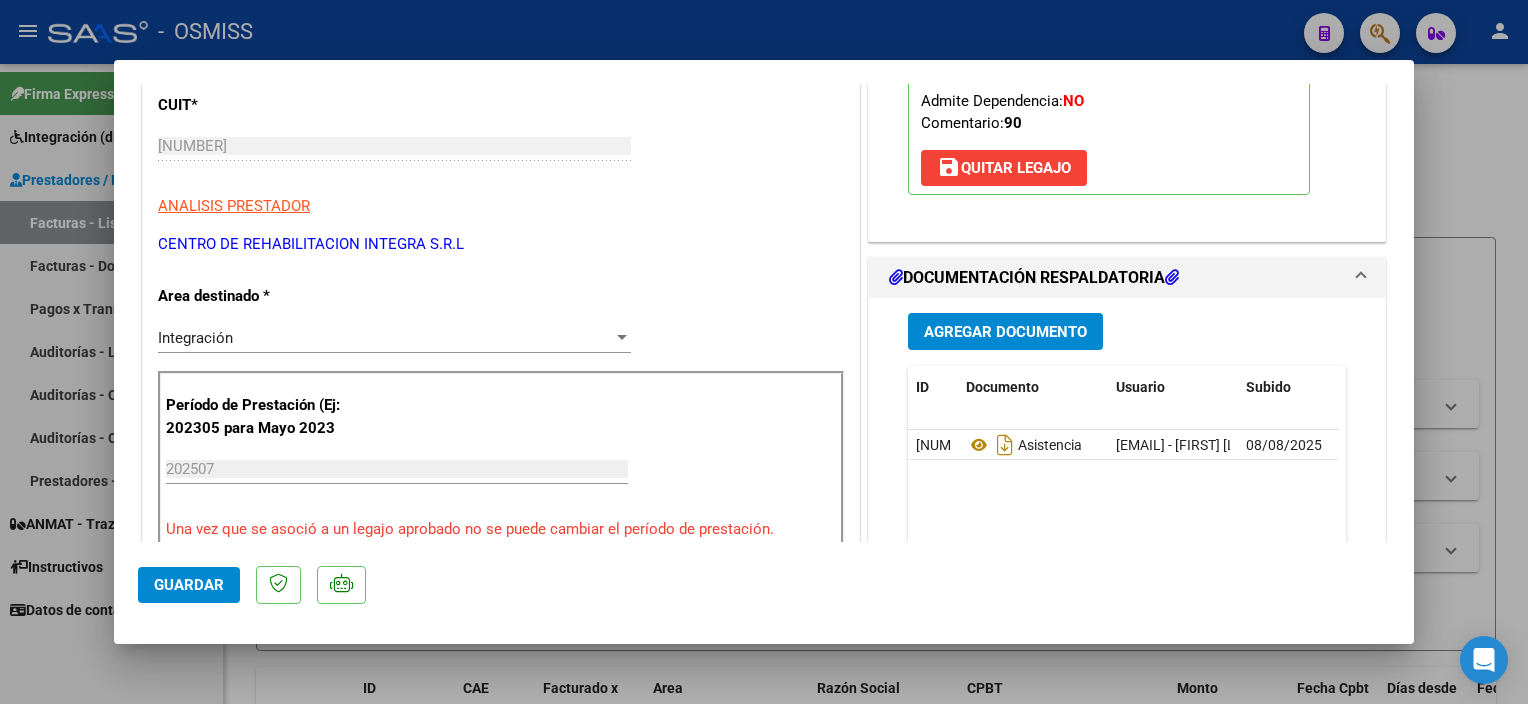 click on "Guardar" 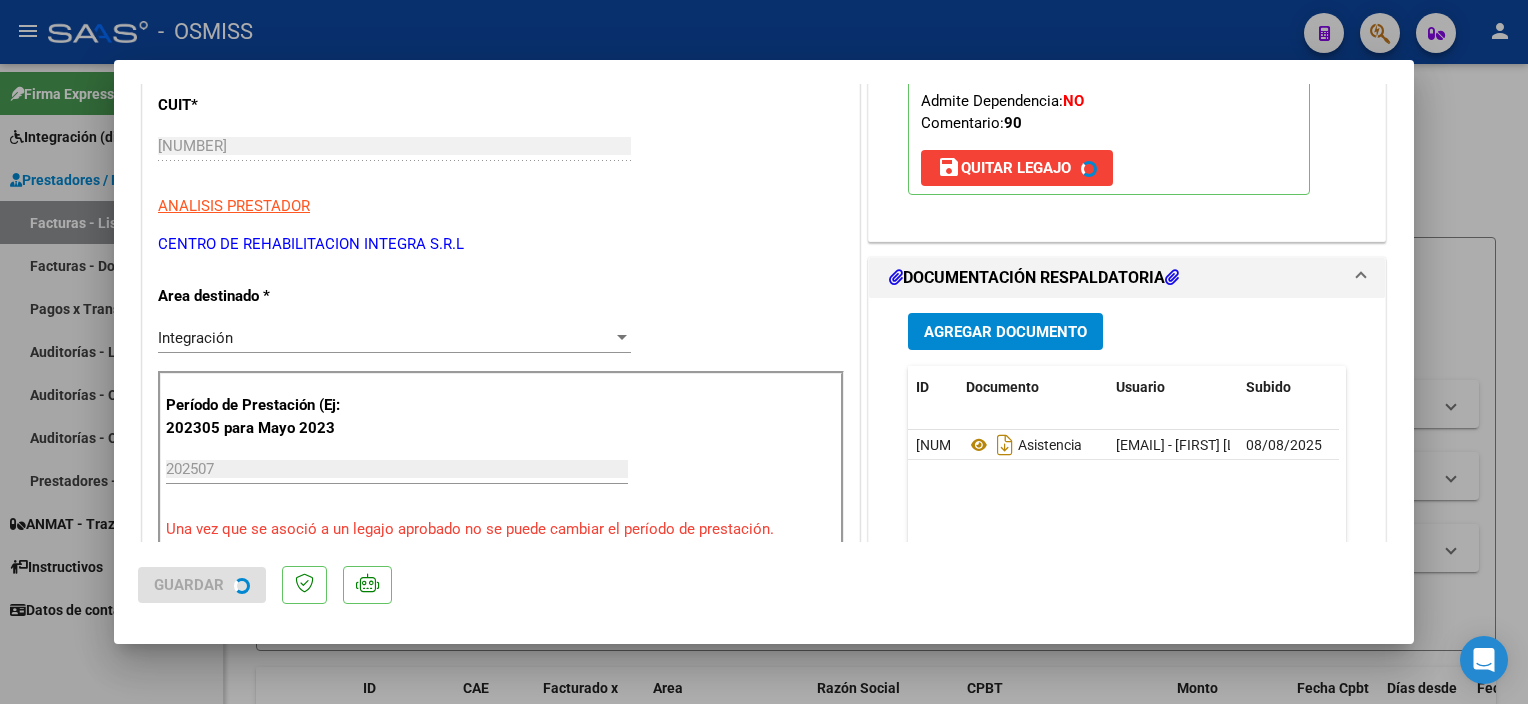 click at bounding box center [764, 352] 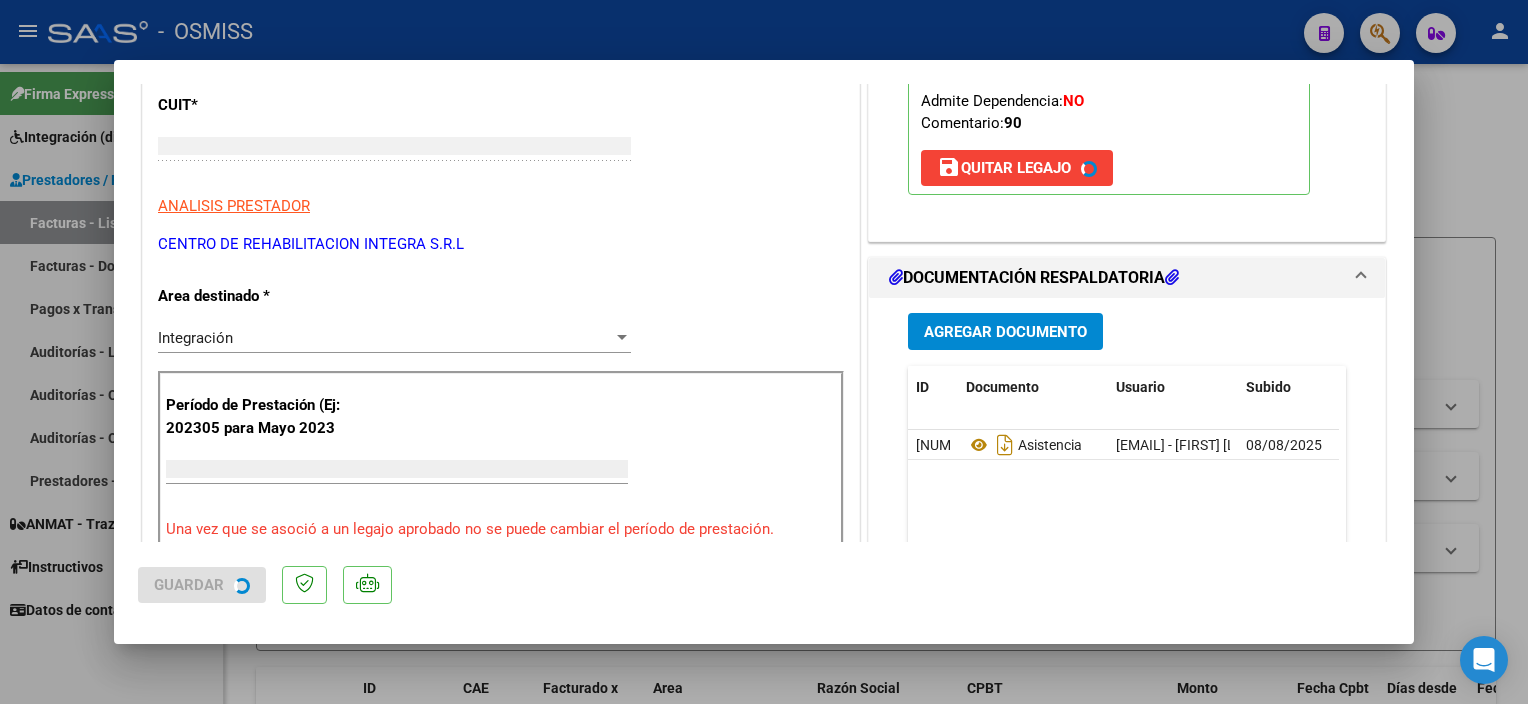 scroll, scrollTop: 248, scrollLeft: 0, axis: vertical 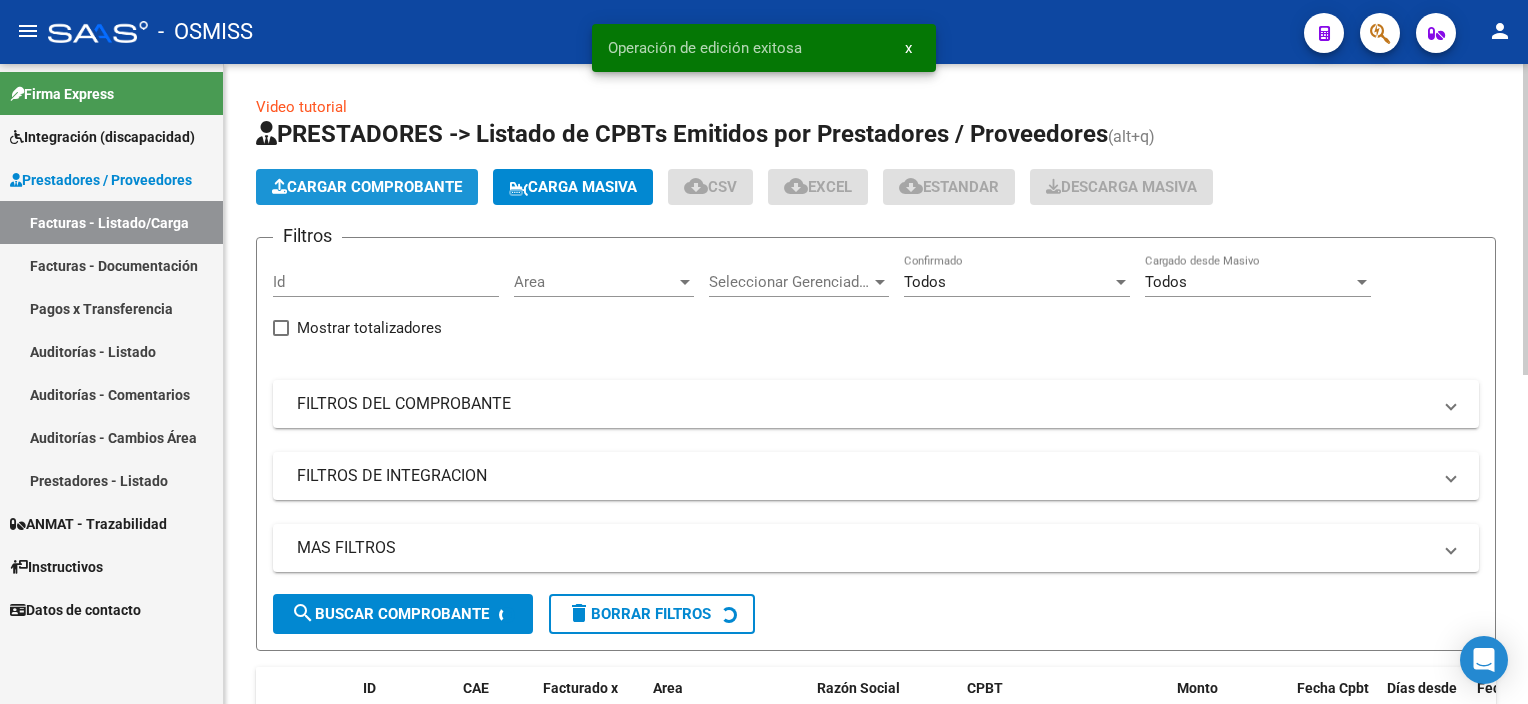 click on "Cargar Comprobante" 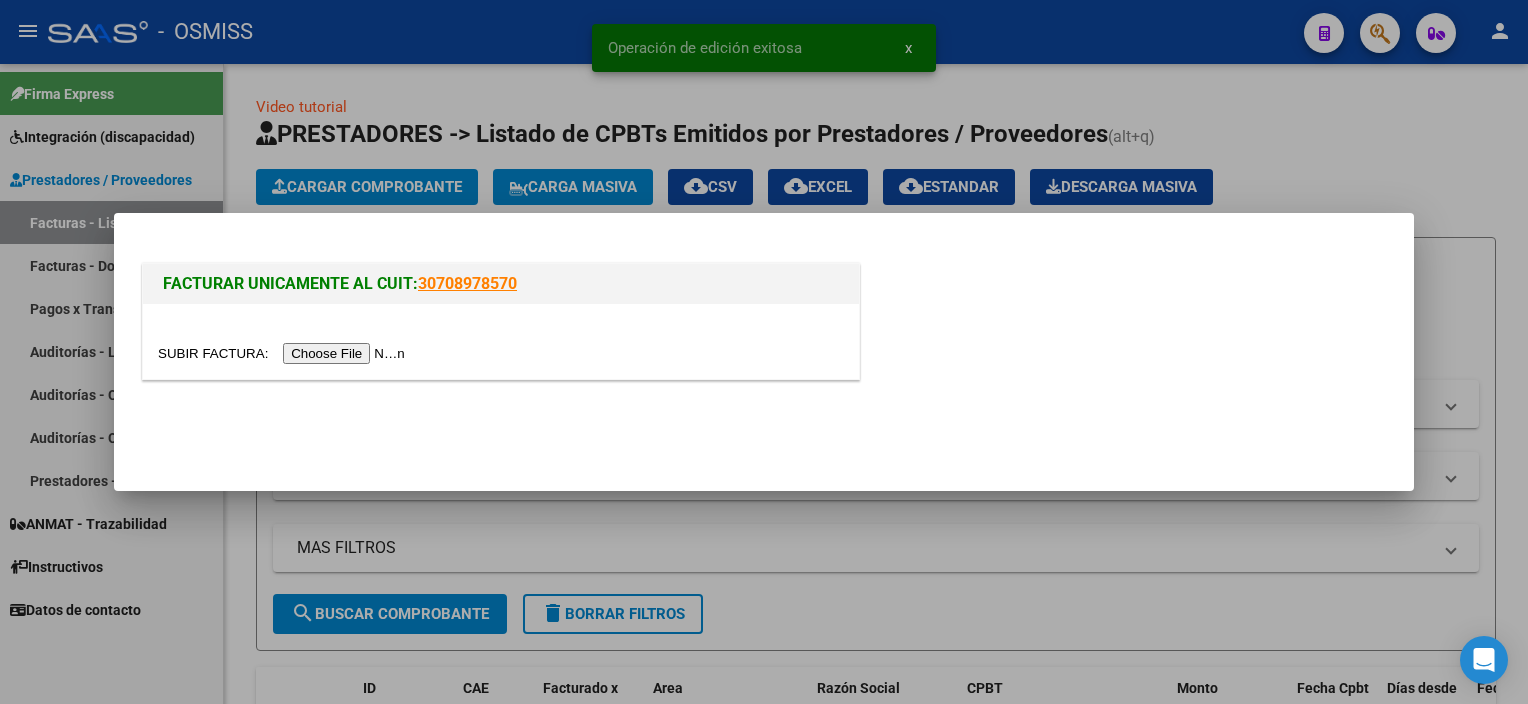 click at bounding box center (284, 353) 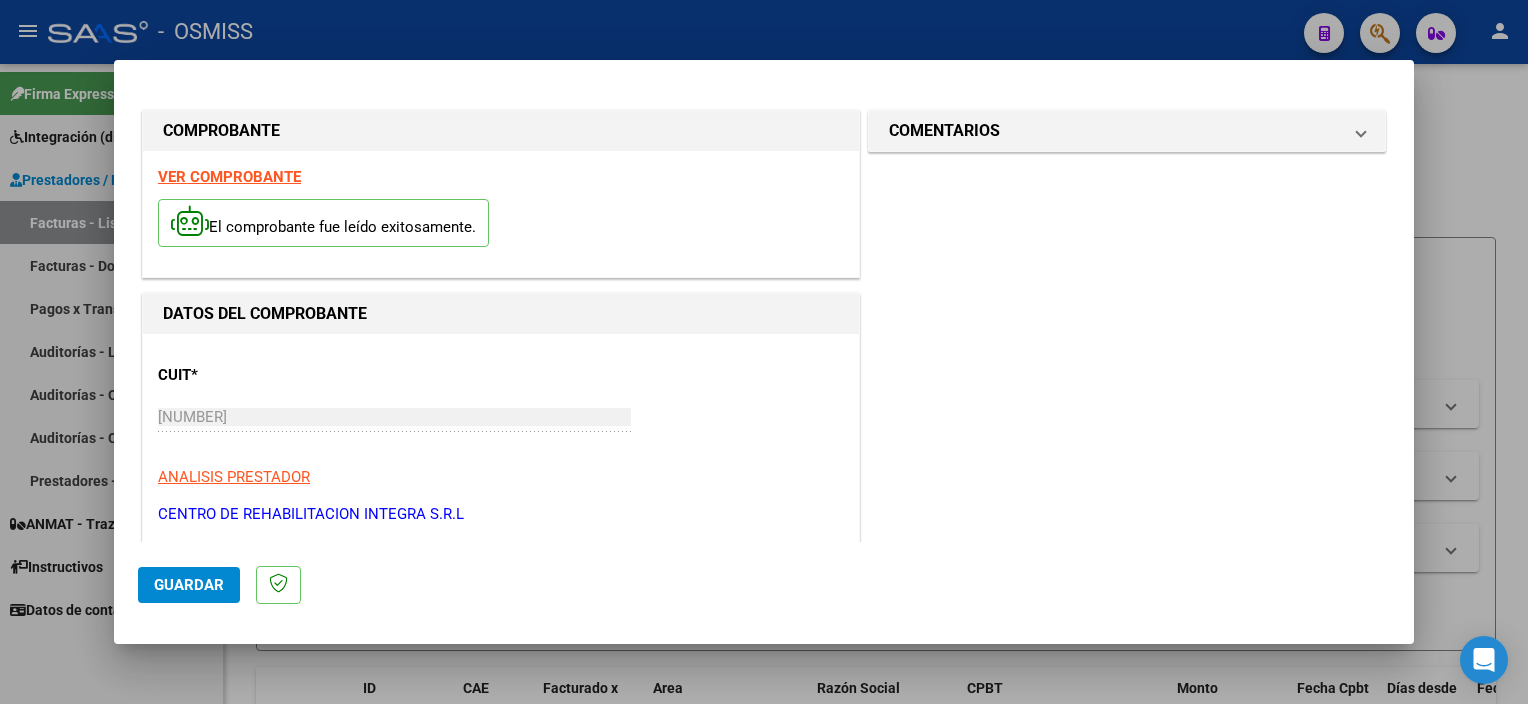 scroll, scrollTop: 295, scrollLeft: 0, axis: vertical 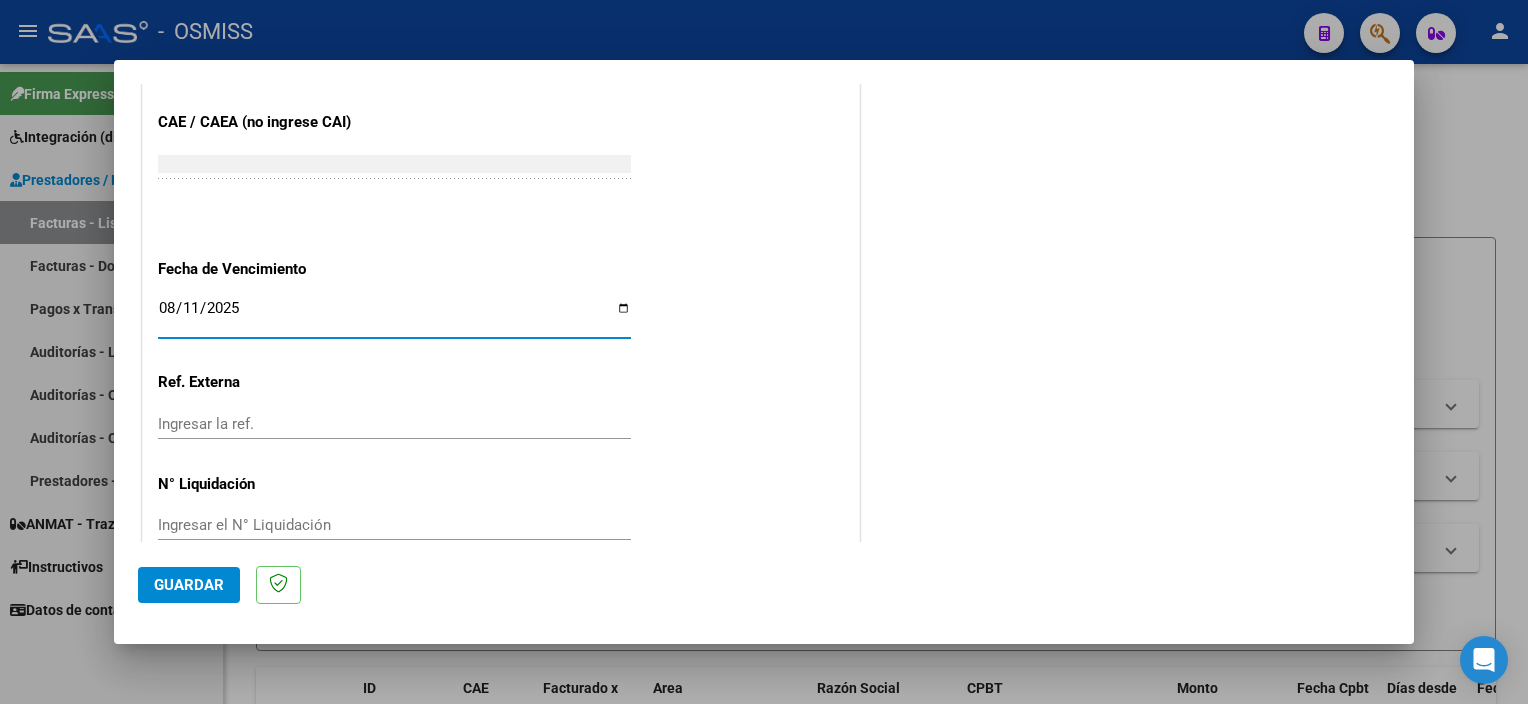 click on "Guardar" 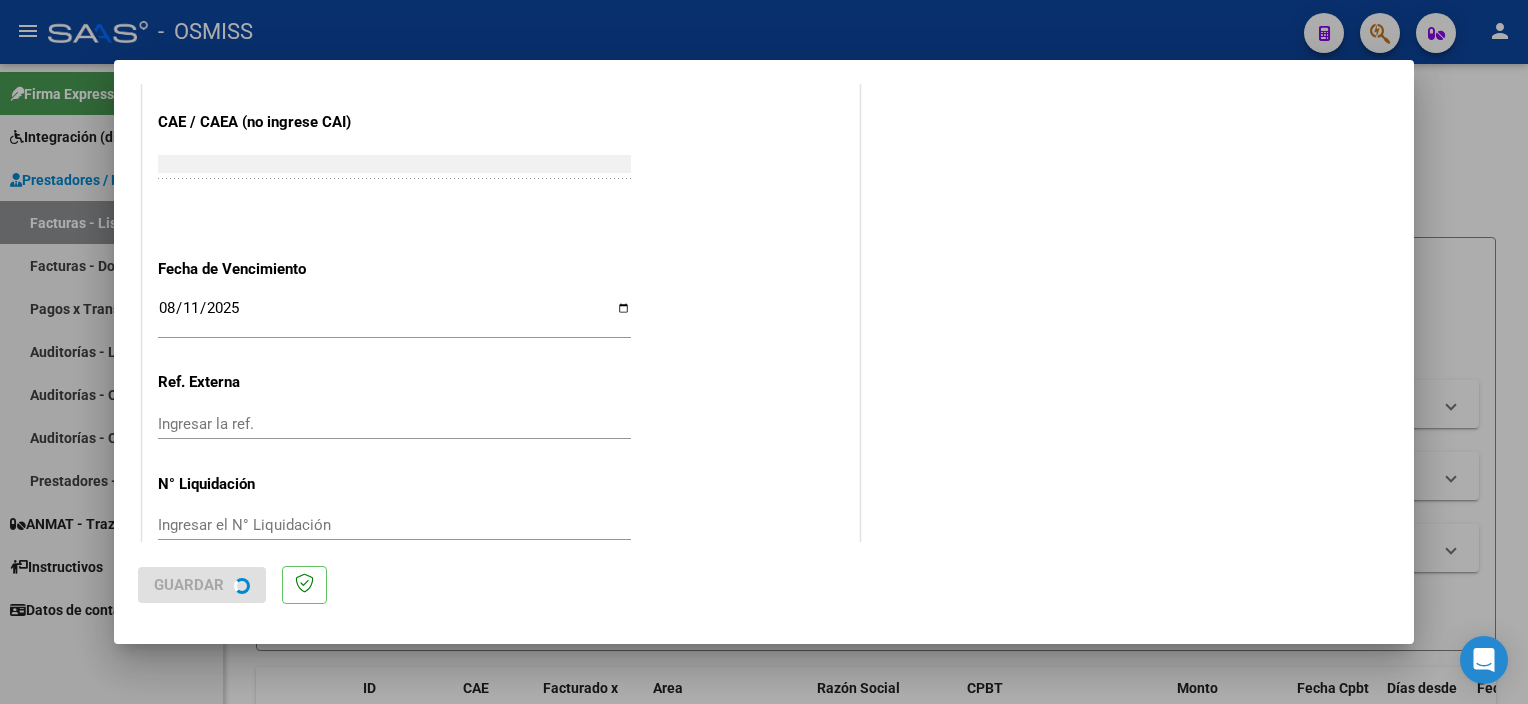 scroll, scrollTop: 0, scrollLeft: 0, axis: both 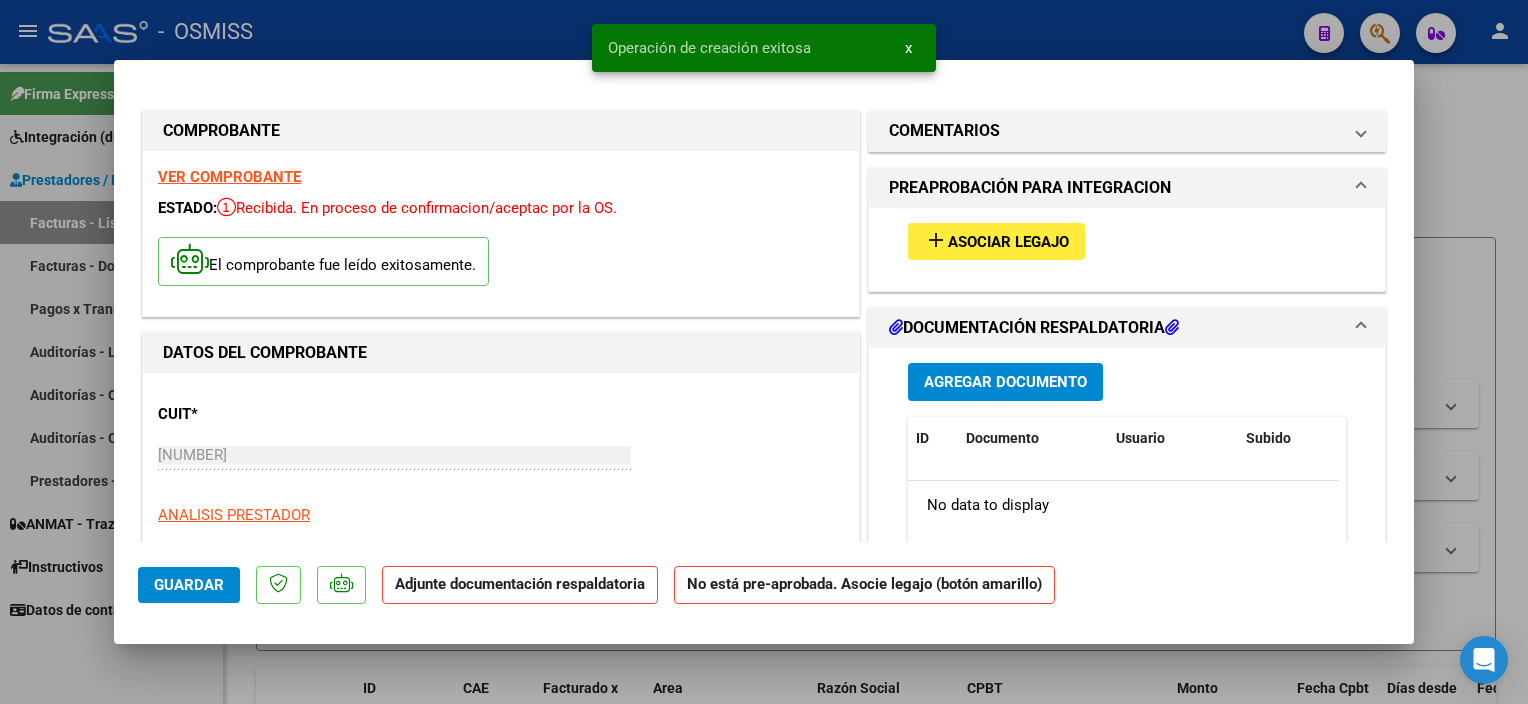 click on "Asociar Legajo" at bounding box center [1008, 242] 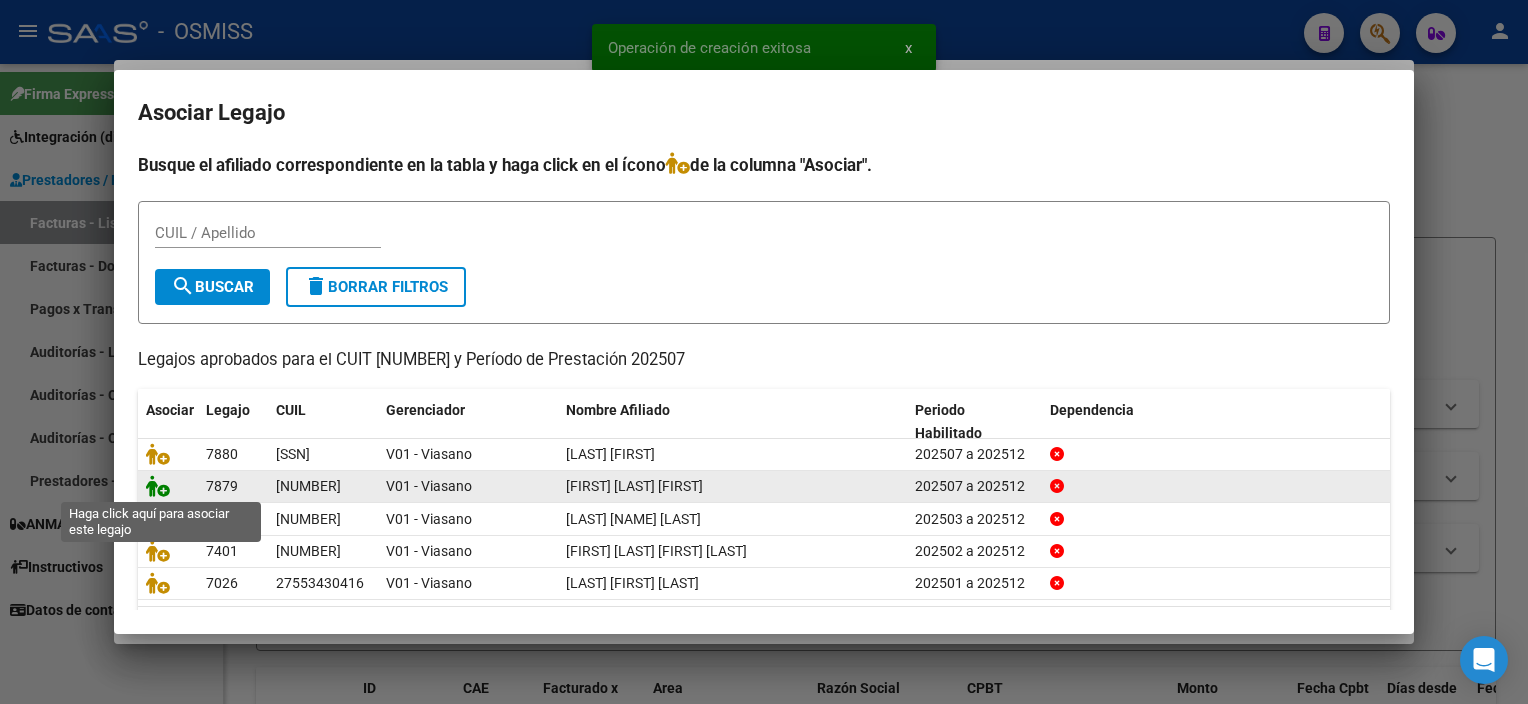 click 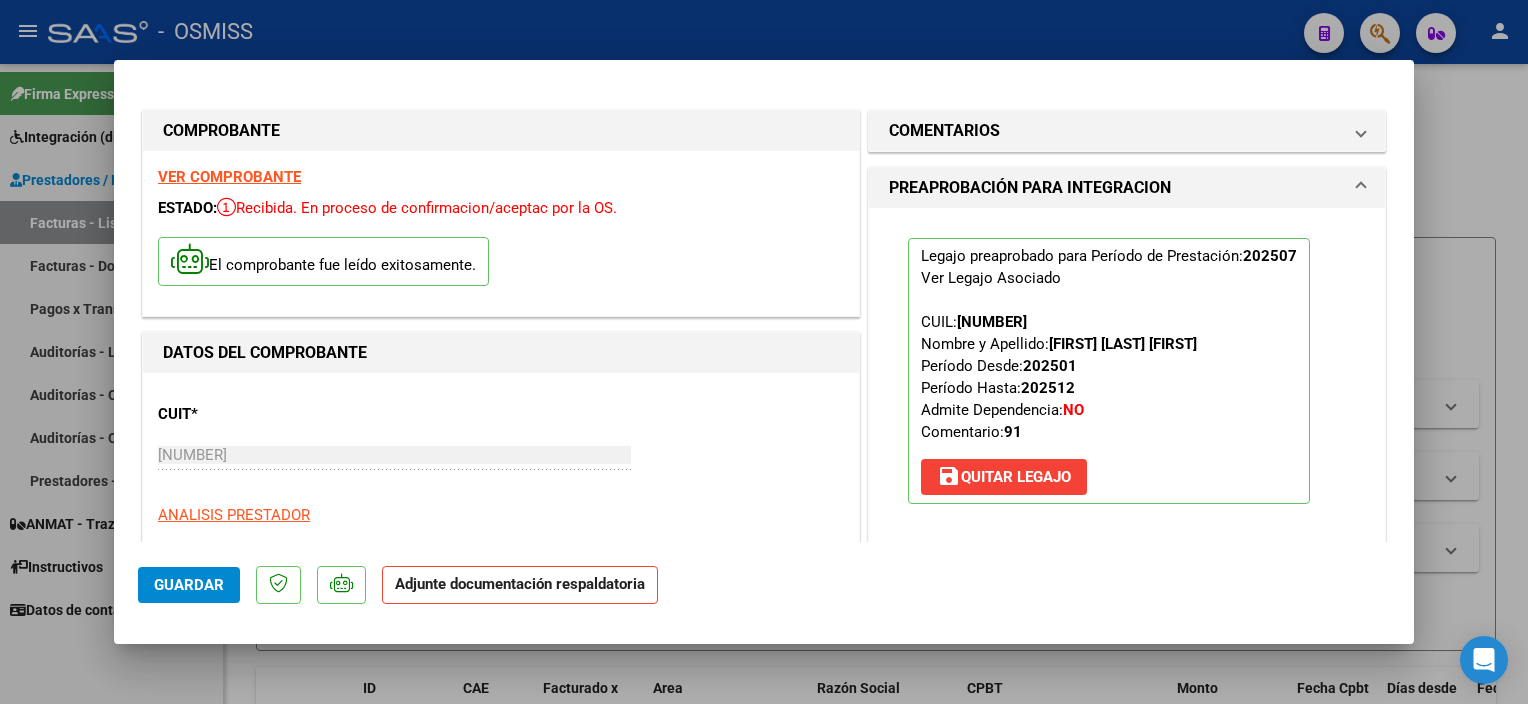 scroll, scrollTop: 411, scrollLeft: 0, axis: vertical 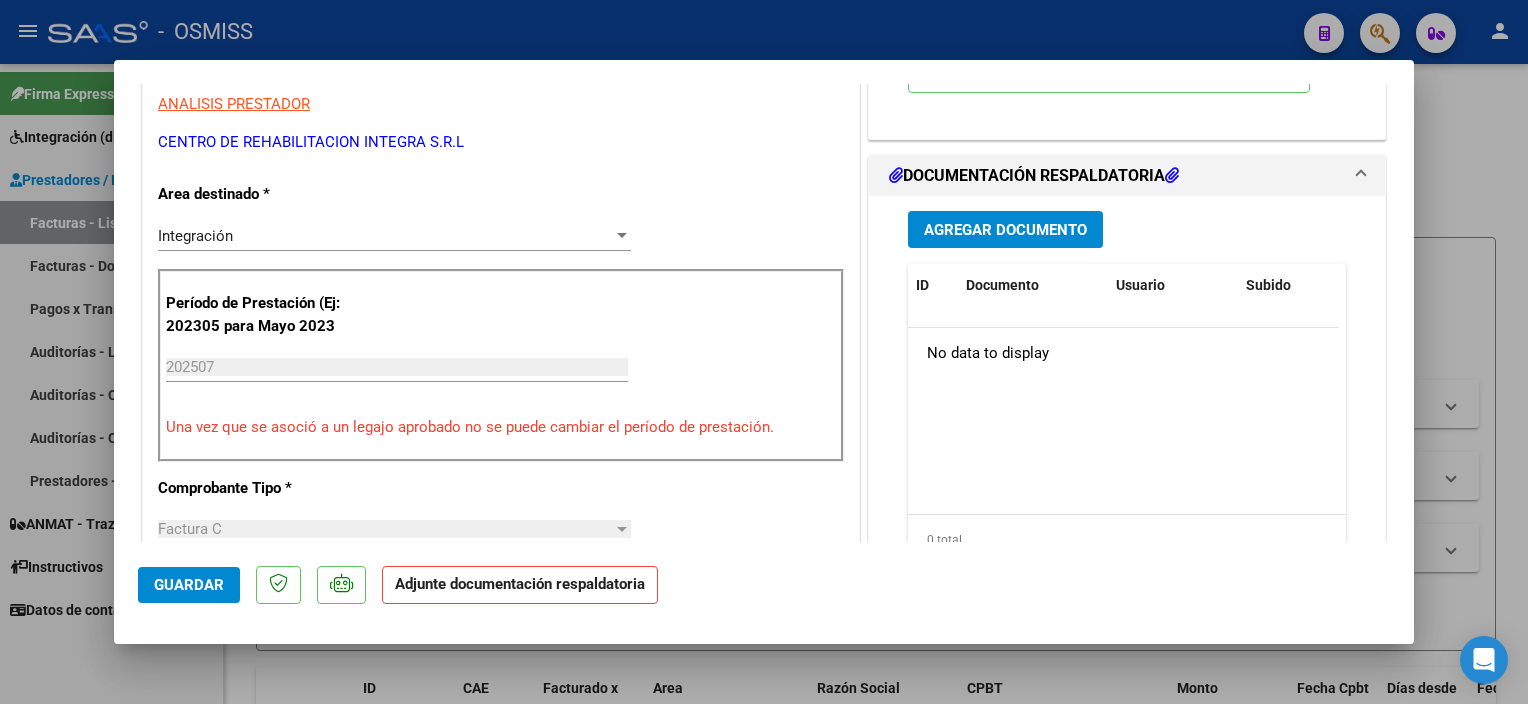 click on "Agregar Documento" at bounding box center [1005, 230] 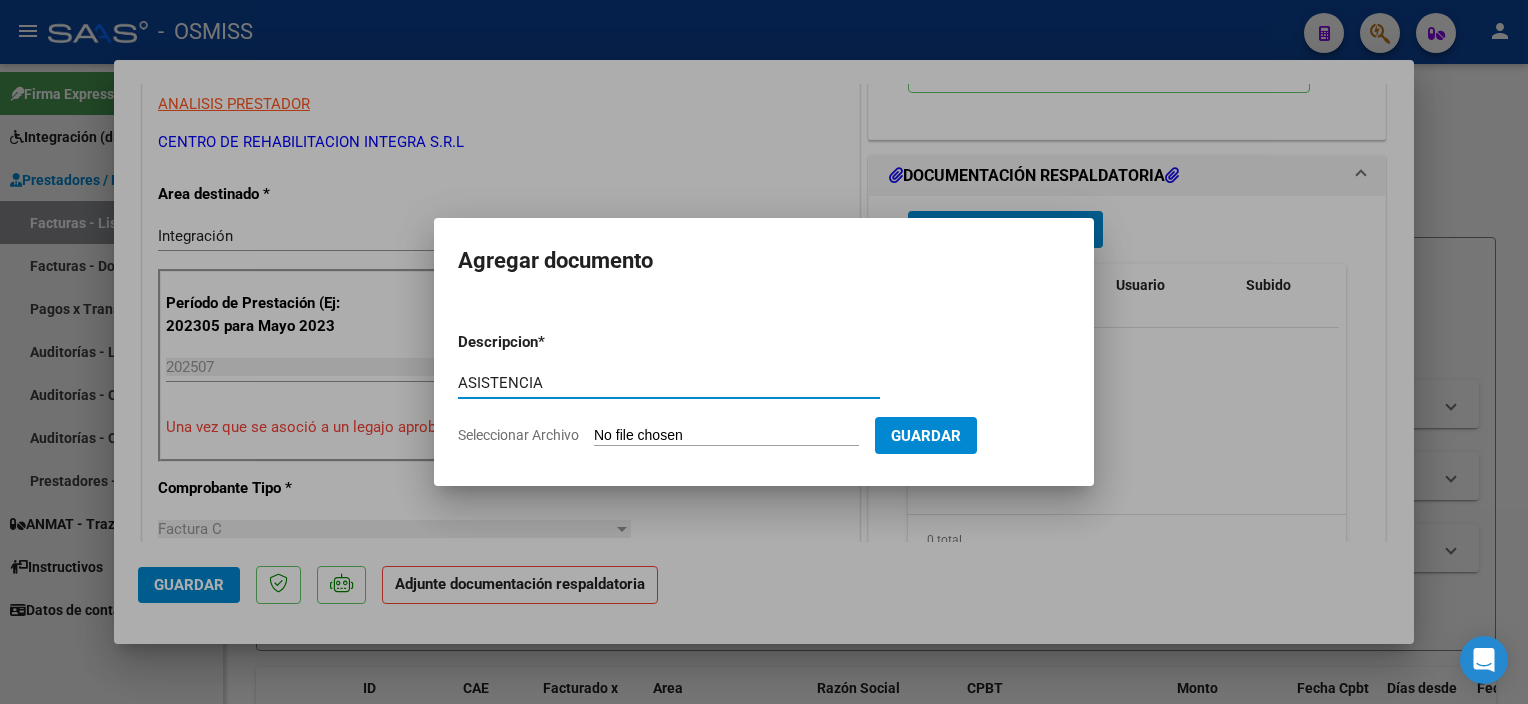click on "Seleccionar Archivo" at bounding box center [726, 436] 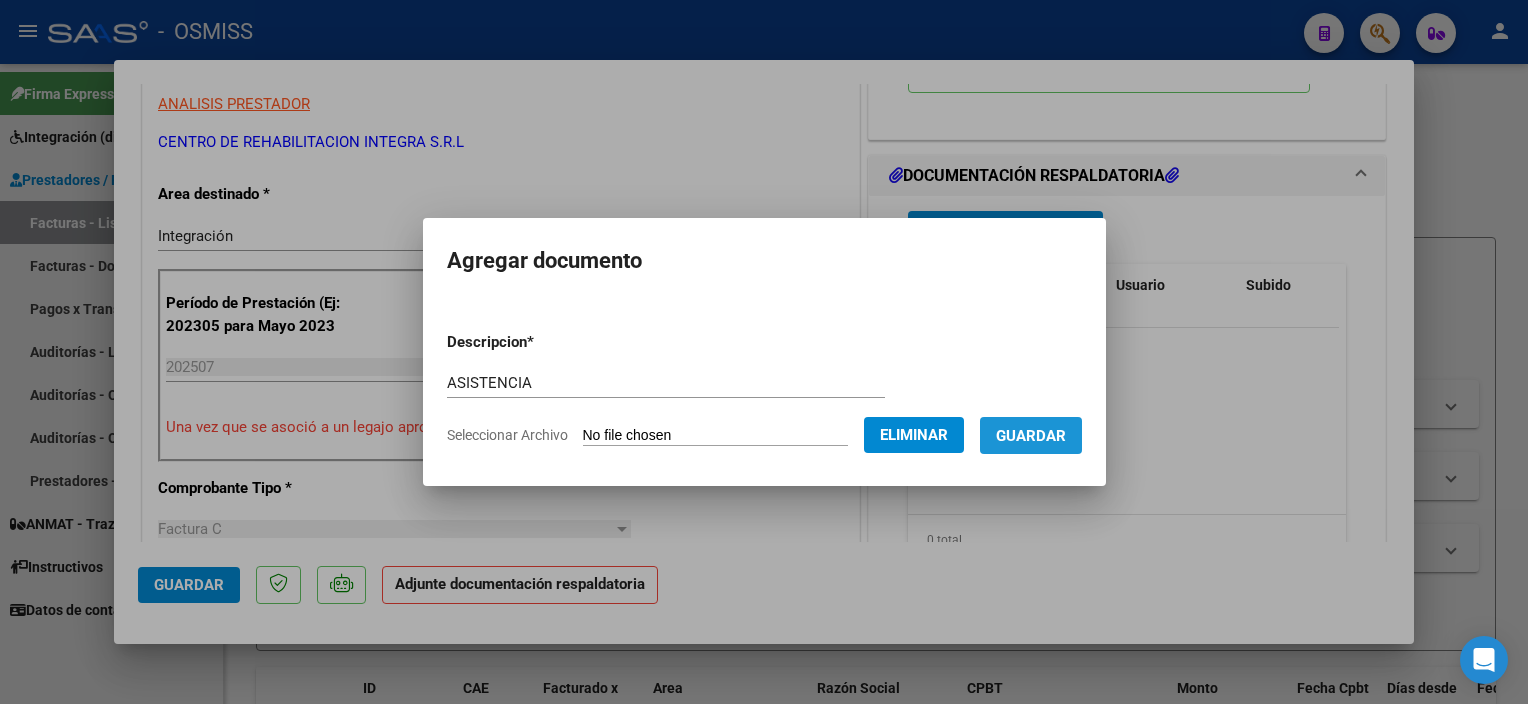 click on "Guardar" at bounding box center (1031, 436) 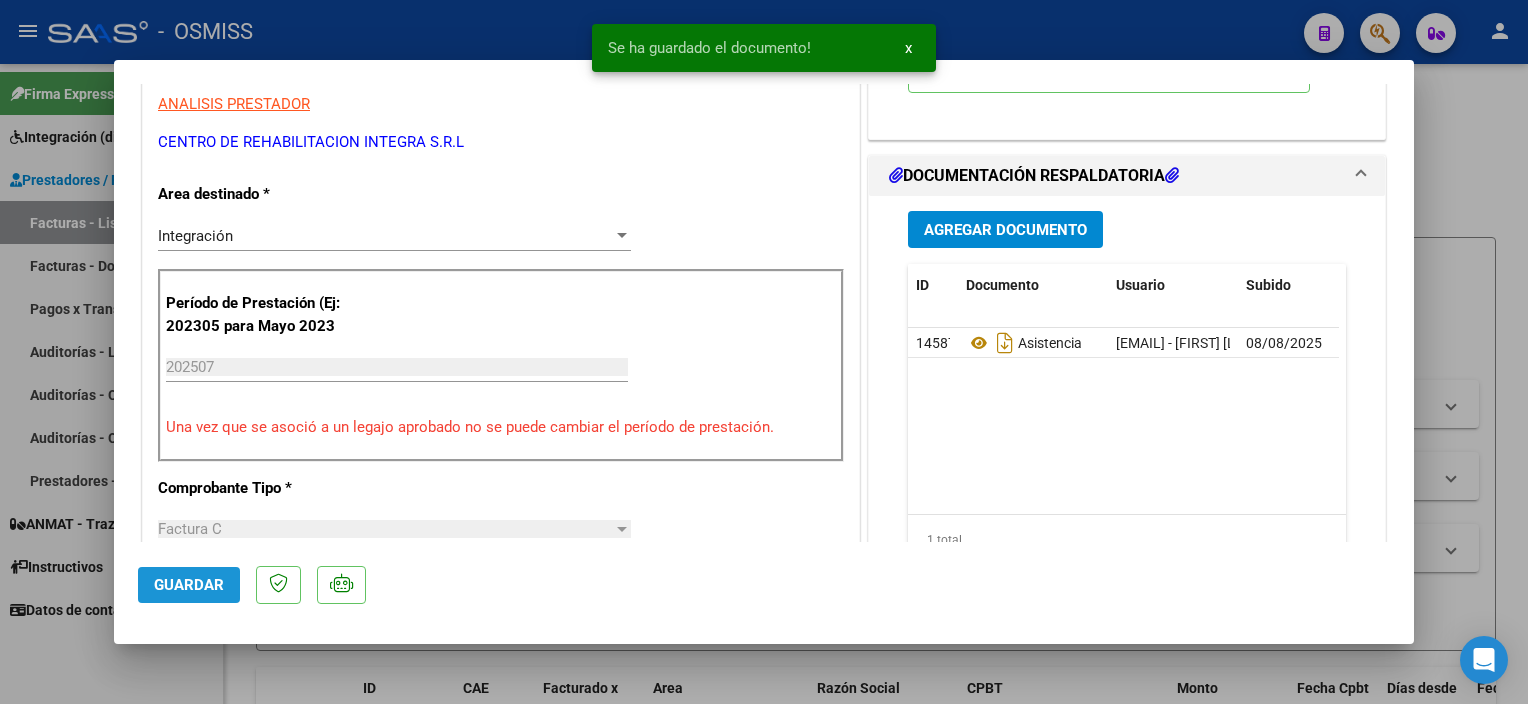 click on "Guardar" 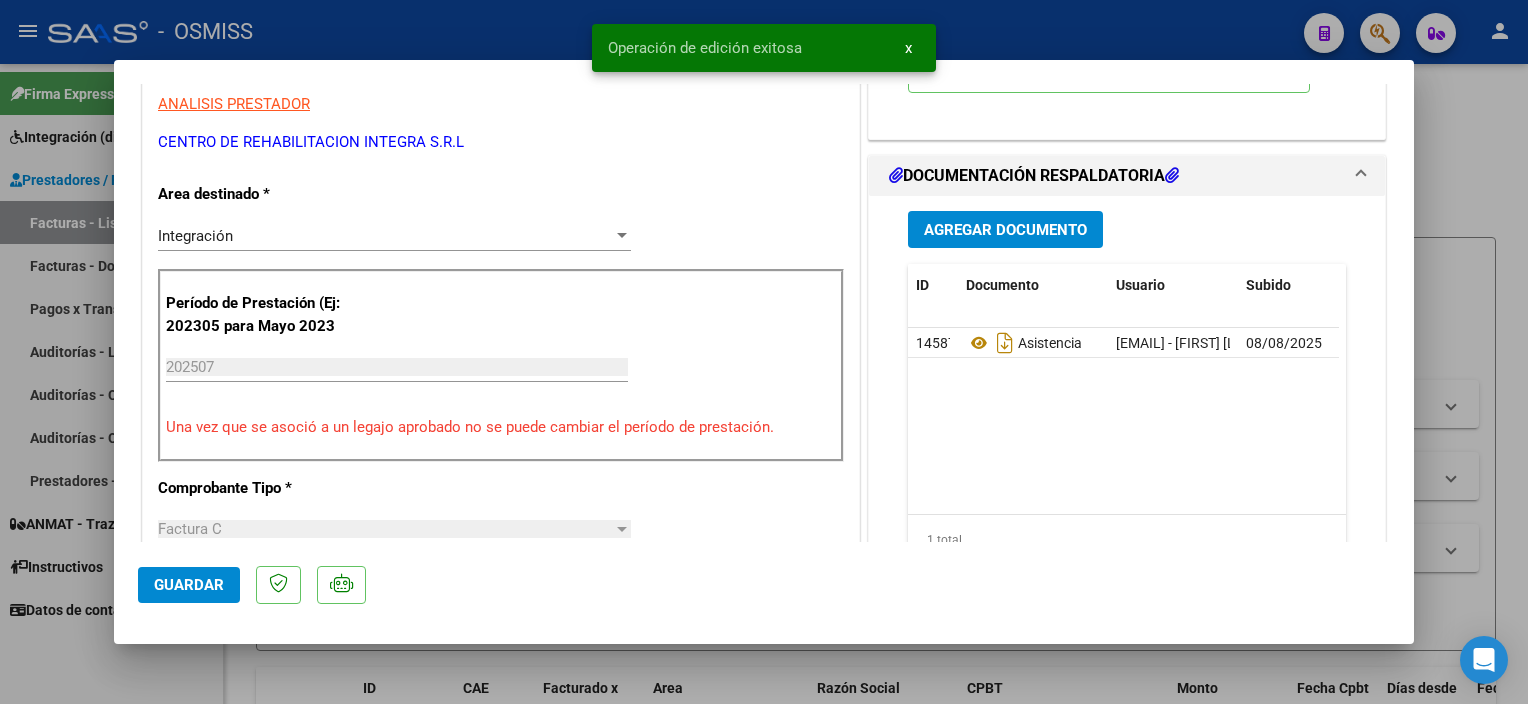 click at bounding box center [764, 352] 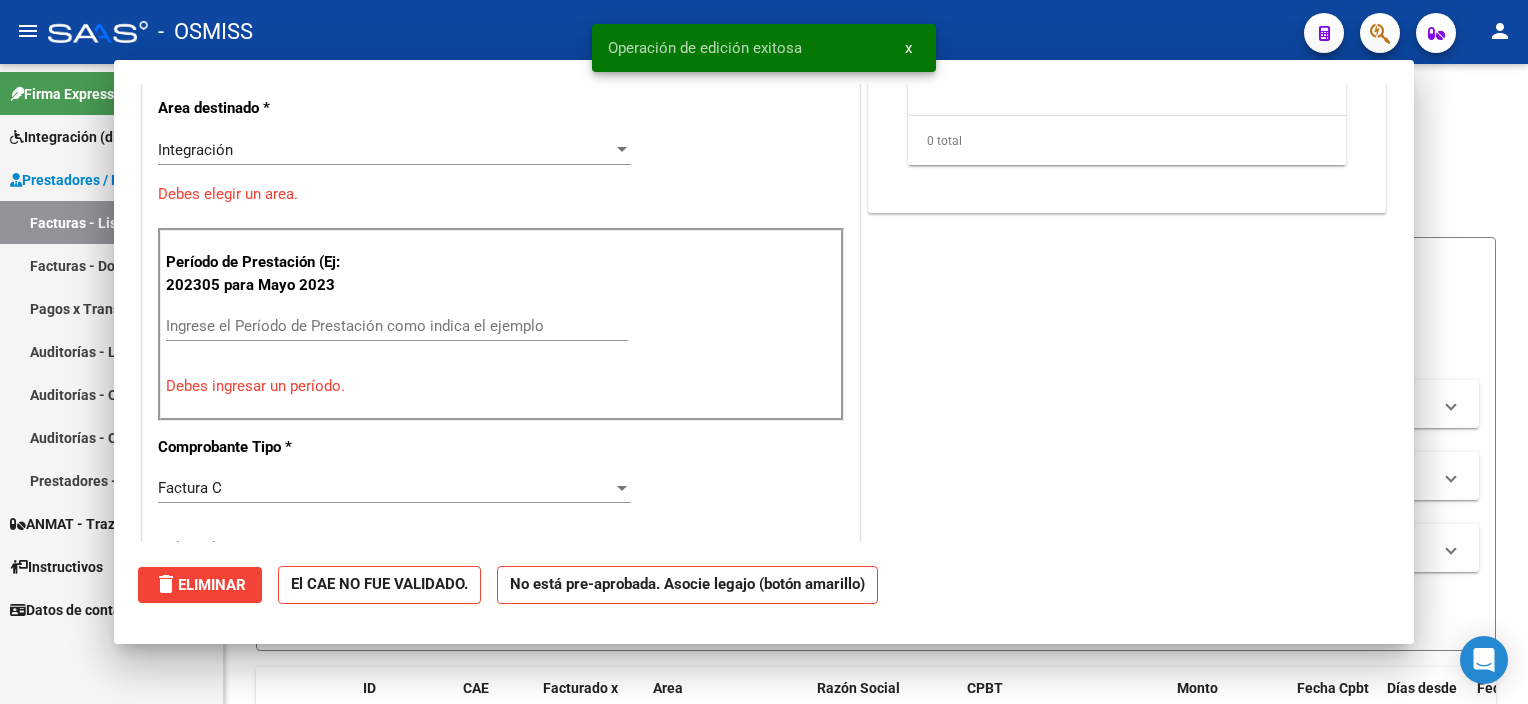 scroll, scrollTop: 0, scrollLeft: 0, axis: both 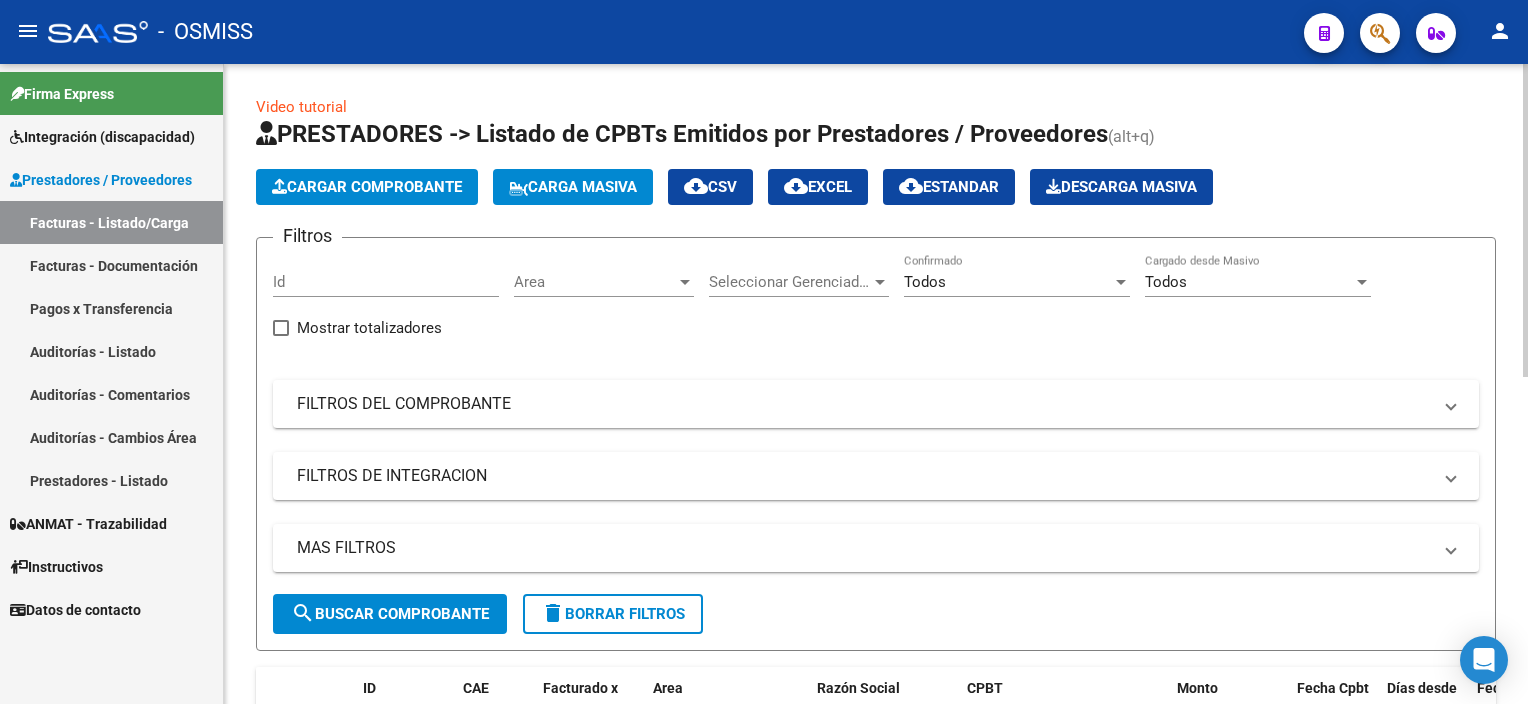 click on "Cargar Comprobante" 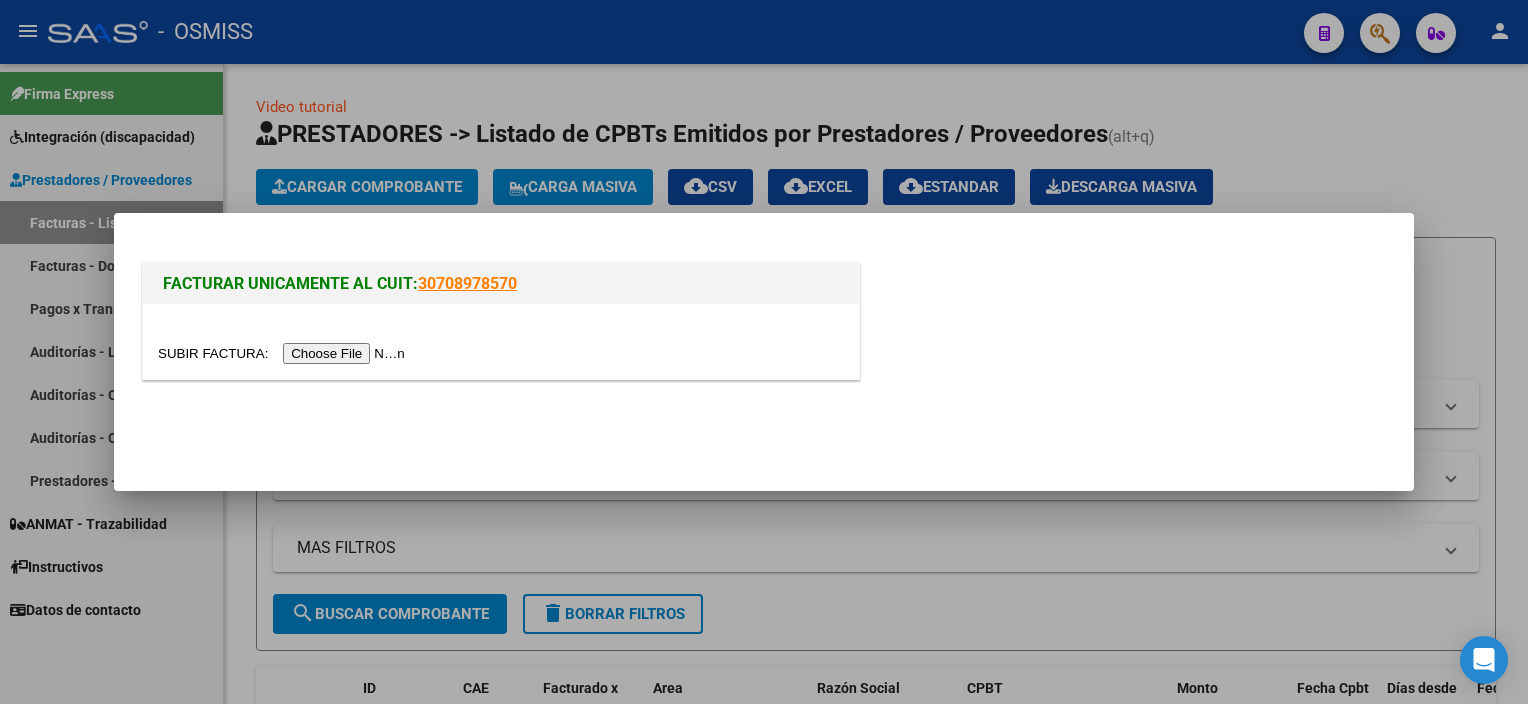 click at bounding box center (284, 353) 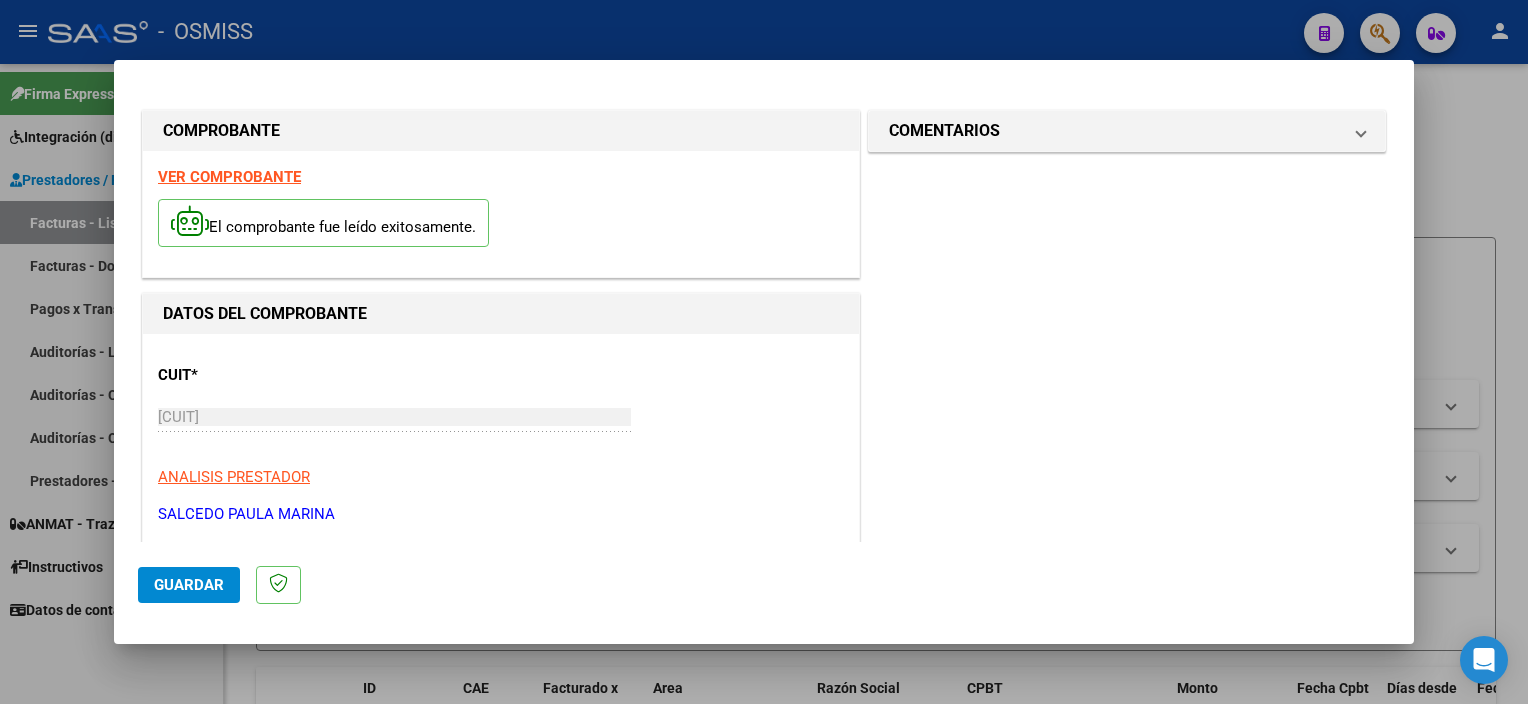 scroll, scrollTop: 295, scrollLeft: 0, axis: vertical 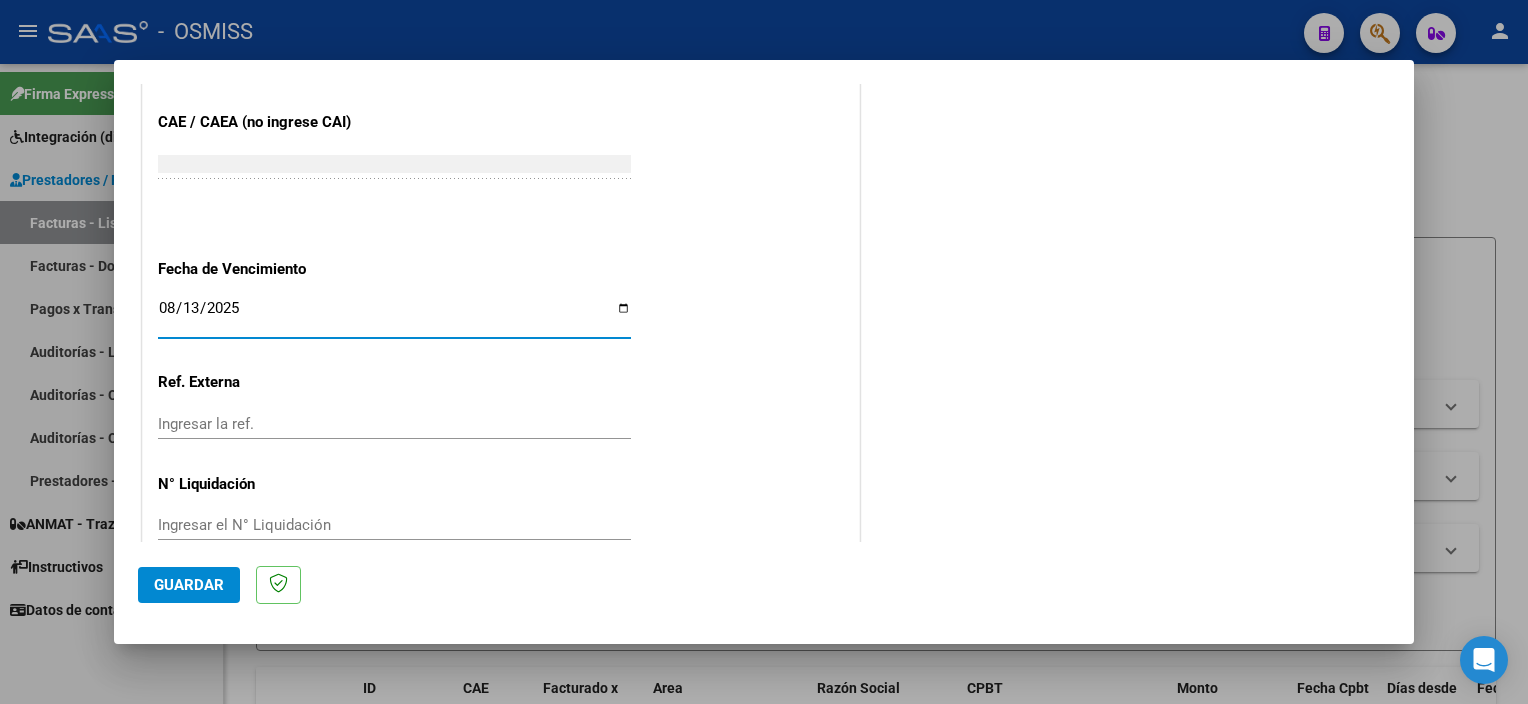 click on "Guardar" 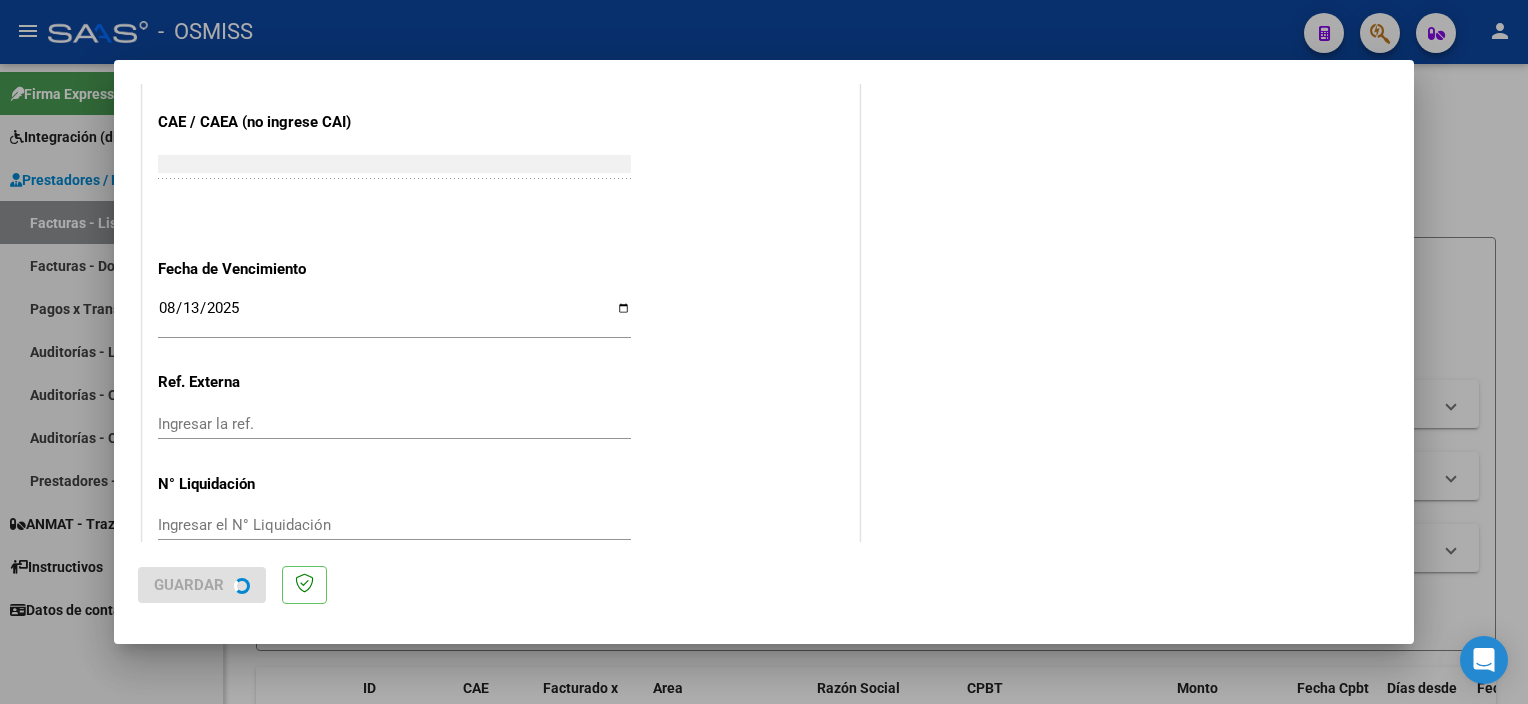 scroll, scrollTop: 0, scrollLeft: 0, axis: both 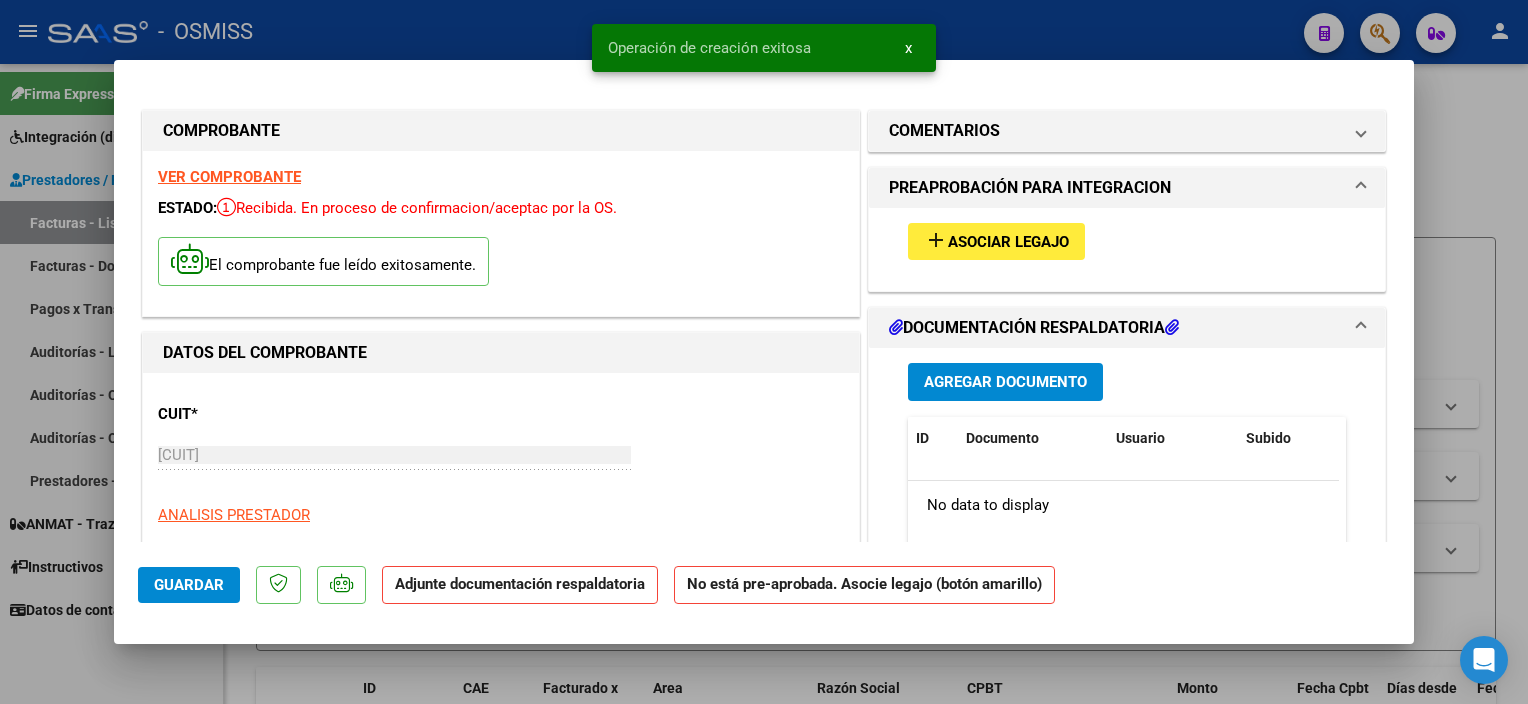 click on "Asociar Legajo" at bounding box center [1008, 242] 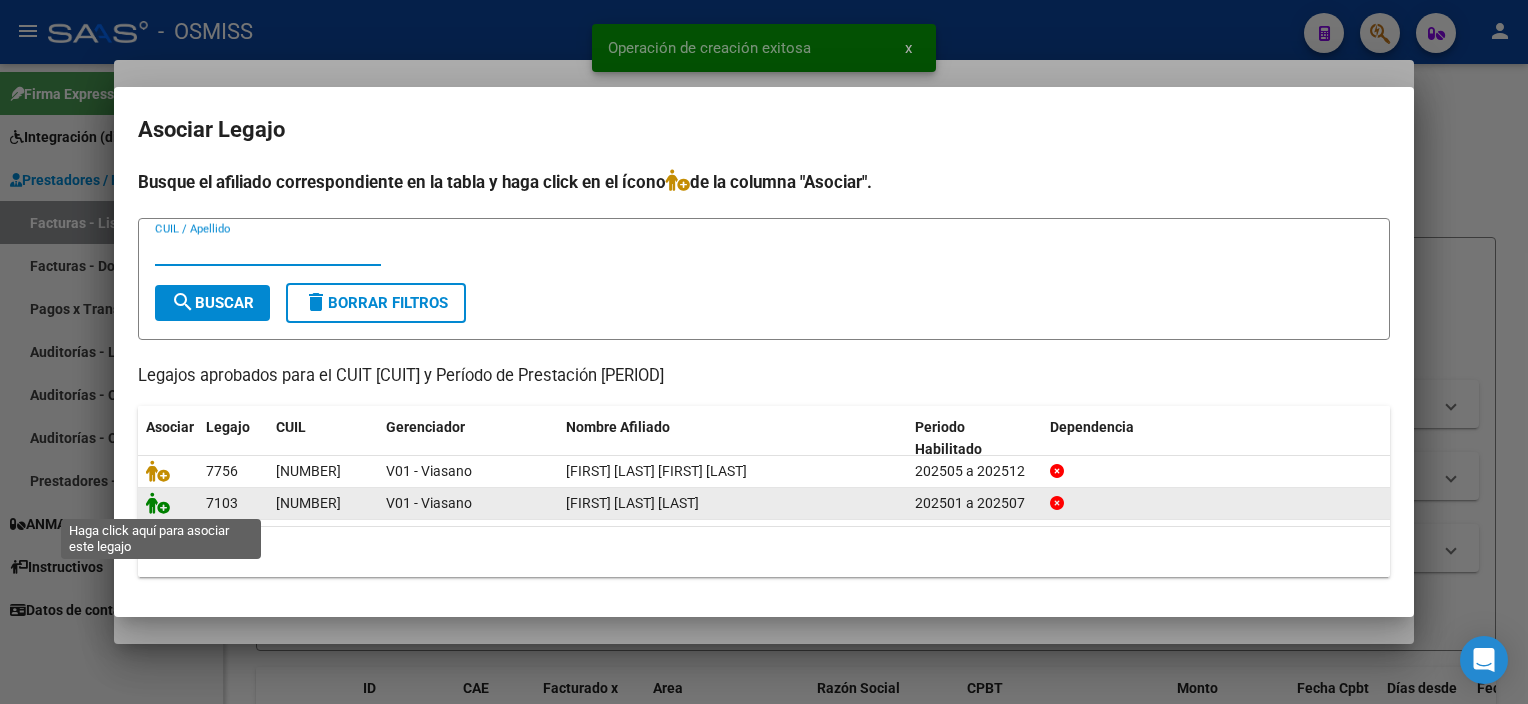 click 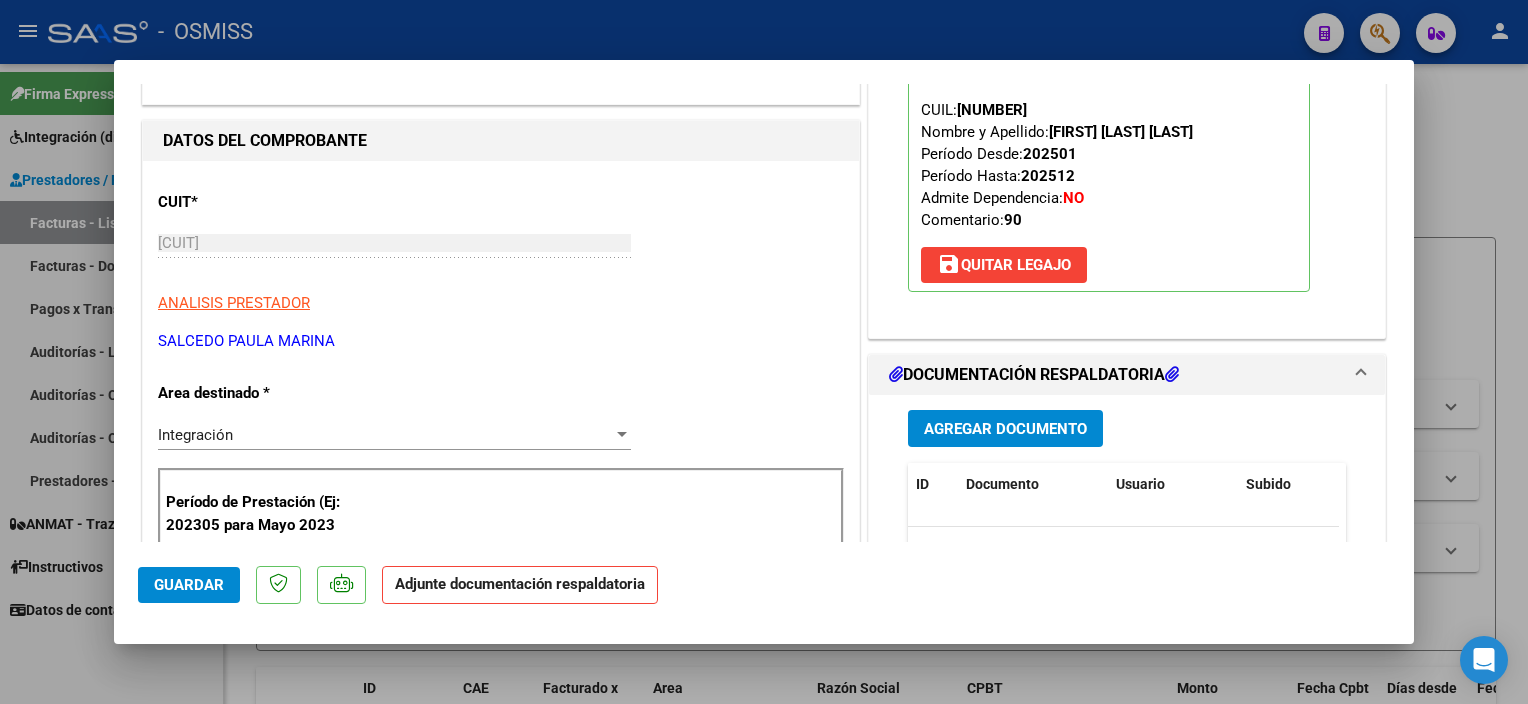 scroll, scrollTop: 348, scrollLeft: 0, axis: vertical 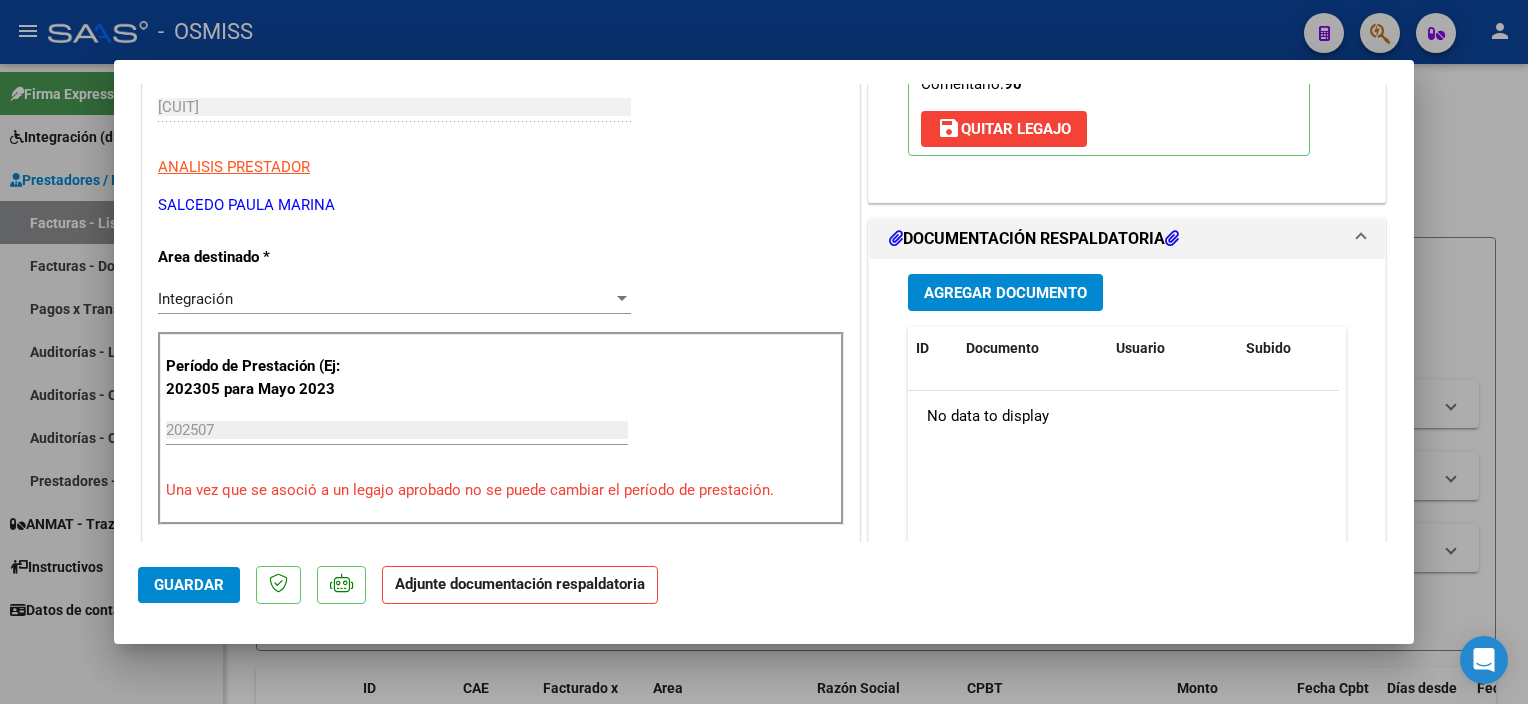 click on "Agregar Documento" at bounding box center [1005, 293] 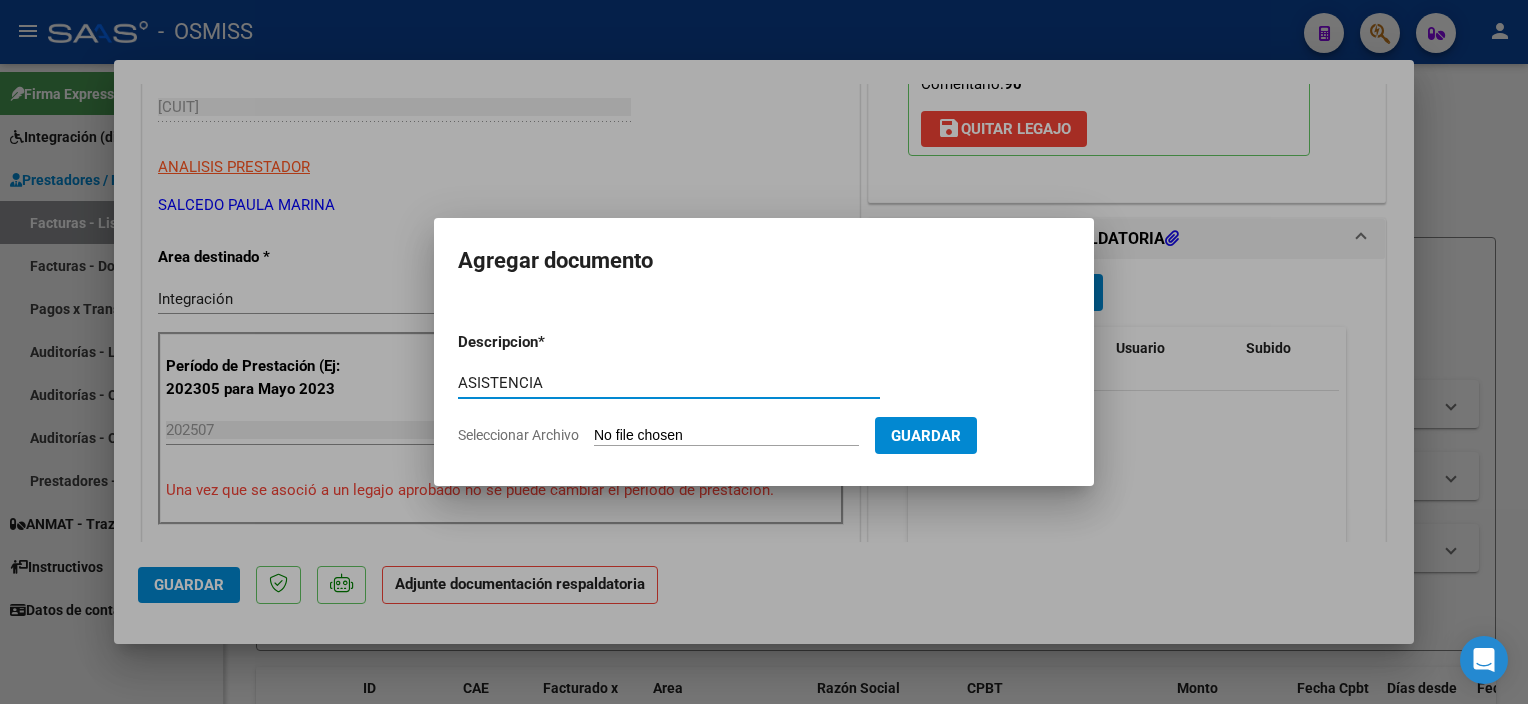 click on "Seleccionar Archivo" at bounding box center (726, 436) 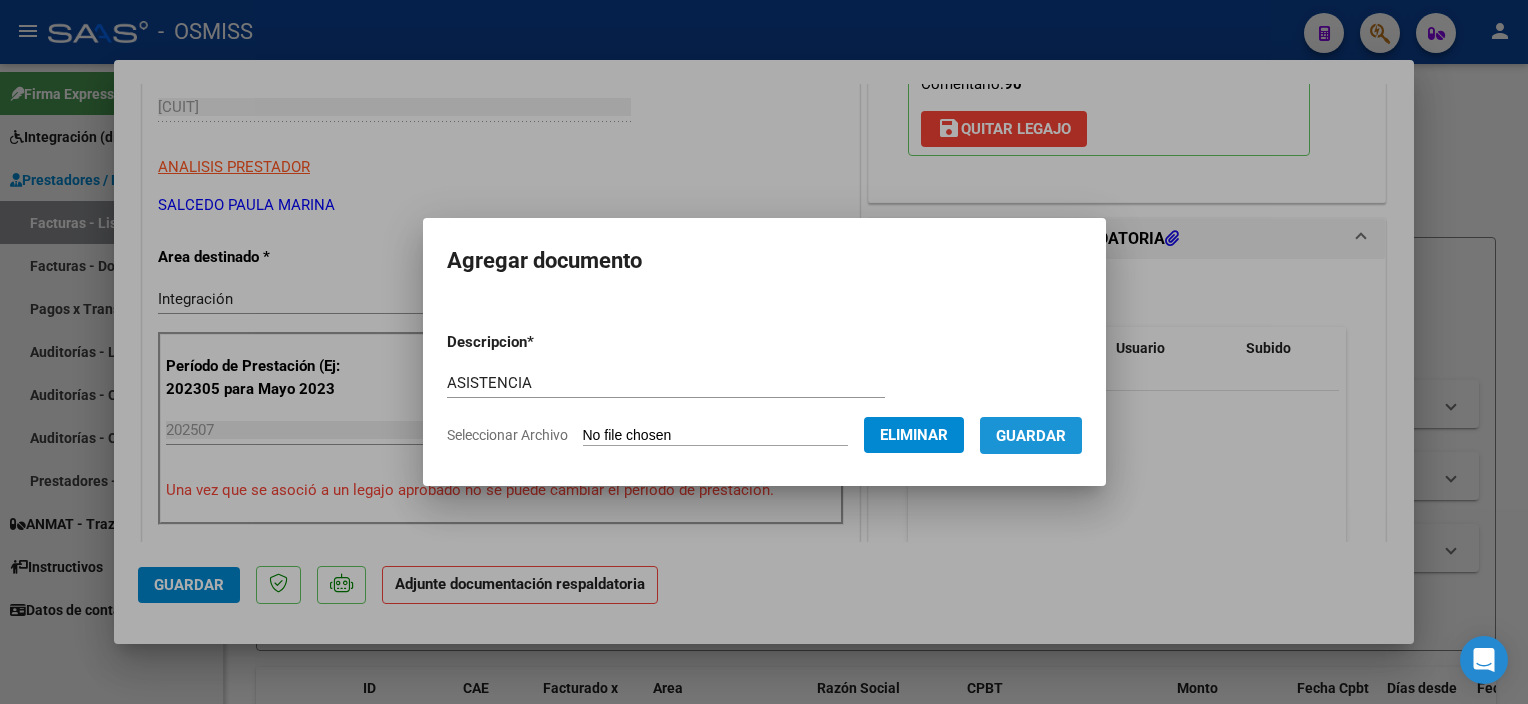 click on "Guardar" at bounding box center (1031, 436) 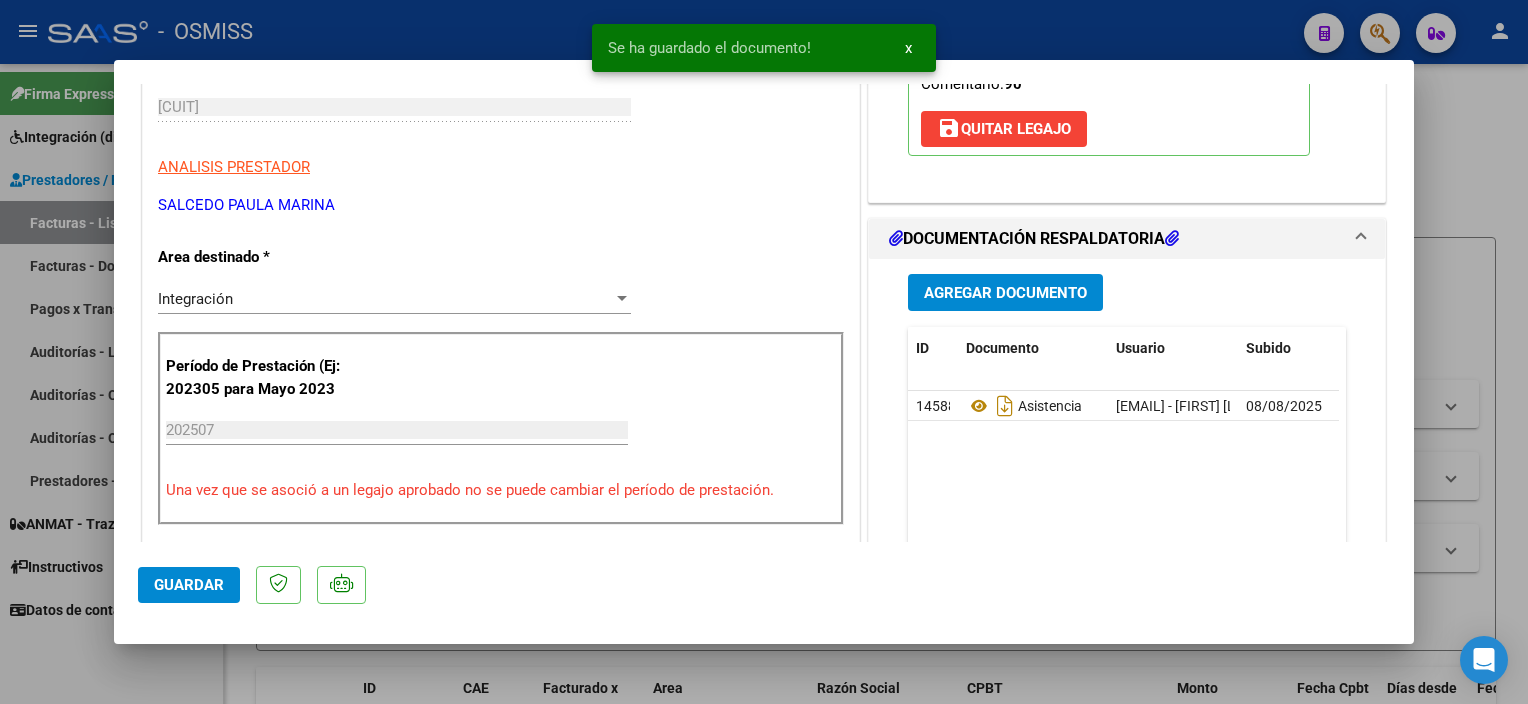 click at bounding box center (764, 352) 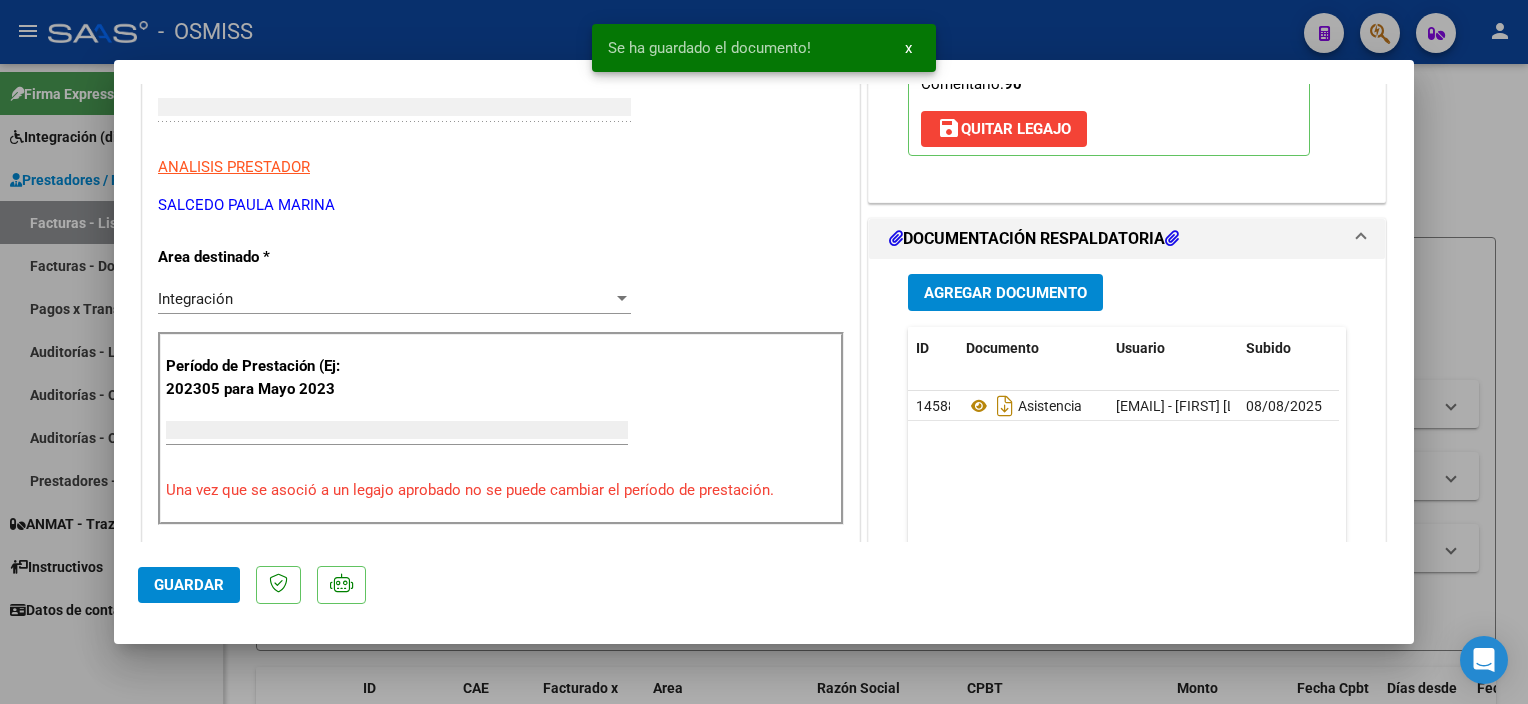 scroll, scrollTop: 287, scrollLeft: 0, axis: vertical 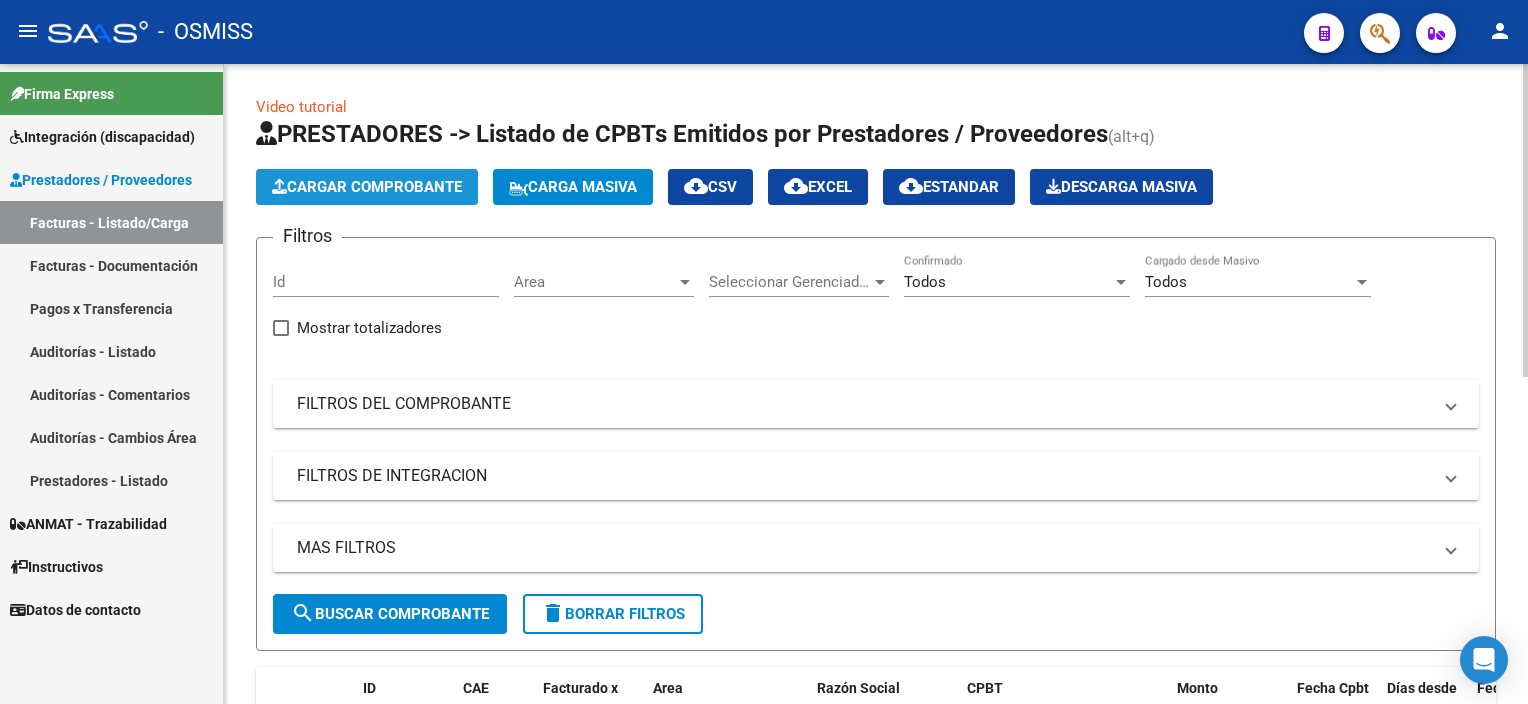 click on "Cargar Comprobante" 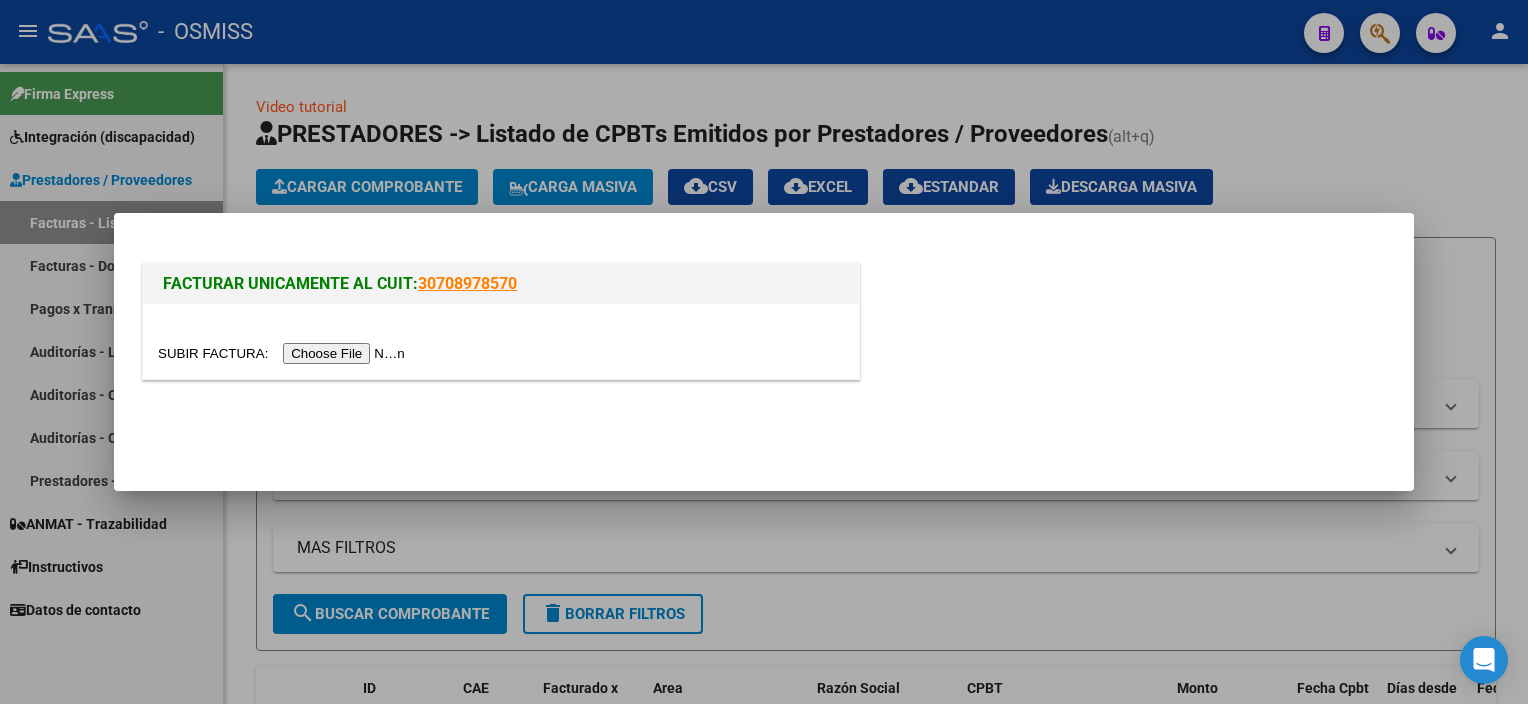 click at bounding box center [284, 353] 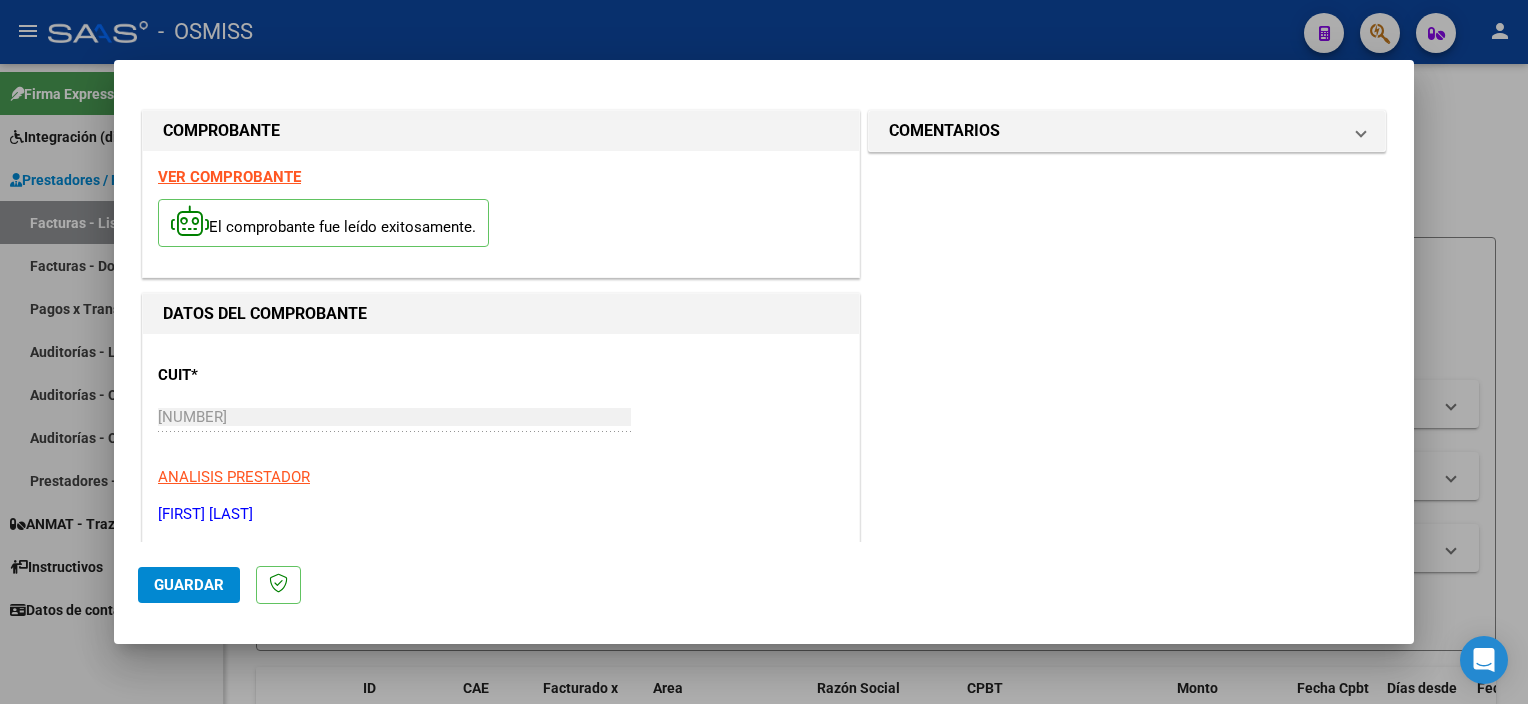 scroll, scrollTop: 295, scrollLeft: 0, axis: vertical 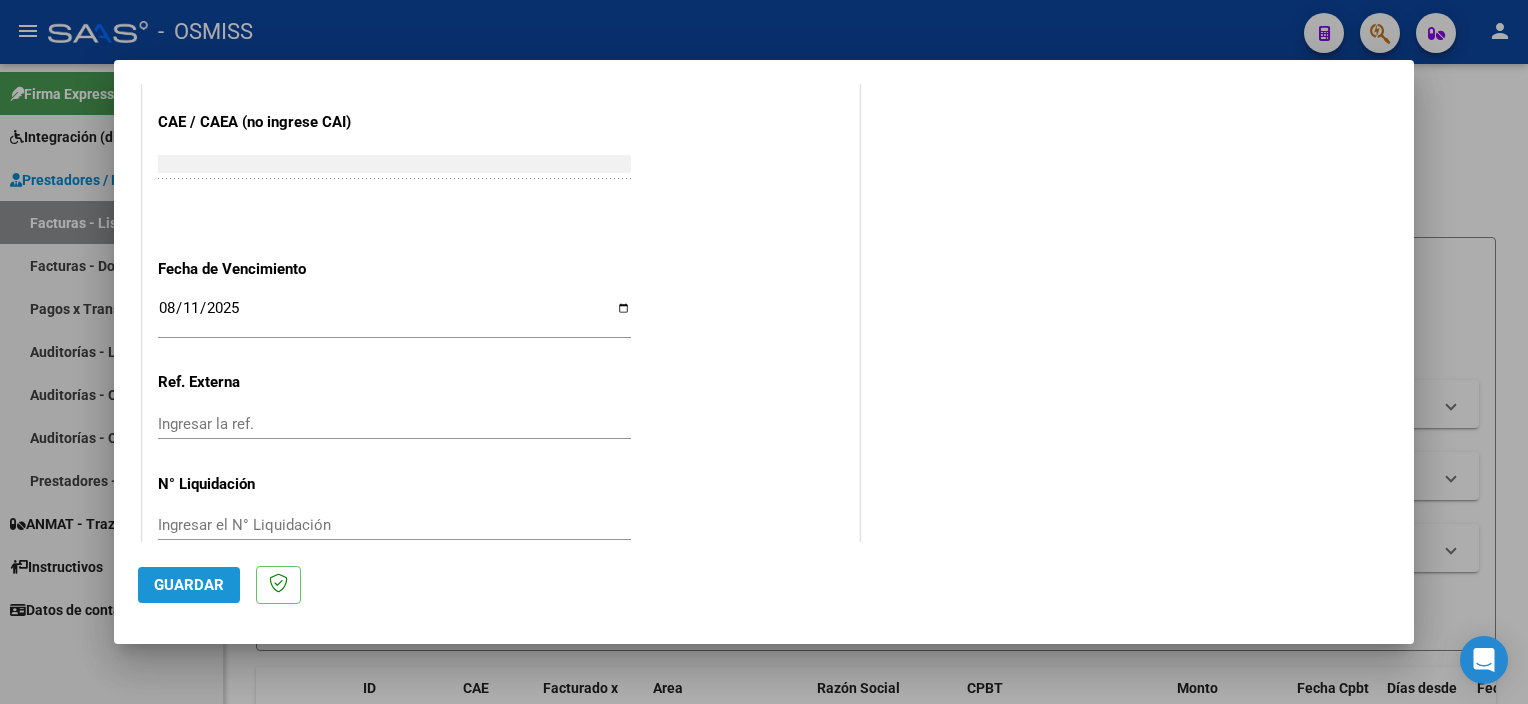 click on "Guardar" 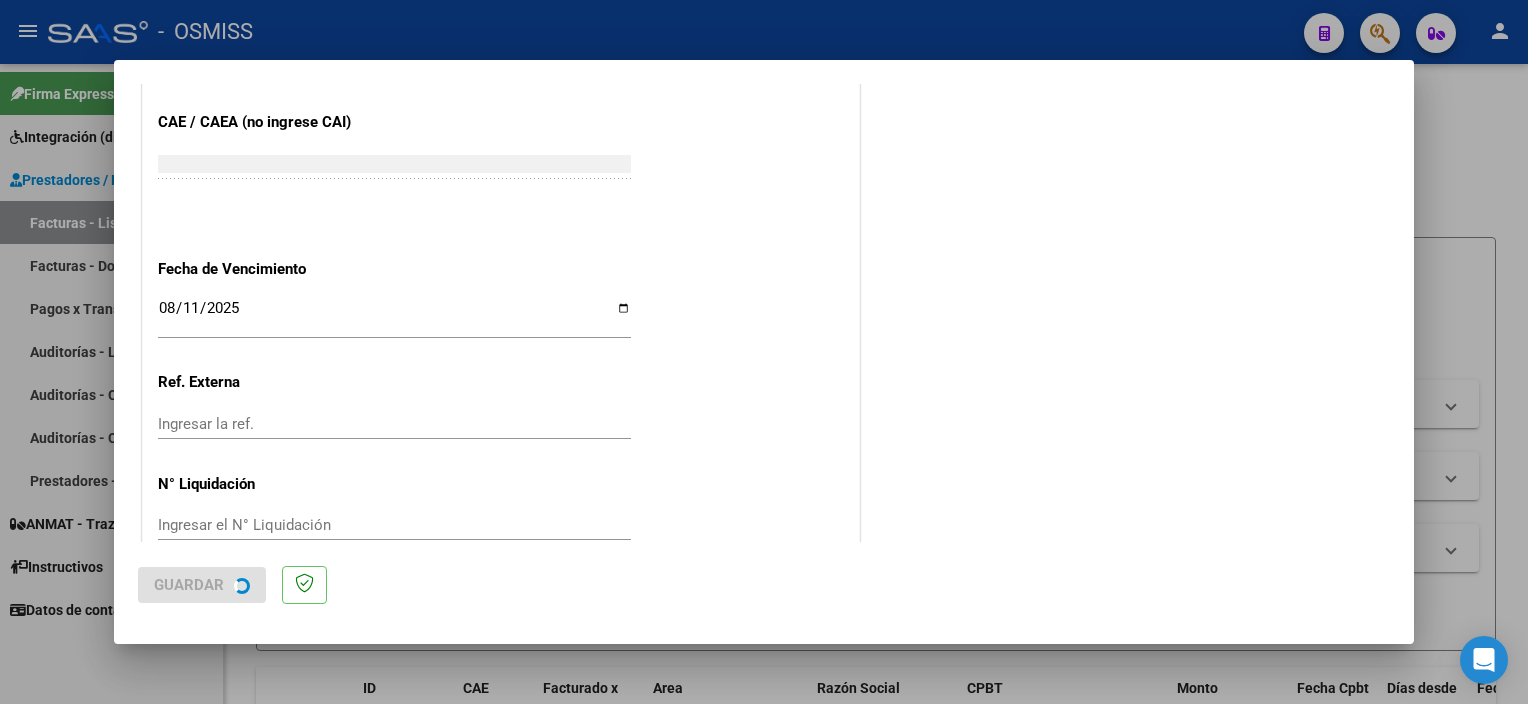 scroll, scrollTop: 0, scrollLeft: 0, axis: both 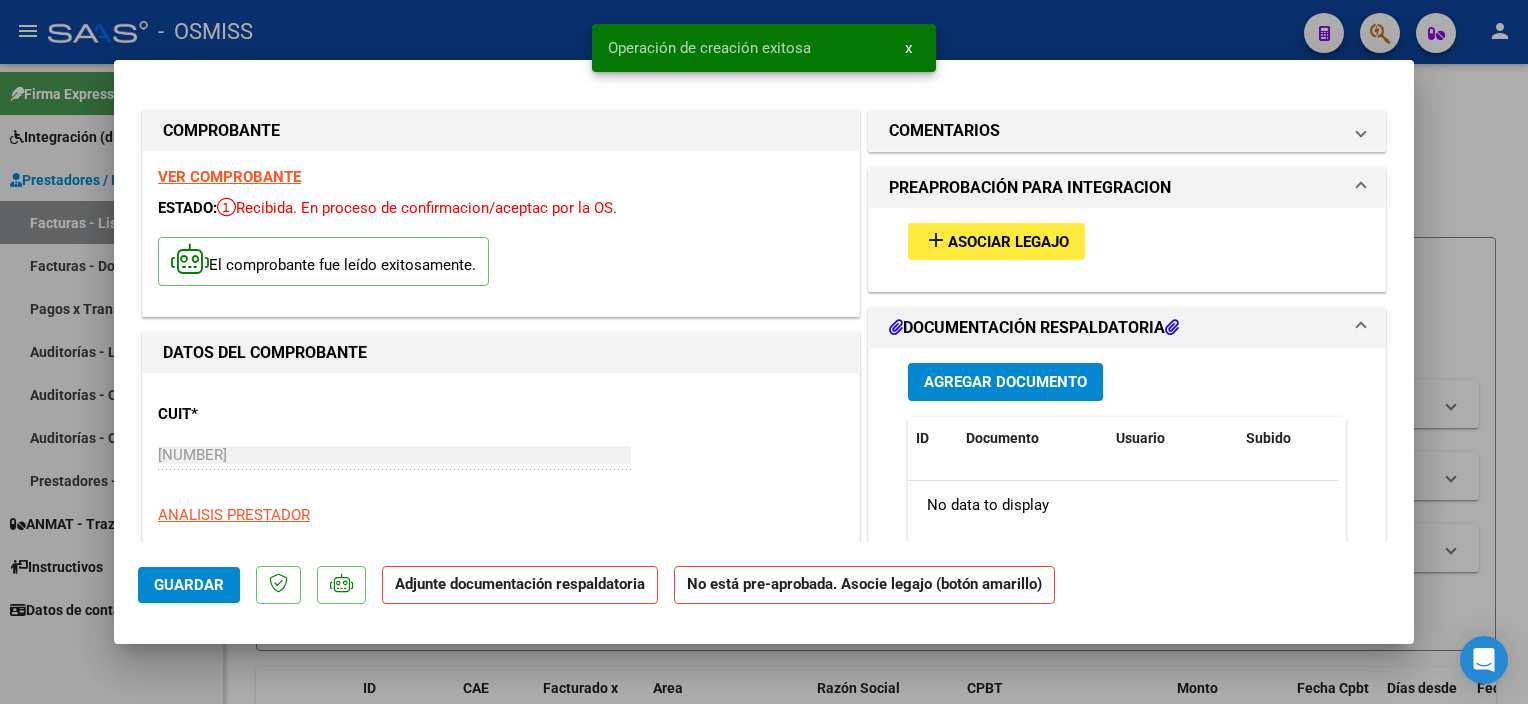 click on "Asociar Legajo" at bounding box center (1008, 242) 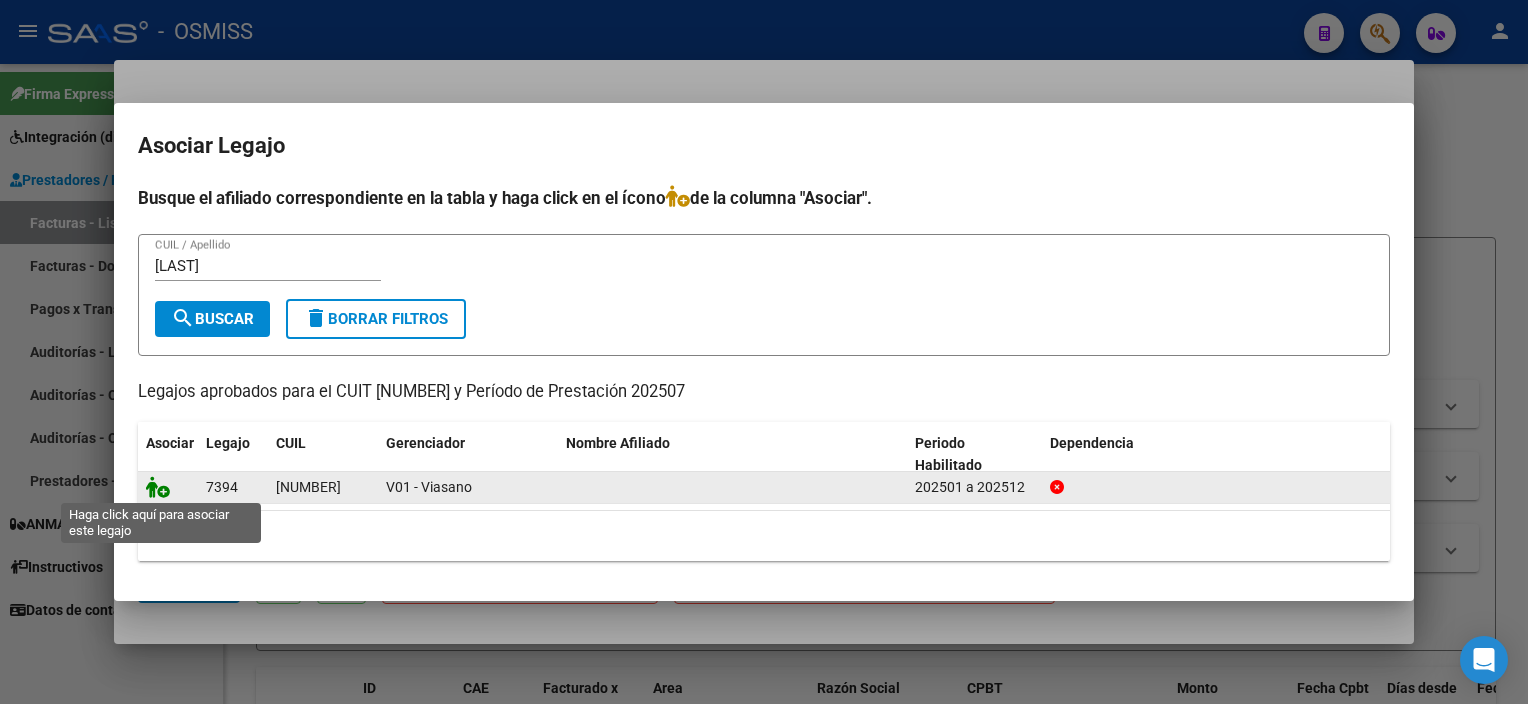 click 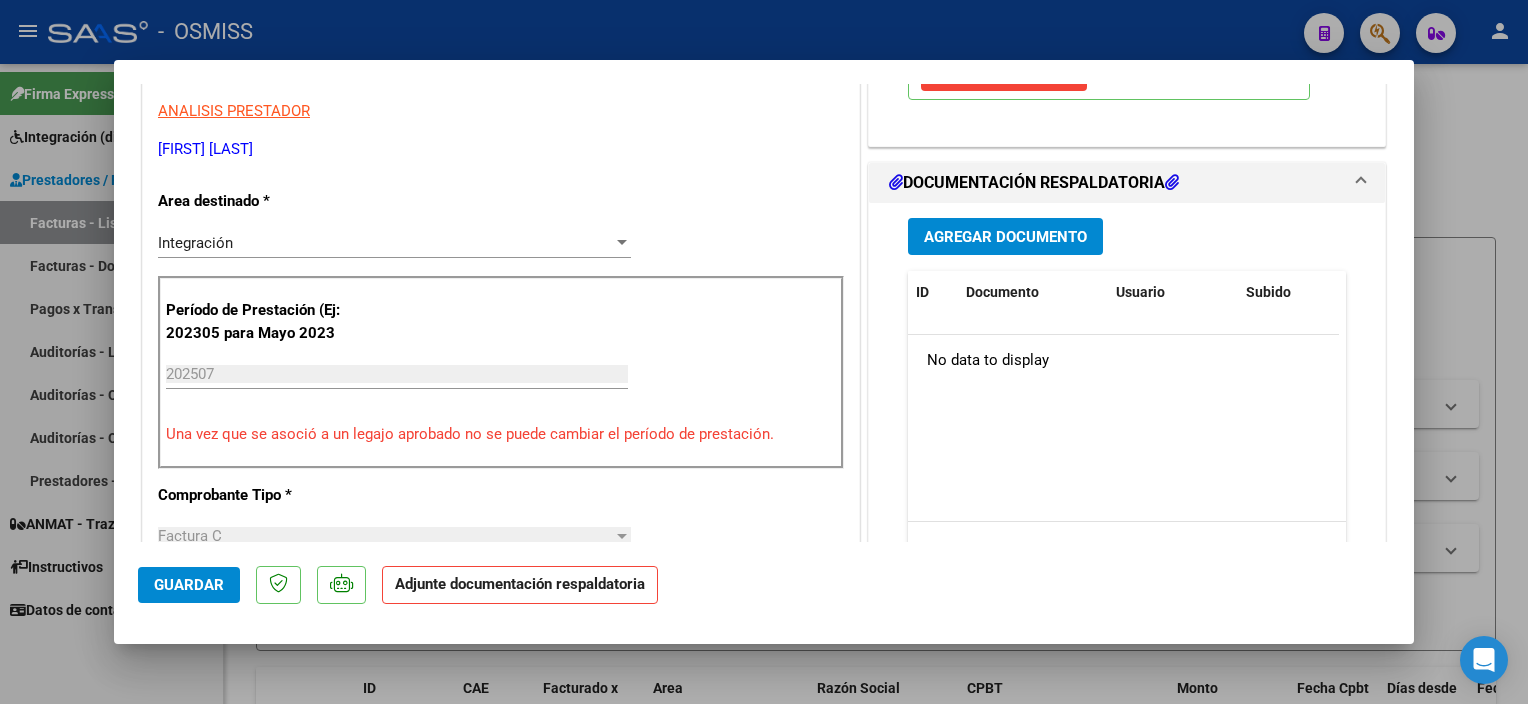 scroll, scrollTop: 411, scrollLeft: 0, axis: vertical 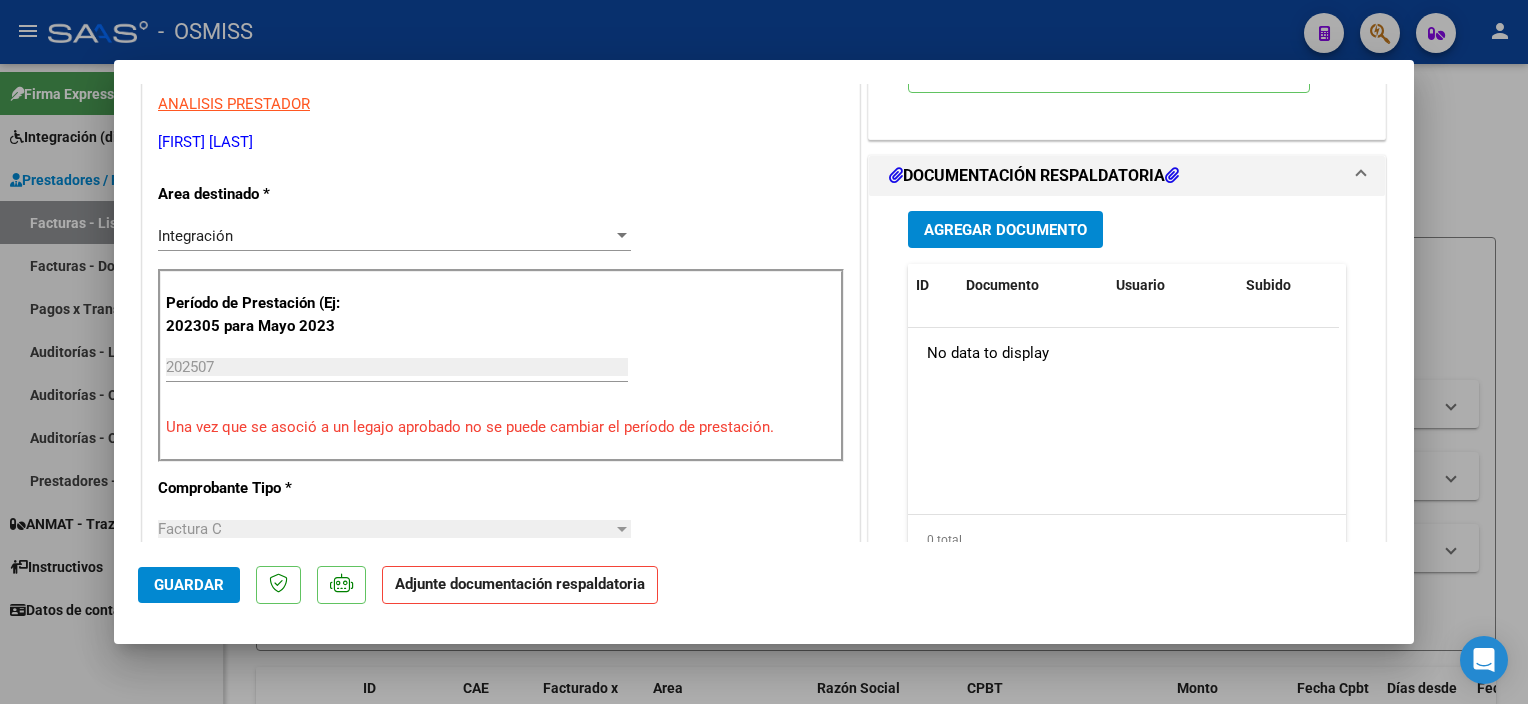 click on "Agregar Documento" at bounding box center (1005, 230) 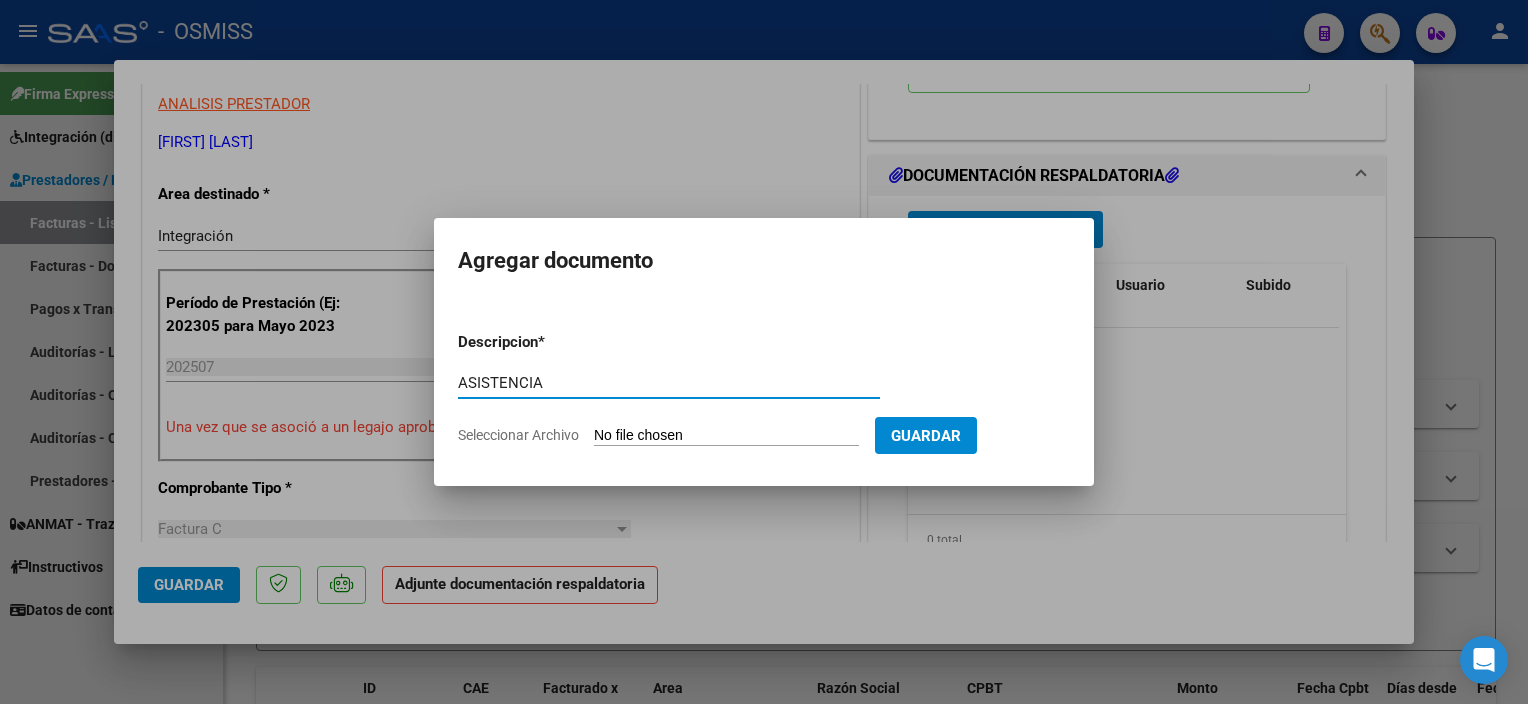 click on "Seleccionar Archivo" at bounding box center (726, 436) 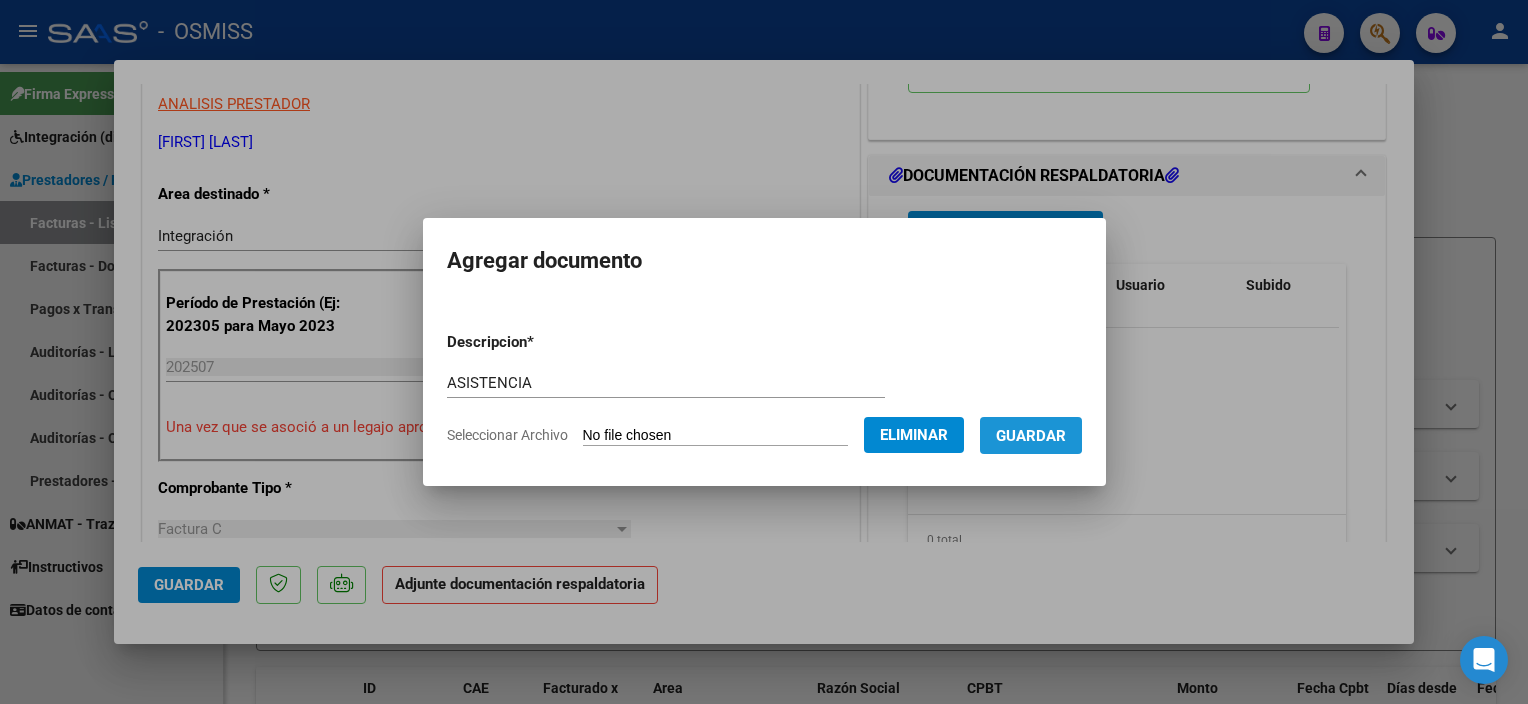 click on "Guardar" at bounding box center (1031, 435) 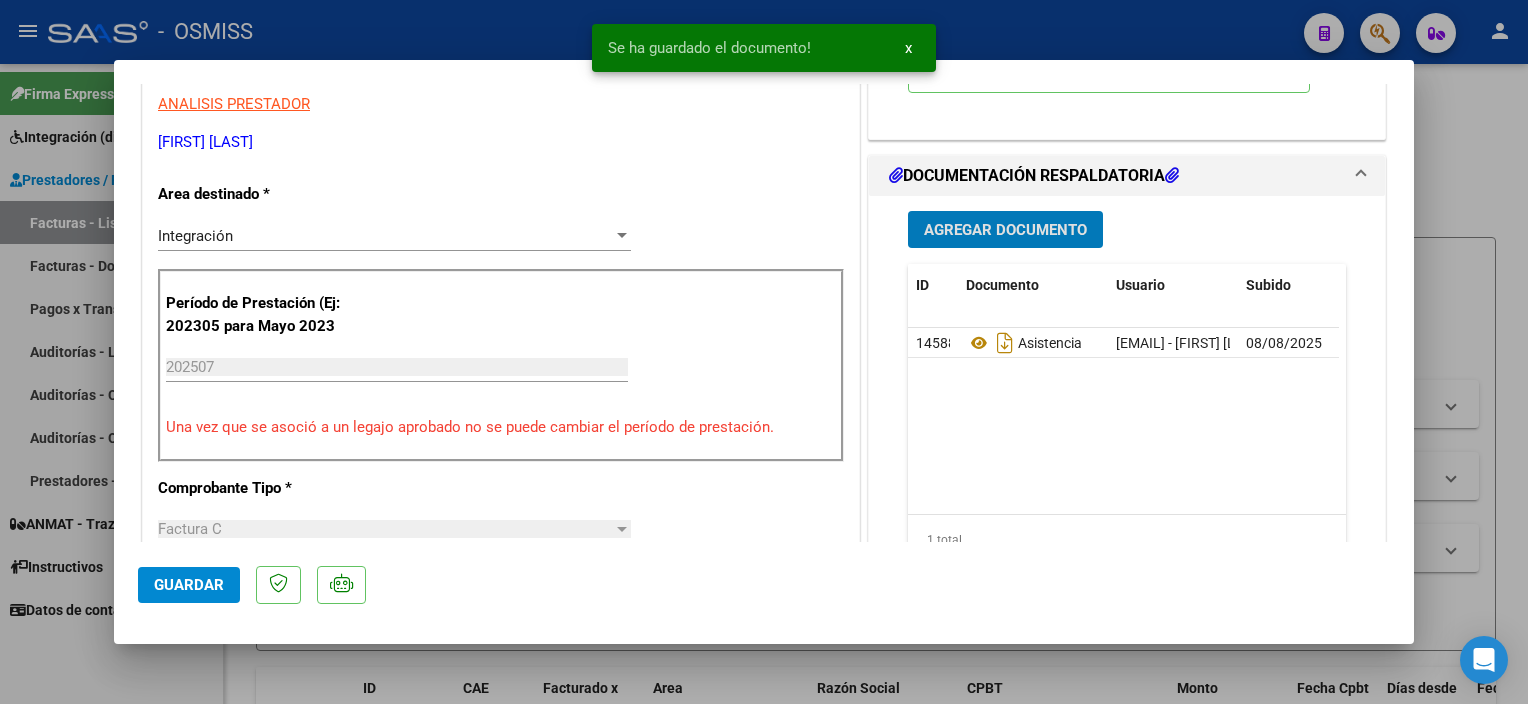 click on "Guardar" 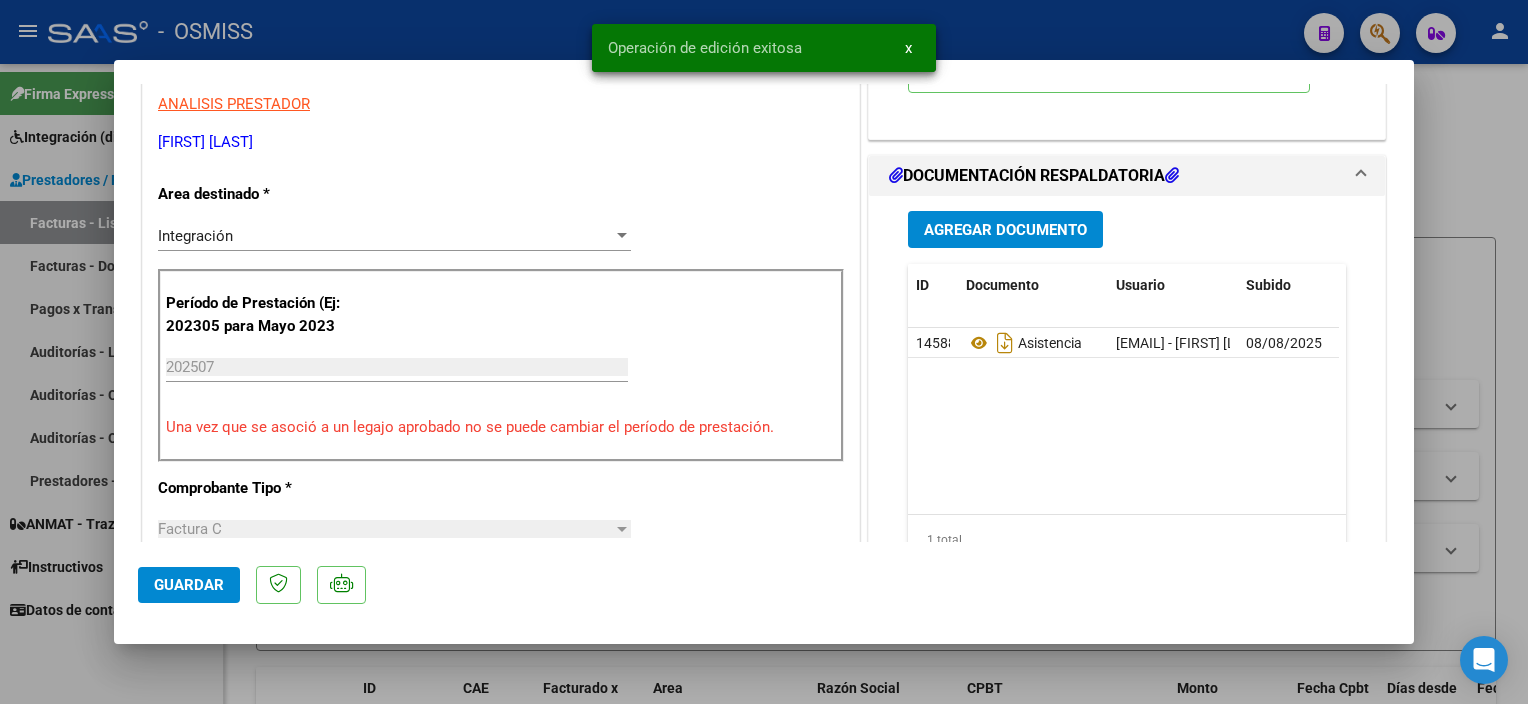 click at bounding box center (764, 352) 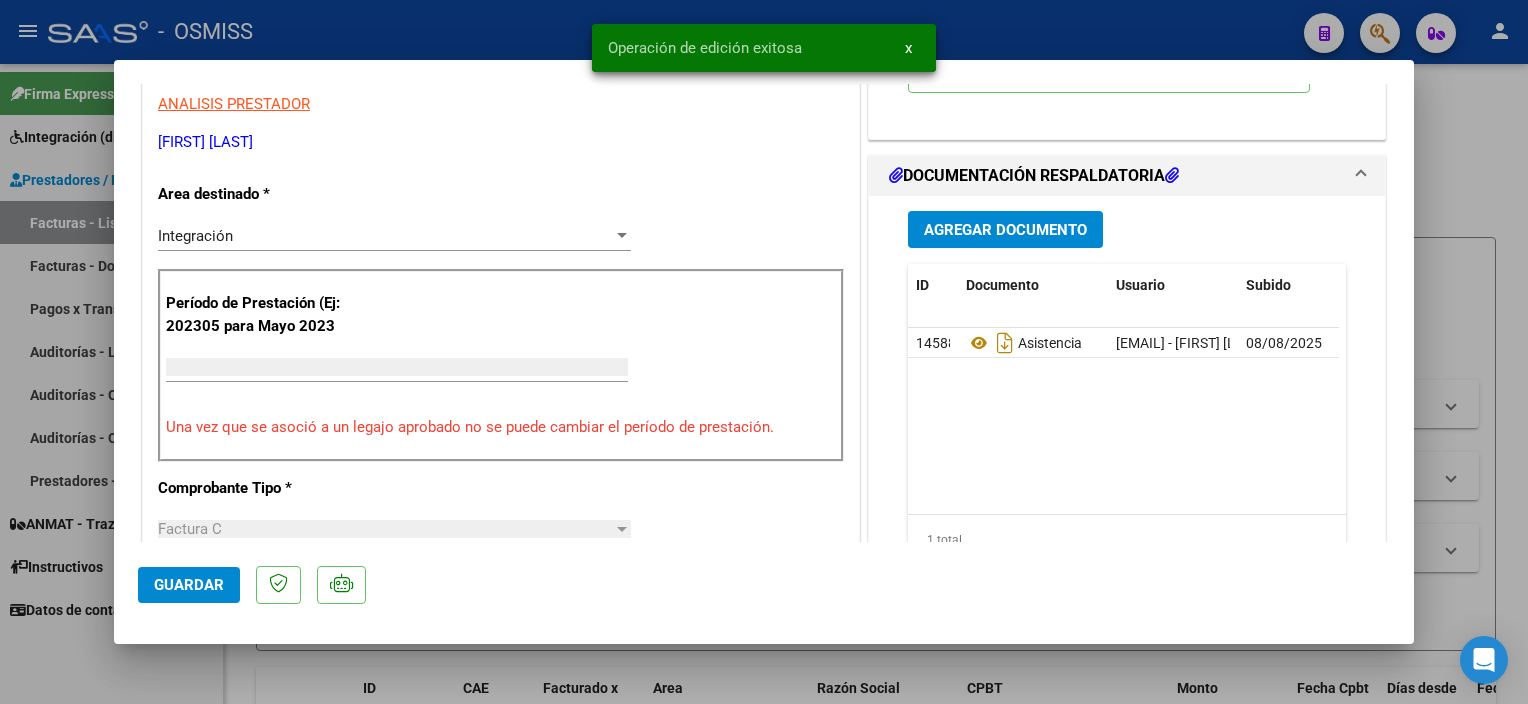 scroll, scrollTop: 324, scrollLeft: 0, axis: vertical 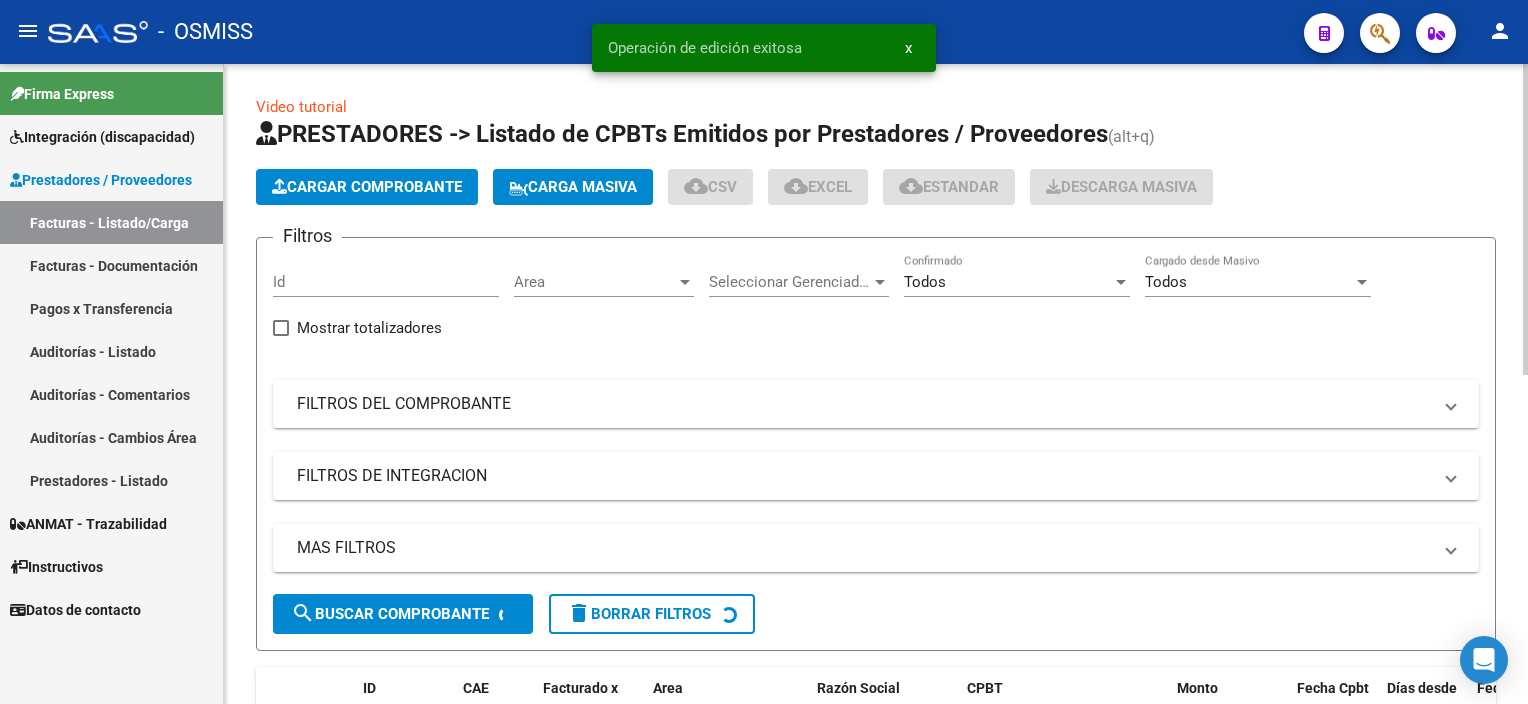 click on "Cargar Comprobante" 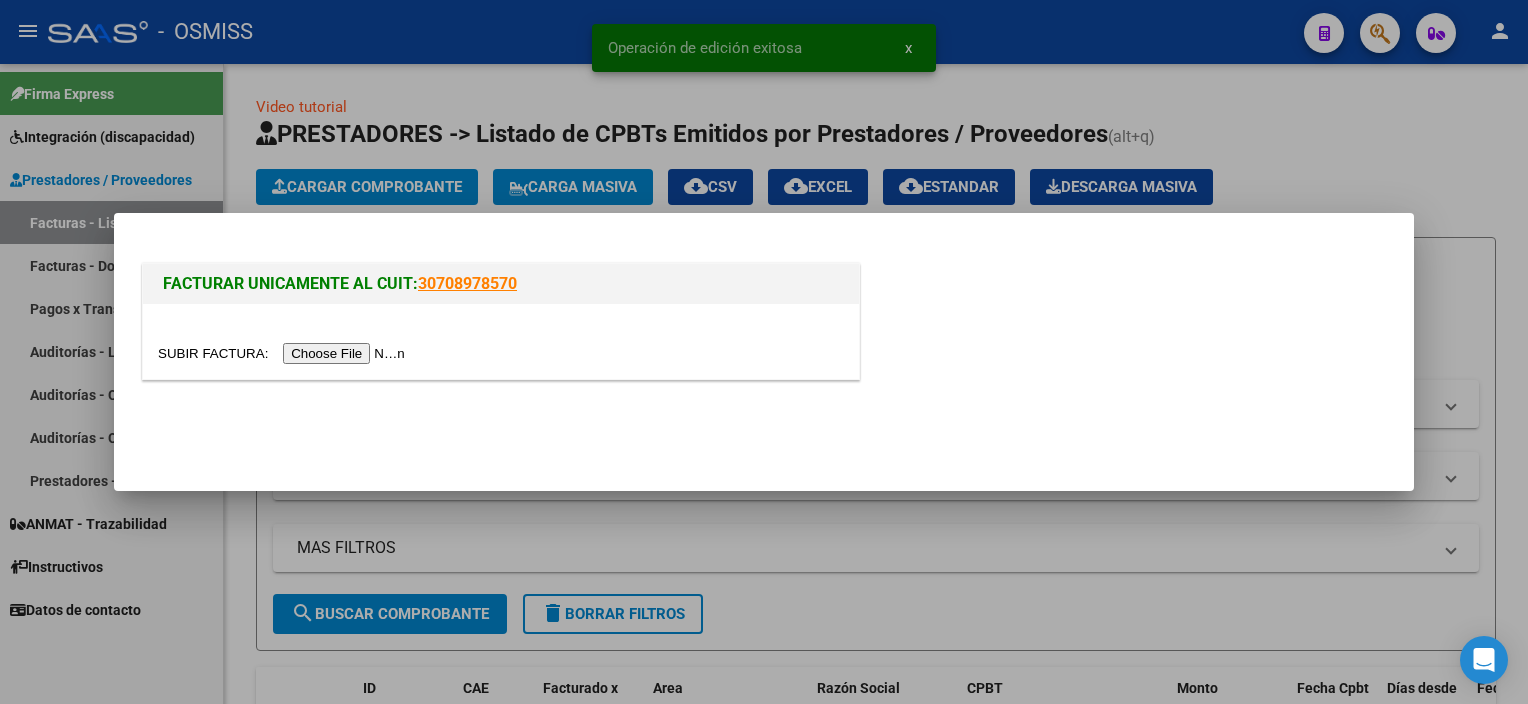 click at bounding box center [284, 353] 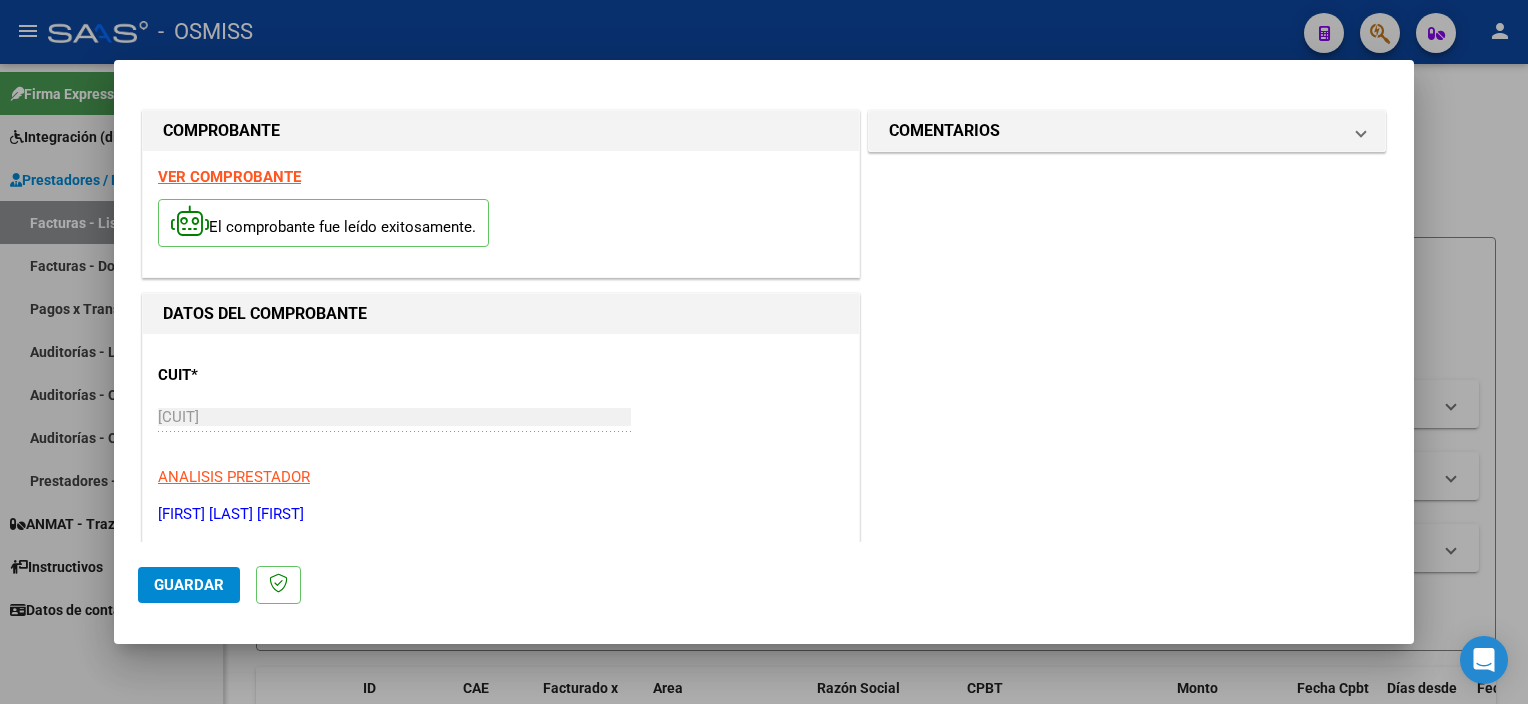 scroll, scrollTop: 295, scrollLeft: 0, axis: vertical 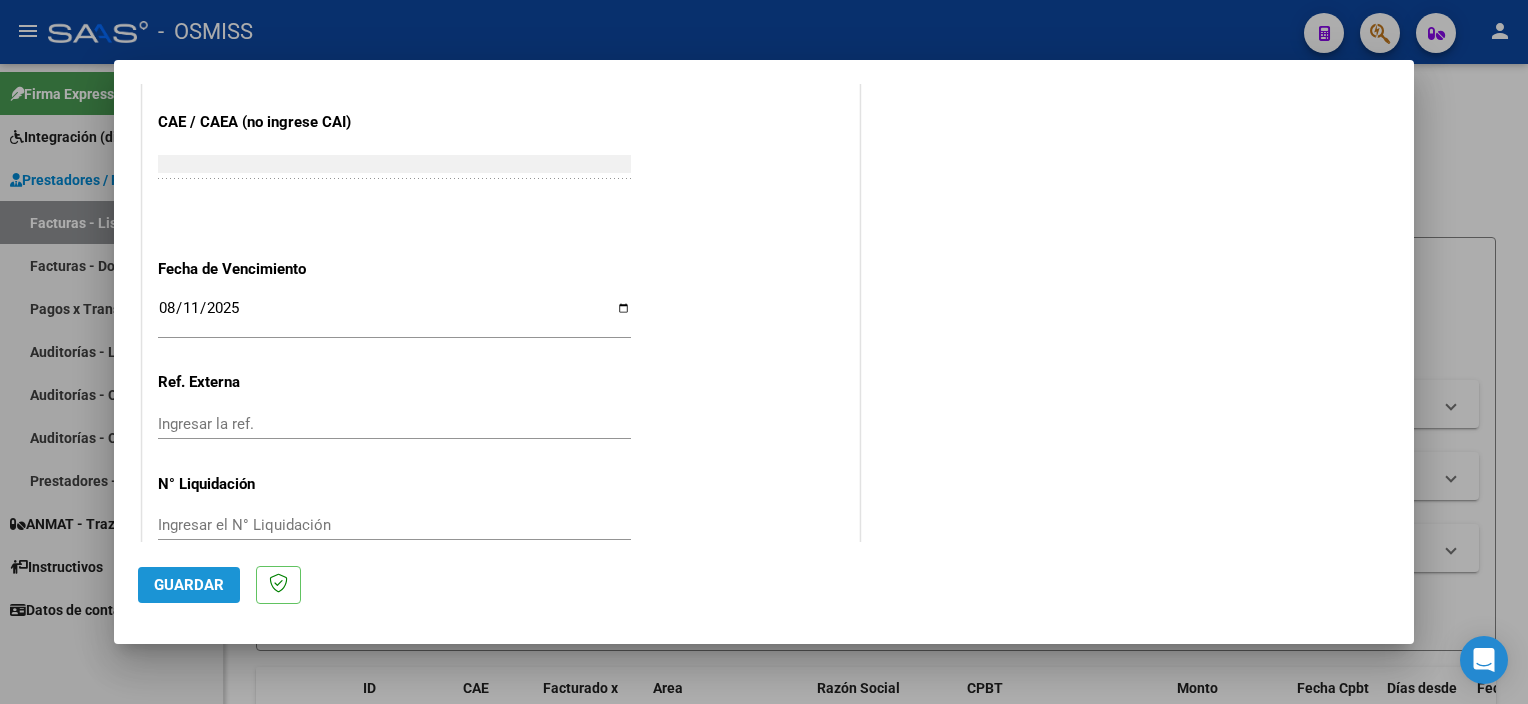click on "Guardar" 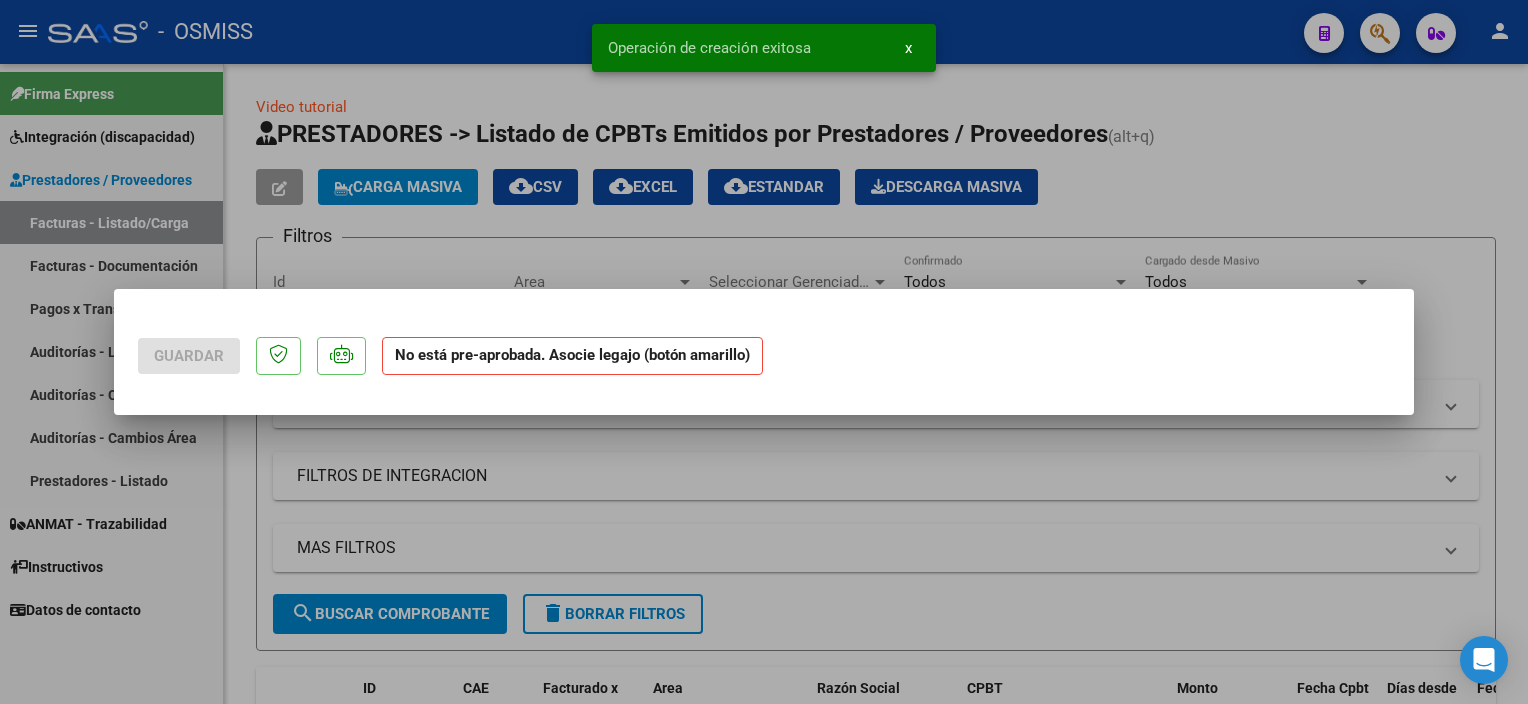 scroll, scrollTop: 0, scrollLeft: 0, axis: both 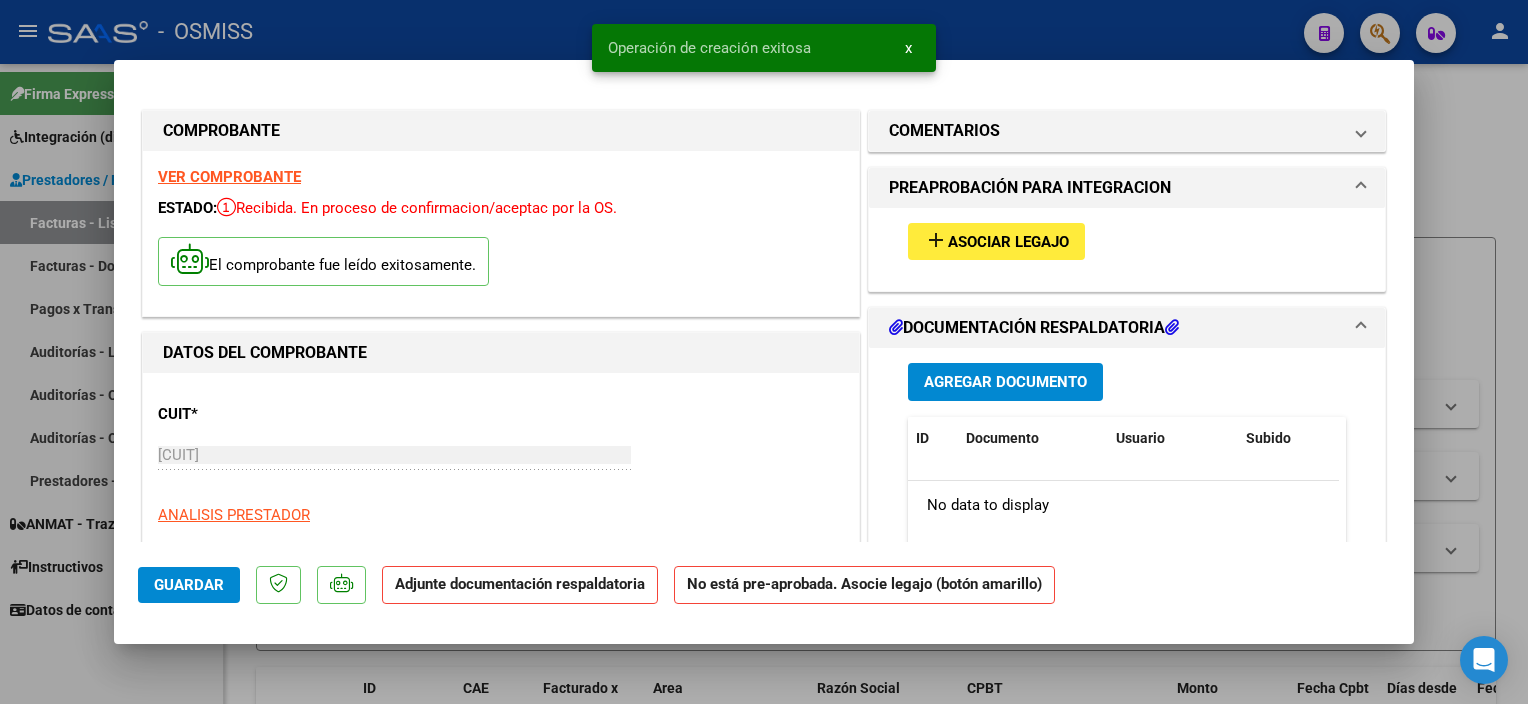 click on "Asociar Legajo" at bounding box center (1008, 242) 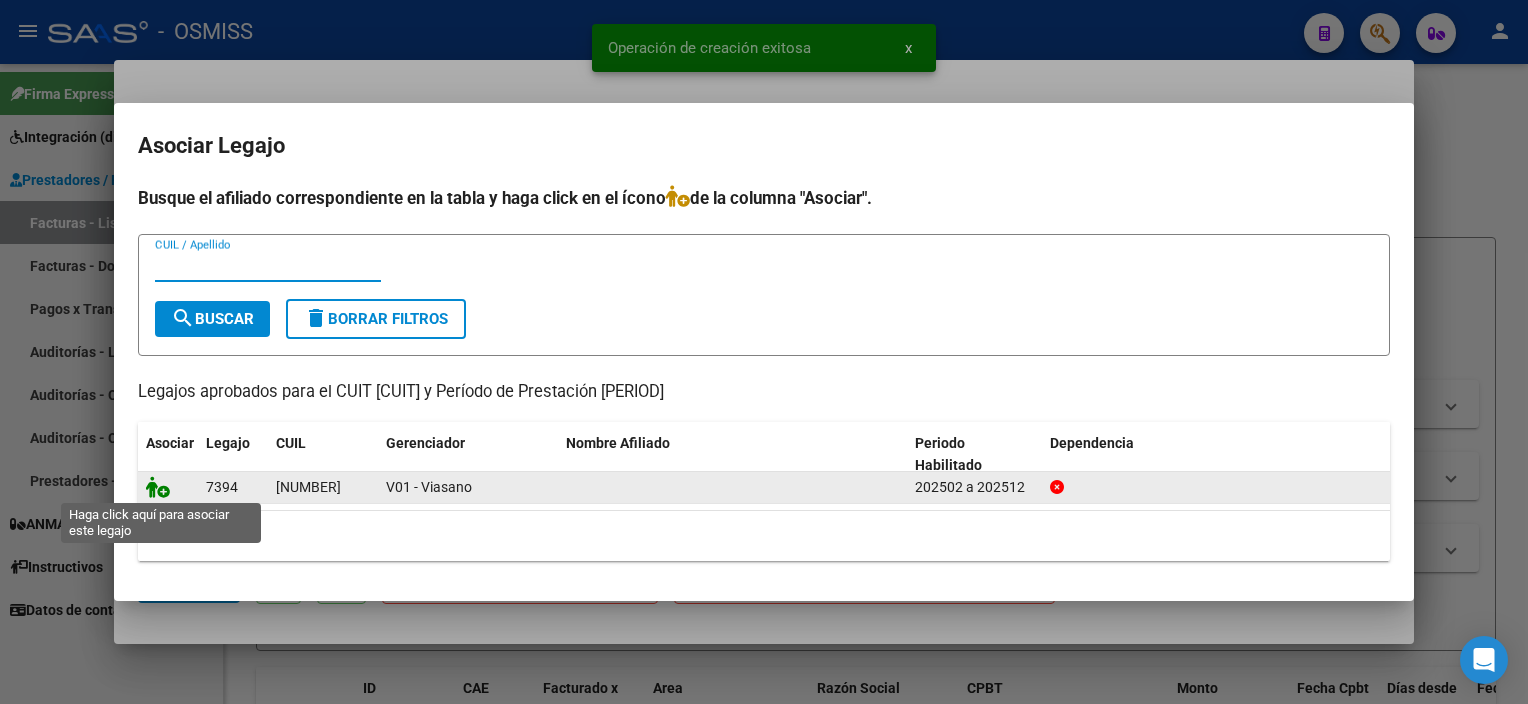 click 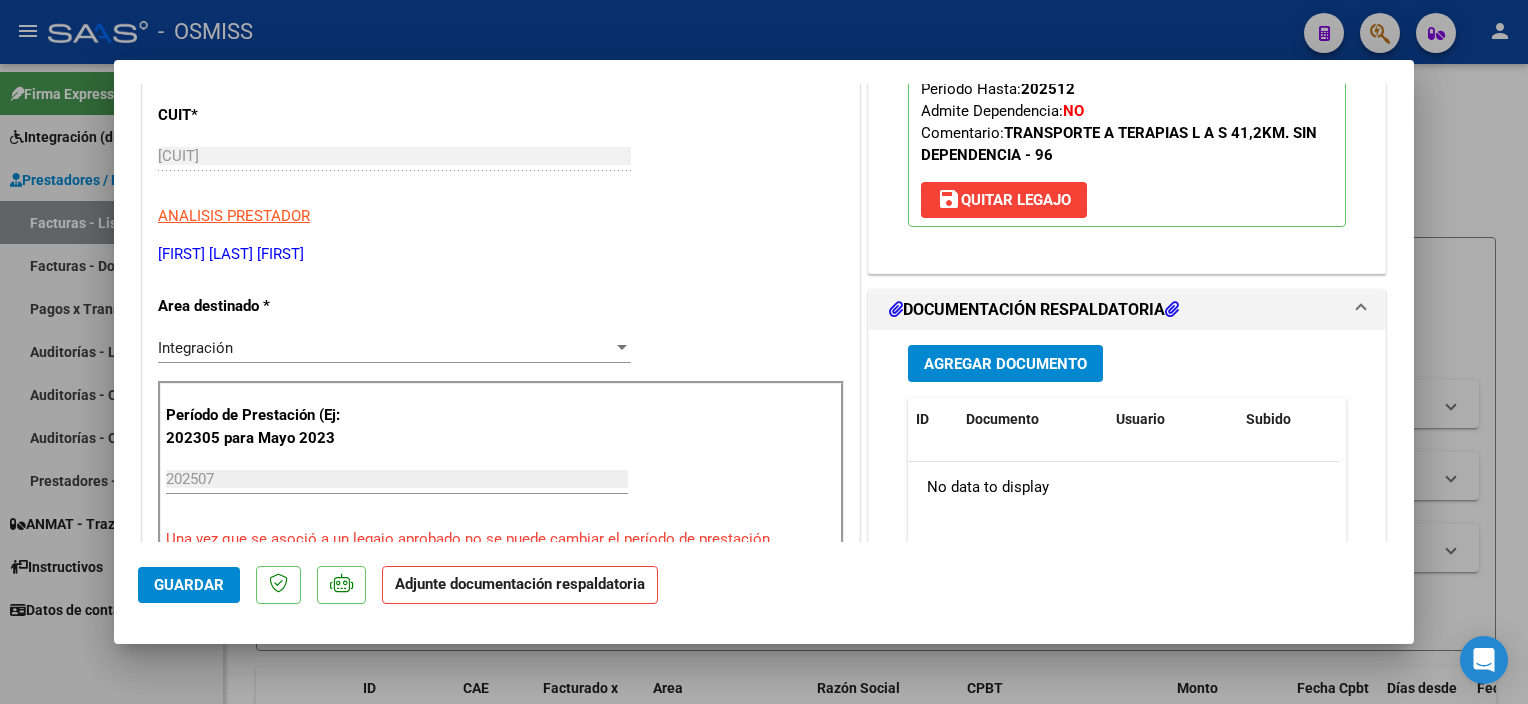 scroll, scrollTop: 334, scrollLeft: 0, axis: vertical 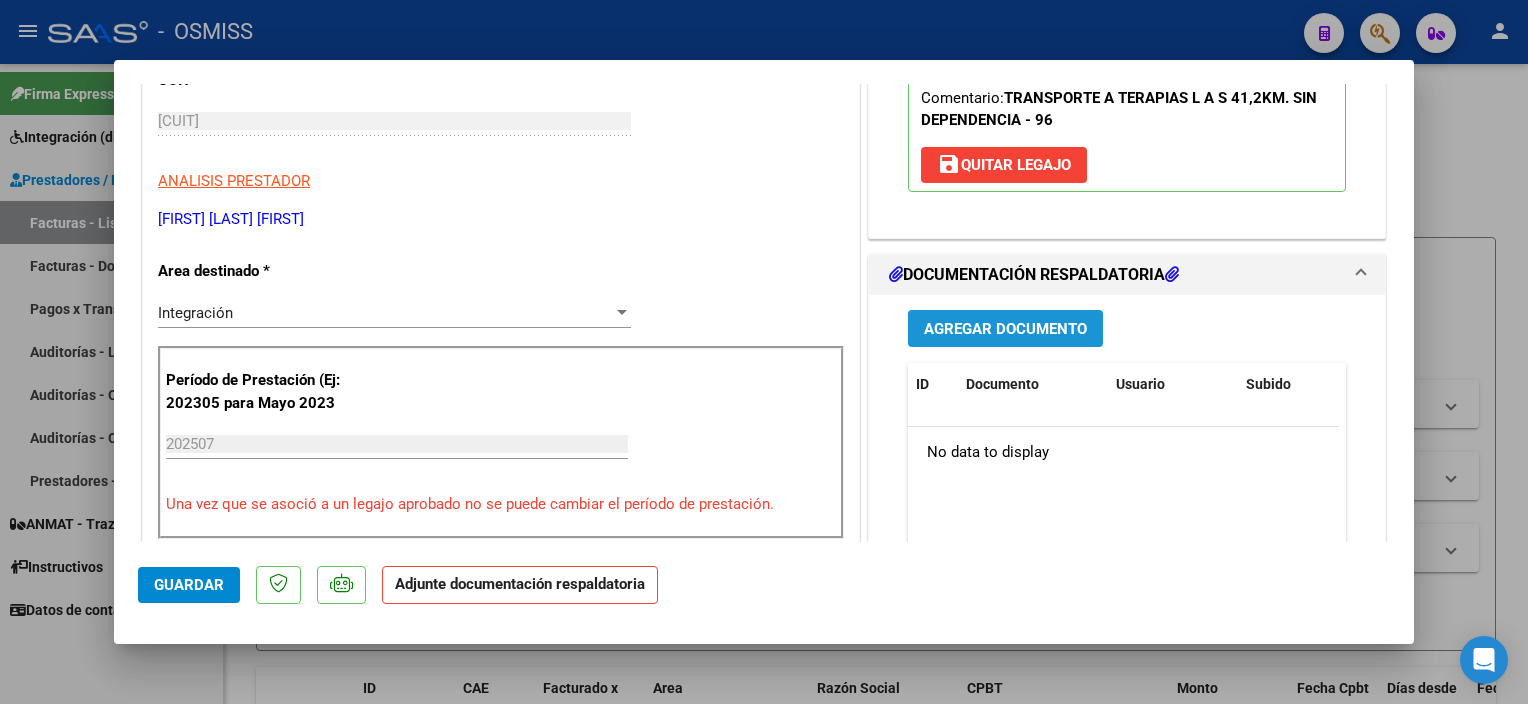 click on "Agregar Documento" at bounding box center (1005, 329) 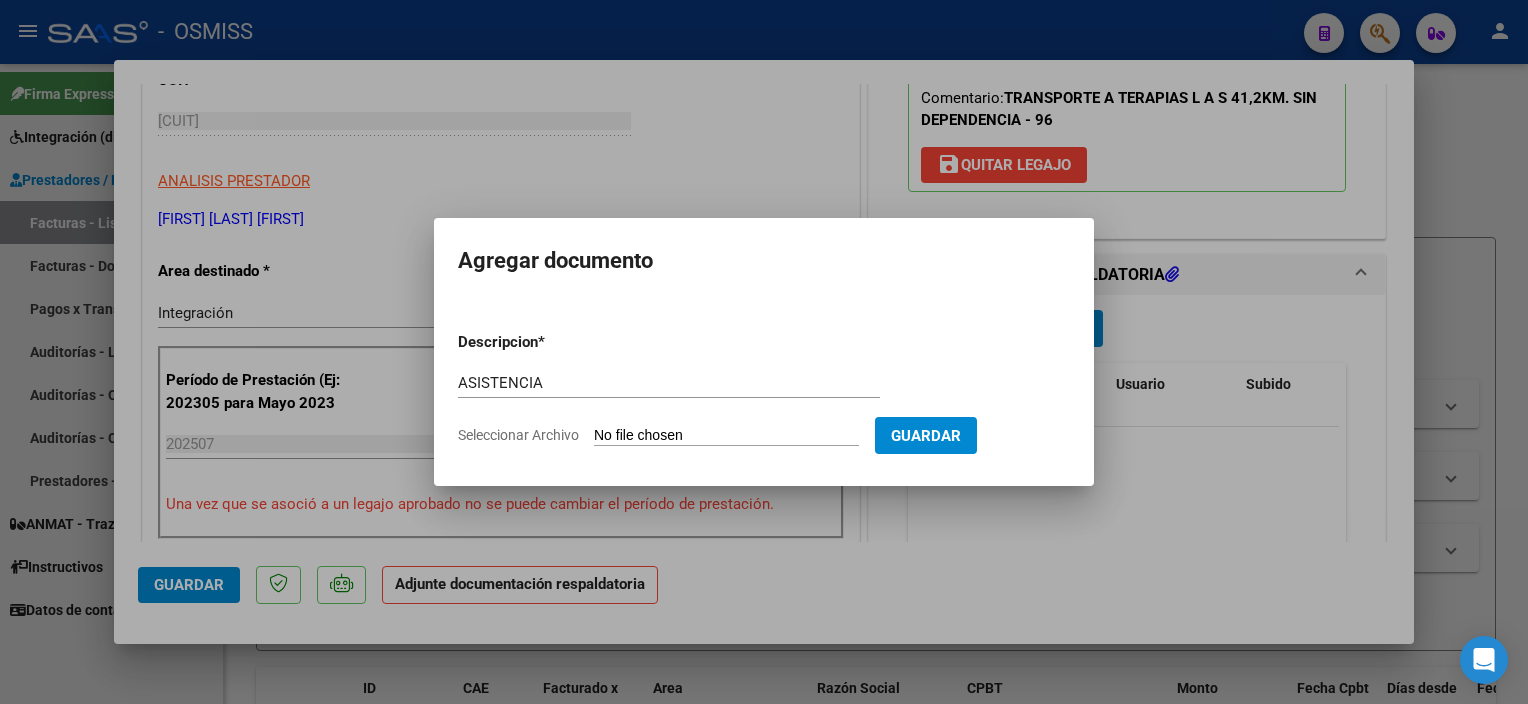 click on "Seleccionar Archivo" at bounding box center [726, 436] 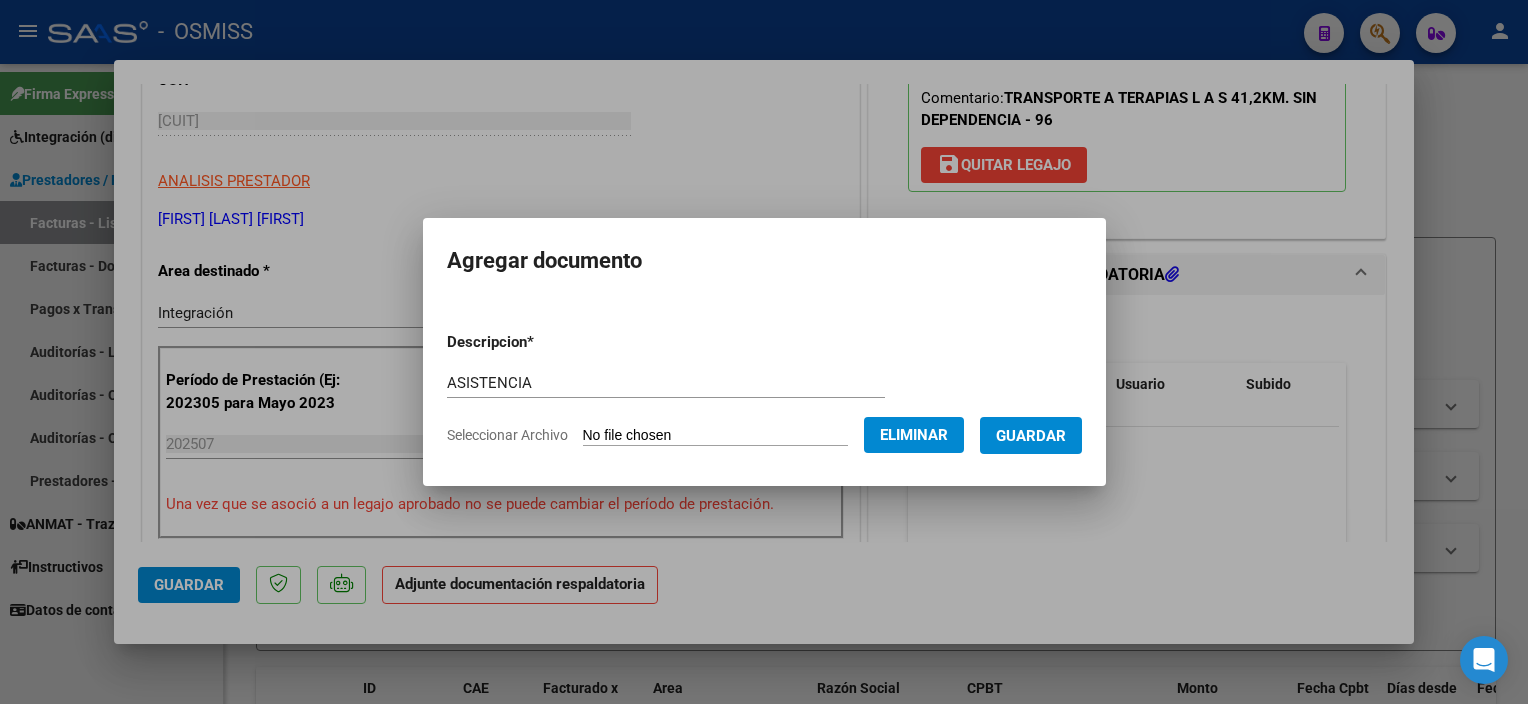click on "Guardar" at bounding box center (1031, 436) 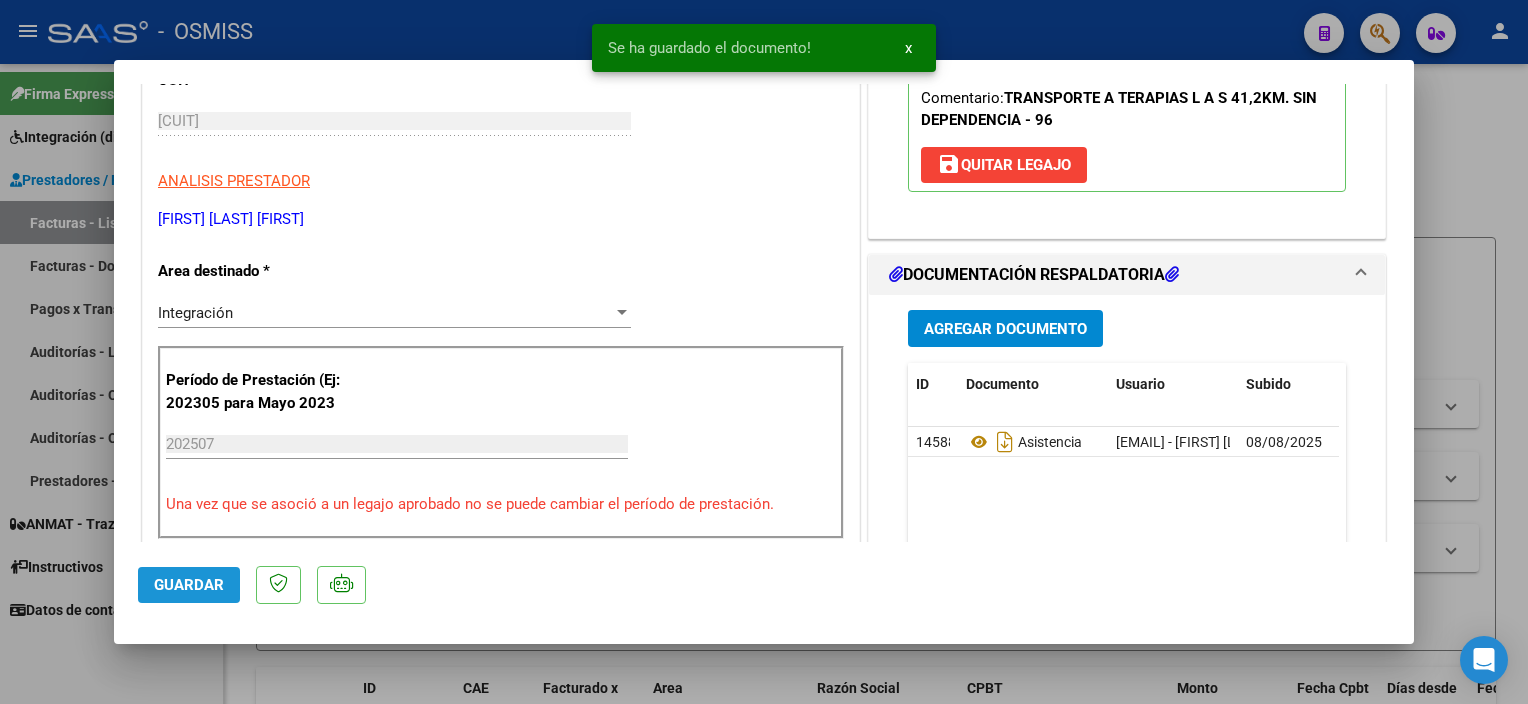 click on "Guardar" 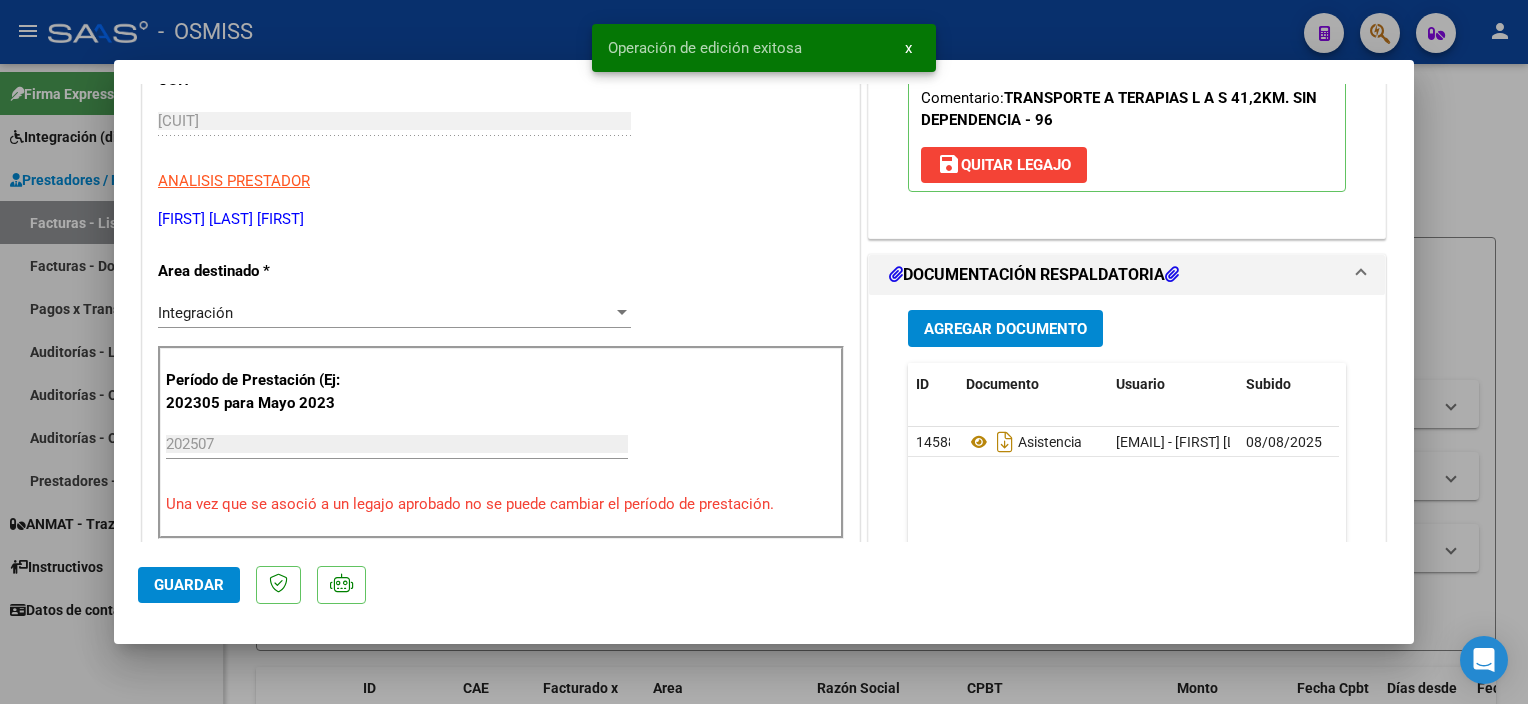 click at bounding box center (764, 352) 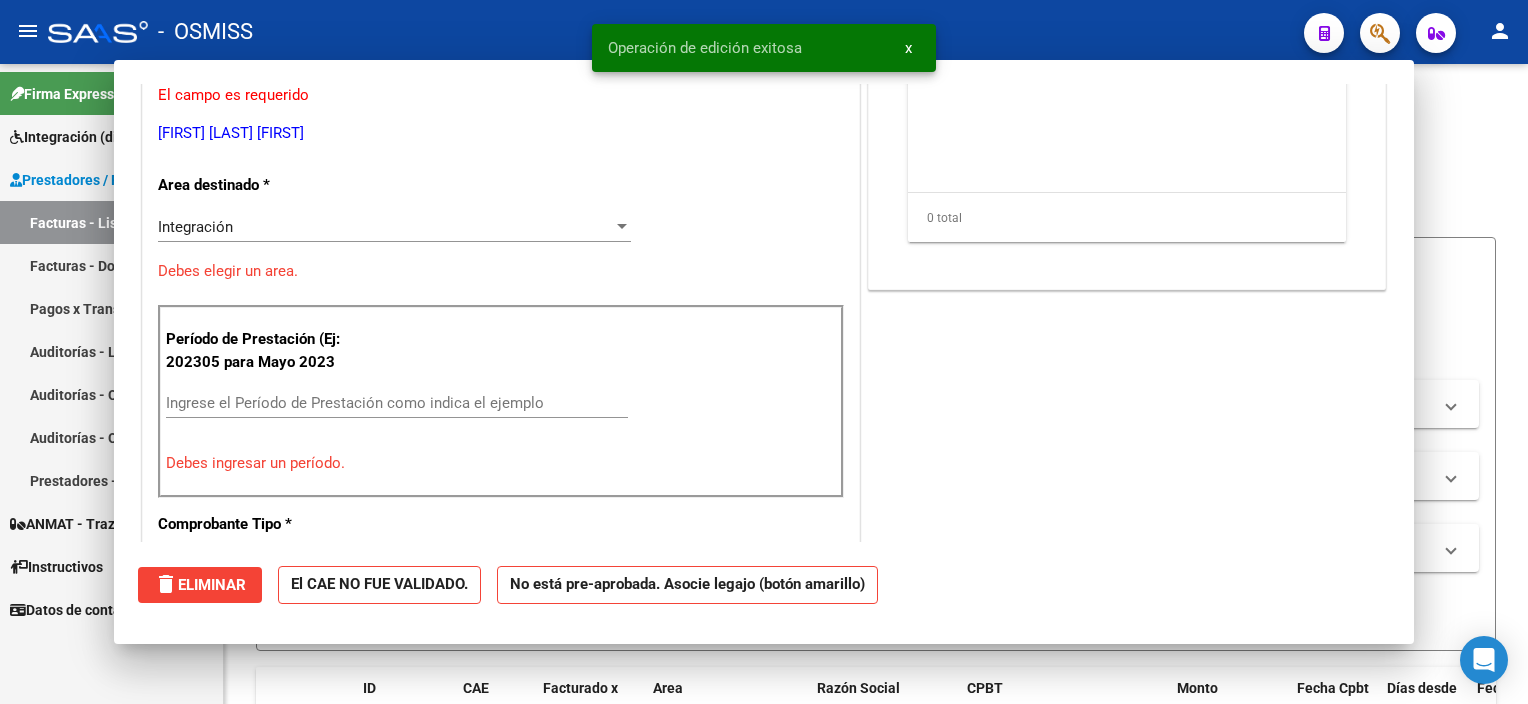 scroll, scrollTop: 273, scrollLeft: 0, axis: vertical 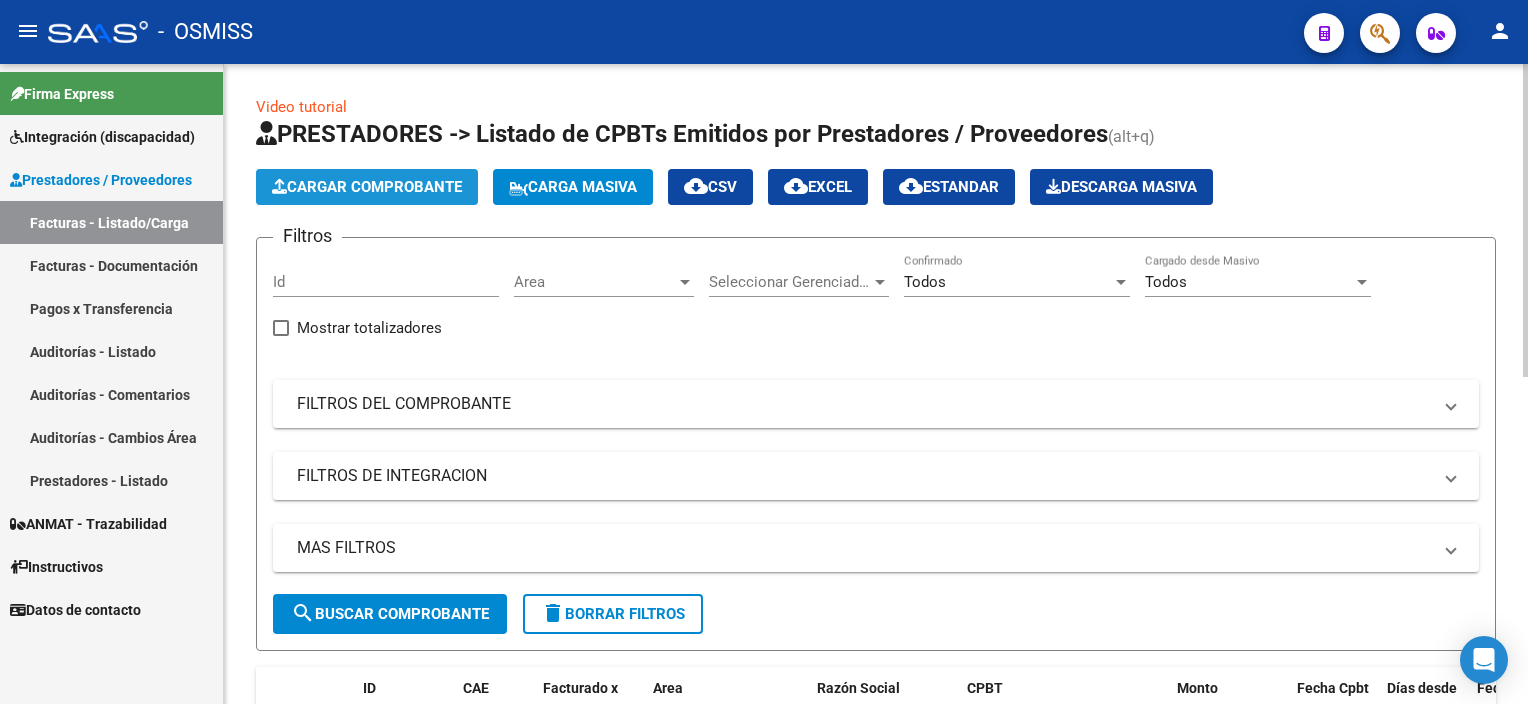 click on "Cargar Comprobante" 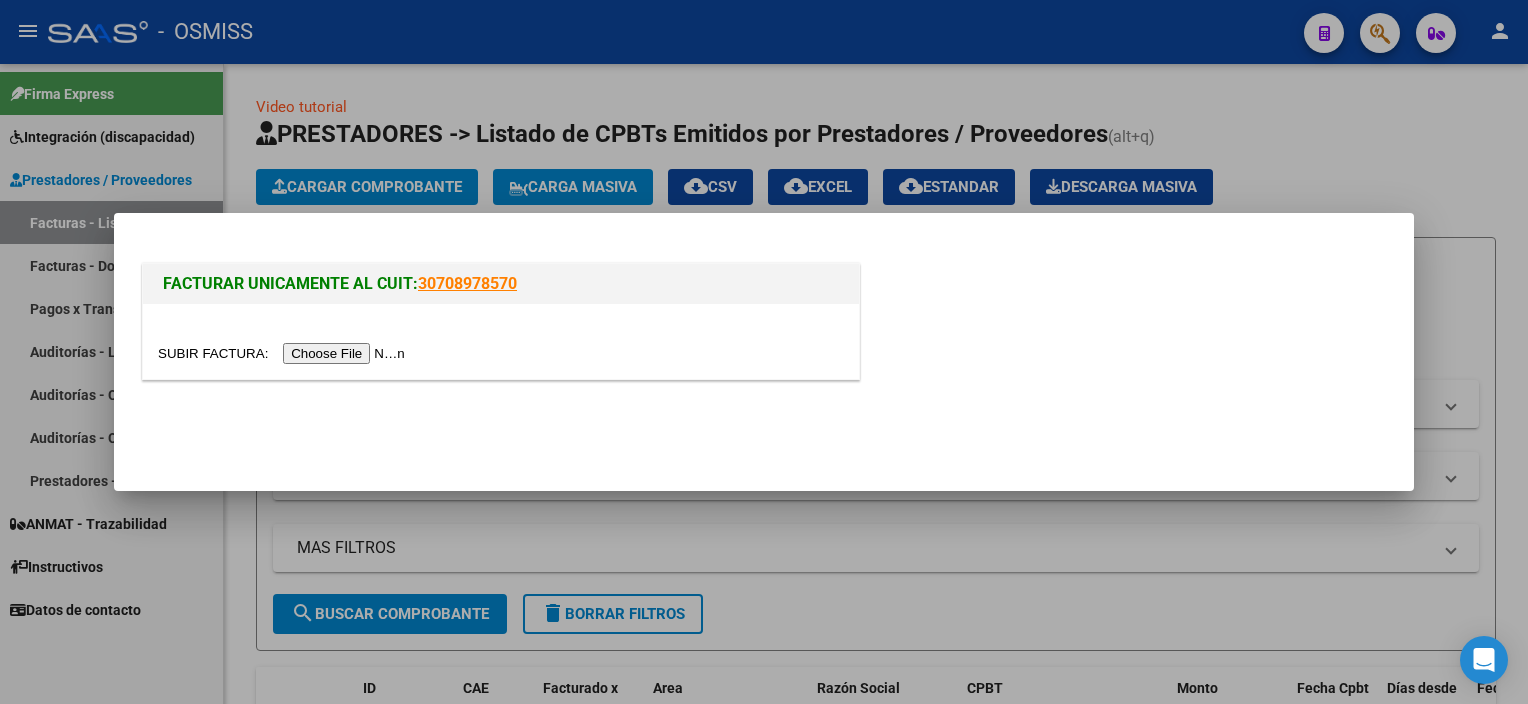 click at bounding box center [284, 353] 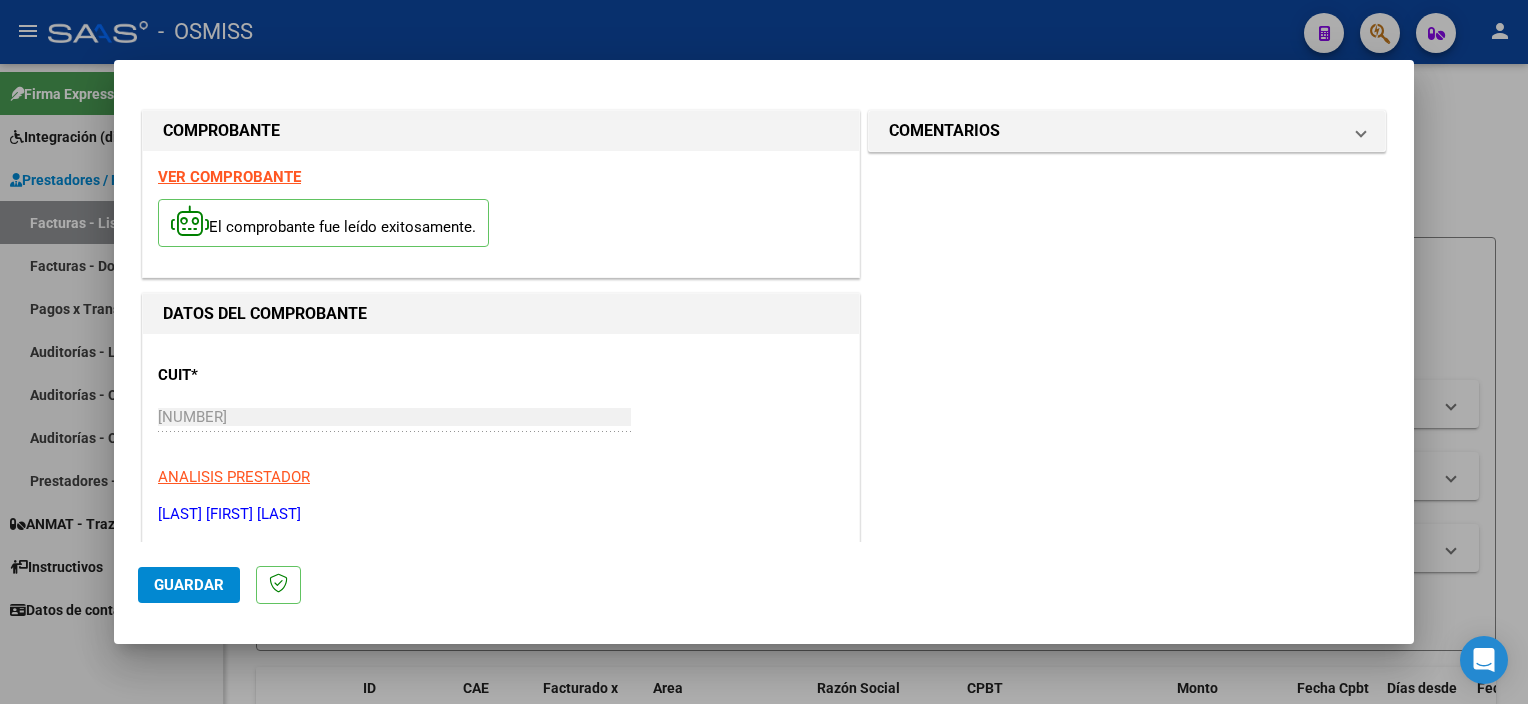 scroll, scrollTop: 295, scrollLeft: 0, axis: vertical 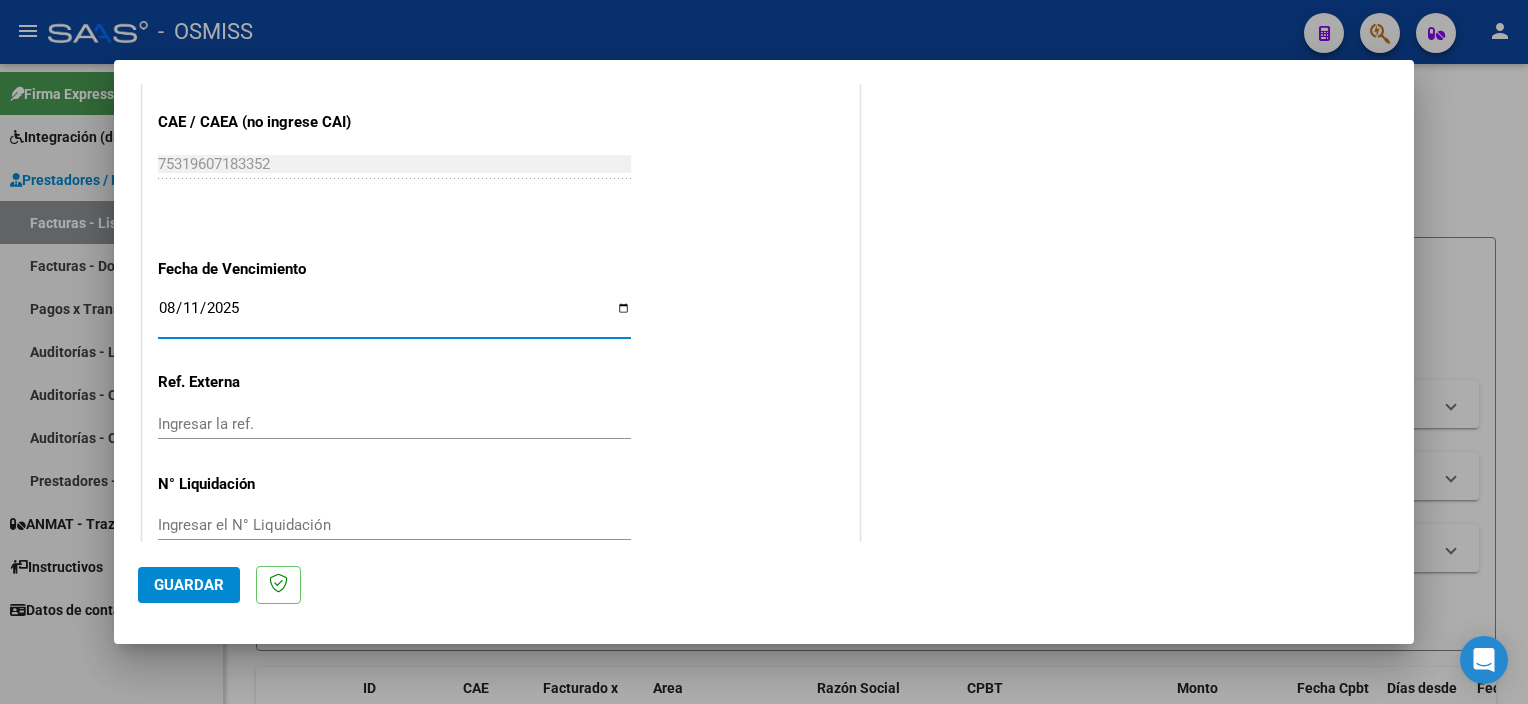 click on "Guardar" 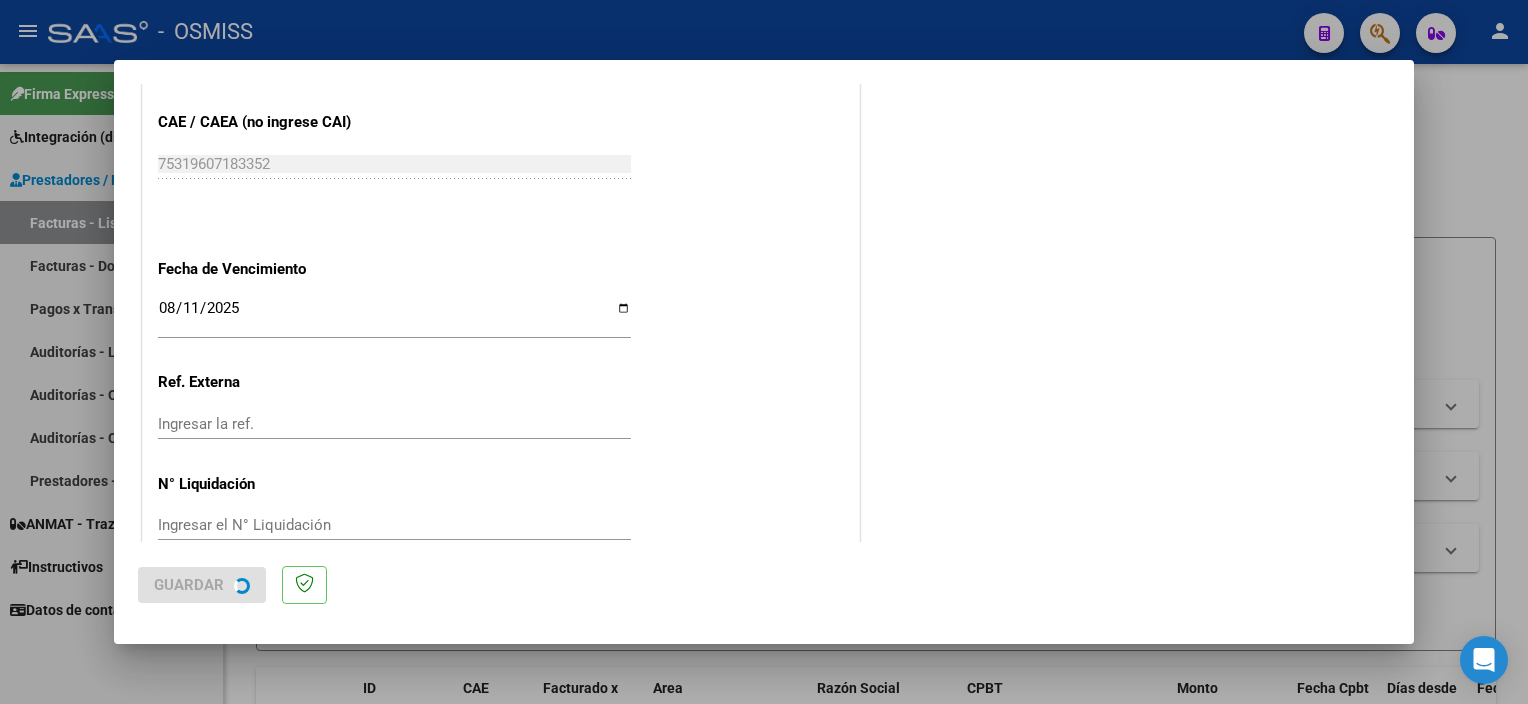 scroll, scrollTop: 0, scrollLeft: 0, axis: both 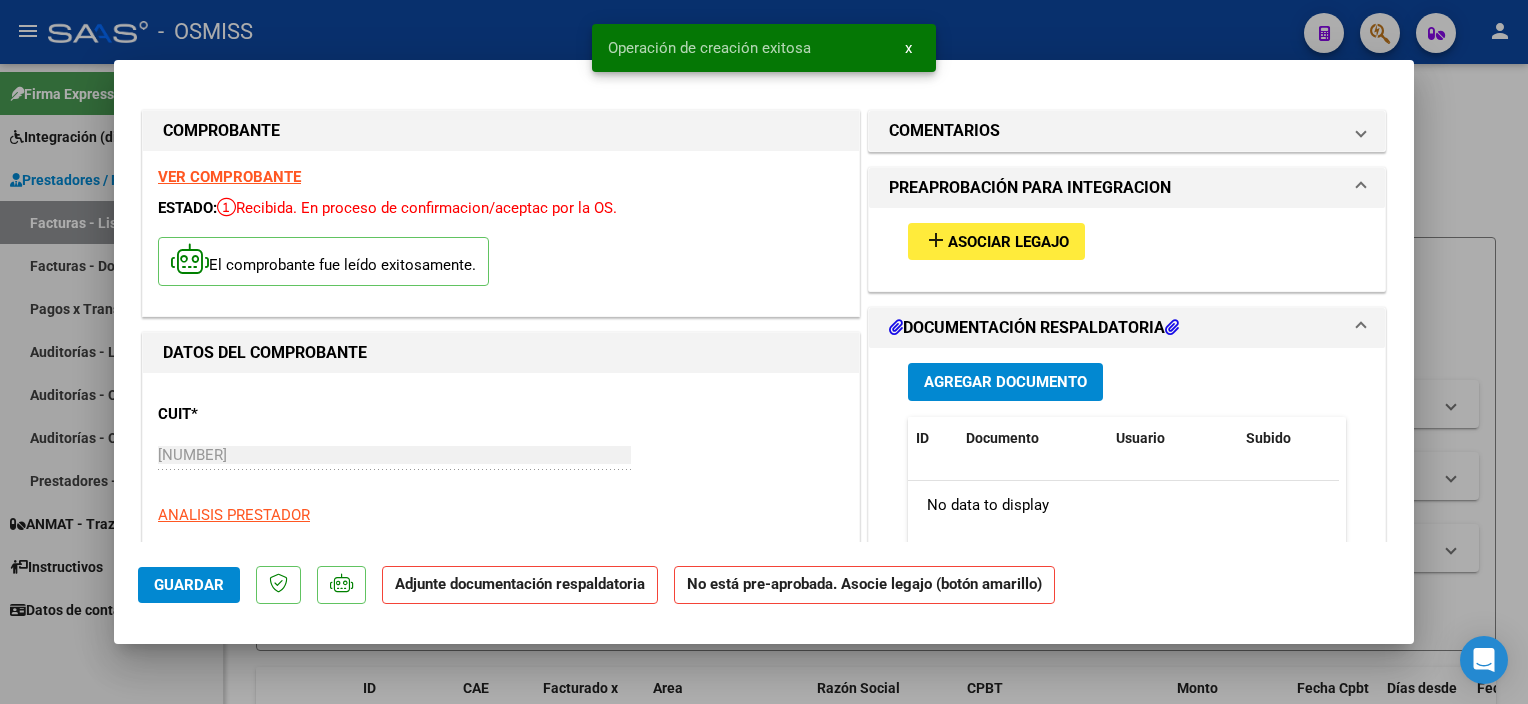 click on "Asociar Legajo" at bounding box center (1008, 242) 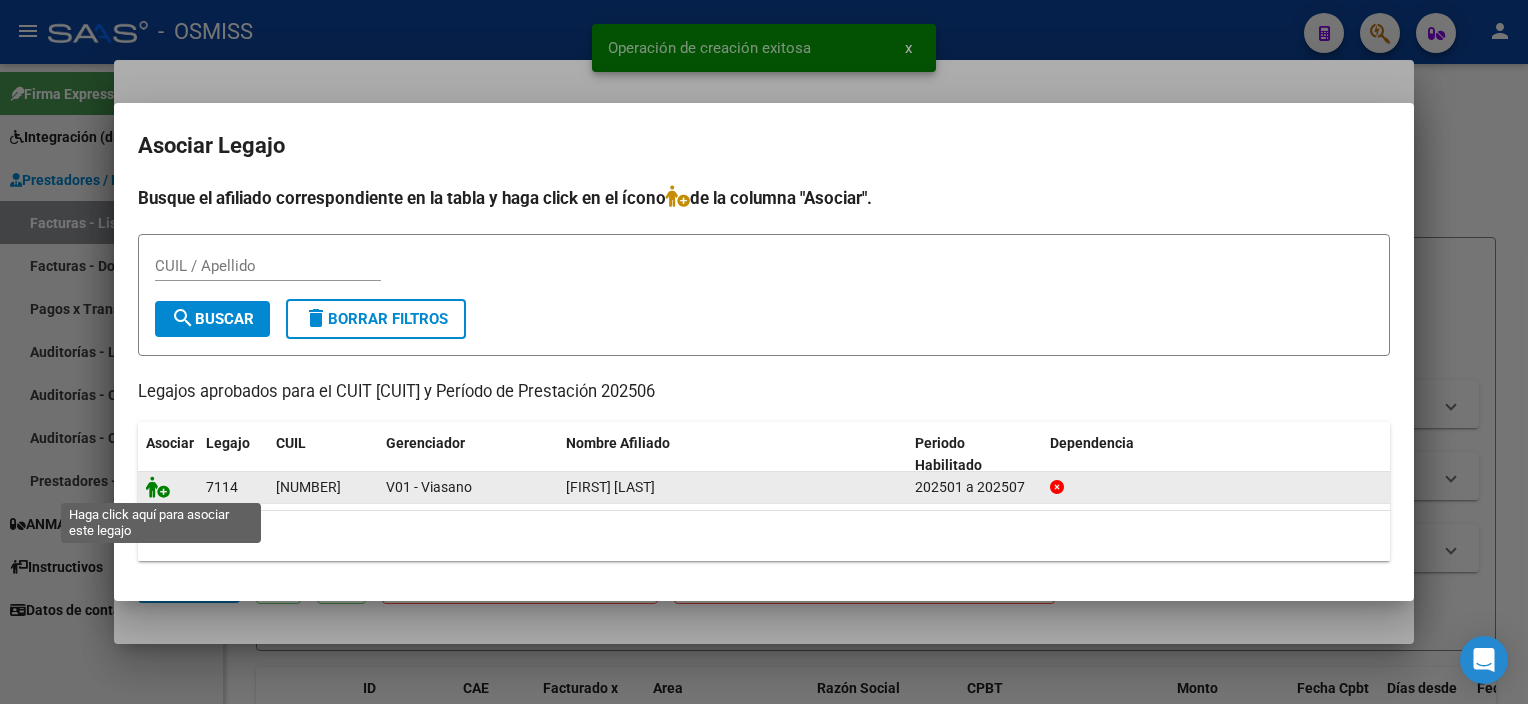 click 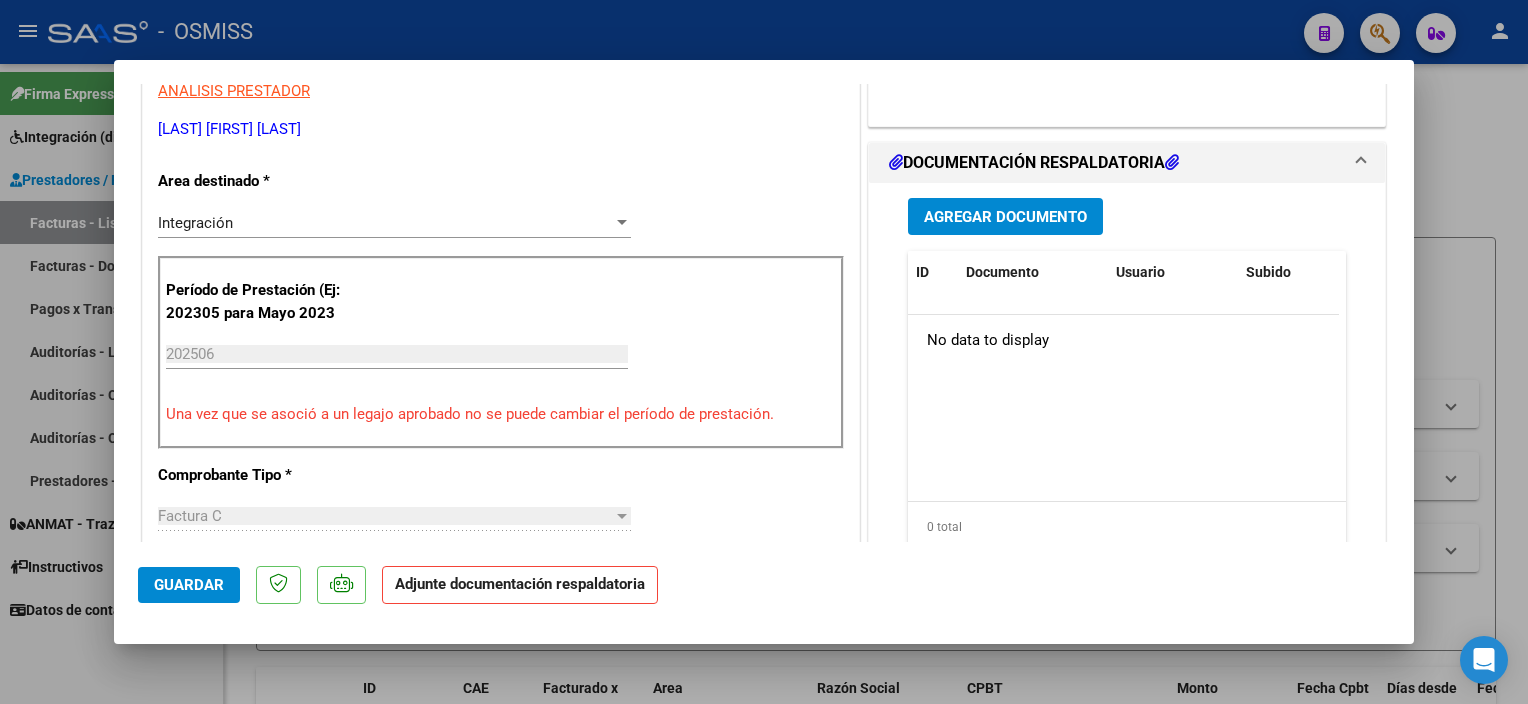 scroll, scrollTop: 470, scrollLeft: 0, axis: vertical 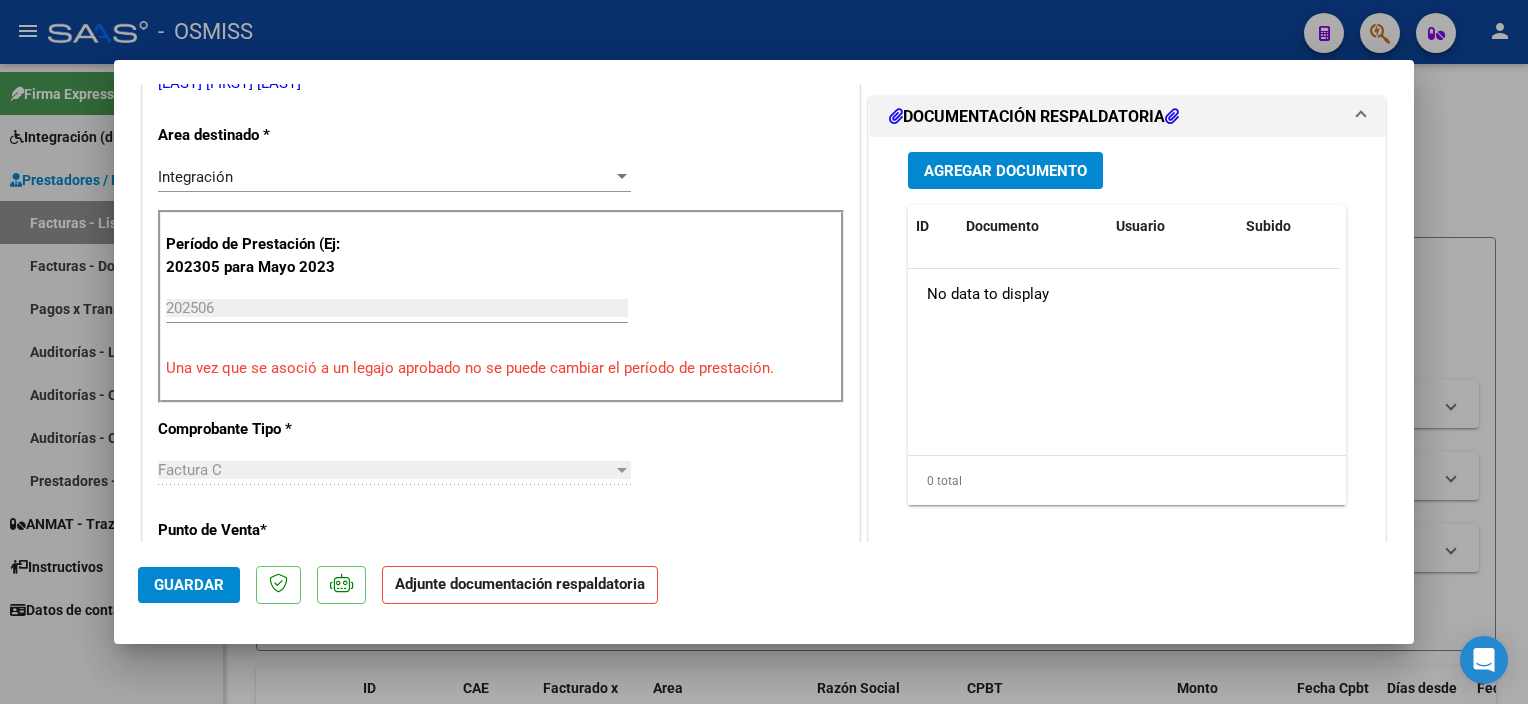 click on "Agregar Documento" at bounding box center (1005, 171) 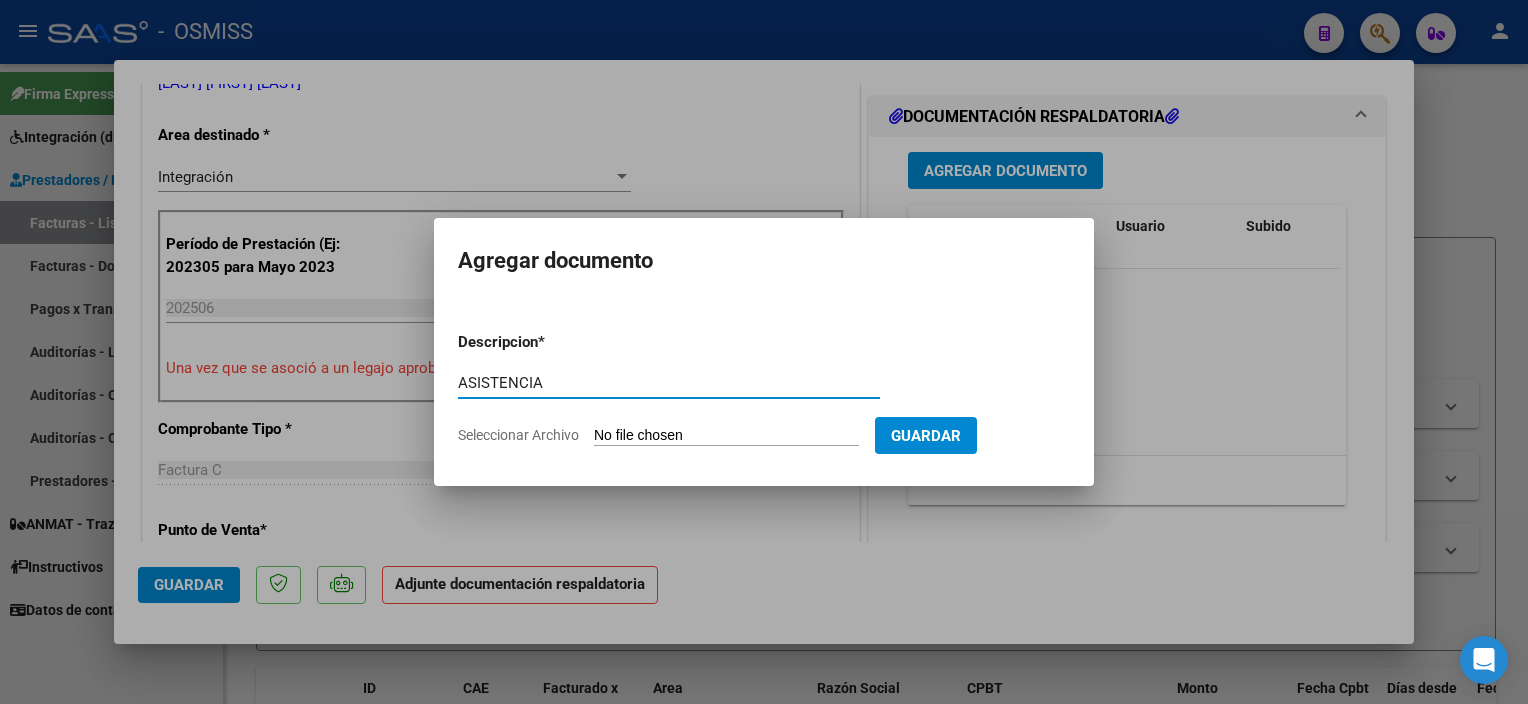 click on "Seleccionar Archivo" at bounding box center [726, 436] 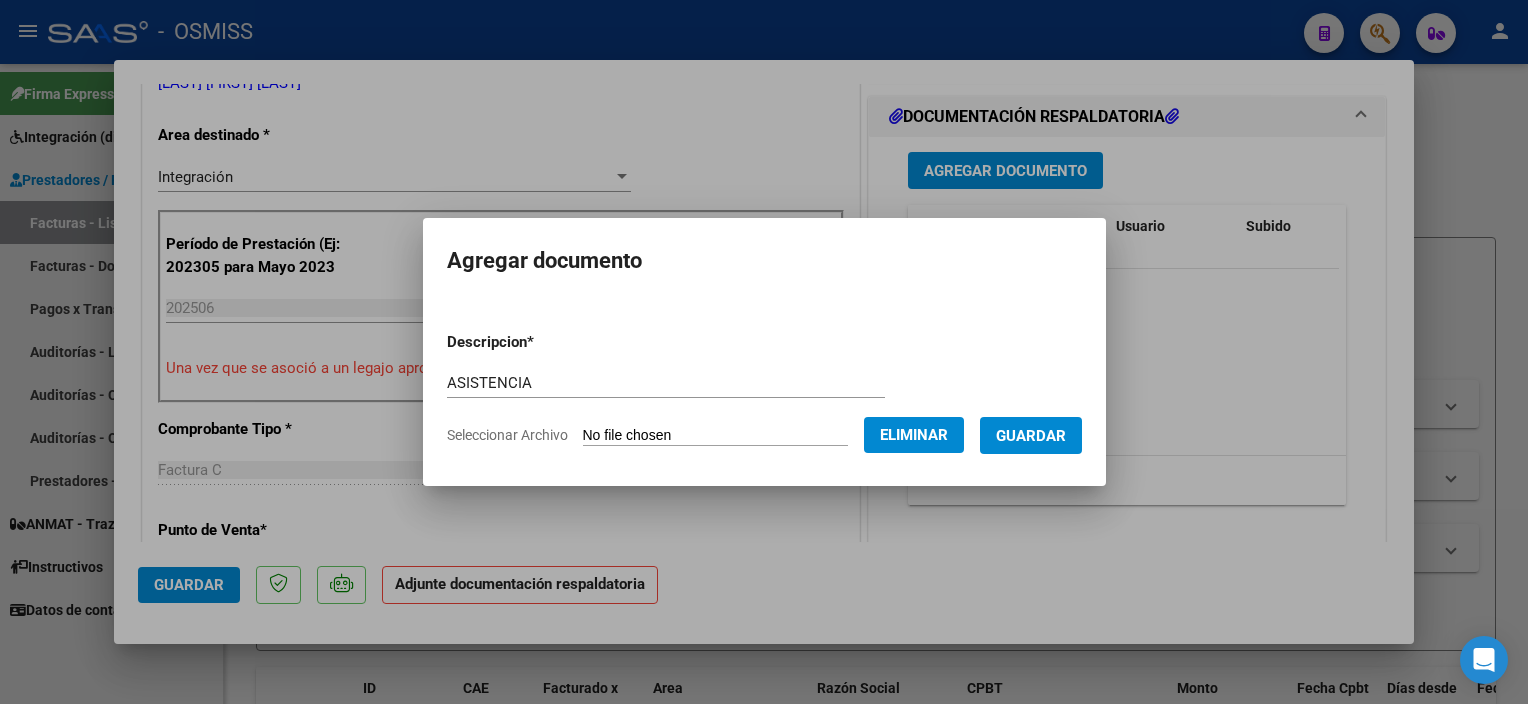 click on "Guardar" at bounding box center [1031, 436] 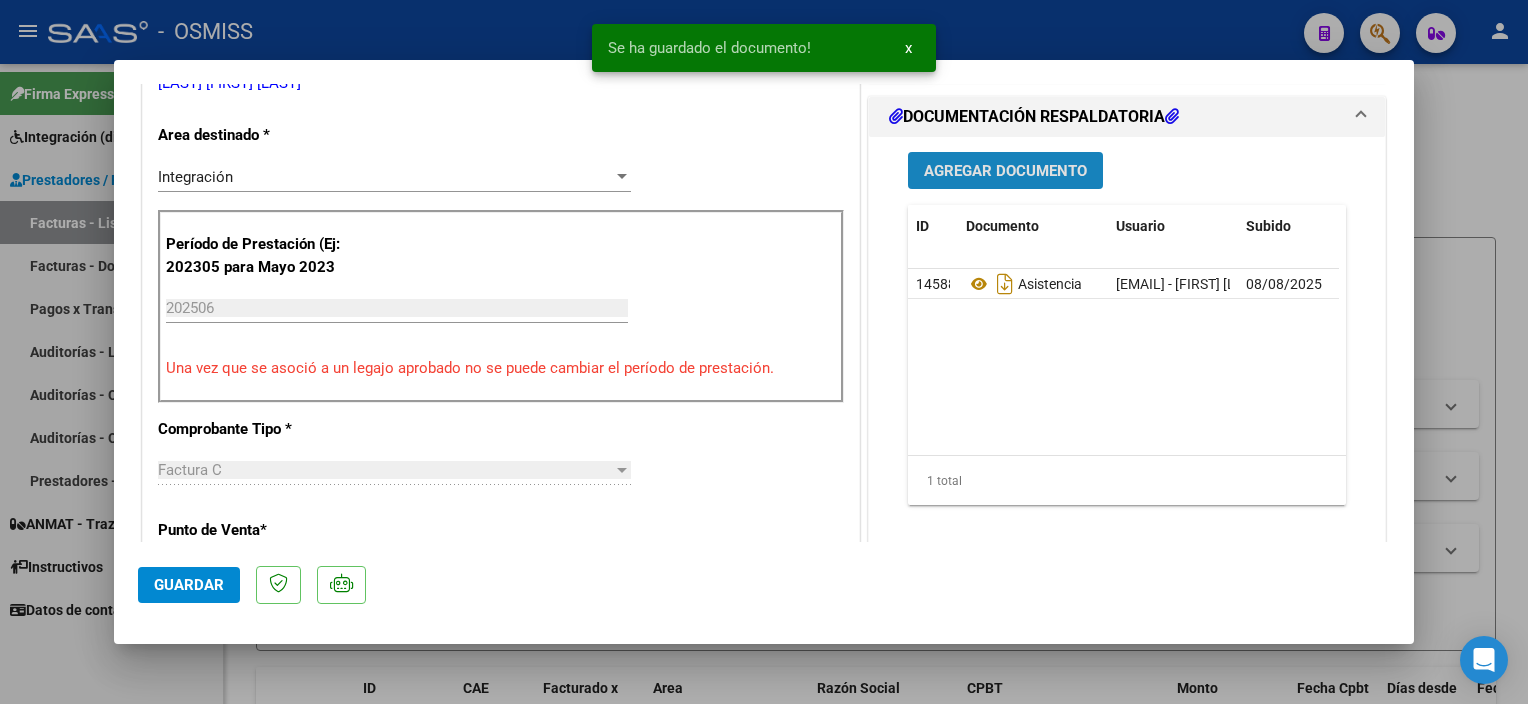 click on "Agregar Documento" at bounding box center (1005, 171) 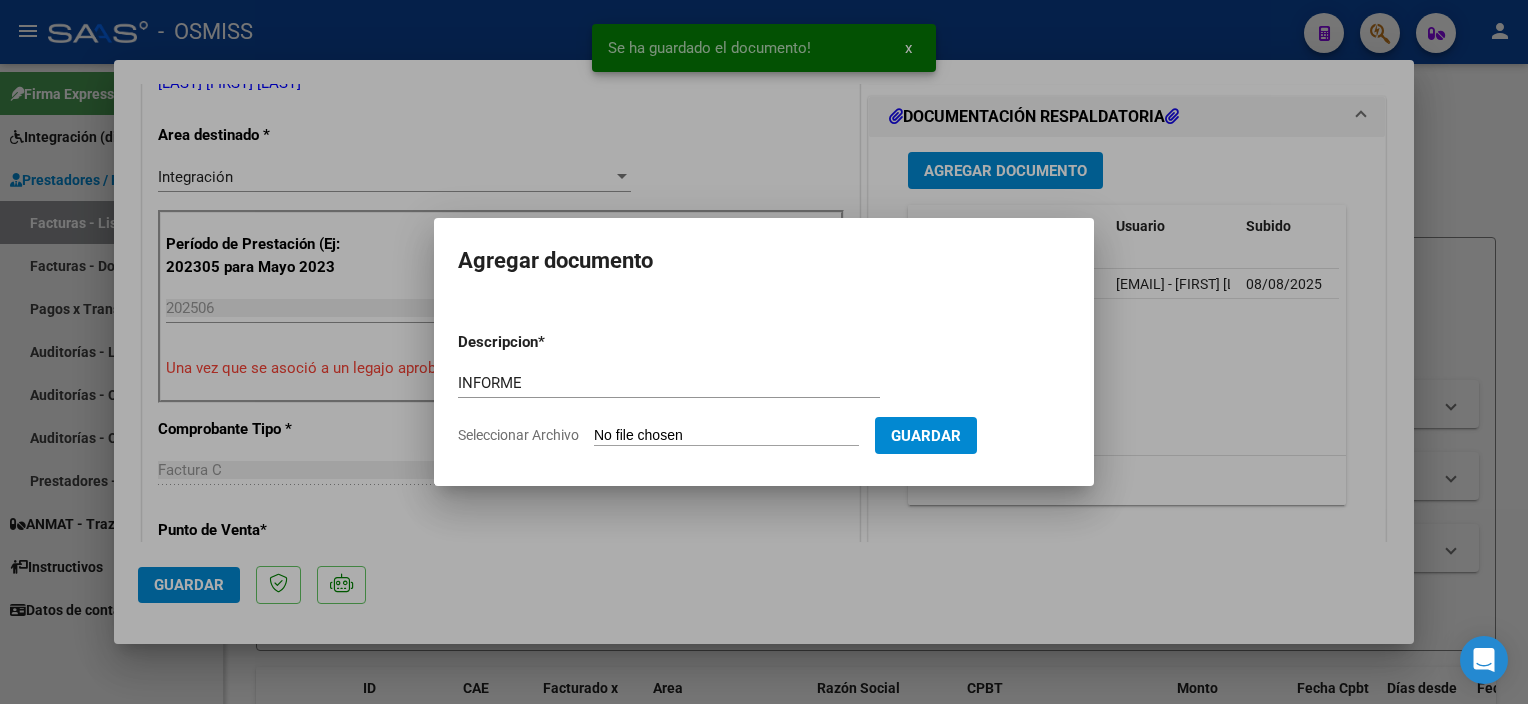 click on "Seleccionar Archivo" at bounding box center (726, 436) 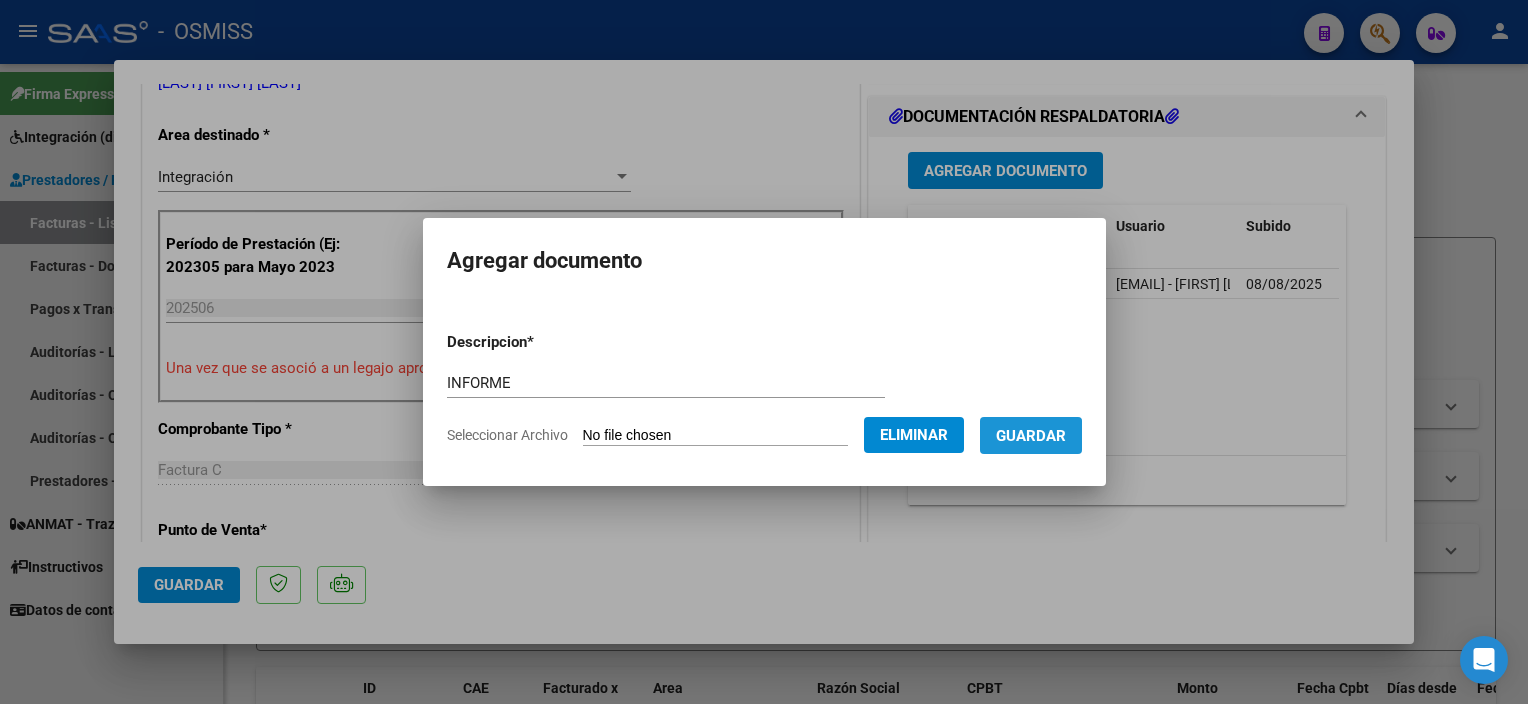 click on "Guardar" at bounding box center (1031, 436) 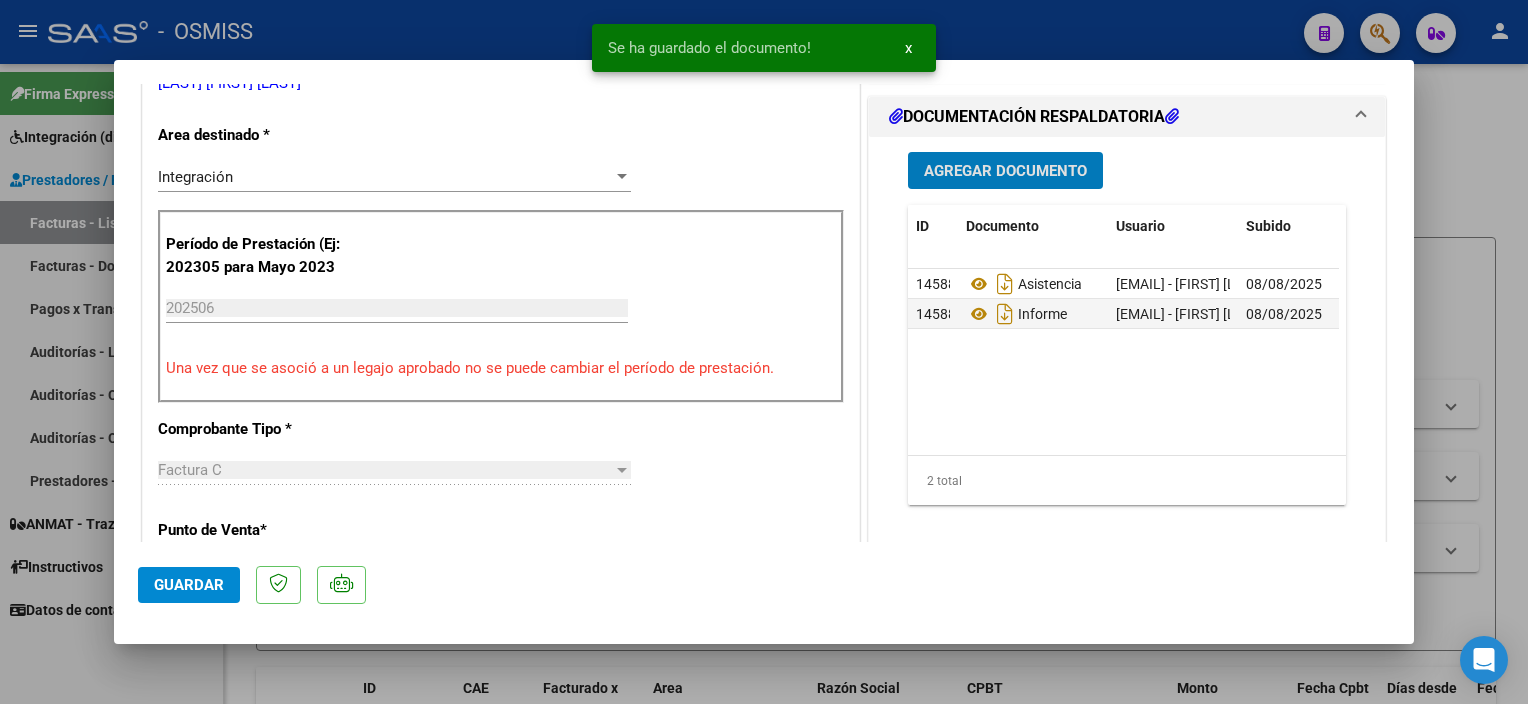 click on "Guardar" 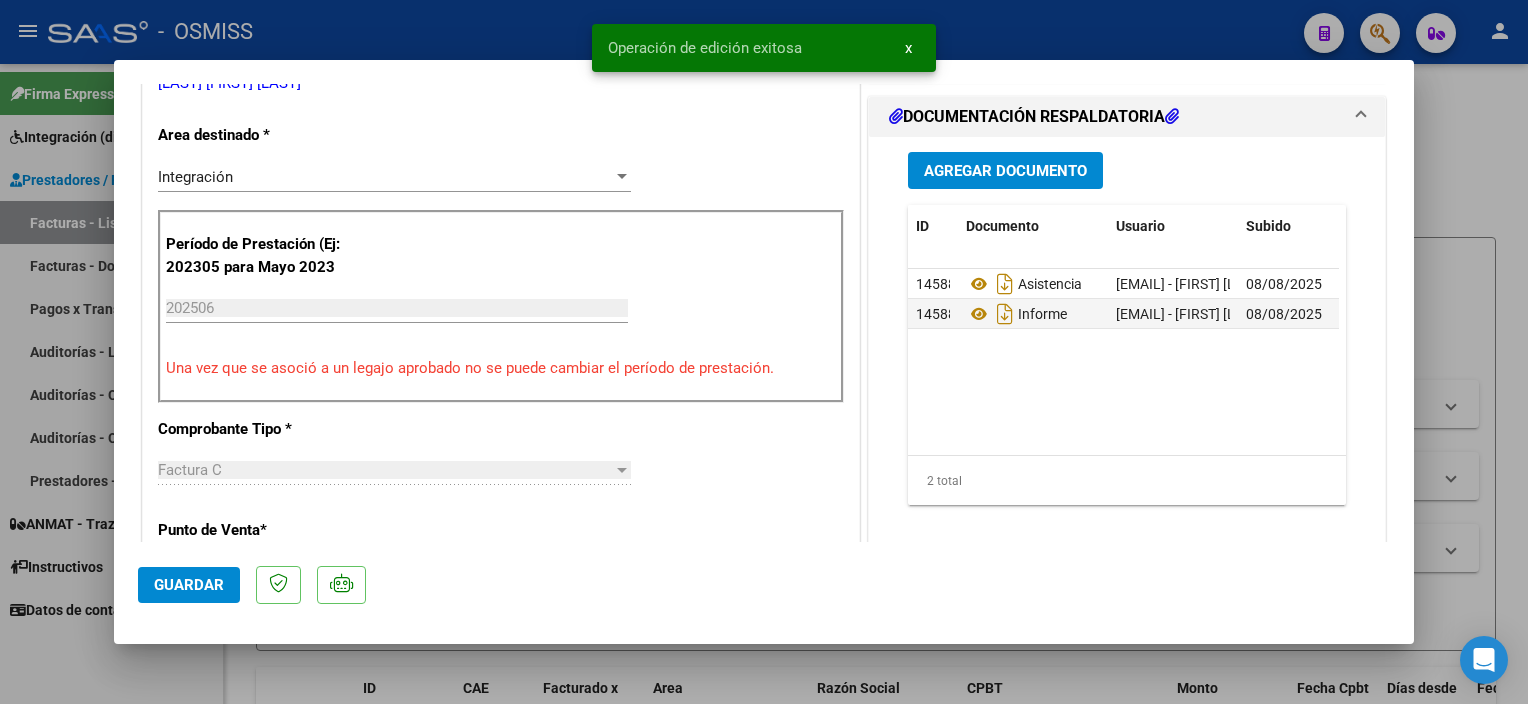click at bounding box center (764, 352) 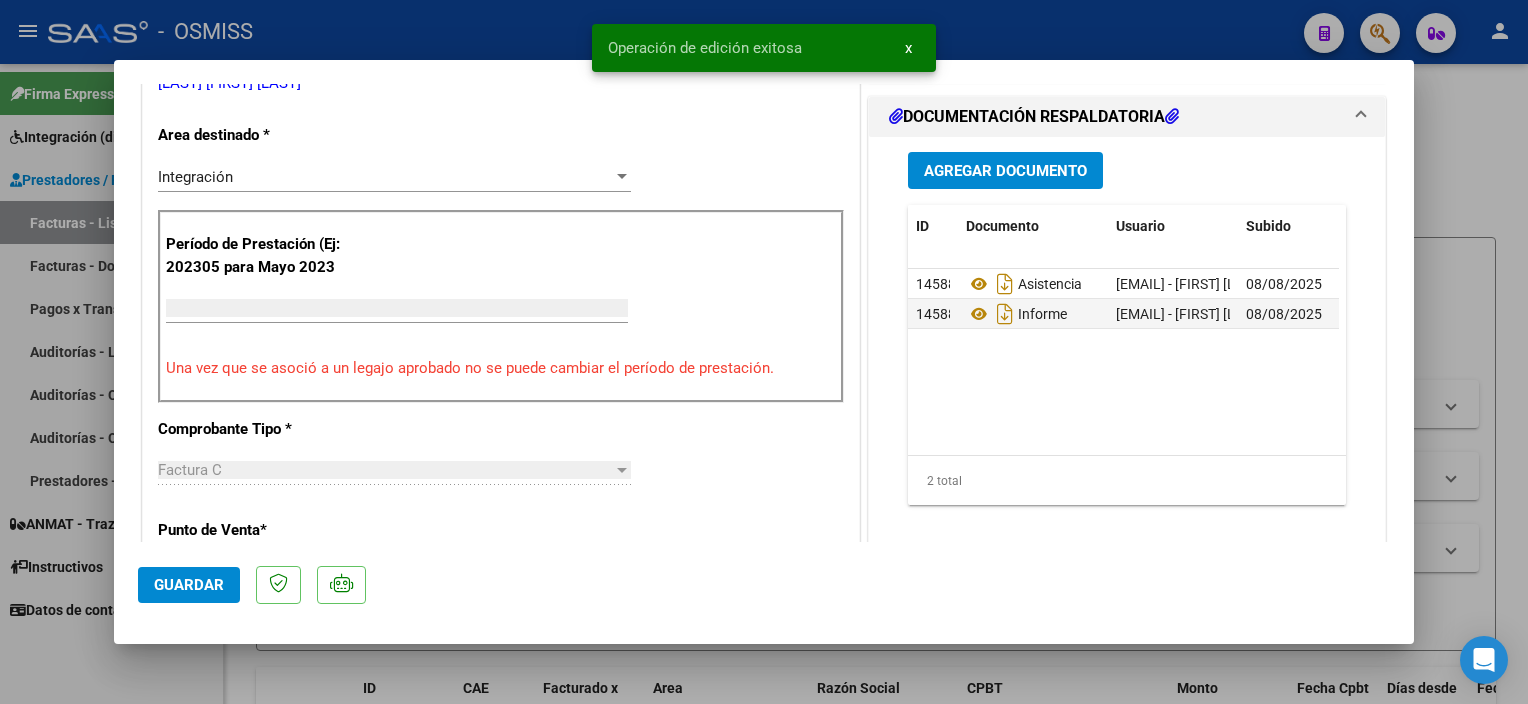 scroll, scrollTop: 384, scrollLeft: 0, axis: vertical 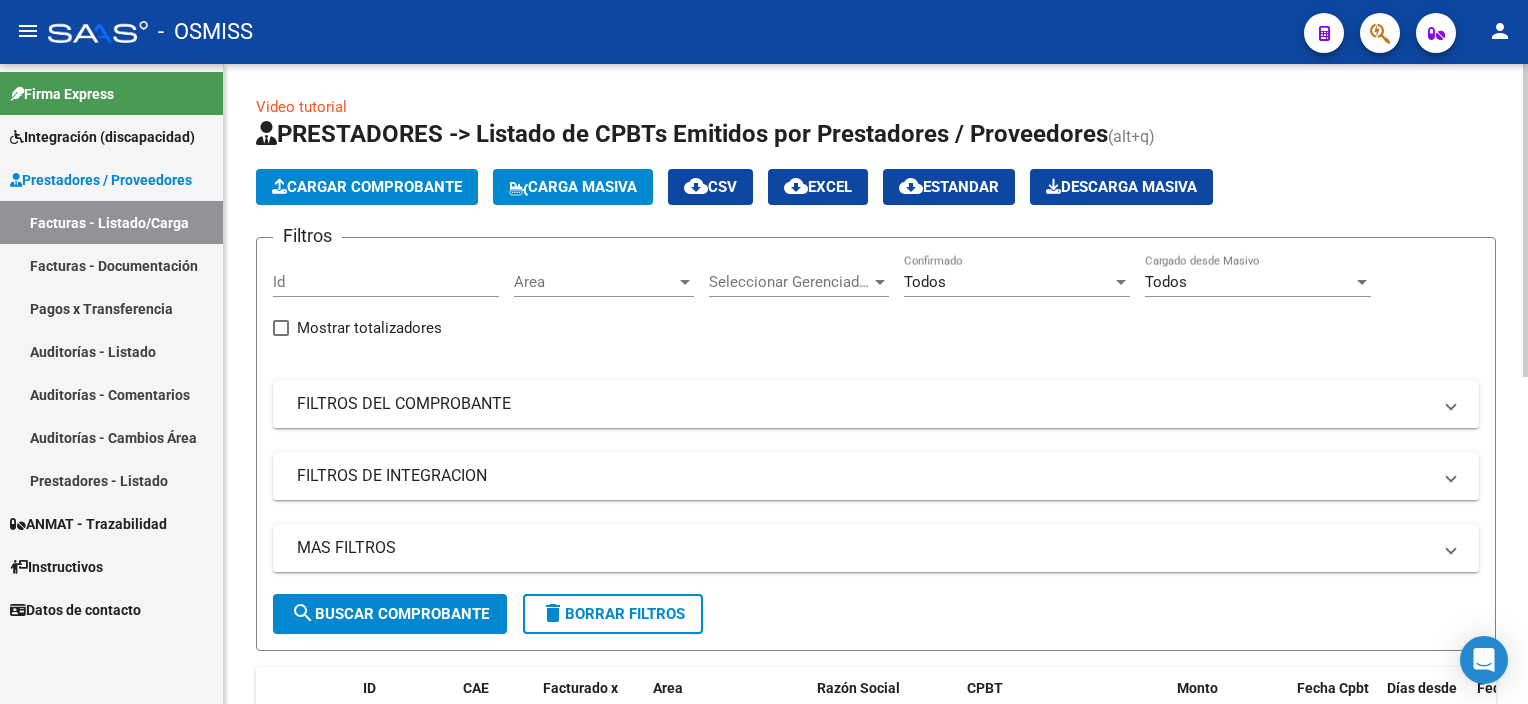 click at bounding box center (1121, 282) 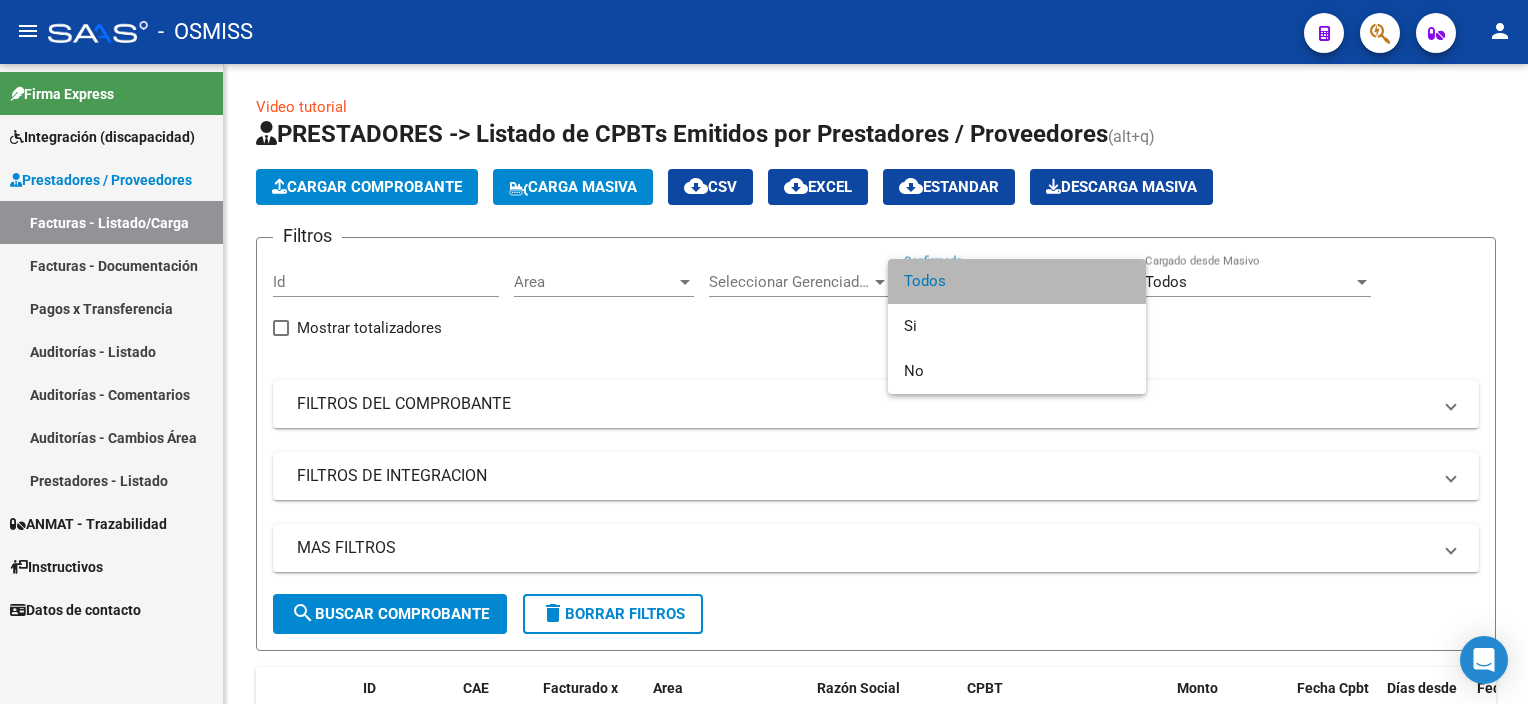 click on "Todos" at bounding box center (1017, 281) 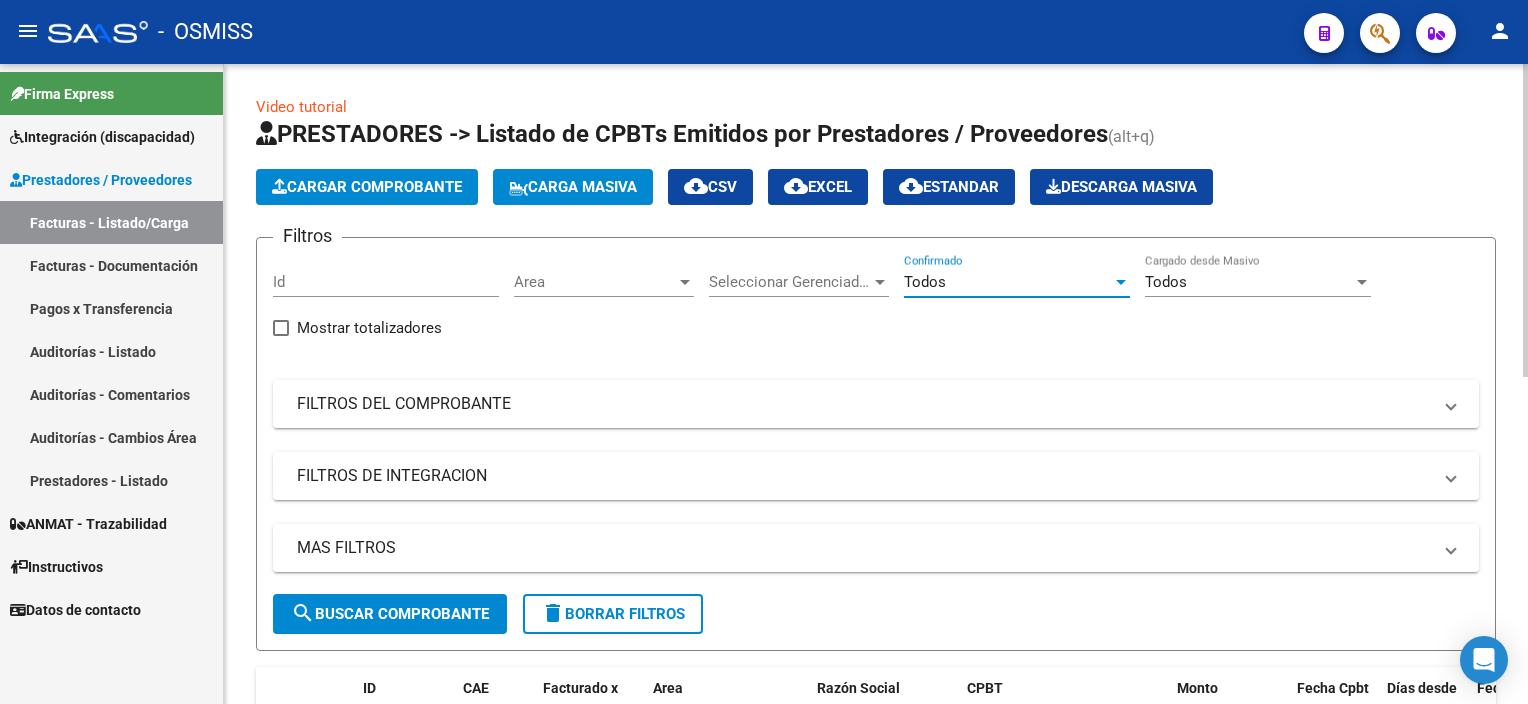 click on "search  Buscar Comprobante" 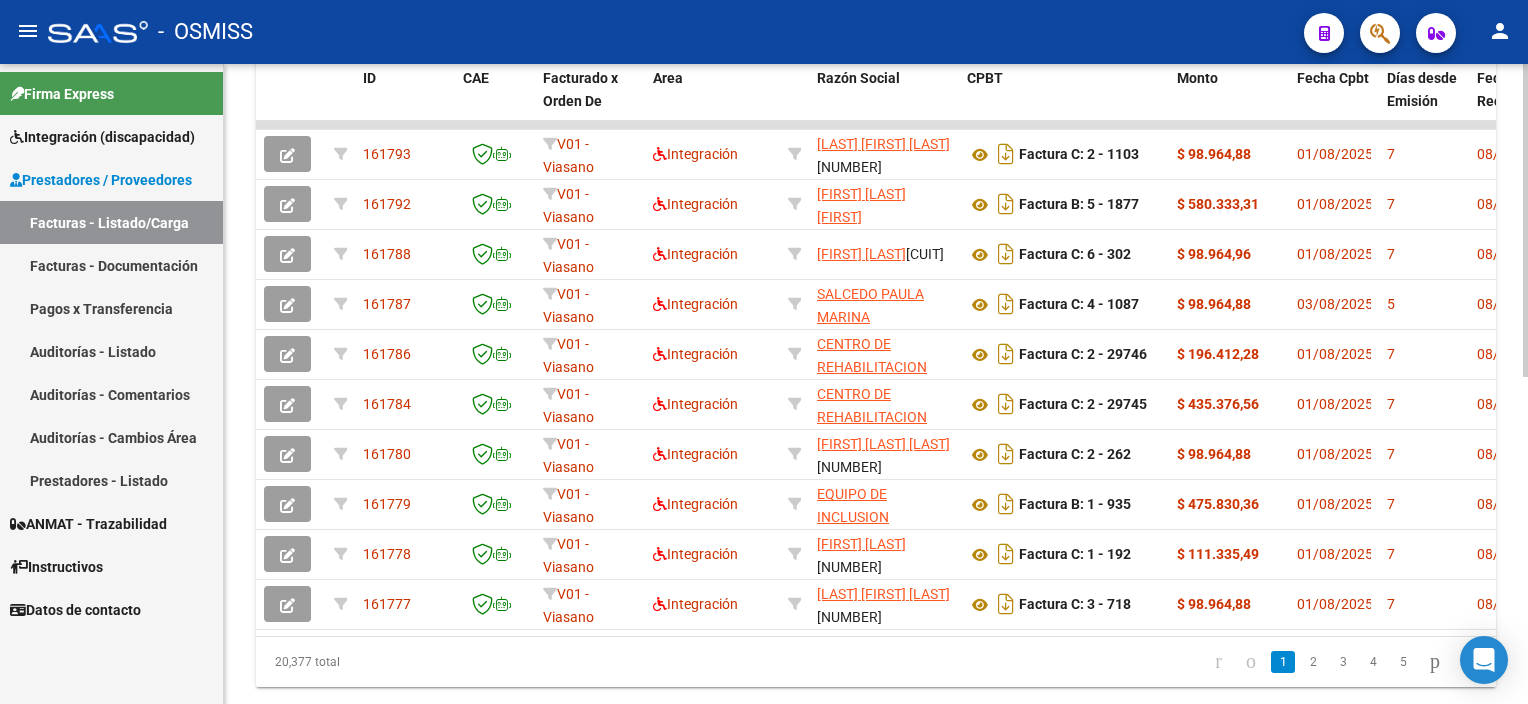 scroll, scrollTop: 602, scrollLeft: 0, axis: vertical 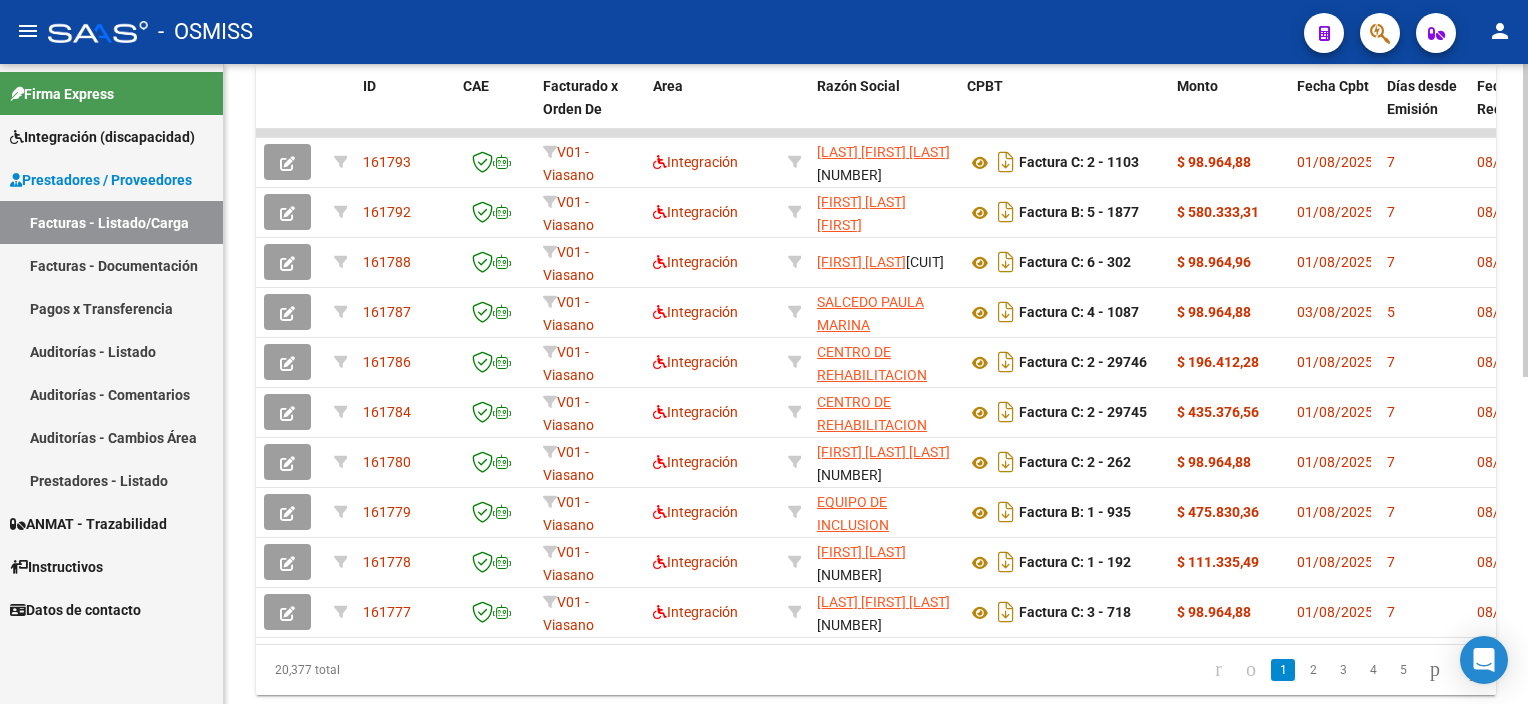 click 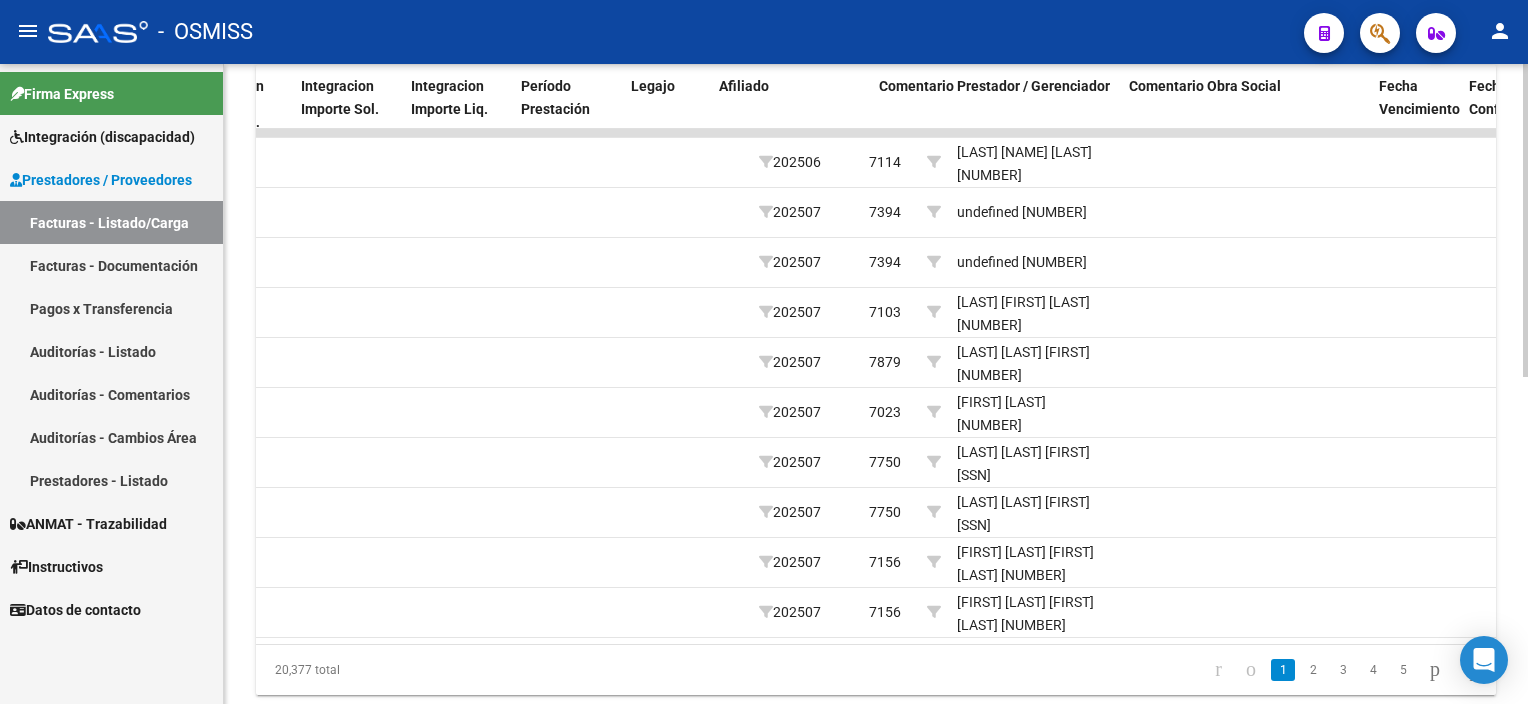 scroll, scrollTop: 0, scrollLeft: 2607, axis: horizontal 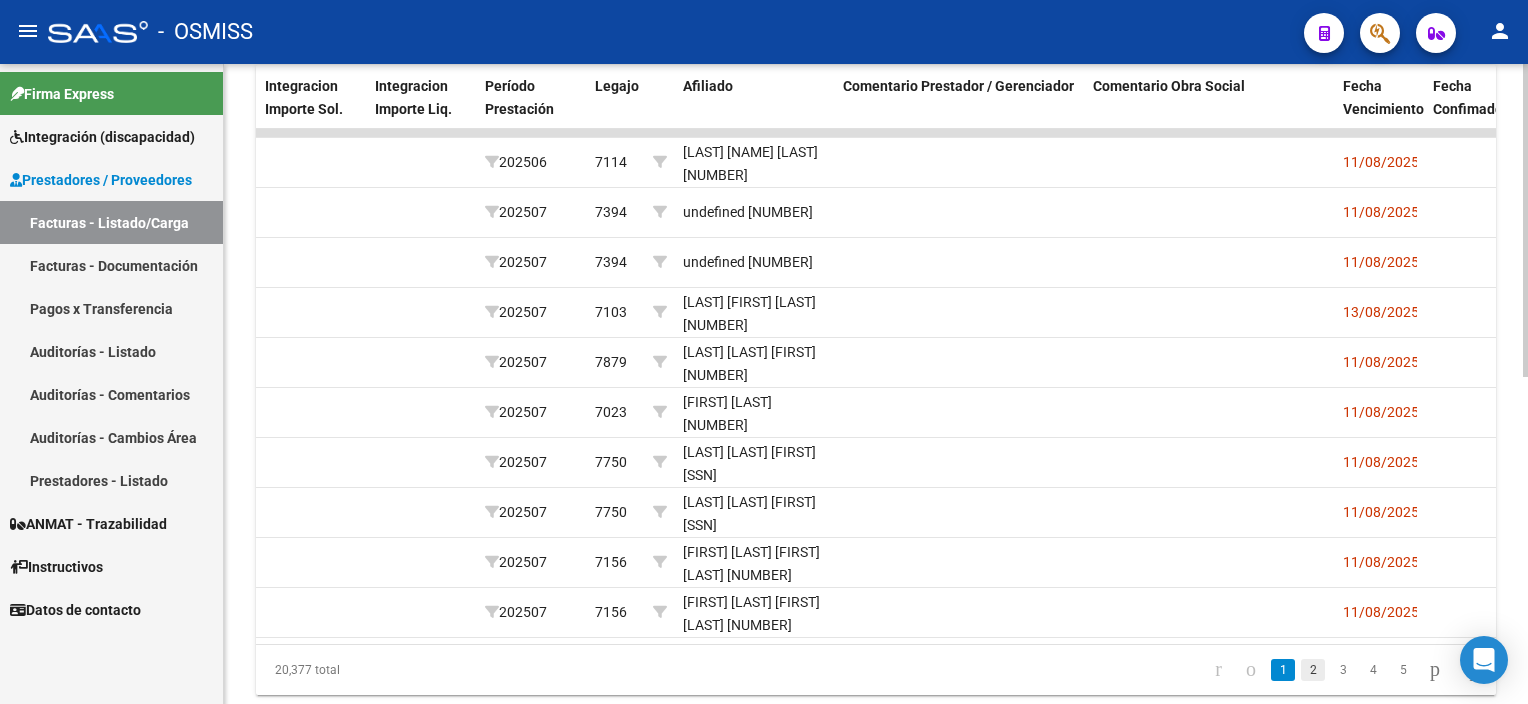 click on "2" 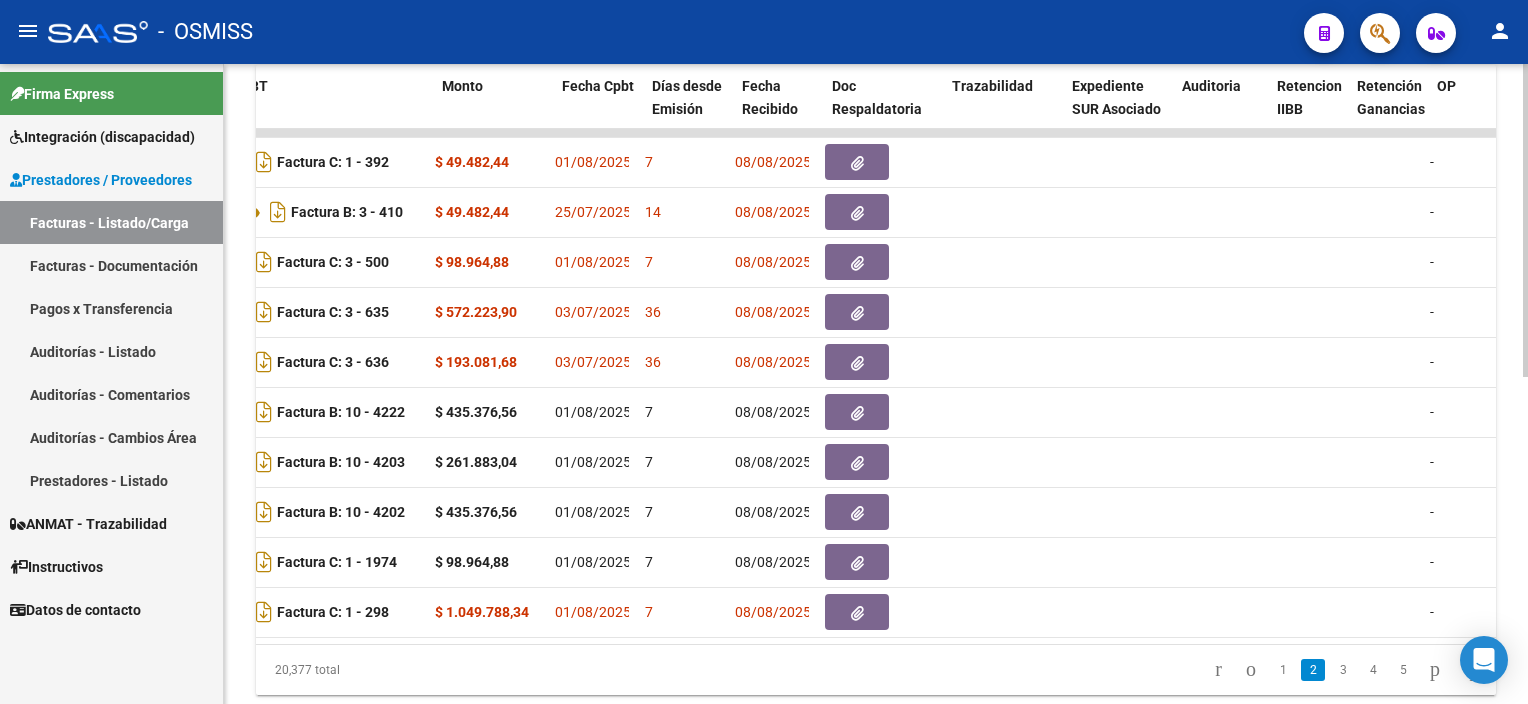 scroll, scrollTop: 0, scrollLeft: 0, axis: both 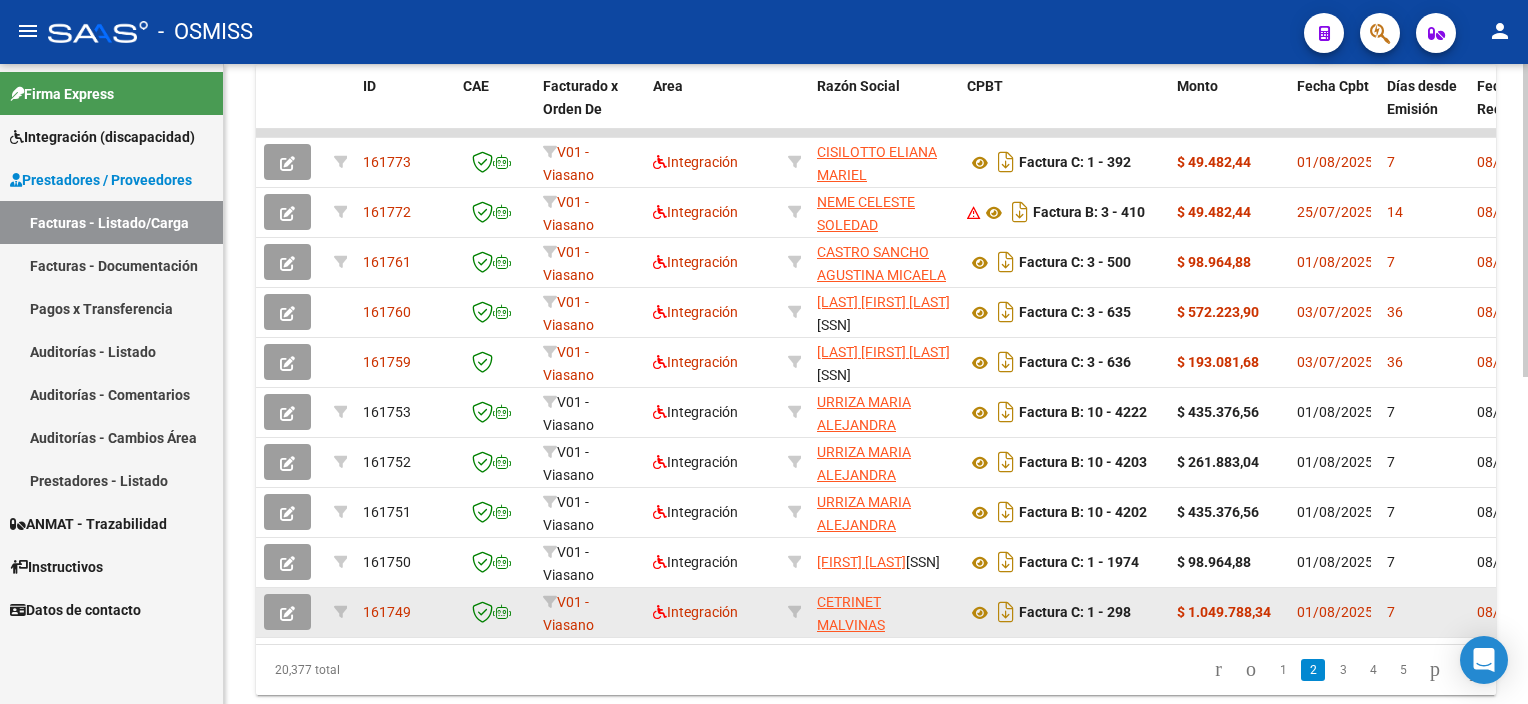 click 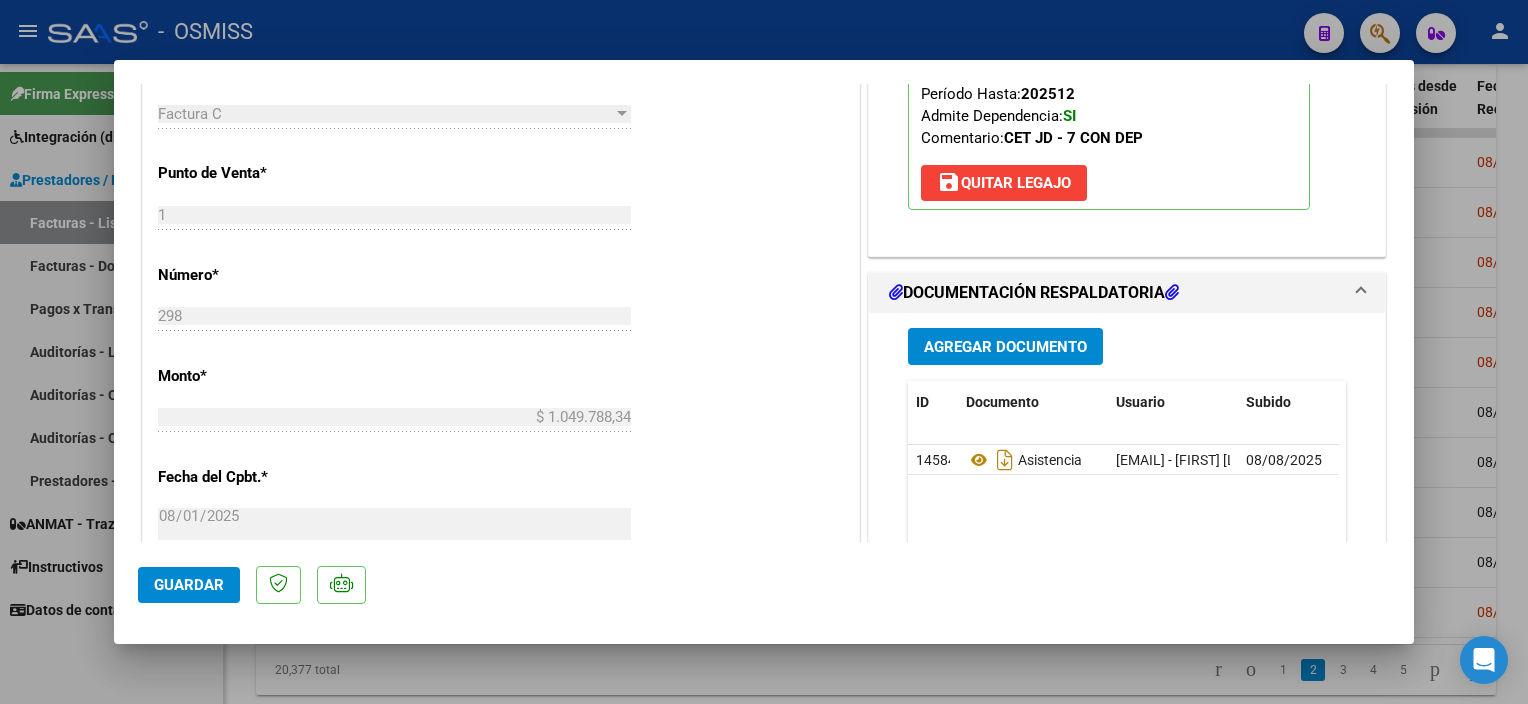 scroll, scrollTop: 833, scrollLeft: 0, axis: vertical 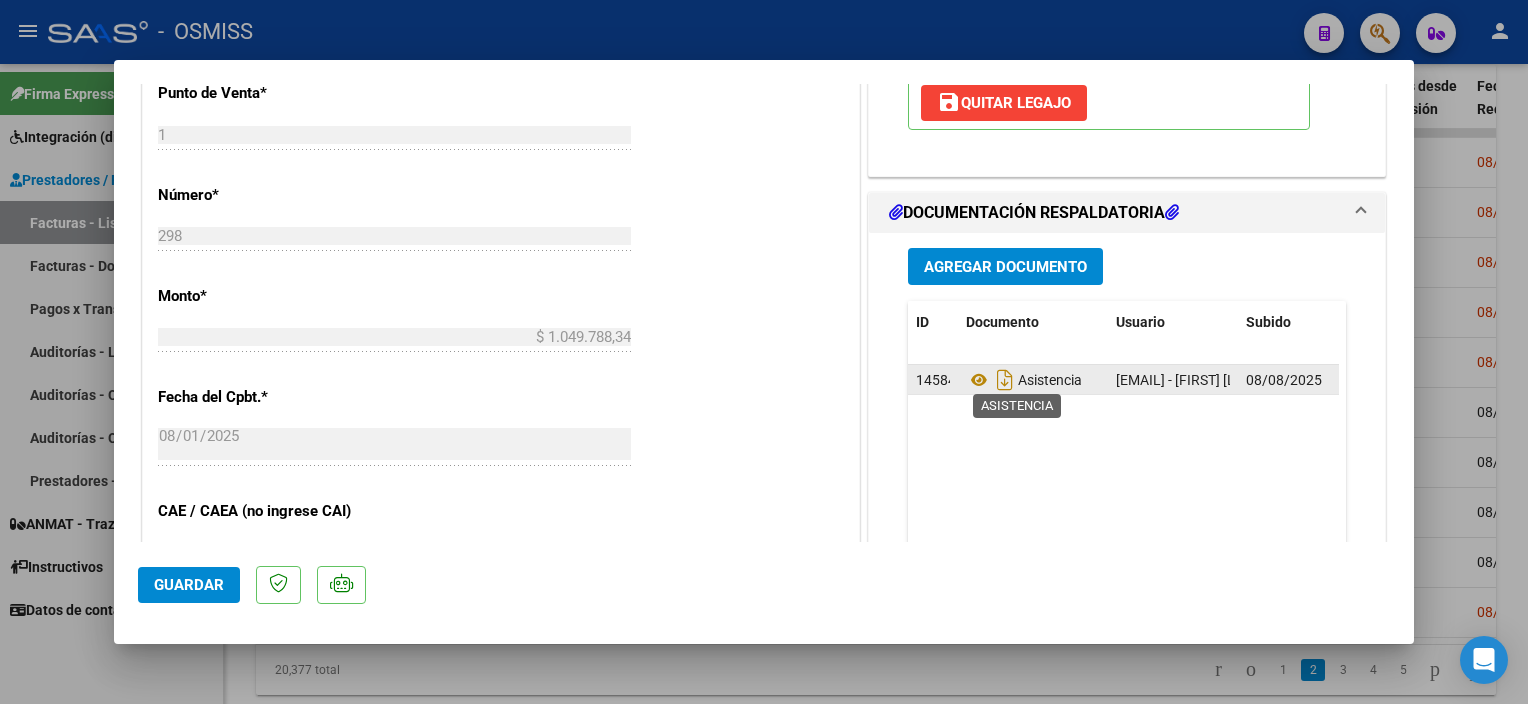 click on "Asistencia" 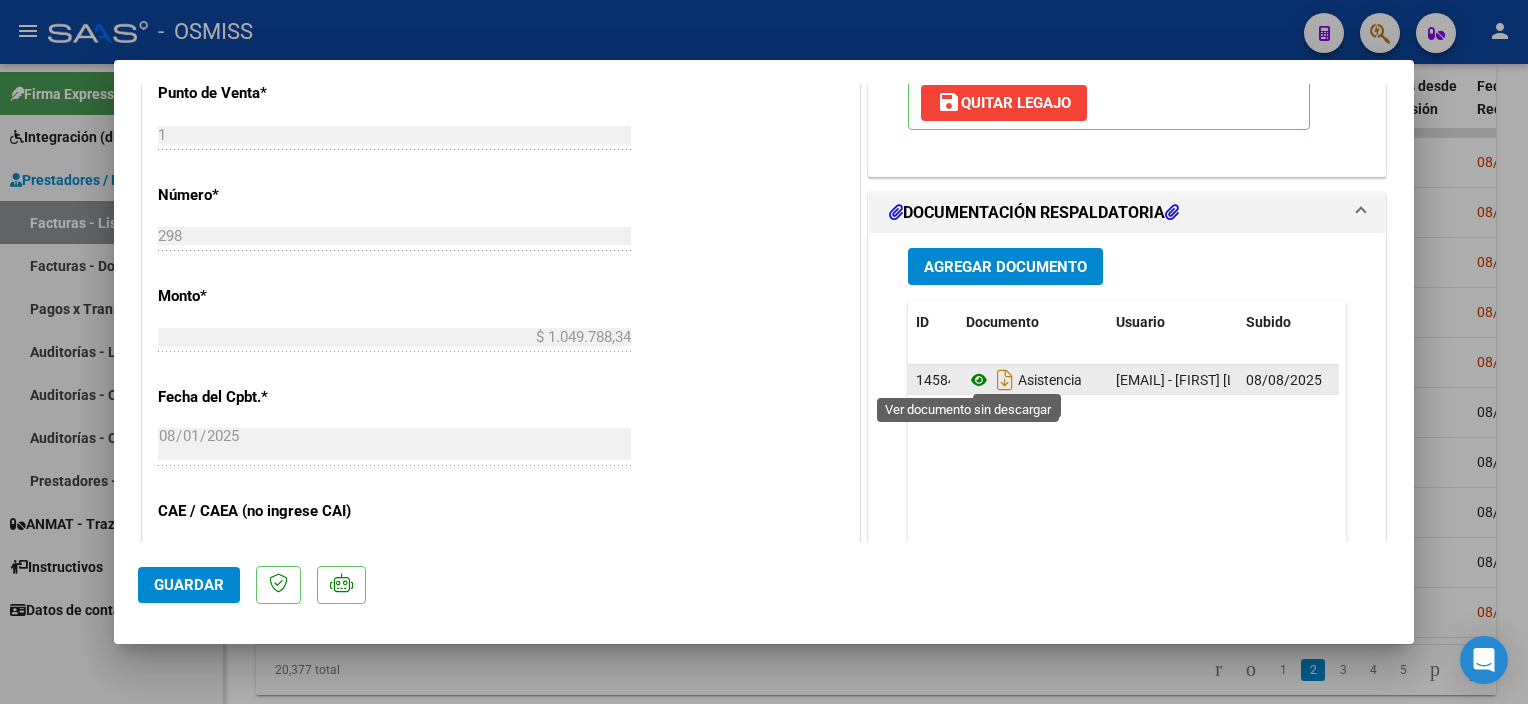 click 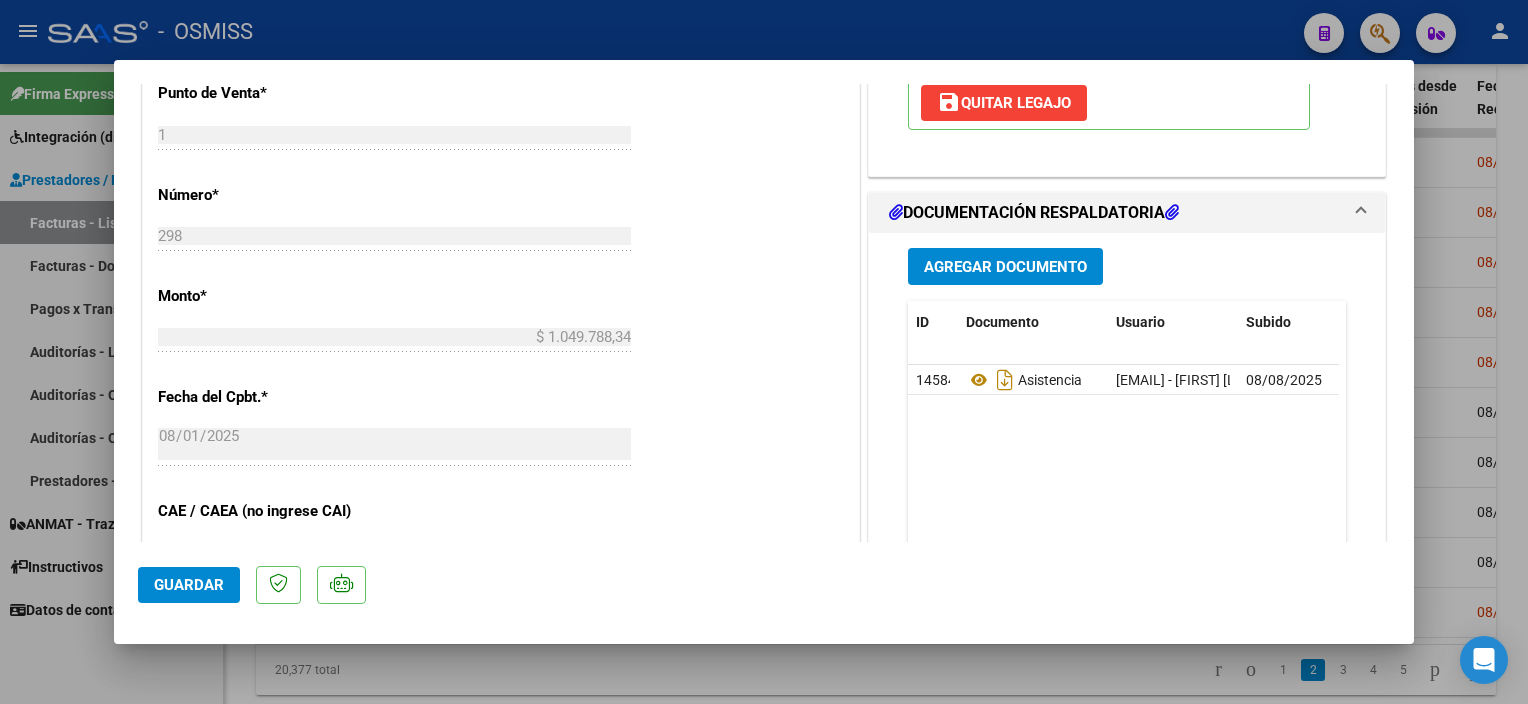 click at bounding box center (764, 352) 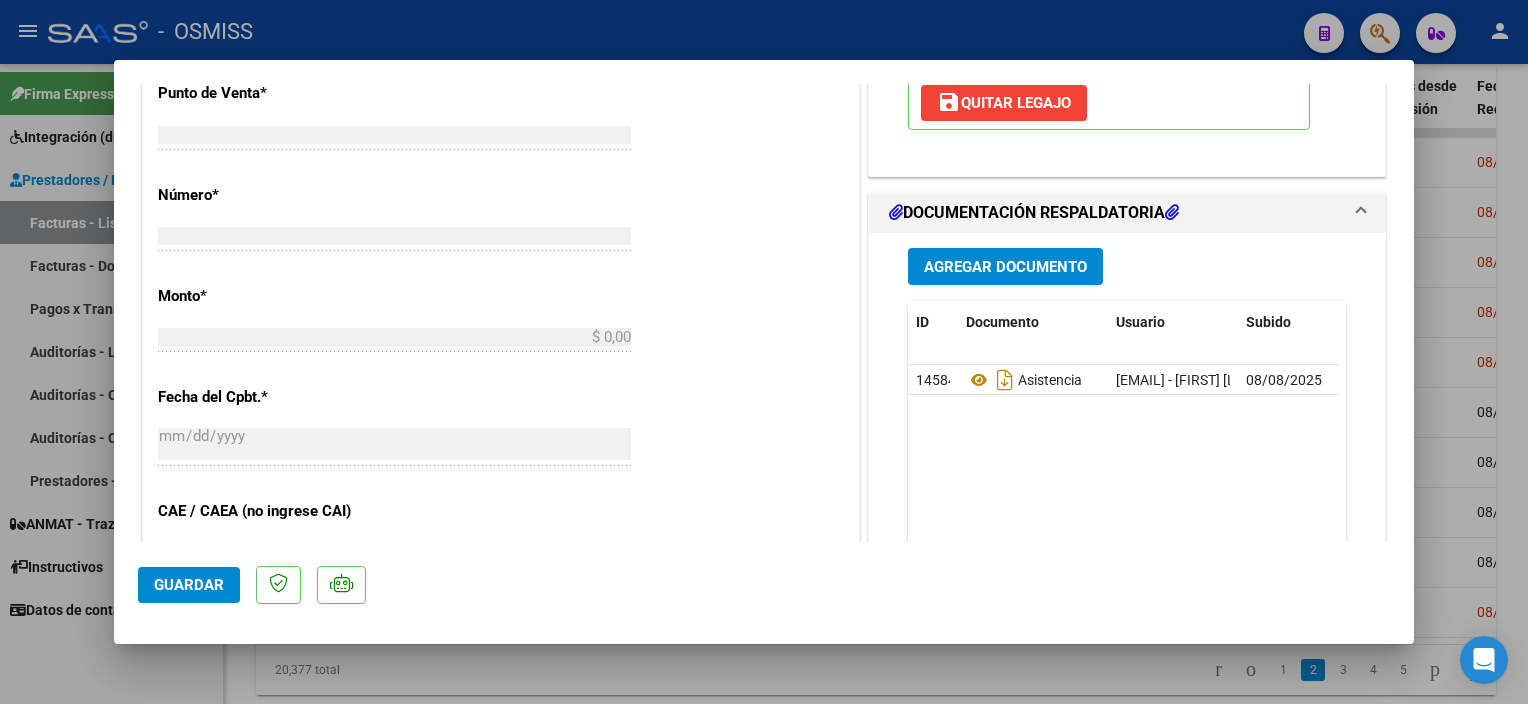 scroll, scrollTop: 0, scrollLeft: 0, axis: both 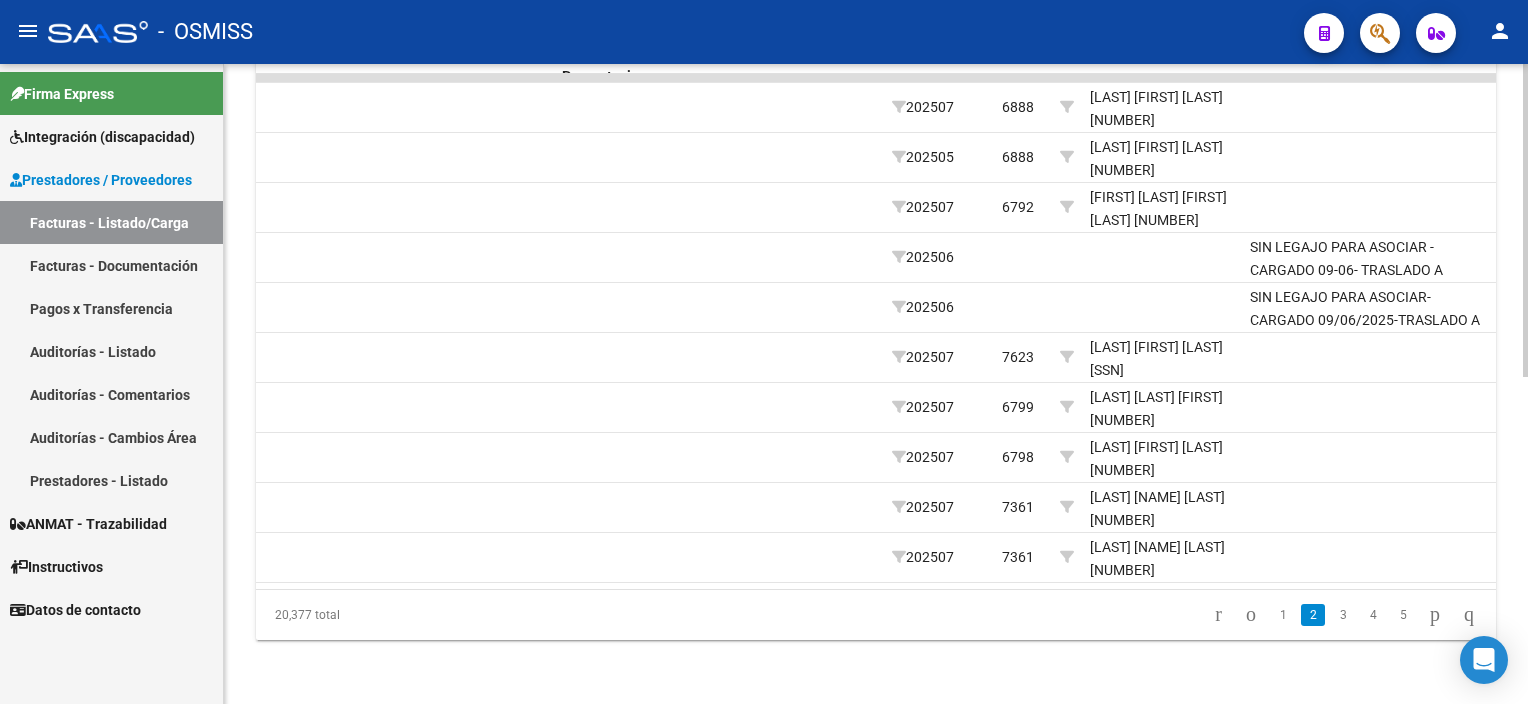 drag, startPoint x: 556, startPoint y: 640, endPoint x: 1096, endPoint y: 688, distance: 542.12915 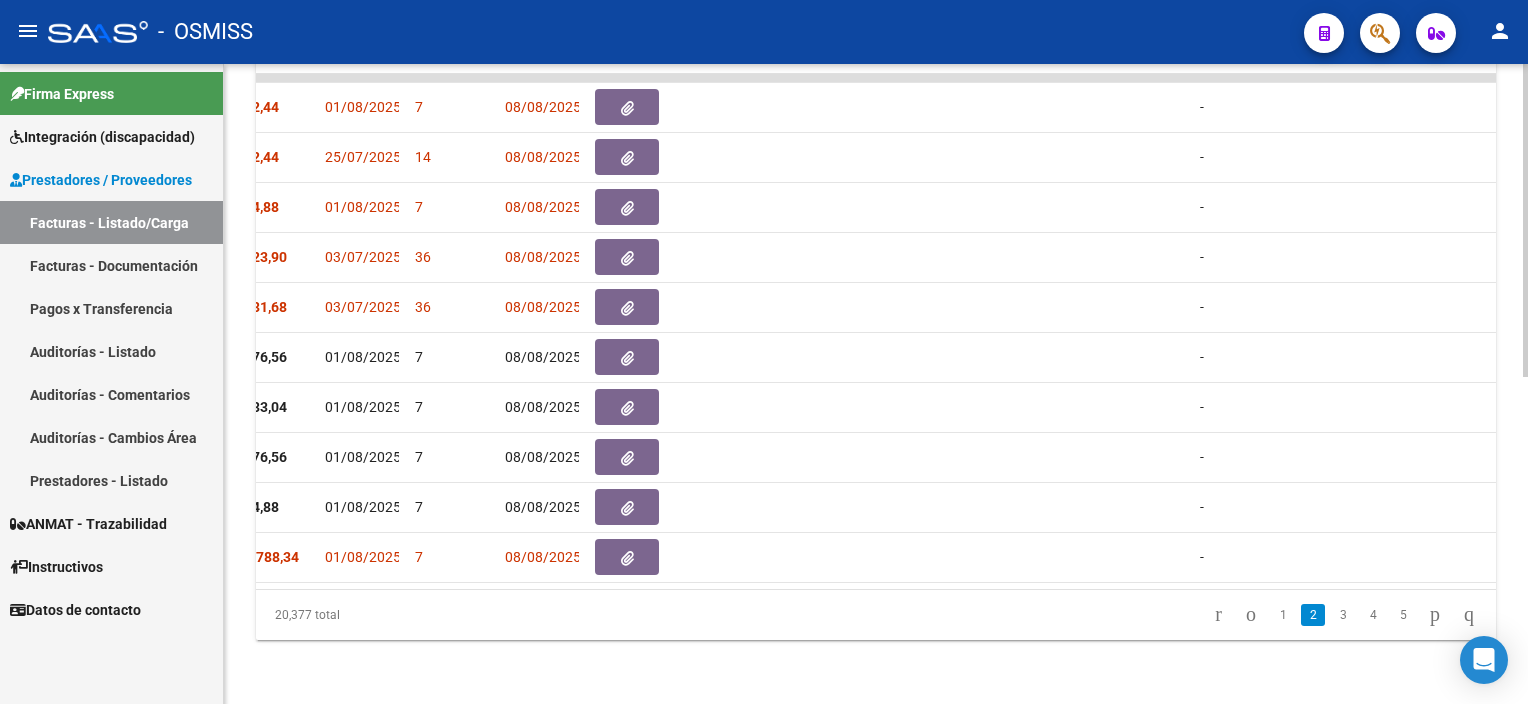 scroll, scrollTop: 0, scrollLeft: 0, axis: both 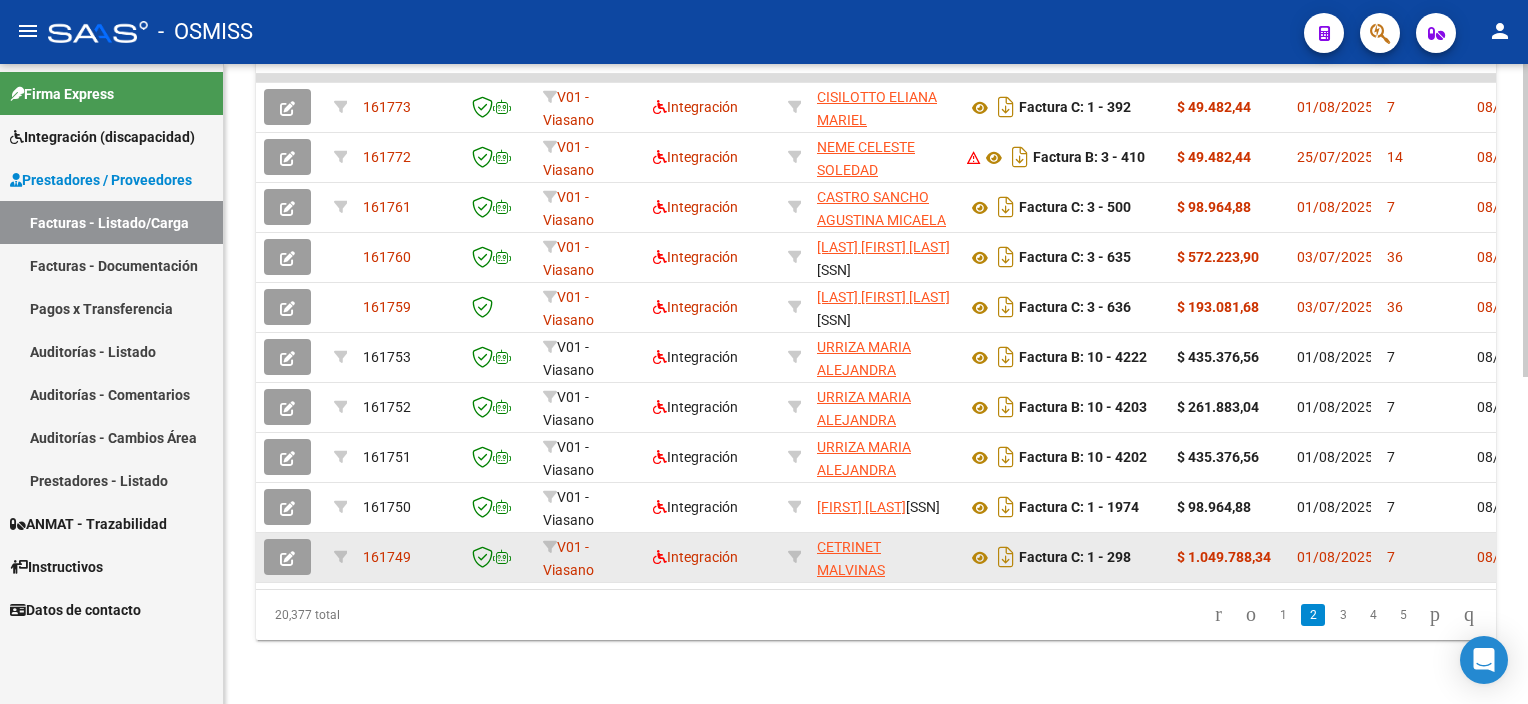 click 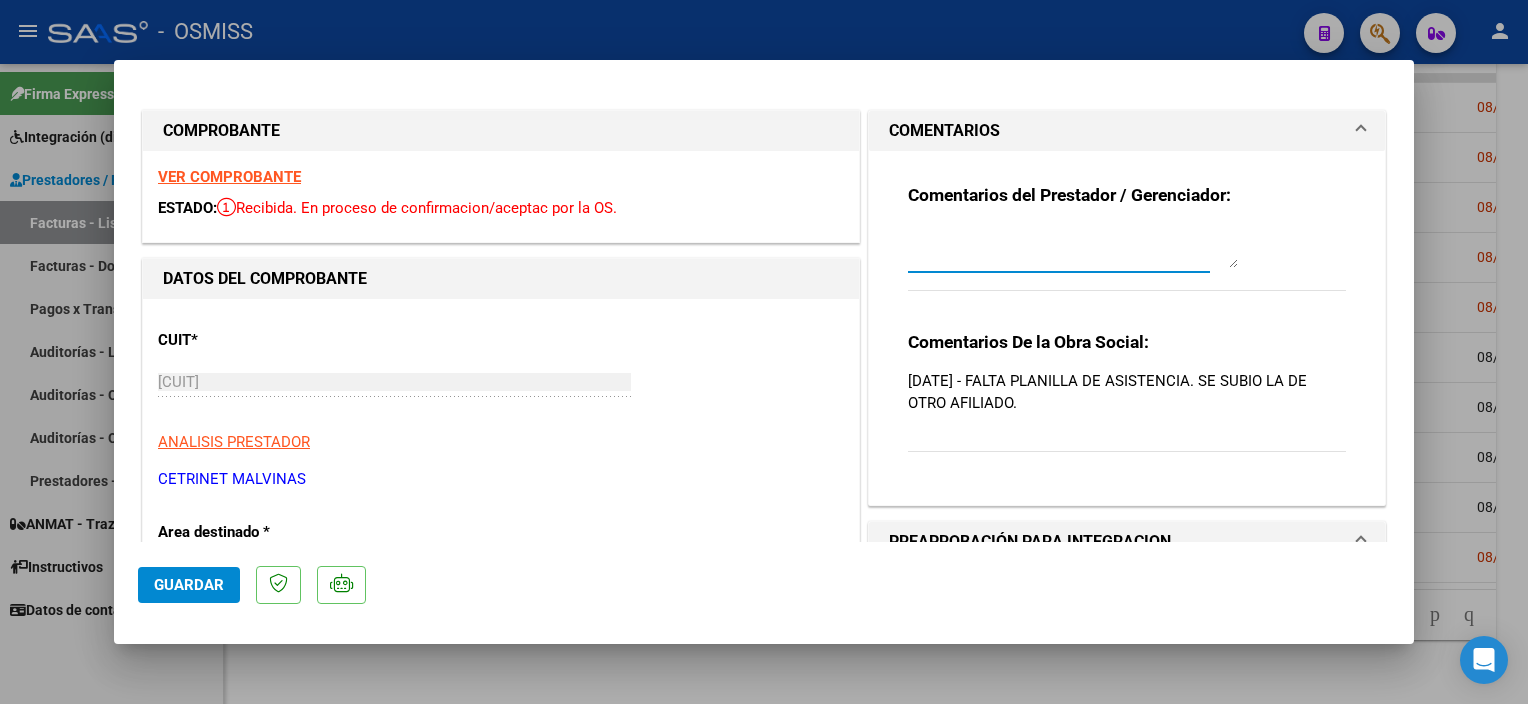 click at bounding box center [1073, 248] 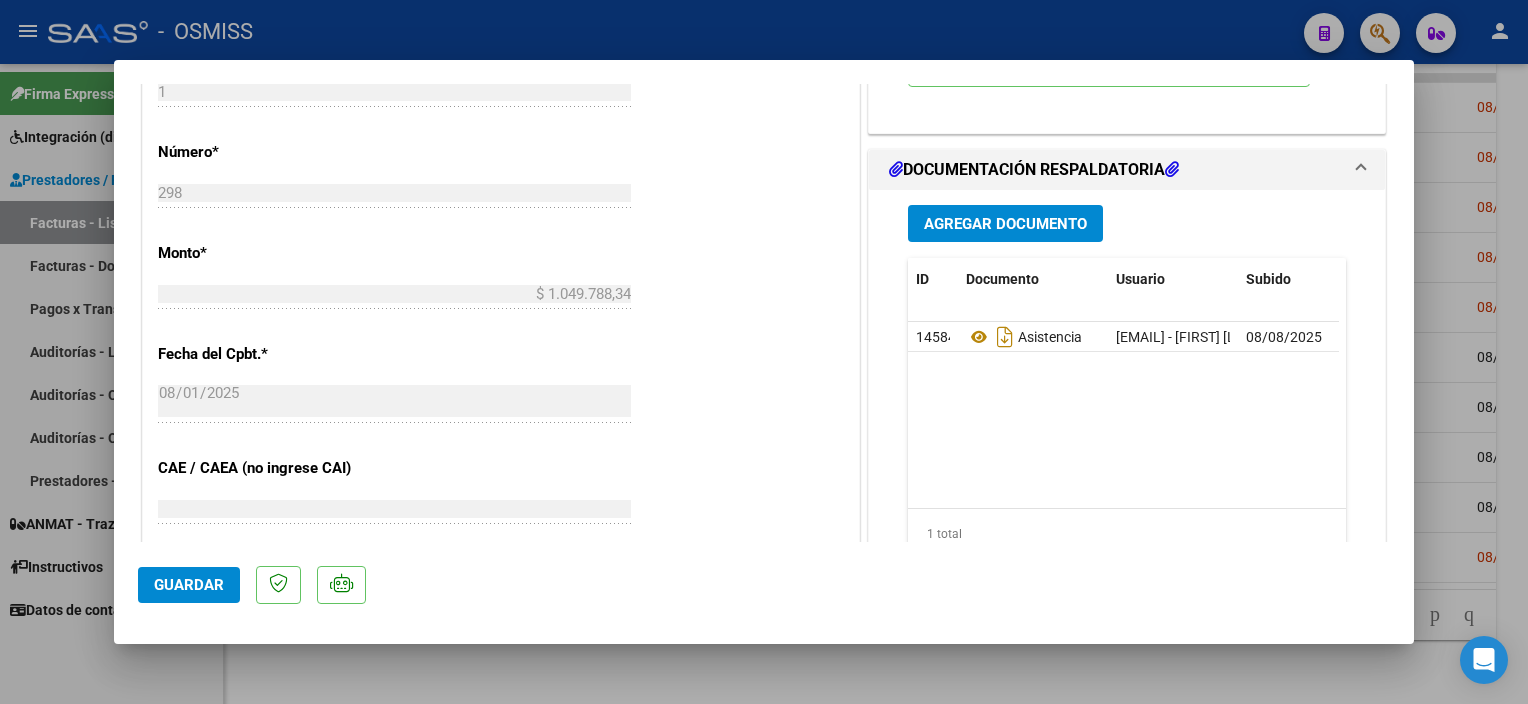 scroll, scrollTop: 880, scrollLeft: 0, axis: vertical 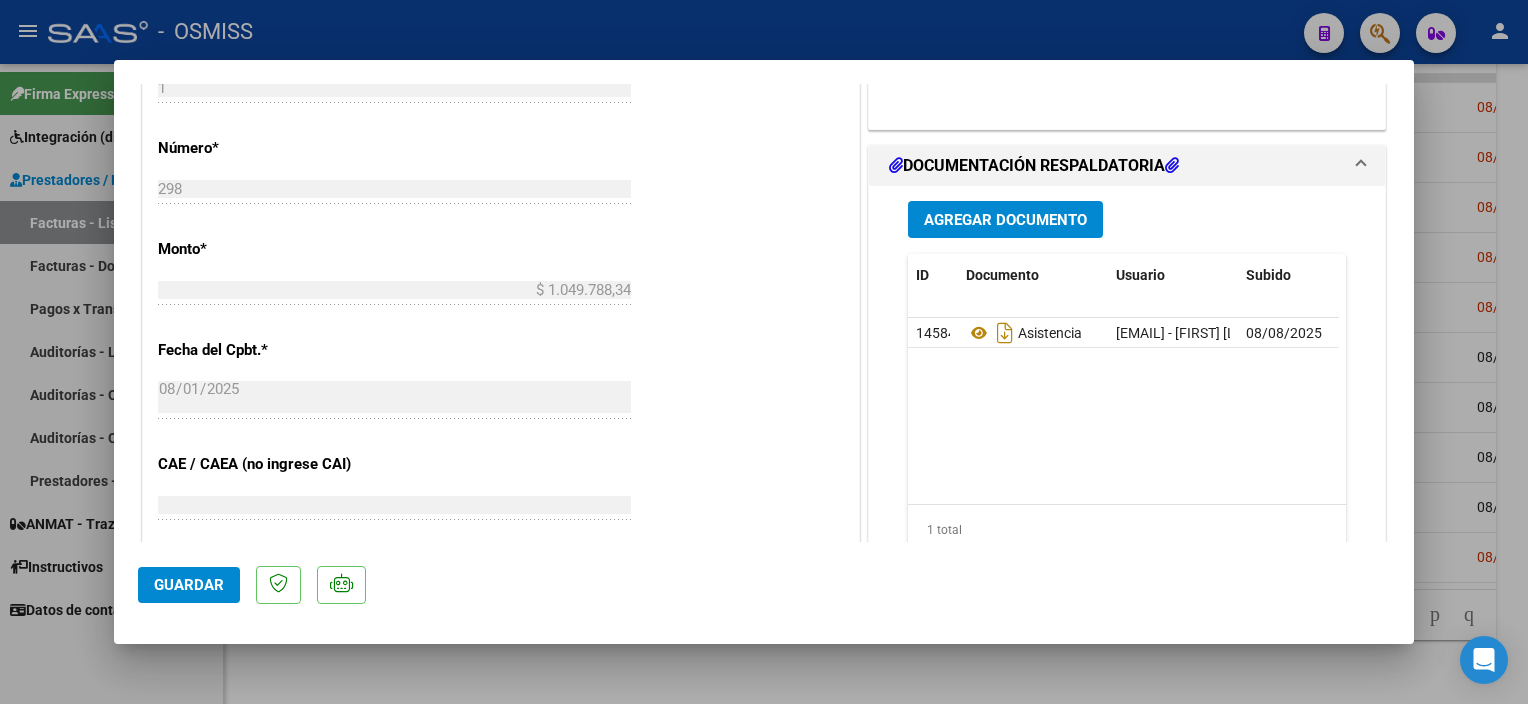 click on "Agregar Documento" at bounding box center (1005, 220) 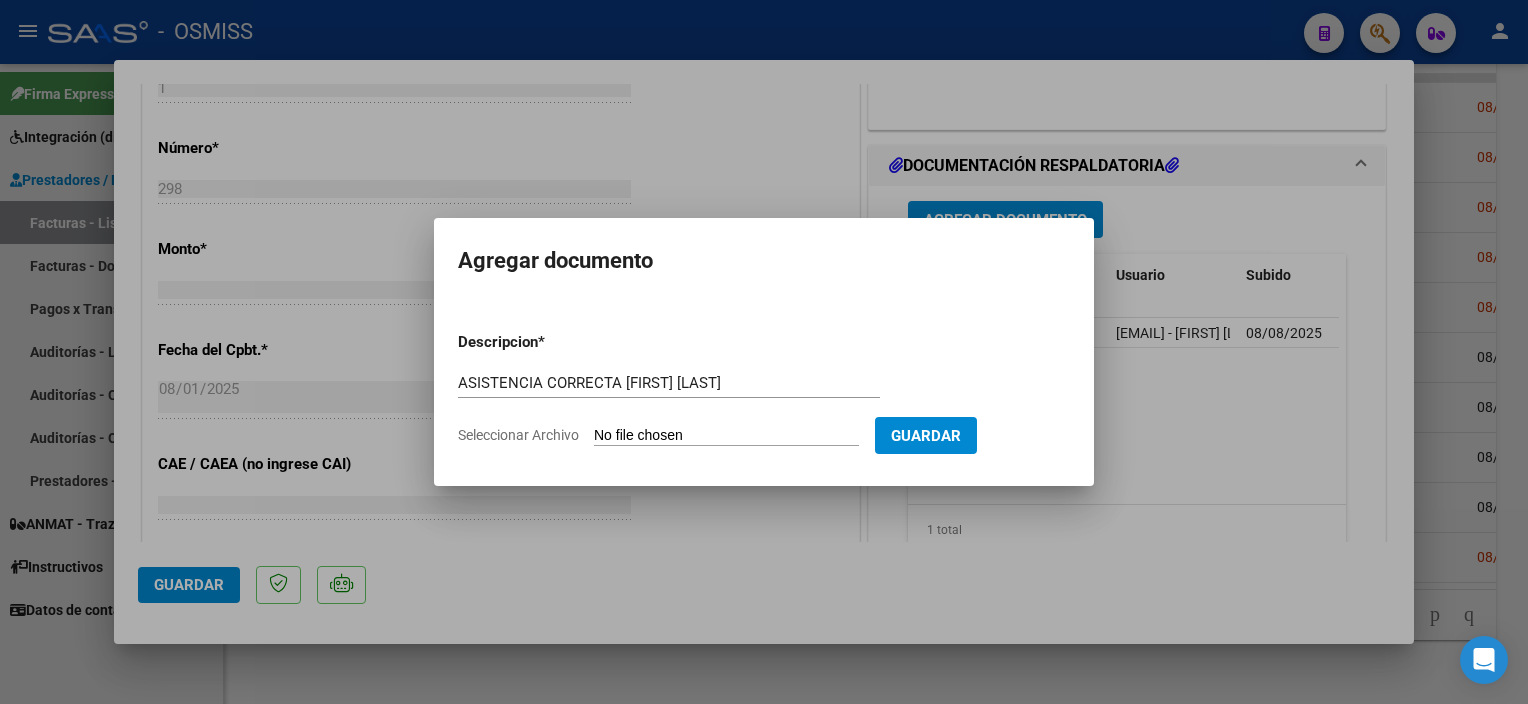 click on "Seleccionar Archivo" at bounding box center [726, 436] 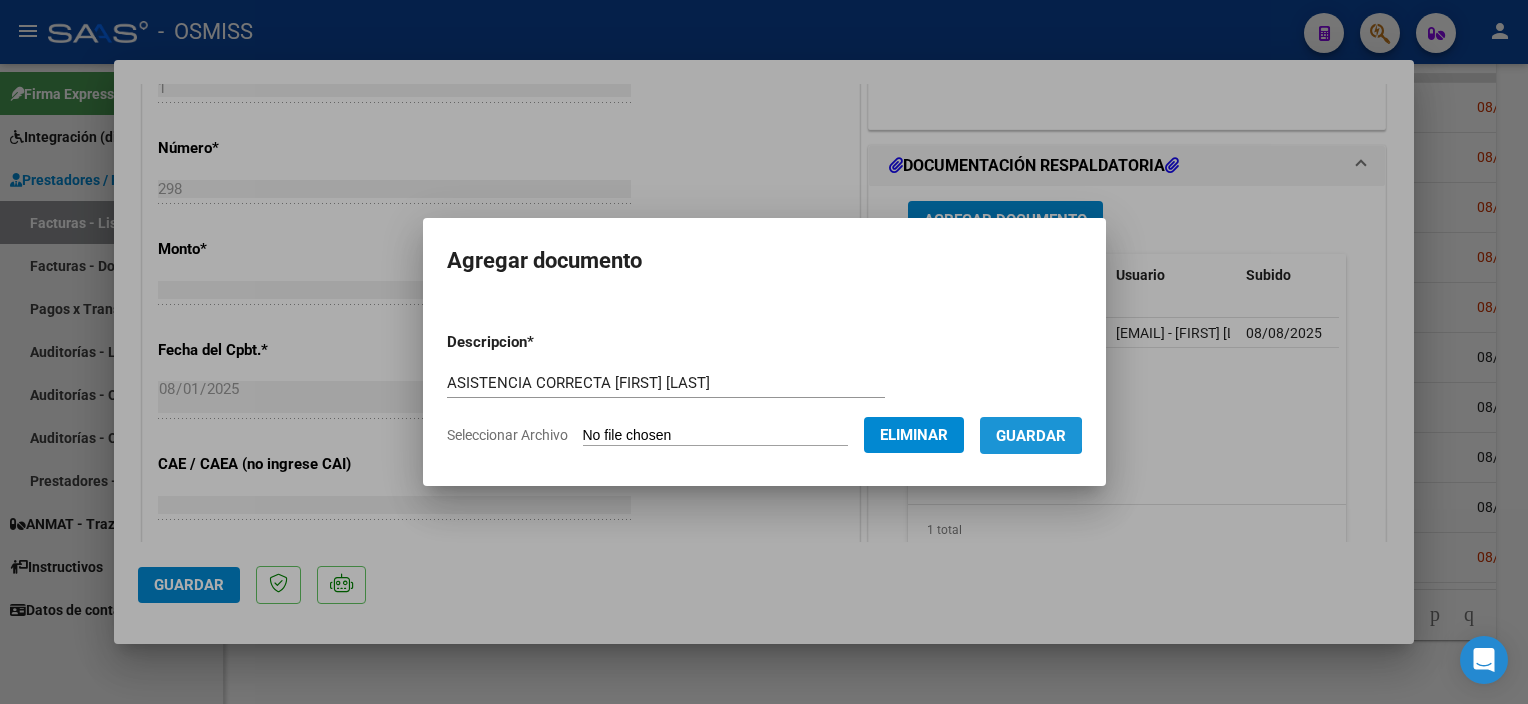 click on "Guardar" at bounding box center (1031, 436) 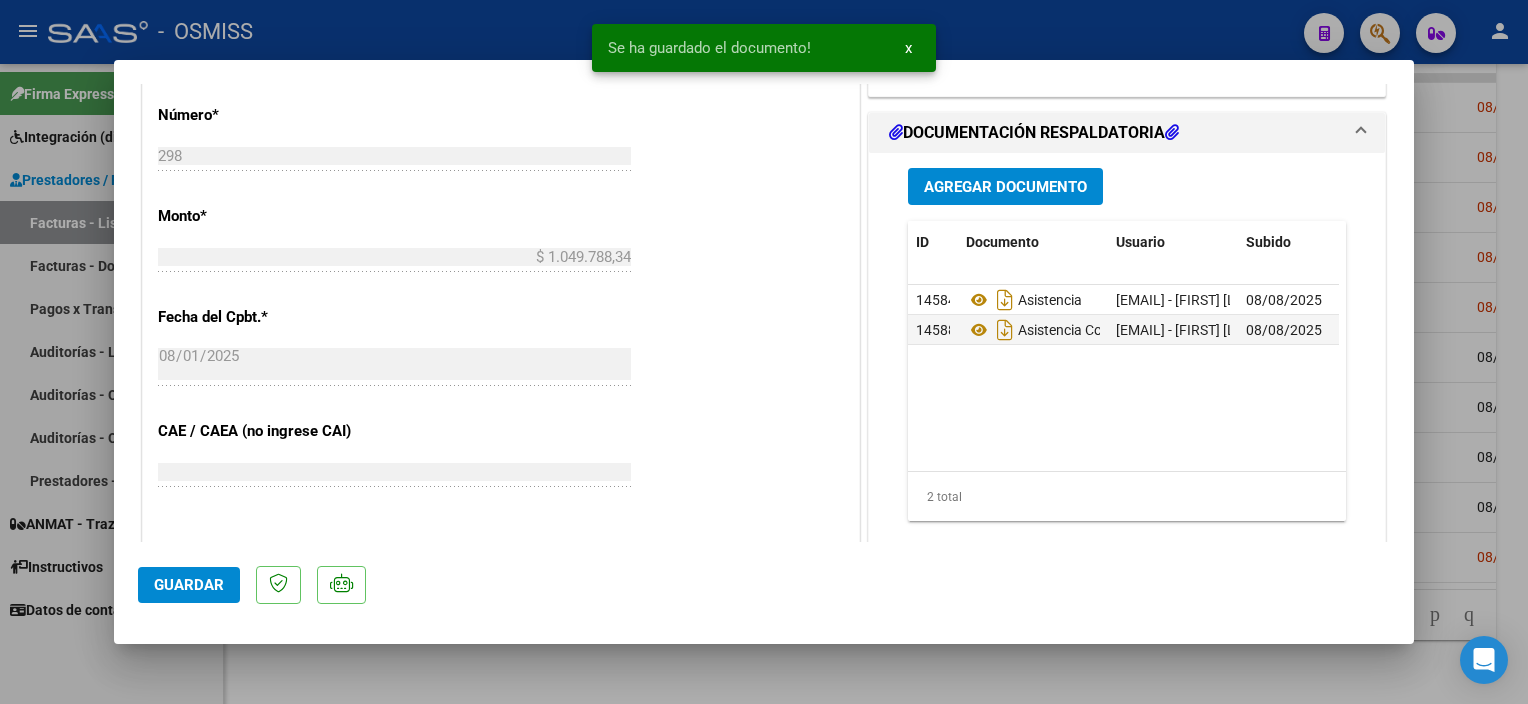 scroll, scrollTop: 933, scrollLeft: 0, axis: vertical 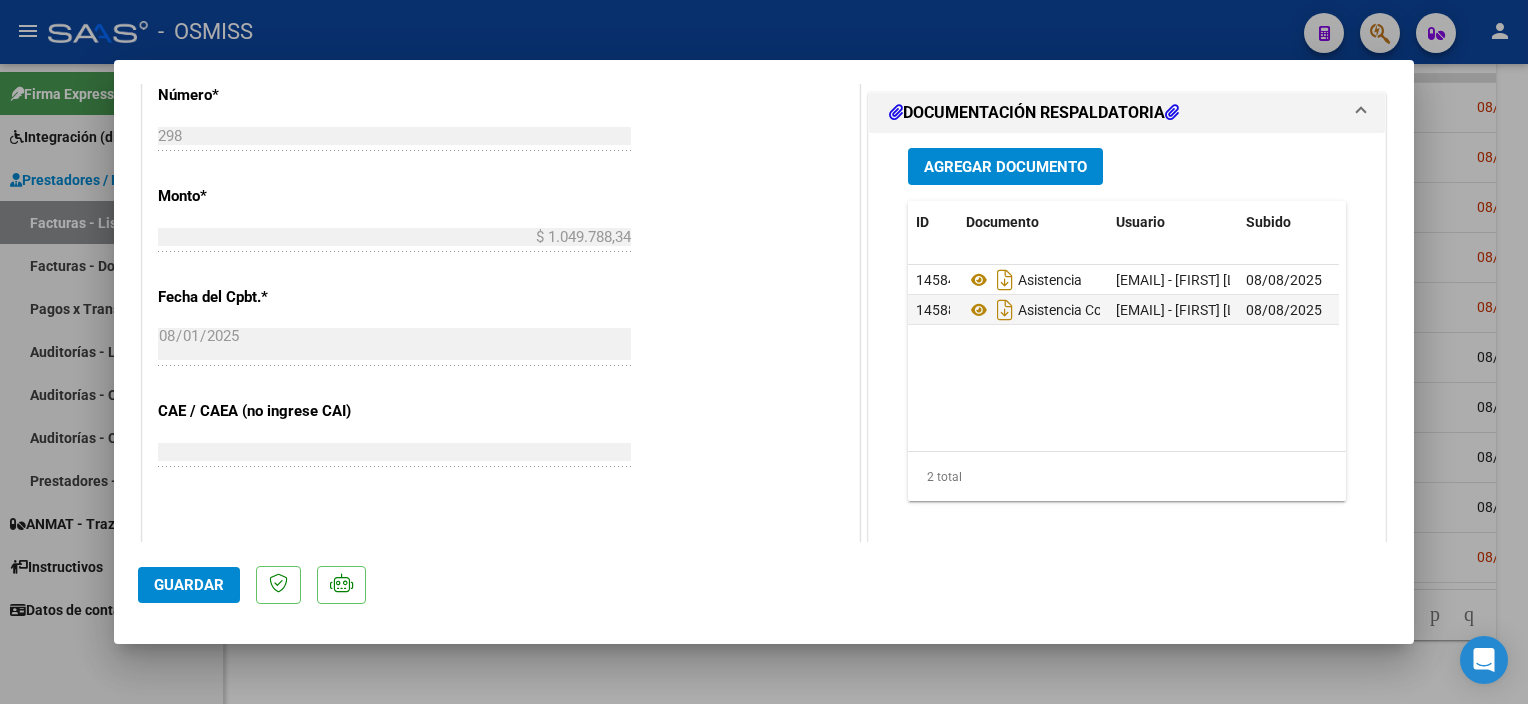 drag, startPoint x: 1167, startPoint y: 279, endPoint x: 672, endPoint y: 484, distance: 535.77045 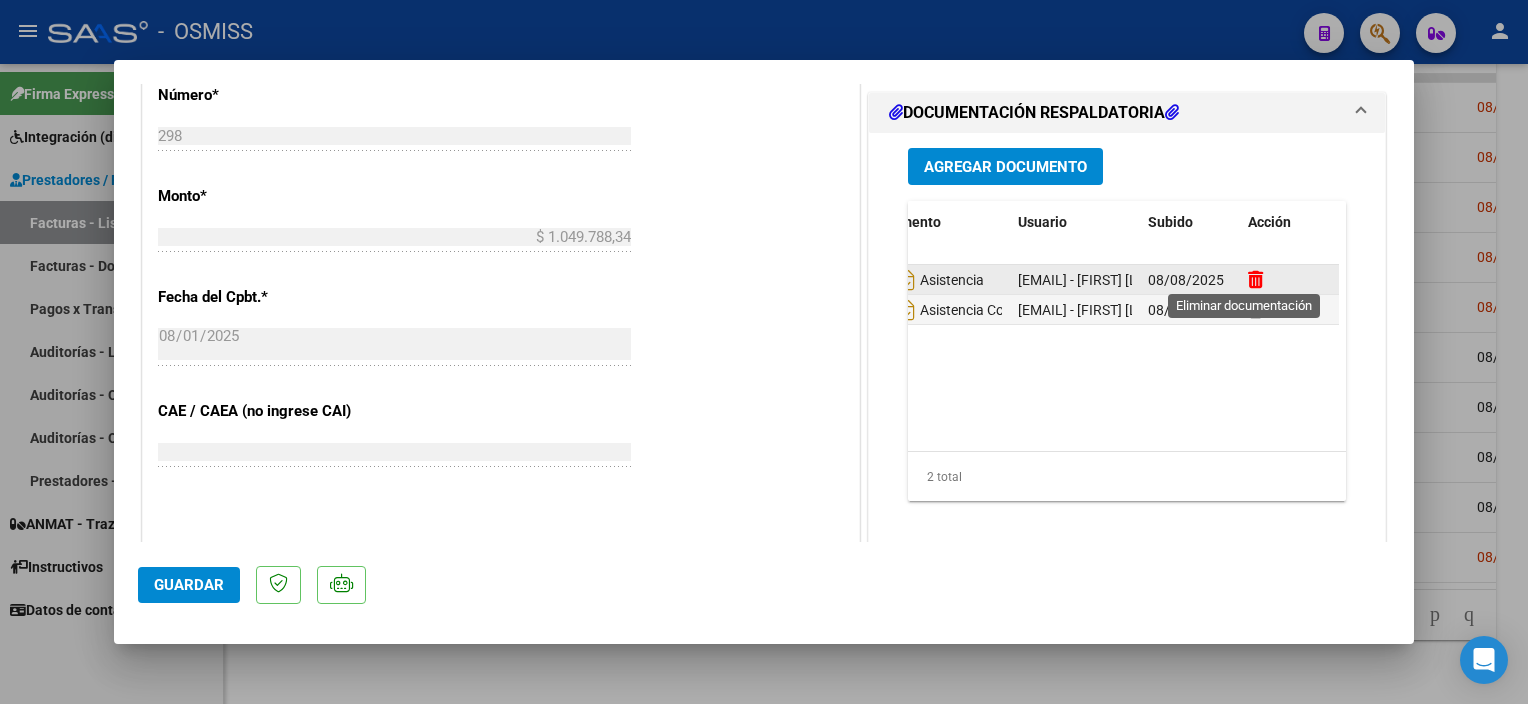click 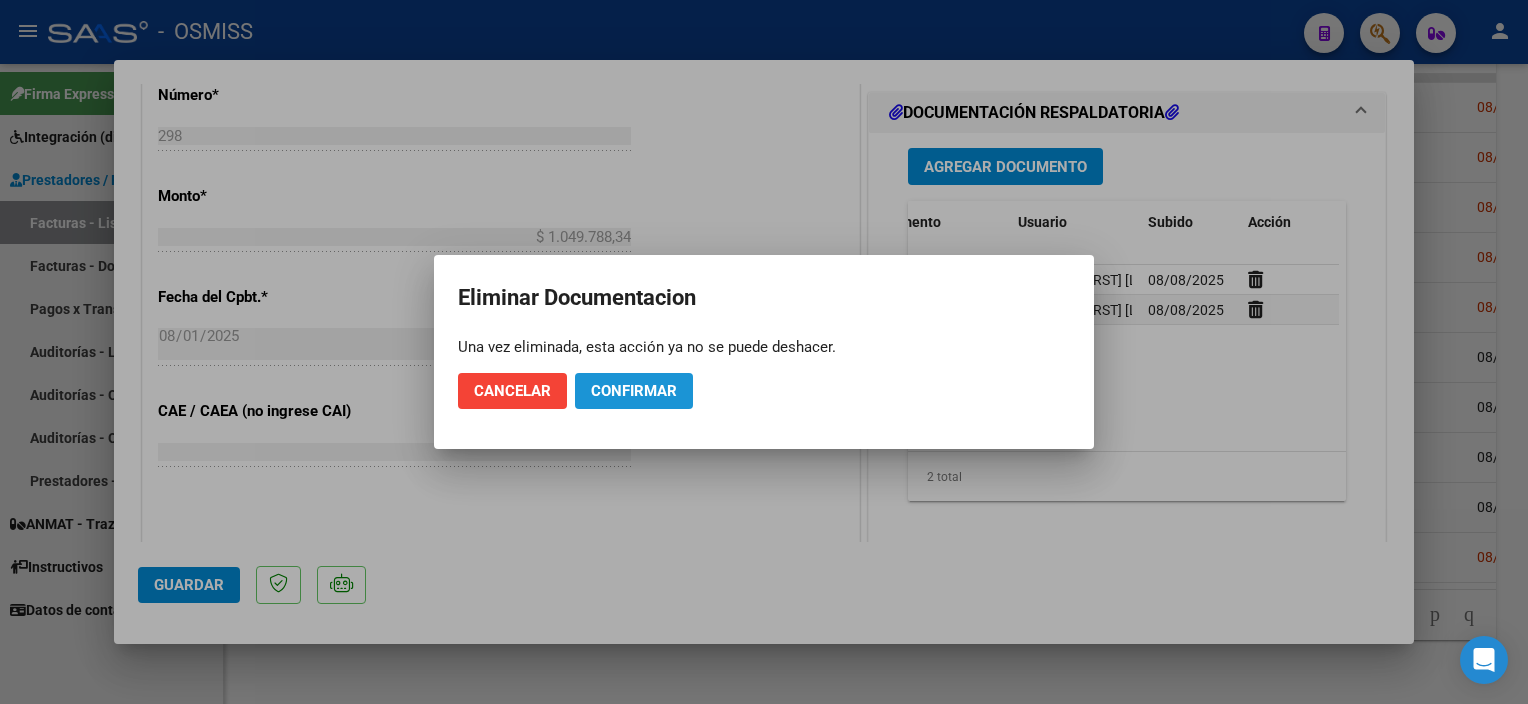 click on "Confirmar" 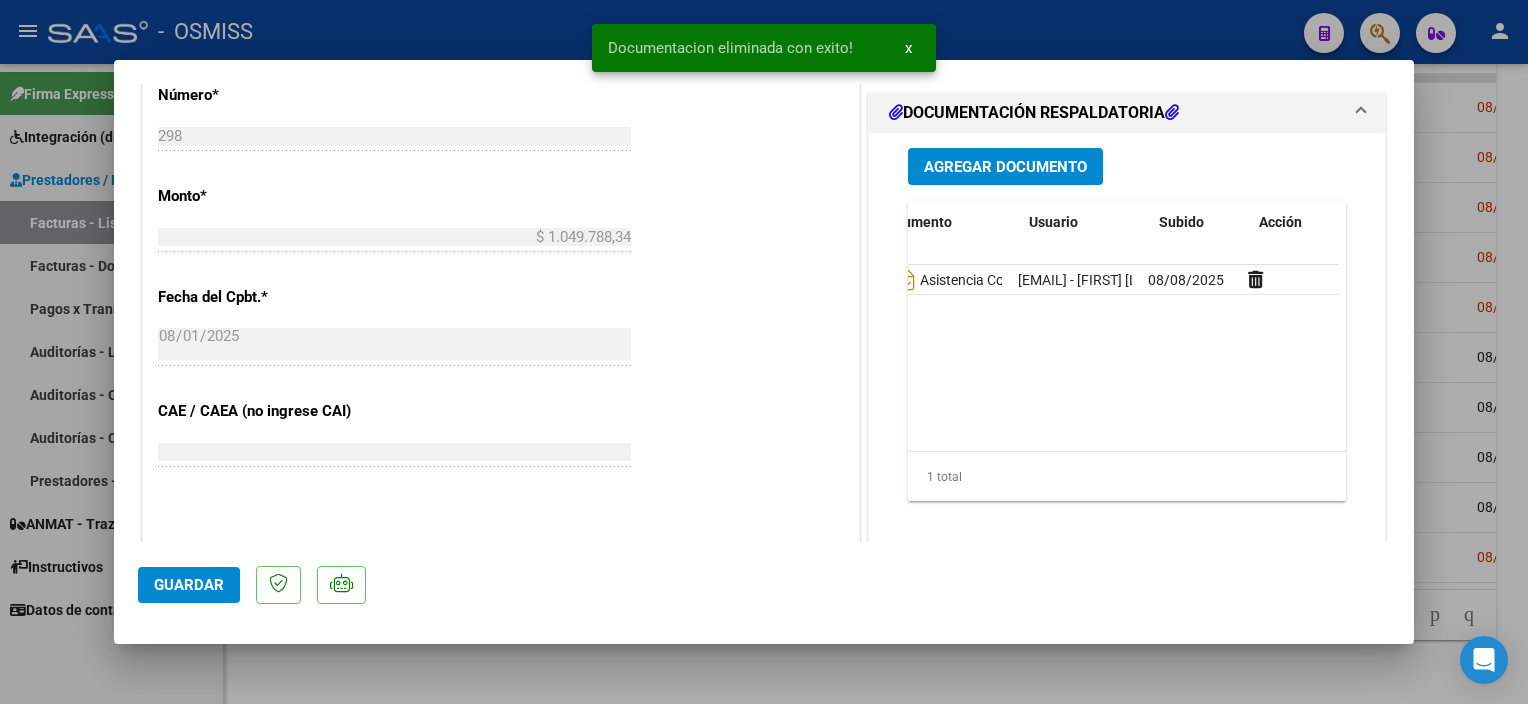 scroll, scrollTop: 0, scrollLeft: 0, axis: both 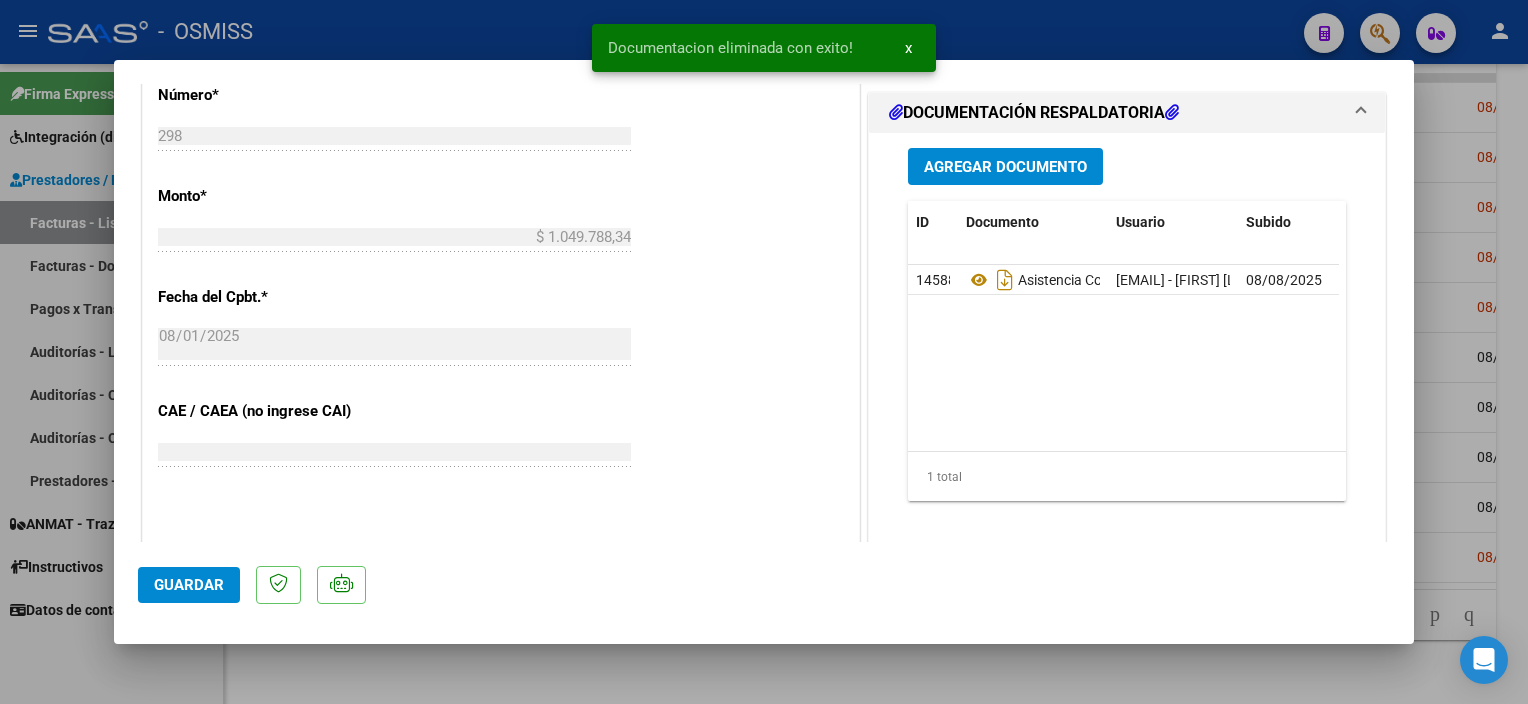 click on "Guardar" 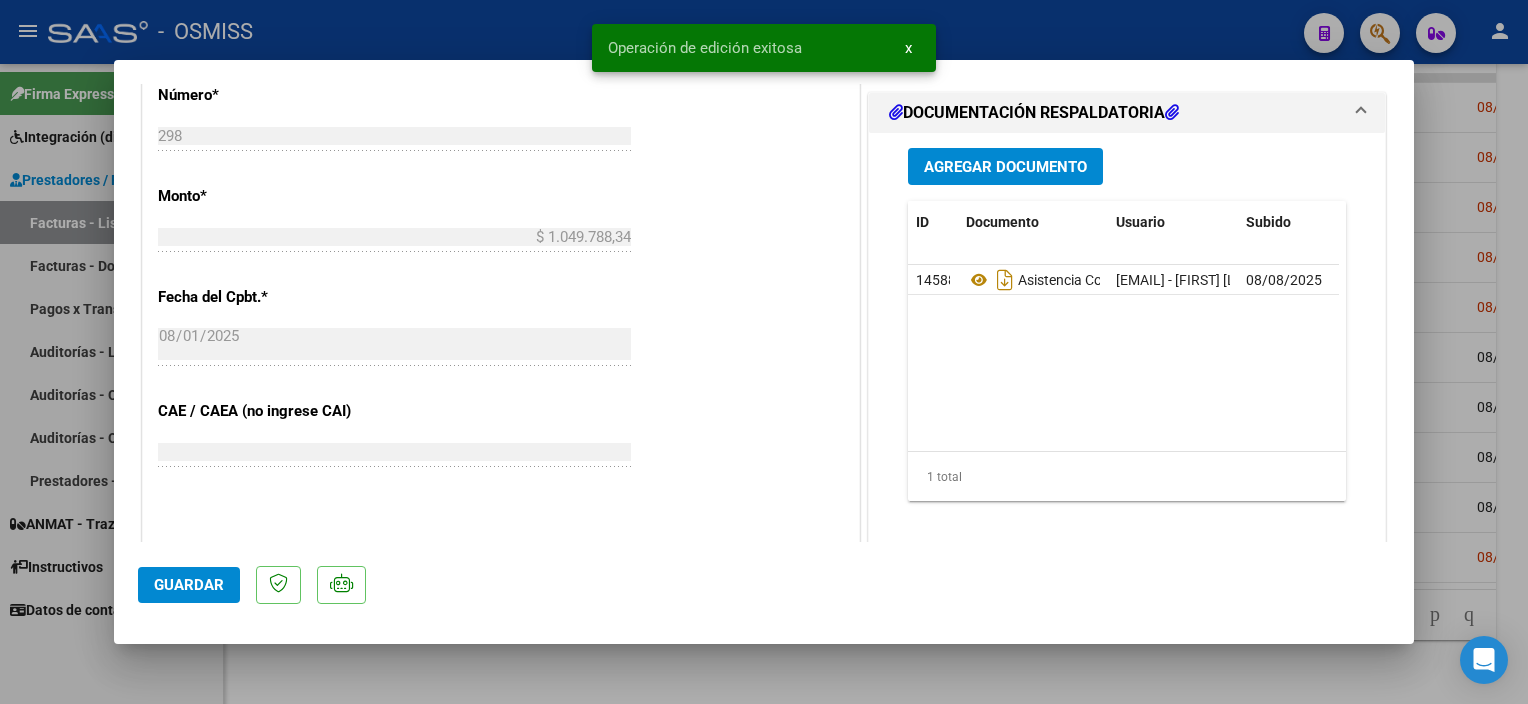 click at bounding box center (764, 352) 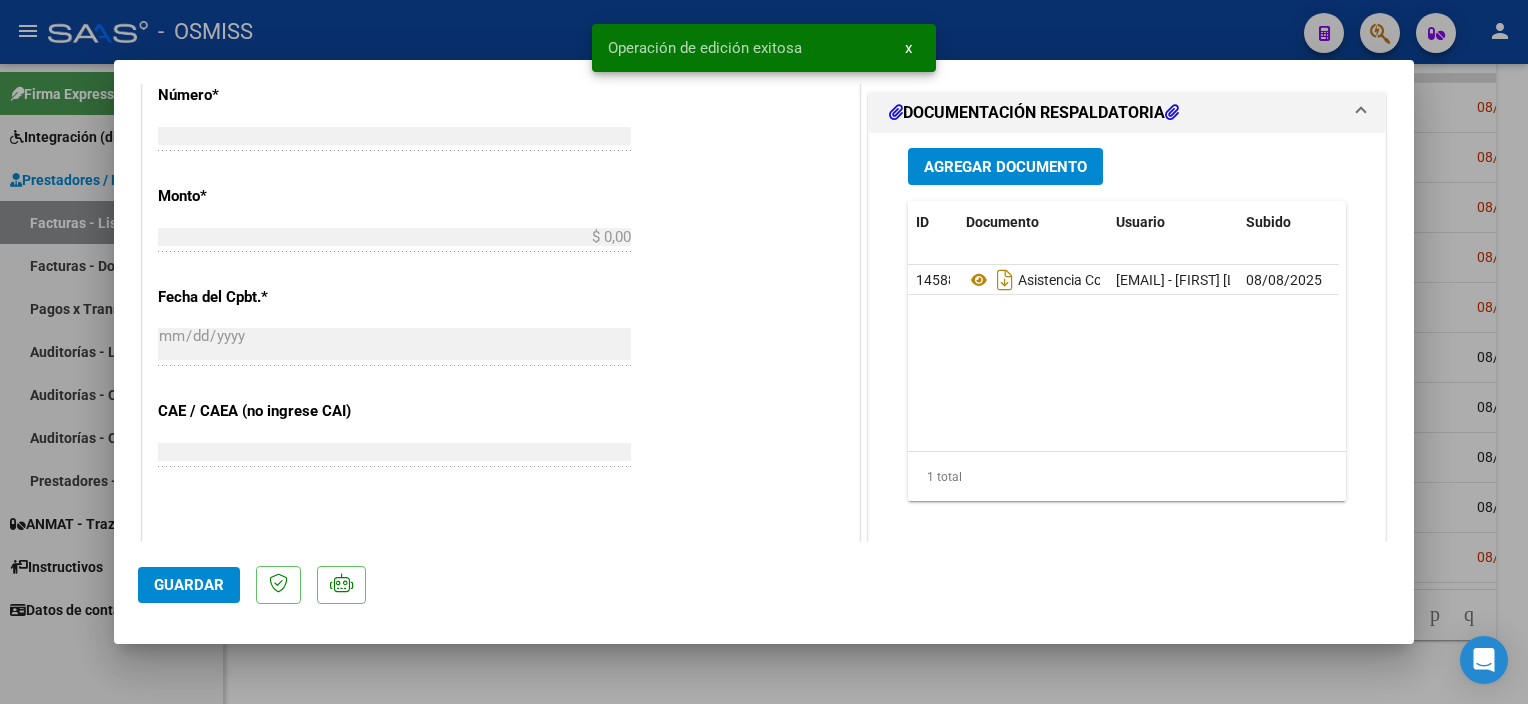 scroll, scrollTop: 674, scrollLeft: 0, axis: vertical 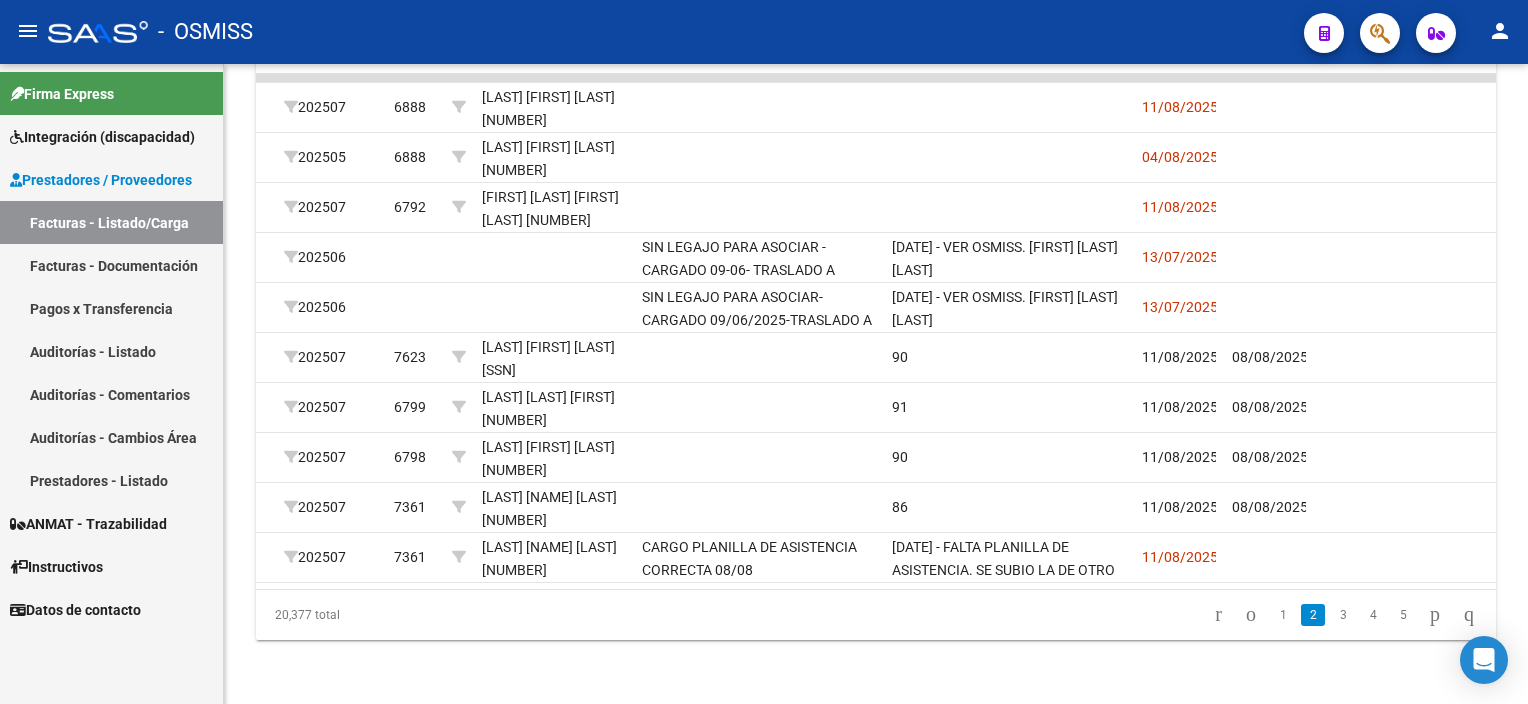 click on "menu -   OSMISS  person    Firma Express     Integración (discapacidad) Legajos    Prestadores / Proveedores Facturas - Listado/Carga Facturas - Documentación Pagos x Transferencia Auditorías - Listado Auditorías - Comentarios Auditorías - Cambios Área Prestadores - Listado    ANMAT - Trazabilidad    Instructivos    Datos de contacto  Video tutorial   PRESTADORES -> Listado de CPBTs Emitidos por Prestadores / Proveedores (alt+q)   Cargar Comprobante
Carga Masiva  cloud_download  CSV  cloud_download  EXCEL  cloud_download  Estandar   Descarga Masiva
Filtros Id Area Area Seleccionar Gerenciador Seleccionar Gerenciador Todos Confirmado Todos Cargado desde Masivo   Mostrar totalizadores   FILTROS DEL COMPROBANTE  Comprobante Tipo Comprobante Tipo Start date – End date Fec. Comprobante Desde / Hasta Días Emisión Desde(cant. días) Días Emisión Hasta(cant. días) CUIT / Razón Social Pto. Venta Nro. Comprobante Código SSS CAE Válido CAE Válido Todos Cargado Módulo Hosp. Todos Op" at bounding box center [764, 352] 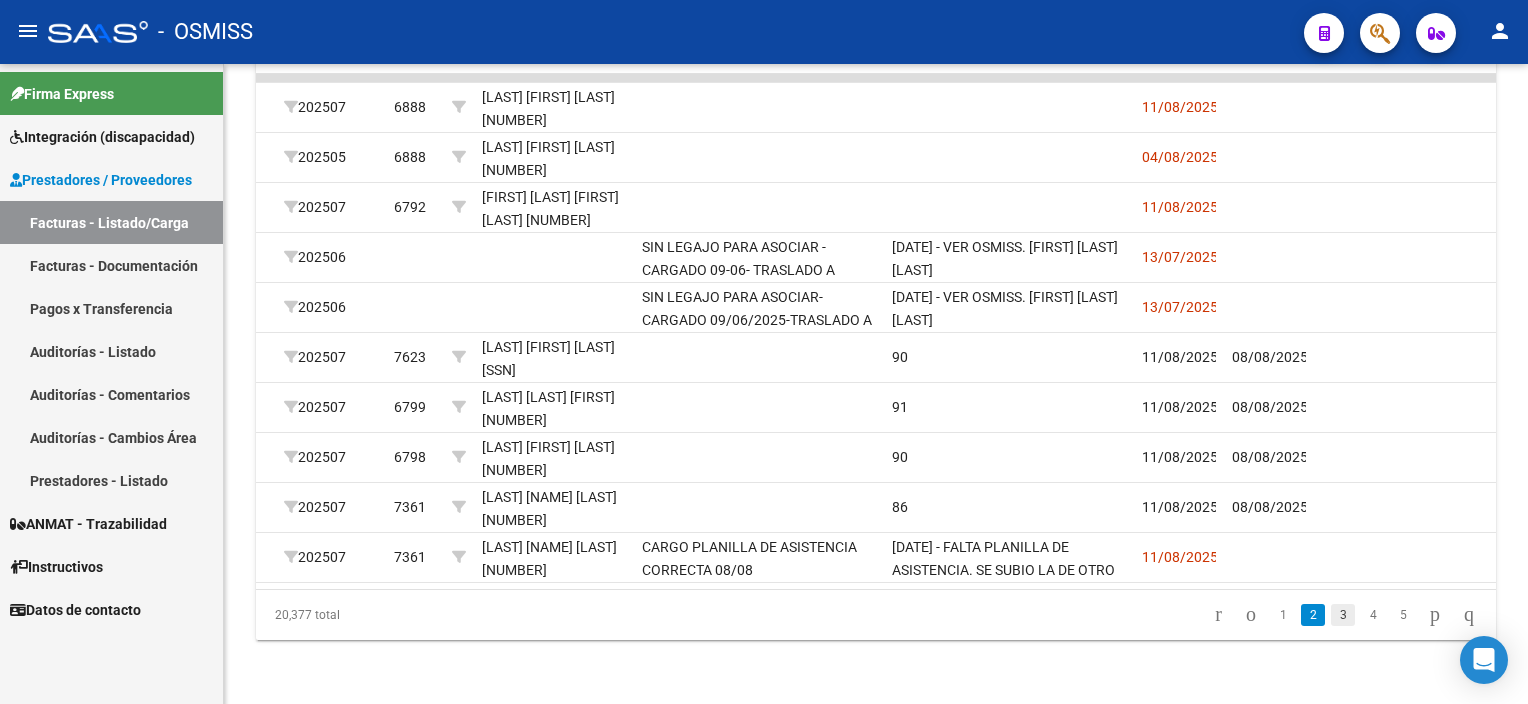 click on "3" 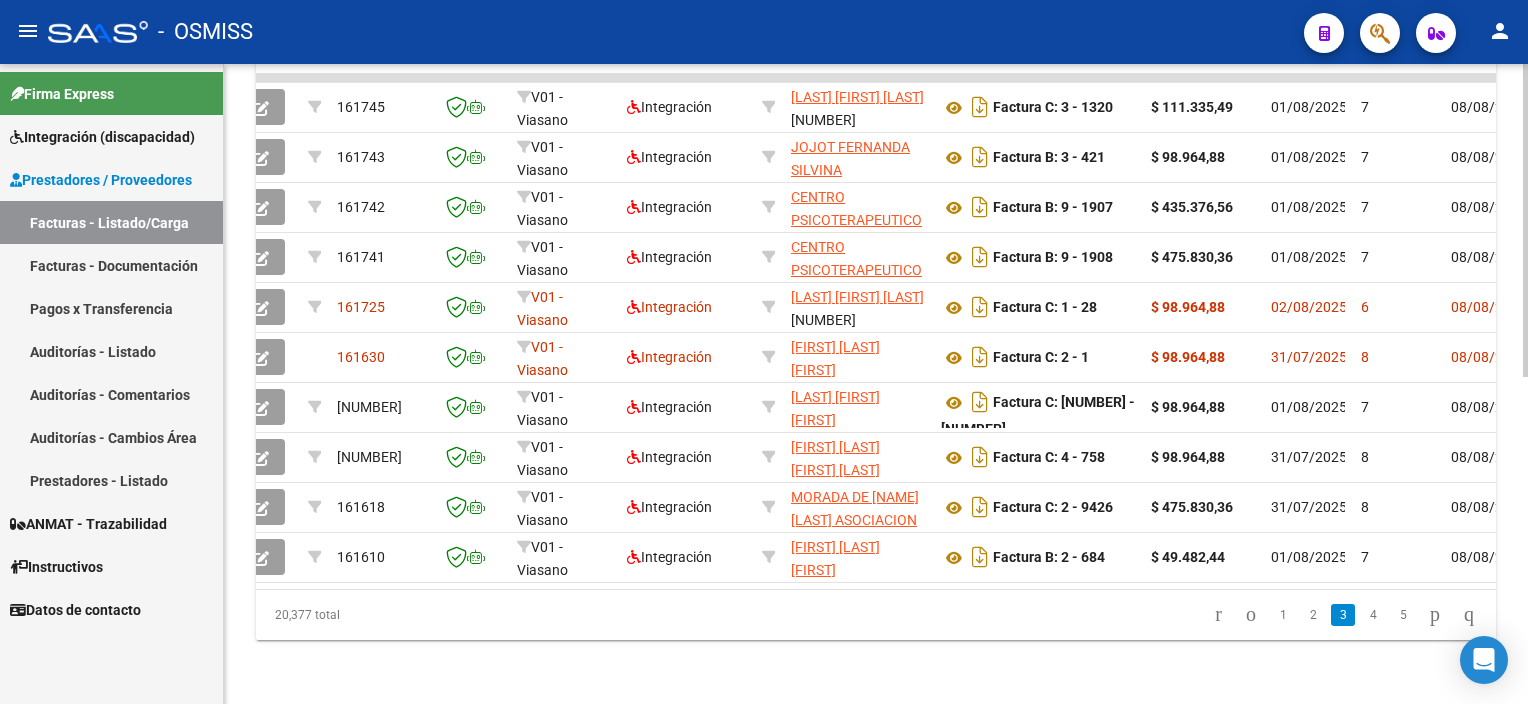 scroll, scrollTop: 0, scrollLeft: 0, axis: both 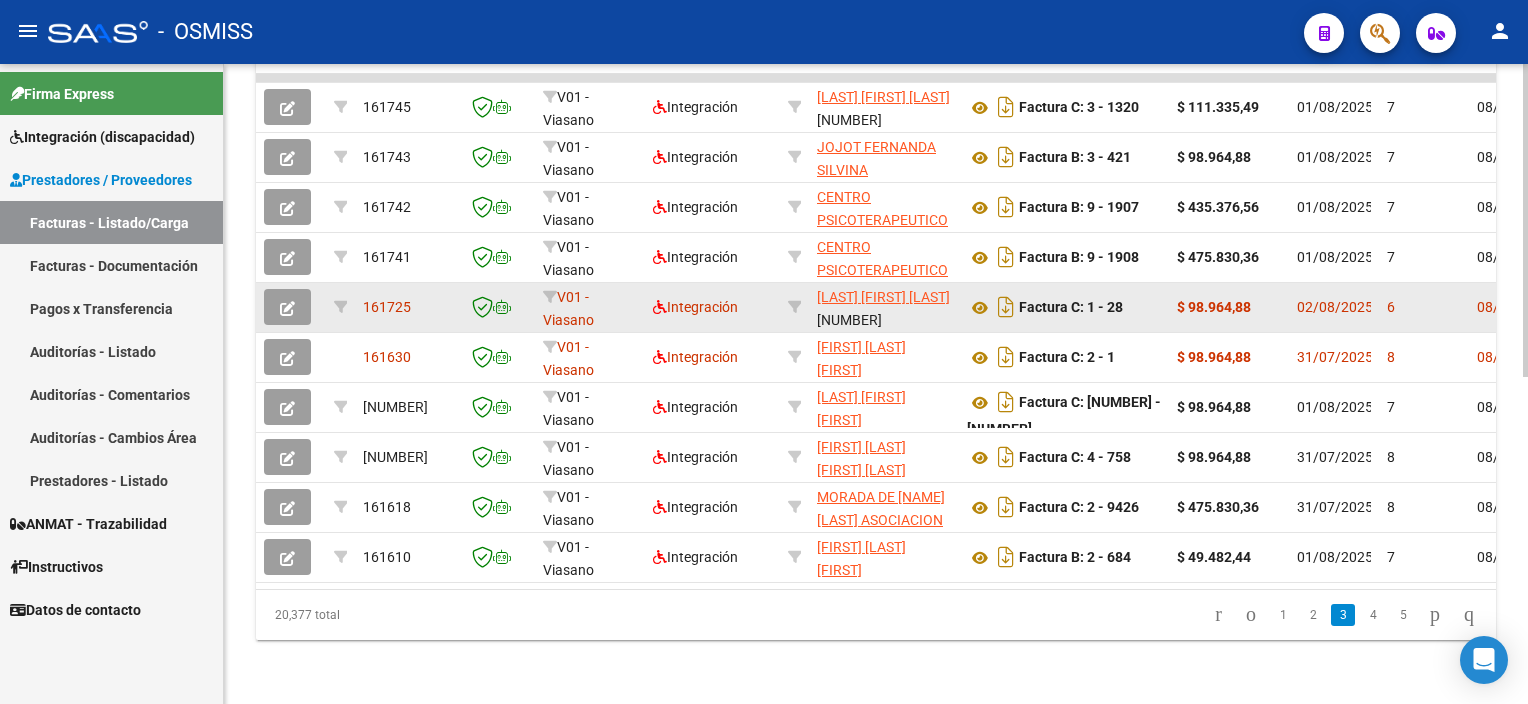 click 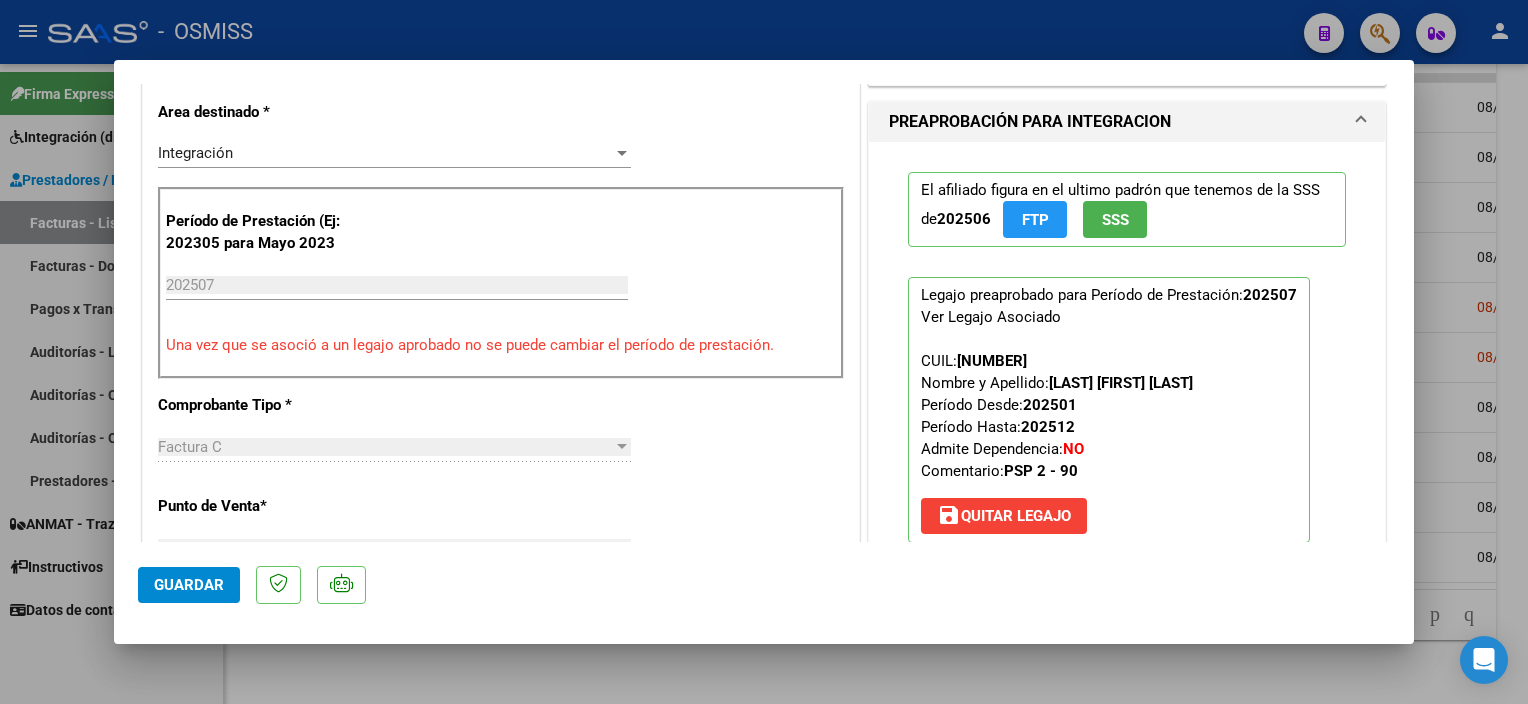 scroll, scrollTop: 430, scrollLeft: 0, axis: vertical 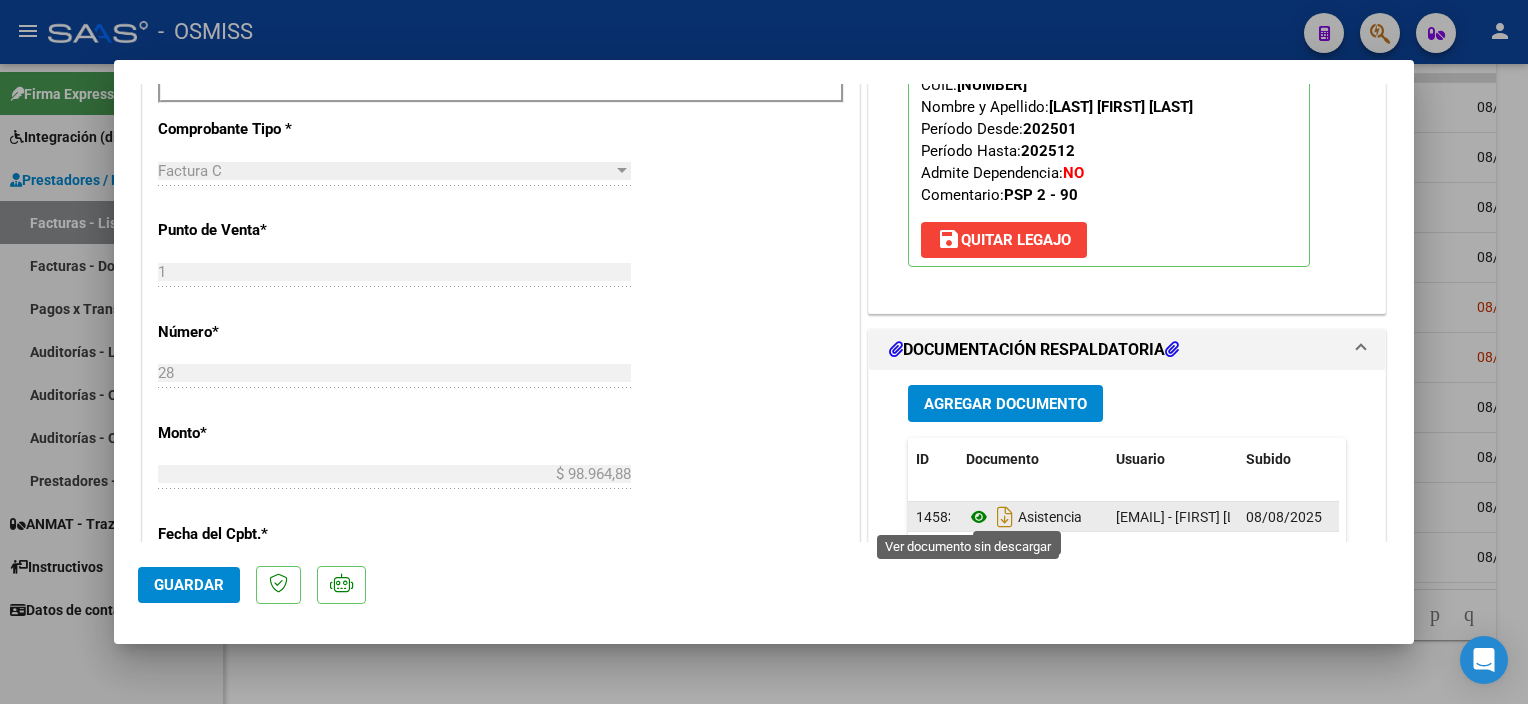 click 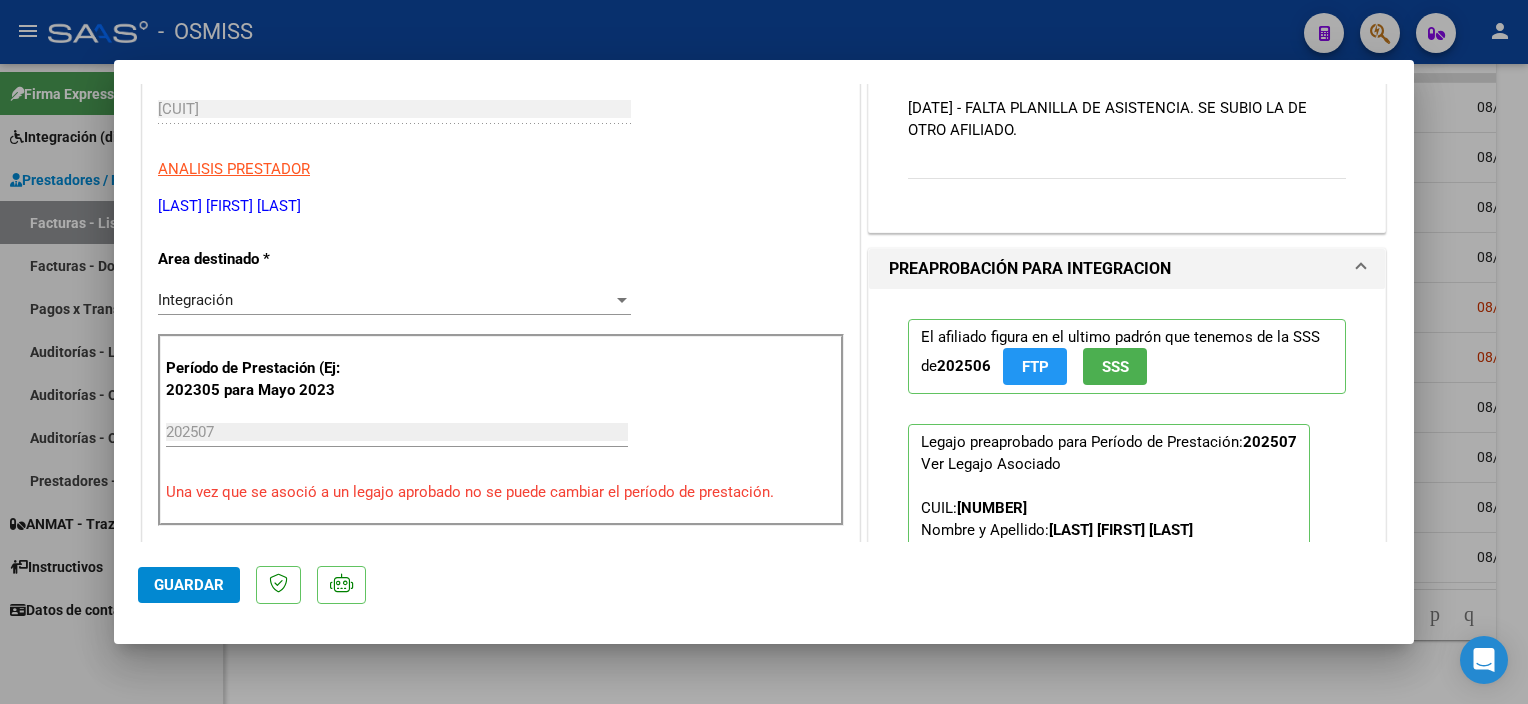 scroll, scrollTop: 270, scrollLeft: 0, axis: vertical 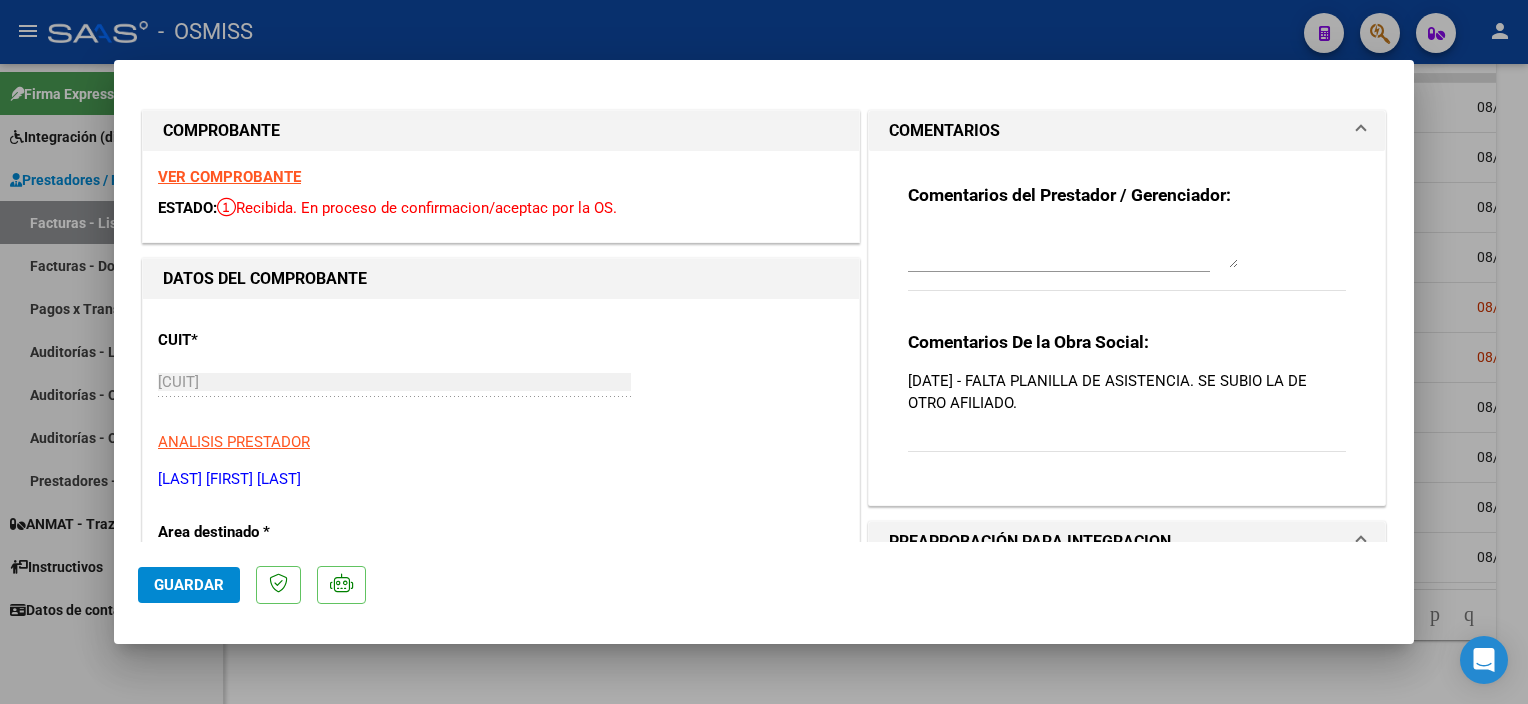 click at bounding box center (1073, 248) 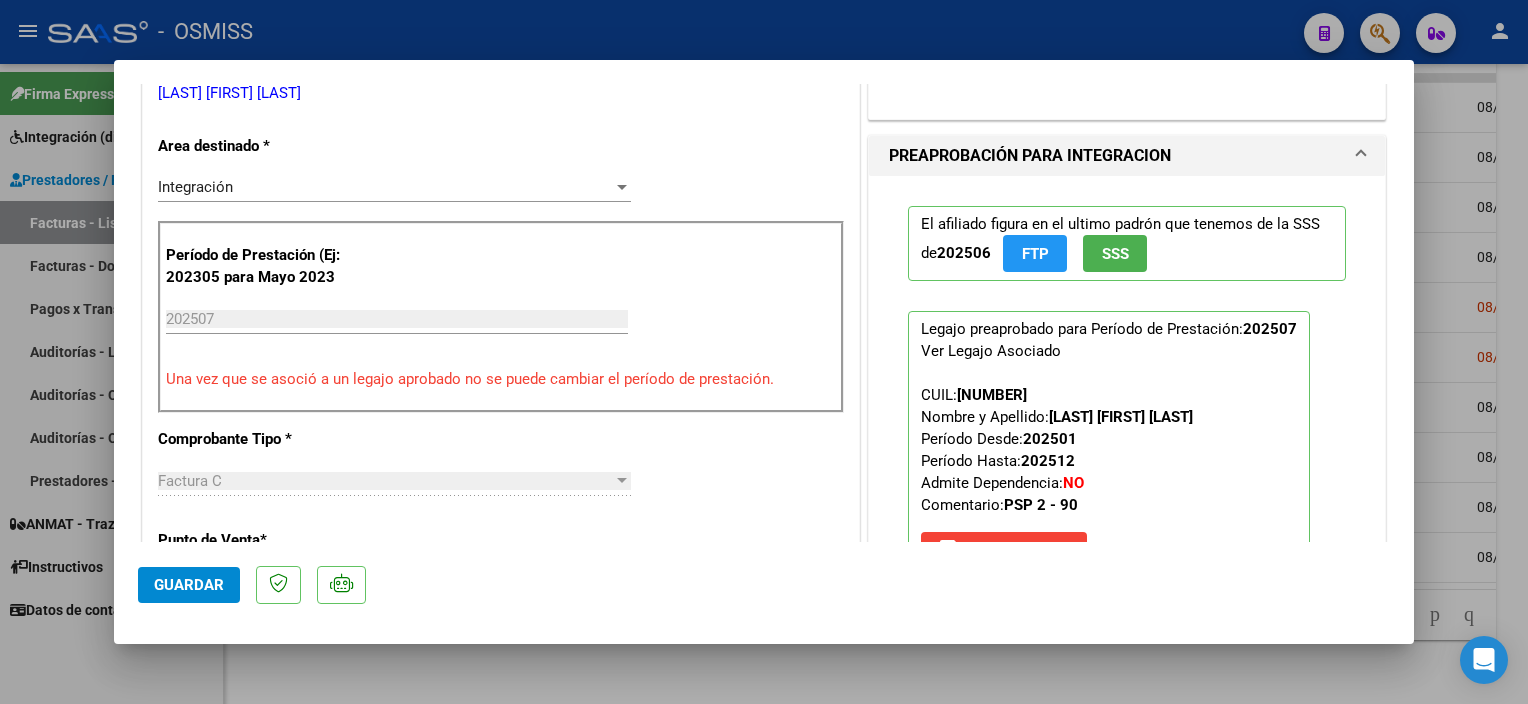 scroll, scrollTop: 396, scrollLeft: 0, axis: vertical 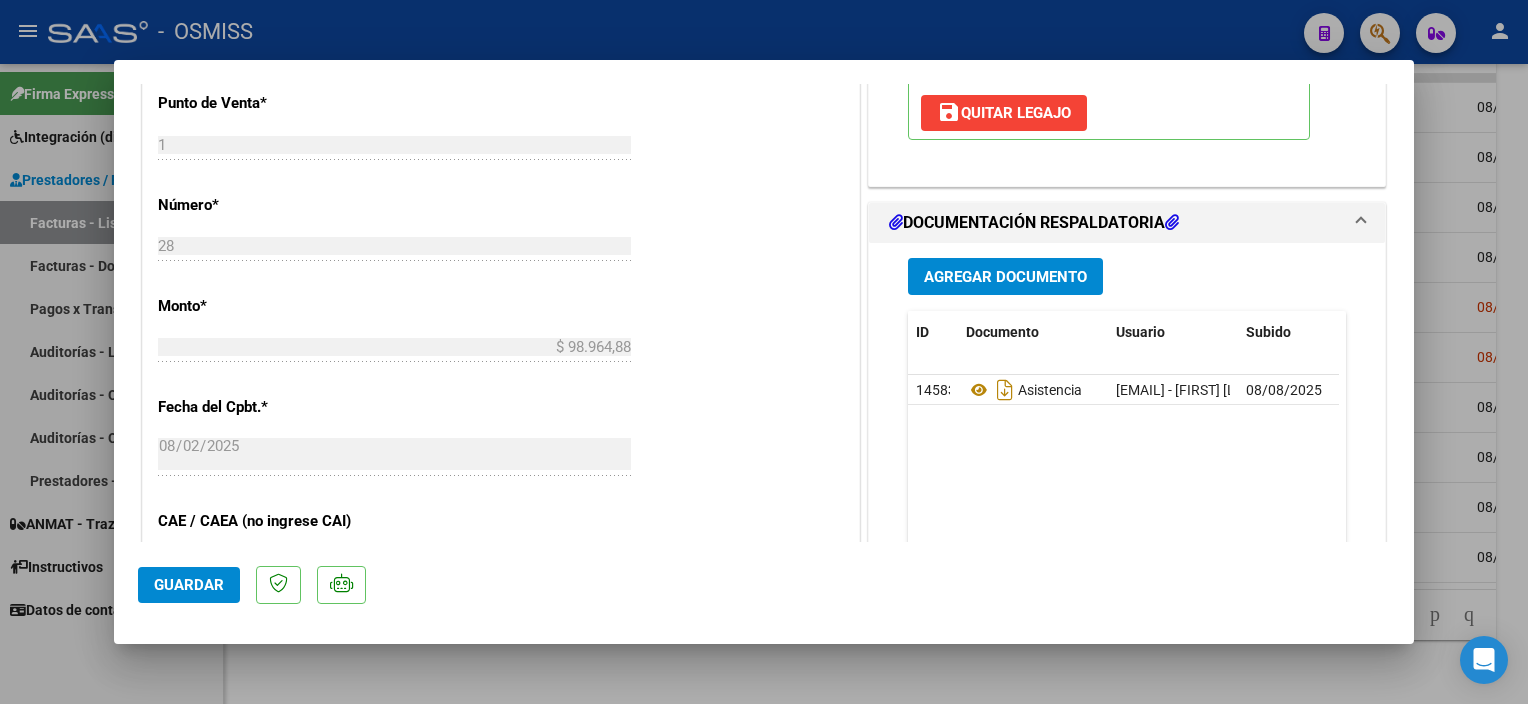 click on "Agregar Documento" at bounding box center [1005, 277] 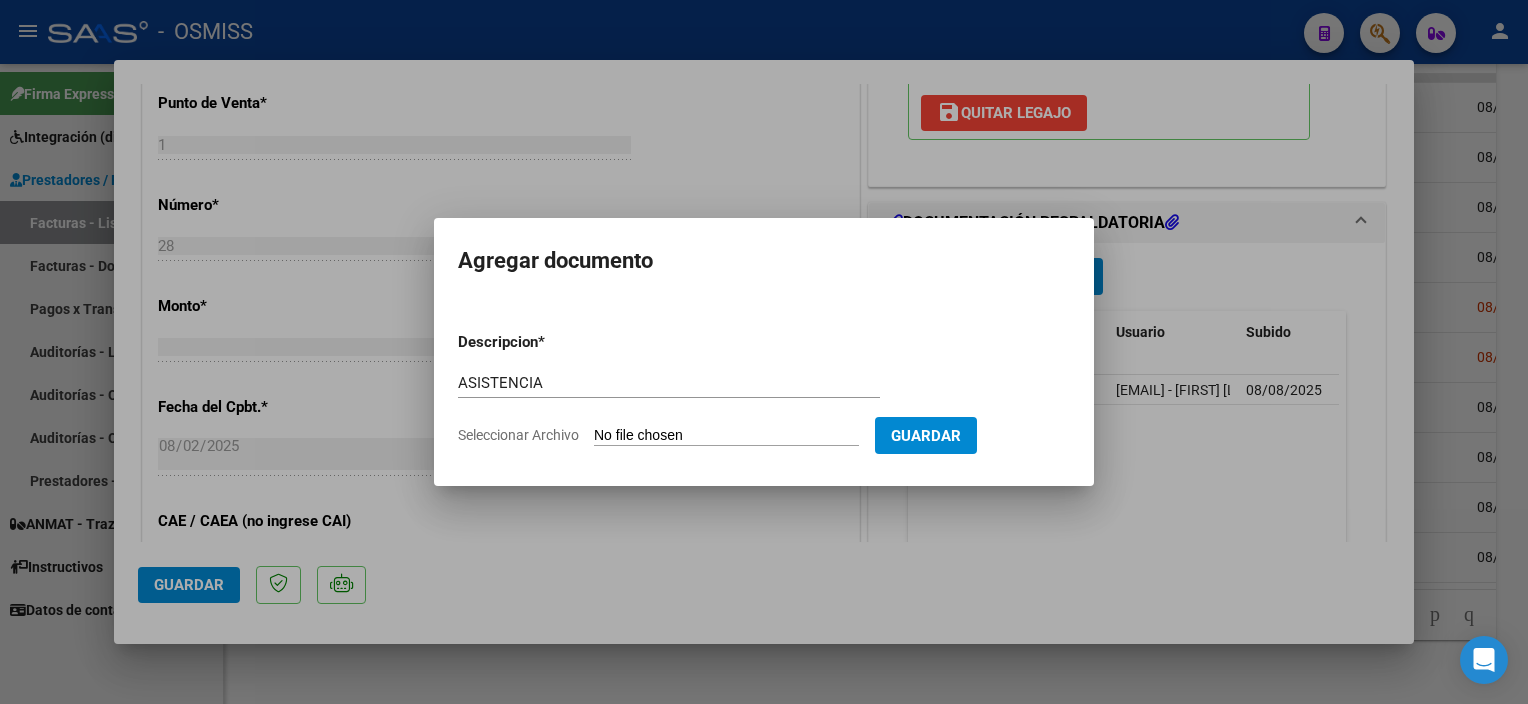 click on "Seleccionar Archivo" at bounding box center [726, 436] 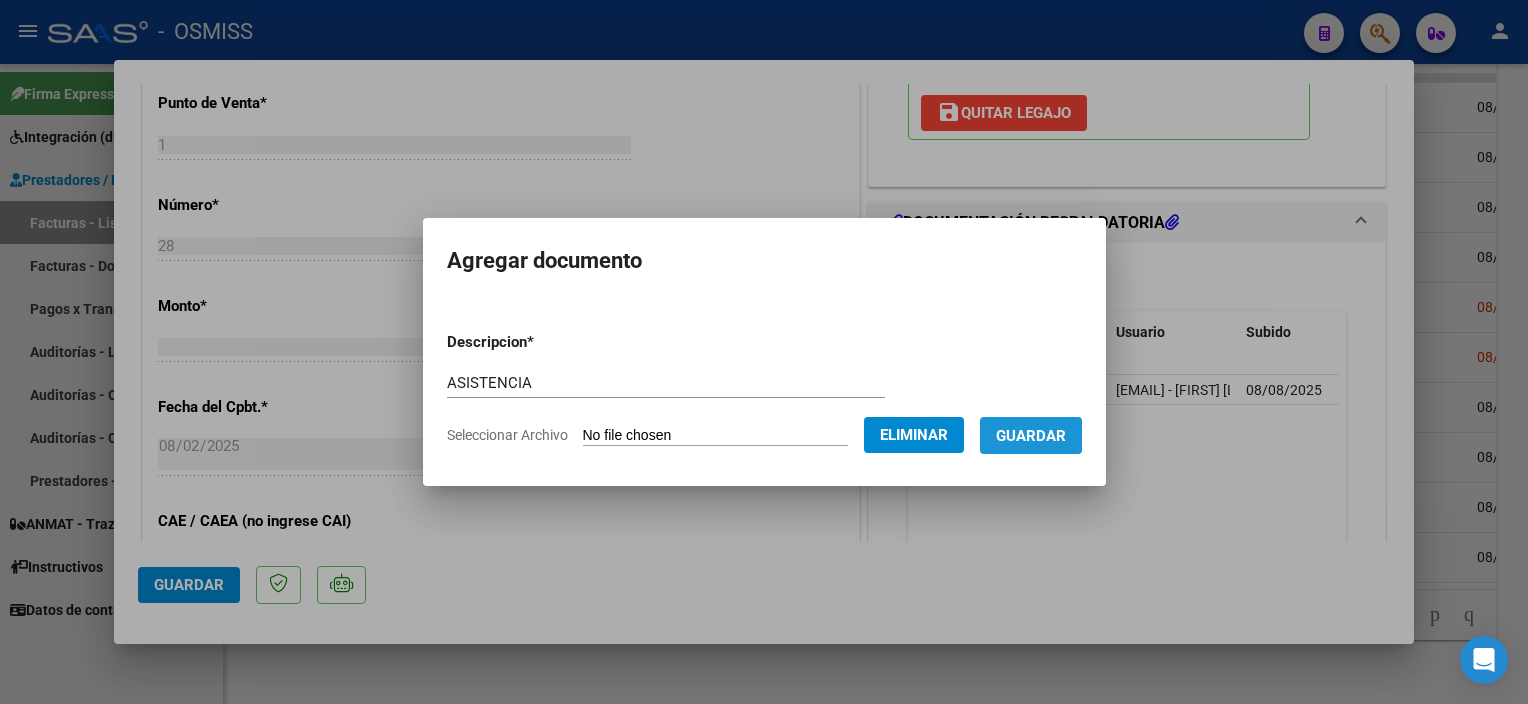 click on "Guardar" at bounding box center (1031, 435) 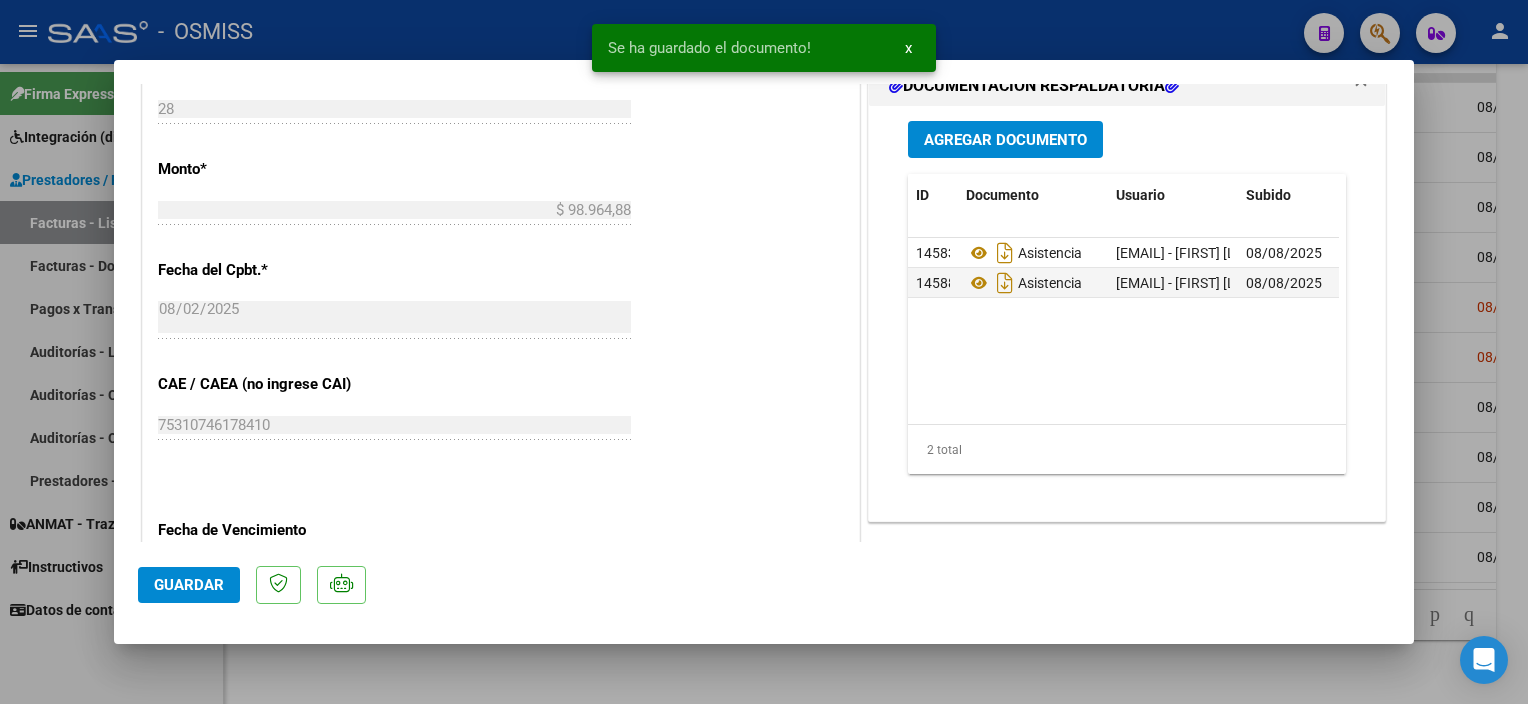 scroll, scrollTop: 1016, scrollLeft: 0, axis: vertical 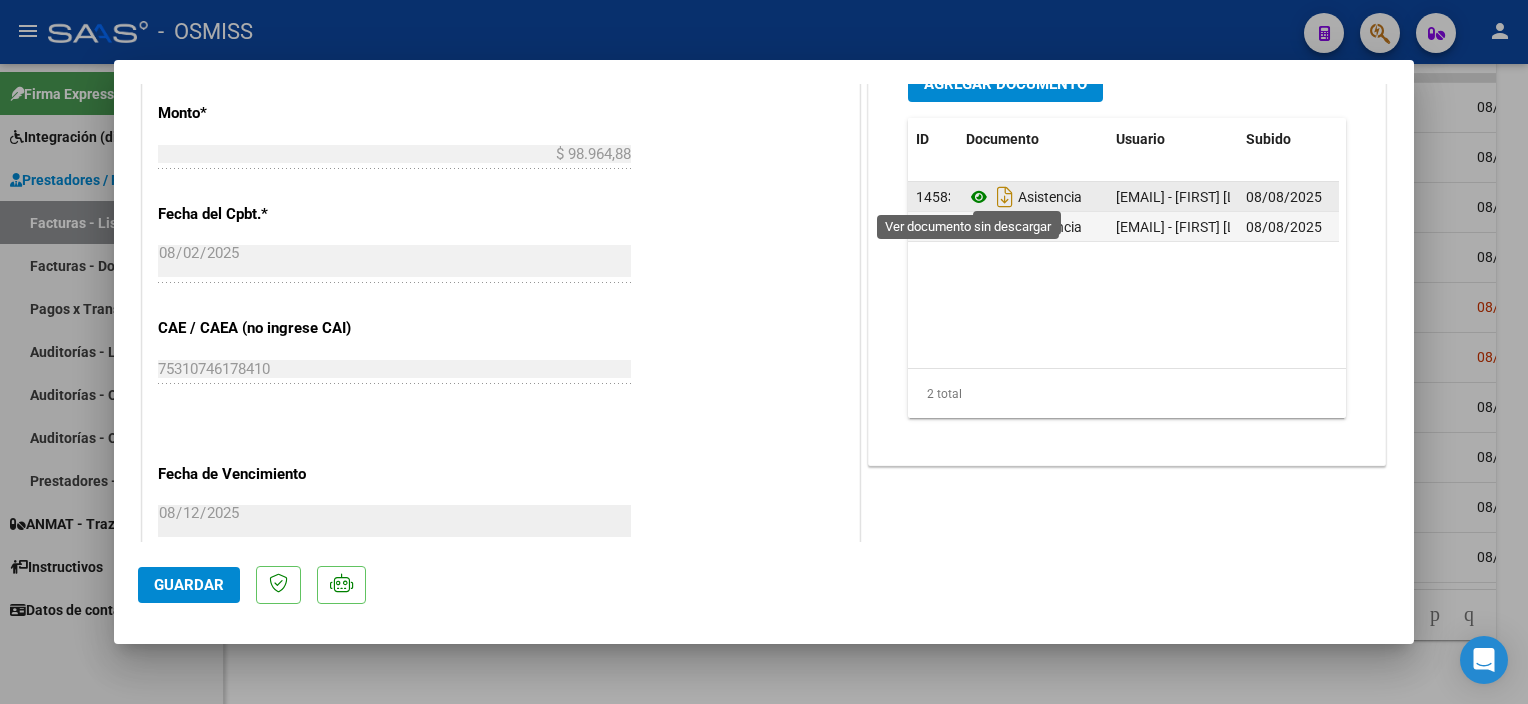 click 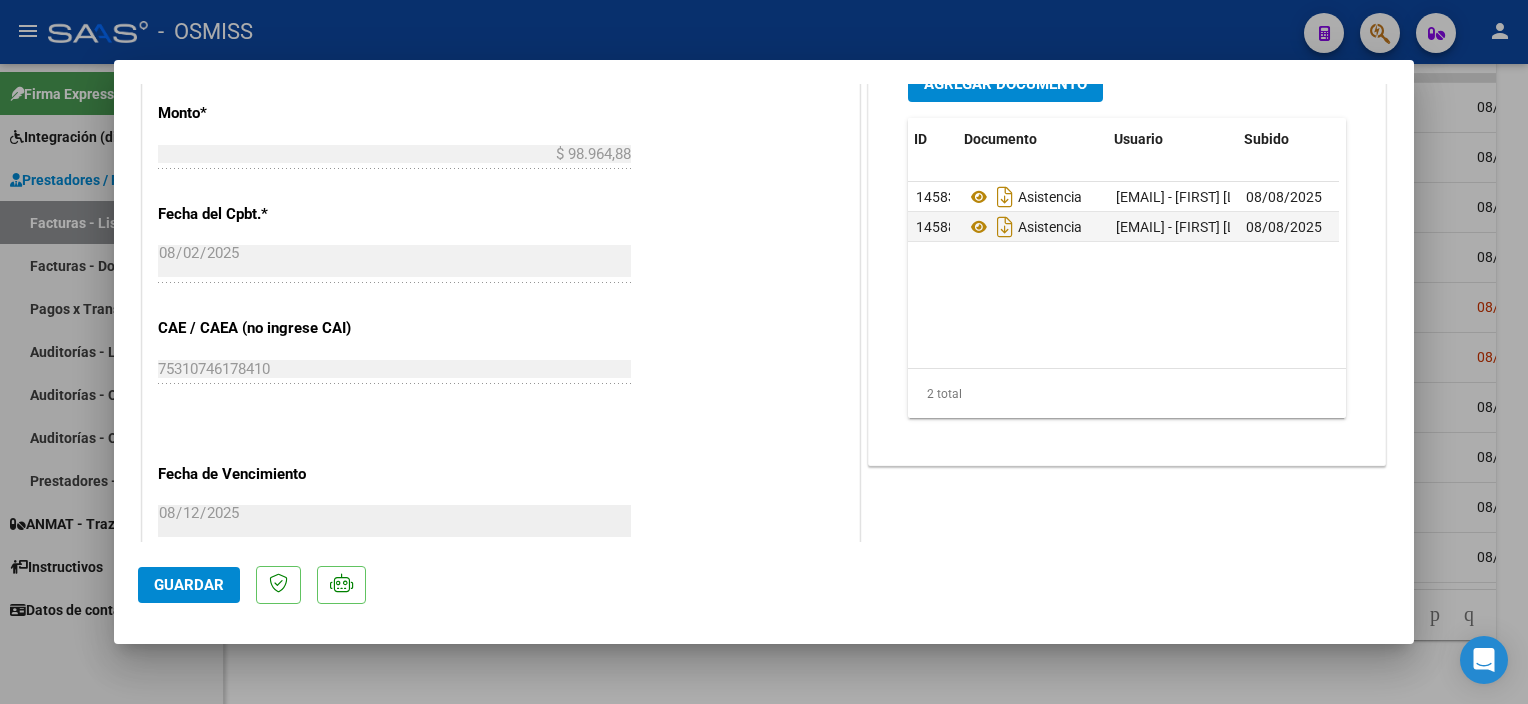 scroll, scrollTop: 0, scrollLeft: 98, axis: horizontal 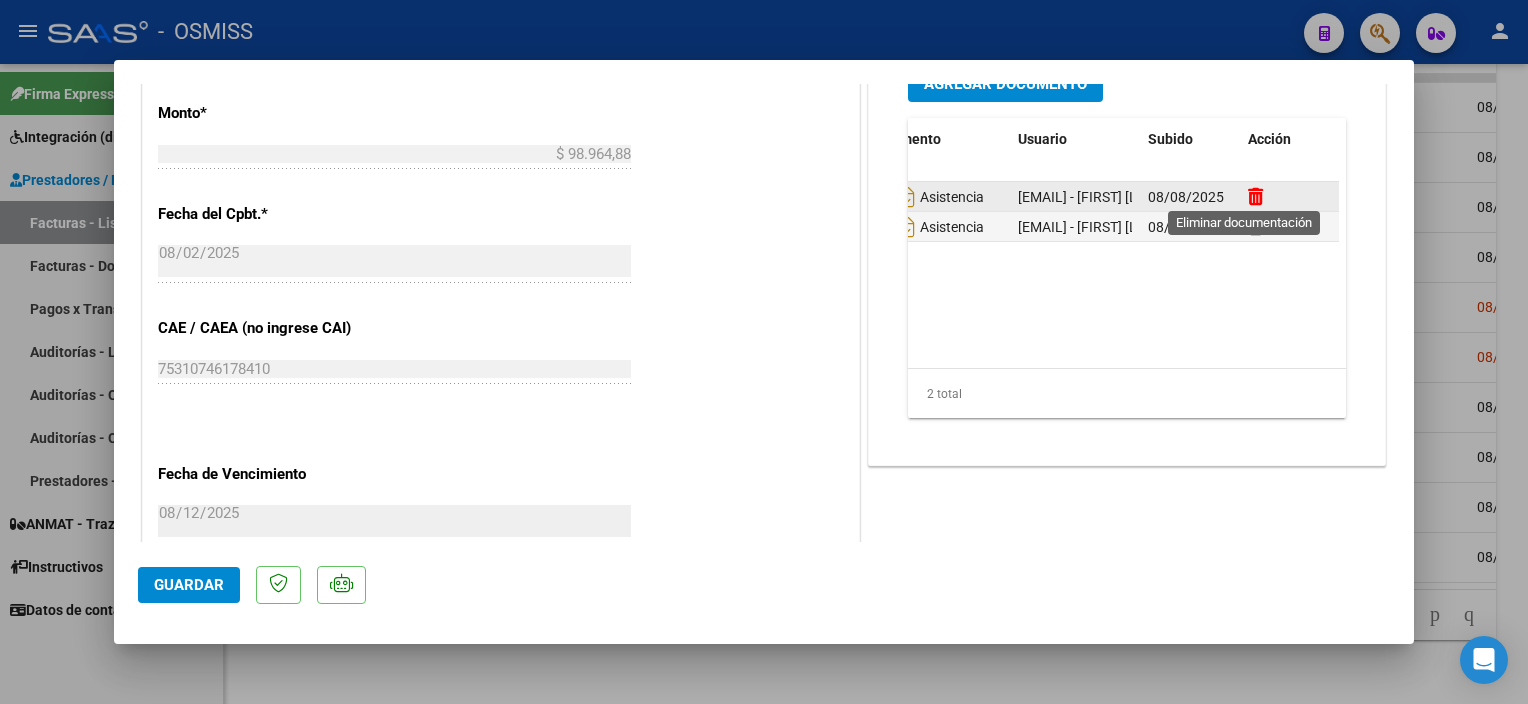 click 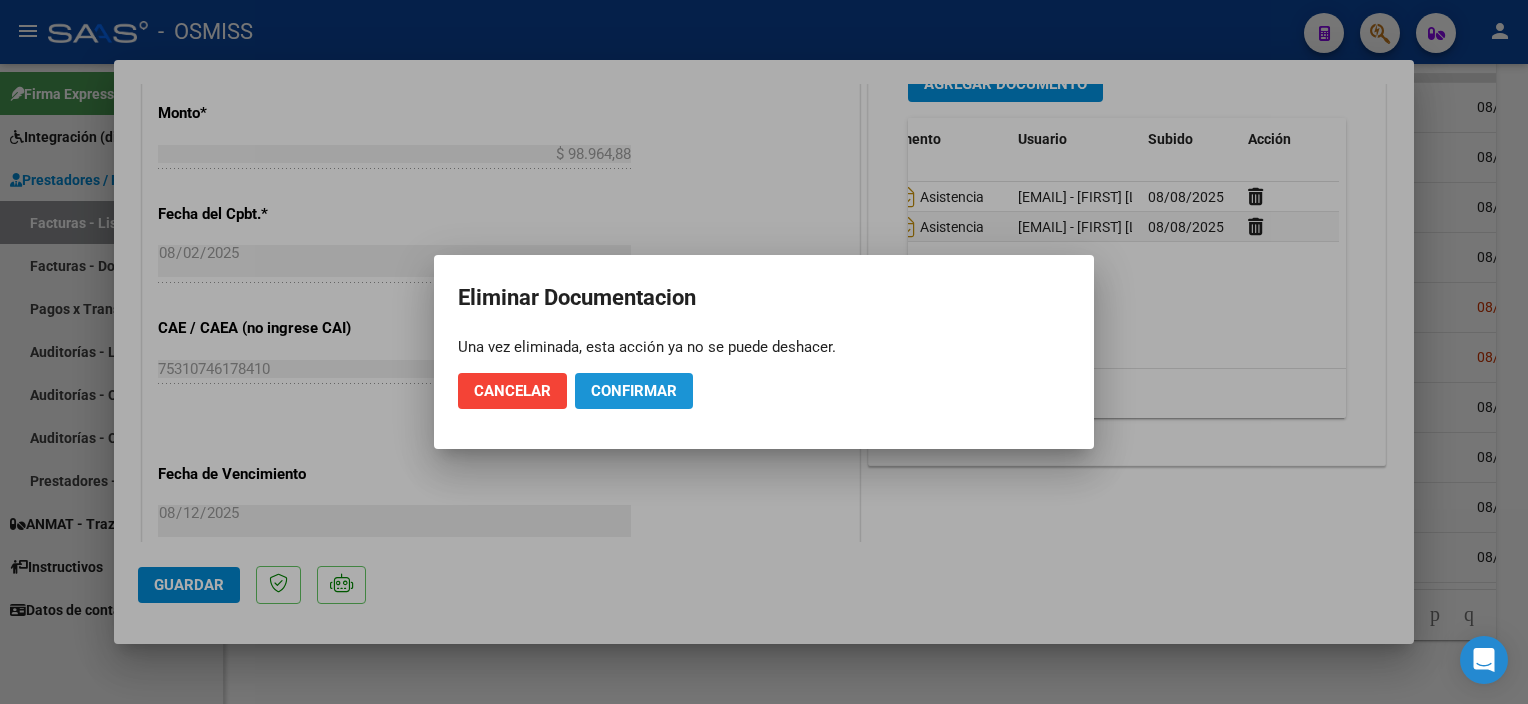 click on "Confirmar" 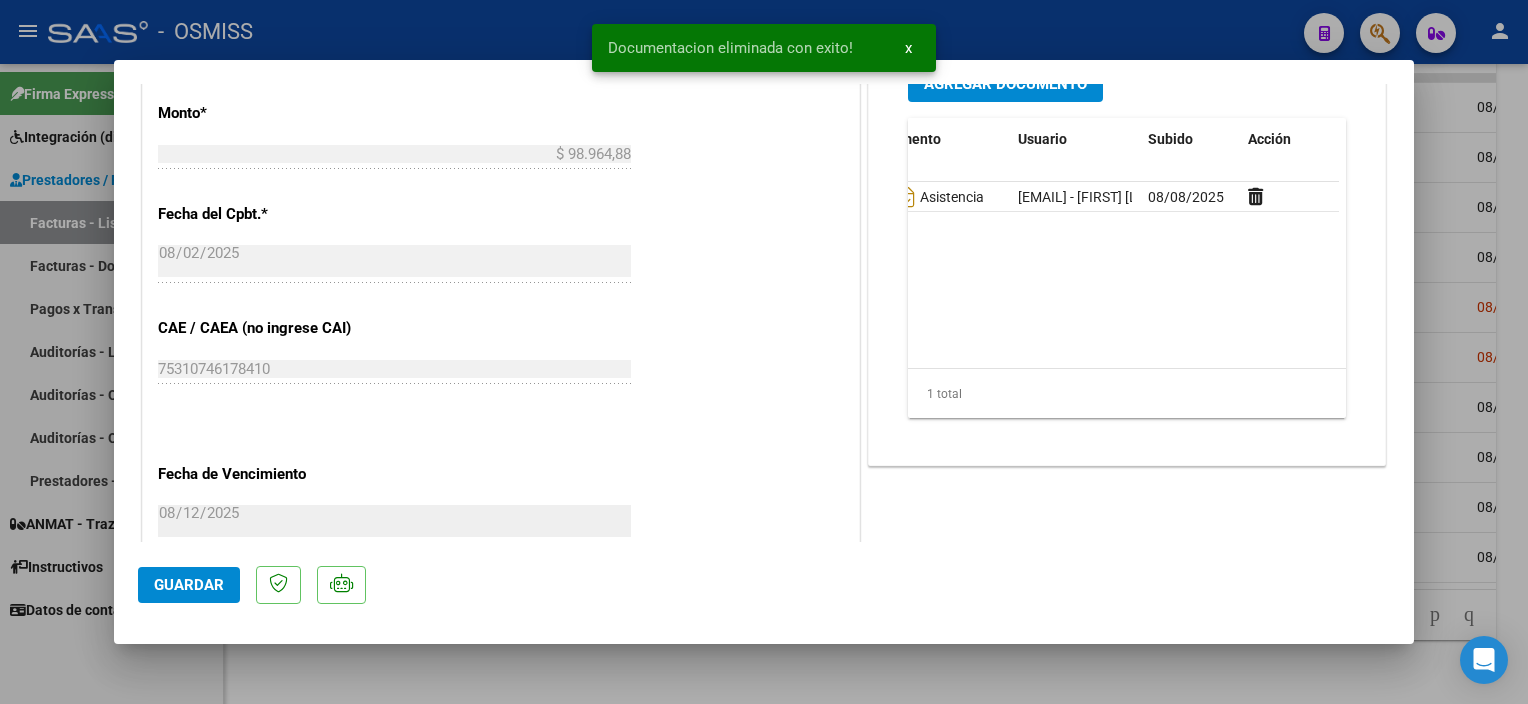 click on "Guardar" 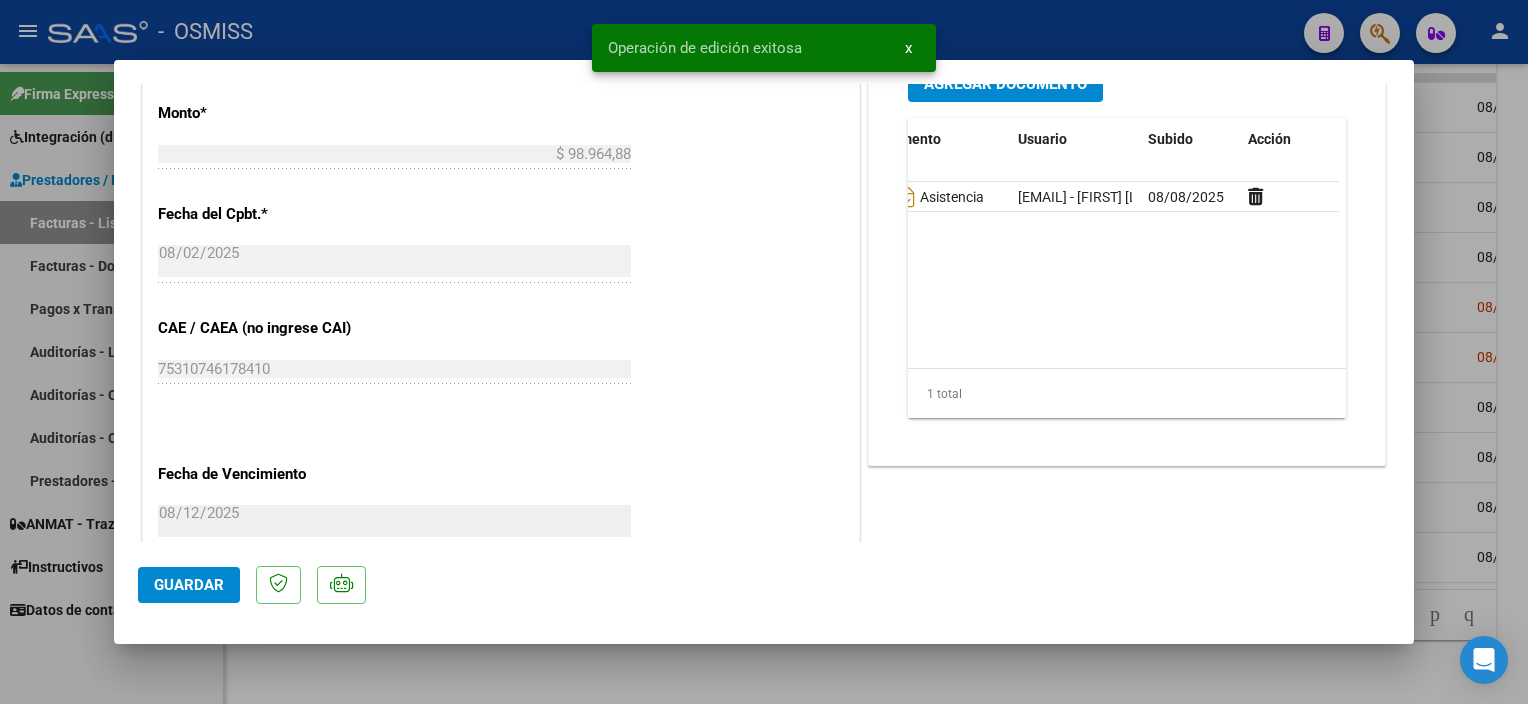 click at bounding box center [764, 352] 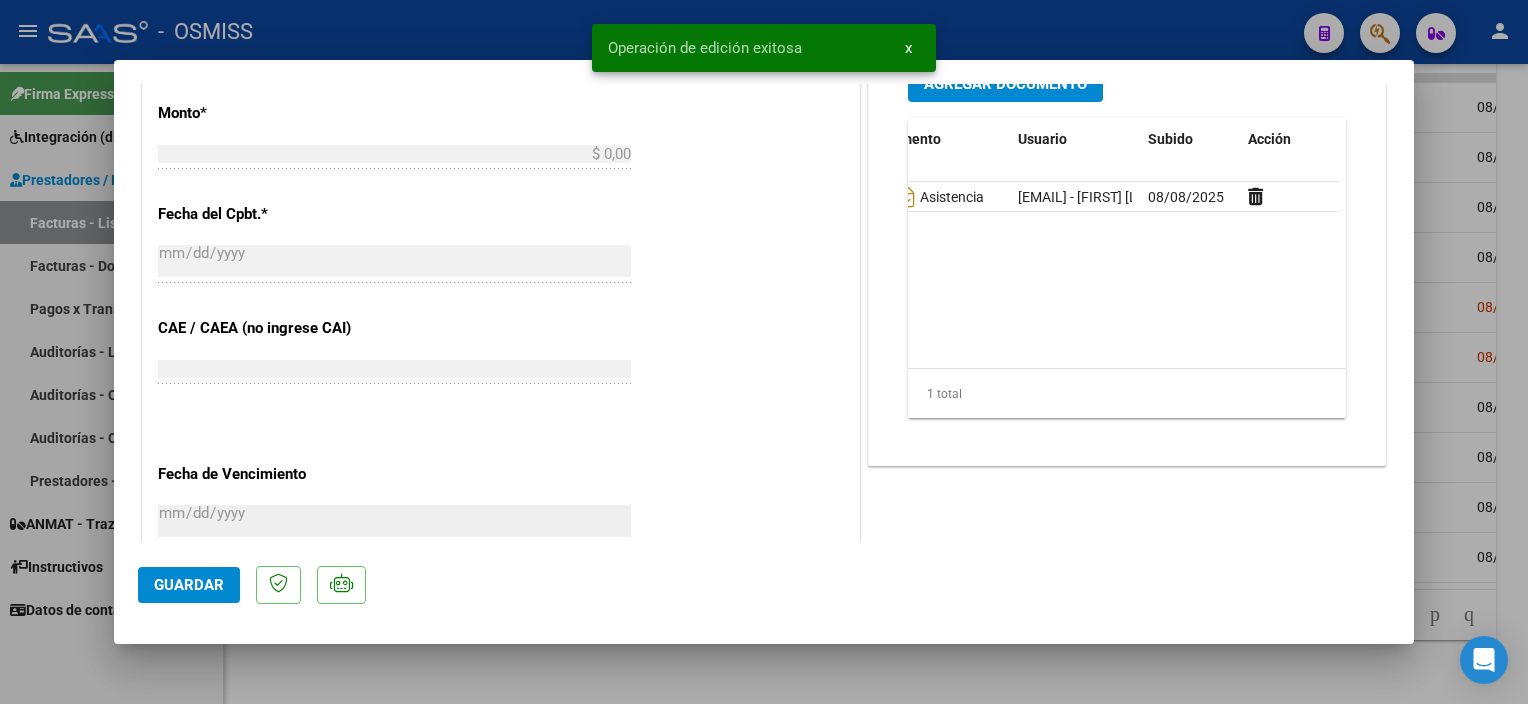 scroll, scrollTop: 674, scrollLeft: 0, axis: vertical 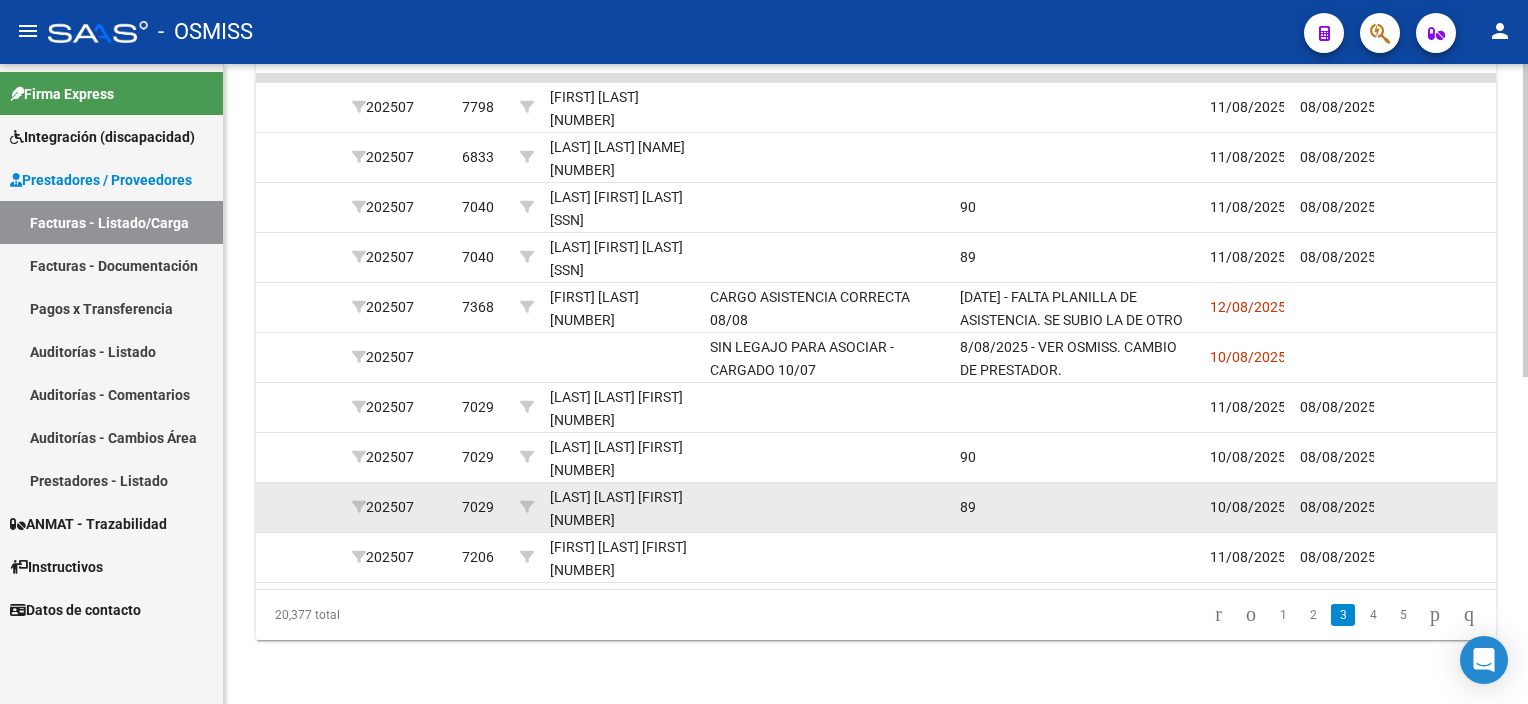 click on "10/08/2025" 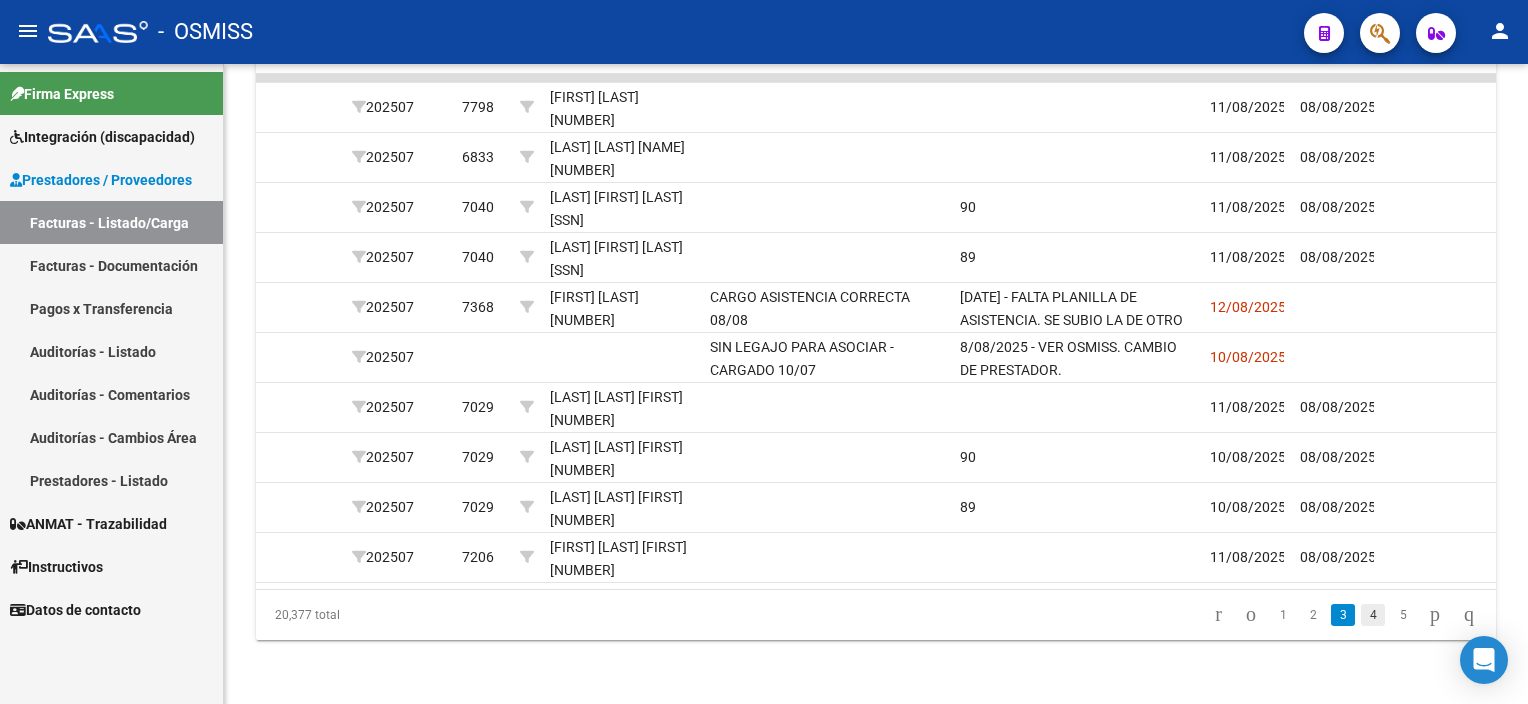 click on "4" 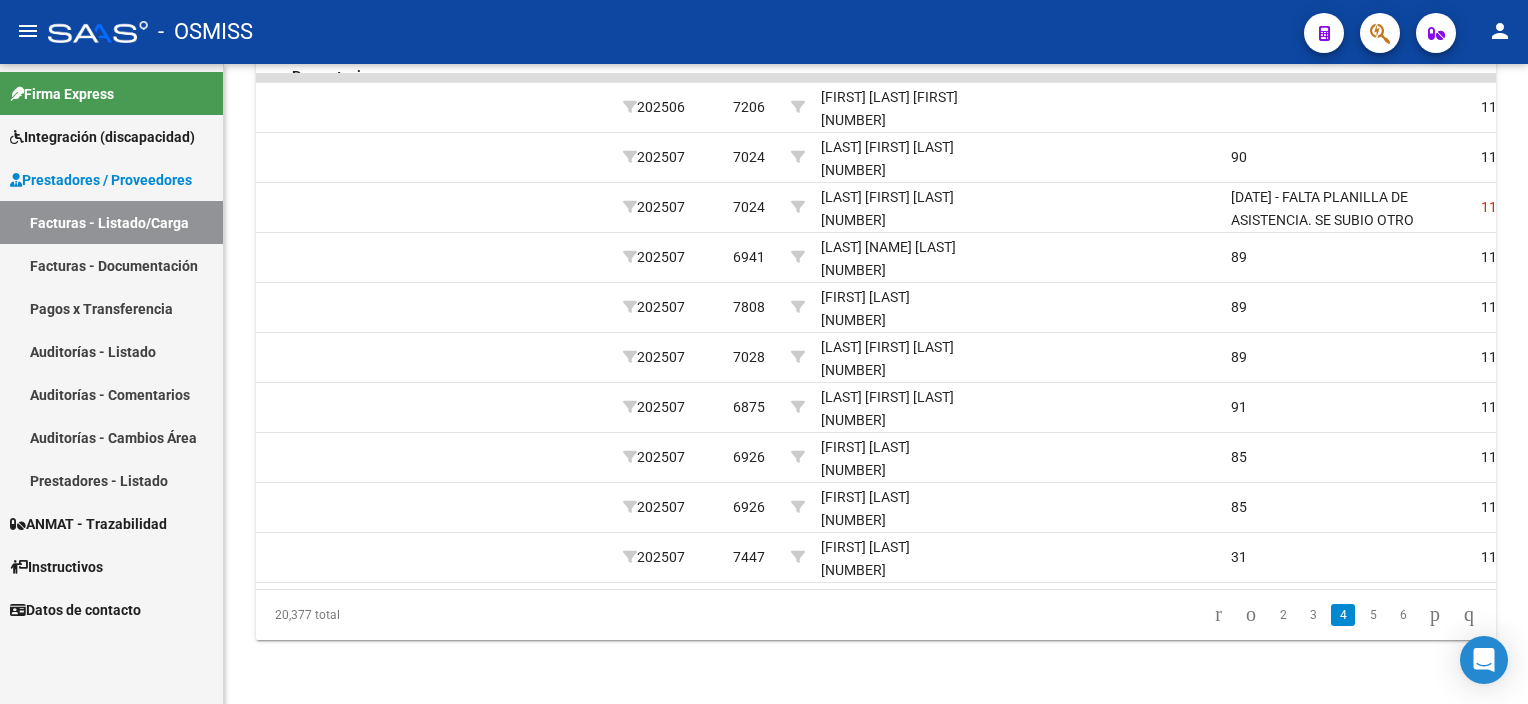 scroll, scrollTop: 0, scrollLeft: 2483, axis: horizontal 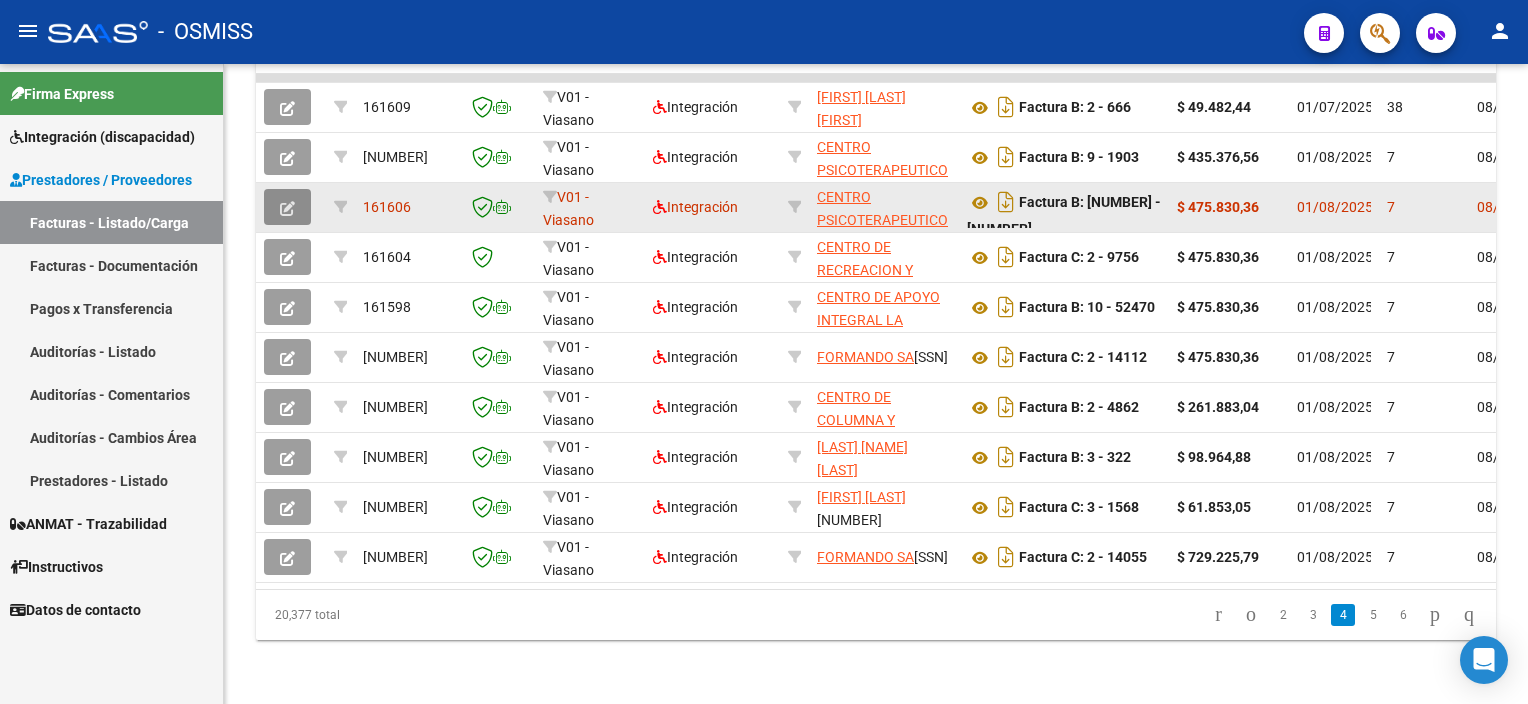 click 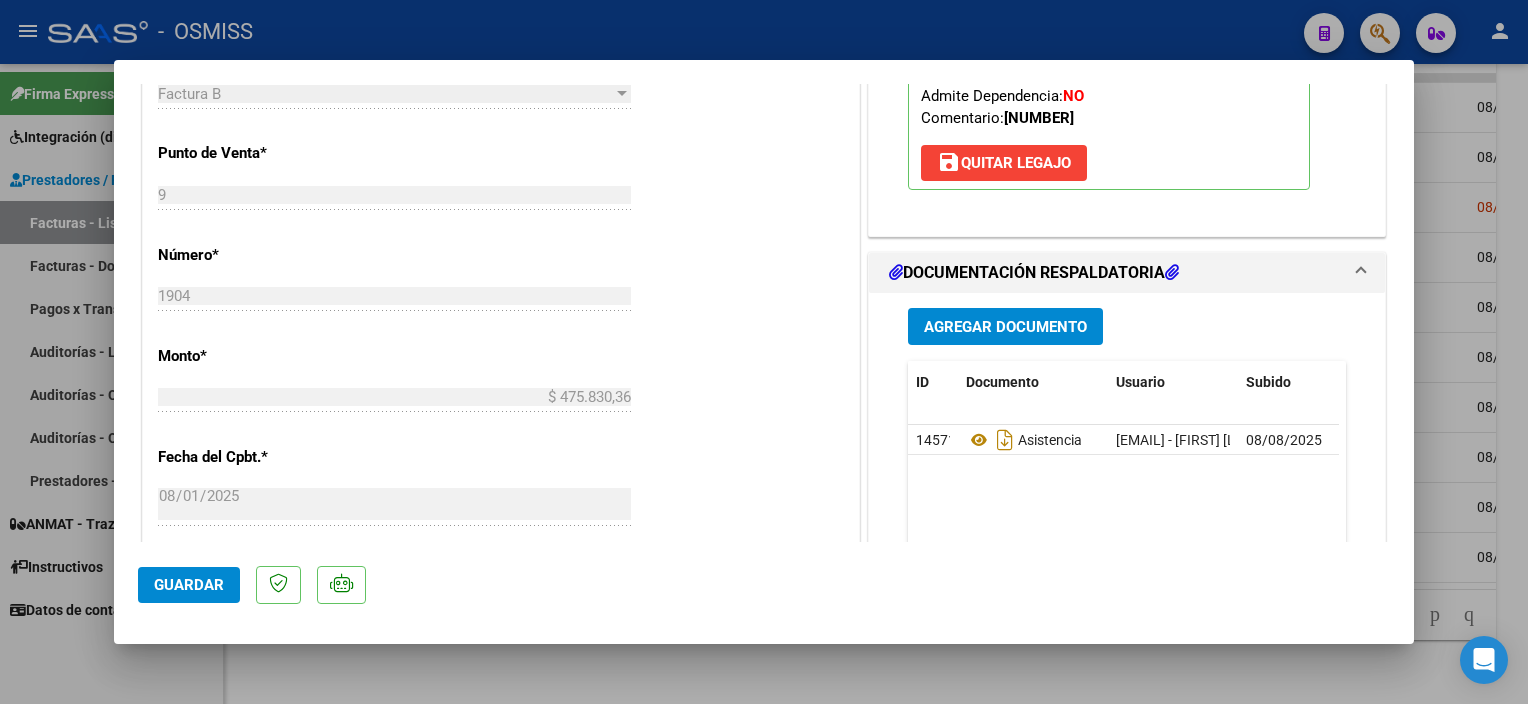scroll, scrollTop: 830, scrollLeft: 0, axis: vertical 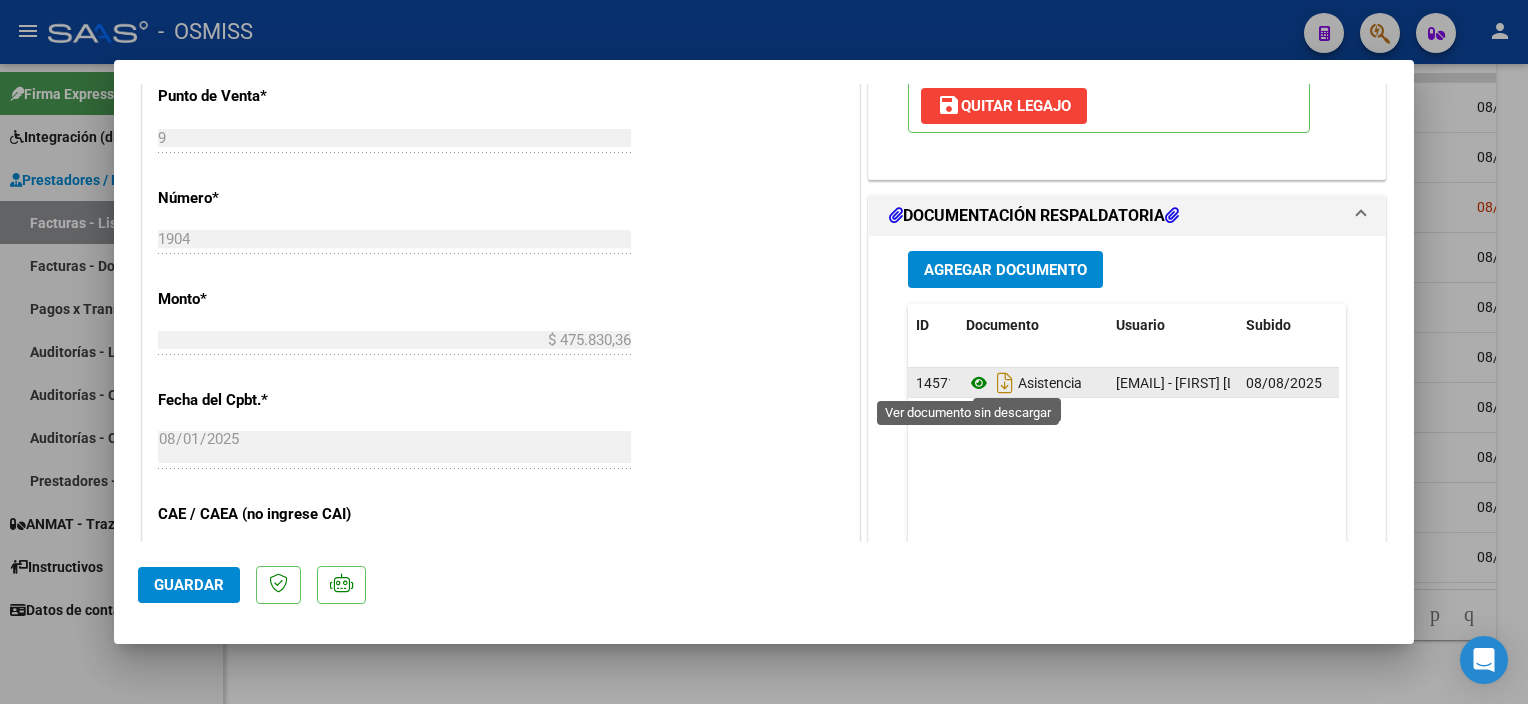 click 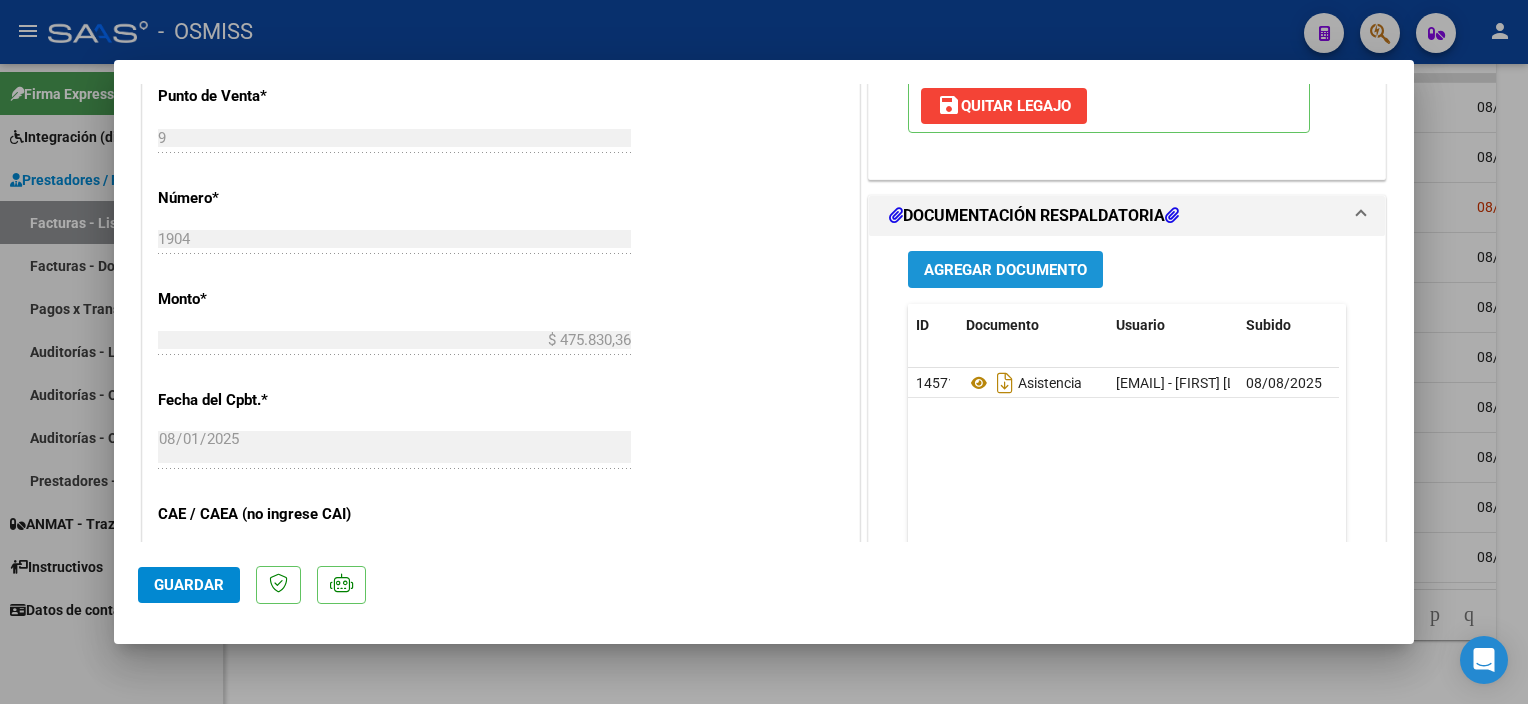 click on "Agregar Documento" at bounding box center (1005, 270) 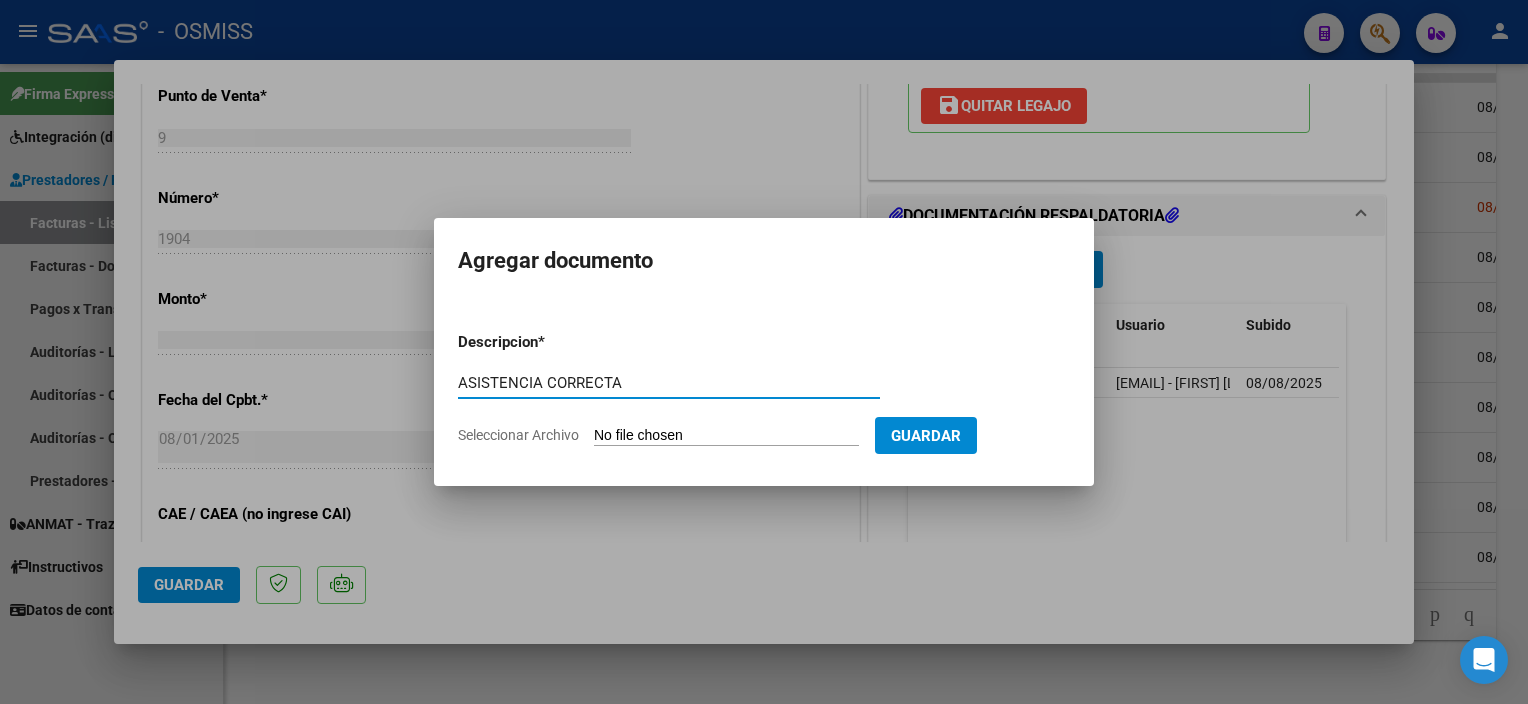 click on "Seleccionar Archivo" at bounding box center [726, 436] 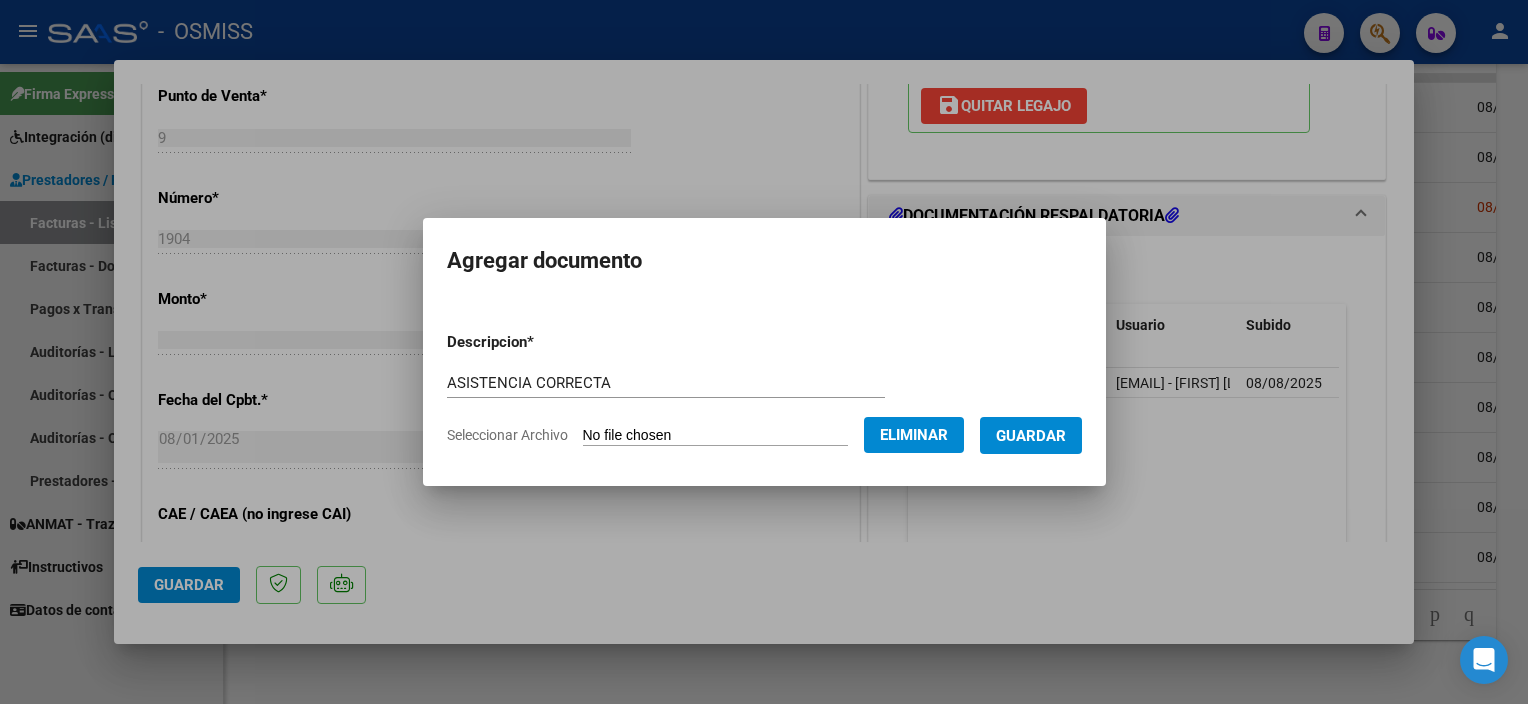 click on "Guardar" at bounding box center (1031, 435) 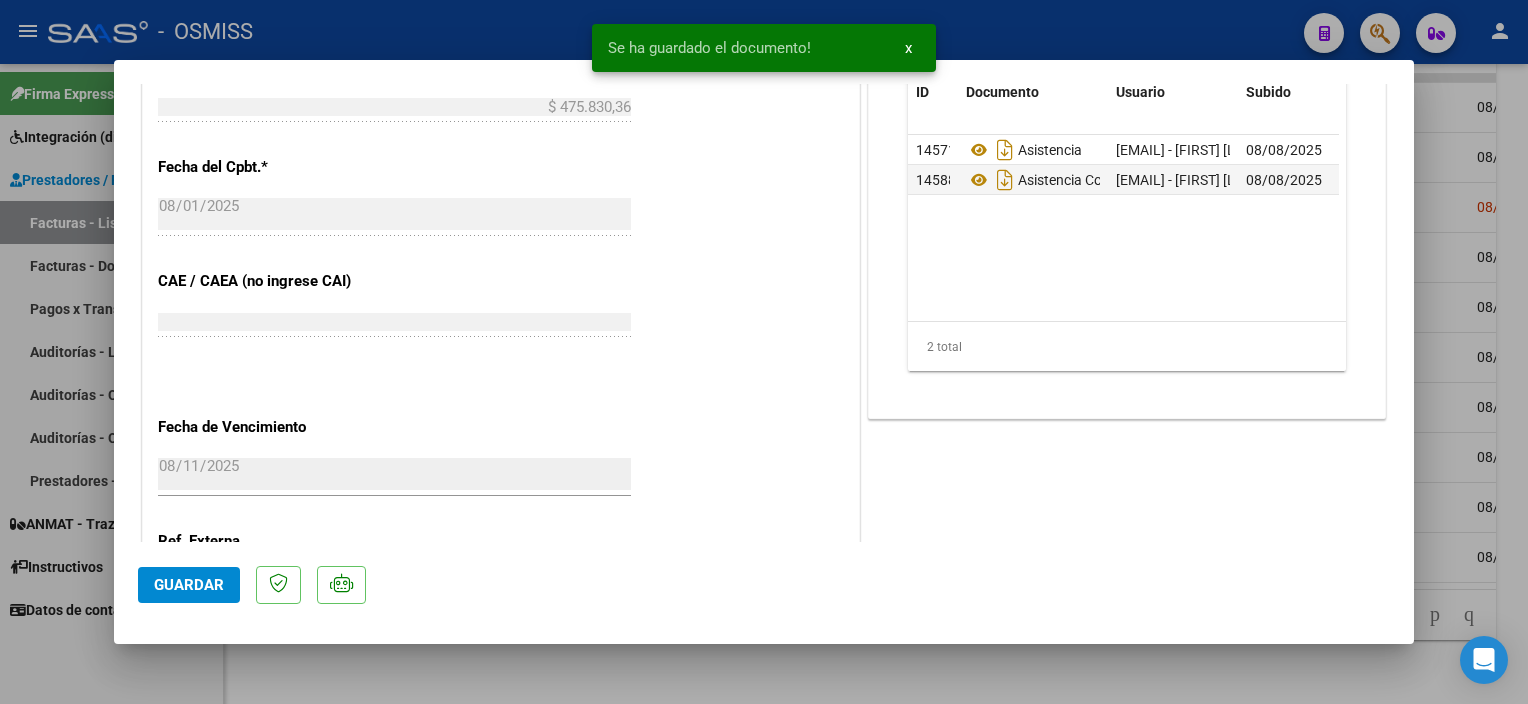 scroll, scrollTop: 1084, scrollLeft: 0, axis: vertical 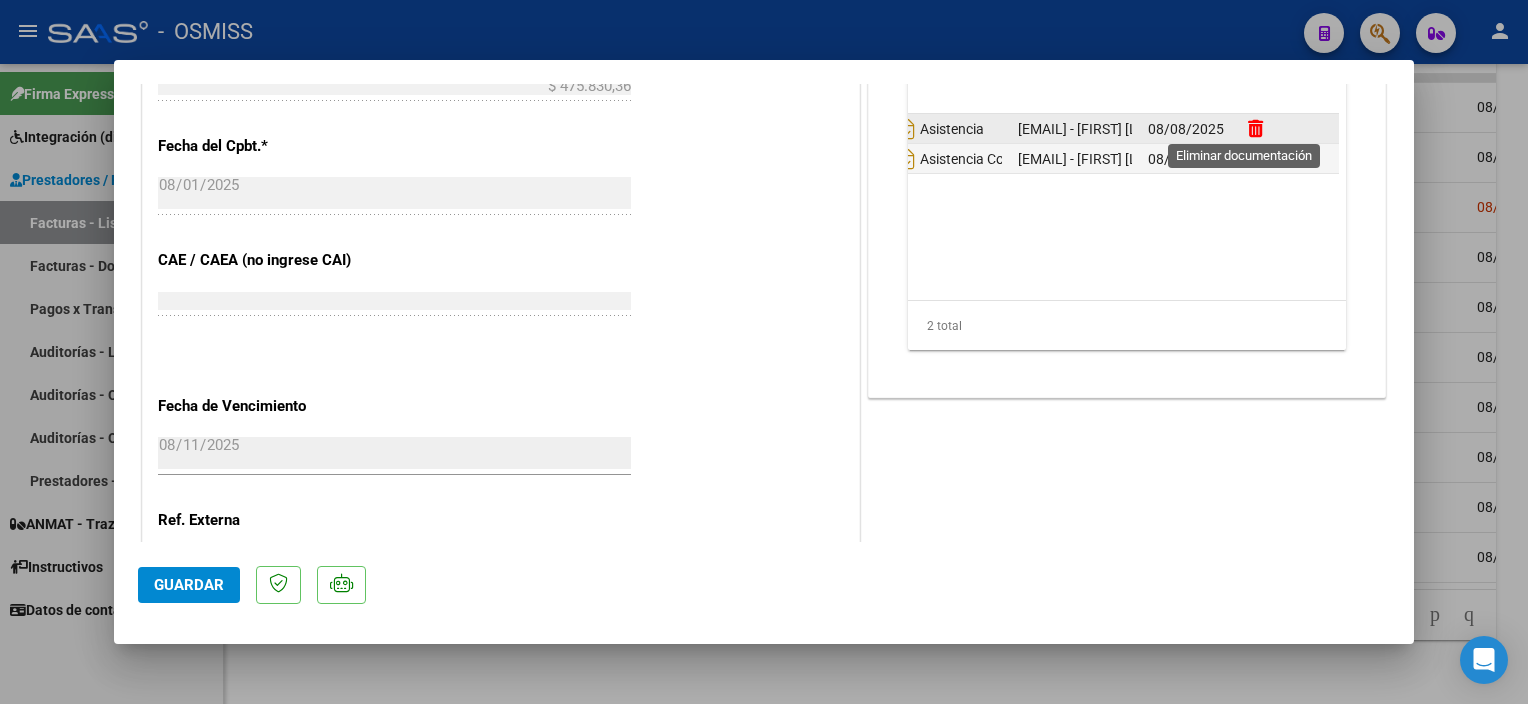click 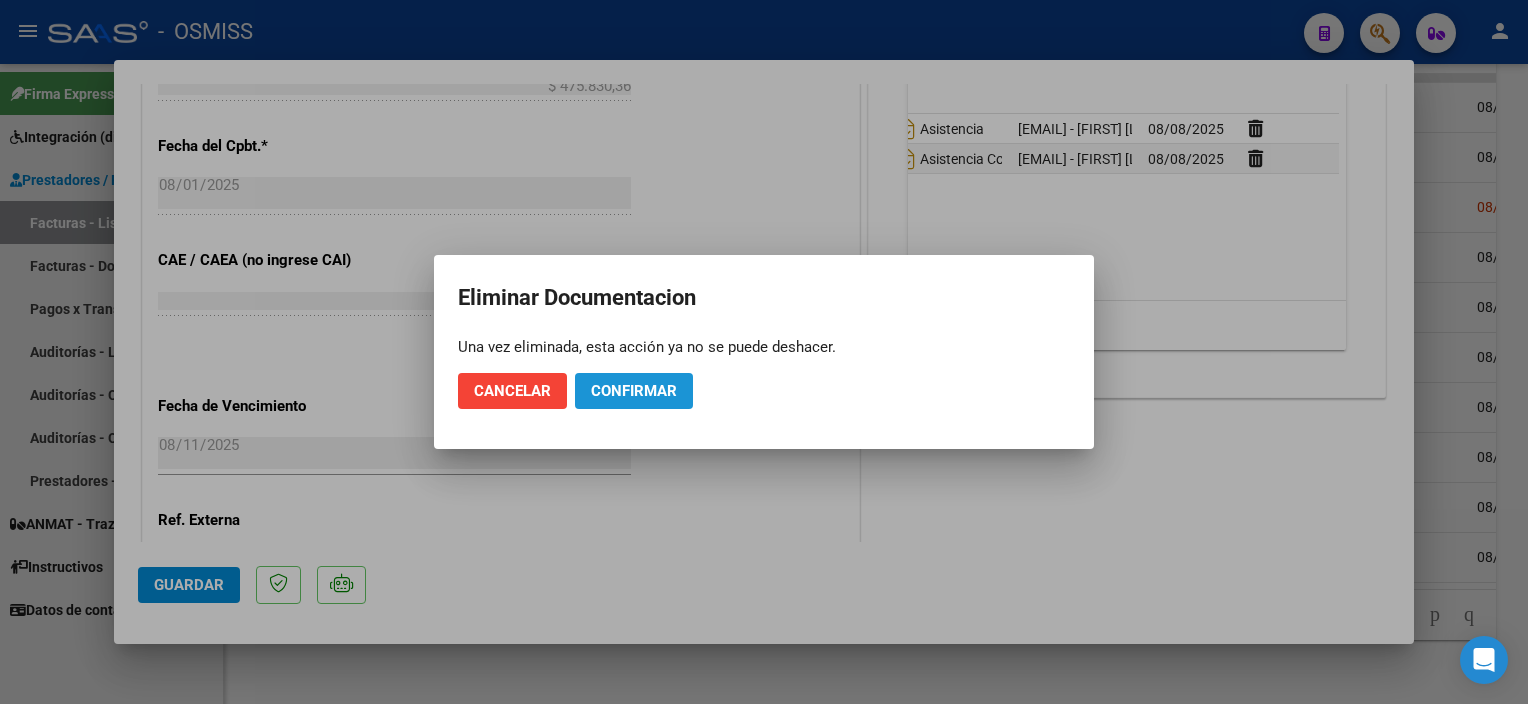 click on "Confirmar" 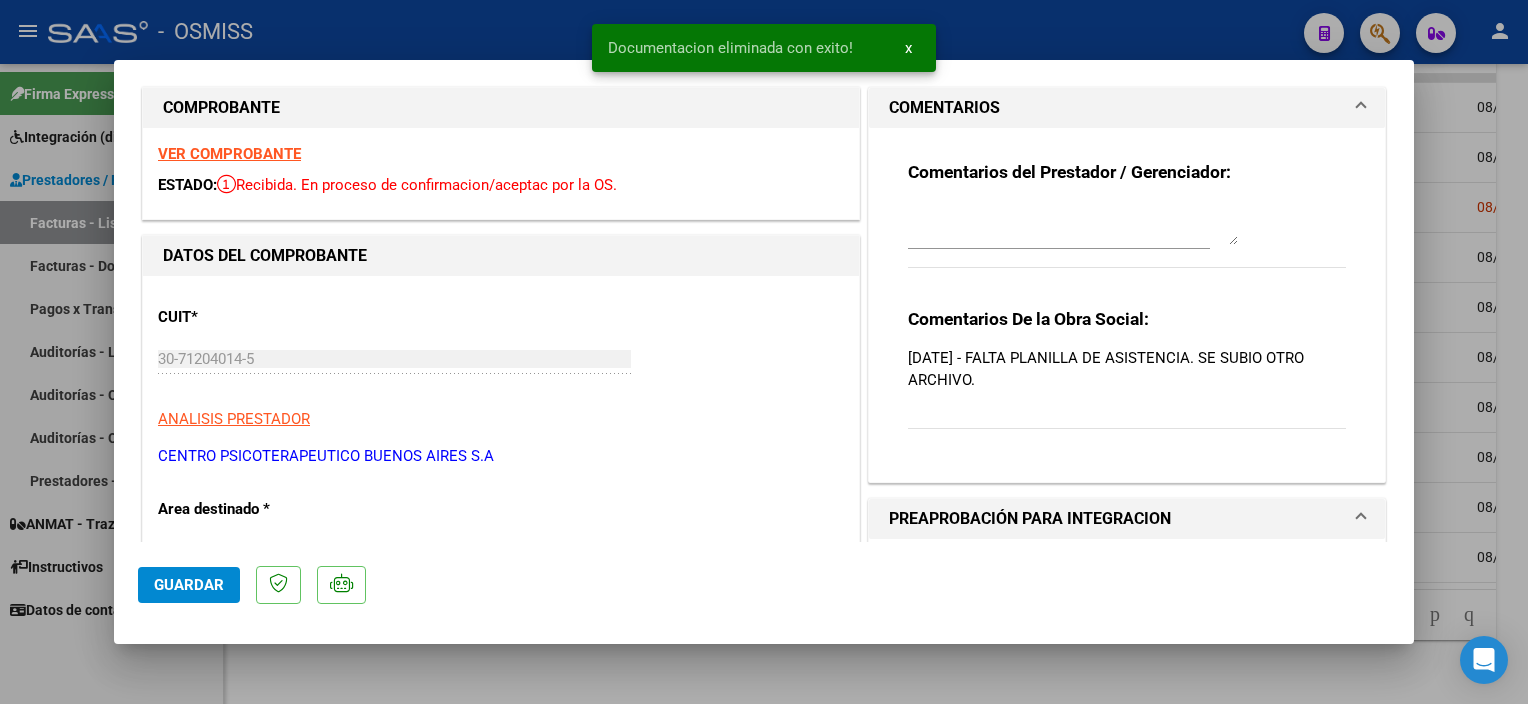 scroll, scrollTop: 16, scrollLeft: 0, axis: vertical 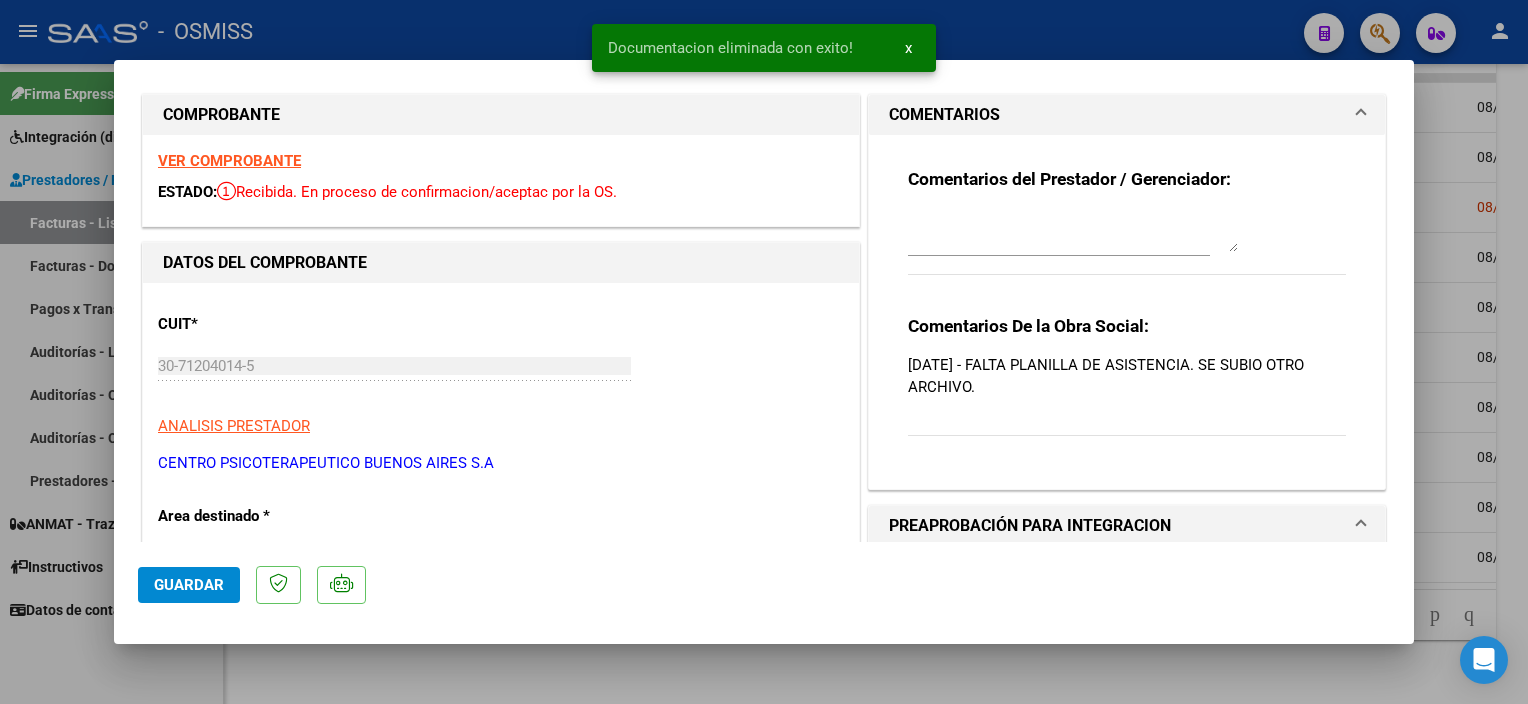 click at bounding box center [1073, 232] 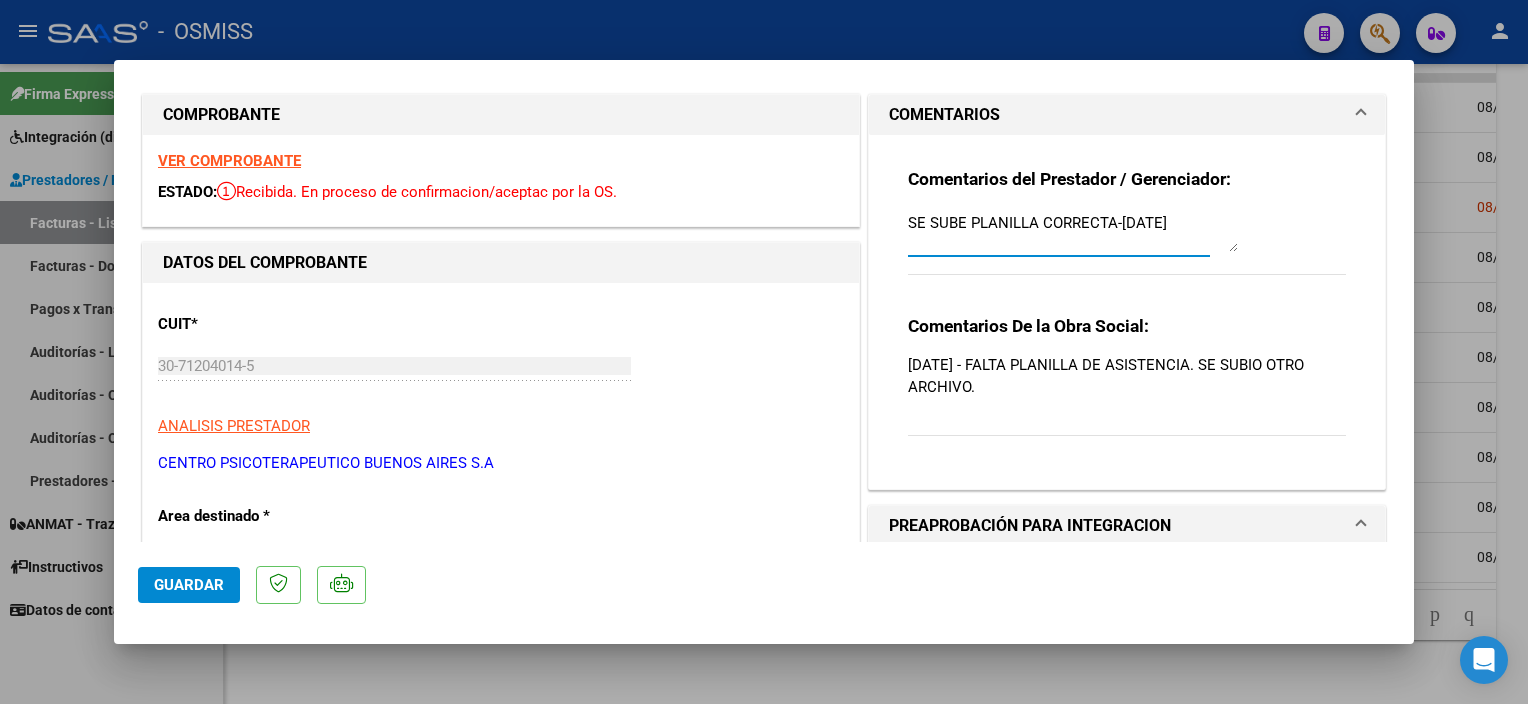 click on "Guardar" 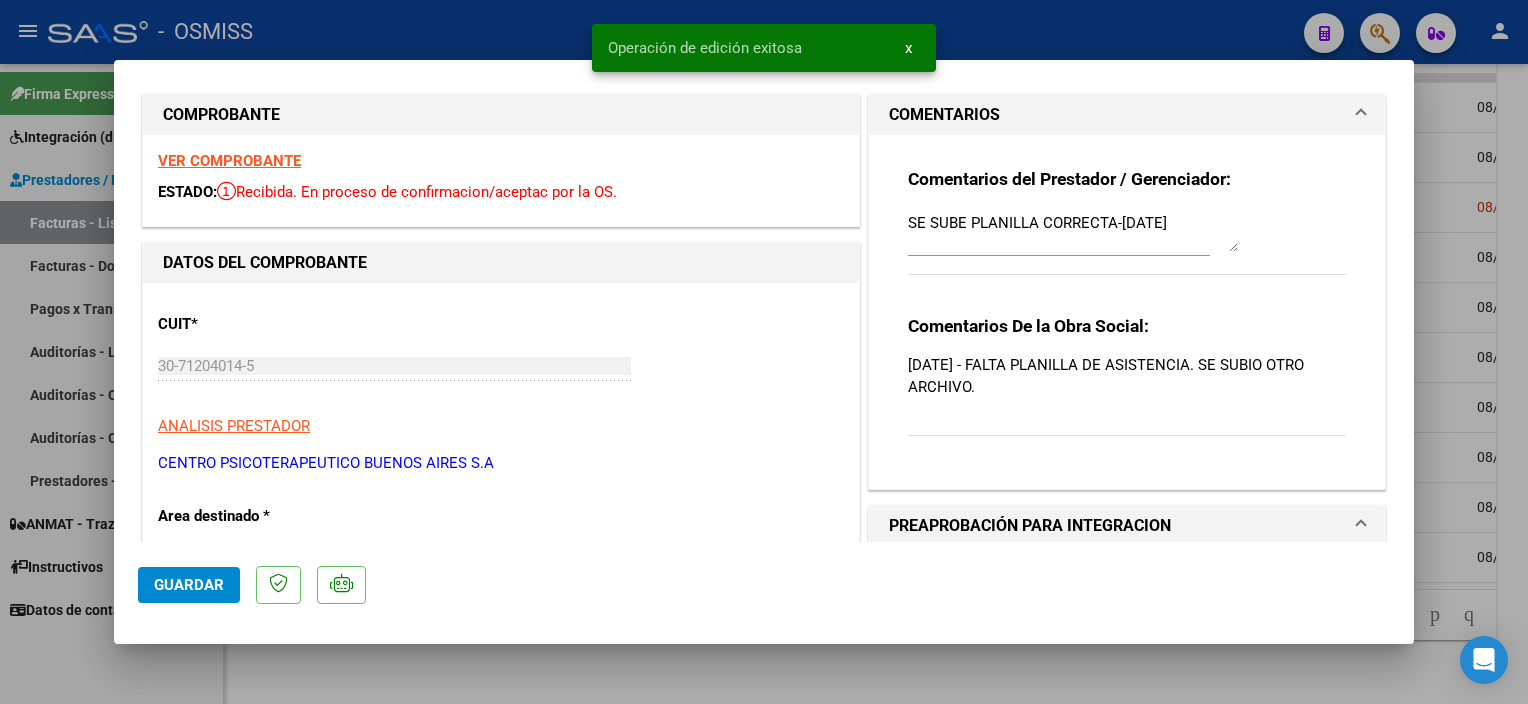 click at bounding box center [764, 352] 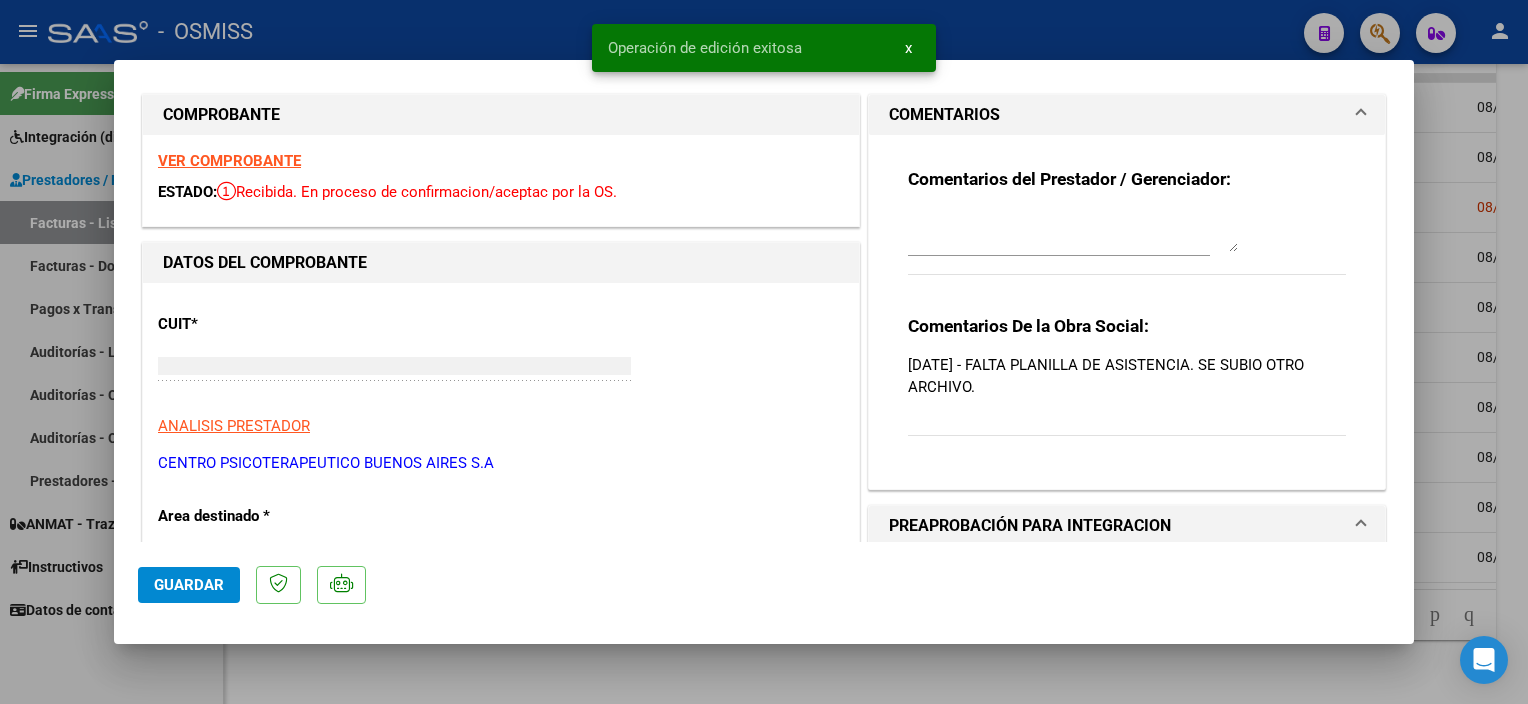 scroll, scrollTop: 674, scrollLeft: 0, axis: vertical 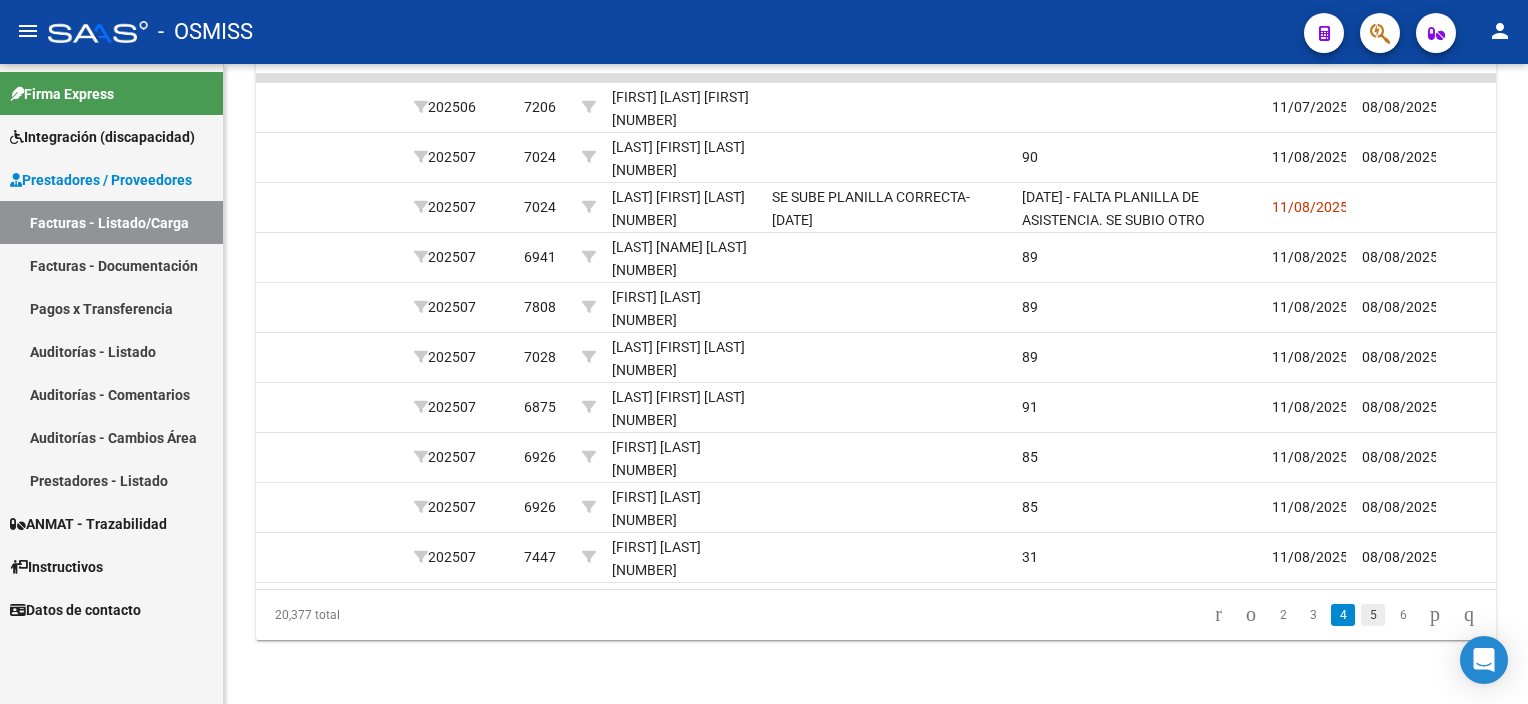 click on "5" 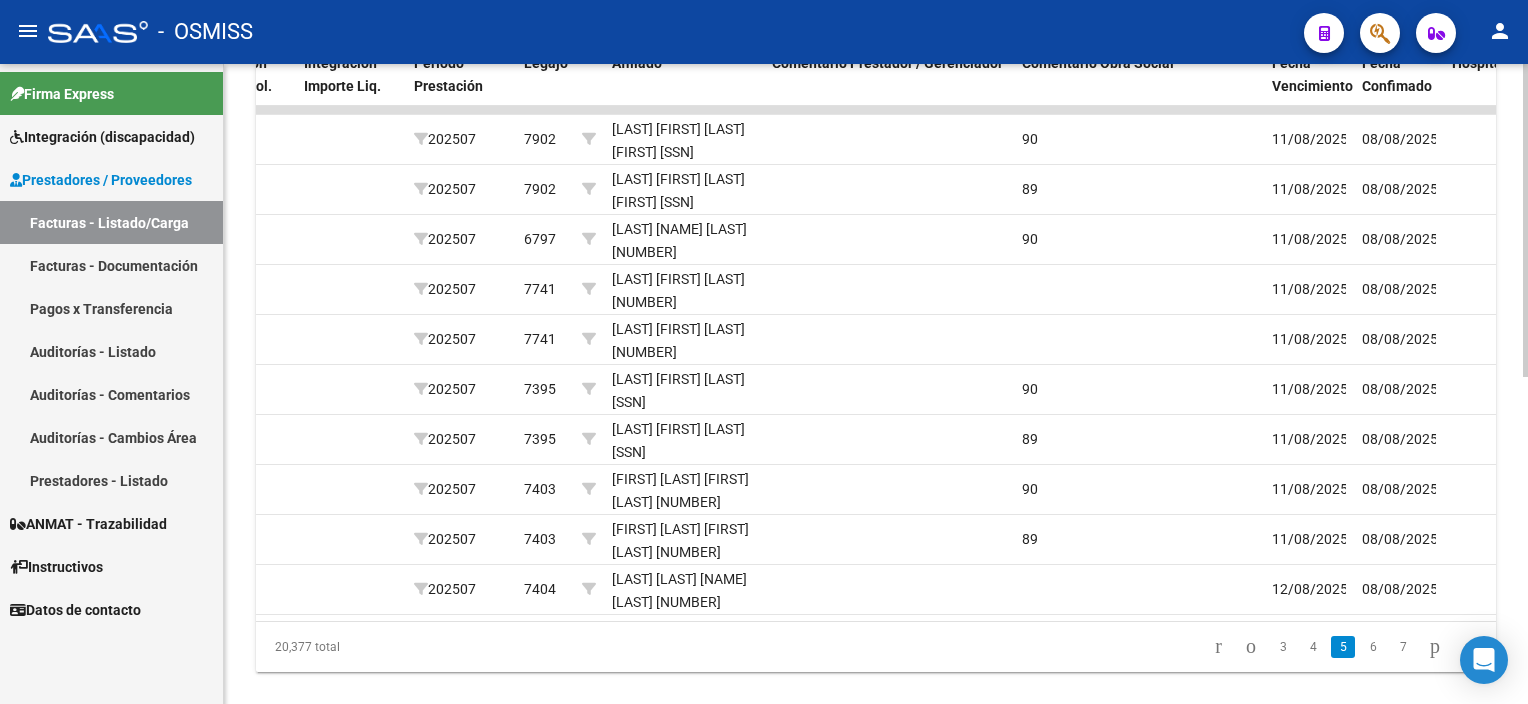 click on "Video tutorial   PRESTADORES -> Listado de CPBTs Emitidos por Prestadores / Proveedores (alt+q)   Cargar Comprobante
Carga Masiva  cloud_download  CSV  cloud_download  EXCEL  cloud_download  Estandar   Descarga Masiva
Filtros Id Area Area Seleccionar Gerenciador Seleccionar Gerenciador Todos Confirmado Todos Cargado desde Masivo   Mostrar totalizadores   FILTROS DEL COMPROBANTE  Comprobante Tipo Comprobante Tipo Start date – End date Fec. Comprobante Desde / Hasta Días Emisión Desde(cant. días) Días Emisión Hasta(cant. días) CUIT / Razón Social Pto. Venta Nro. Comprobante Código SSS CAE Válido CAE Válido Todos Cargado Módulo Hosp. Todos Tiene facturacion Apócrifa Hospital Refes  FILTROS DE INTEGRACION  Período De Prestación Campos del Archivo de Rendición Devuelto x SSS (dr_envio) Todos Rendido x SSS (dr_envio) Tipo de Registro Tipo de Registro Período Presentación Período Presentación Campos del Legajo Asociado (preaprobación) Afiliado Legajo (cuil/nombre) Todos  MAS FILTROS  Op" 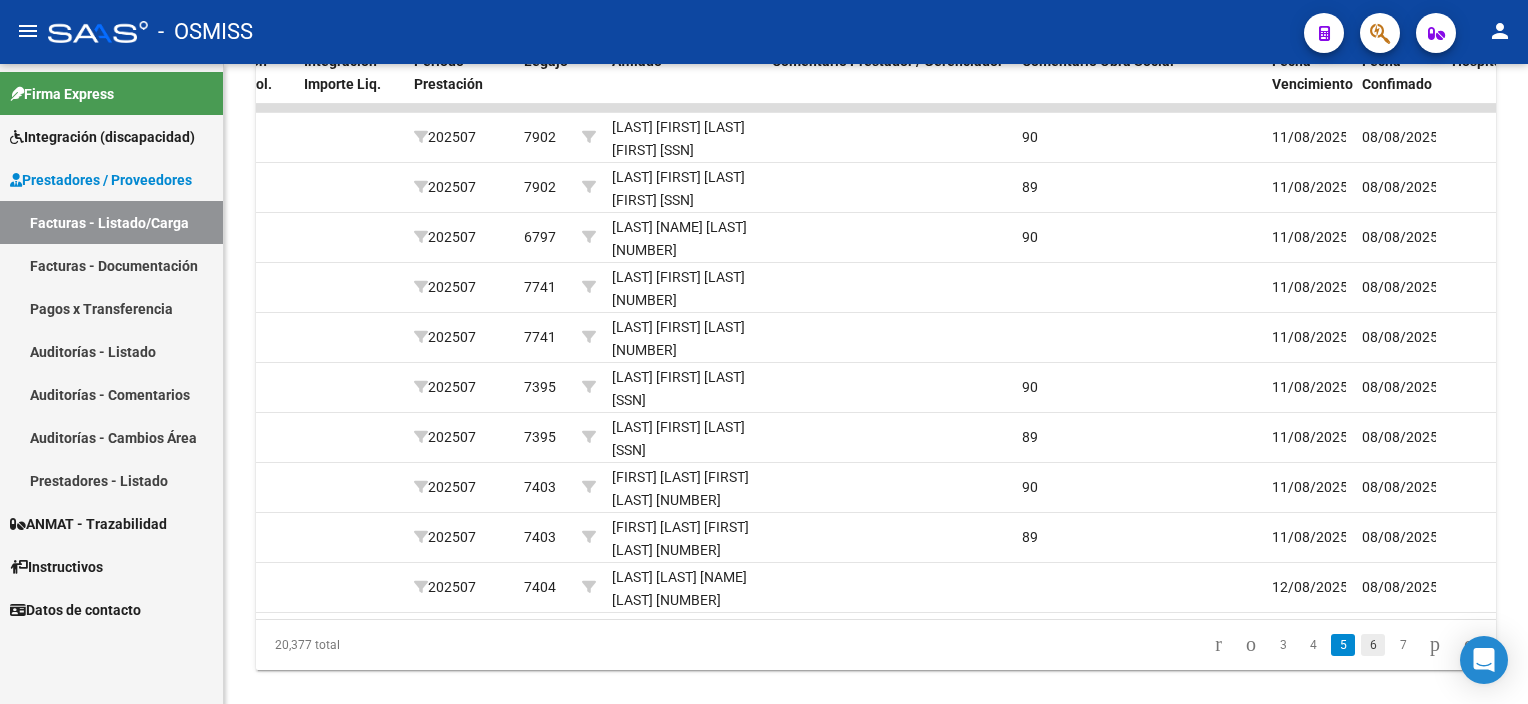 click on "6" 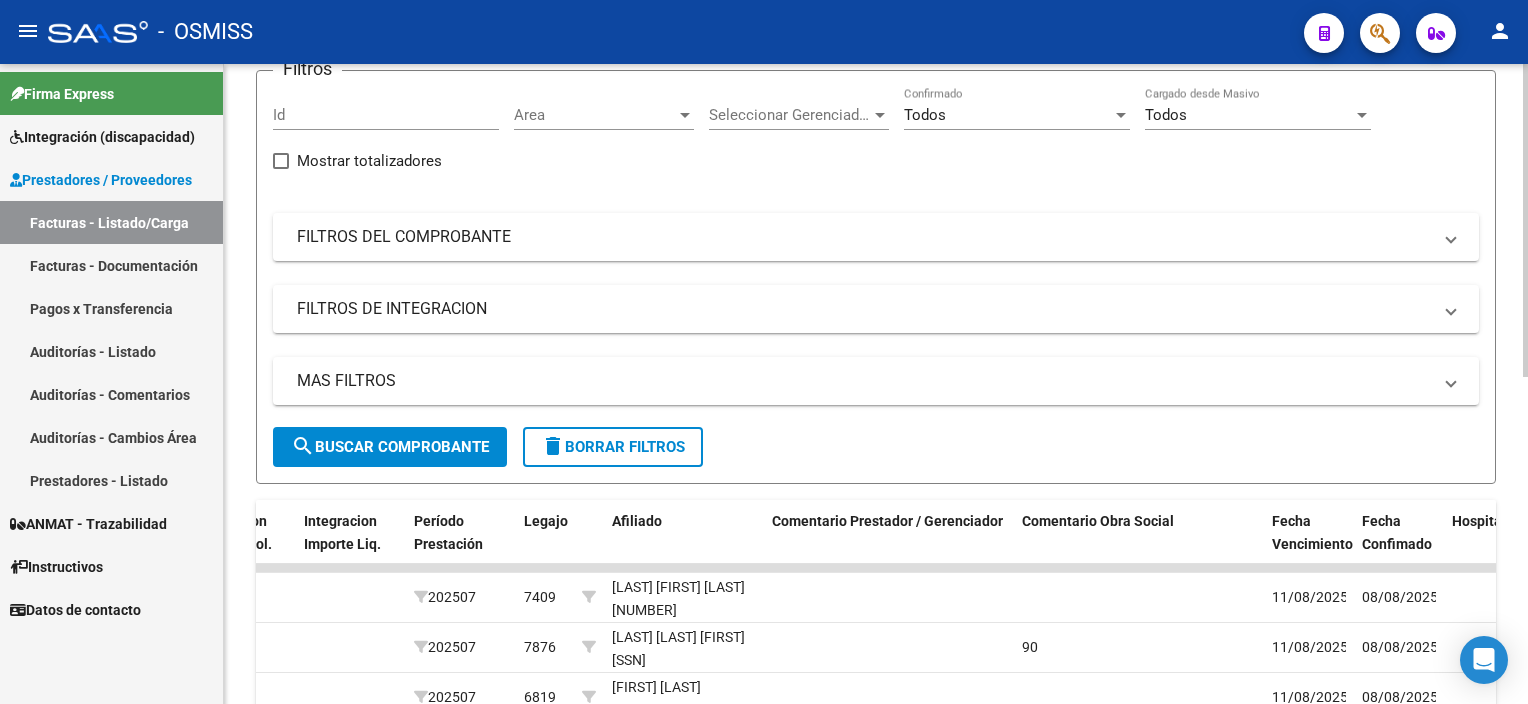 scroll, scrollTop: 0, scrollLeft: 0, axis: both 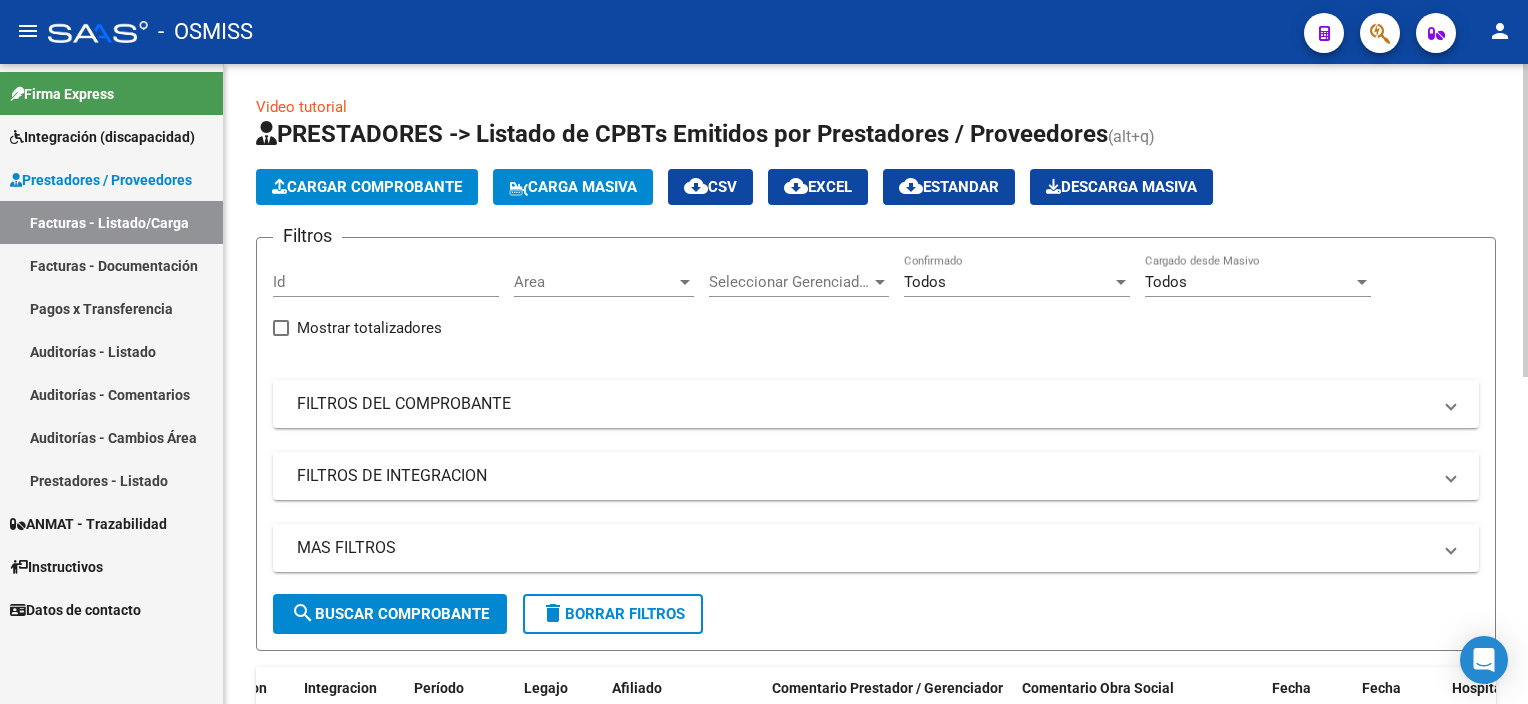 click on "Video tutorial   PRESTADORES -> Listado de CPBTs Emitidos por Prestadores / Proveedores (alt+q)   Cargar Comprobante
Carga Masiva  cloud_download  CSV  cloud_download  EXCEL  cloud_download  Estandar   Descarga Masiva
Filtros Id Area Area Seleccionar Gerenciador Seleccionar Gerenciador Todos Confirmado Todos Cargado desde Masivo   Mostrar totalizadores   FILTROS DEL COMPROBANTE  Comprobante Tipo Comprobante Tipo Start date – End date Fec. Comprobante Desde / Hasta Días Emisión Desde(cant. días) Días Emisión Hasta(cant. días) CUIT / Razón Social Pto. Venta Nro. Comprobante Código SSS CAE Válido CAE Válido Todos Cargado Módulo Hosp. Todos Tiene facturacion Apócrifa Hospital Refes  FILTROS DE INTEGRACION  Período De Prestación Campos del Archivo de Rendición Devuelto x SSS (dr_envio) Todos Rendido x SSS (dr_envio) Tipo de Registro Tipo de Registro Período Presentación Período Presentación Campos del Legajo Asociado (preaprobación) Afiliado Legajo (cuil/nombre) Todos  MAS FILTROS  Op" 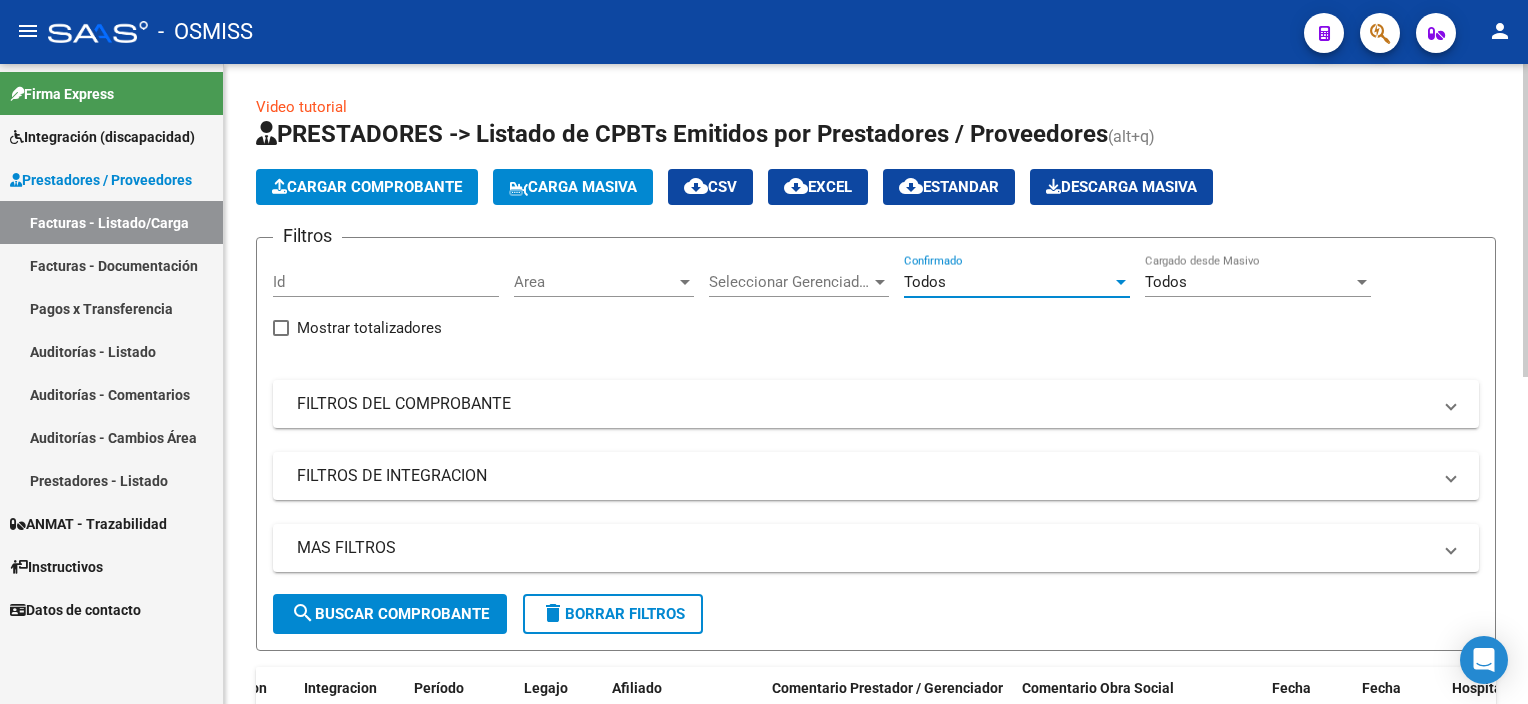 click on "Todos" at bounding box center [1008, 282] 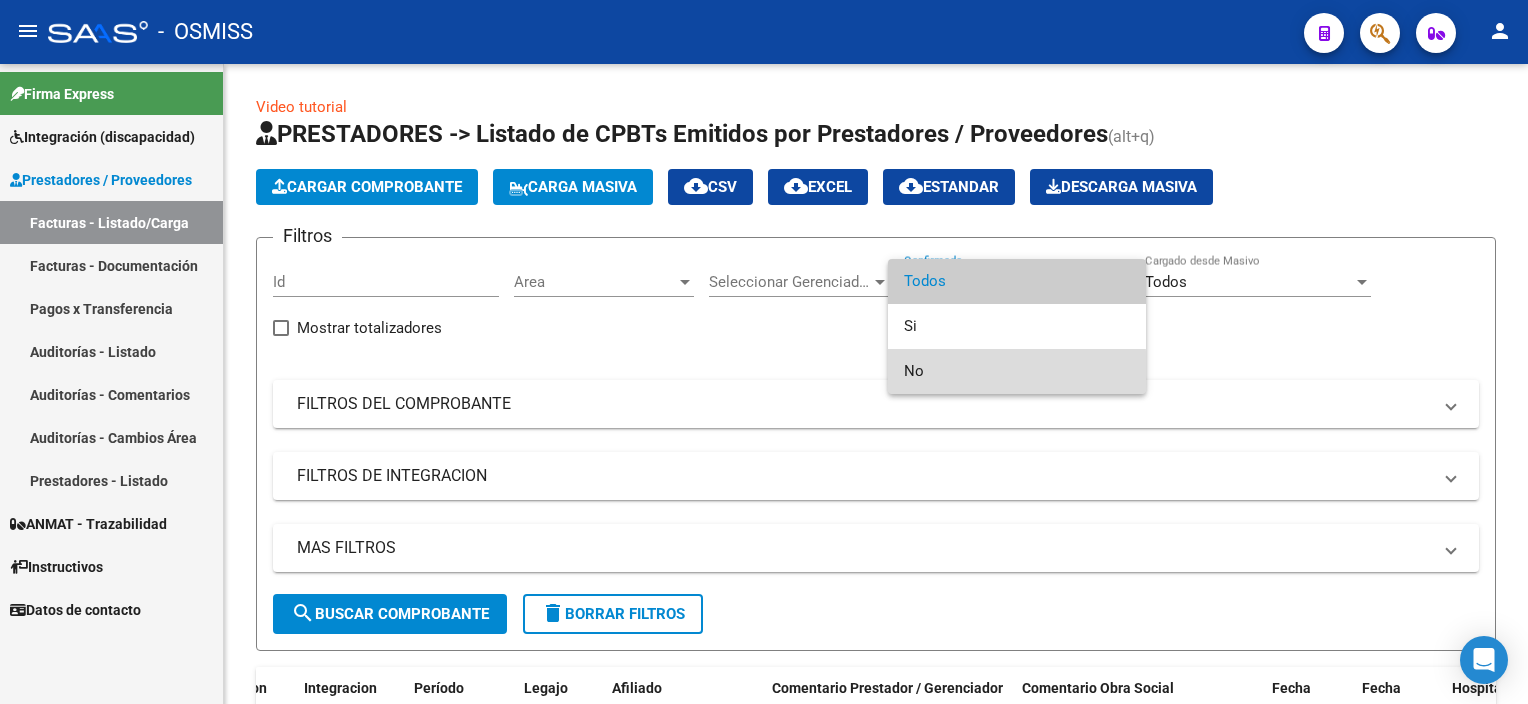 click on "No" at bounding box center [1017, 371] 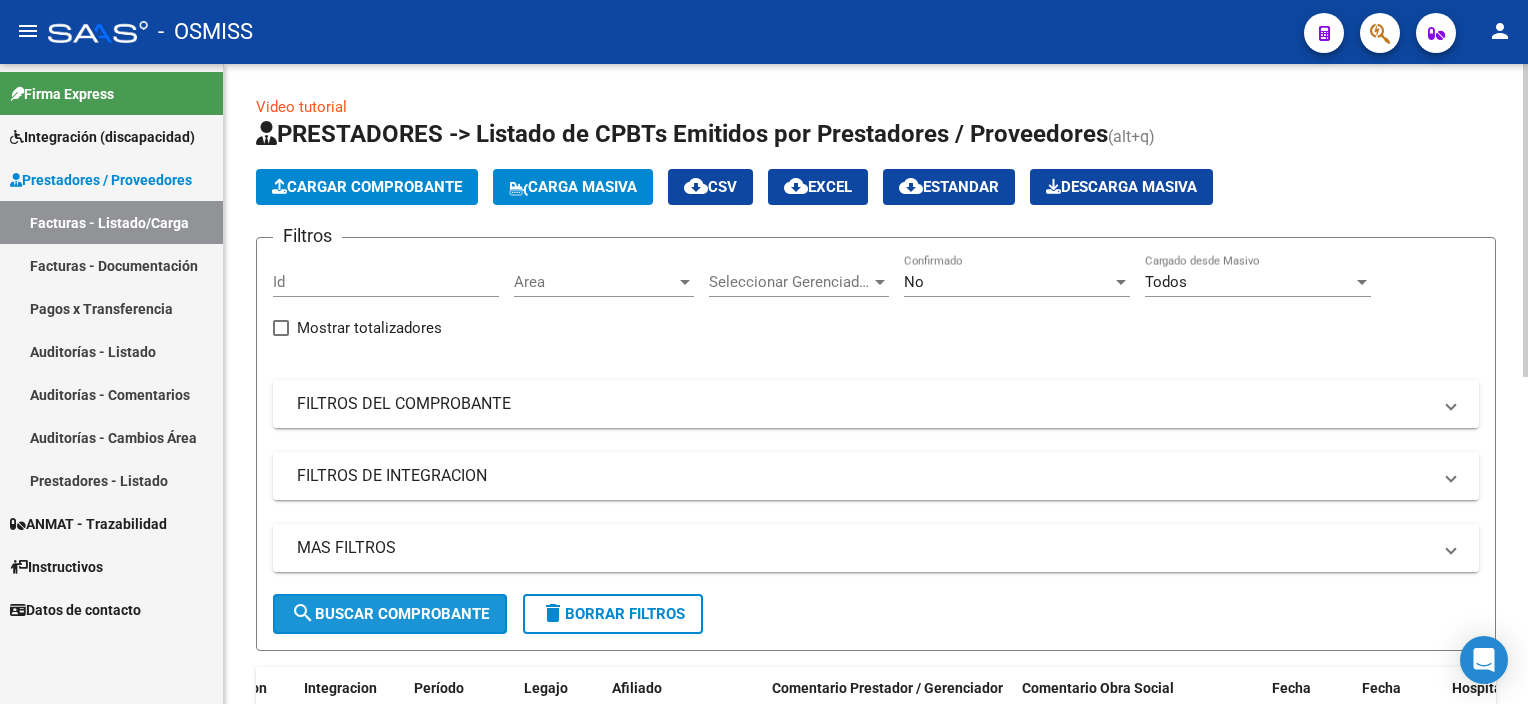 click on "search  Buscar Comprobante" 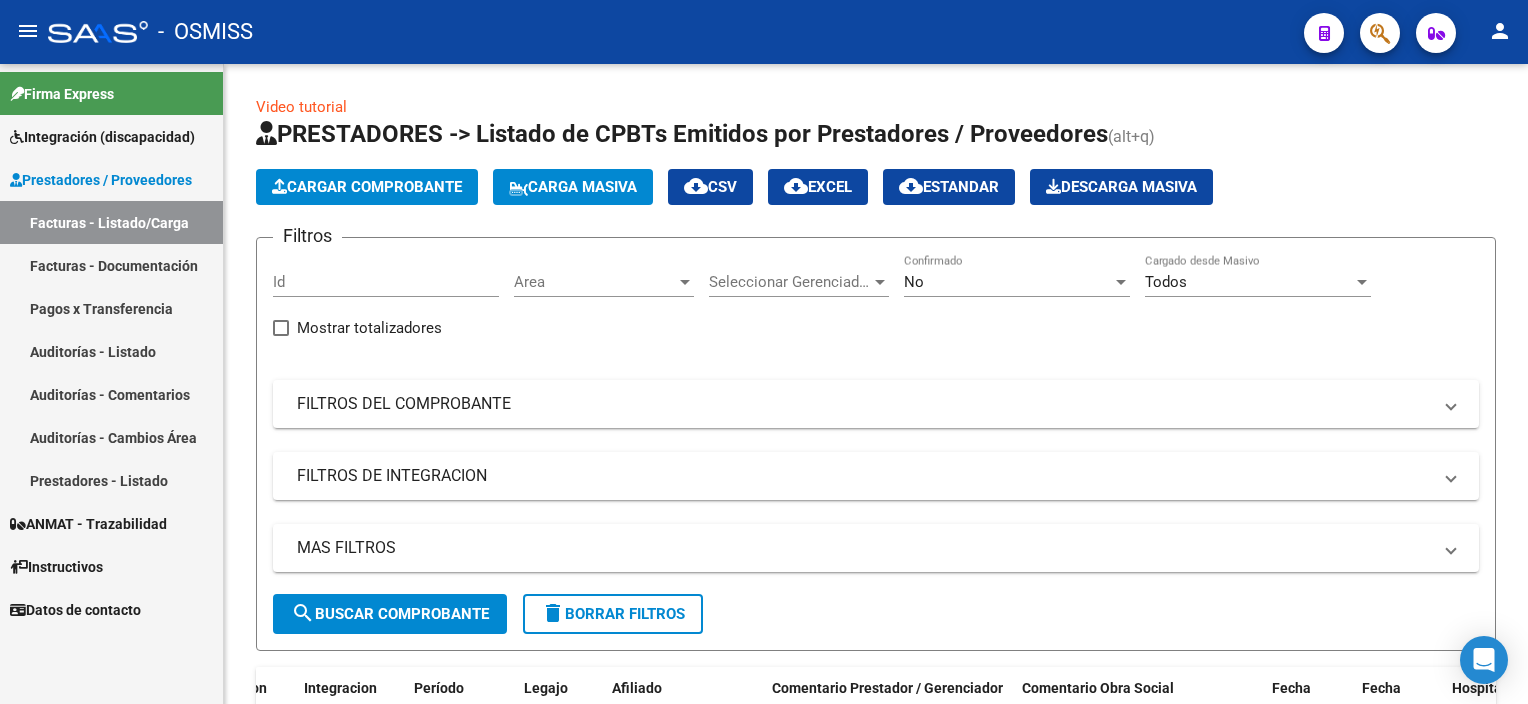drag, startPoint x: 1520, startPoint y: 206, endPoint x: 1531, endPoint y: 328, distance: 122.494896 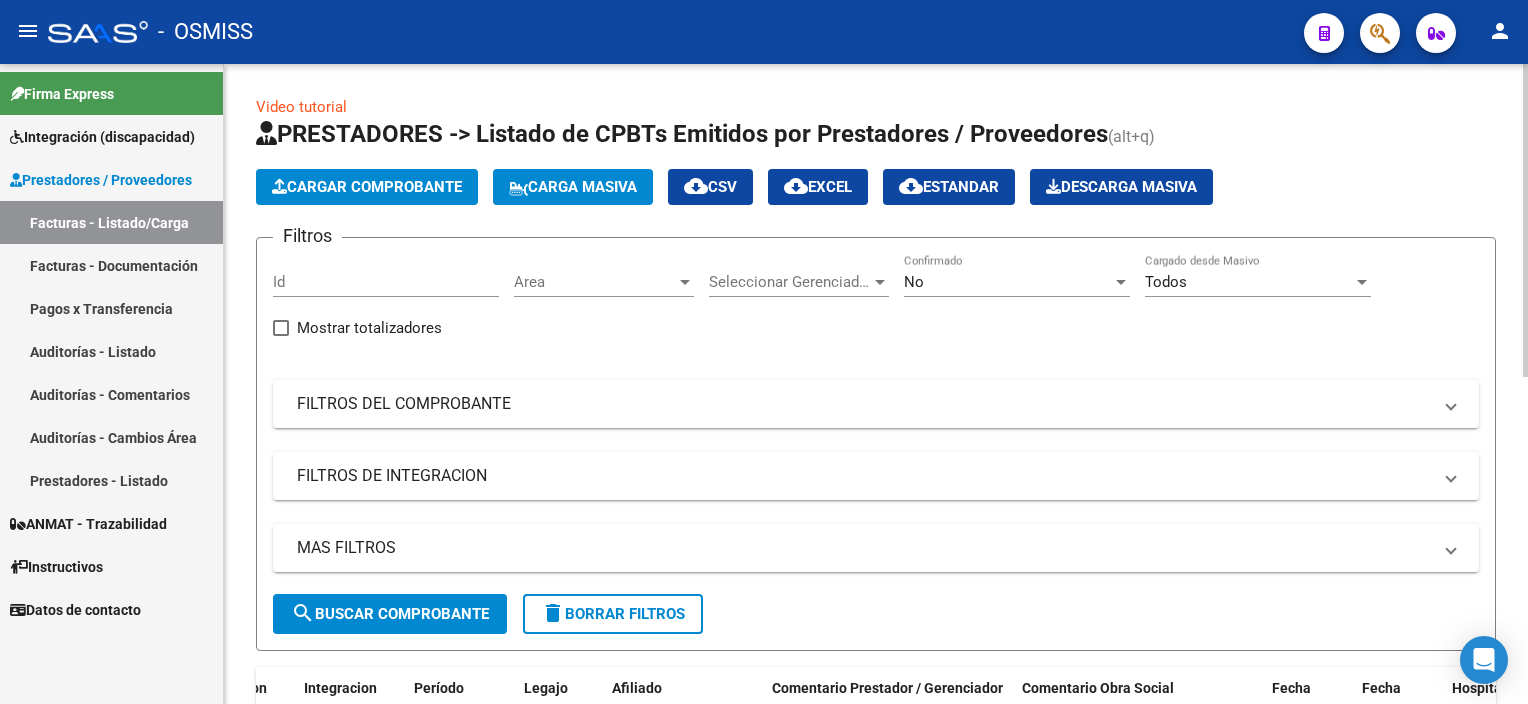 drag, startPoint x: 1527, startPoint y: 328, endPoint x: 1517, endPoint y: 405, distance: 77.64664 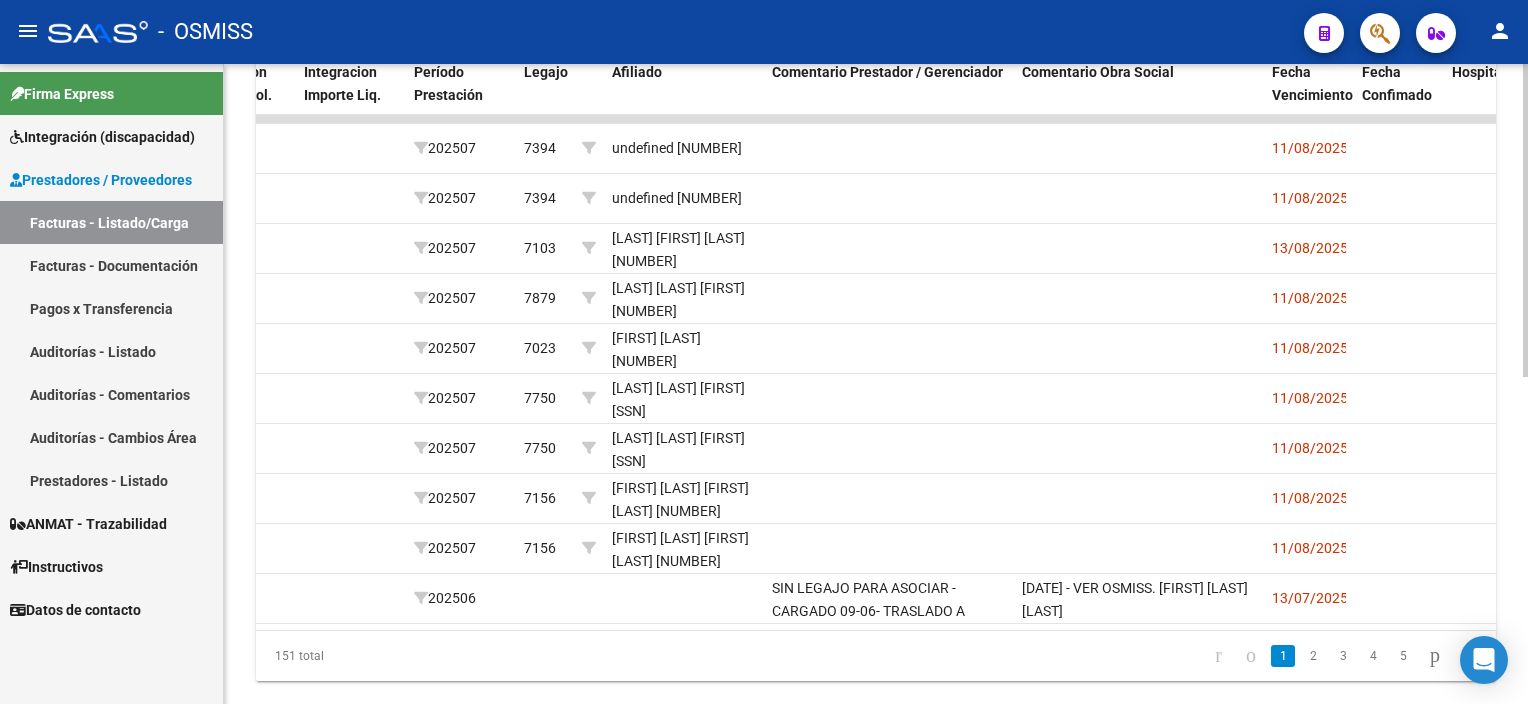 scroll, scrollTop: 653, scrollLeft: 0, axis: vertical 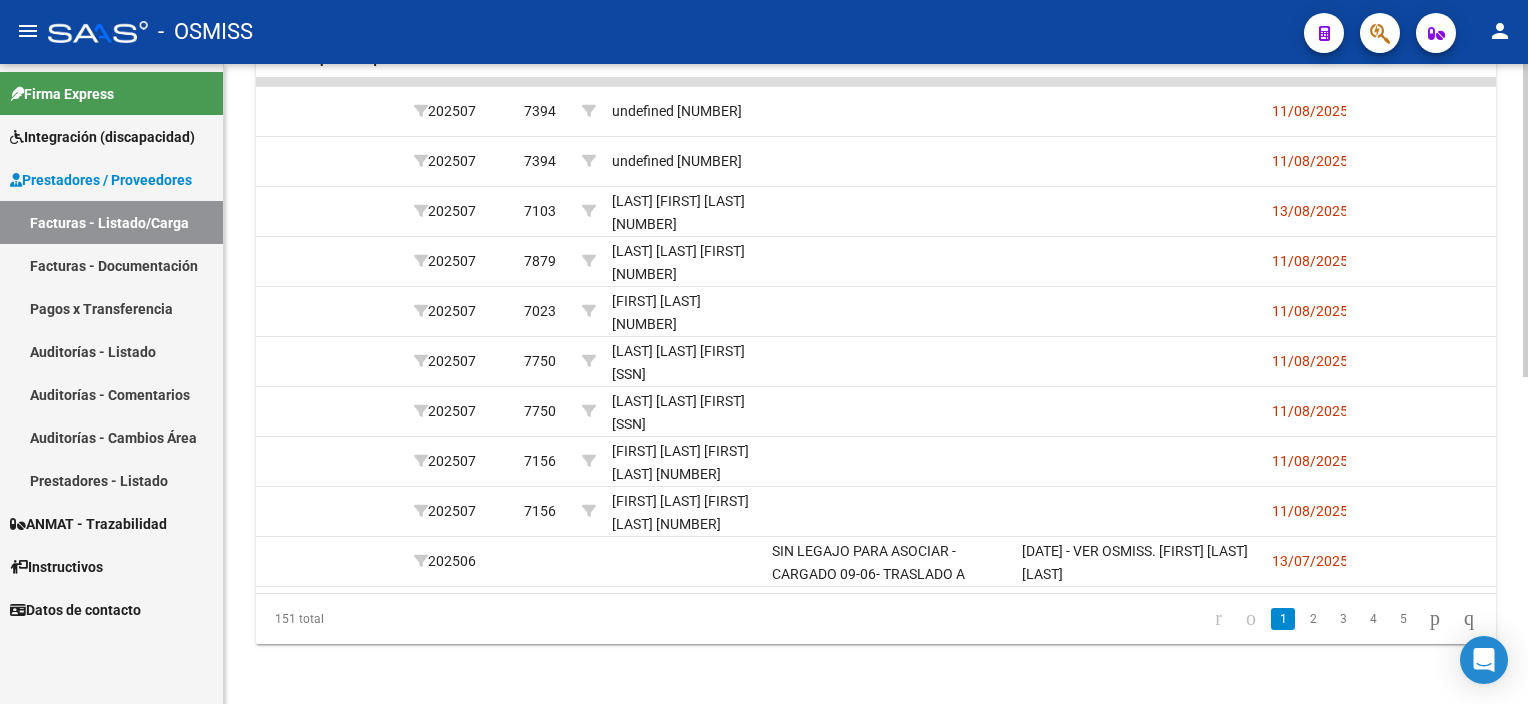 click on "menu -   OSMISS  person    Firma Express     Integración (discapacidad) Legajos    Prestadores / Proveedores Facturas - Listado/Carga Facturas - Documentación Pagos x Transferencia Auditorías - Listado Auditorías - Comentarios Auditorías - Cambios Área Prestadores - Listado    ANMAT - Trazabilidad    Instructivos    Datos de contacto  Video tutorial   PRESTADORES -> Listado de CPBTs Emitidos por Prestadores / Proveedores (alt+q)   Cargar Comprobante
Carga Masiva  cloud_download  CSV  cloud_download  EXCEL  cloud_download  Estandar   Descarga Masiva
Filtros Id Area Area Seleccionar Gerenciador Seleccionar Gerenciador No Confirmado Todos Cargado desde Masivo   Mostrar totalizadores   FILTROS DEL COMPROBANTE  Comprobante Tipo Comprobante Tipo Start date – End date Fec. Comprobante Desde / Hasta Días Emisión Desde(cant. días) Días Emisión Hasta(cant. días) CUIT / Razón Social Pto. Venta Nro. Comprobante Código SSS CAE Válido CAE Válido Todos Cargado Módulo Hosp. Todos Refes" at bounding box center (764, 352) 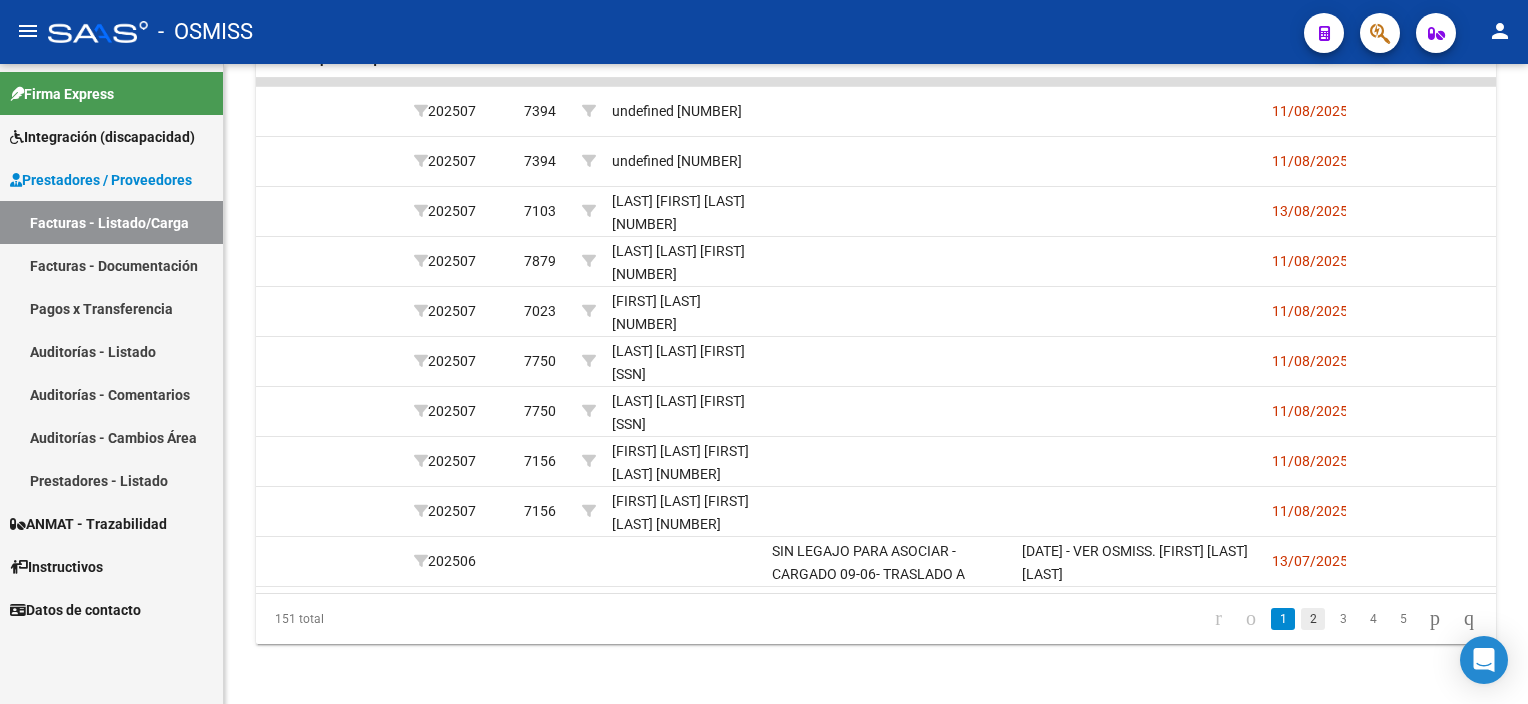 click on "2" 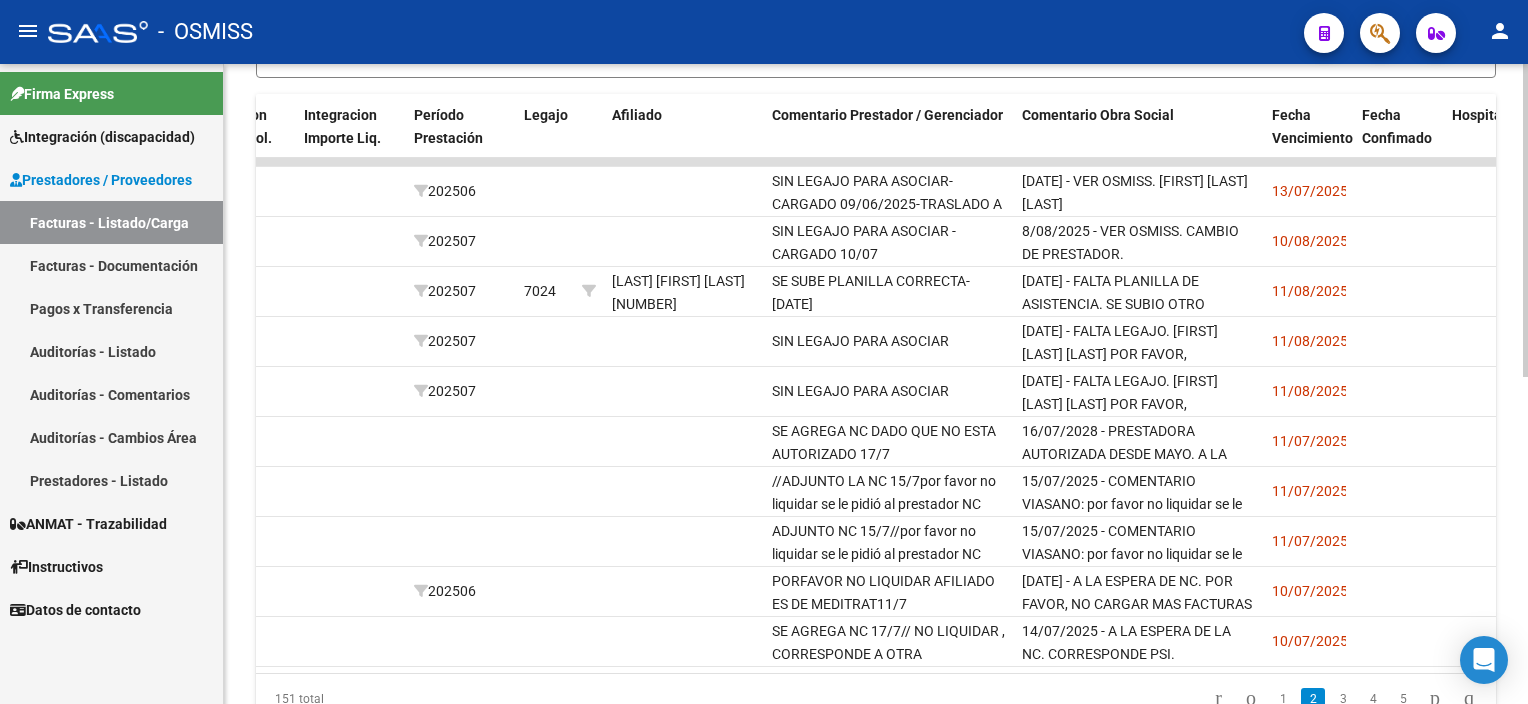 scroll, scrollTop: 606, scrollLeft: 0, axis: vertical 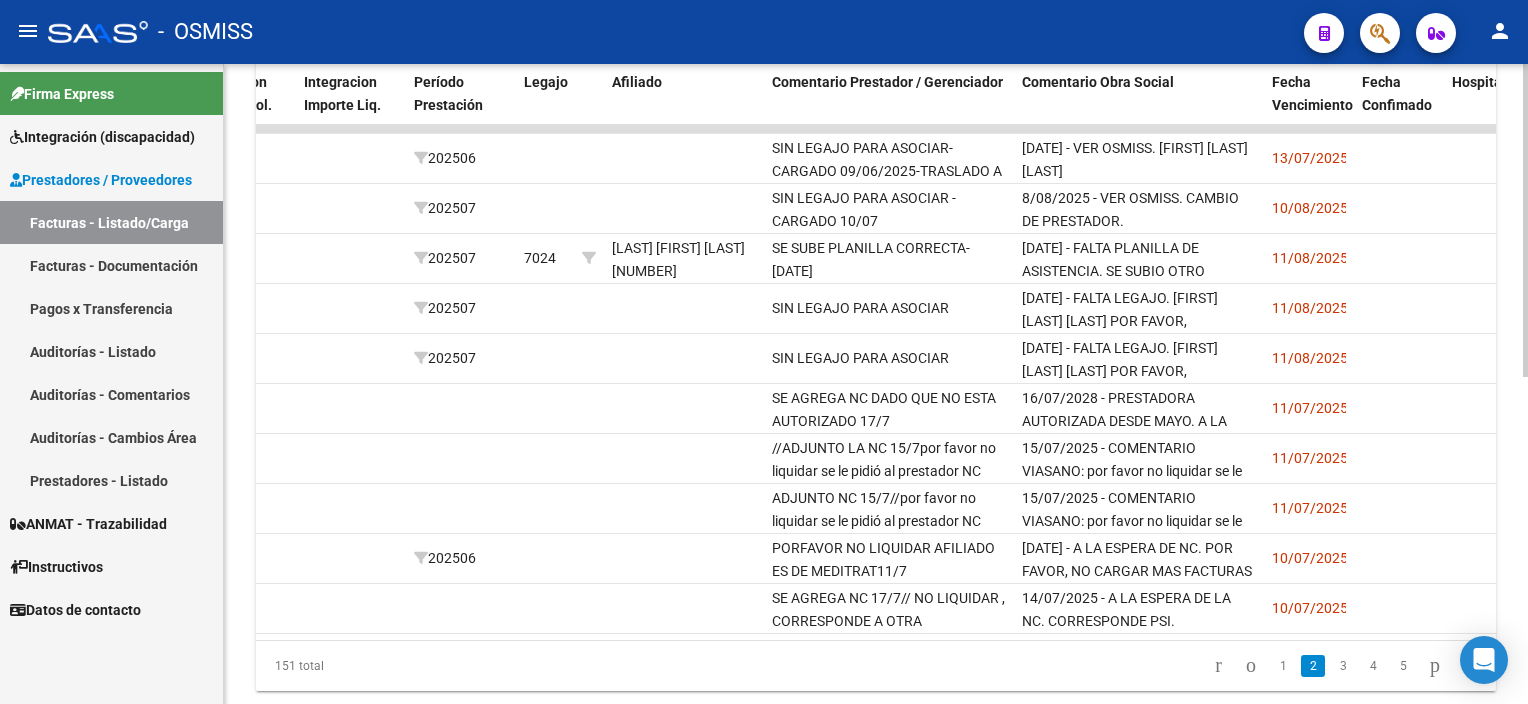 click on "menu -   OSMISS  person    Firma Express     Integración (discapacidad) Legajos    Prestadores / Proveedores Facturas - Listado/Carga Facturas - Documentación Pagos x Transferencia Auditorías - Listado Auditorías - Comentarios Auditorías - Cambios Área Prestadores - Listado    ANMAT - Trazabilidad    Instructivos    Datos de contacto  Video tutorial   PRESTADORES -> Listado de CPBTs Emitidos por Prestadores / Proveedores (alt+q)   Cargar Comprobante
Carga Masiva  cloud_download  CSV  cloud_download  EXCEL  cloud_download  Estandar   Descarga Masiva
Filtros Id Area Area Seleccionar Gerenciador Seleccionar Gerenciador No Confirmado Todos Cargado desde Masivo   Mostrar totalizadores   FILTROS DEL COMPROBANTE  Comprobante Tipo Comprobante Tipo Start date – End date Fec. Comprobante Desde / Hasta Días Emisión Desde(cant. días) Días Emisión Hasta(cant. días) CUIT / Razón Social Pto. Venta Nro. Comprobante Código SSS CAE Válido CAE Válido Todos Cargado Módulo Hosp. Todos Refes" at bounding box center (764, 352) 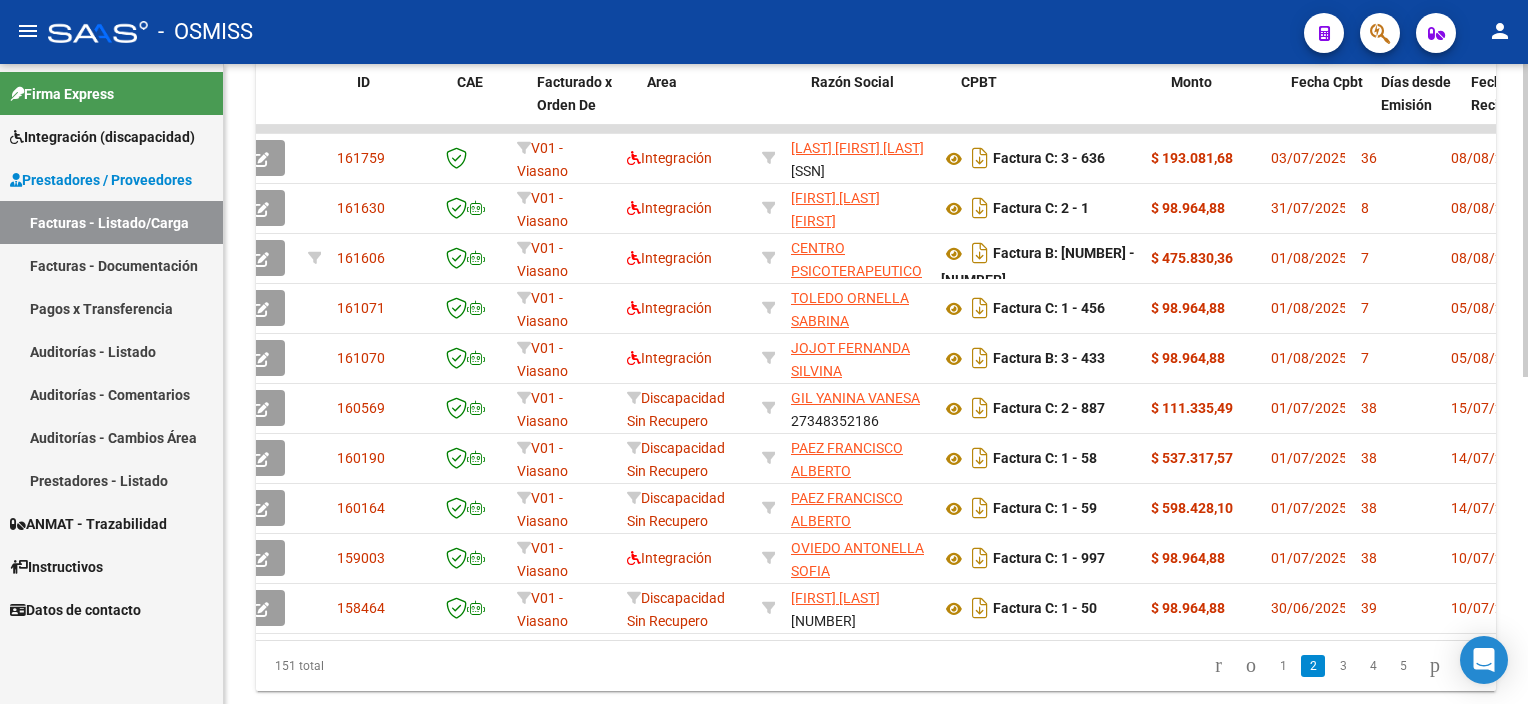 scroll, scrollTop: 0, scrollLeft: 0, axis: both 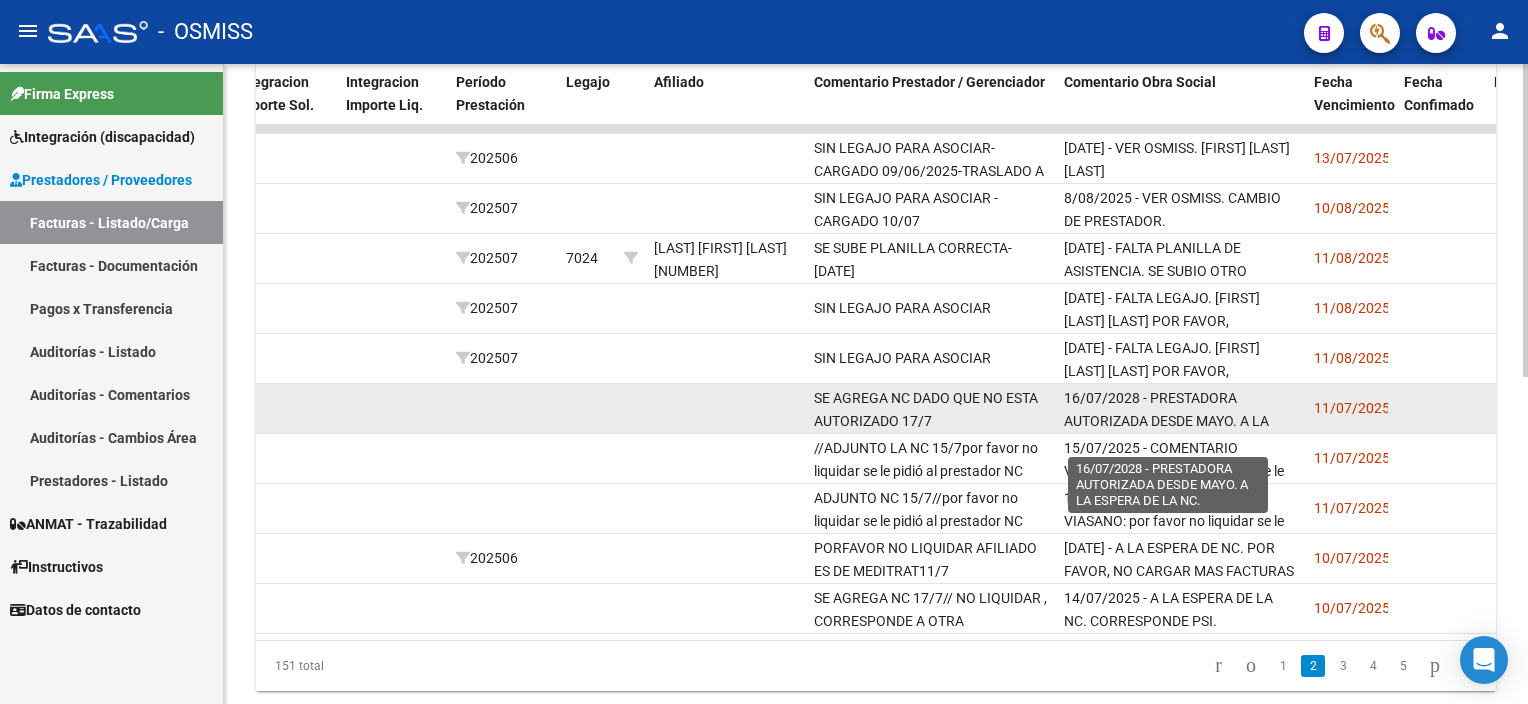 click on "16/07/2028 - PRESTADORA AUTORIZADA DESDE MAYO. A LA ESPERA DE LA NC." 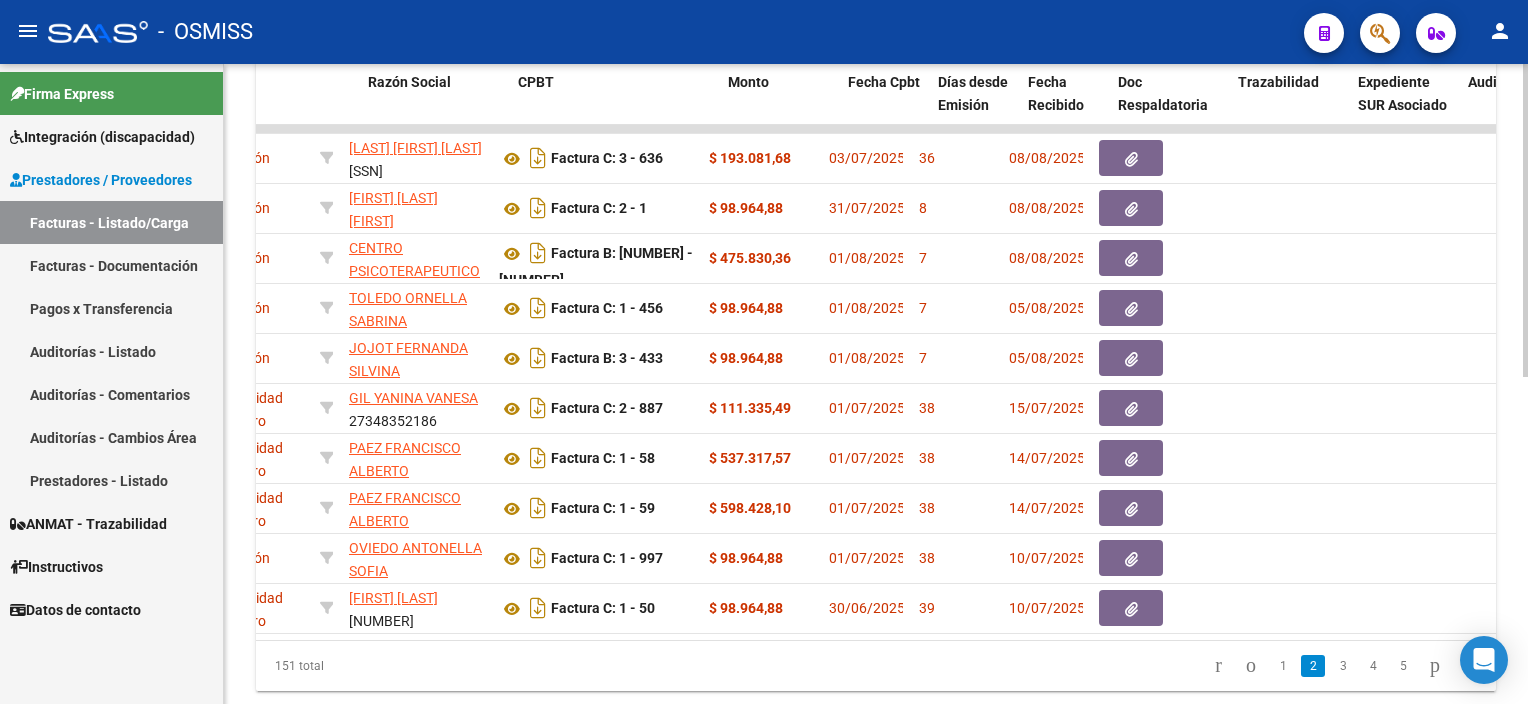 scroll, scrollTop: 0, scrollLeft: 0, axis: both 